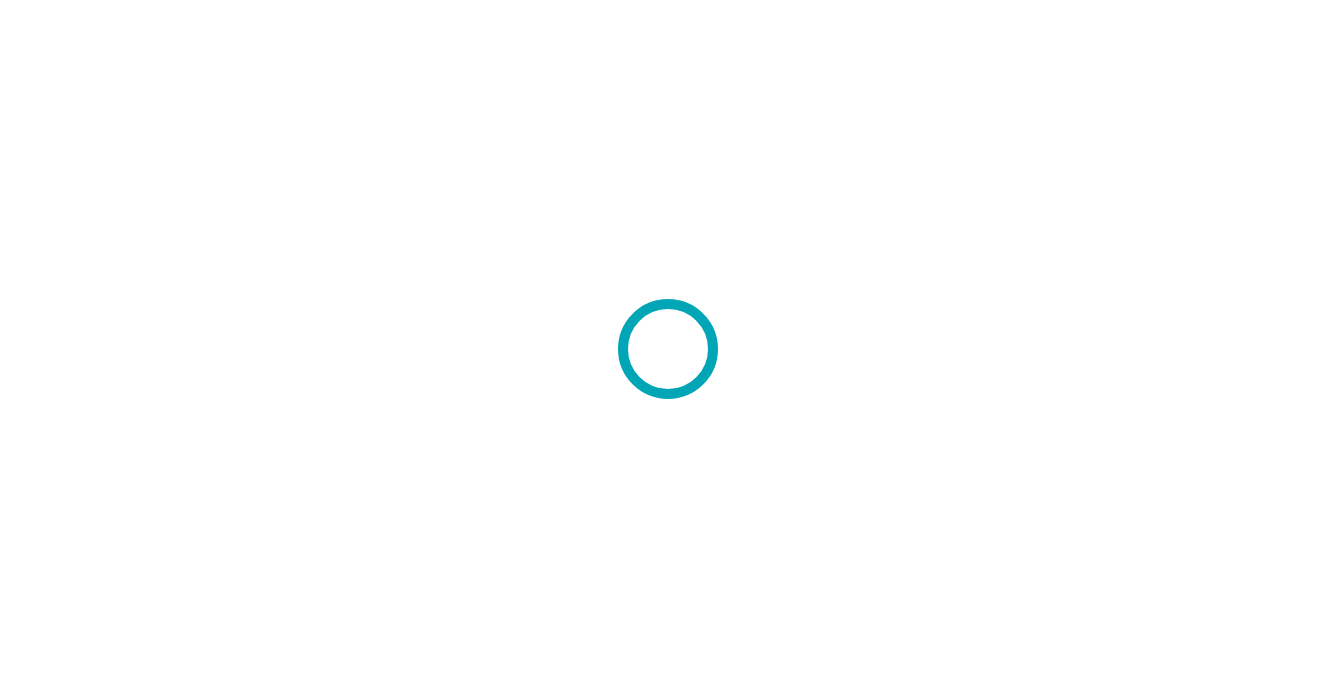 scroll, scrollTop: 0, scrollLeft: 0, axis: both 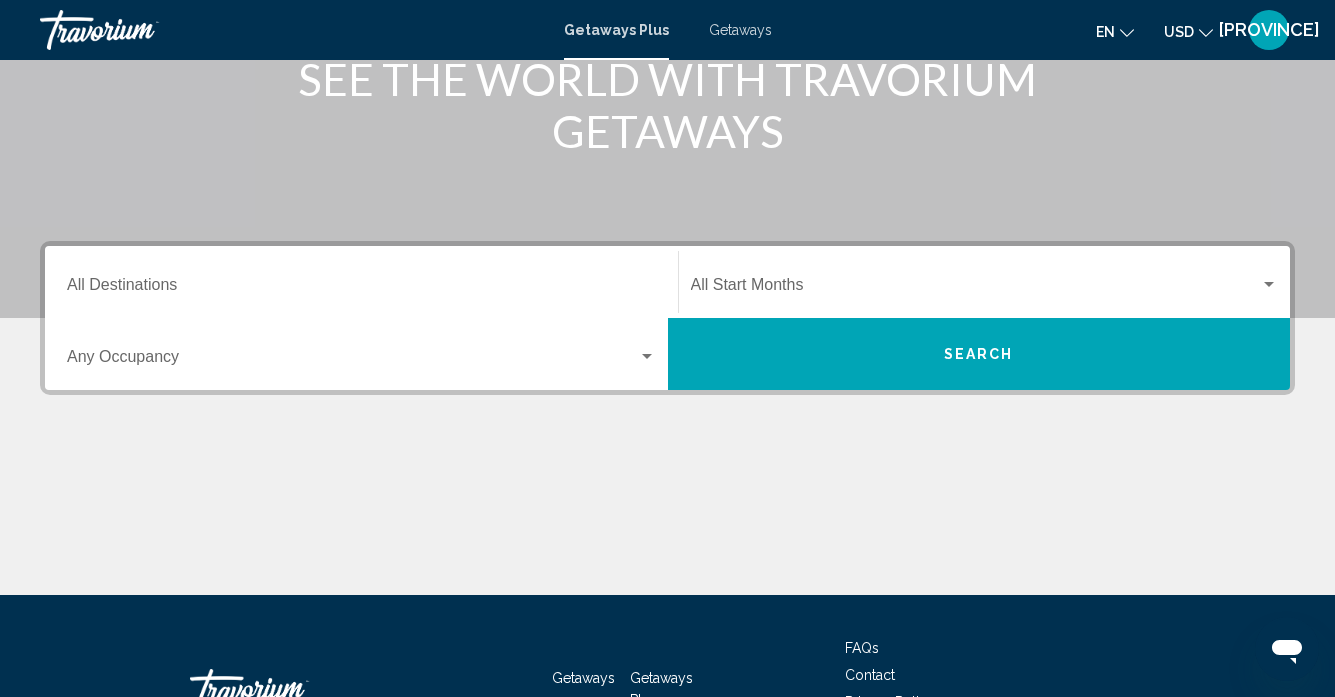 click on "Destination All Destinations" at bounding box center [361, 282] 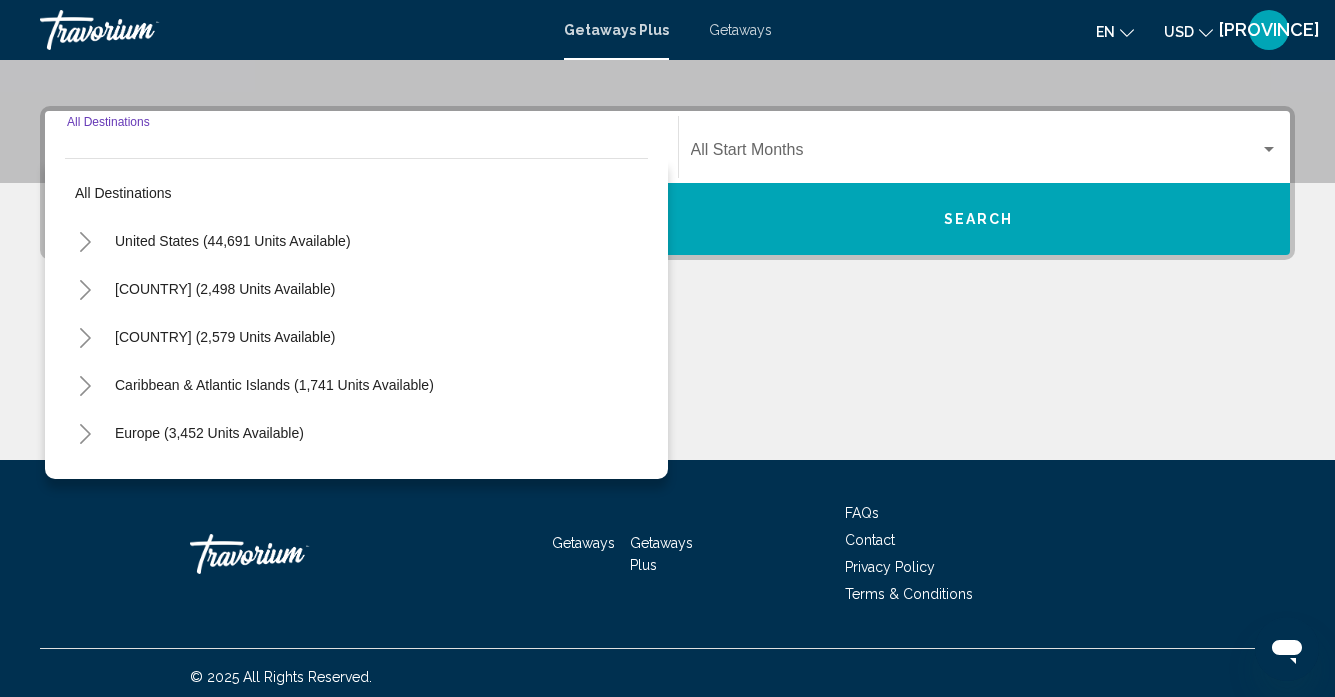 scroll, scrollTop: 425, scrollLeft: 0, axis: vertical 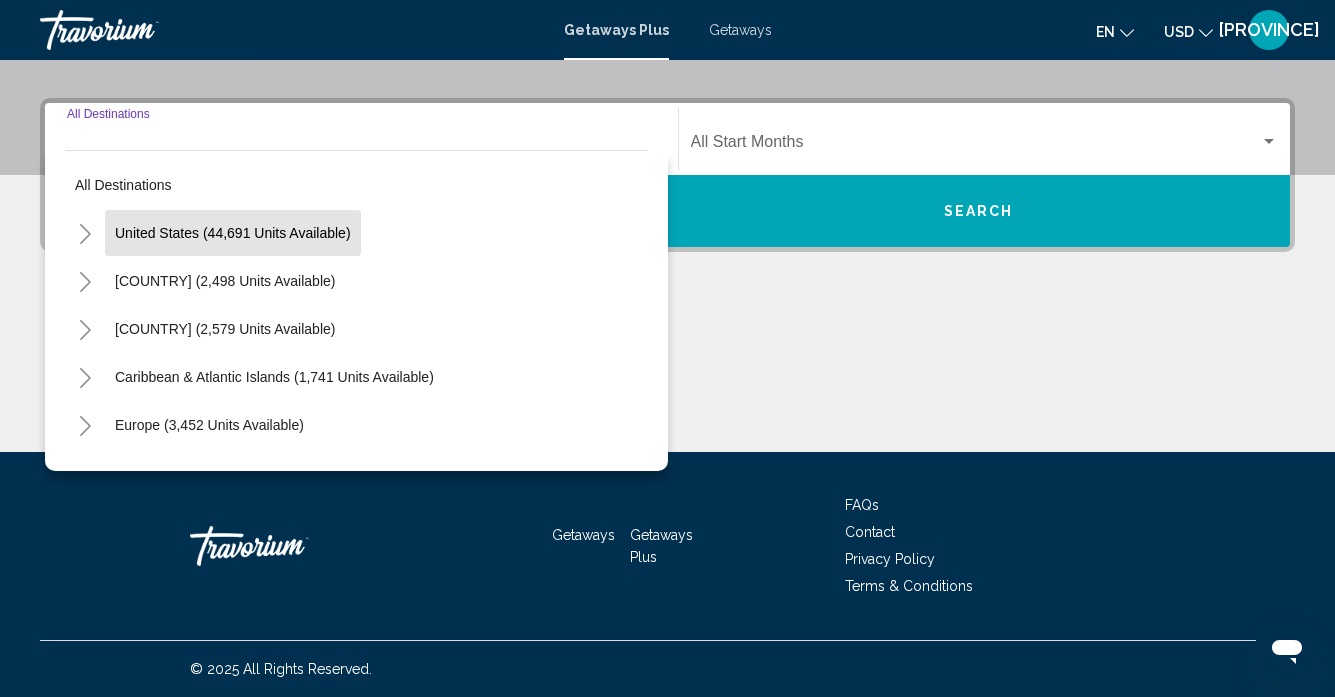 click on "United States (44,691 units available)" at bounding box center (225, 281) 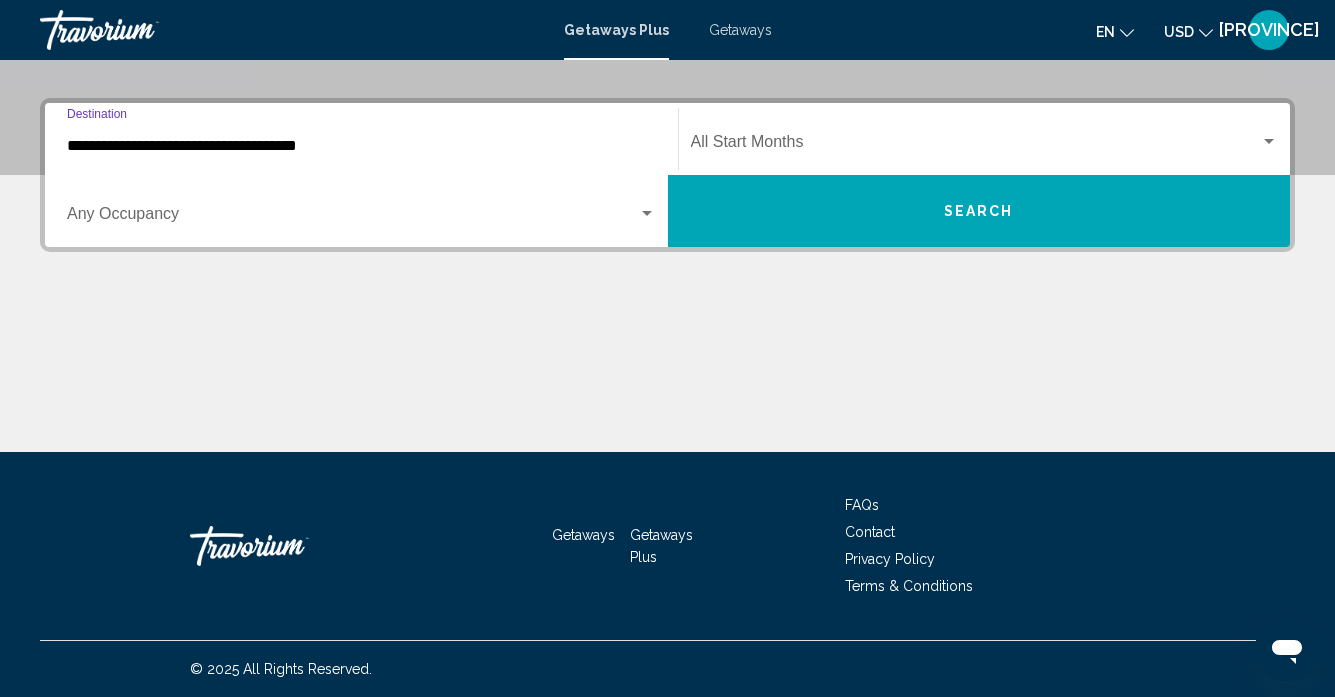 click at bounding box center [352, 218] 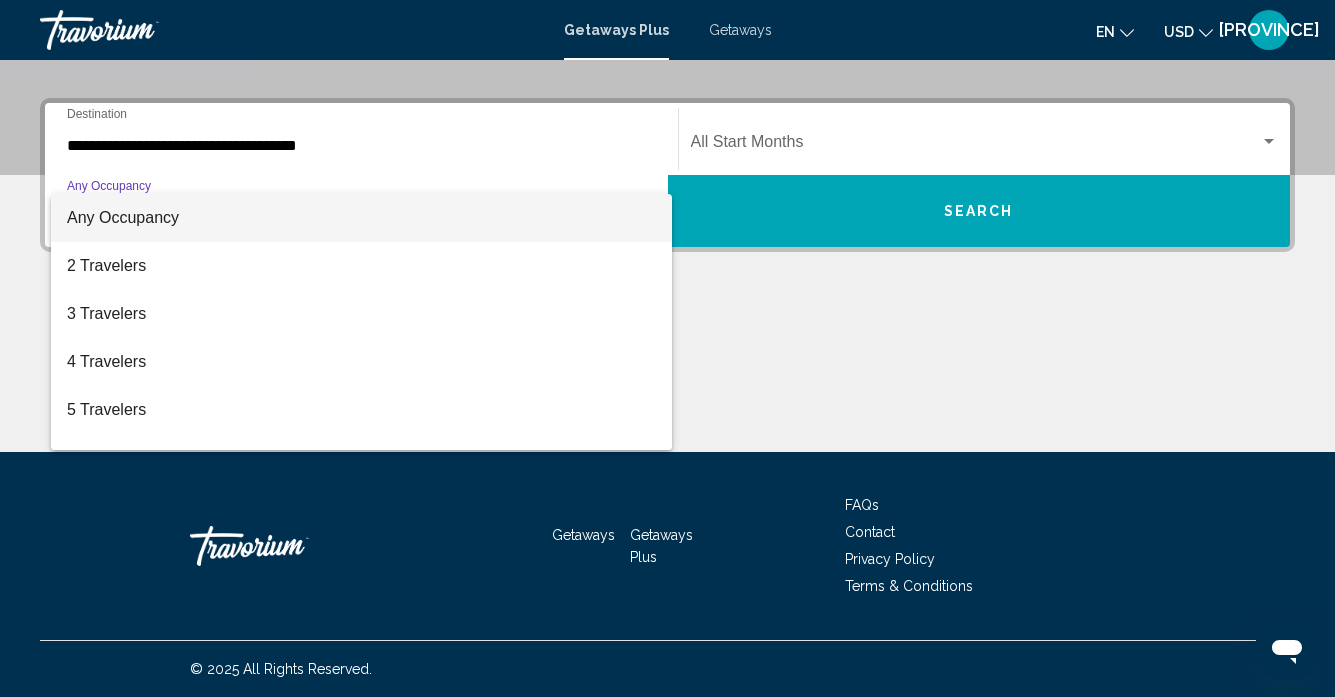 click on "Any Occupancy" at bounding box center (123, 217) 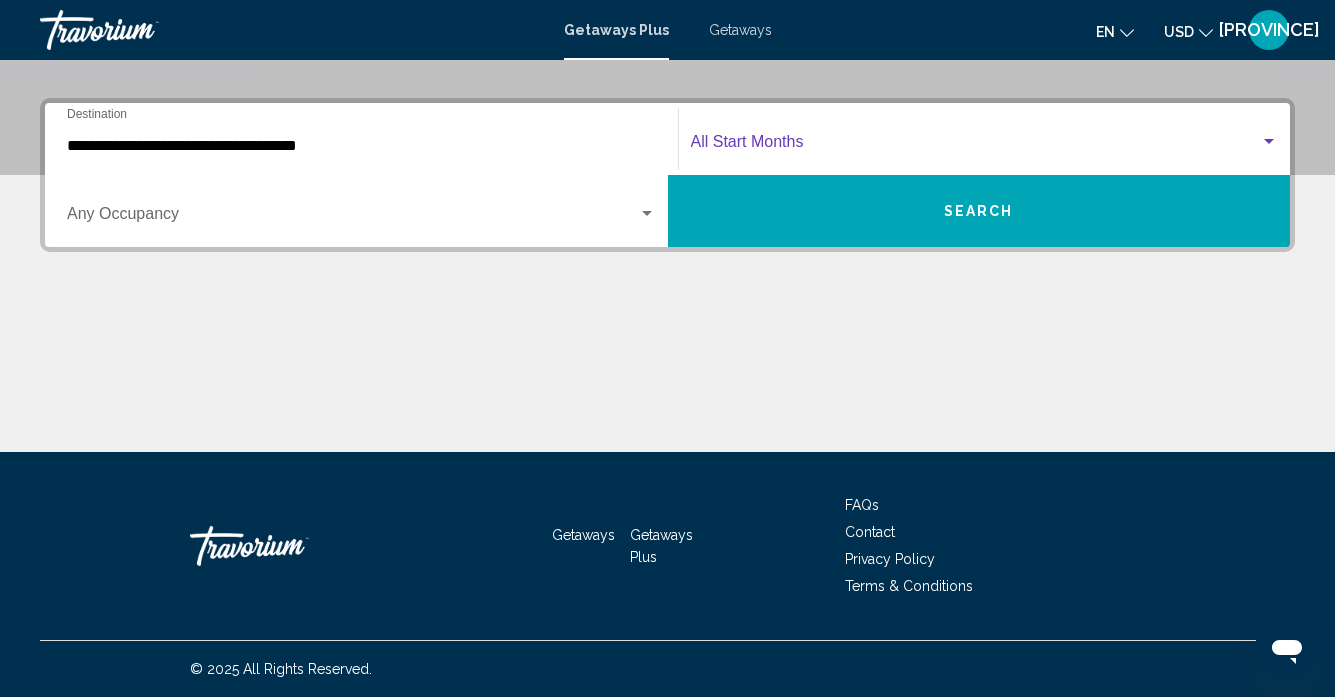 click at bounding box center [976, 146] 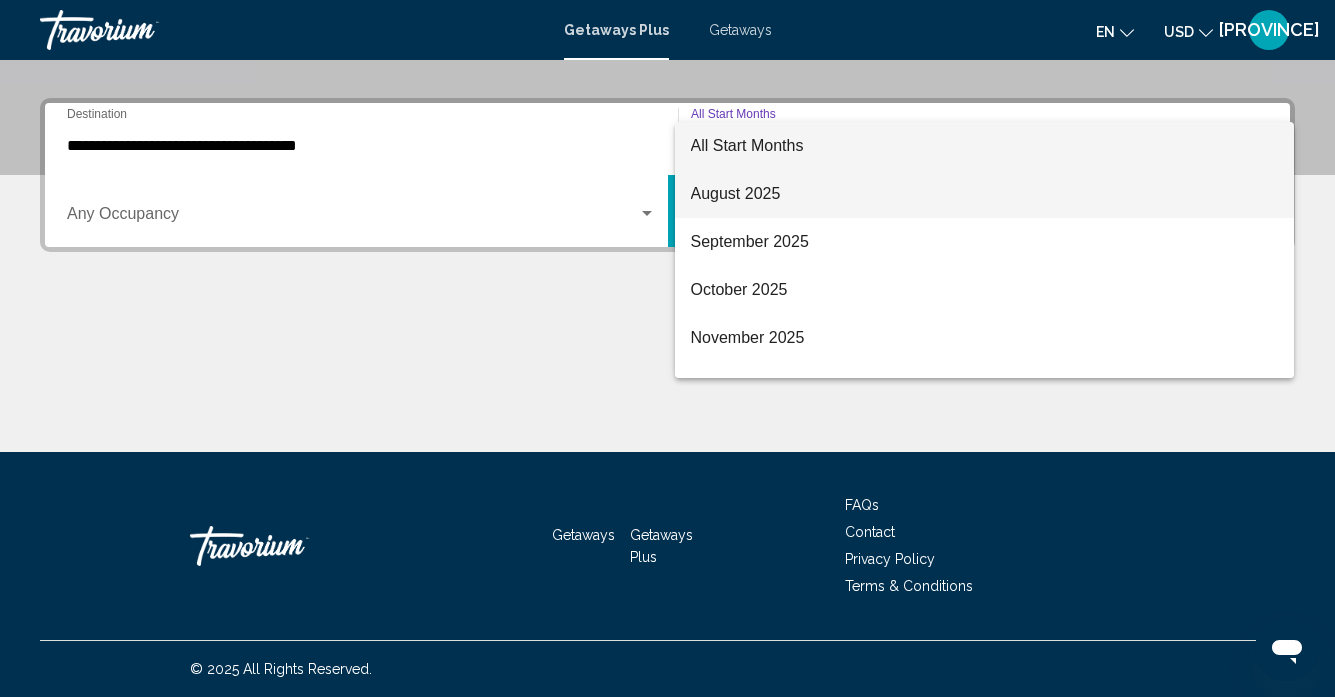 click on "August 2025" at bounding box center [985, 194] 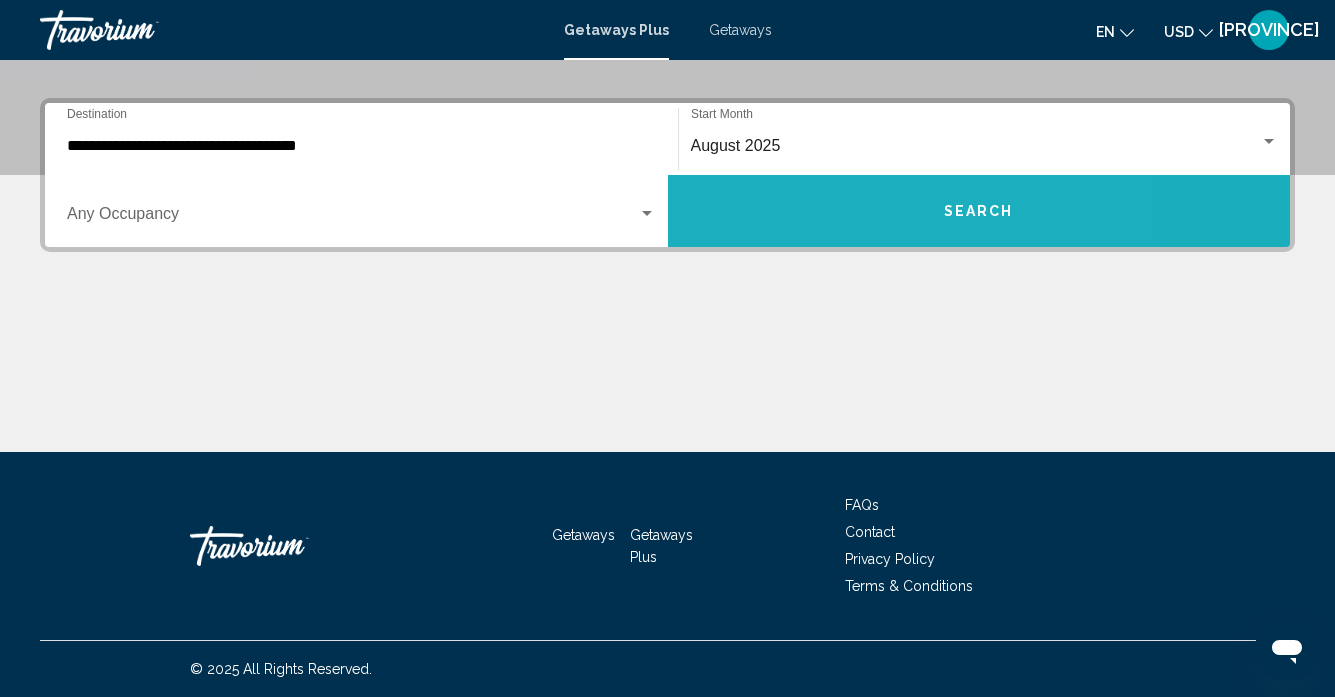 click on "Search" at bounding box center (979, 211) 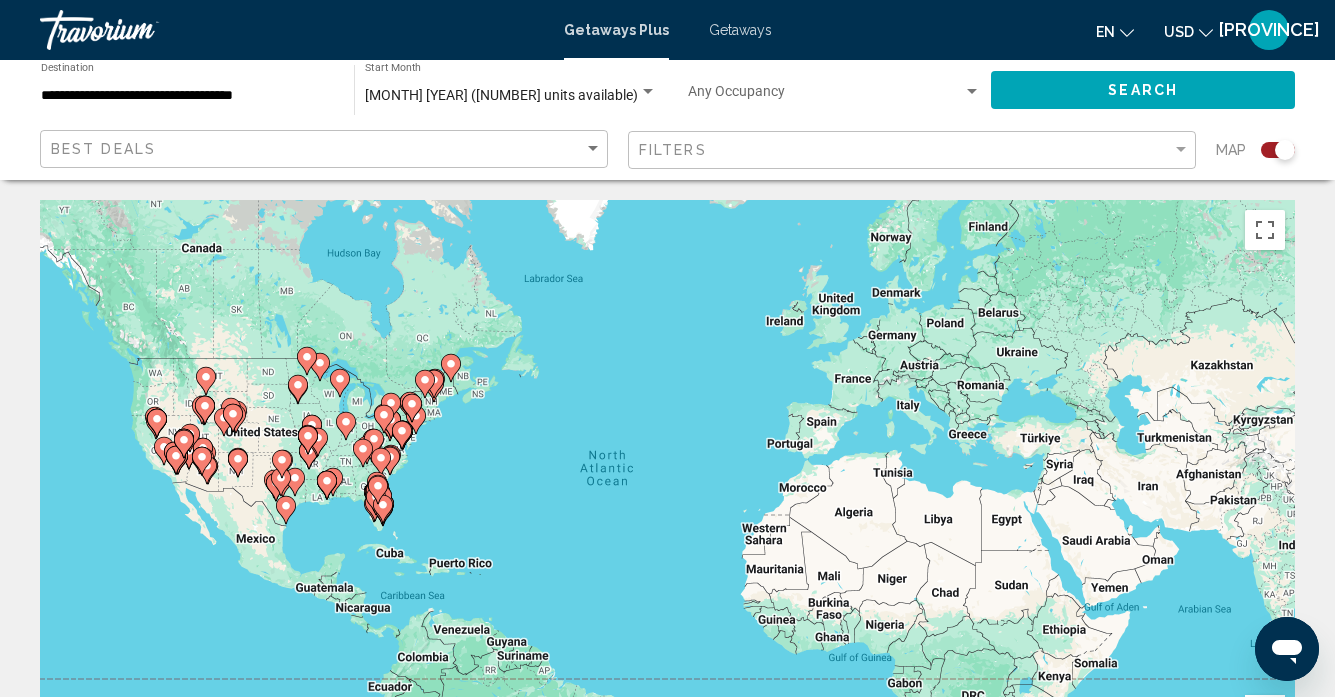 click on "To activate drag with keyboard, press Alt + Enter. Once in keyboard drag state, use the arrow keys to move the marker. To complete the drag, press the Enter key. To cancel, press Escape." at bounding box center (667, 500) 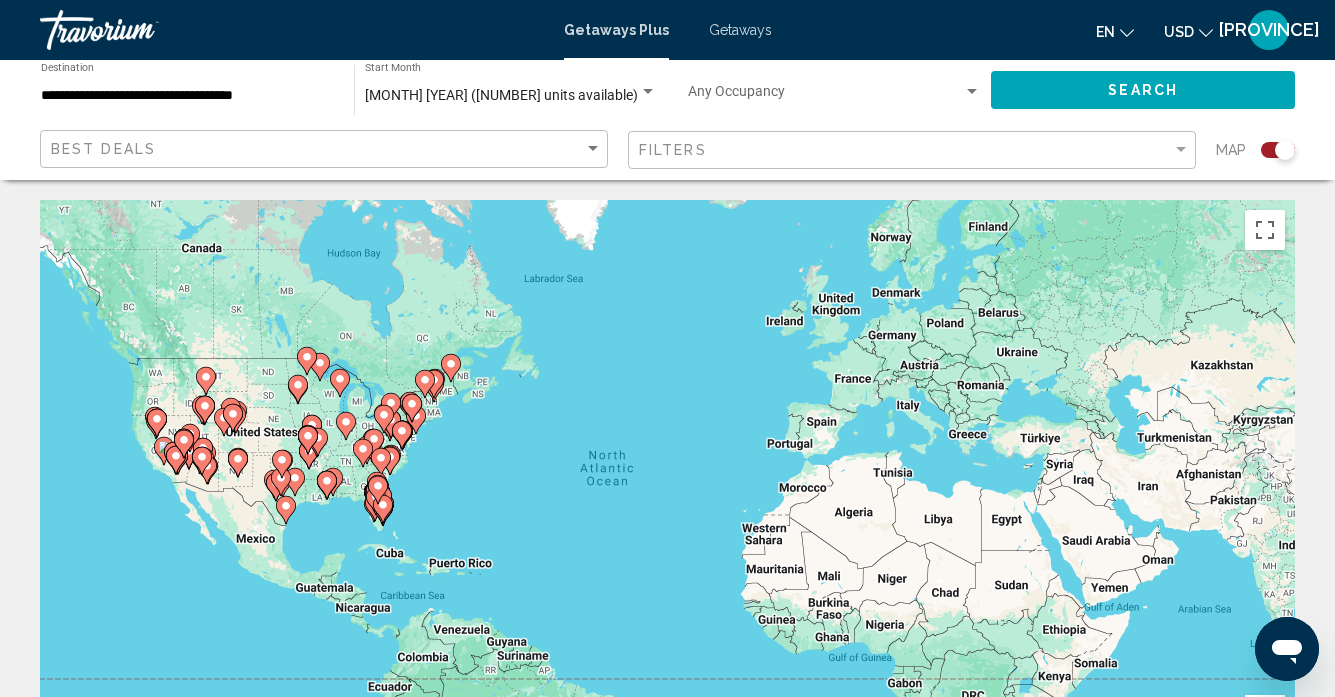 click on "To activate drag with keyboard, press Alt + Enter. Once in keyboard drag state, use the arrow keys to move the marker. To complete the drag, press the Enter key. To cancel, press Escape." at bounding box center (667, 500) 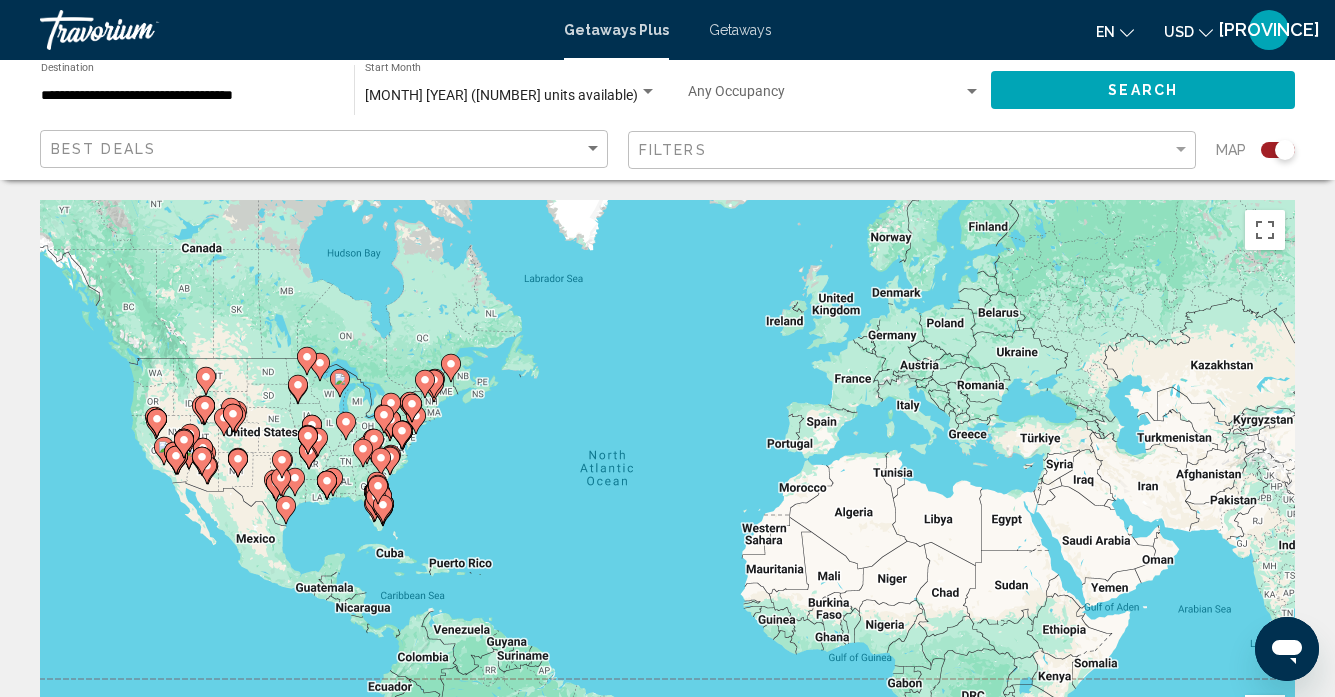 click on "To activate drag with keyboard, press Alt + Enter. Once in keyboard drag state, use the arrow keys to move the marker. To complete the drag, press the Enter key. To cancel, press Escape." at bounding box center (667, 500) 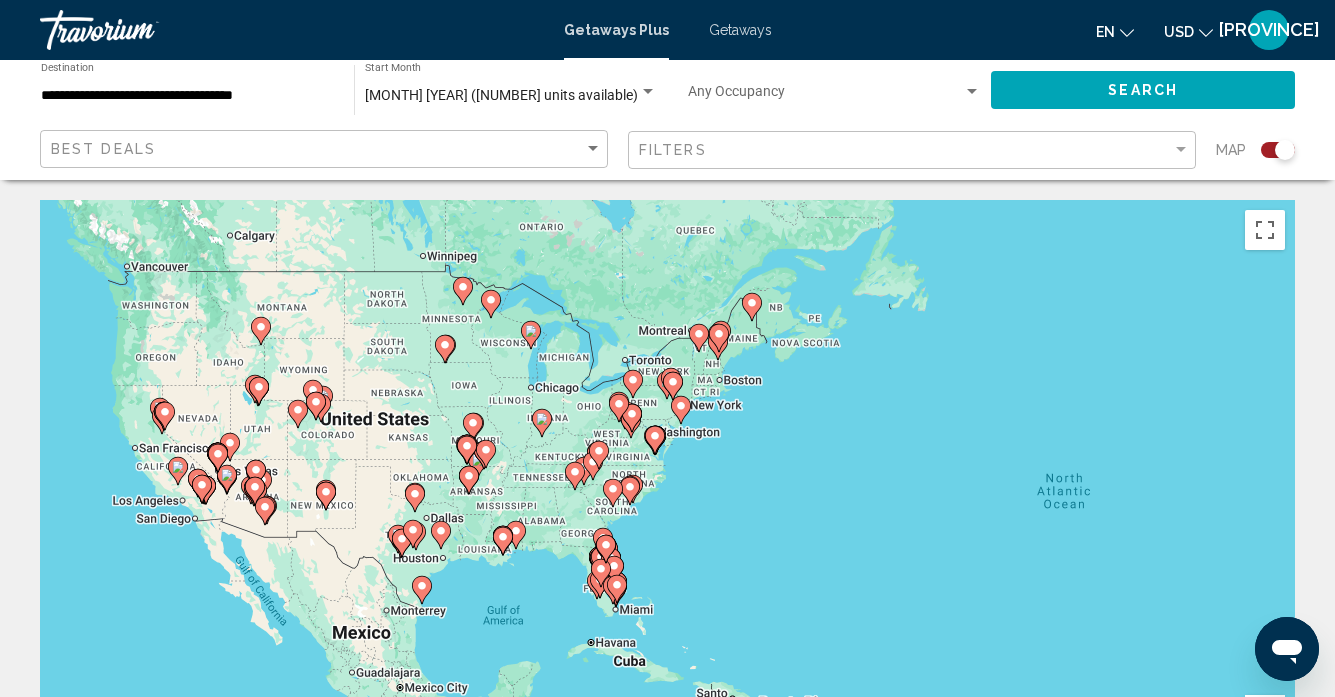 click 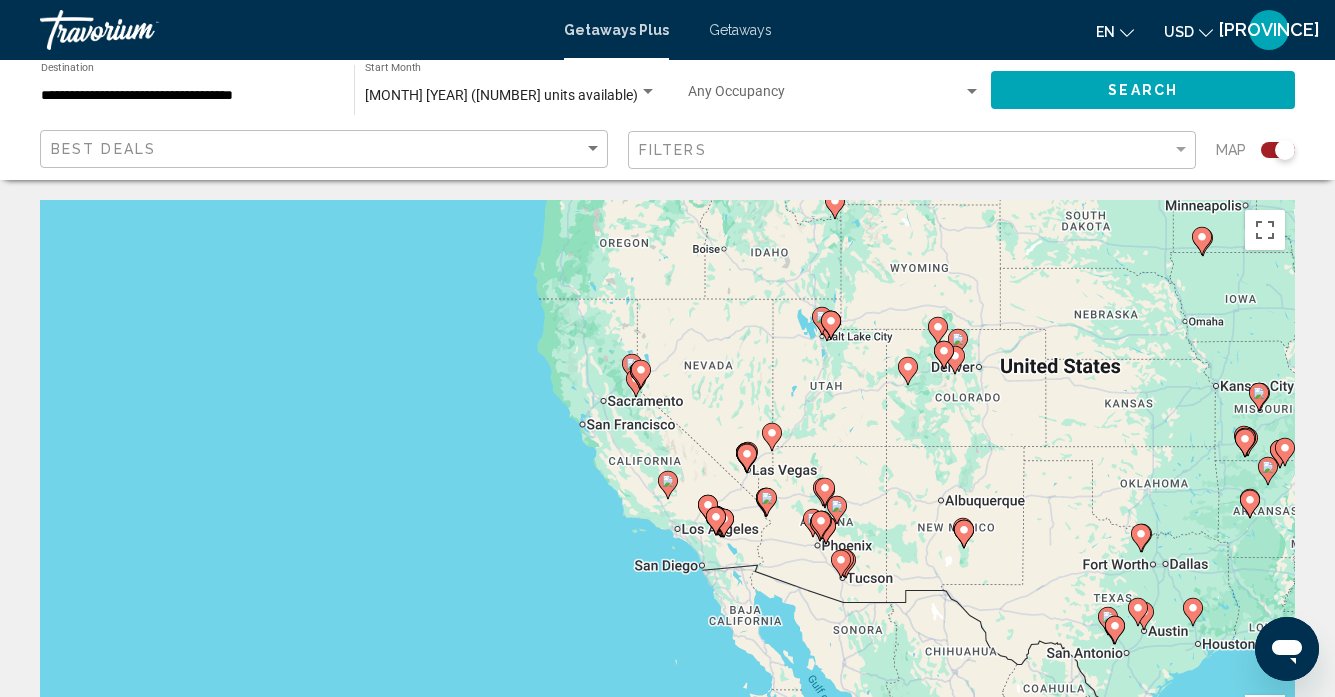 click 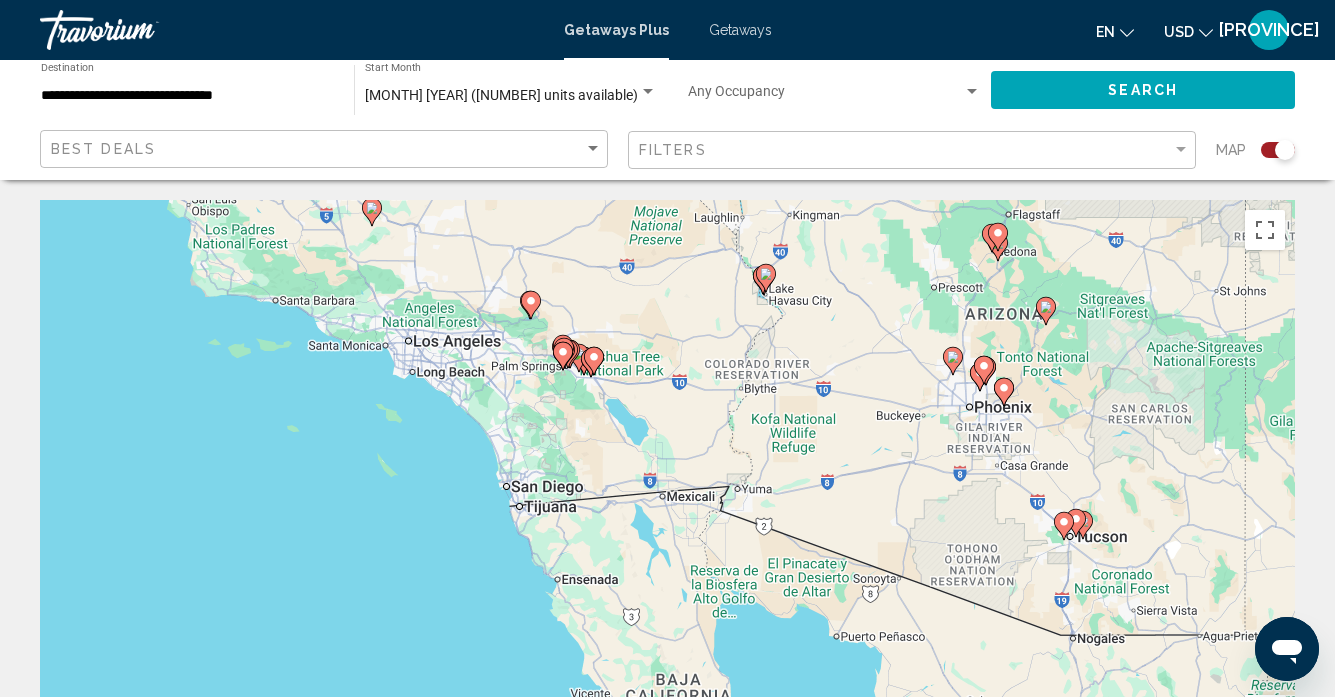 drag, startPoint x: 841, startPoint y: 619, endPoint x: 543, endPoint y: 346, distance: 404.14478 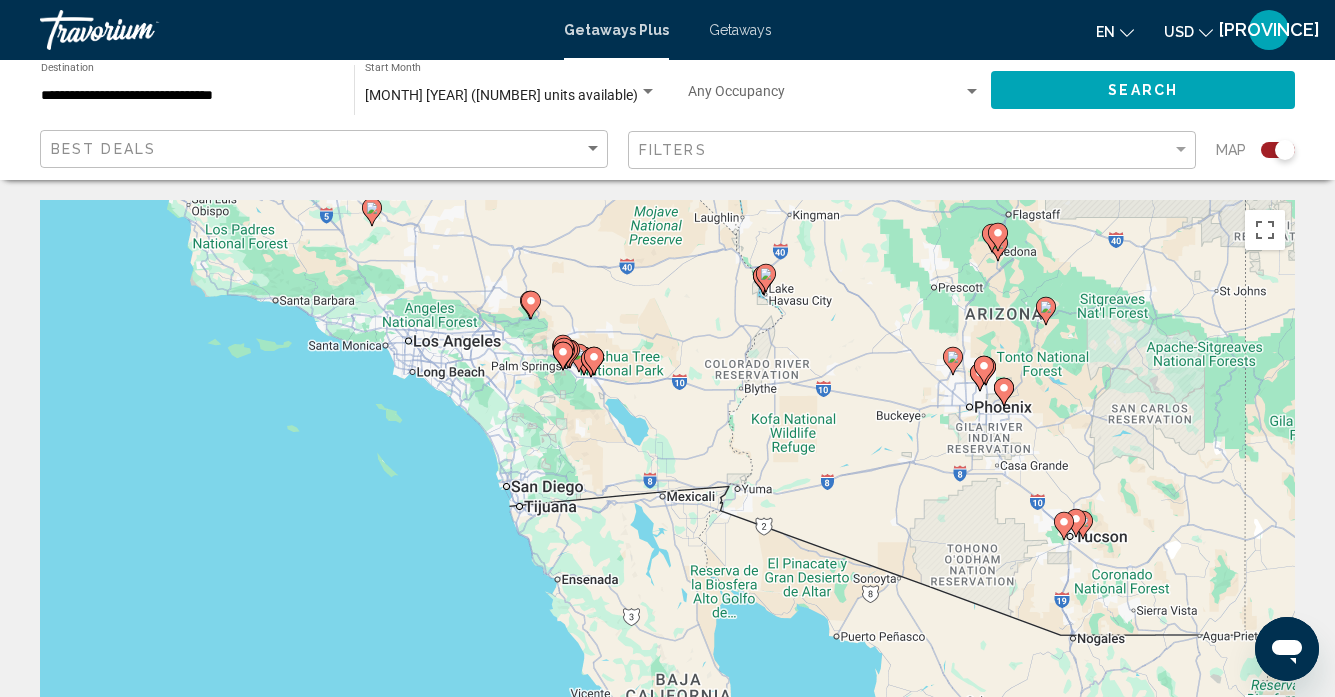 click on "To activate drag with keyboard, press Alt + Enter. Once in keyboard drag state, use the arrow keys to move the marker. To complete the drag, press the Enter key. To cancel, press Escape." at bounding box center (667, 500) 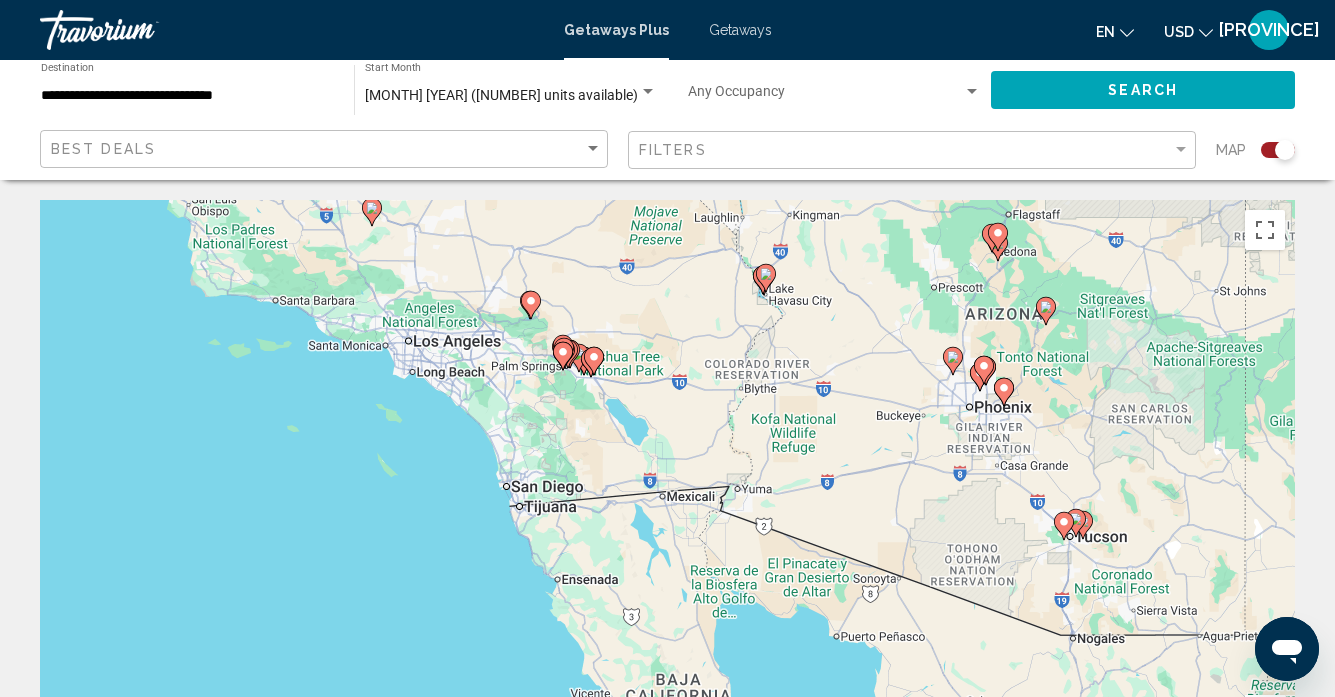 click 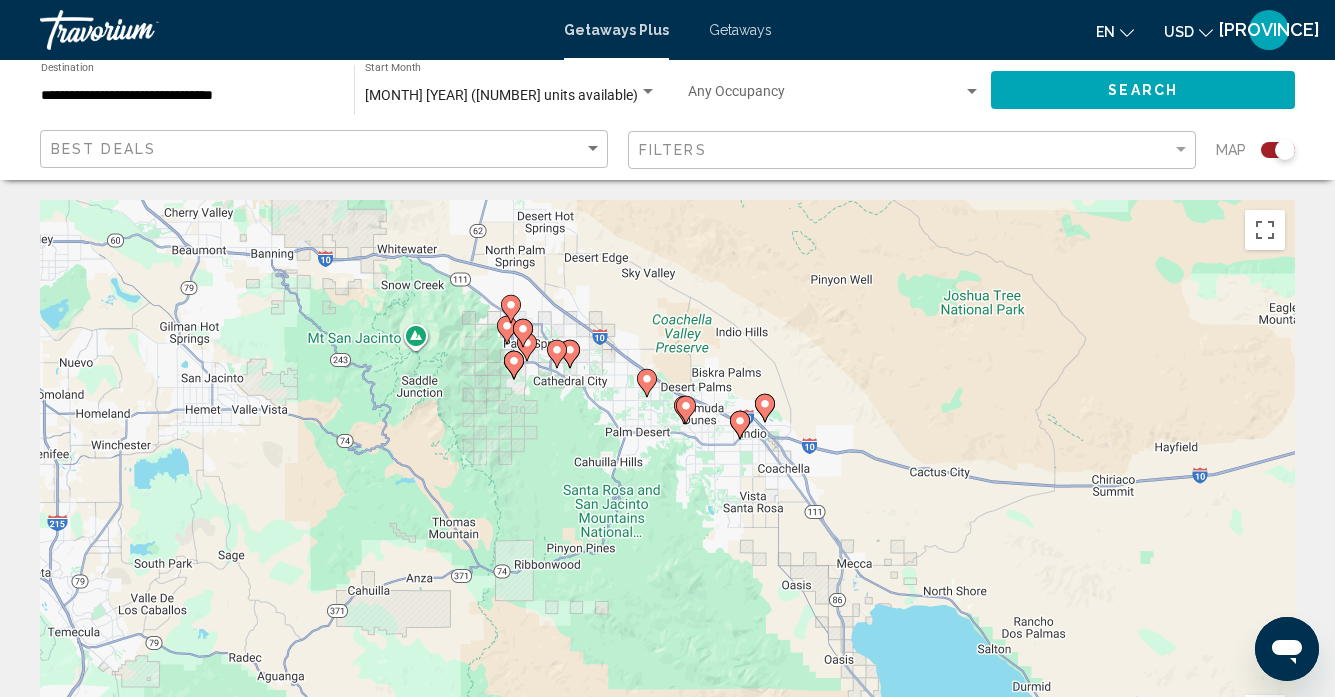 drag, startPoint x: 526, startPoint y: 431, endPoint x: 368, endPoint y: 304, distance: 202.71408 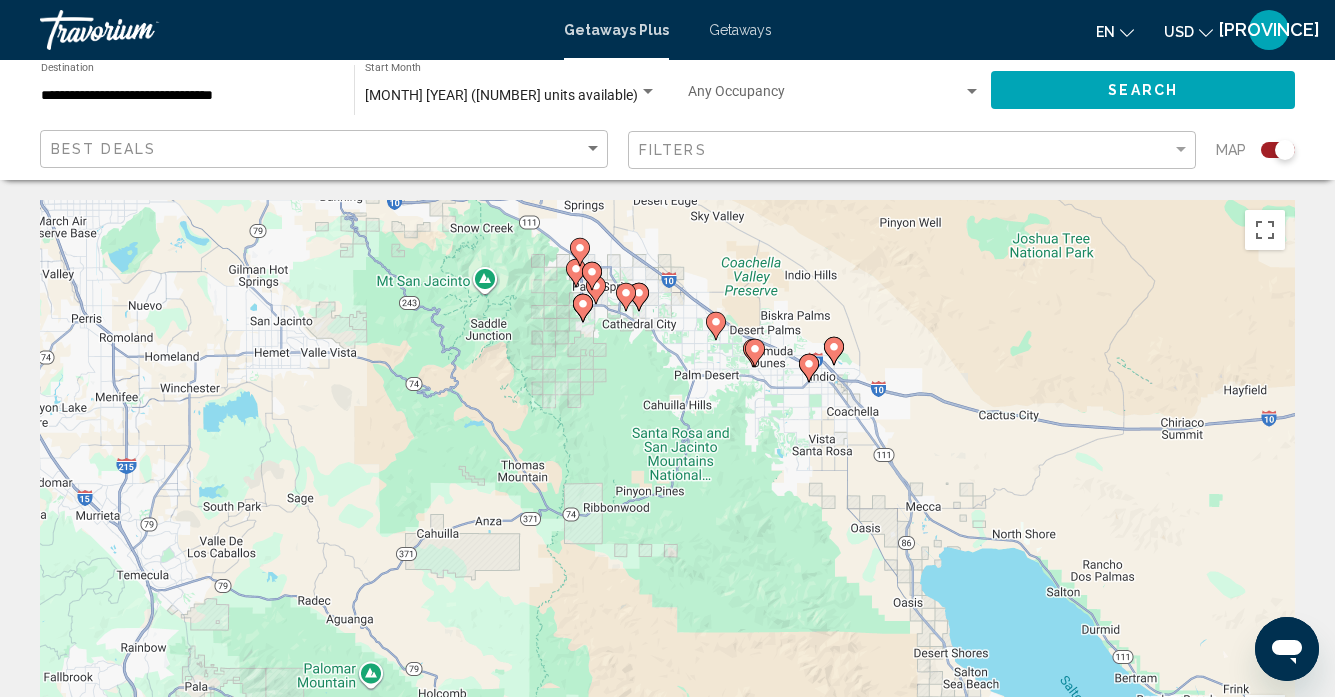 drag, startPoint x: 449, startPoint y: 427, endPoint x: 619, endPoint y: 266, distance: 234.13885 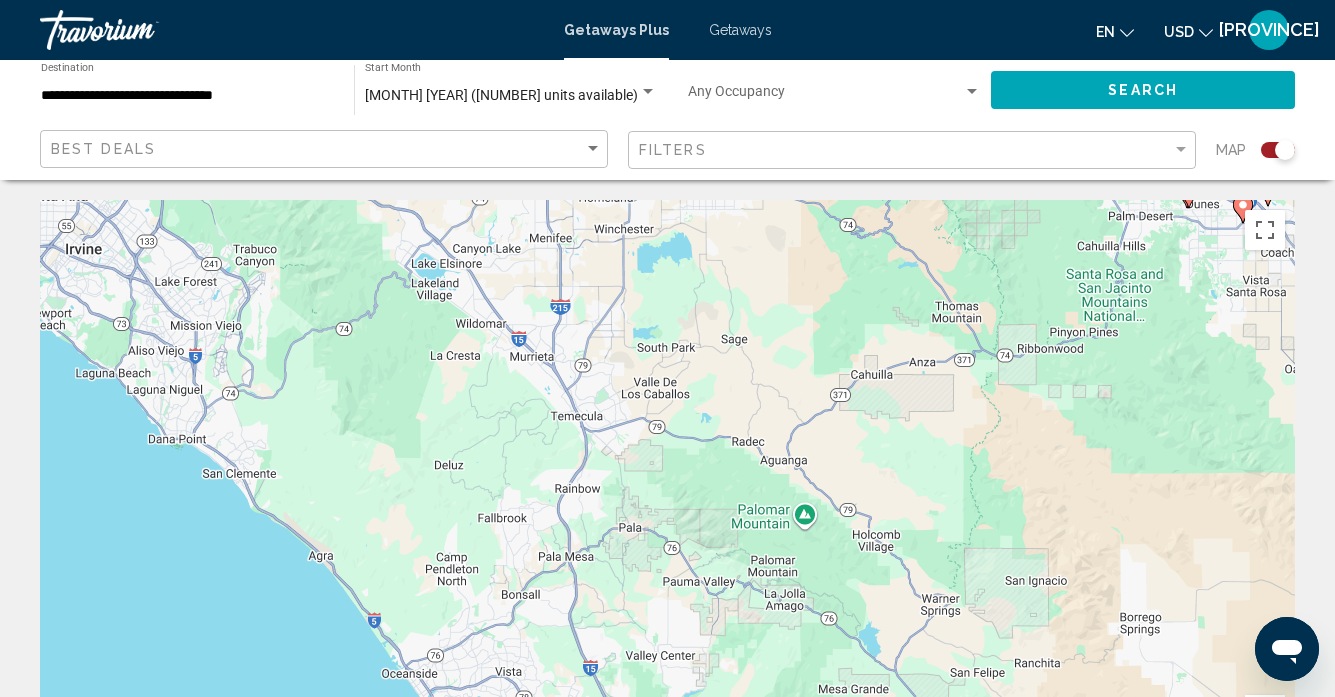 drag, startPoint x: 396, startPoint y: 447, endPoint x: 722, endPoint y: 395, distance: 330.1212 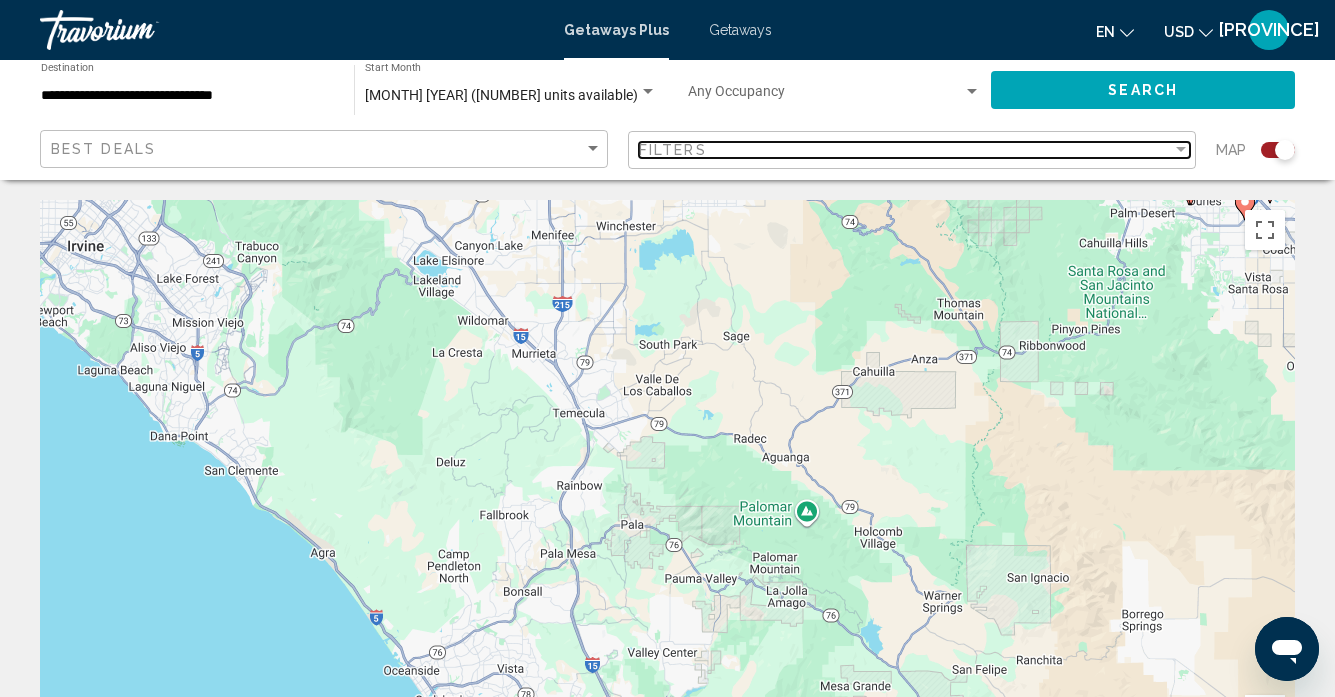 click on "Filters" at bounding box center (905, 150) 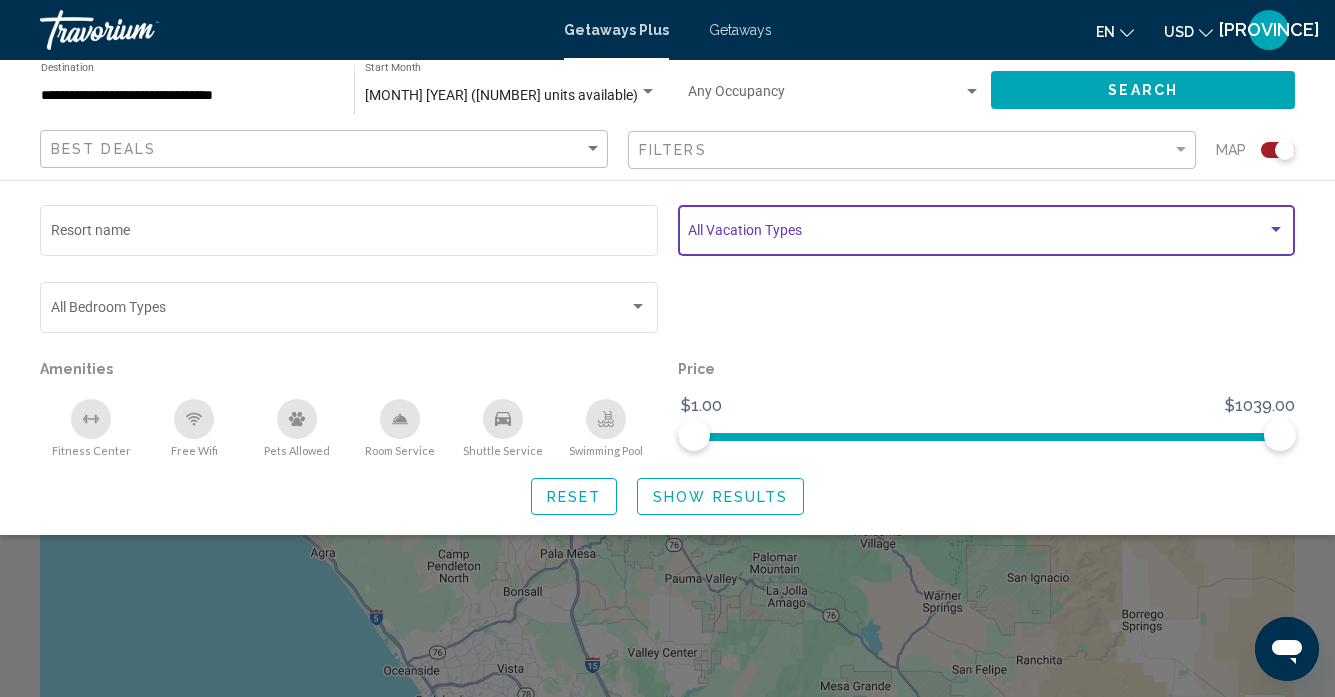 click at bounding box center (977, 234) 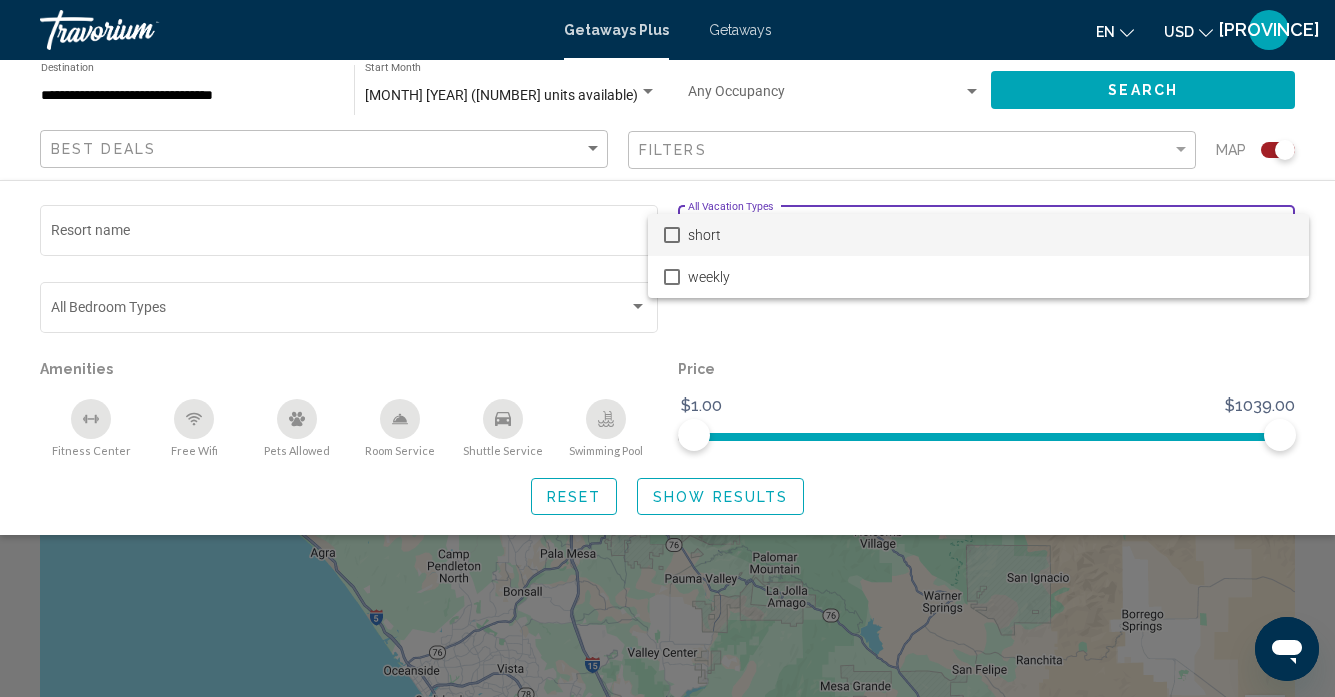 click at bounding box center [672, 235] 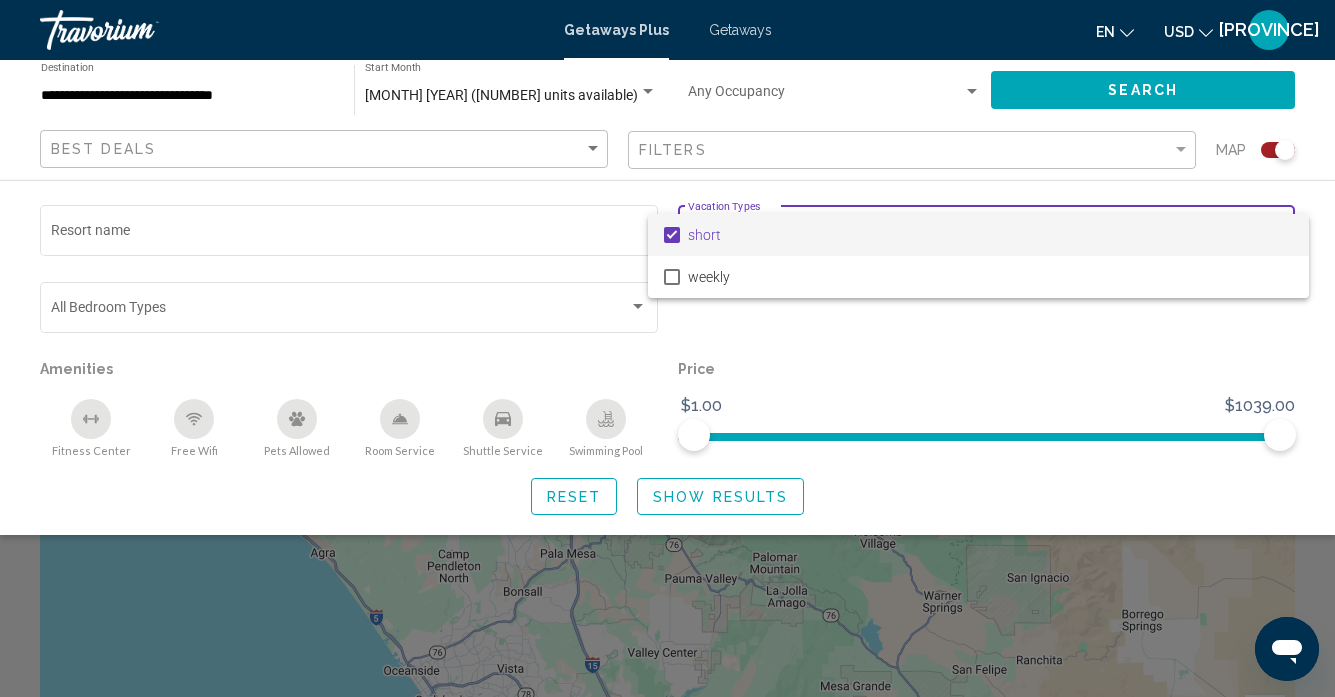 click at bounding box center (667, 348) 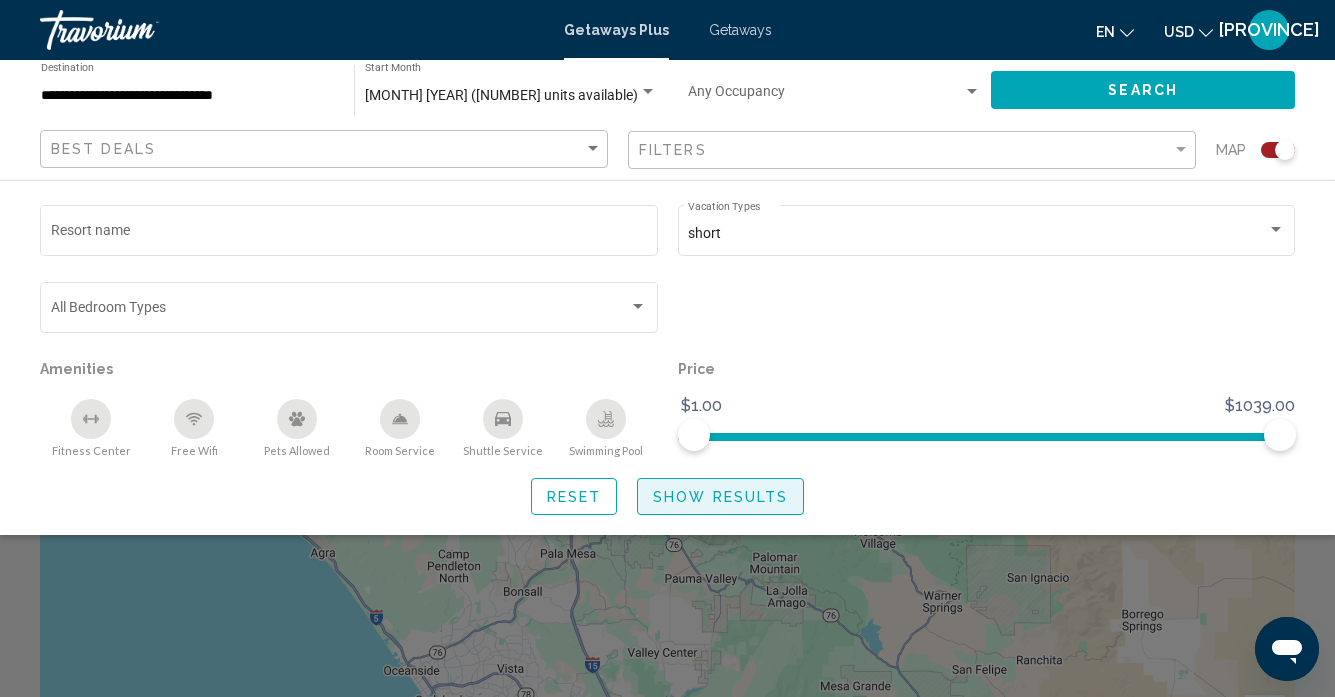 click on "Show Results" 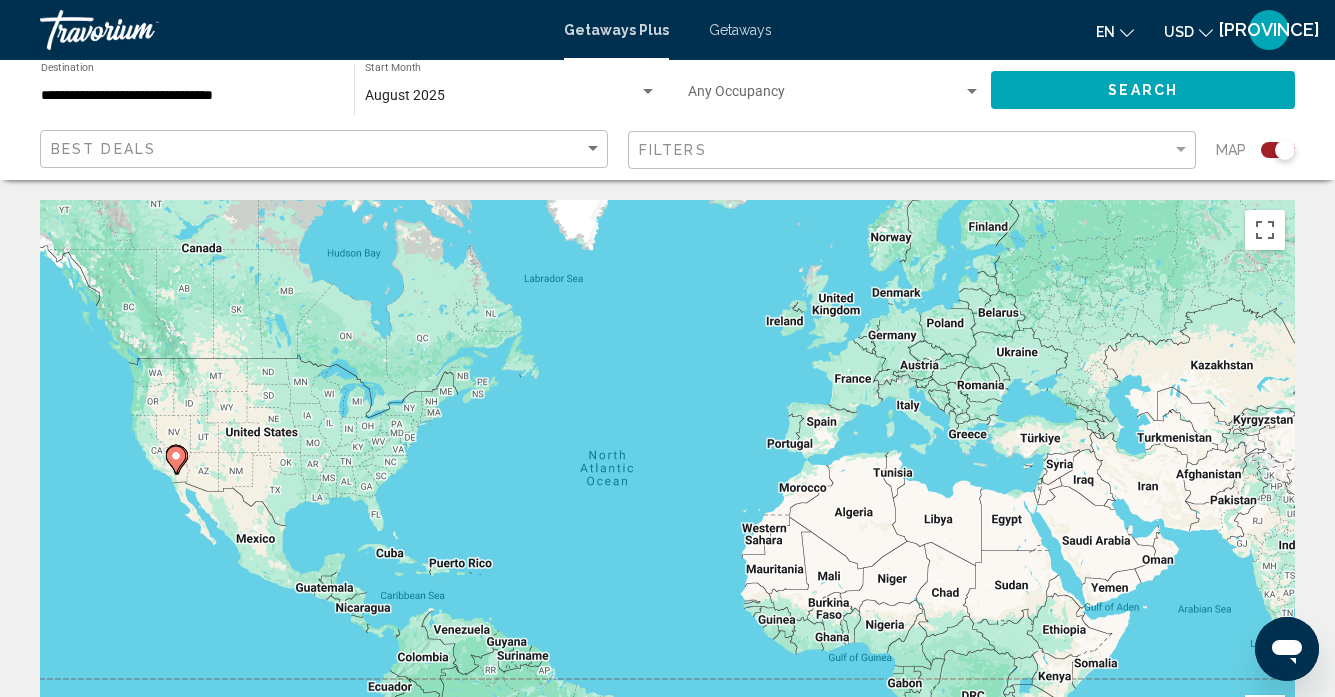 click 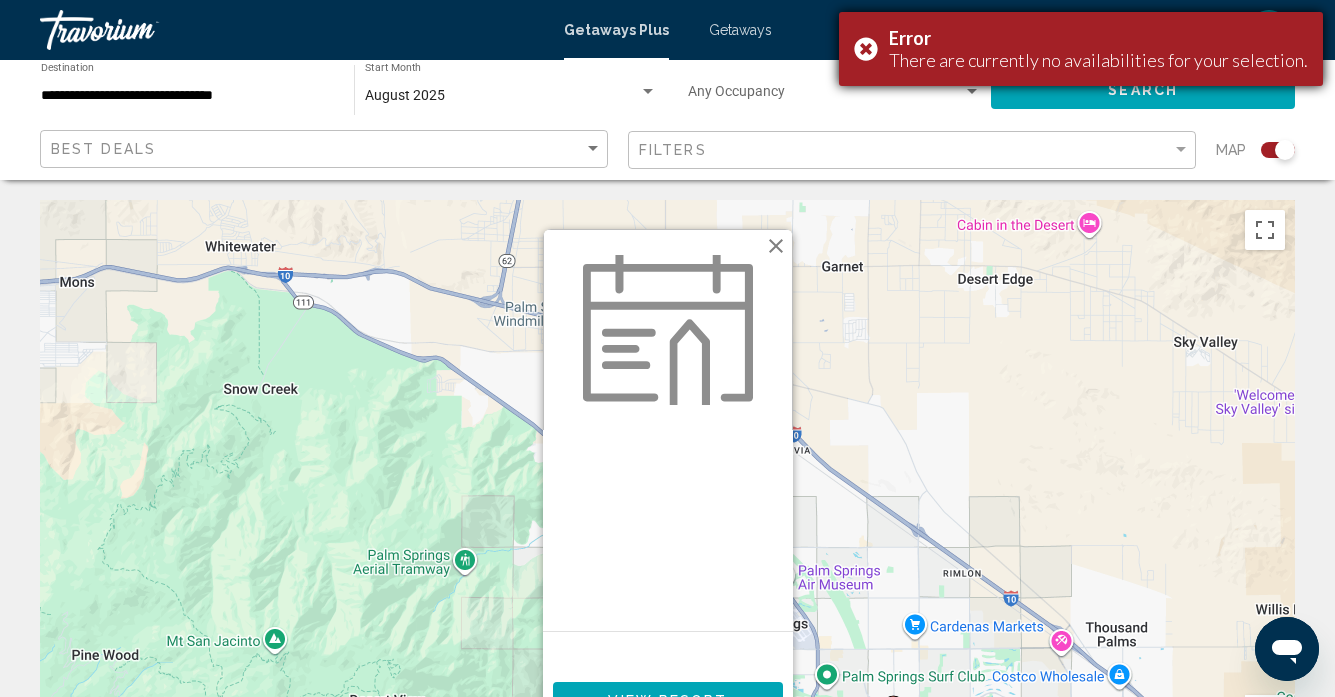 click on "Error   There are currently no availabilities for your selection." at bounding box center (1081, 49) 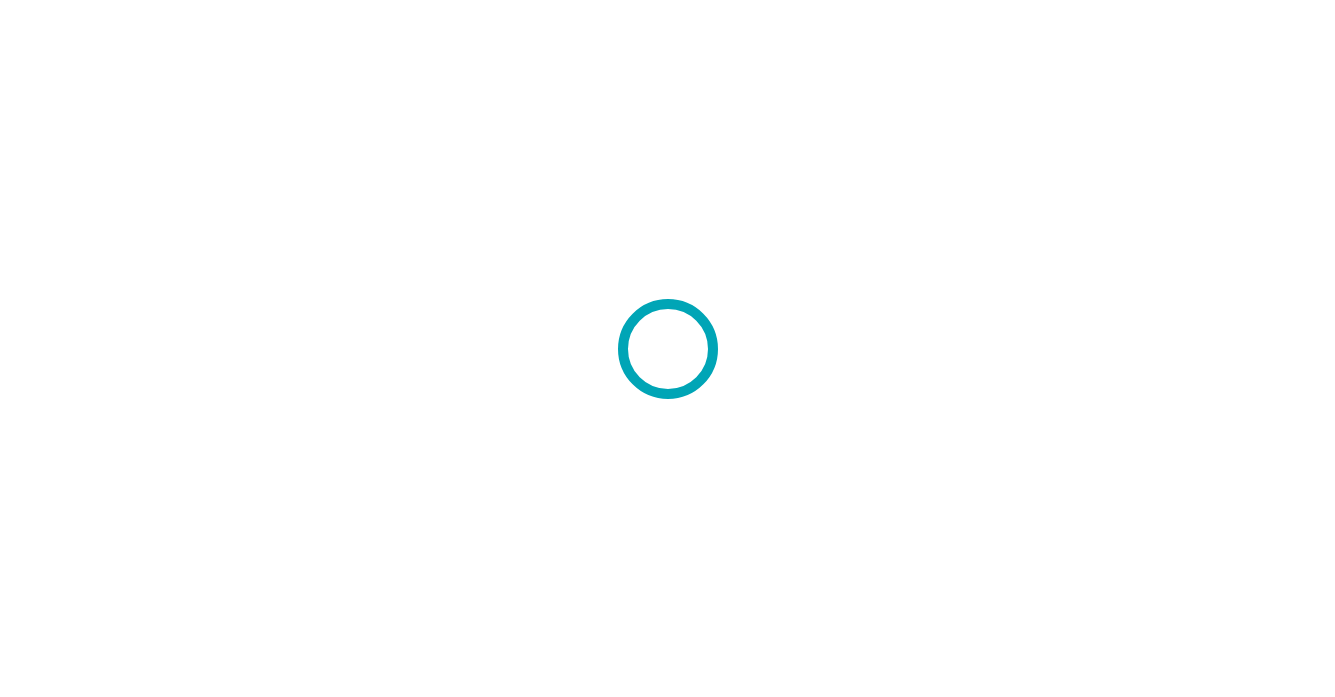 scroll, scrollTop: 0, scrollLeft: 0, axis: both 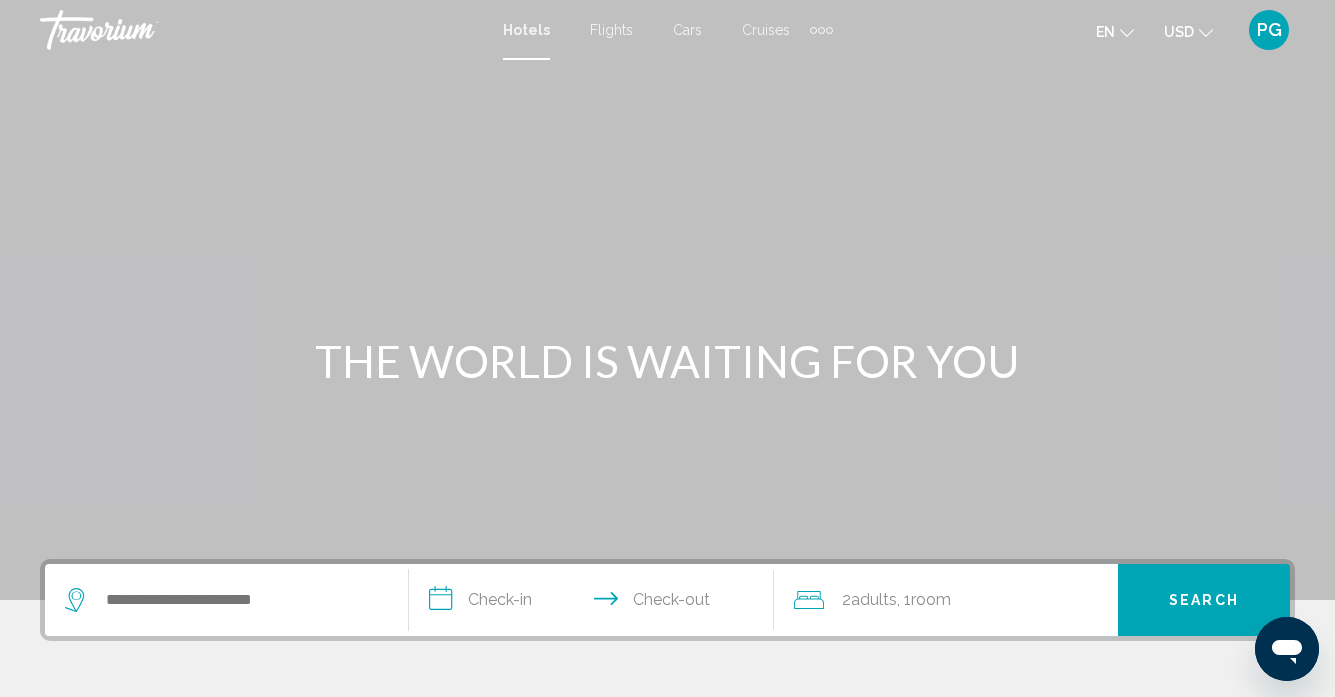 click at bounding box center [821, 30] 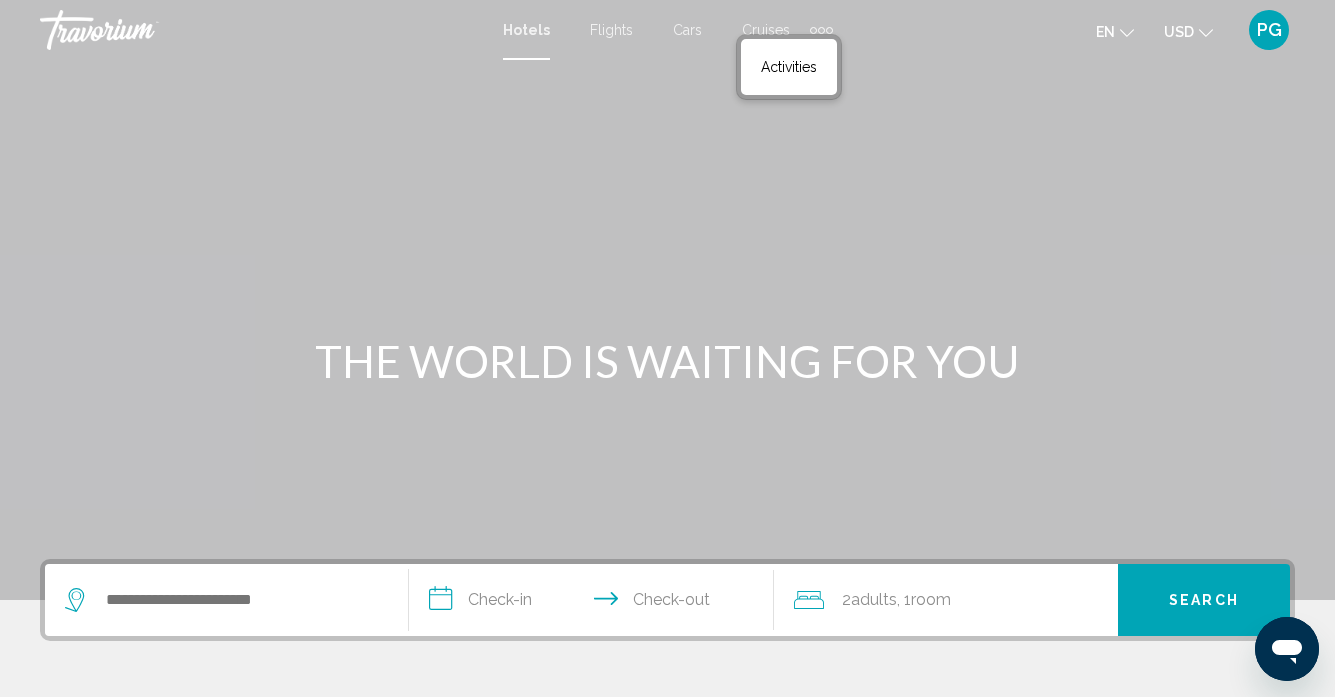 click at bounding box center (821, 30) 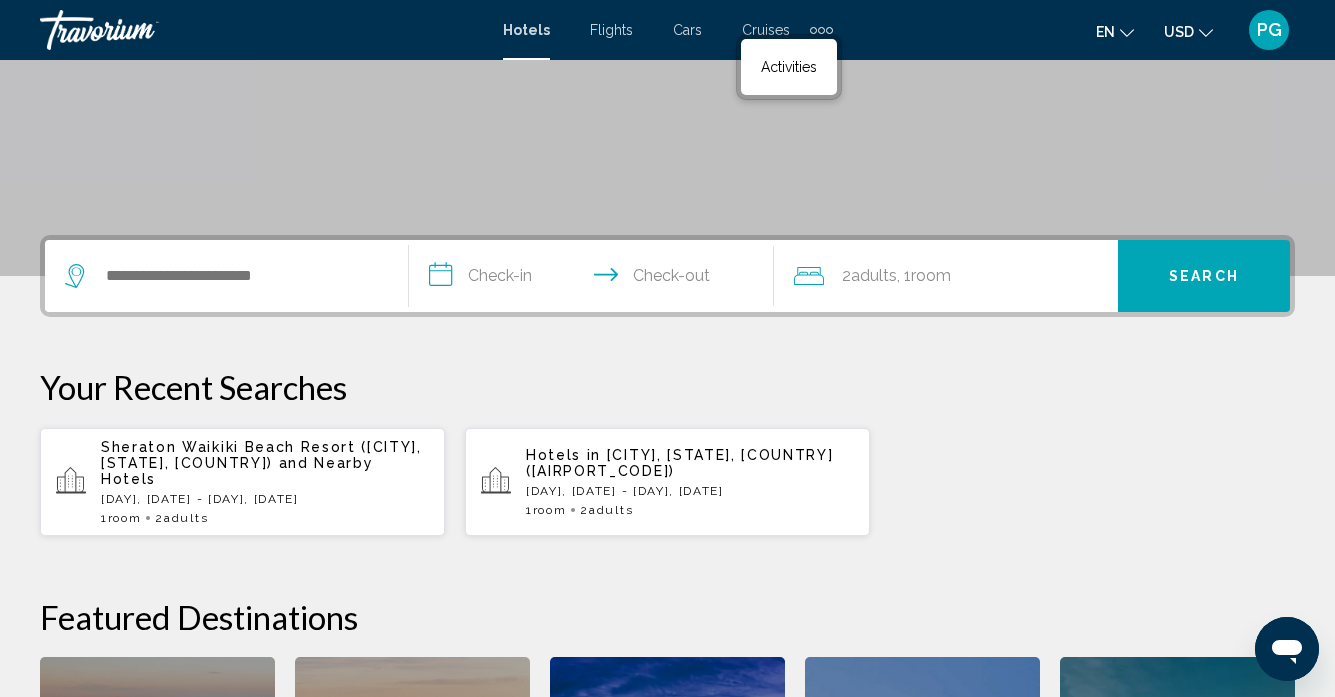 scroll, scrollTop: 327, scrollLeft: 0, axis: vertical 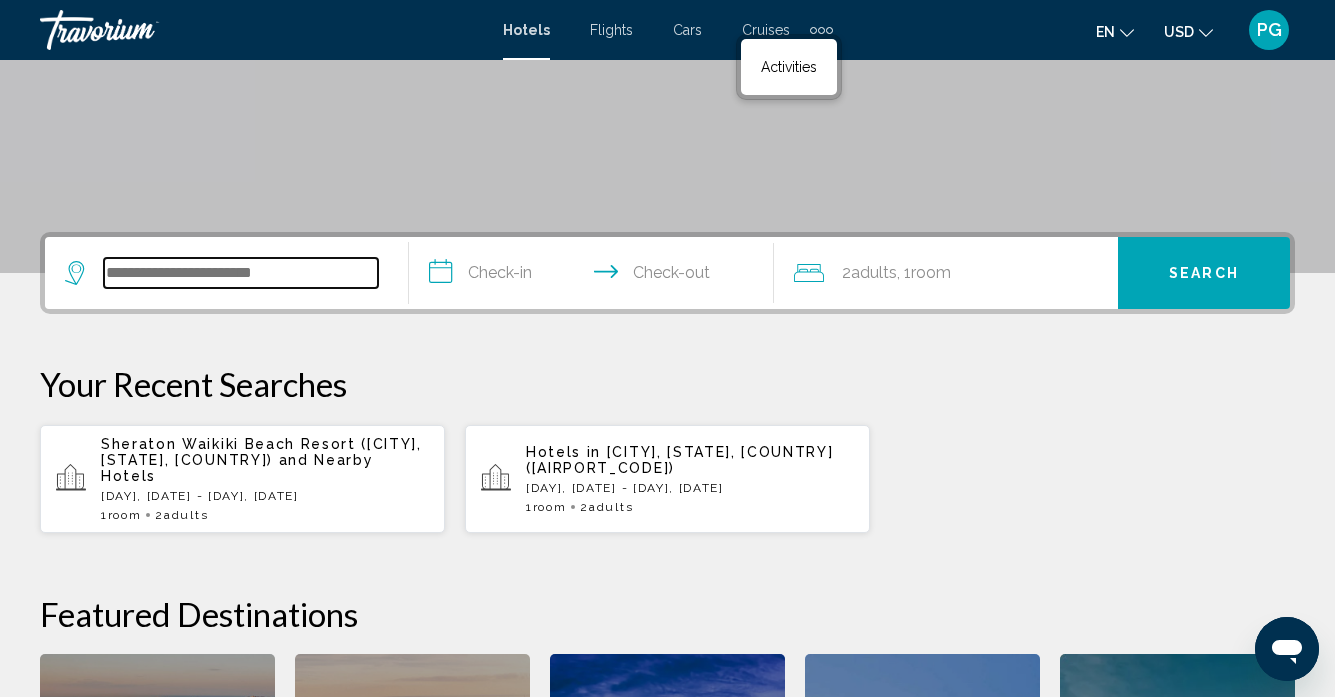 click at bounding box center [241, 273] 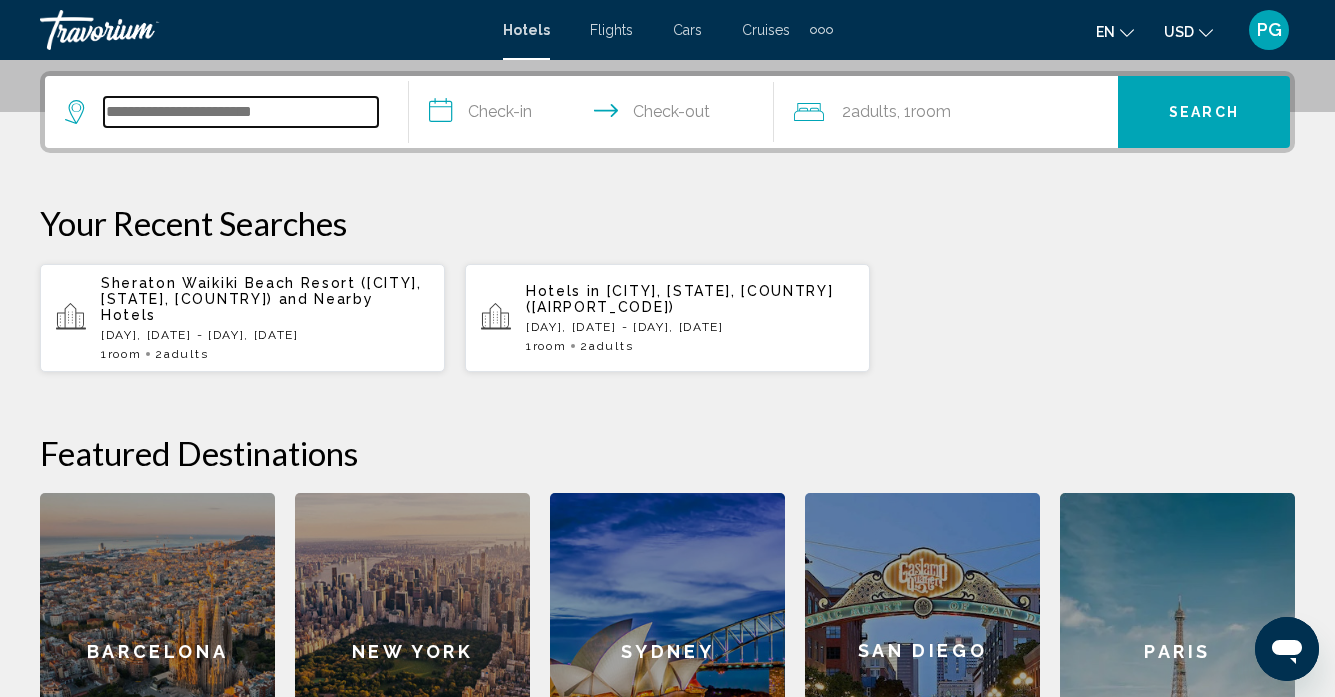 scroll, scrollTop: 494, scrollLeft: 0, axis: vertical 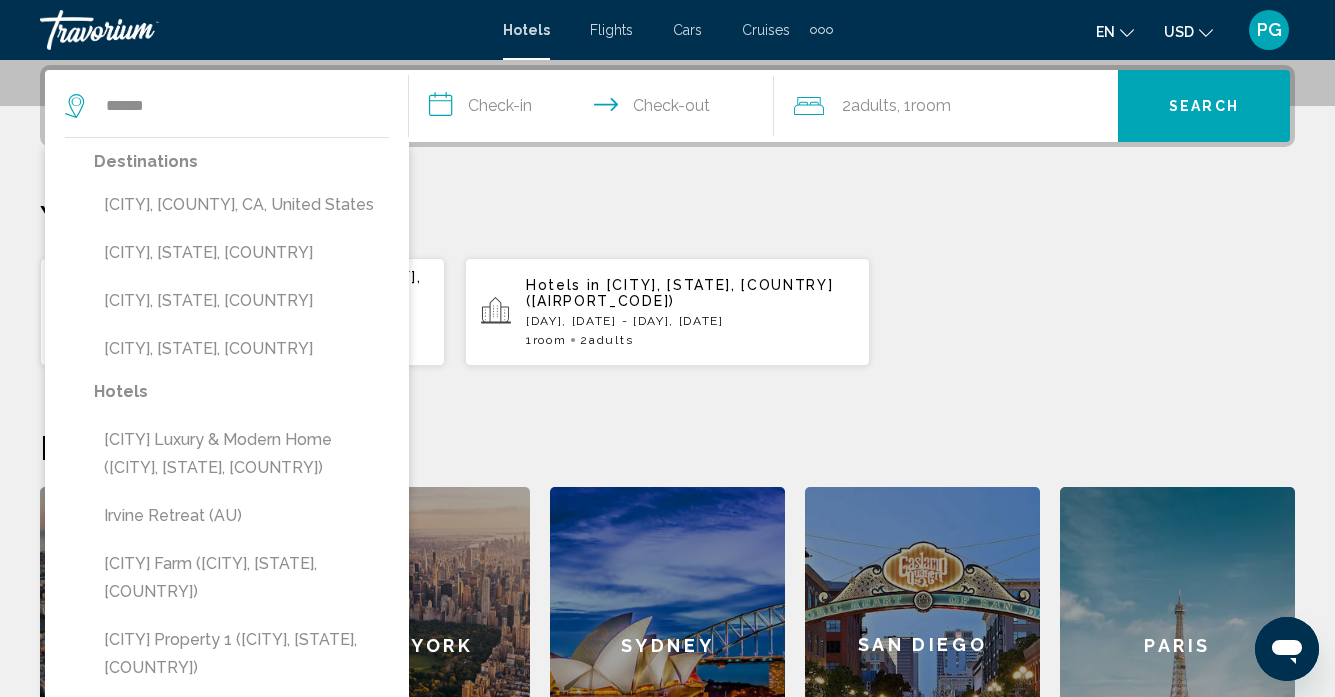 click on "**********" at bounding box center (595, 109) 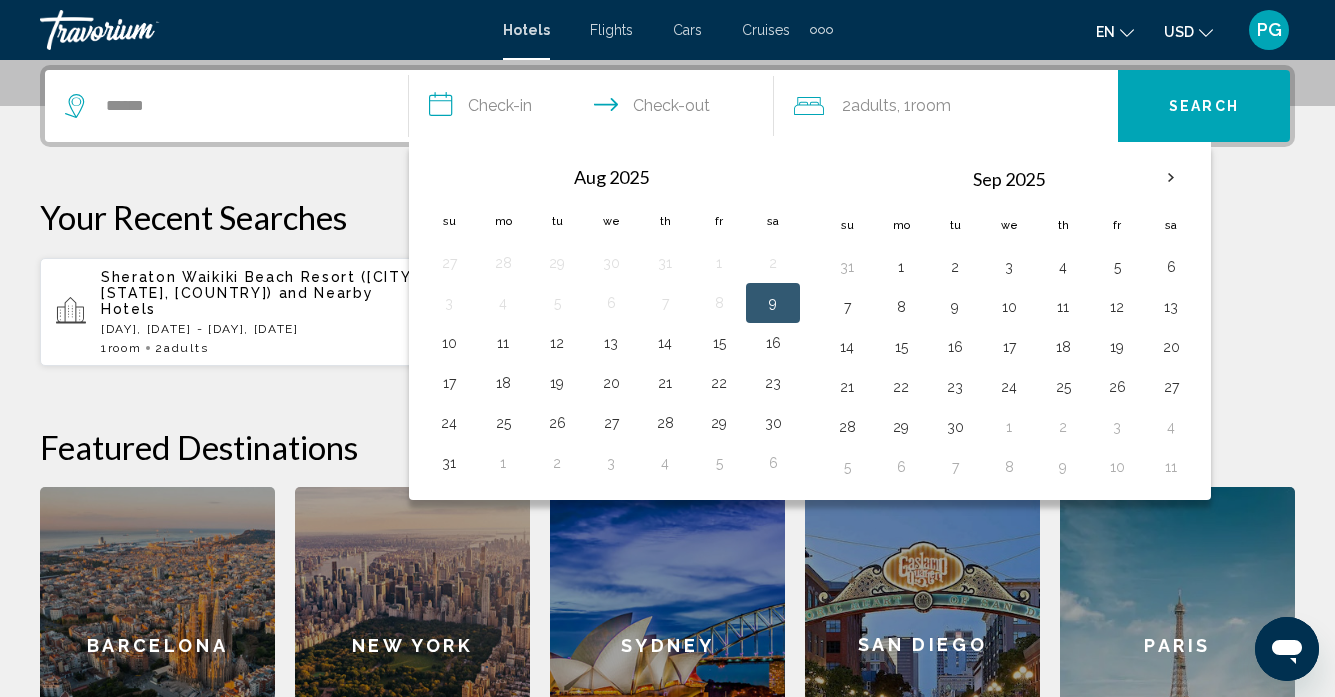 click on "******" at bounding box center (226, 106) 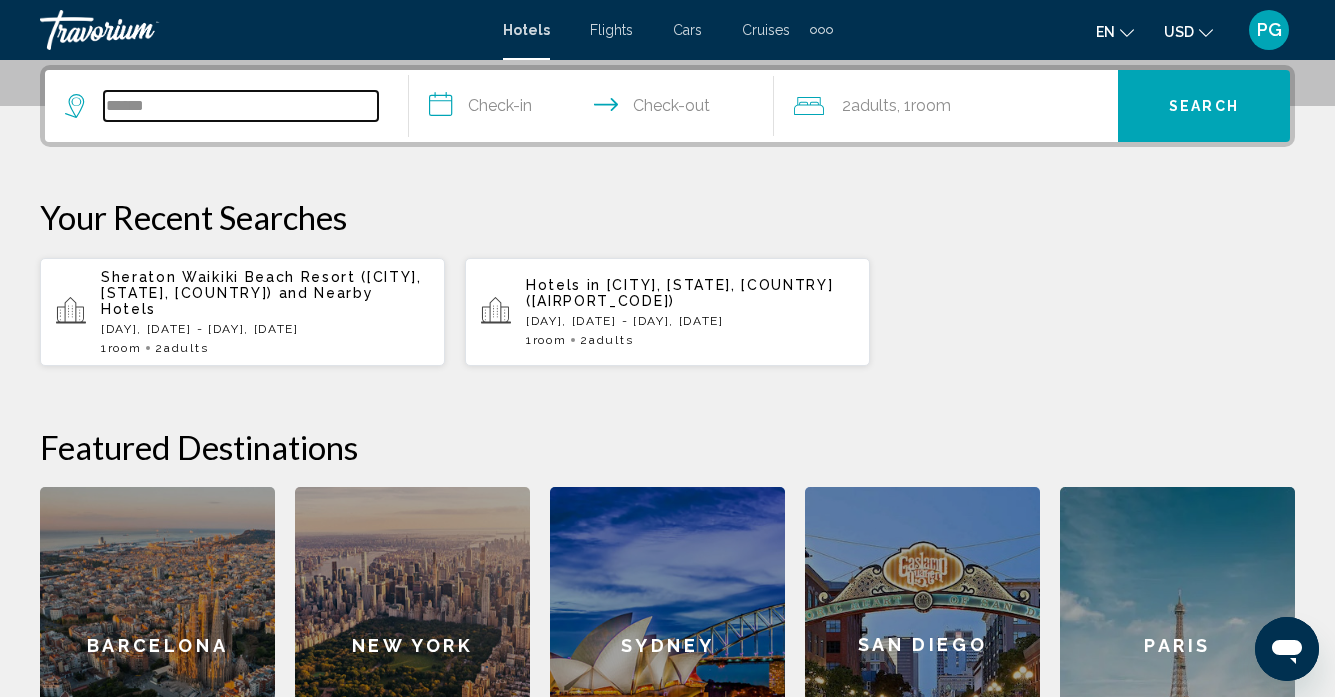 click on "******" at bounding box center (241, 106) 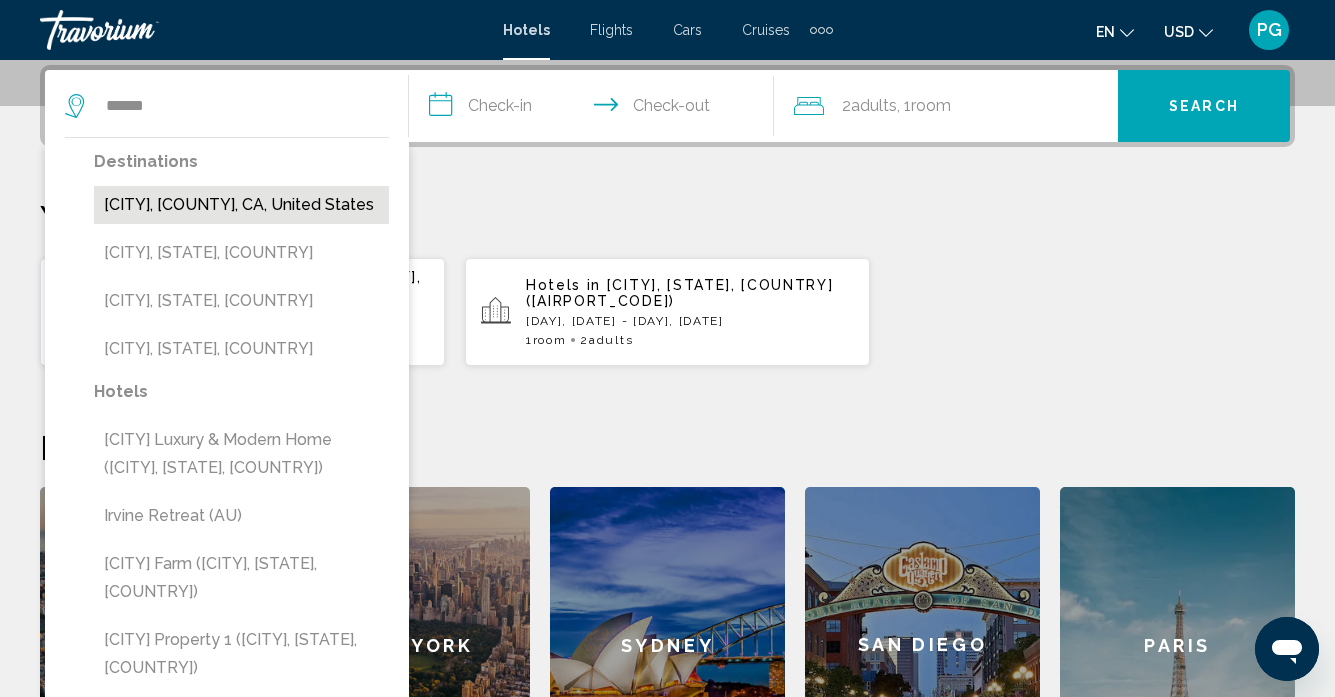 click on "[CITY], [COUNTY], CA, United States" at bounding box center [241, 205] 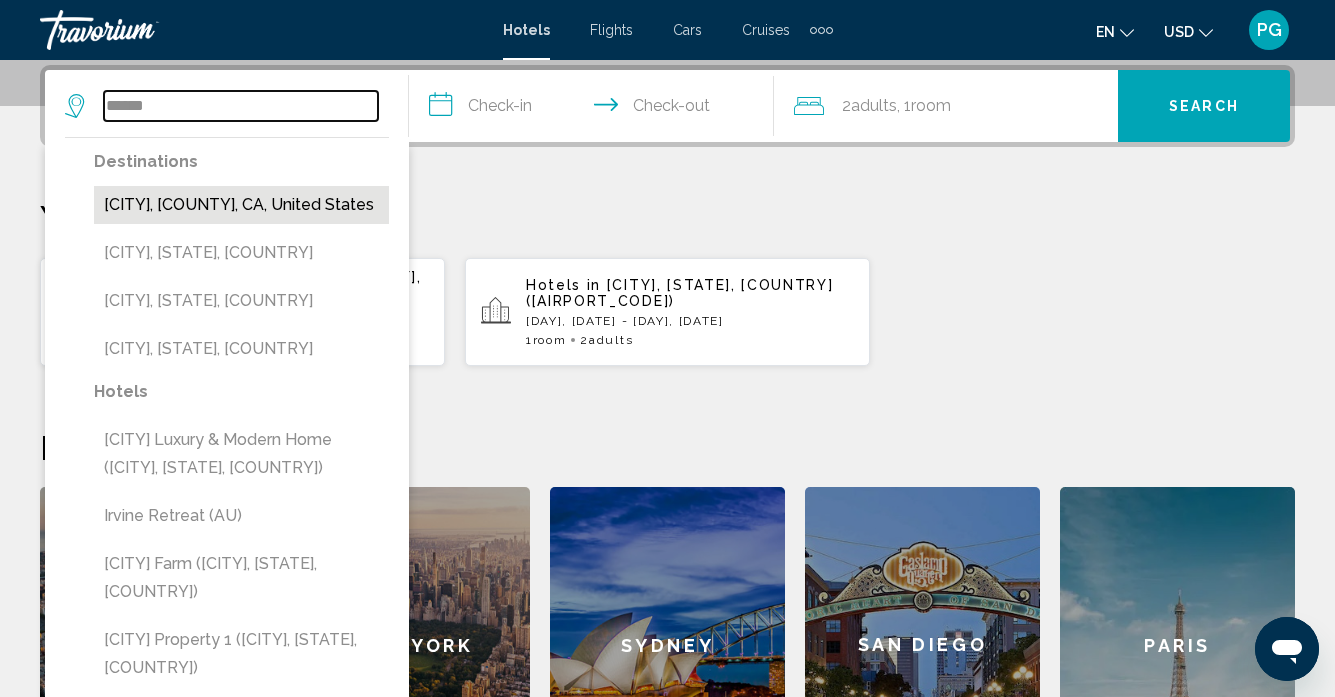 type on "**********" 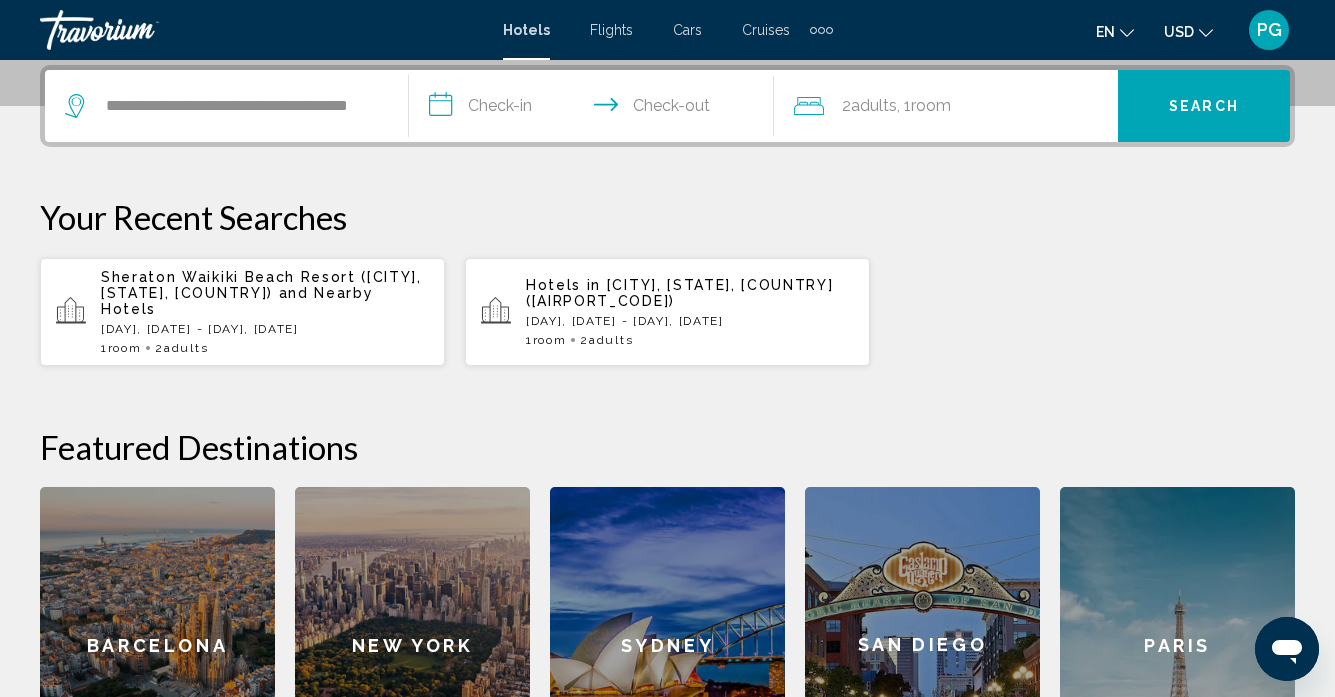 click on "**********" at bounding box center [595, 109] 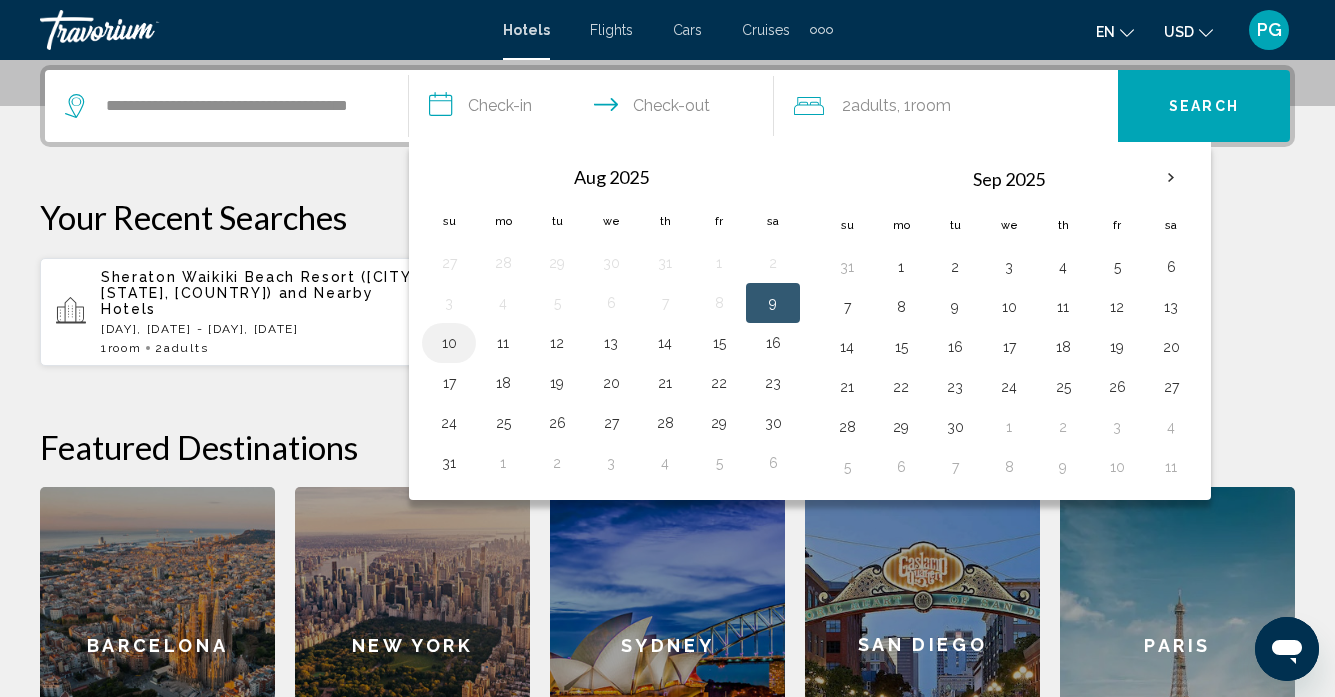 click on "10" at bounding box center (449, 343) 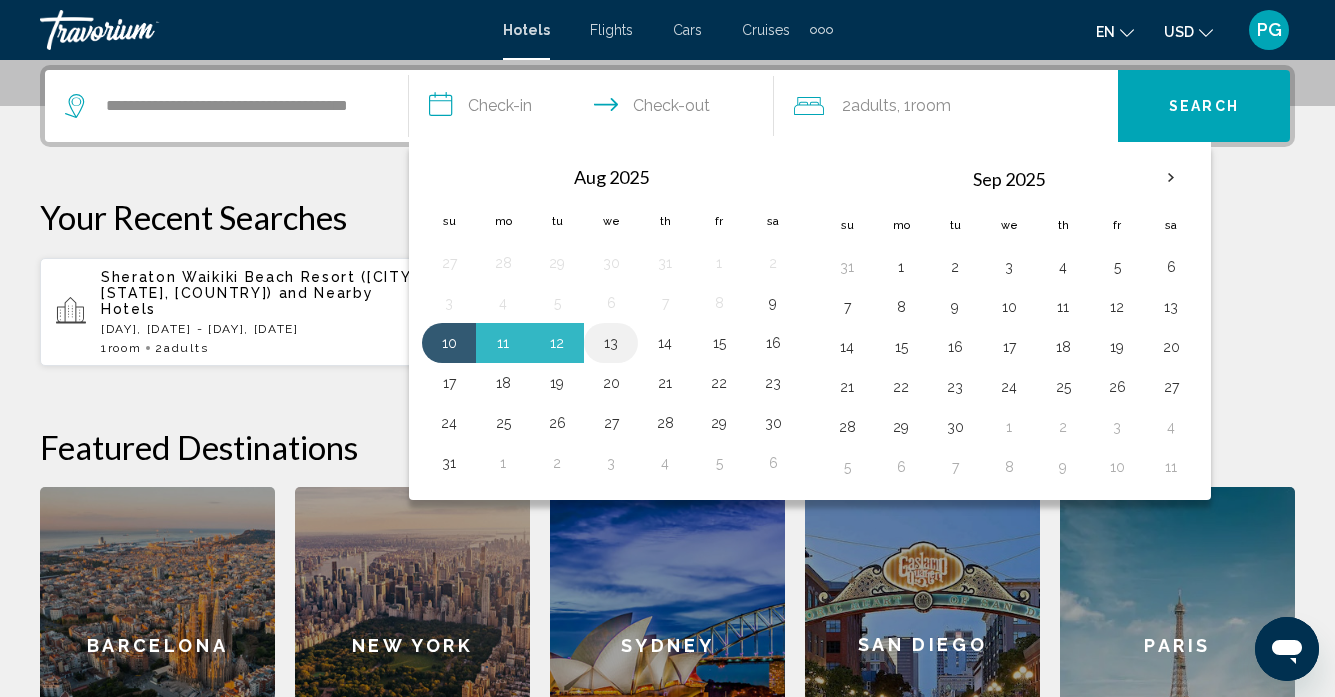 click on "13" at bounding box center [611, 343] 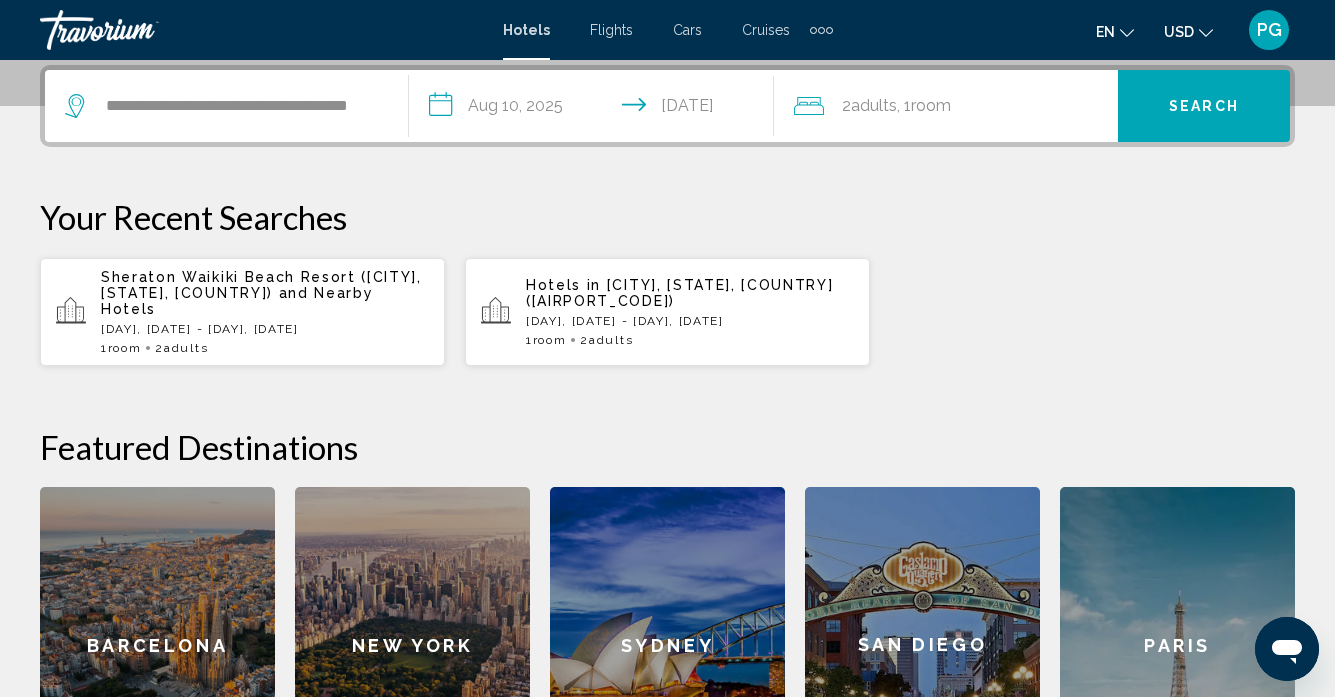 click on ", 1  Room rooms" 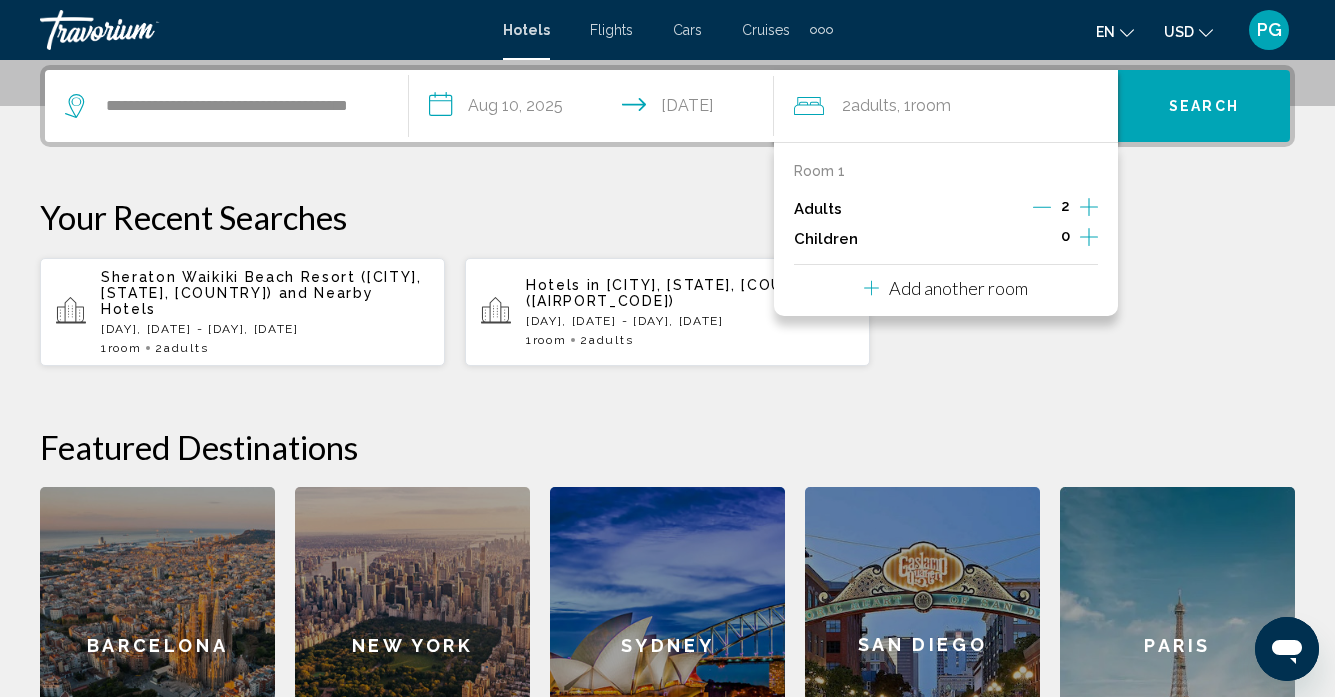 click 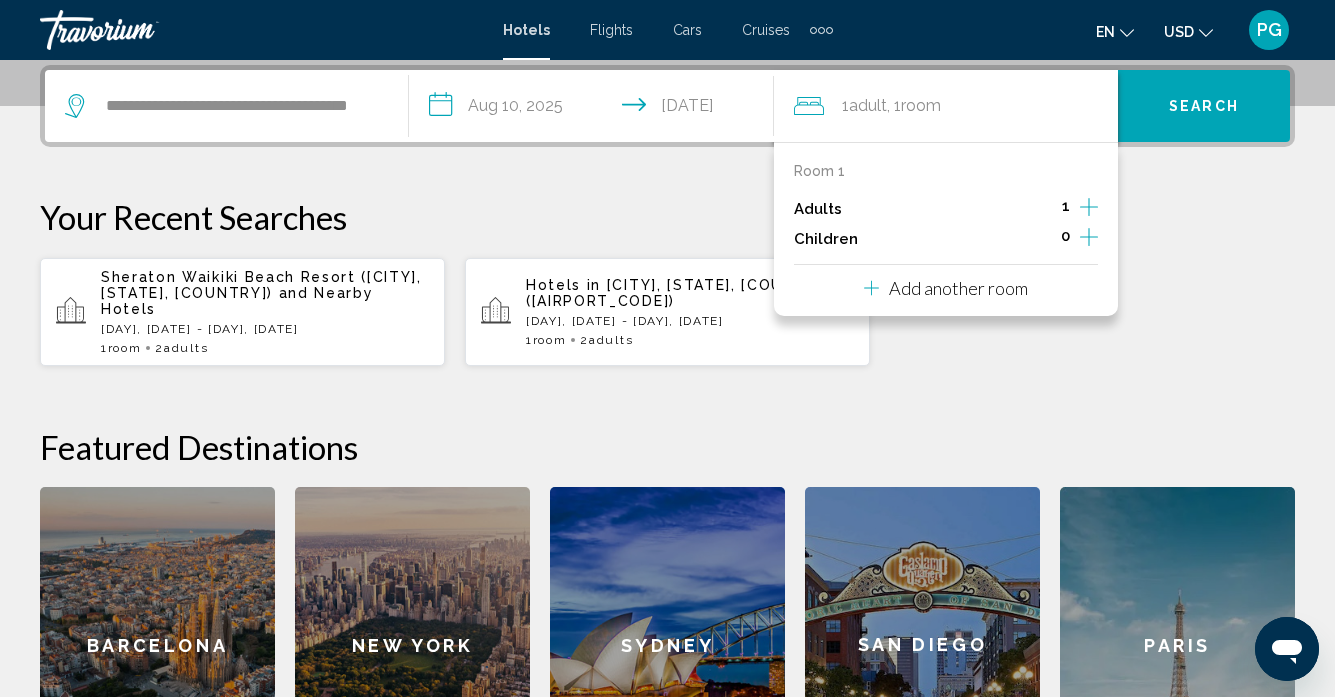 click on "Search" at bounding box center [1204, 107] 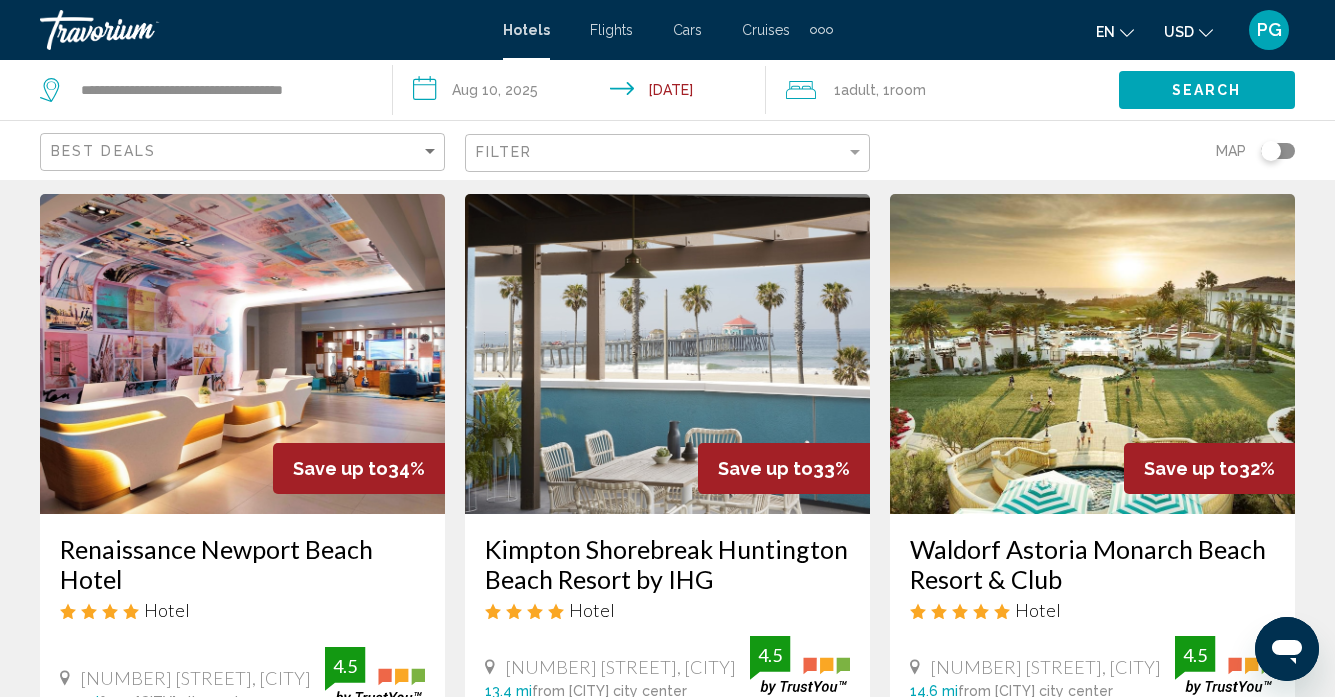scroll, scrollTop: 0, scrollLeft: 0, axis: both 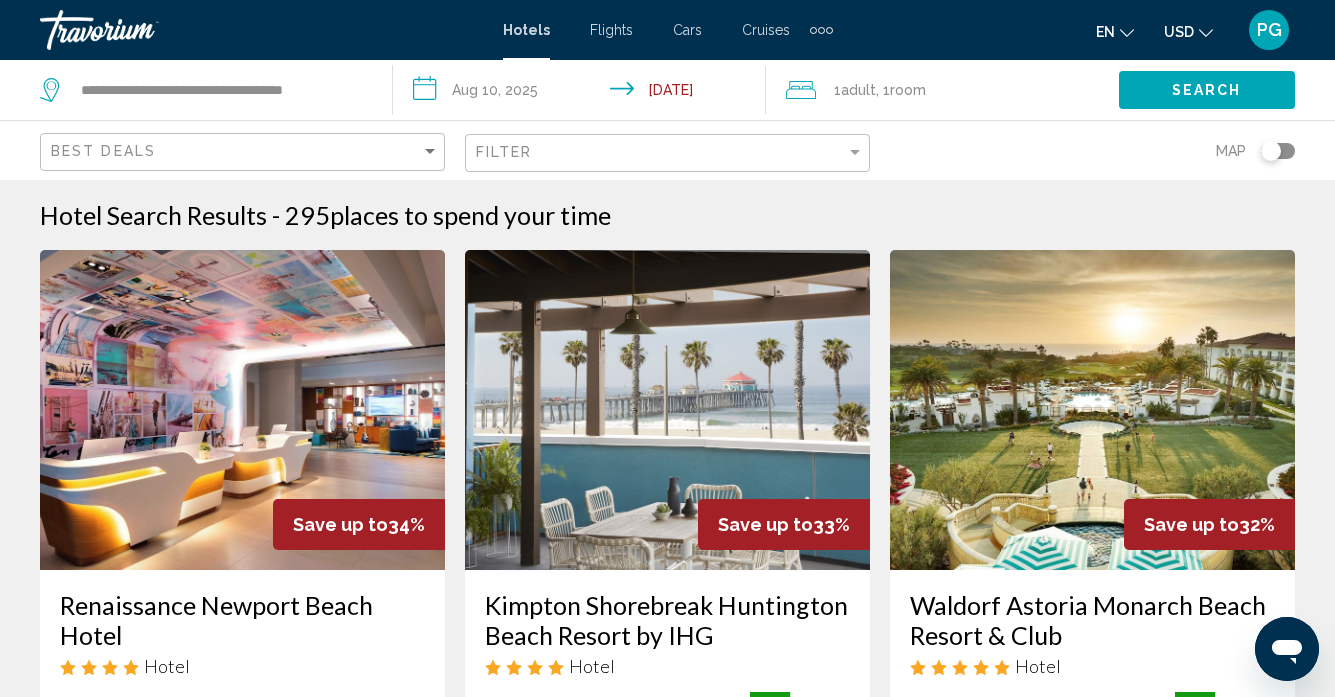 click on "Filter" 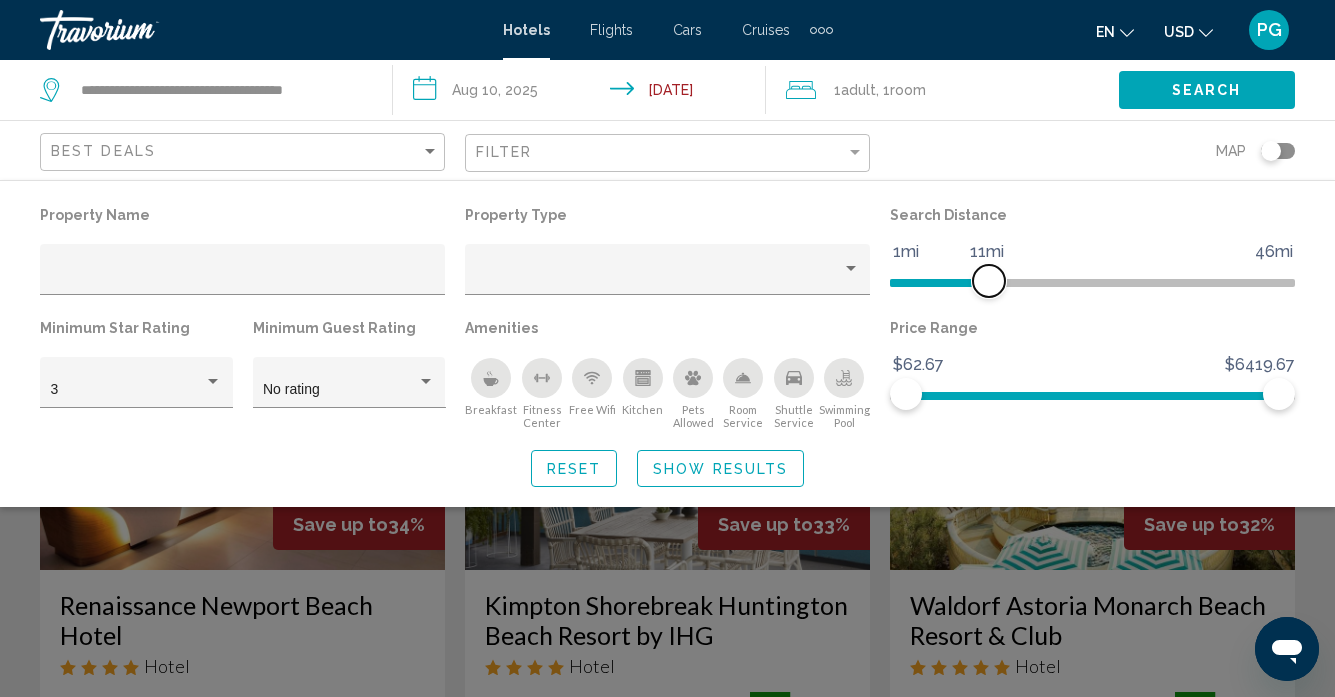 drag, startPoint x: 1133, startPoint y: 271, endPoint x: 985, endPoint y: 269, distance: 148.01352 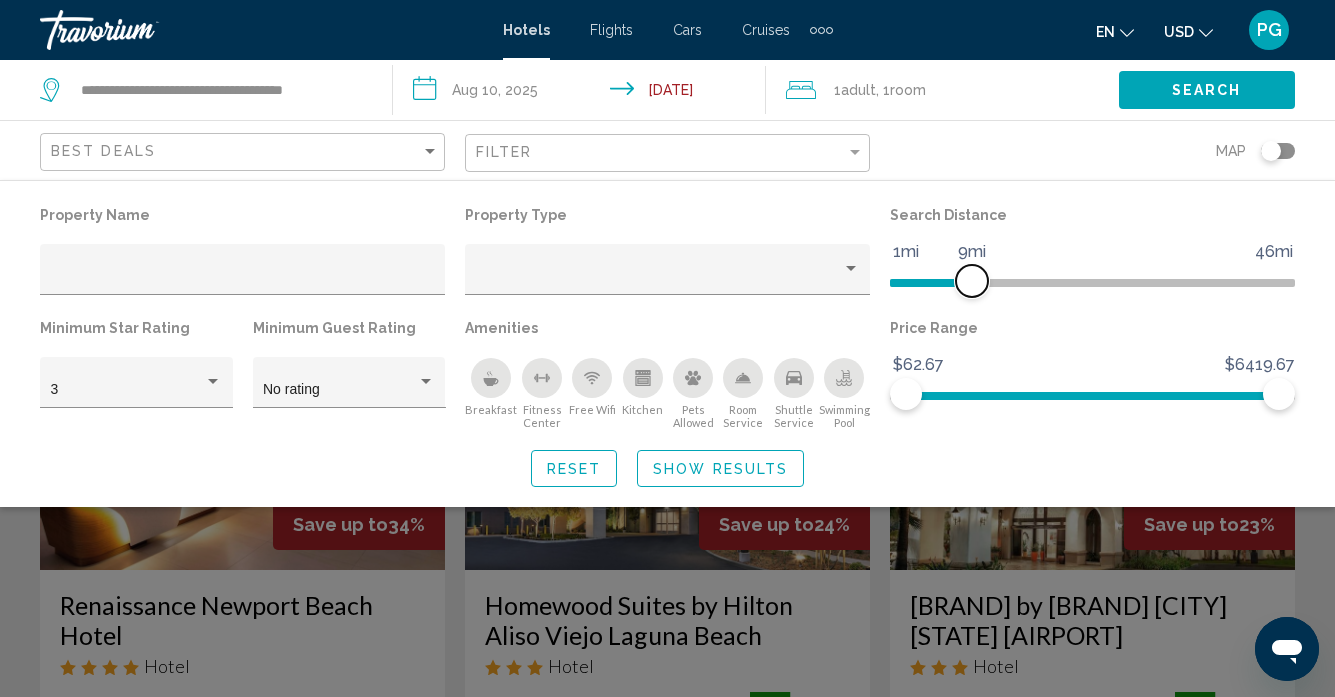 drag, startPoint x: 986, startPoint y: 269, endPoint x: 976, endPoint y: 276, distance: 12.206555 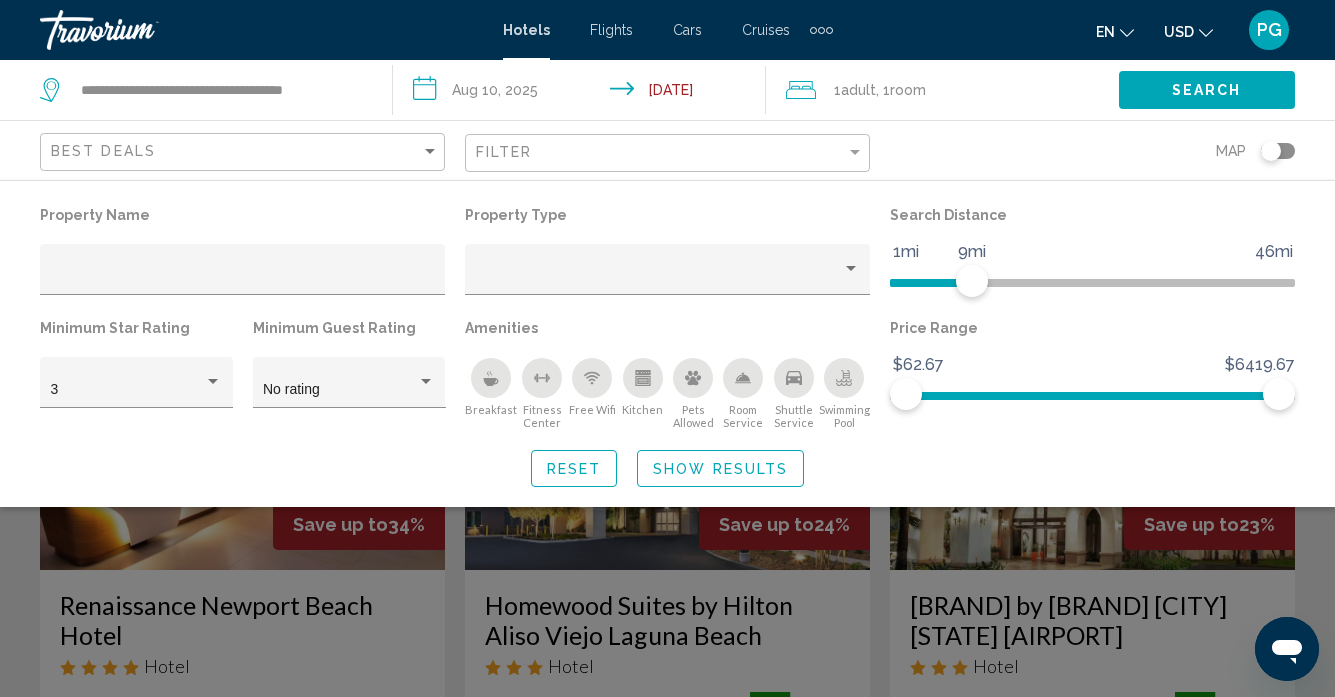 click on "Search" 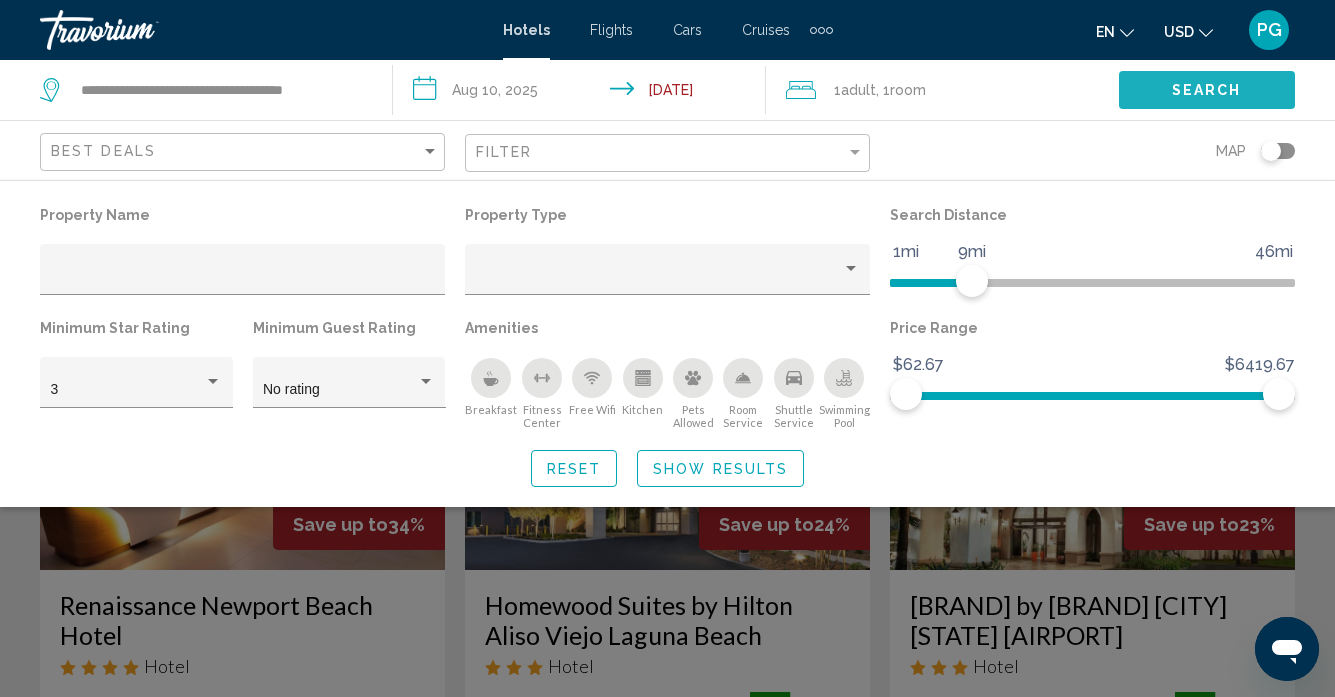 click on "Search" 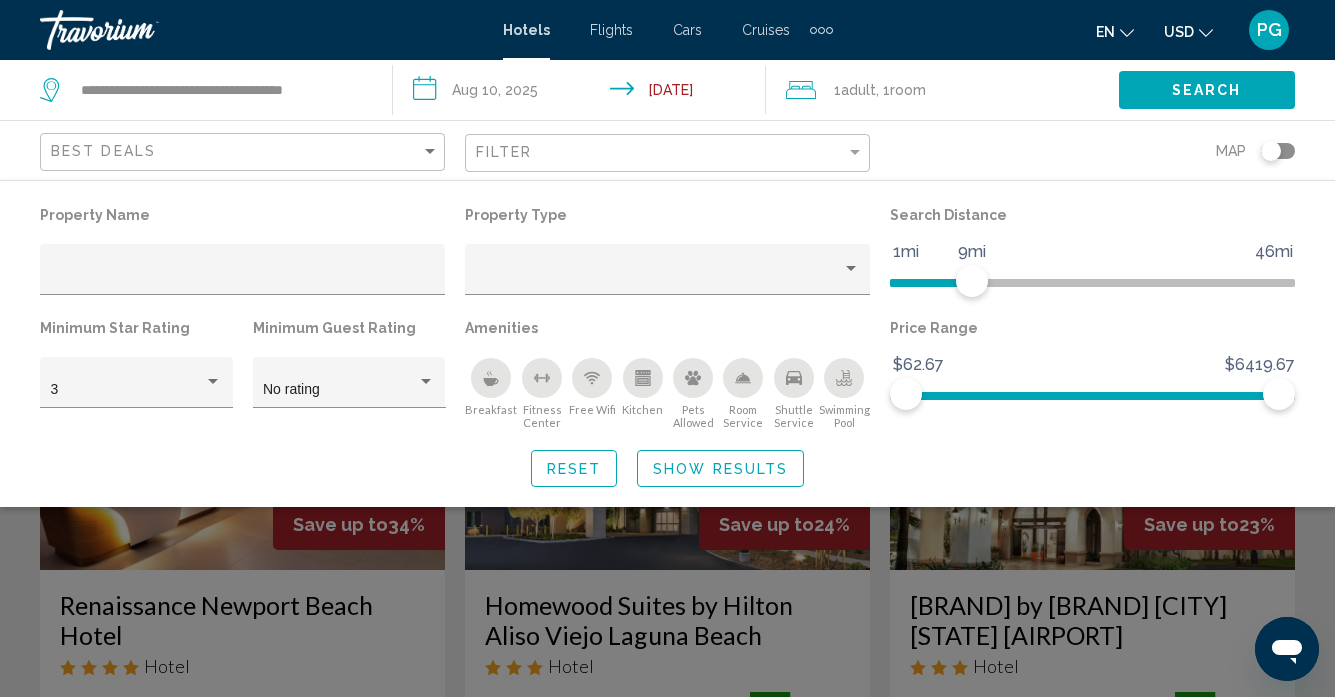 click 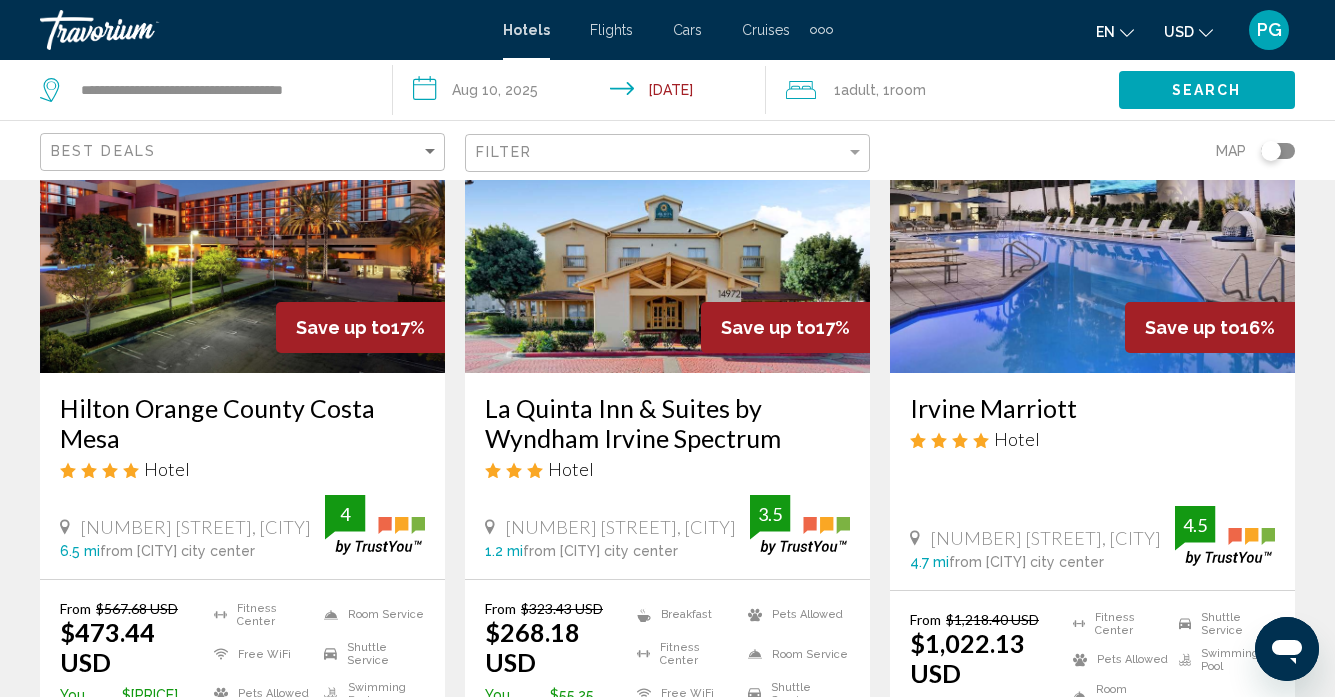 scroll, scrollTop: 2525, scrollLeft: 0, axis: vertical 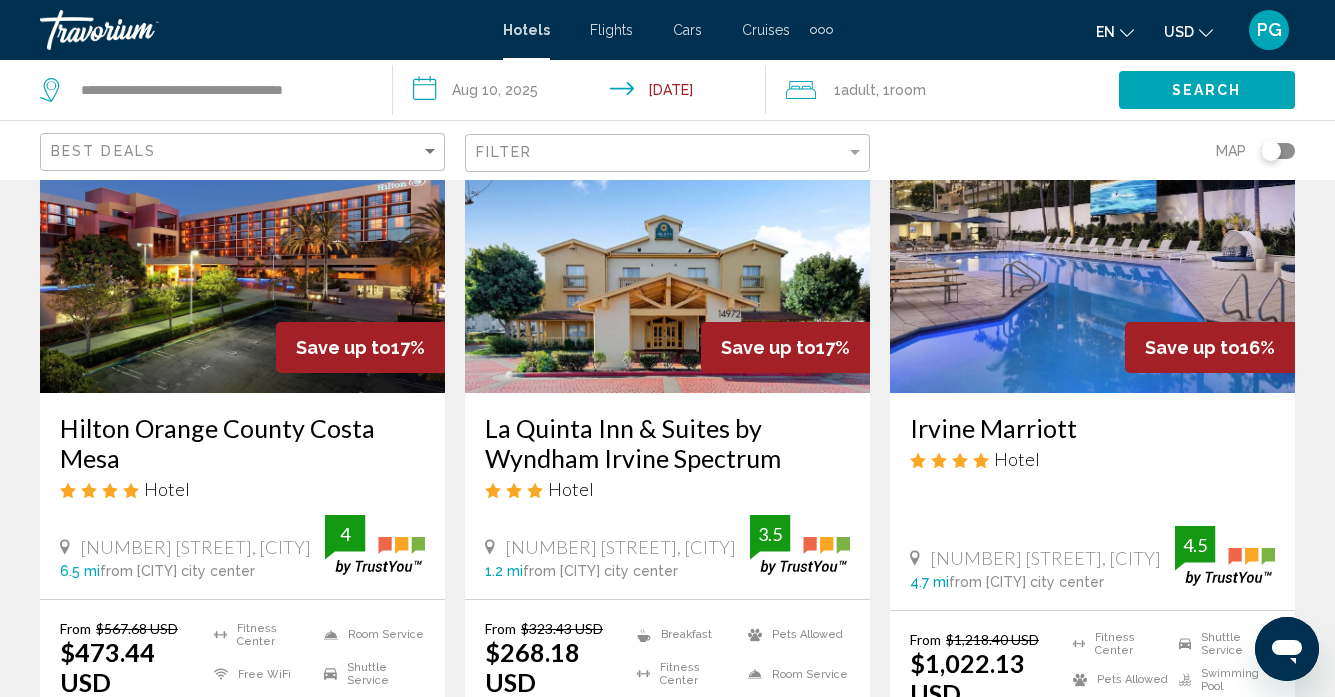click at bounding box center [667, 233] 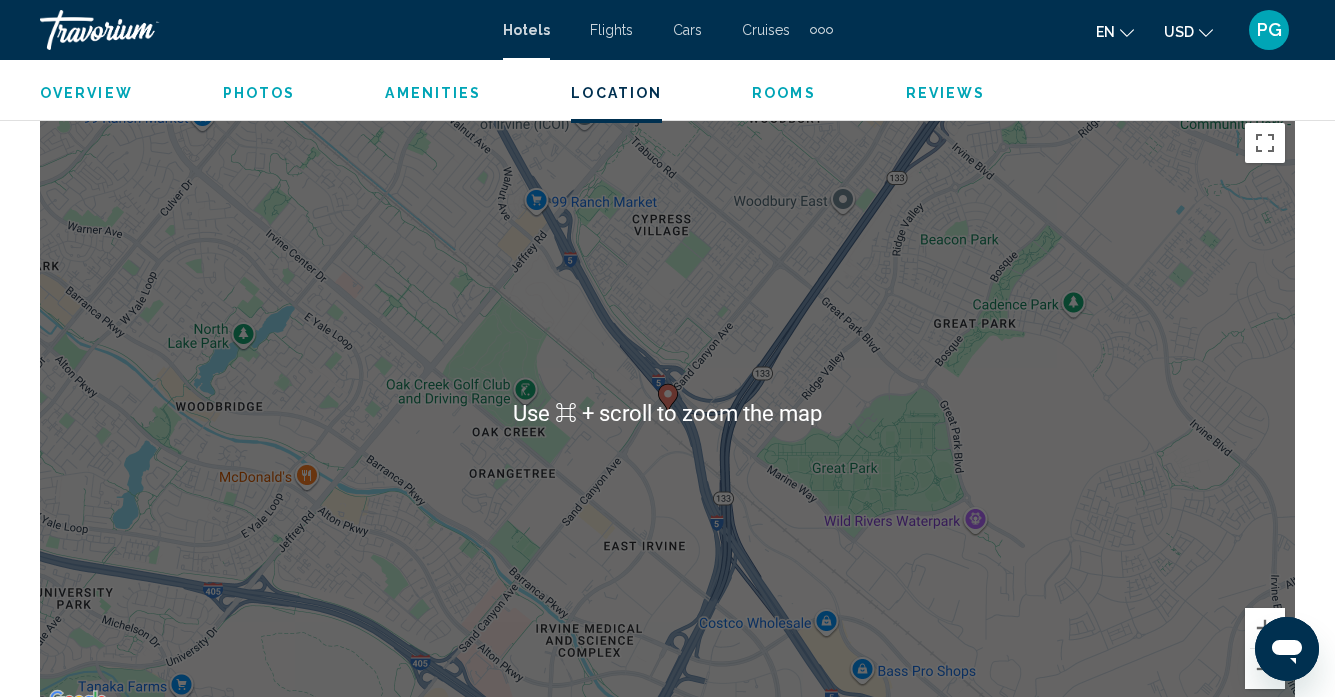 scroll, scrollTop: 2239, scrollLeft: 0, axis: vertical 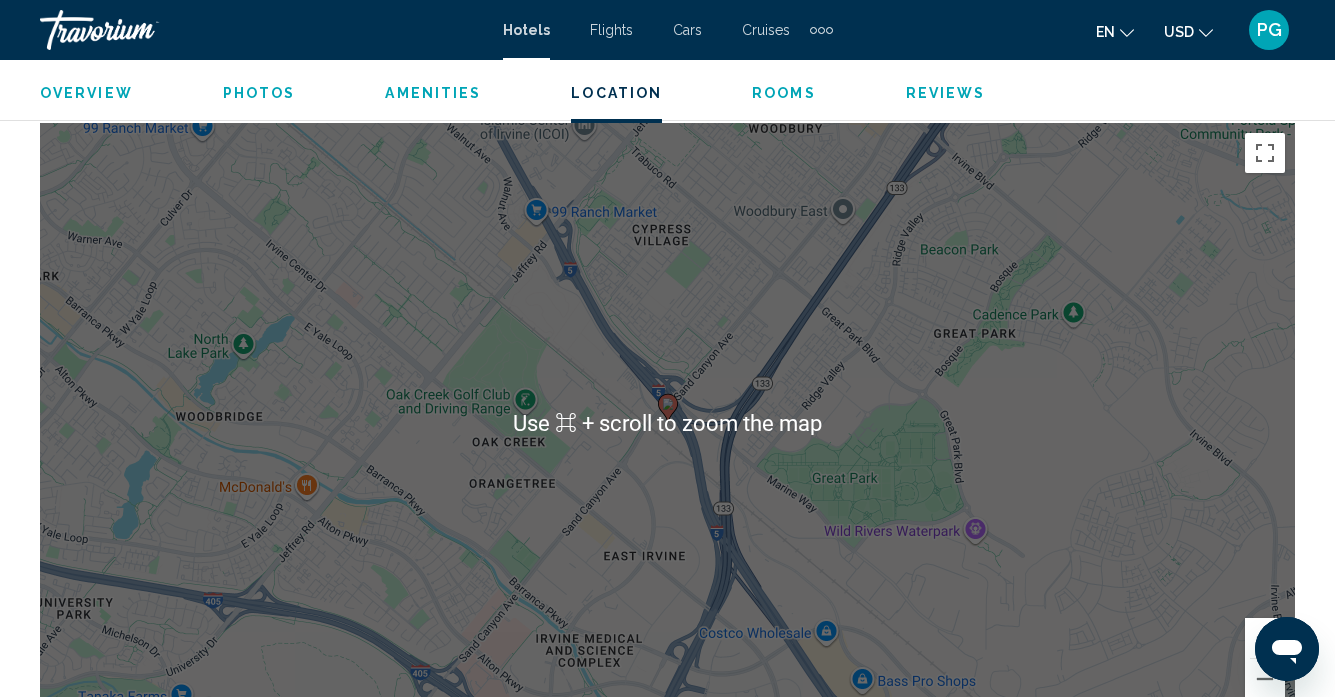 click on "To activate drag with keyboard, press Alt + Enter. Once in keyboard drag state, use the arrow keys to move the marker. To complete the drag, press the Enter key. To cancel, press Escape." at bounding box center [667, 423] 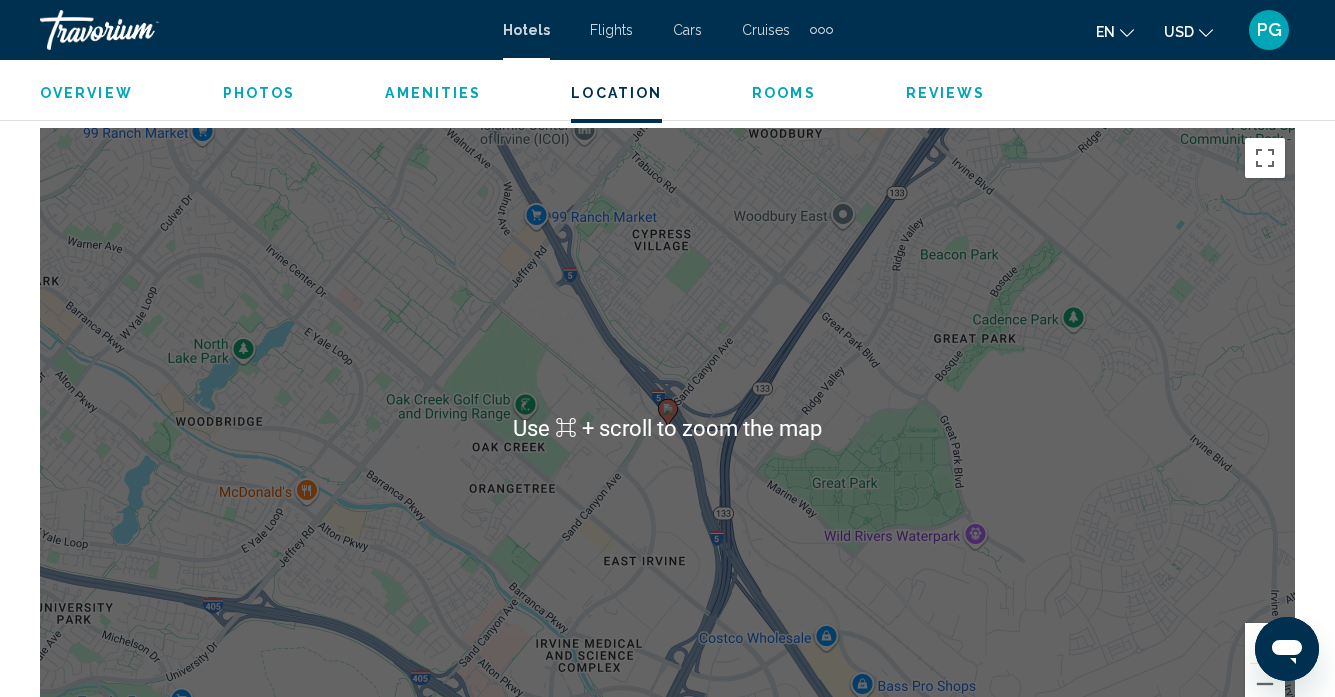 scroll, scrollTop: 2229, scrollLeft: 0, axis: vertical 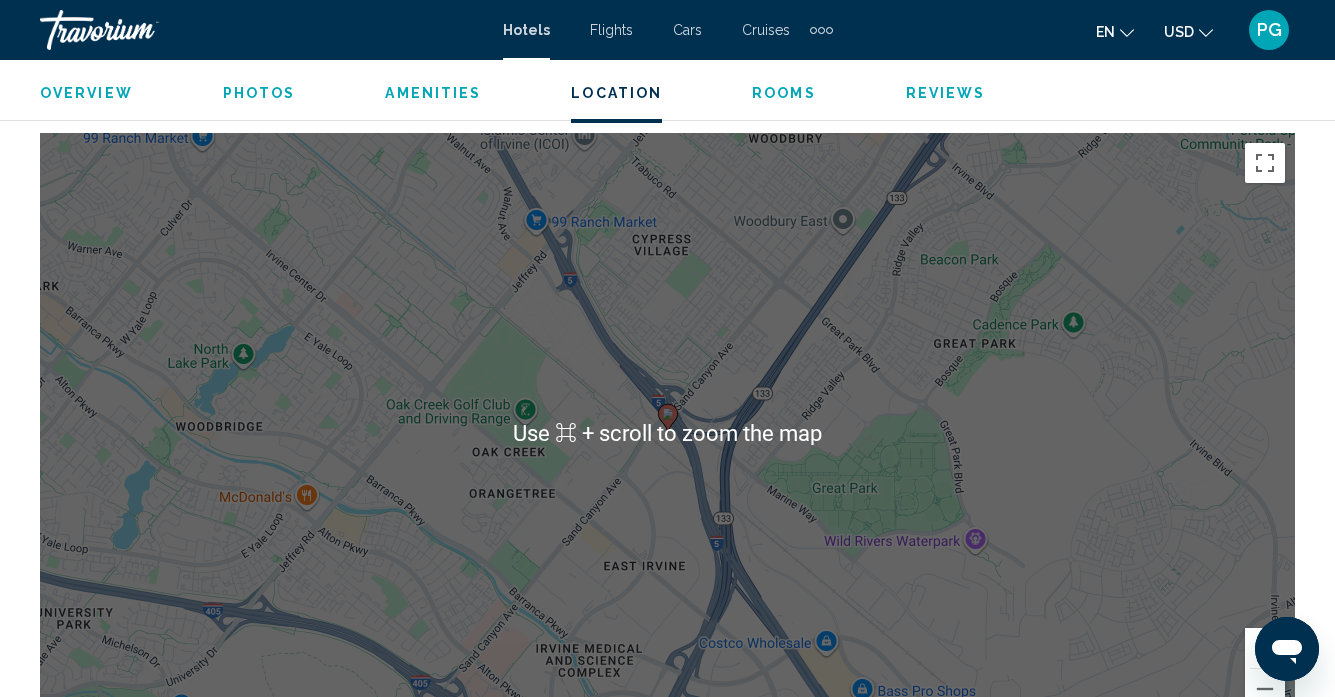 click on "To activate drag with keyboard, press Alt + Enter. Once in keyboard drag state, use the arrow keys to move the marker. To complete the drag, press the Enter key. To cancel, press Escape." at bounding box center [667, 433] 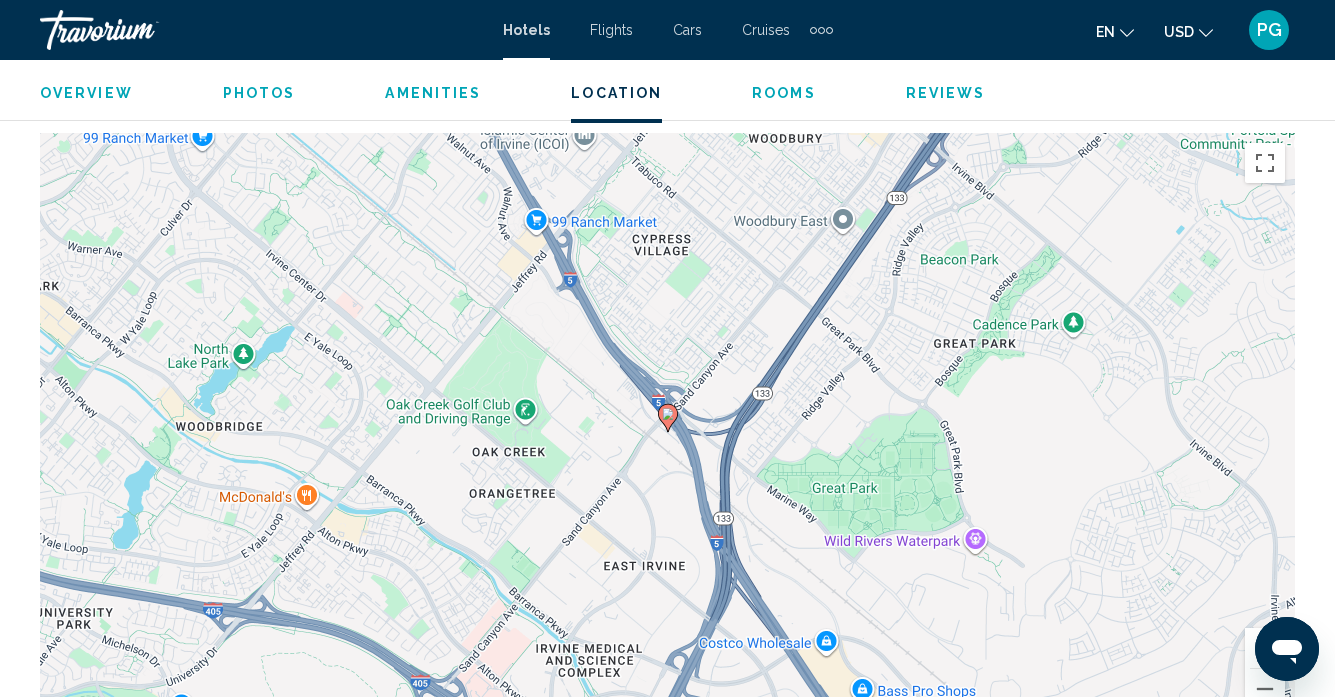 click on "To activate drag with keyboard, press Alt + Enter. Once in keyboard drag state, use the arrow keys to move the marker. To complete the drag, press the Enter key. To cancel, press Escape." at bounding box center (667, 433) 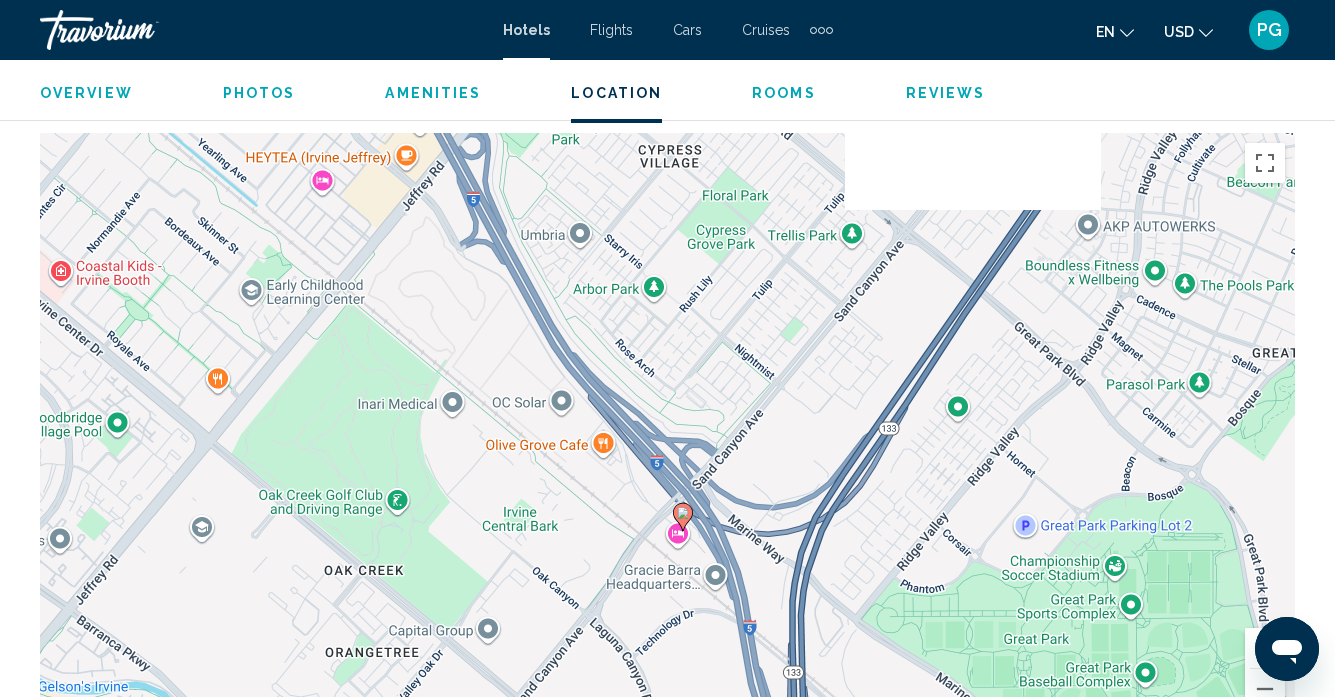 drag, startPoint x: 595, startPoint y: 426, endPoint x: 562, endPoint y: 542, distance: 120.60265 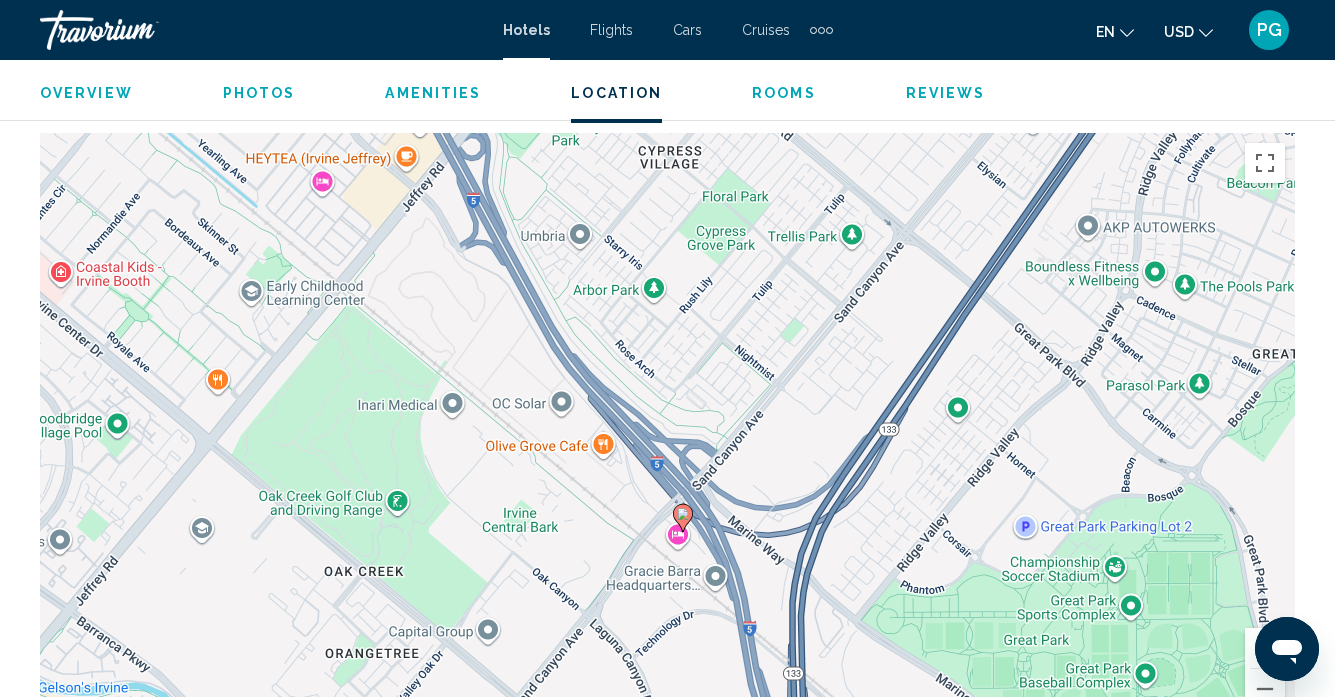 click on "To activate drag with keyboard, press Alt + Enter. Once in keyboard drag state, use the arrow keys to move the marker. To complete the drag, press the Enter key. To cancel, press Escape." at bounding box center [667, 433] 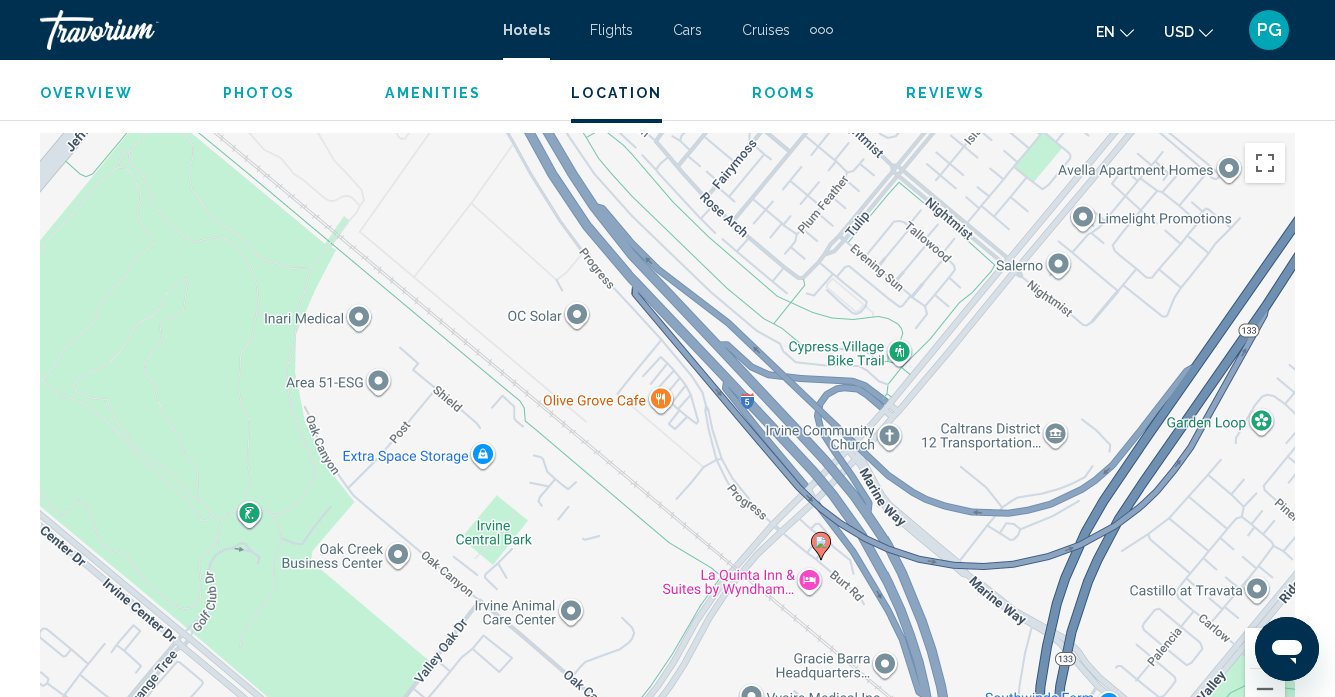drag, startPoint x: 431, startPoint y: 524, endPoint x: 582, endPoint y: 310, distance: 261.91028 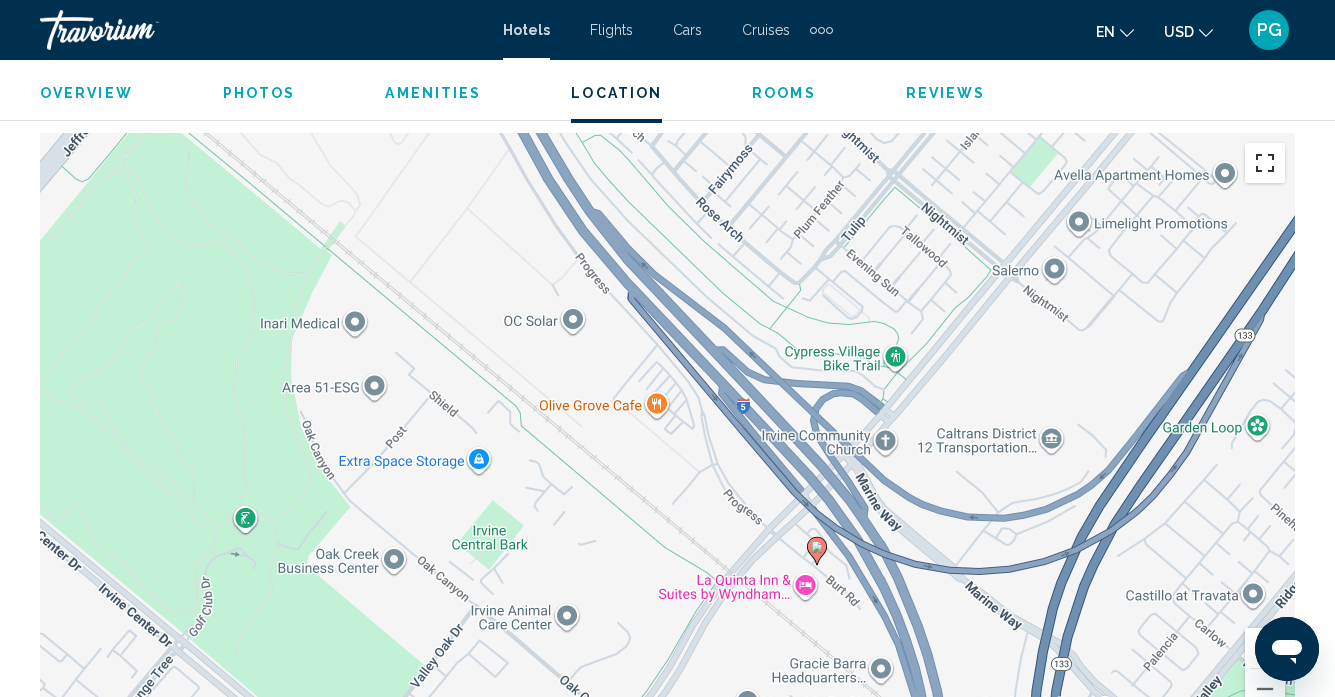 click at bounding box center [1265, 163] 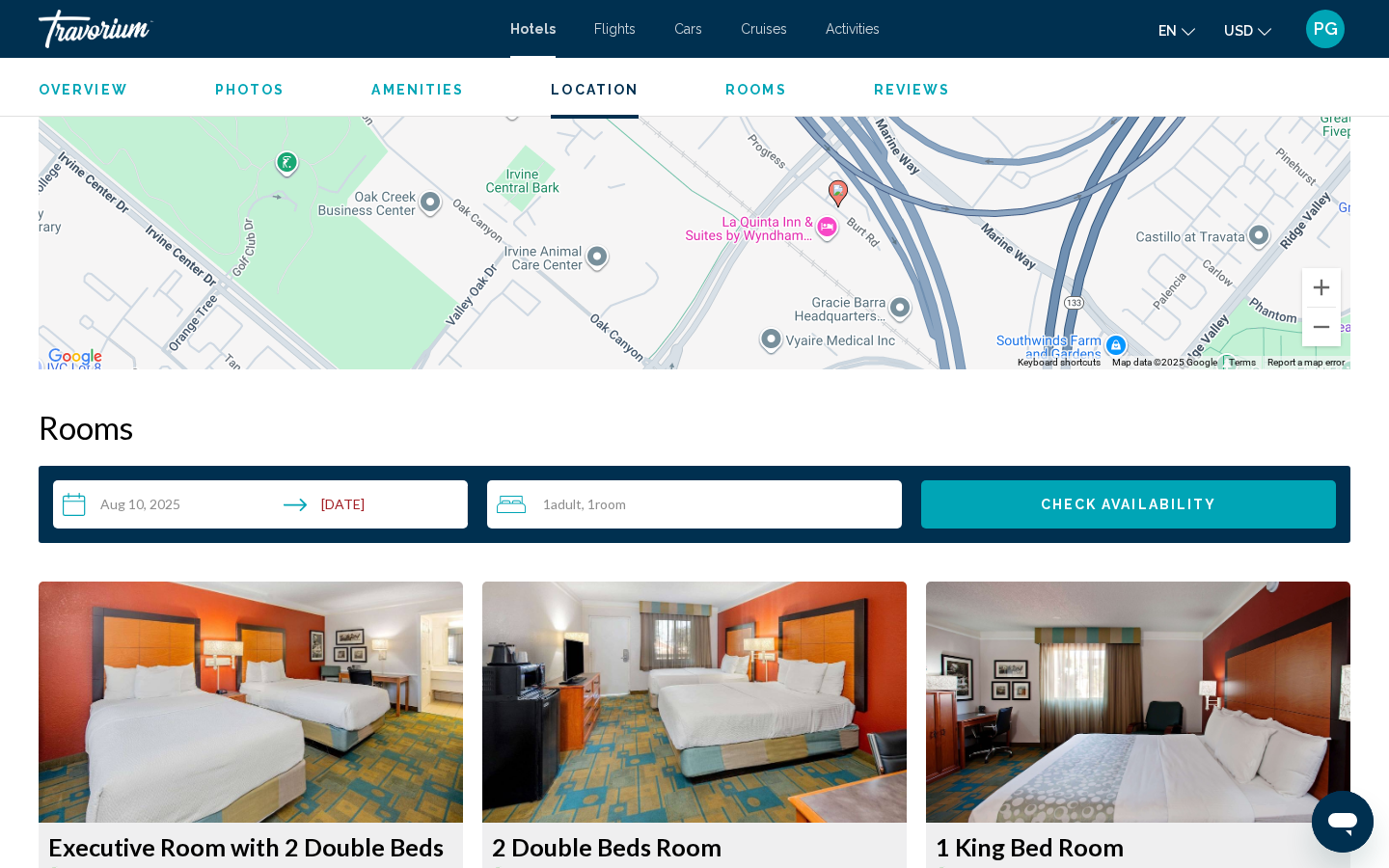 click at bounding box center [1321, -180] 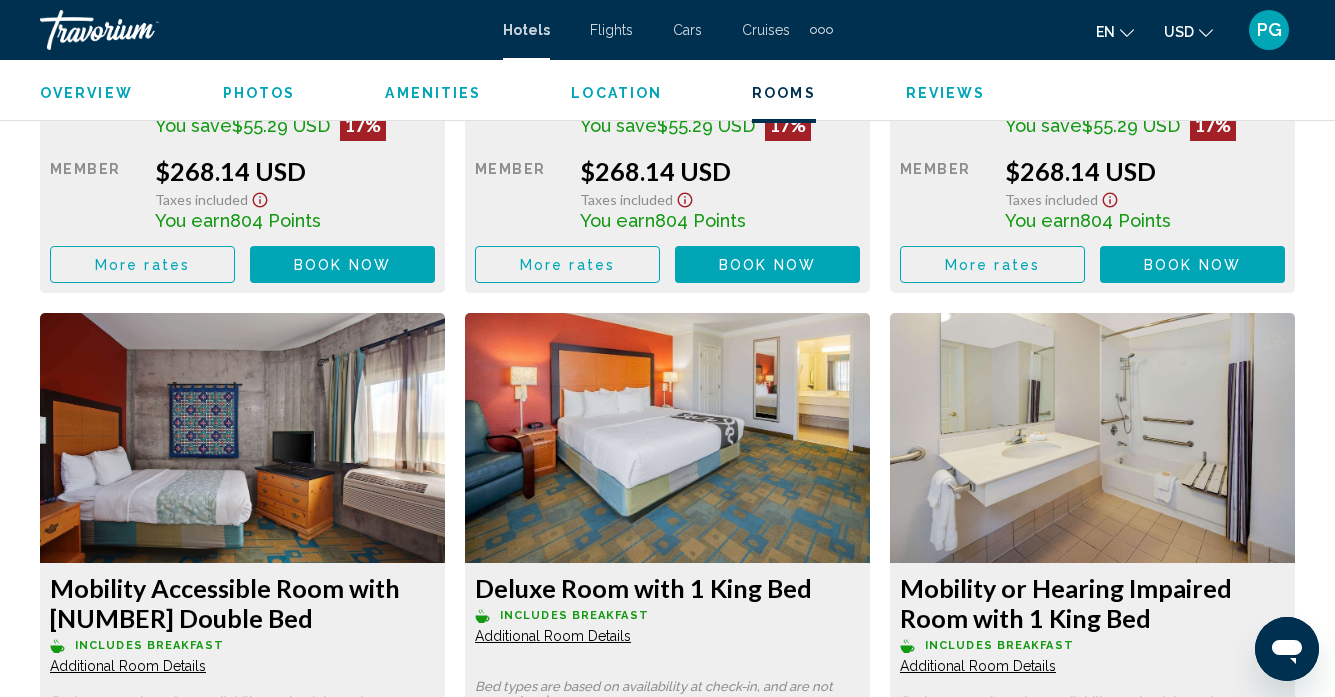 scroll, scrollTop: 3579, scrollLeft: 0, axis: vertical 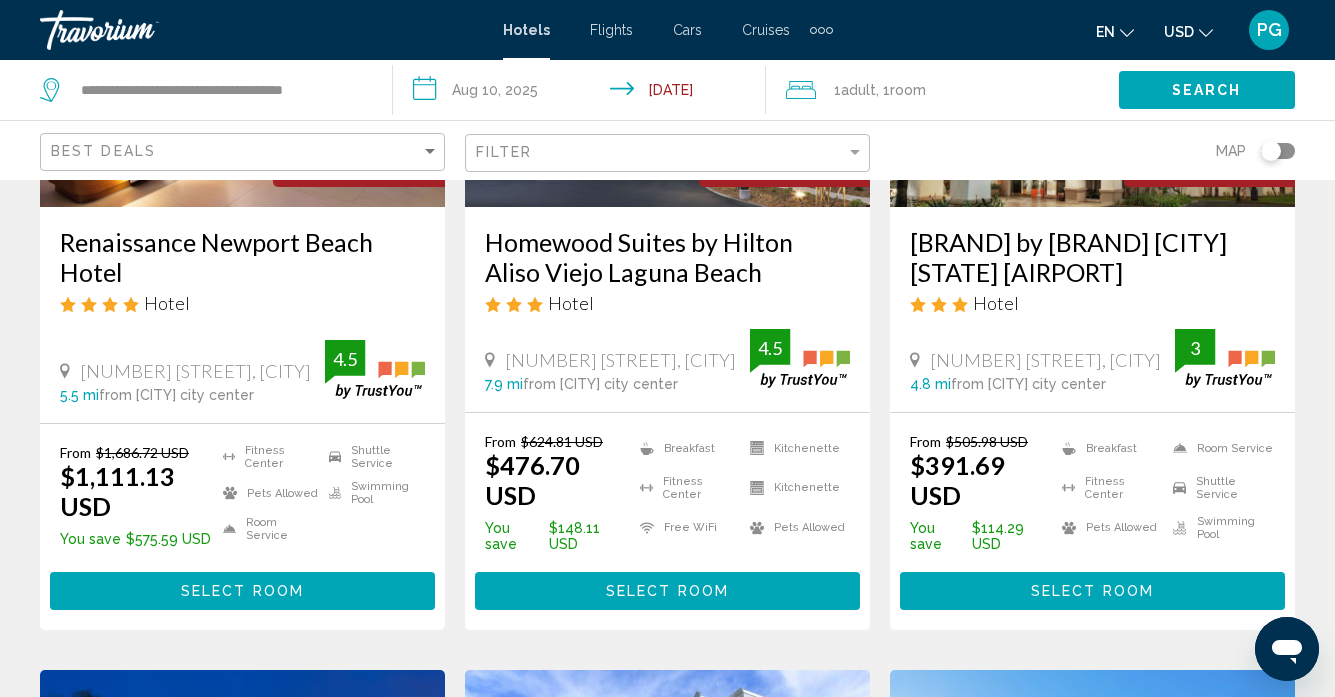 click on "**********" at bounding box center [583, 93] 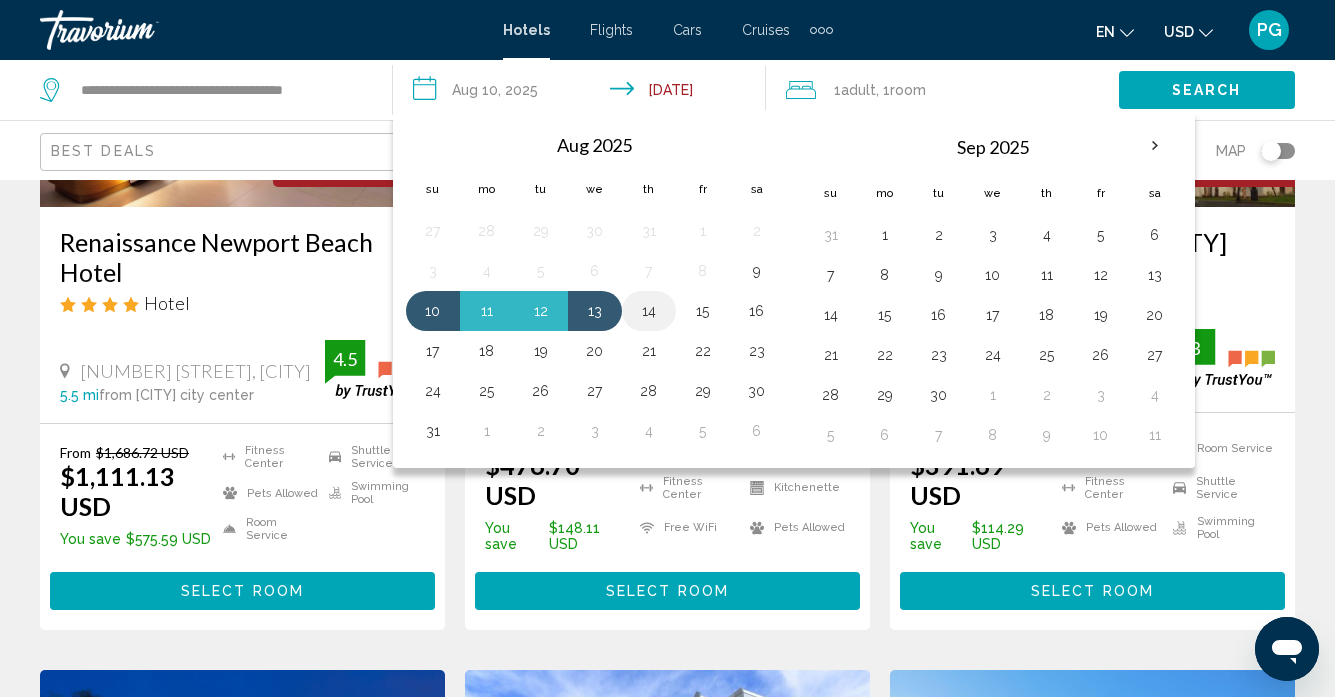 click on "14" at bounding box center (649, 311) 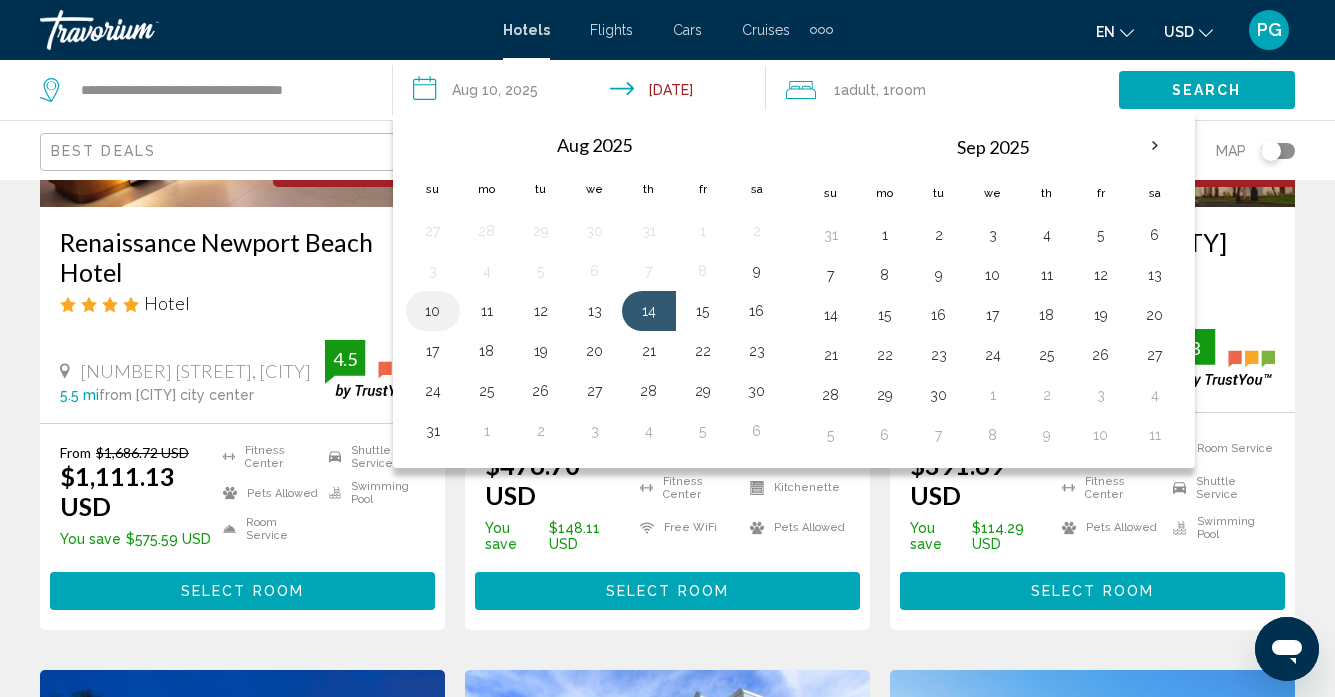 click on "10" at bounding box center [433, 311] 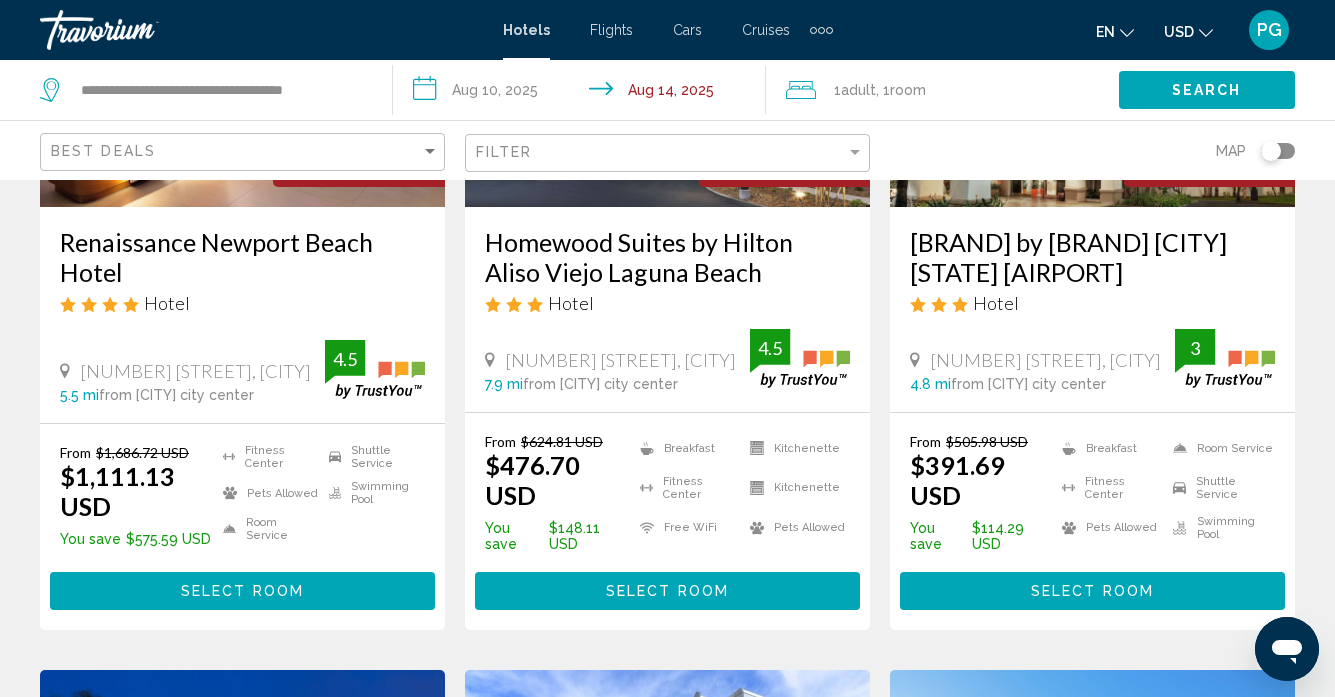 click on "**********" at bounding box center (583, 93) 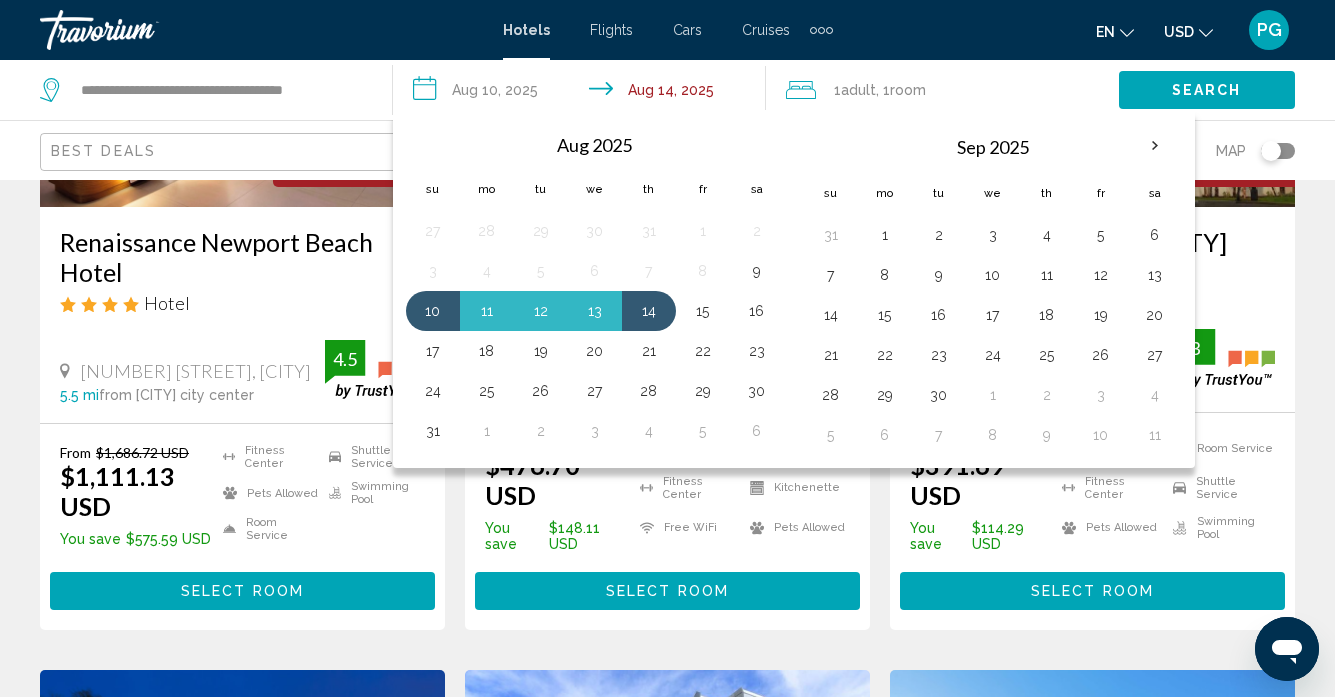 click on "Search" 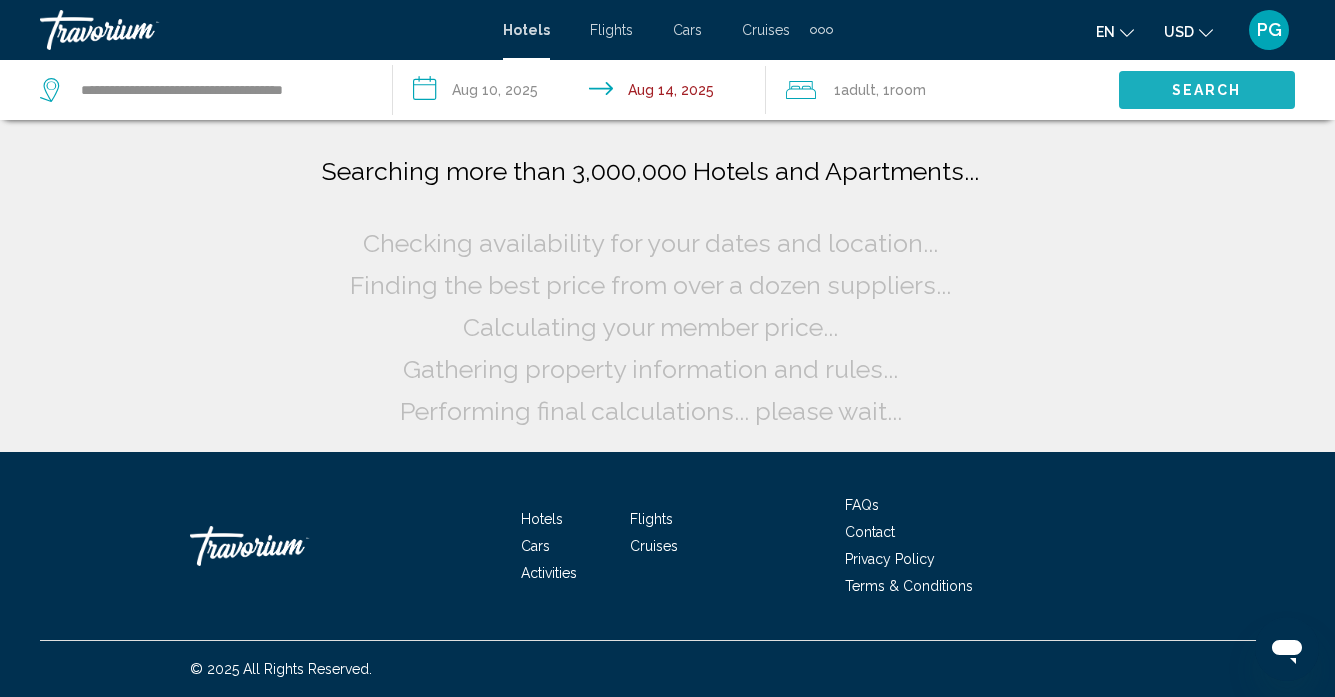 scroll, scrollTop: 0, scrollLeft: 0, axis: both 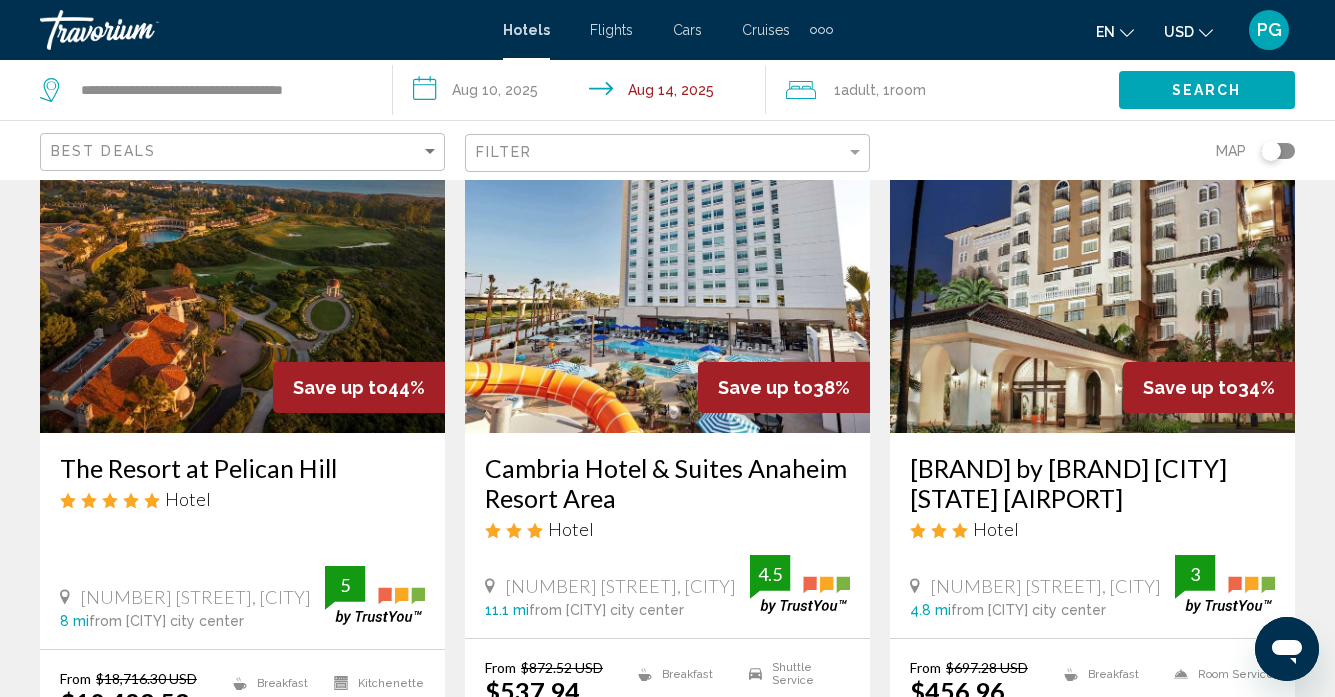 drag, startPoint x: 902, startPoint y: 457, endPoint x: 1222, endPoint y: 490, distance: 321.69705 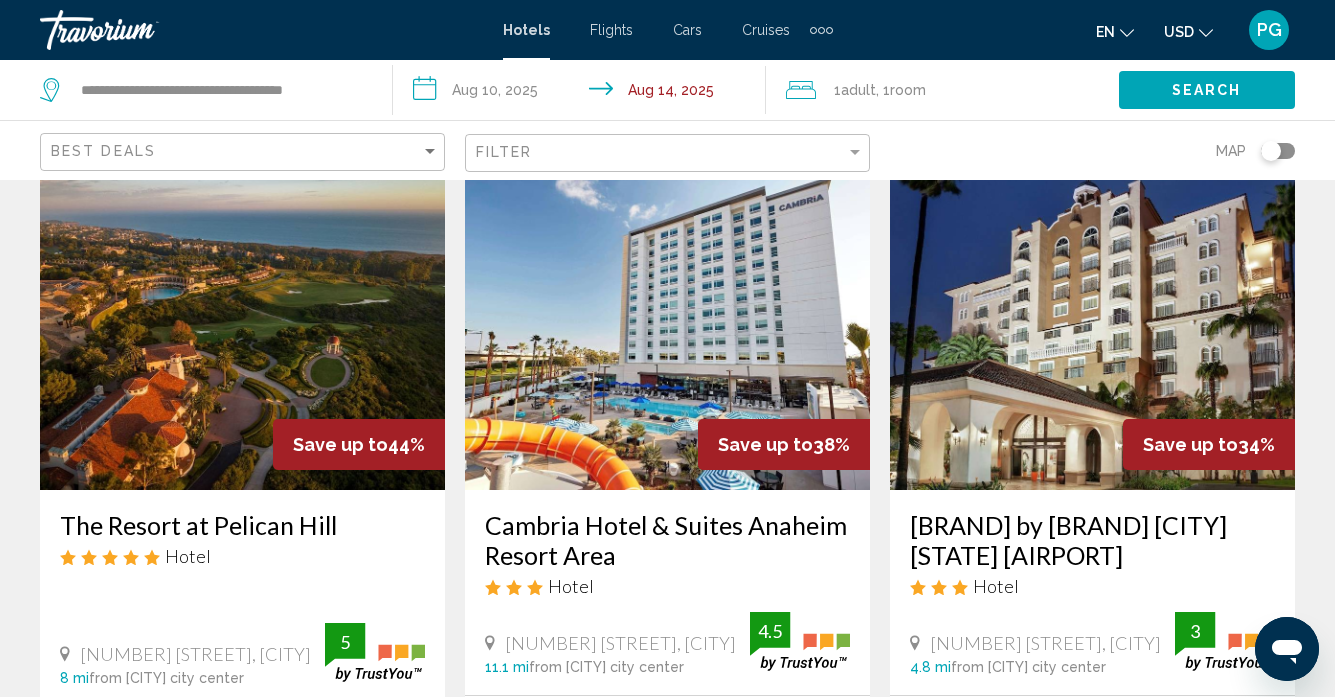 scroll, scrollTop: 0, scrollLeft: 0, axis: both 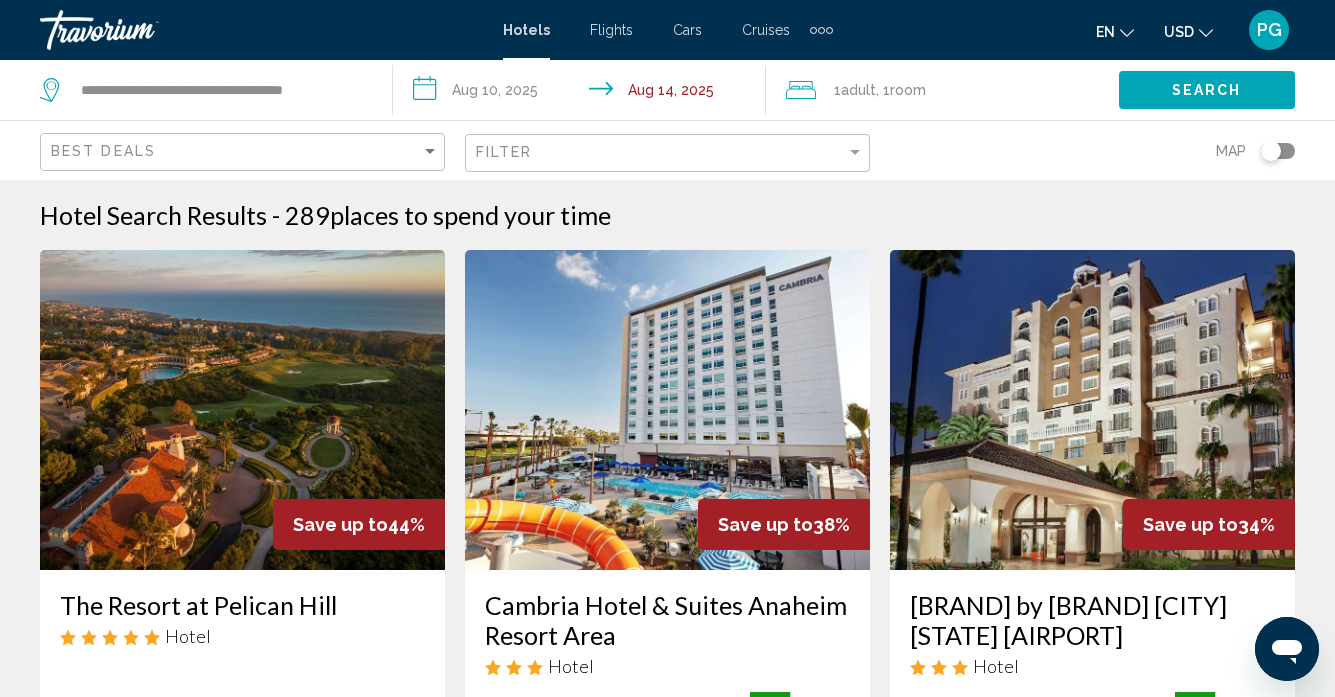 click 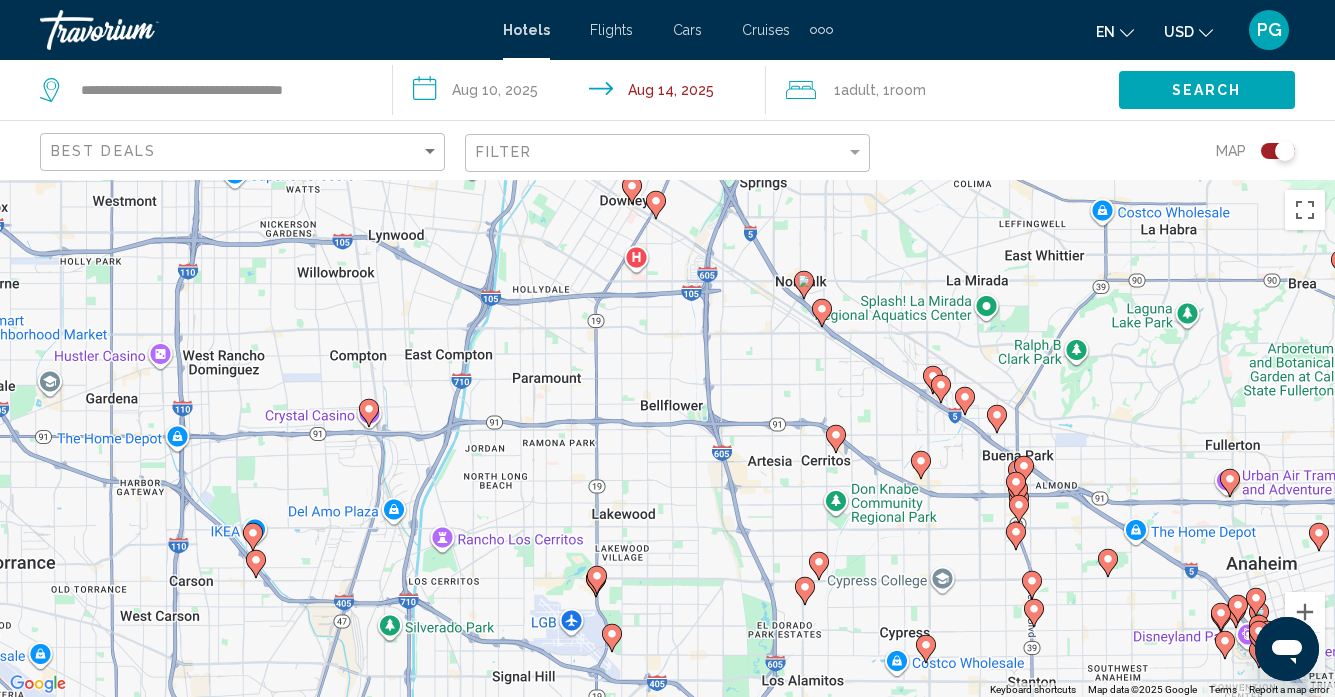 drag, startPoint x: 565, startPoint y: 425, endPoint x: 413, endPoint y: 239, distance: 240.20824 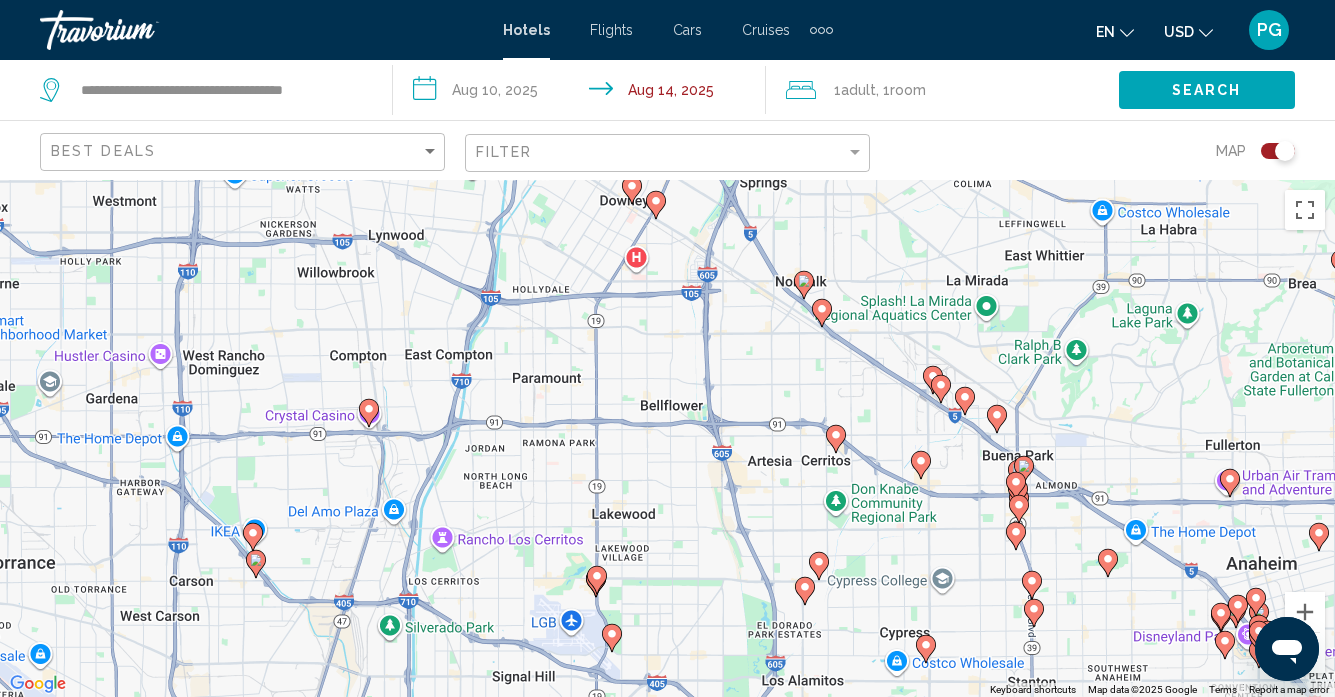click on "To activate drag with keyboard, press Alt + Enter. Once in keyboard drag state, use the arrow keys to move the marker. To complete the drag, press the Enter key. To cancel, press Escape." at bounding box center (667, 438) 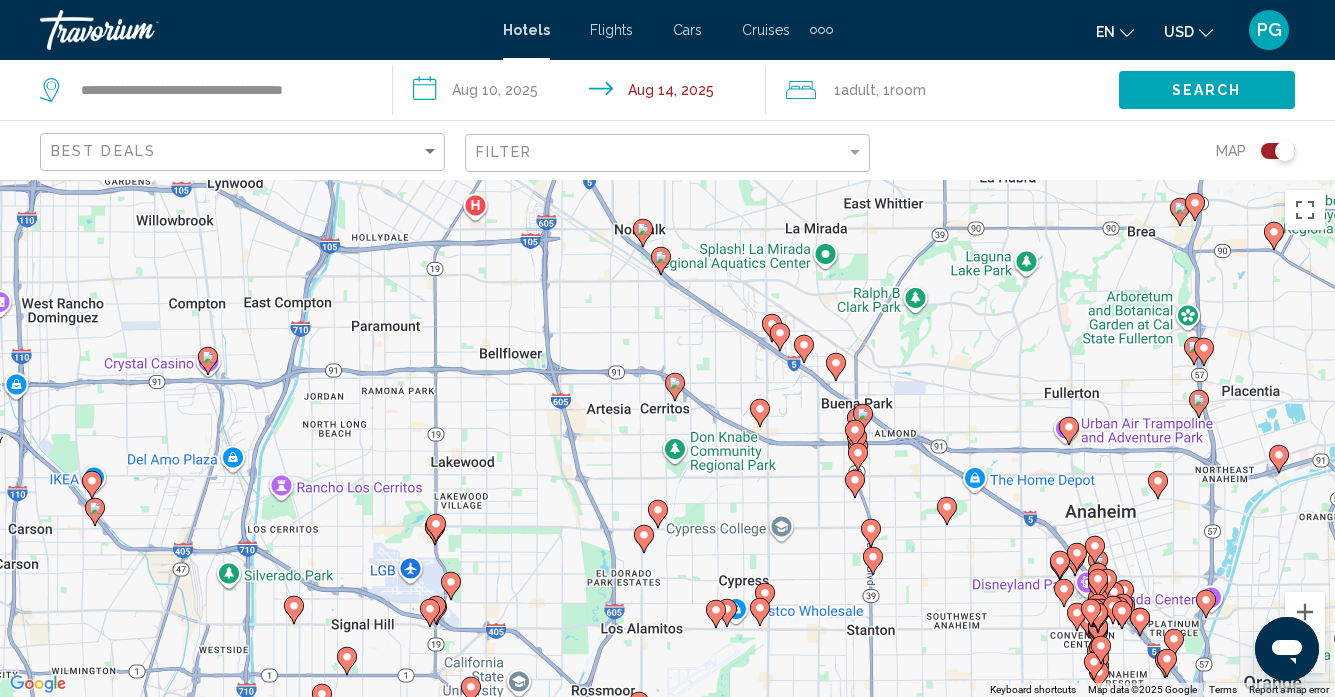 drag, startPoint x: 482, startPoint y: 346, endPoint x: 286, endPoint y: 279, distance: 207.13522 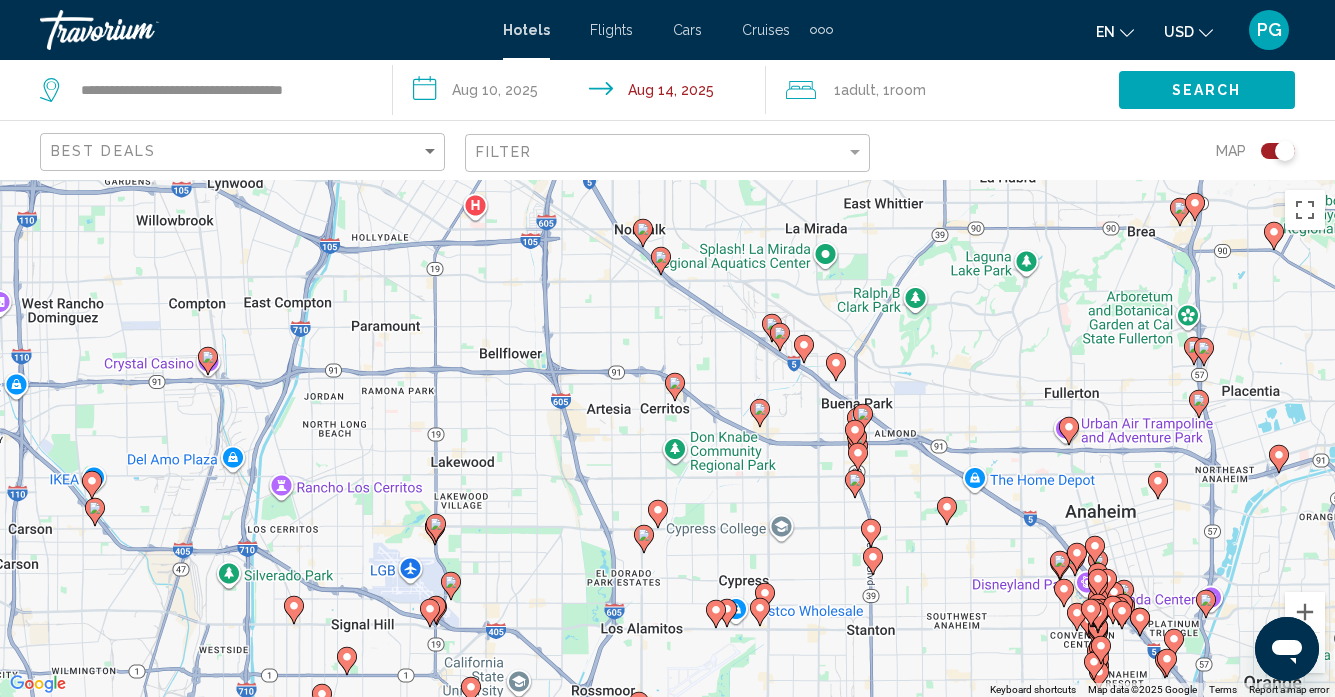 click on "To activate drag with keyboard, press Alt + Enter. Once in keyboard drag state, use the arrow keys to move the marker. To complete the drag, press the Enter key. To cancel, press Escape." at bounding box center (667, 438) 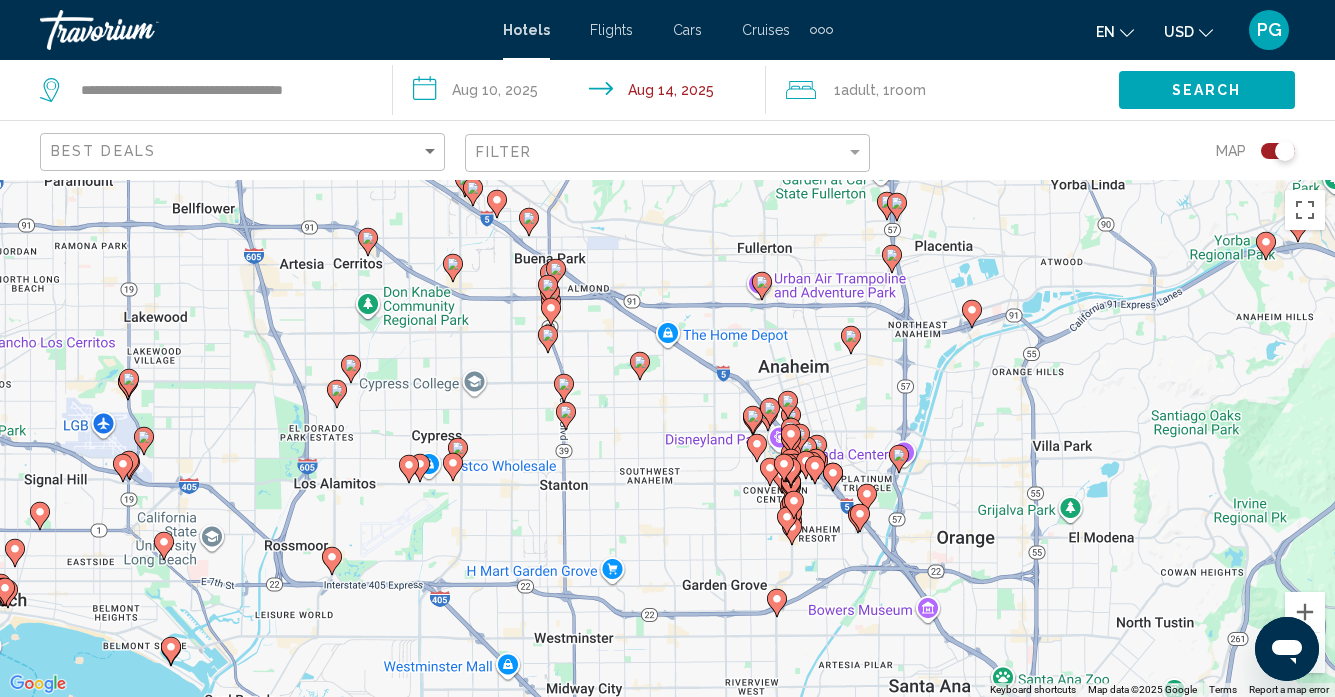 drag, startPoint x: 712, startPoint y: 522, endPoint x: 441, endPoint y: 389, distance: 301.87747 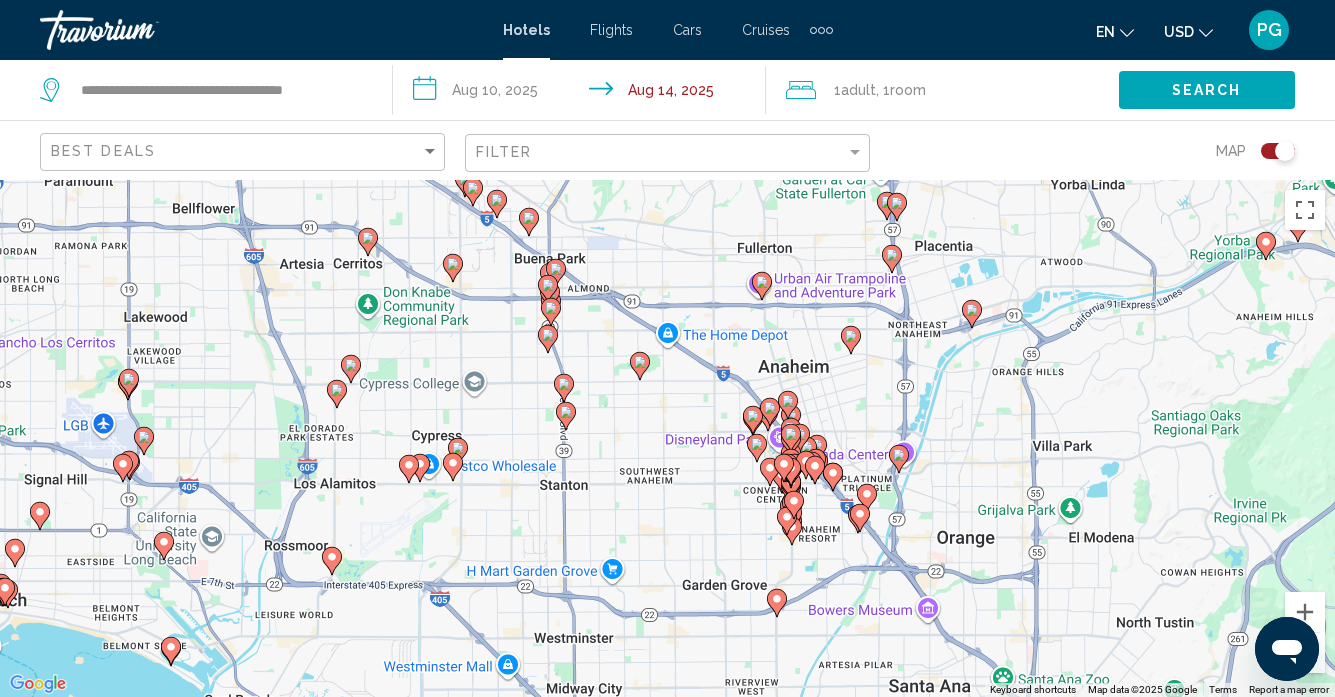 click on "To activate drag with keyboard, press Alt + Enter. Once in keyboard drag state, use the arrow keys to move the marker. To complete the drag, press the Enter key. To cancel, press Escape." at bounding box center (667, 438) 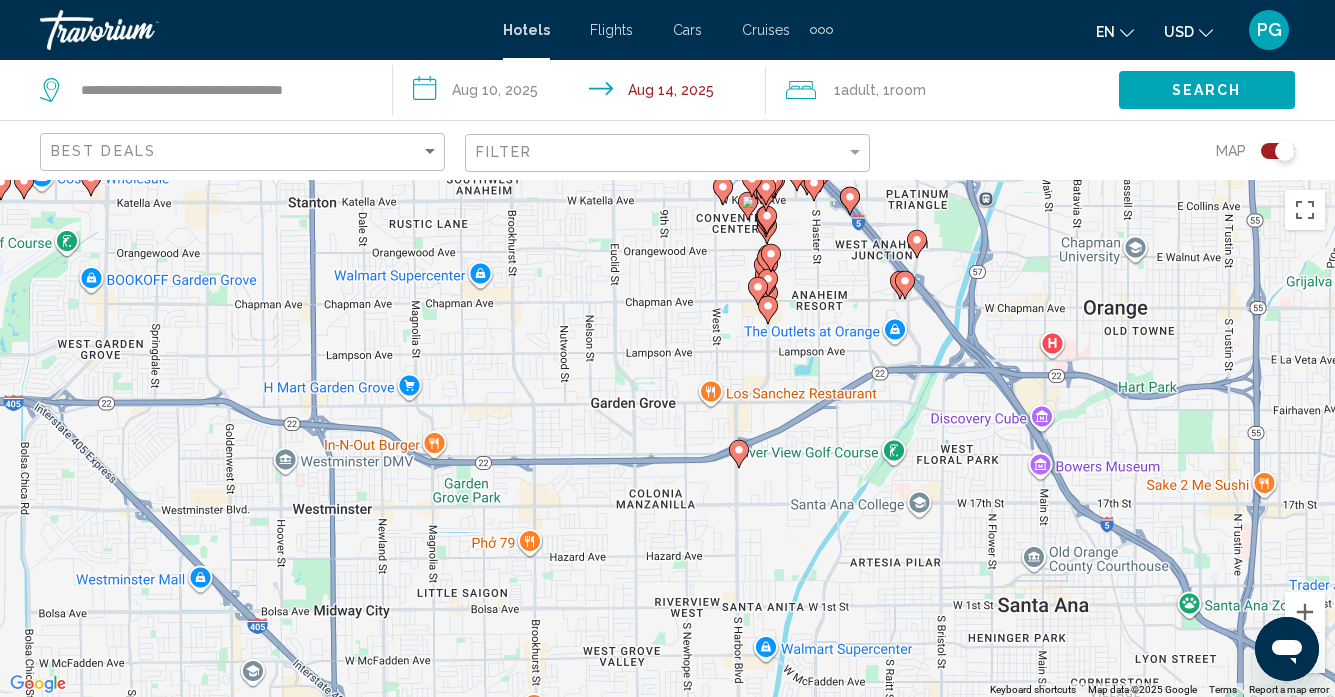 drag, startPoint x: 619, startPoint y: 559, endPoint x: 584, endPoint y: 240, distance: 320.9143 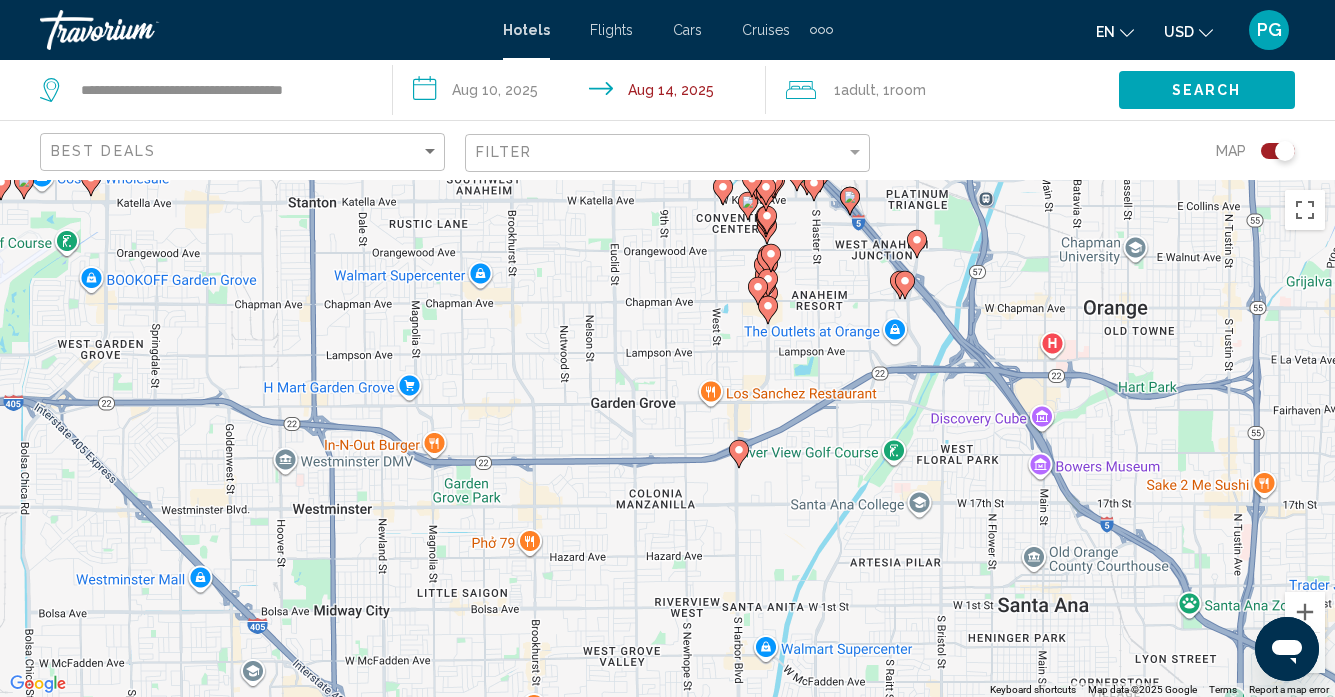 click on "To activate drag with keyboard, press Alt + Enter. Once in keyboard drag state, use the arrow keys to move the marker. To complete the drag, press the Enter key. To cancel, press Escape." at bounding box center (667, 438) 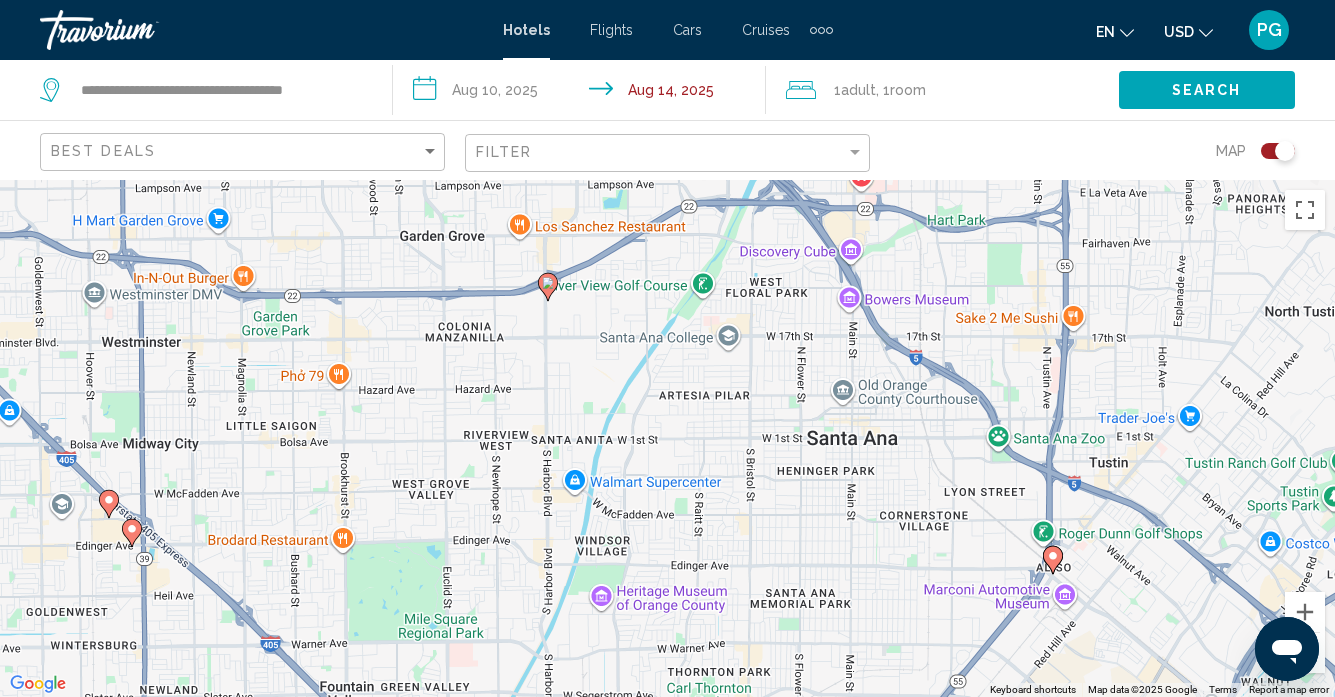 drag, startPoint x: 800, startPoint y: 450, endPoint x: 610, endPoint y: 280, distance: 254.95097 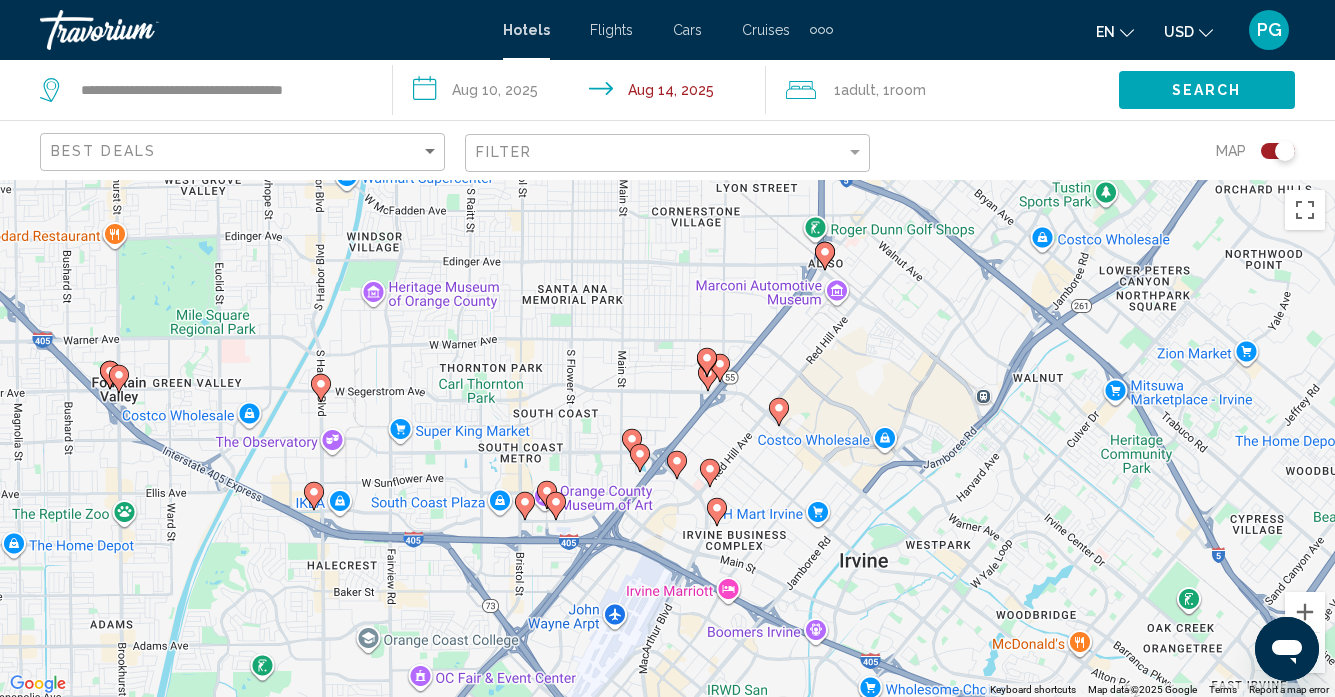 drag, startPoint x: 919, startPoint y: 548, endPoint x: 686, endPoint y: 235, distance: 390.2025 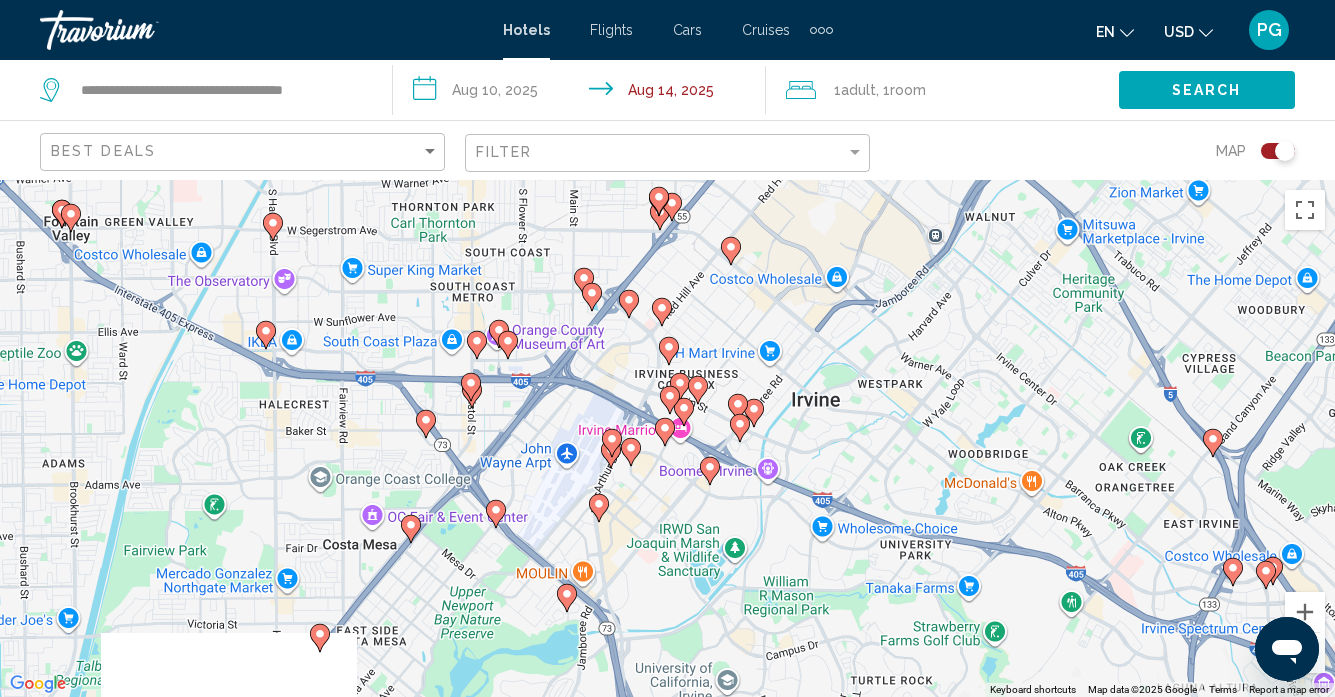 drag, startPoint x: 797, startPoint y: 523, endPoint x: 749, endPoint y: 362, distance: 168.00298 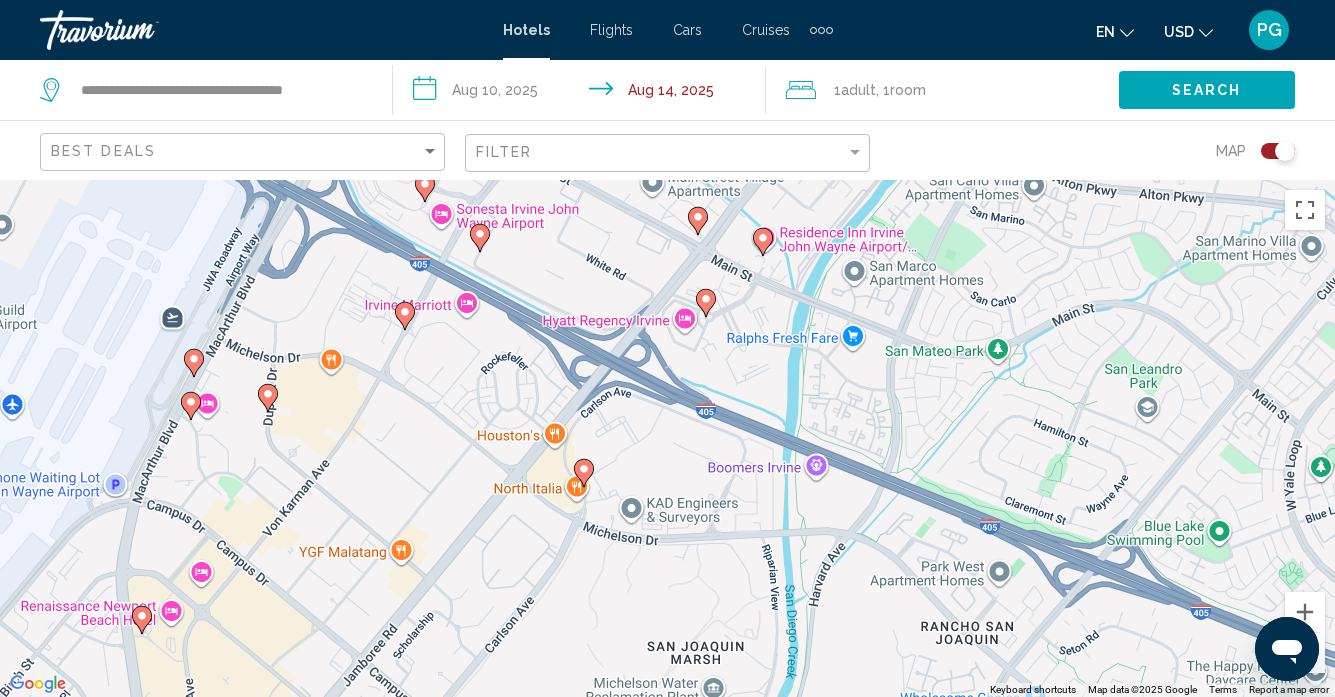 click on "To activate drag with keyboard, press Alt + Enter. Once in keyboard drag state, use the arrow keys to move the marker. To complete the drag, press the Enter key. To cancel, press Escape." at bounding box center (667, 438) 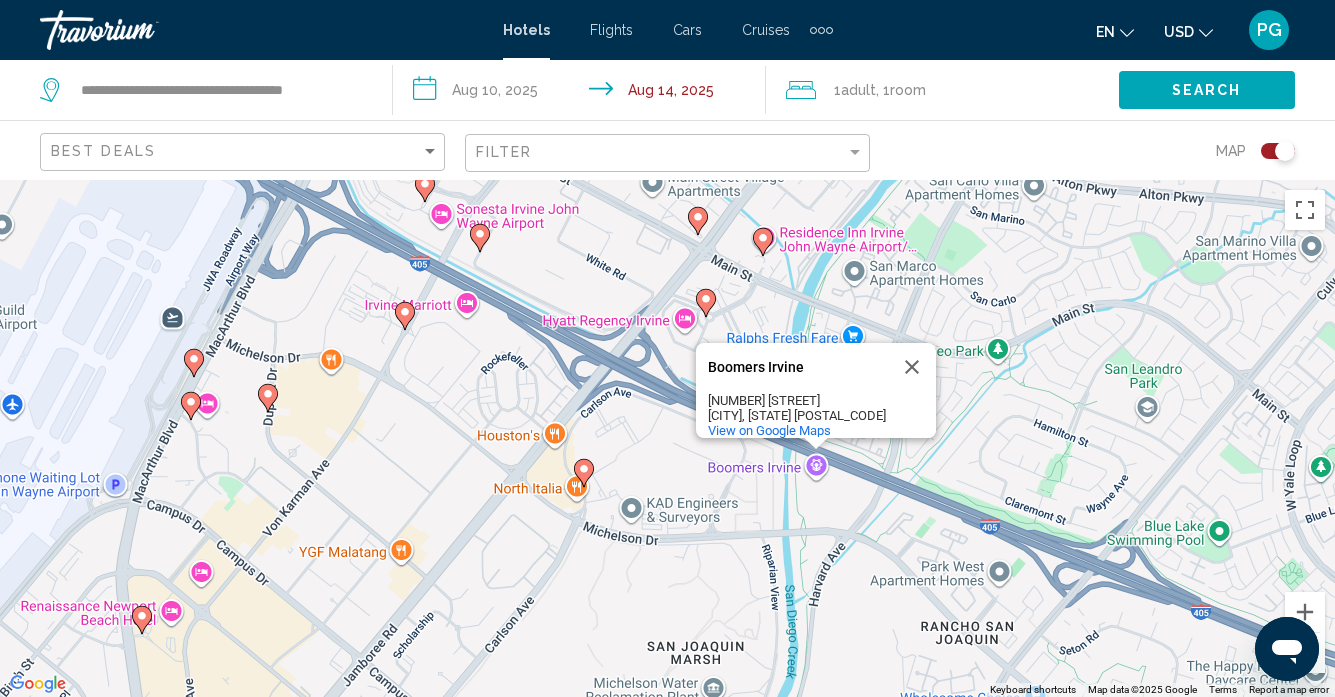 click 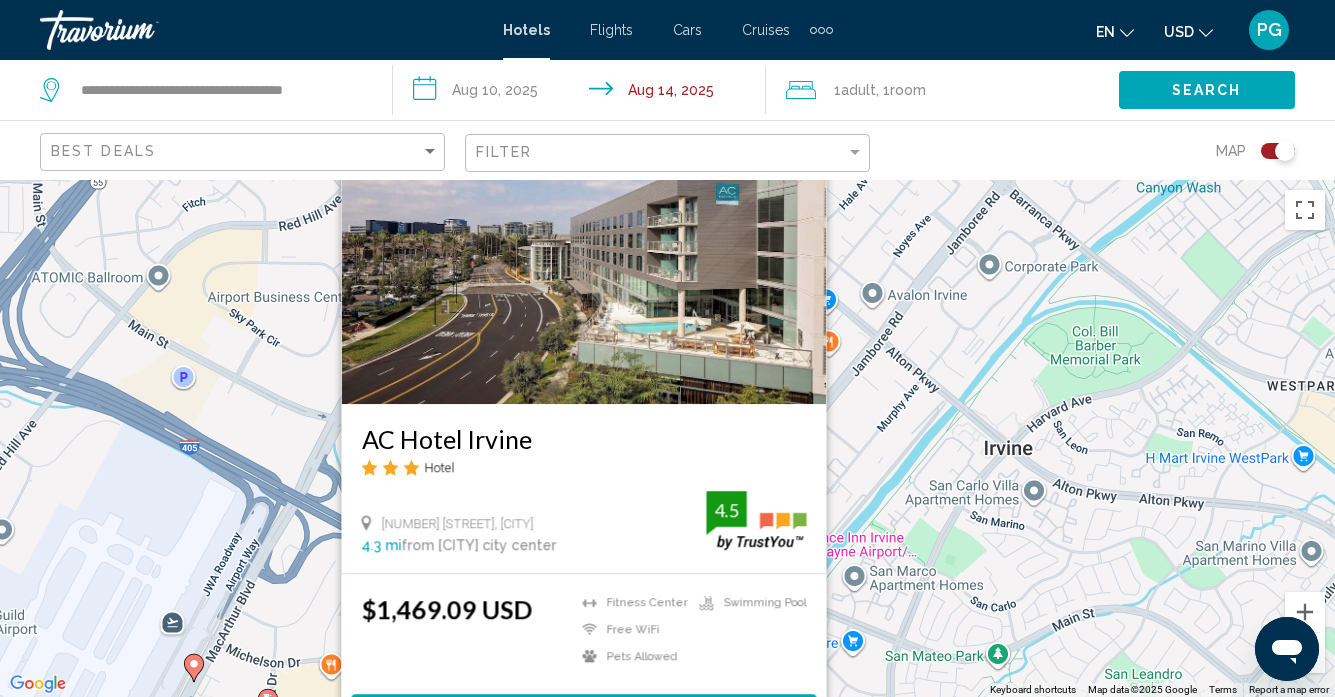 click on "To activate drag with keyboard, press Alt + Enter. Once in keyboard drag state, use the arrow keys to move the marker. To complete the drag, press the Enter key. To cancel, press Escape.  AC Hotel [CITY]
Hotel
[NUMBER] [STREET], [CITY] 4.3 mi  from [CITY] city center from hotel 4.5 $1,469.09 USD
Fitness Center
Free WiFi
Pets Allowed
Swimming Pool  4.5 Select Room" at bounding box center [667, 438] 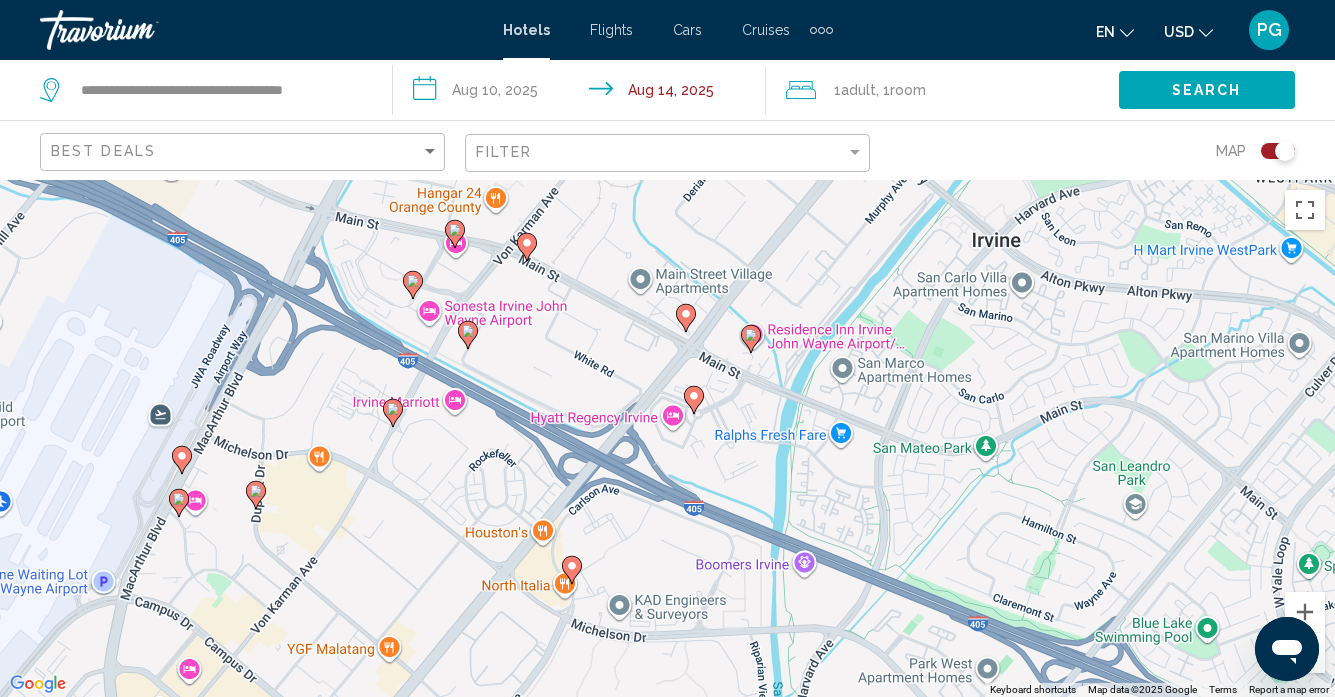 drag, startPoint x: 621, startPoint y: 593, endPoint x: 601, endPoint y: 373, distance: 220.90723 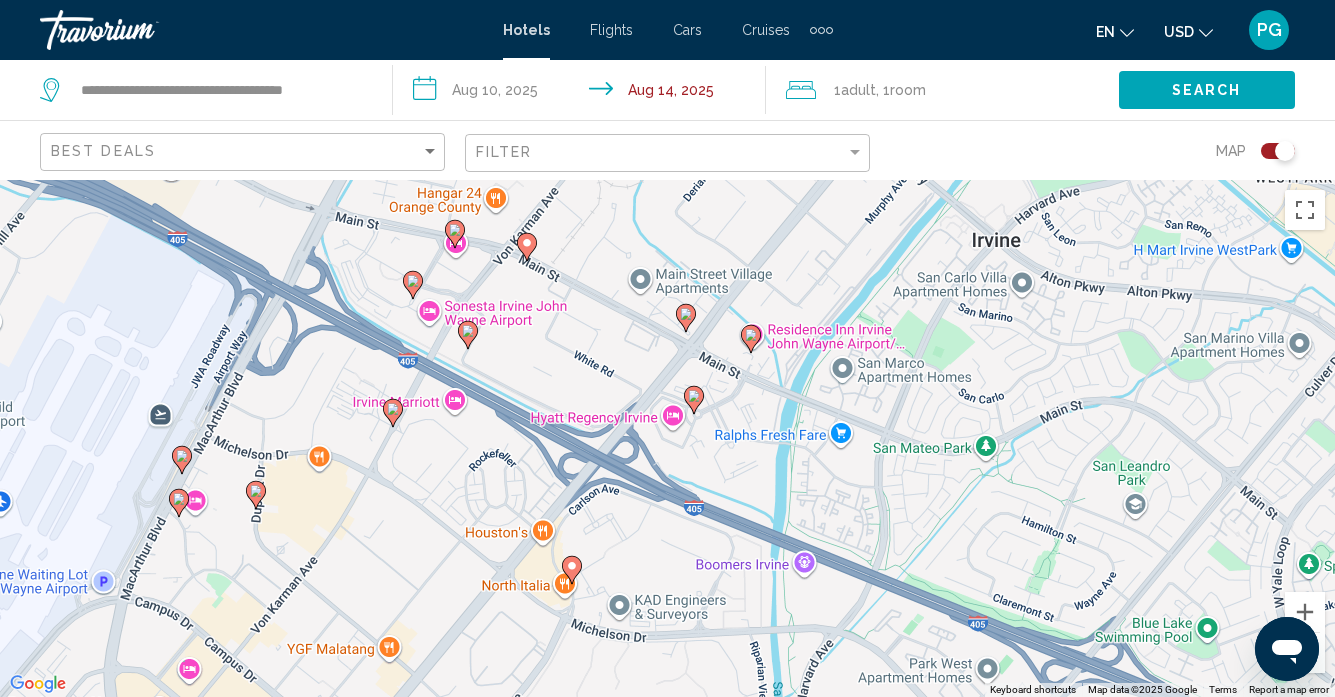 click on "To activate drag with keyboard, press Alt + Enter. Once in keyboard drag state, use the arrow keys to move the marker. To complete the drag, press the Enter key. To cancel, press Escape." at bounding box center [667, 438] 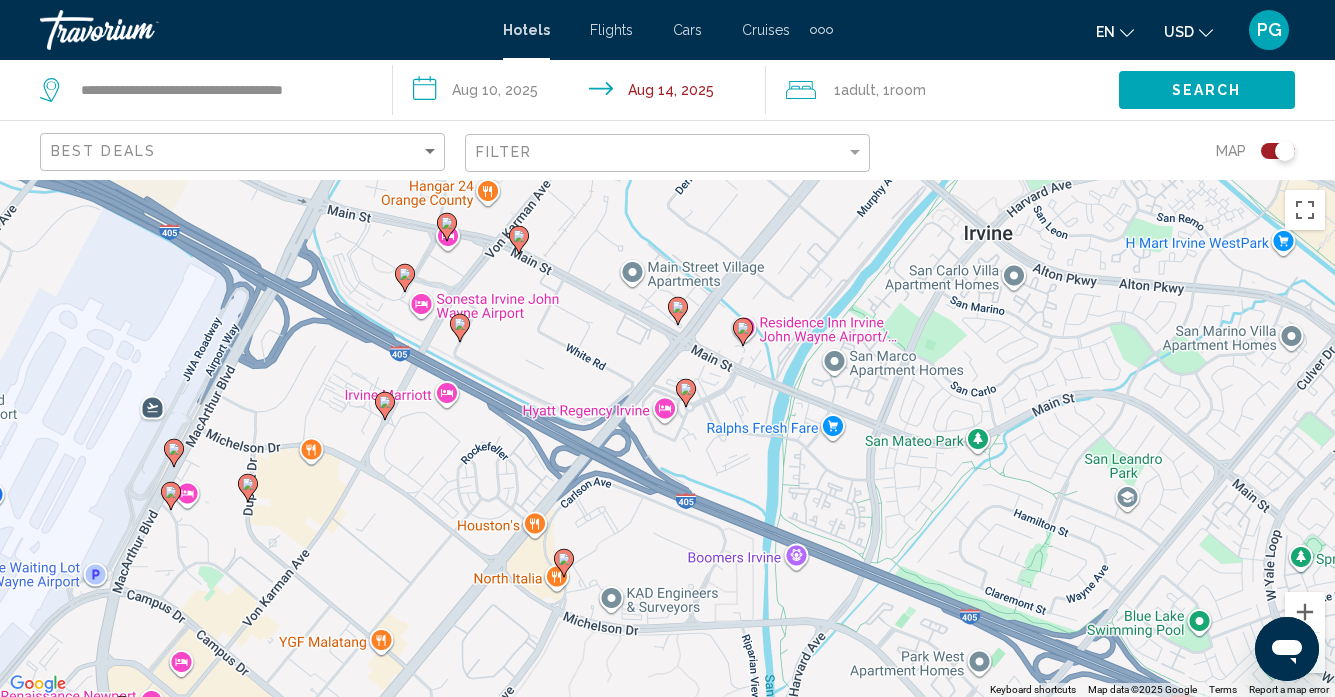 click 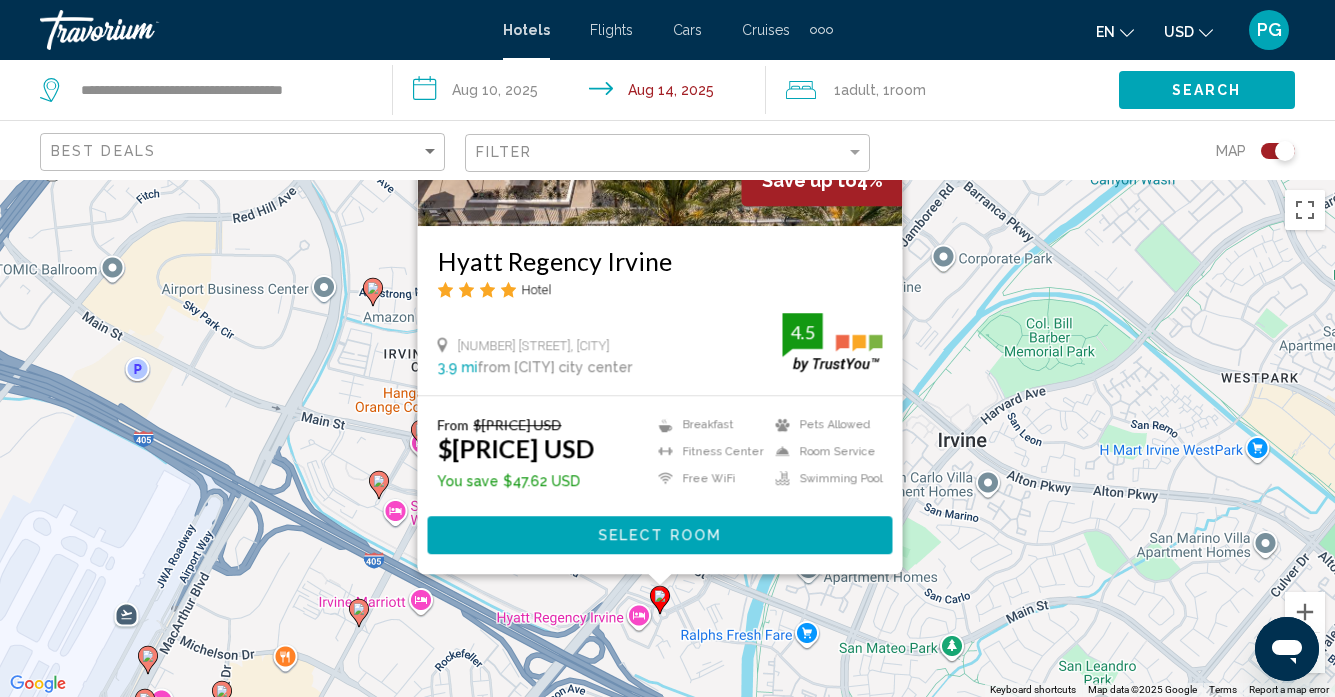 drag, startPoint x: 1032, startPoint y: 451, endPoint x: 1005, endPoint y: 269, distance: 183.99185 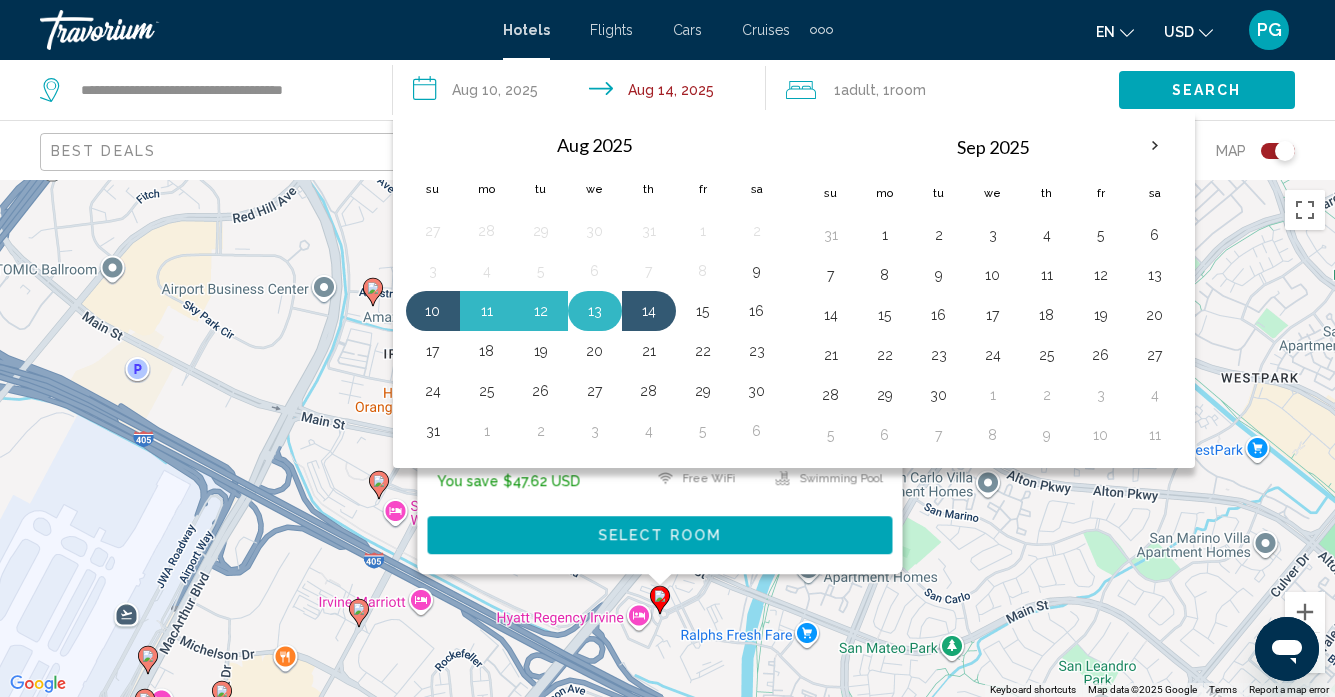click on "13" at bounding box center (595, 311) 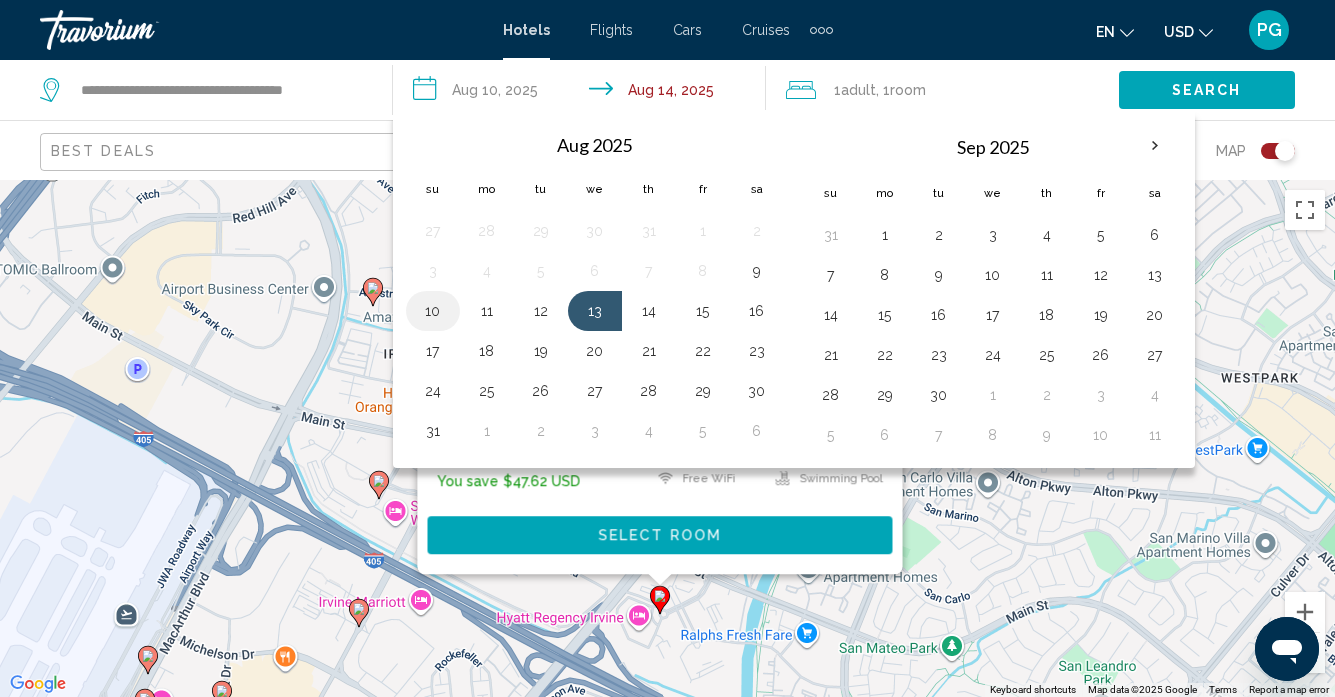 click on "10" at bounding box center (433, 311) 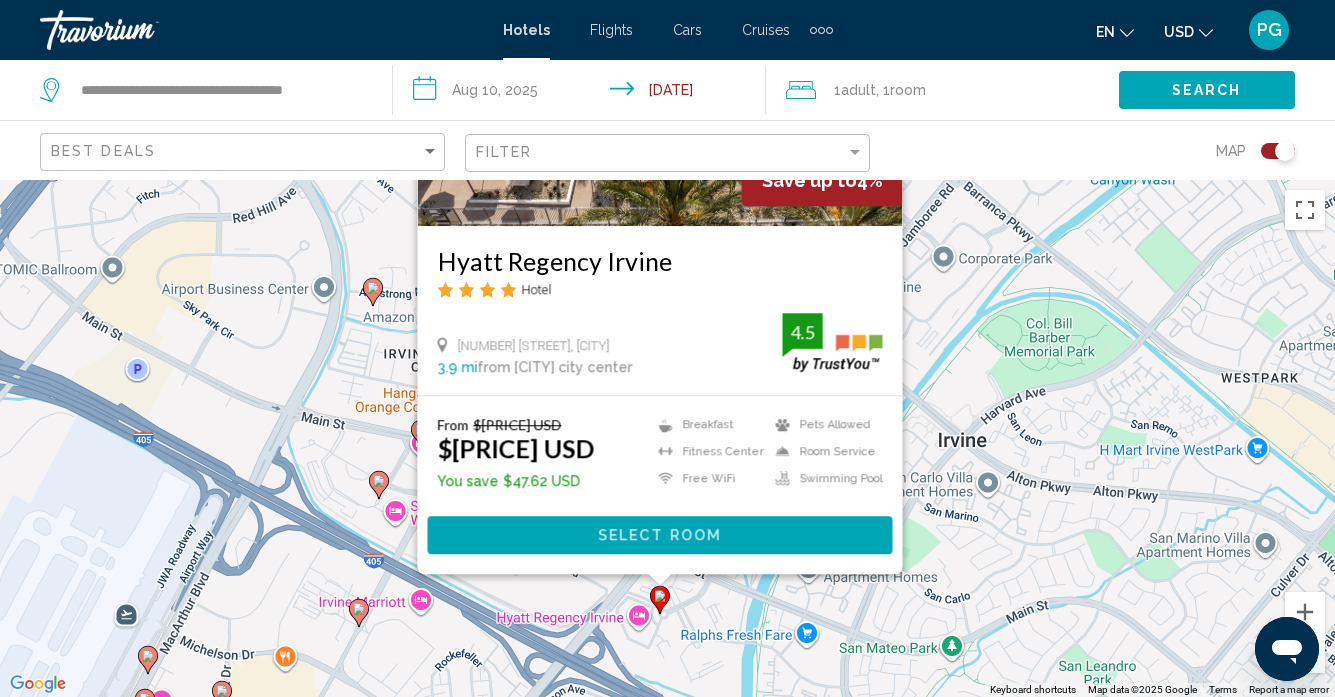 click on "Search" 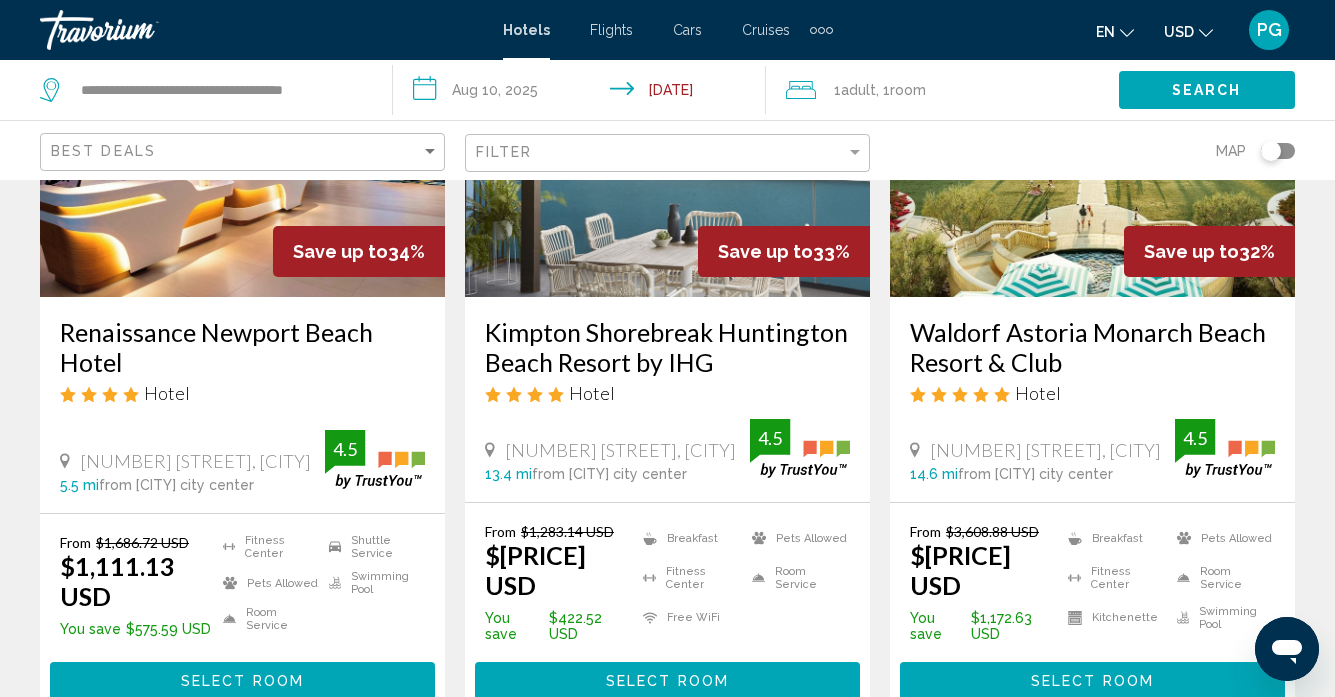scroll, scrollTop: 269, scrollLeft: 0, axis: vertical 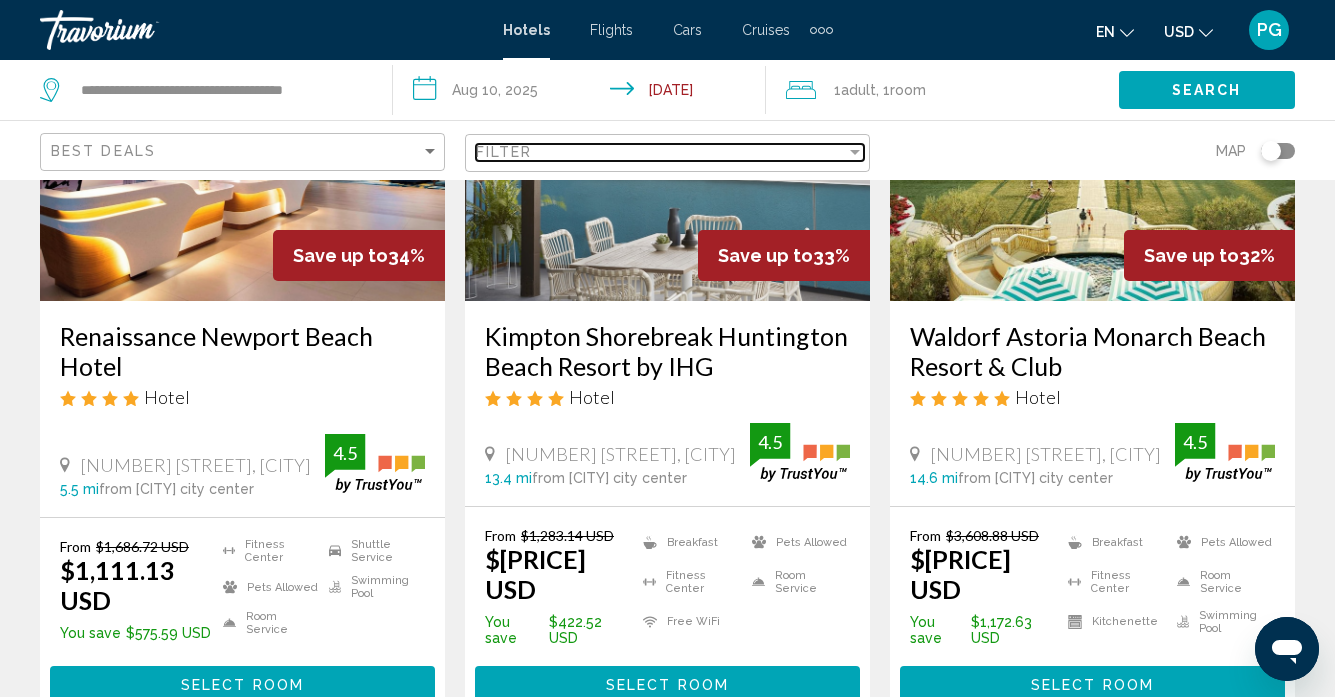 click on "Filter" at bounding box center [661, 152] 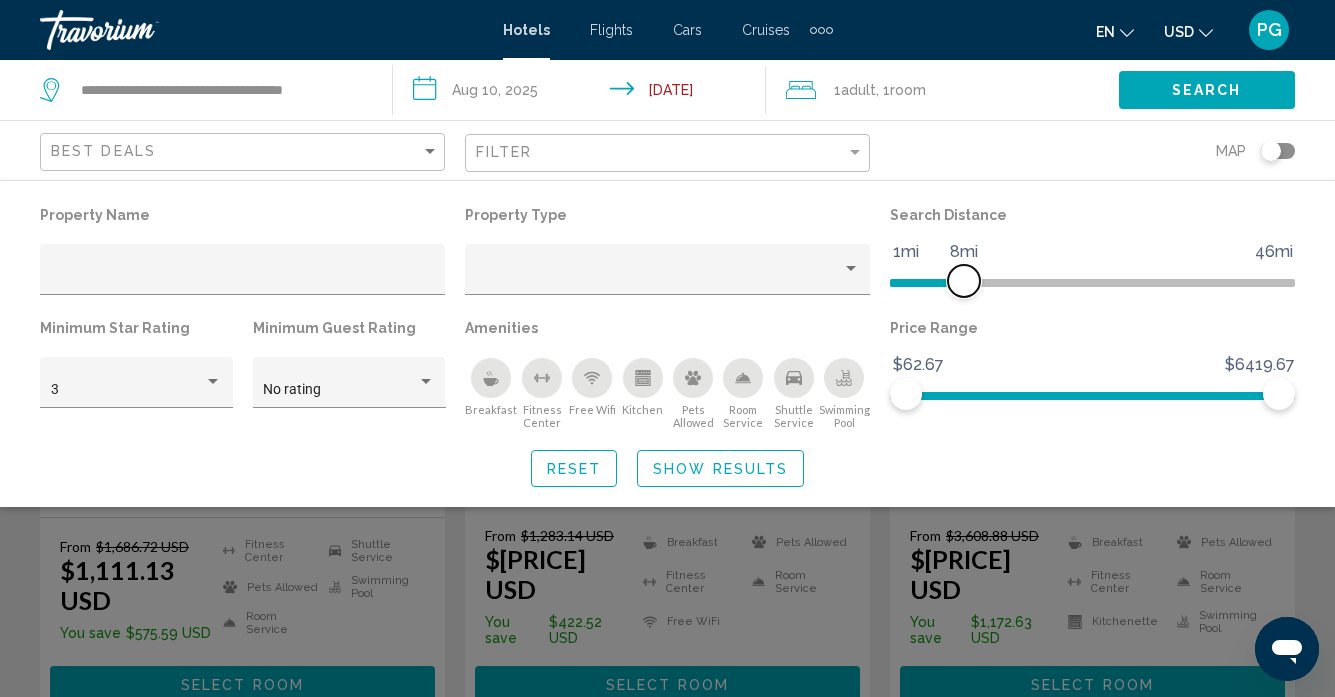 click 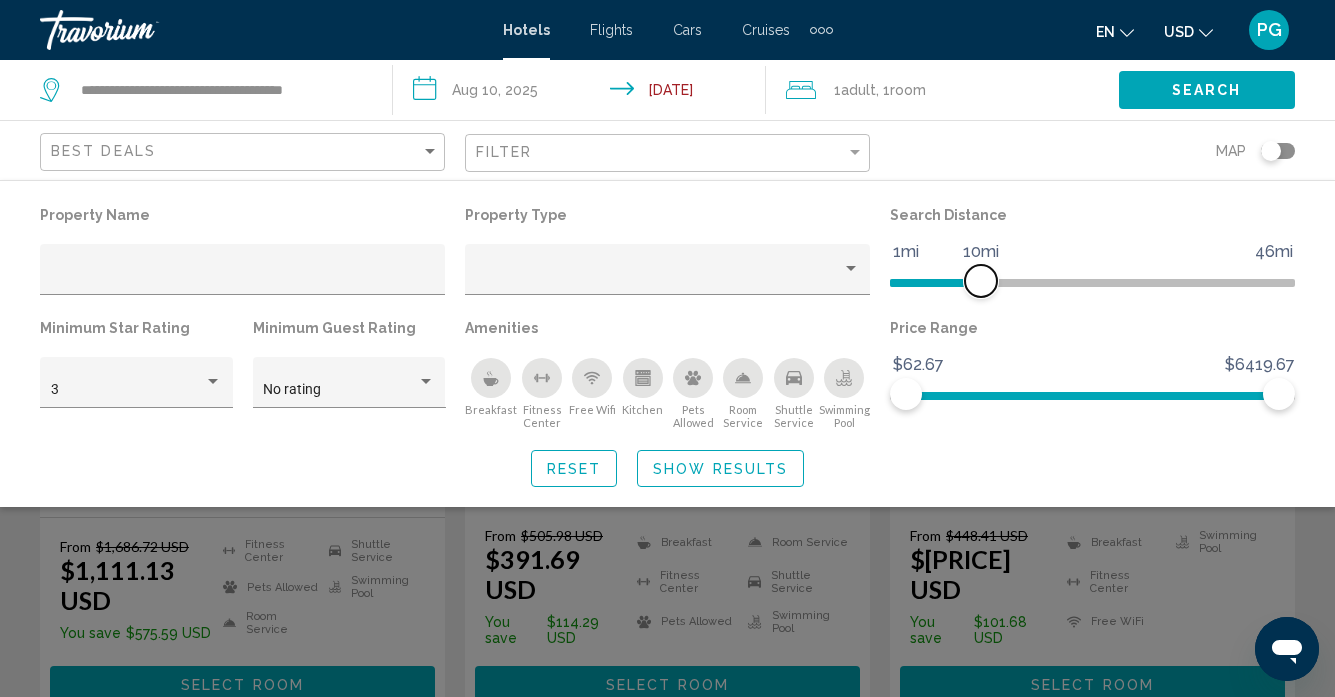click on "1mi 46mi 10mi" 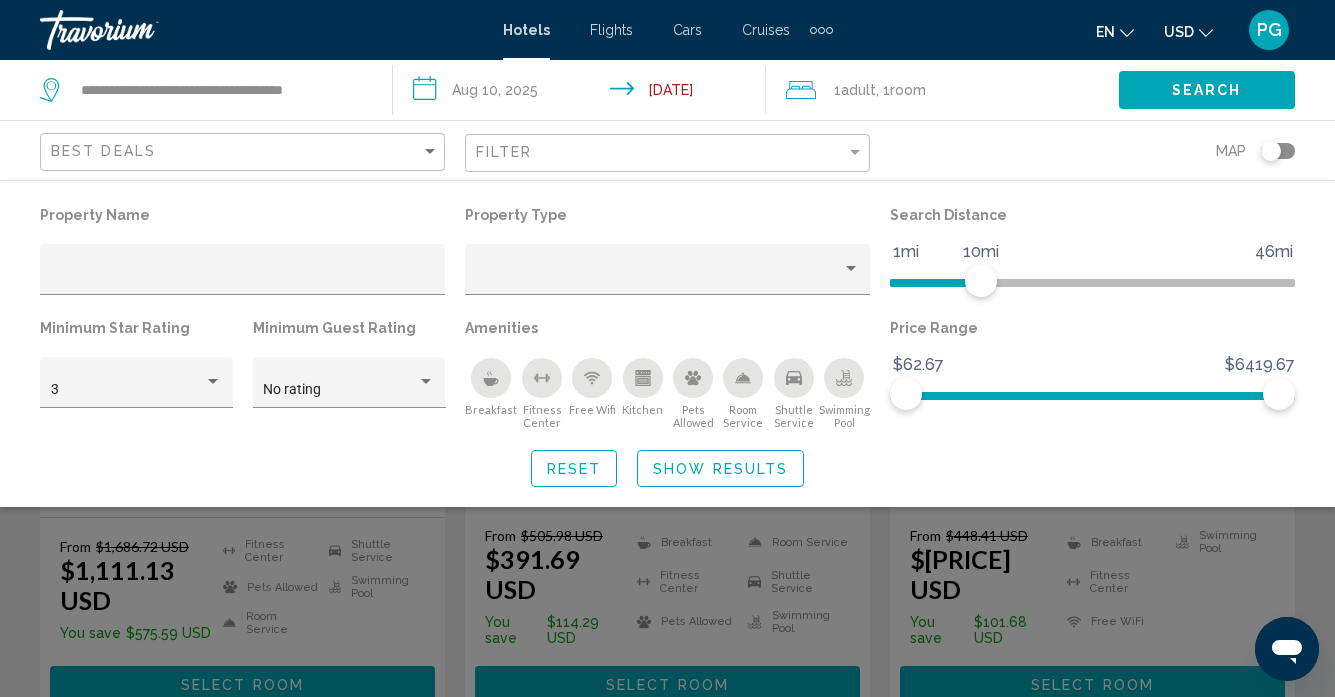 click on "Property Name Property Type Search Distance 1mi 46mi 10mi Minimum Star Rating 3 Minimum Guest Rating No rating Amenities
Breakfast
Fitness Center
Free Wifi
Kitchen
Pets Allowed
Room Service
Shuttle Service
Swimming Pool Price Range $62.67 $6419.67 $62.67 $6419.67 Reset Show Results" 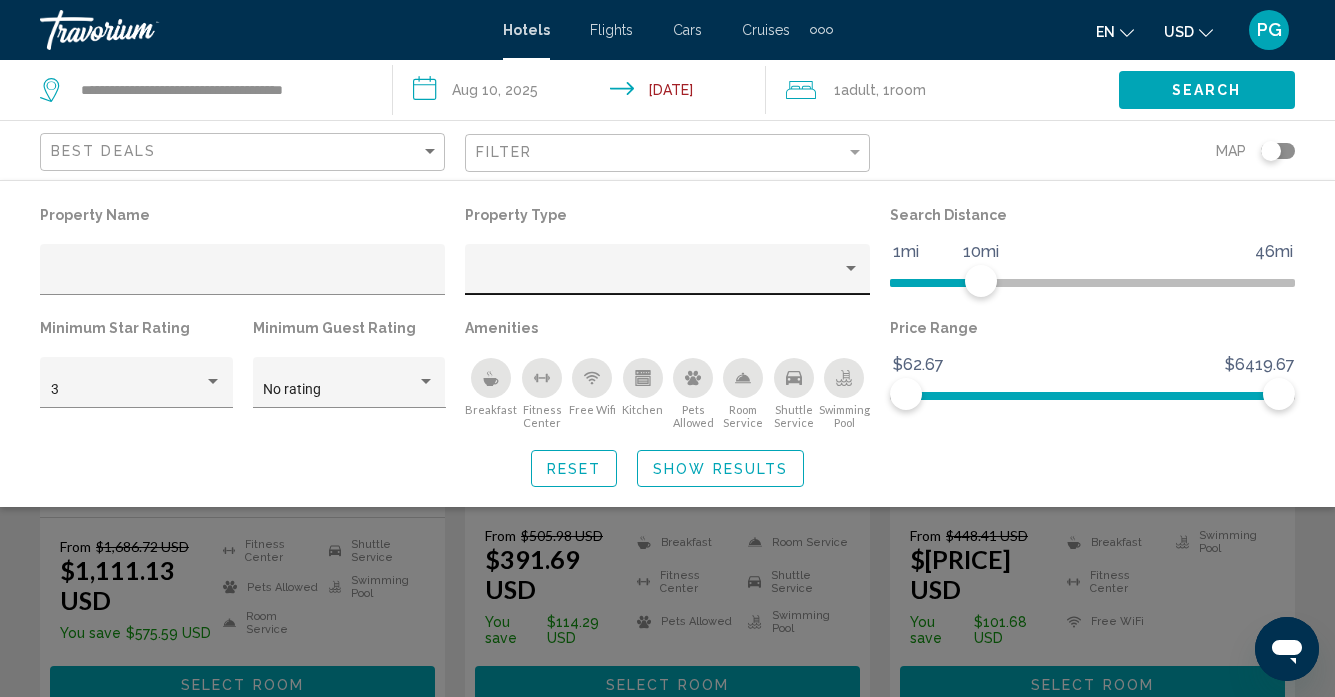 click 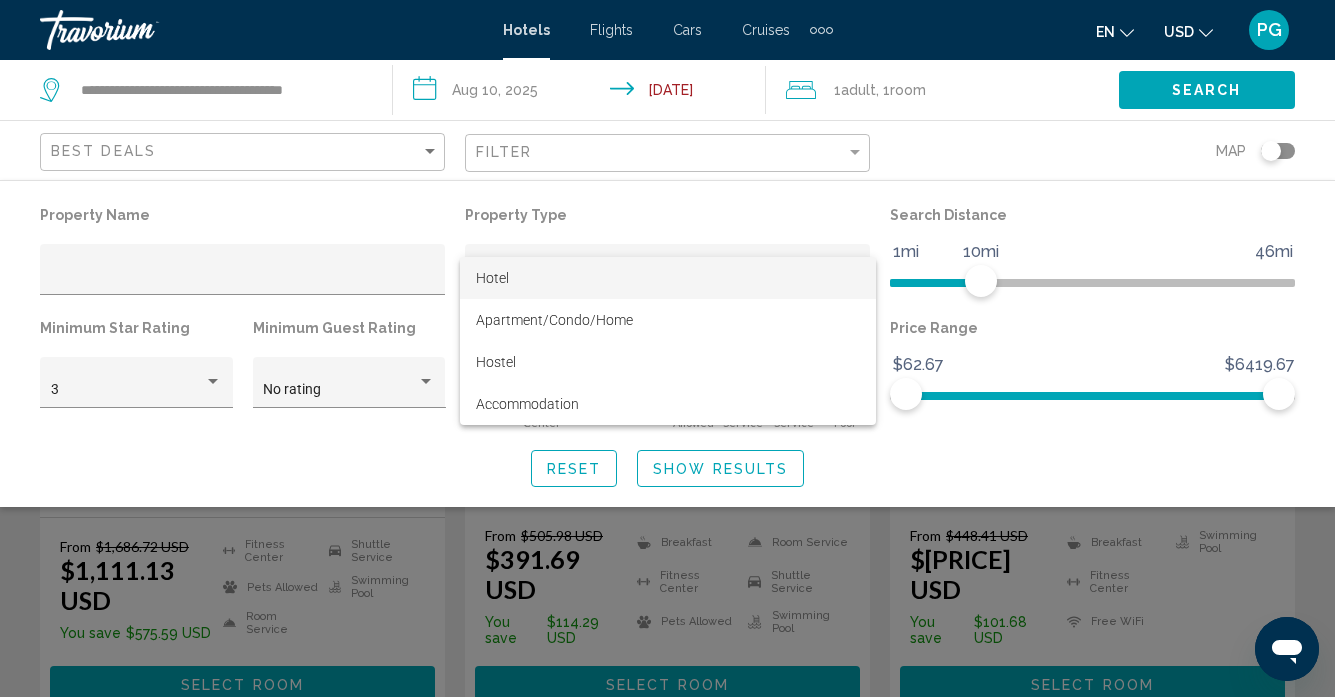 click at bounding box center [667, 348] 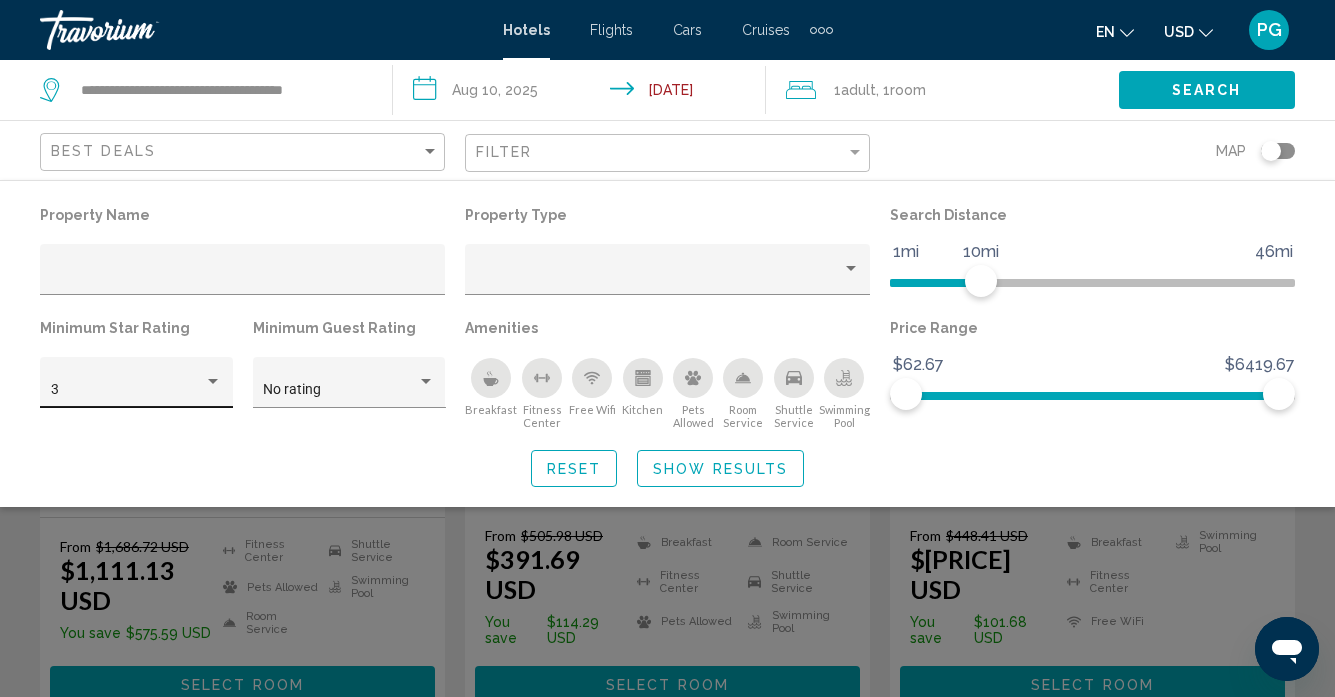 click on "3" at bounding box center (128, 390) 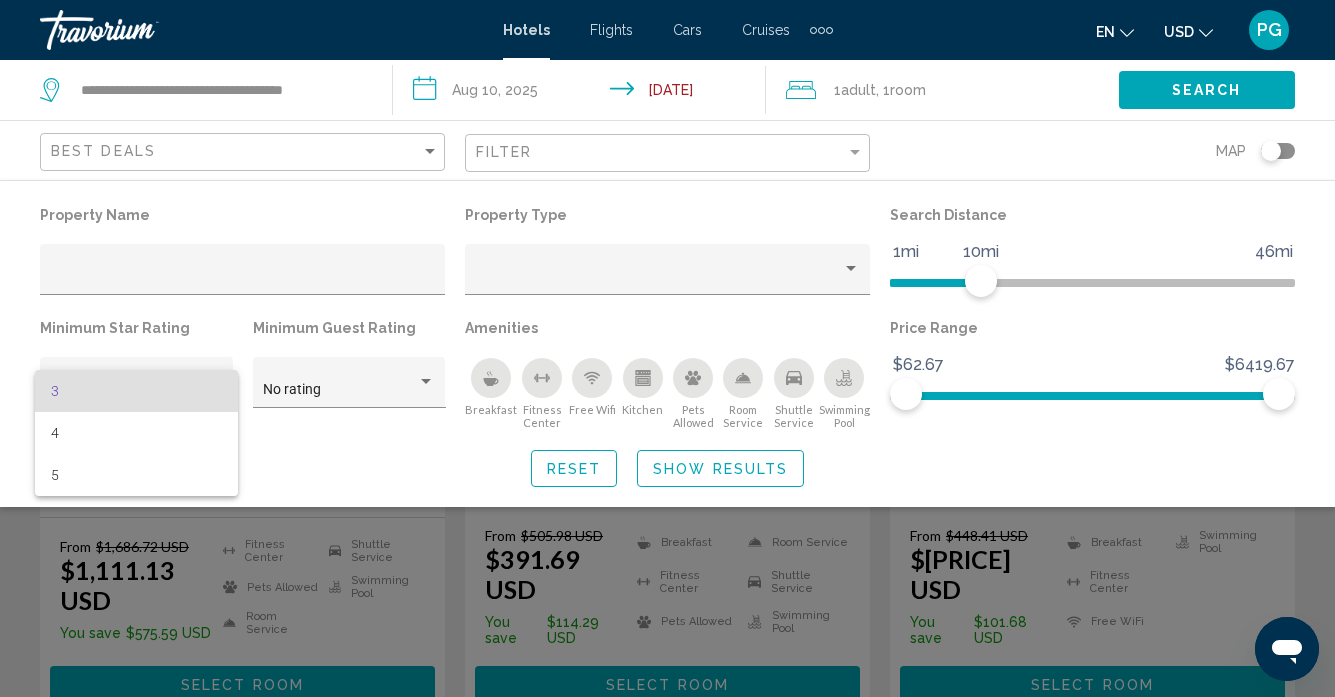 click at bounding box center (667, 348) 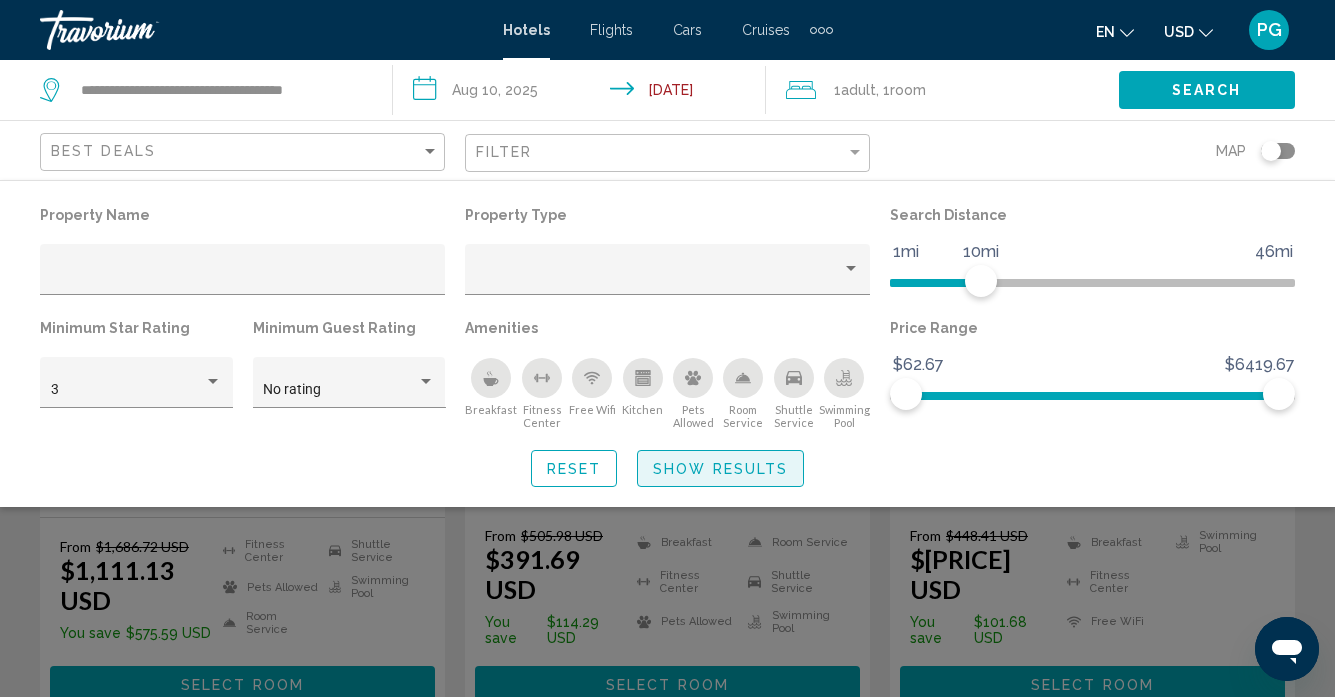 click on "Show Results" 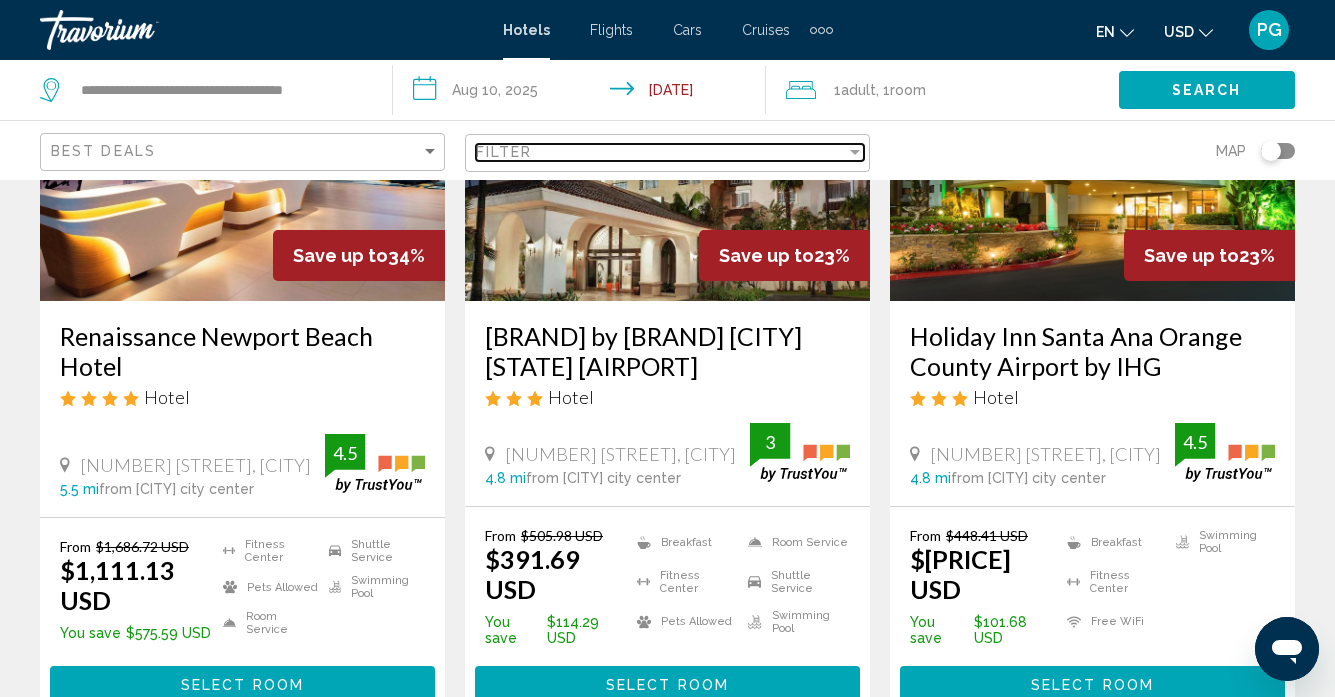 click on "Filter" at bounding box center (661, 152) 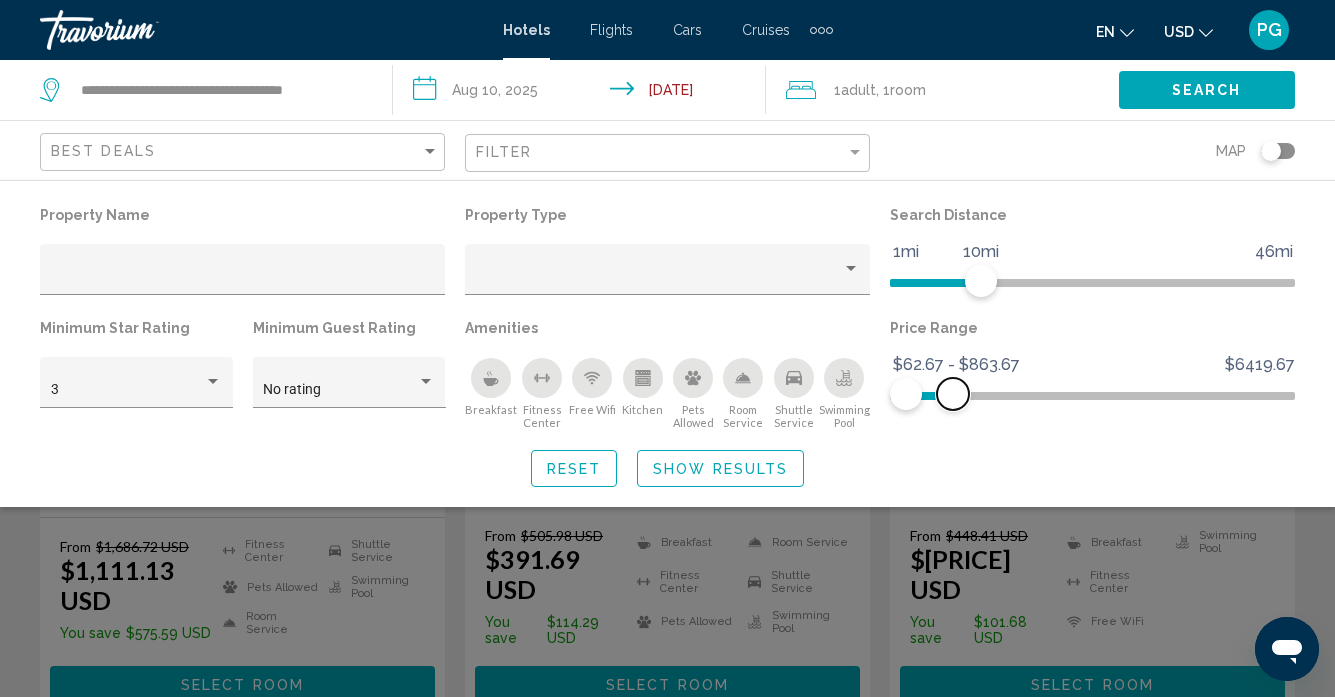 drag, startPoint x: 1279, startPoint y: 386, endPoint x: 953, endPoint y: 406, distance: 326.6129 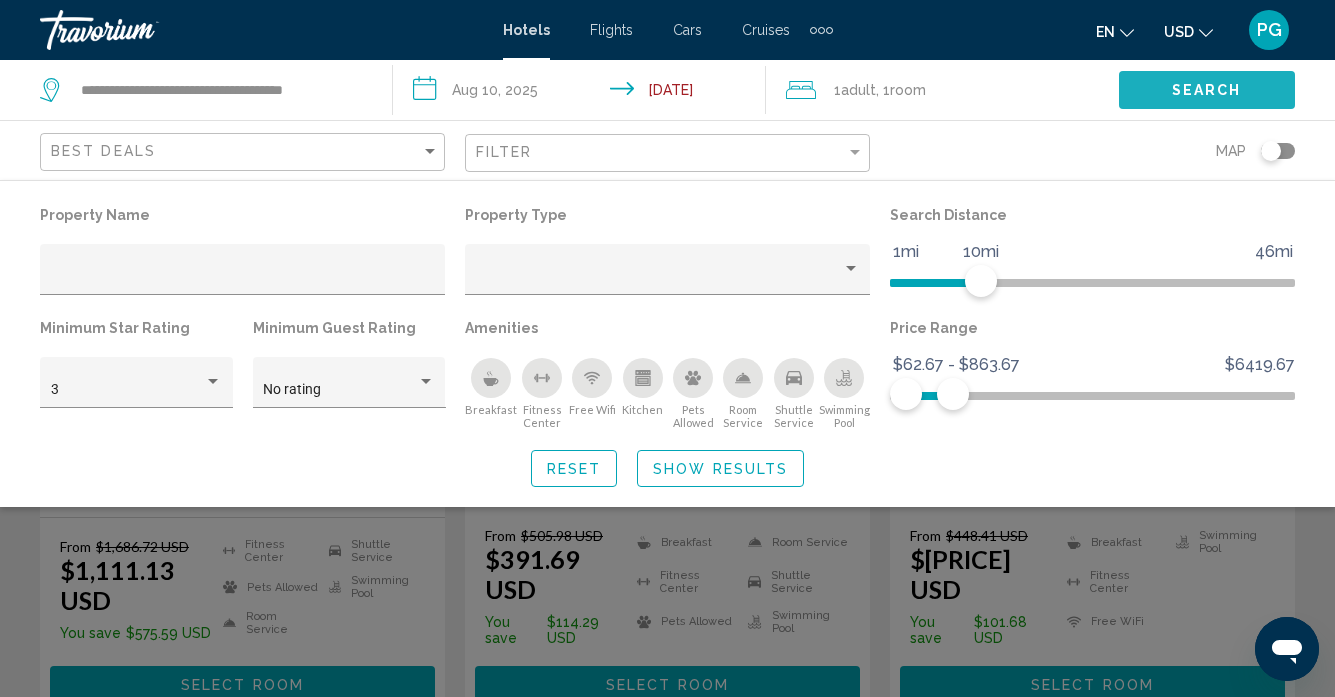 click on "Search" 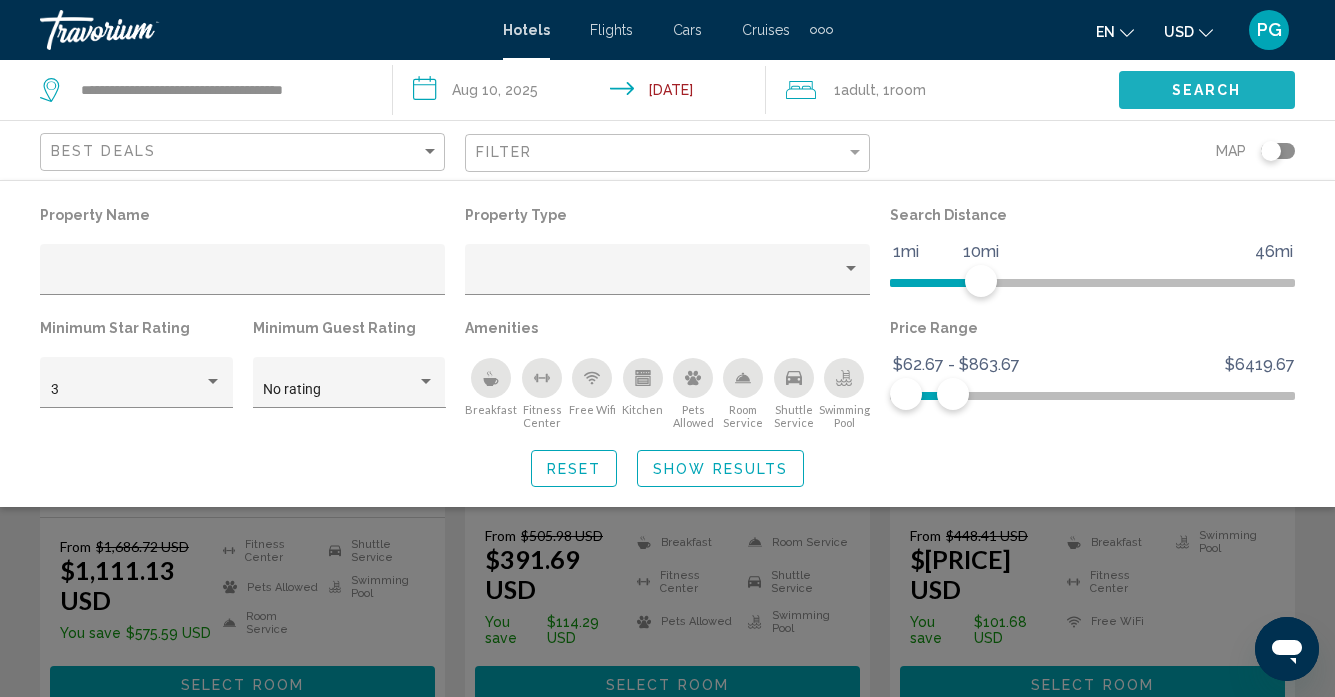 click on "Search" 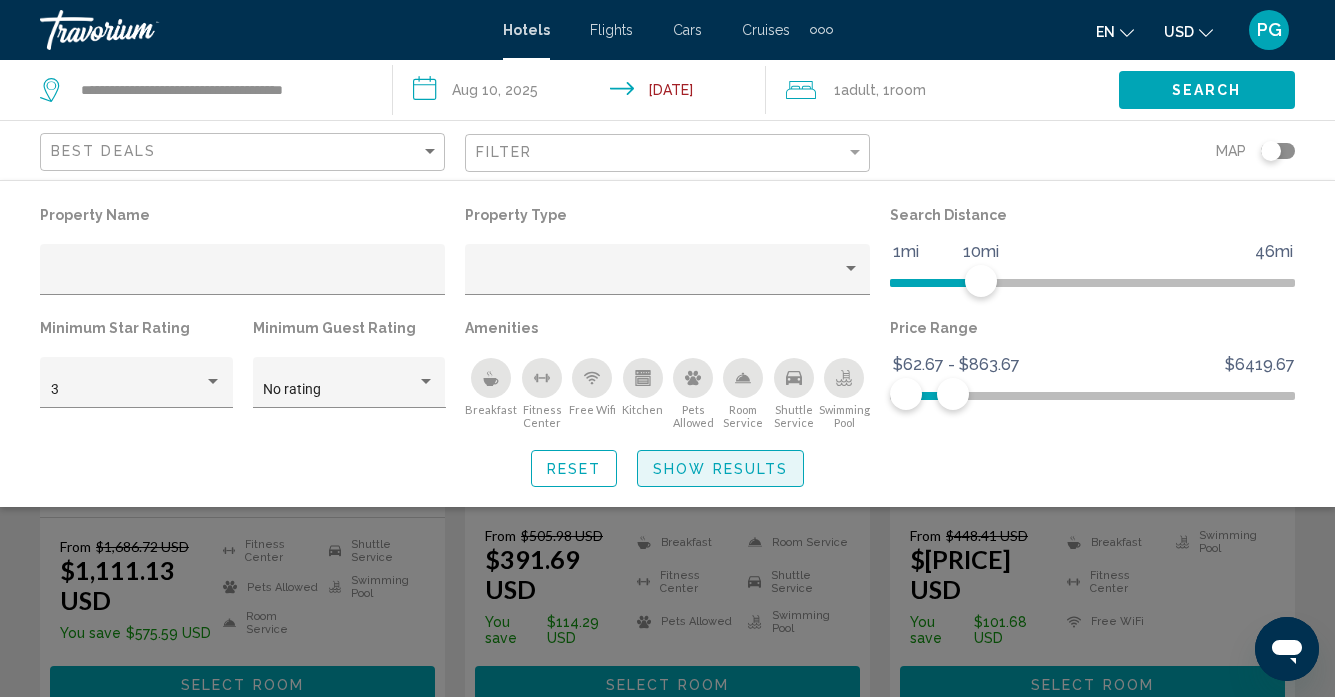 click on "Show Results" 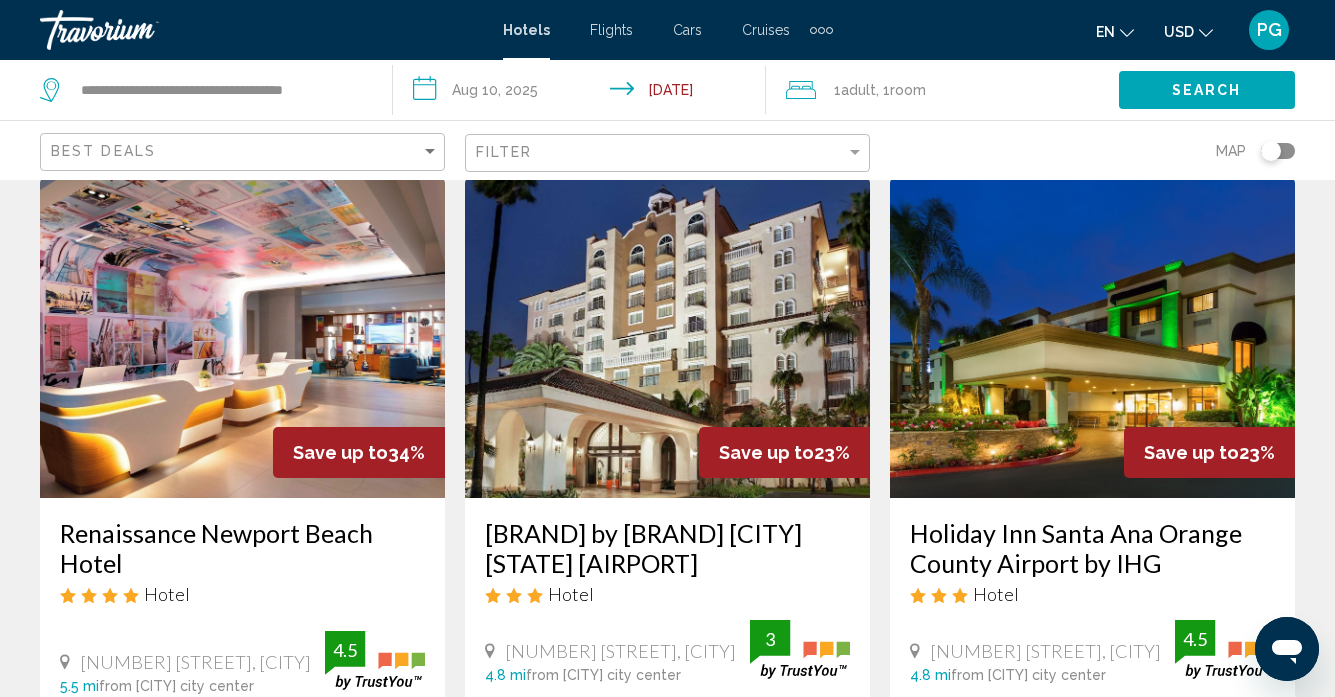 scroll, scrollTop: 0, scrollLeft: 0, axis: both 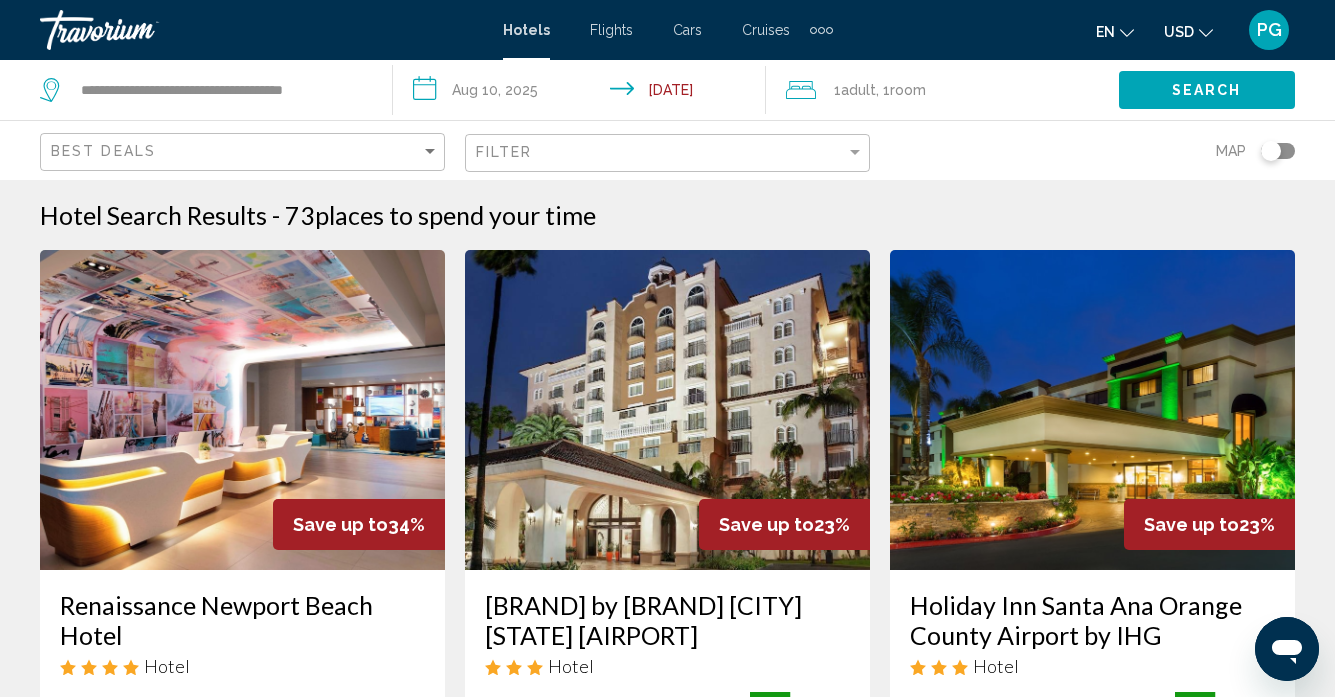 click on "Filter" 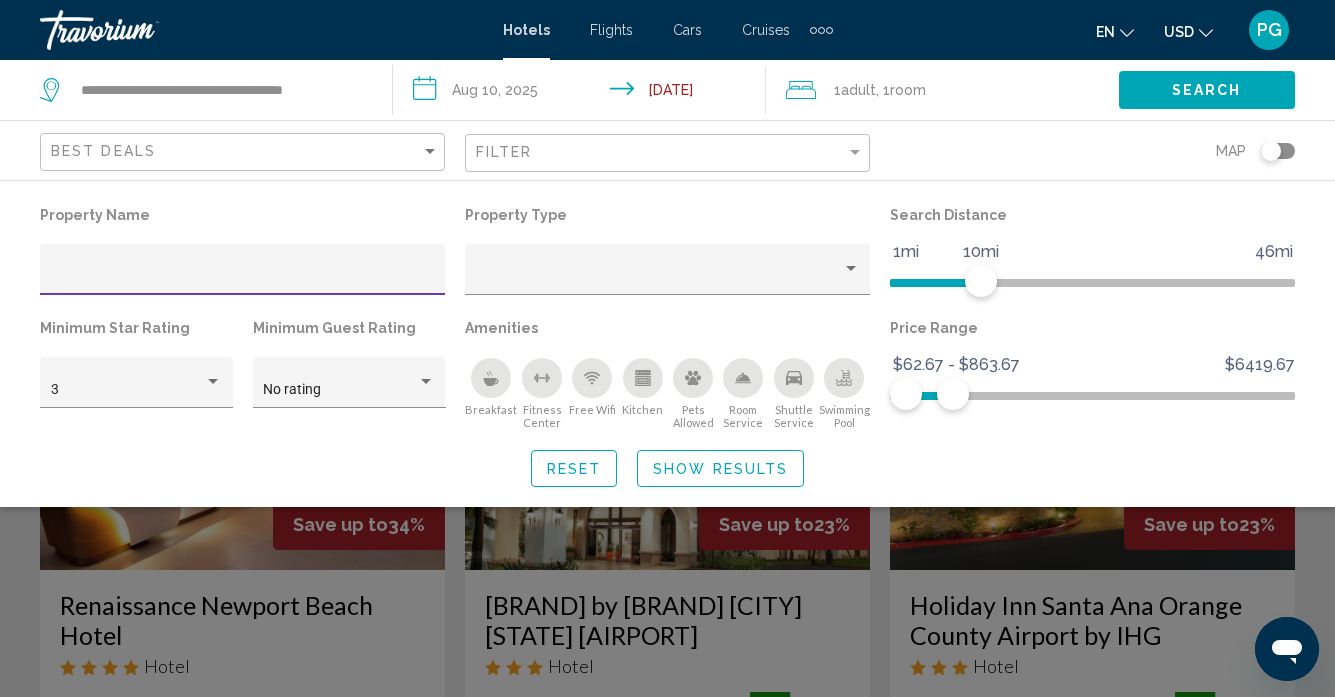 click on "Show Results" 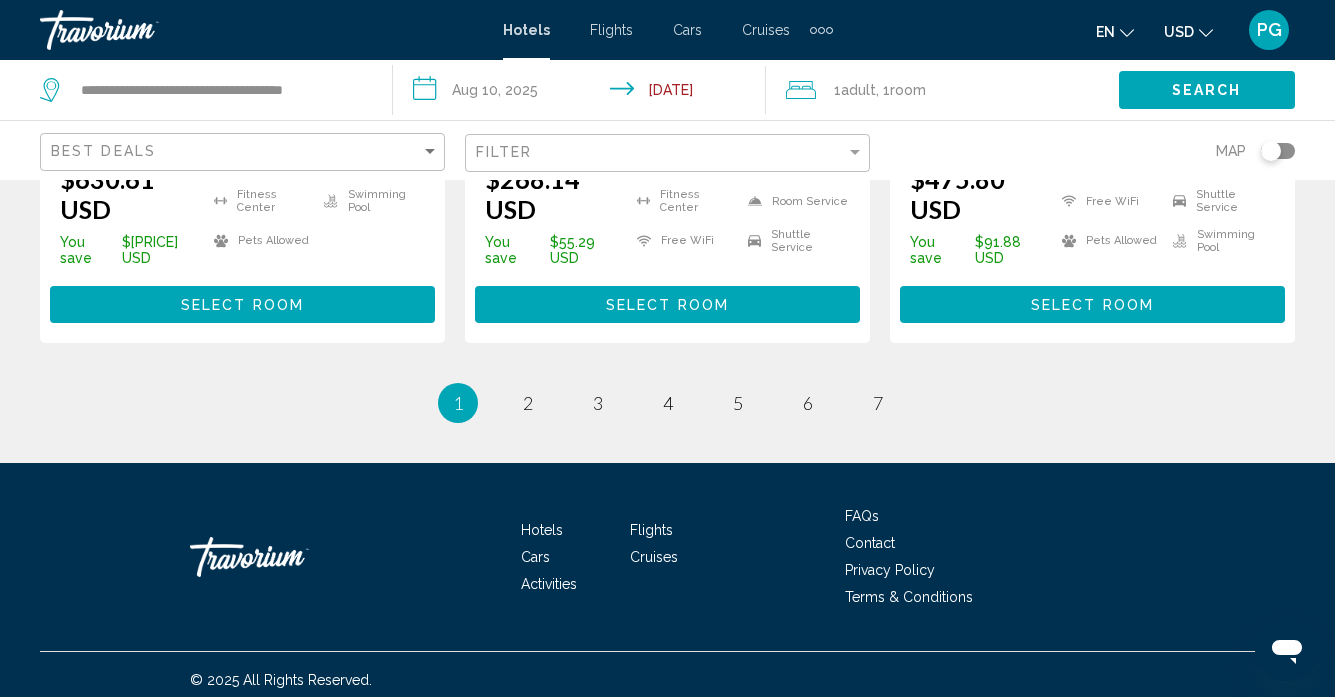 scroll, scrollTop: 3010, scrollLeft: 0, axis: vertical 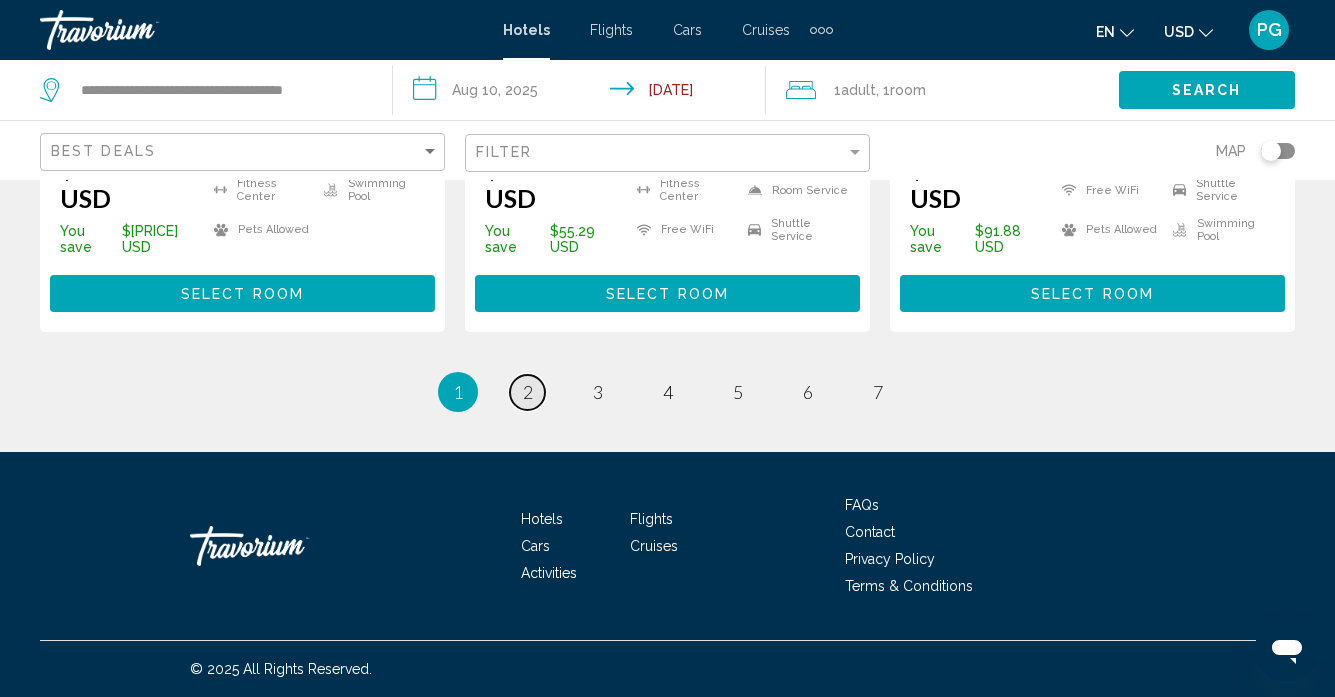 click on "page  2" at bounding box center (527, 392) 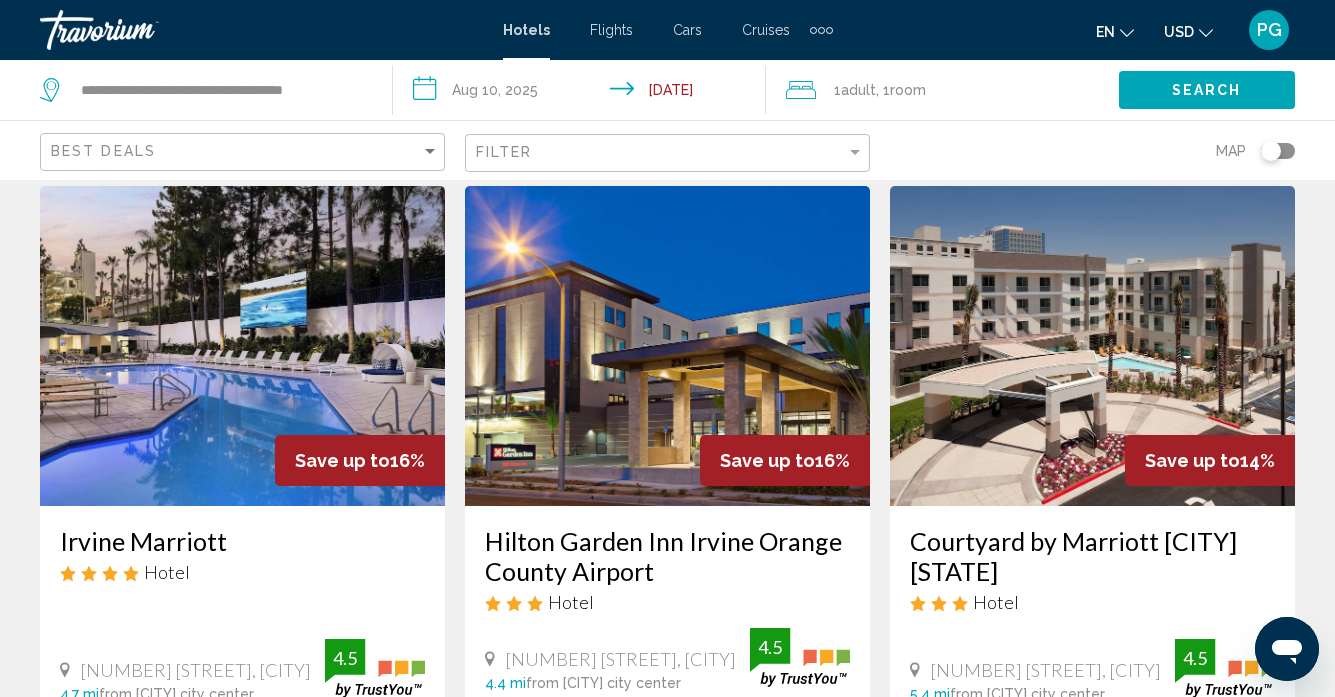 scroll, scrollTop: 0, scrollLeft: 0, axis: both 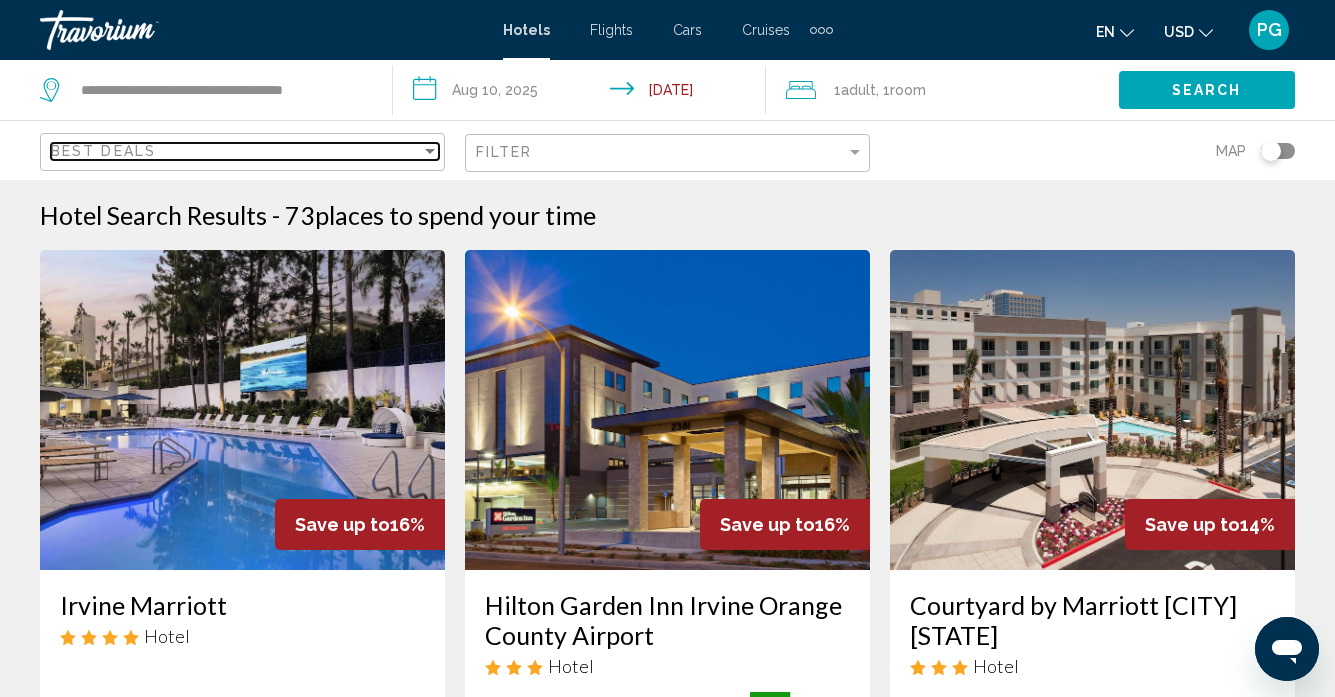 click on "Best Deals" at bounding box center (236, 151) 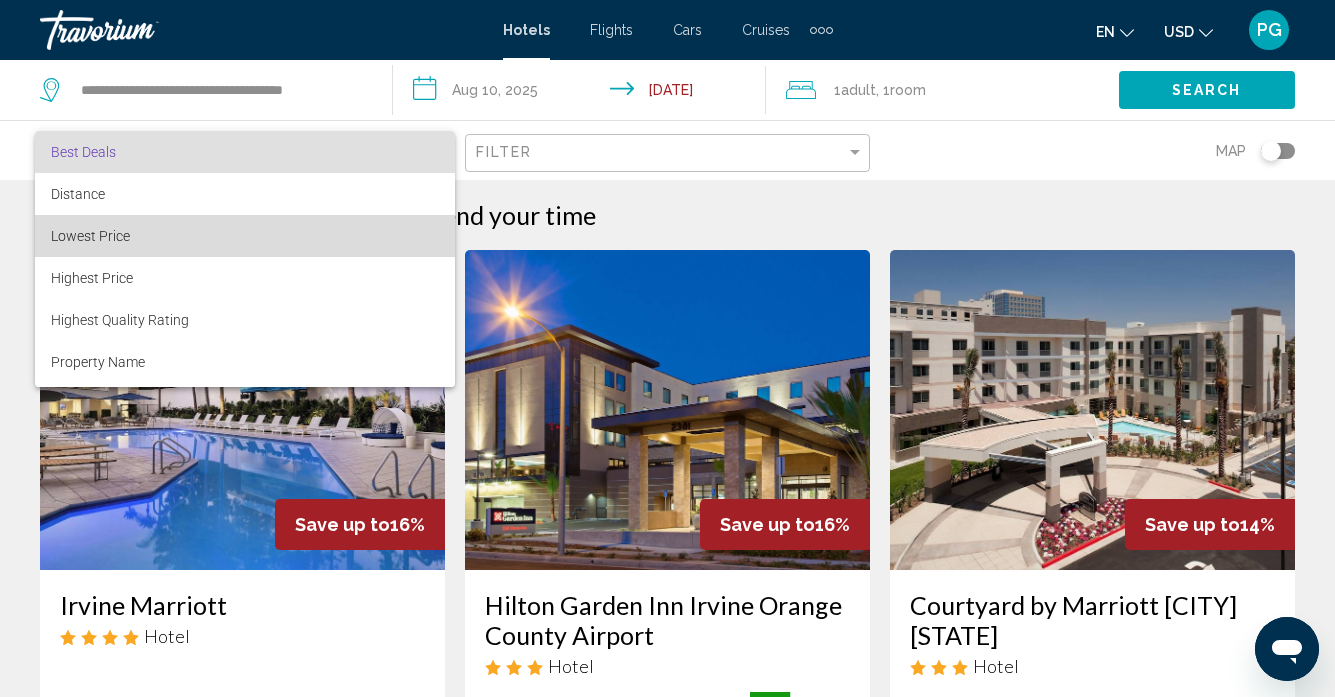 click on "Lowest Price" at bounding box center [245, 236] 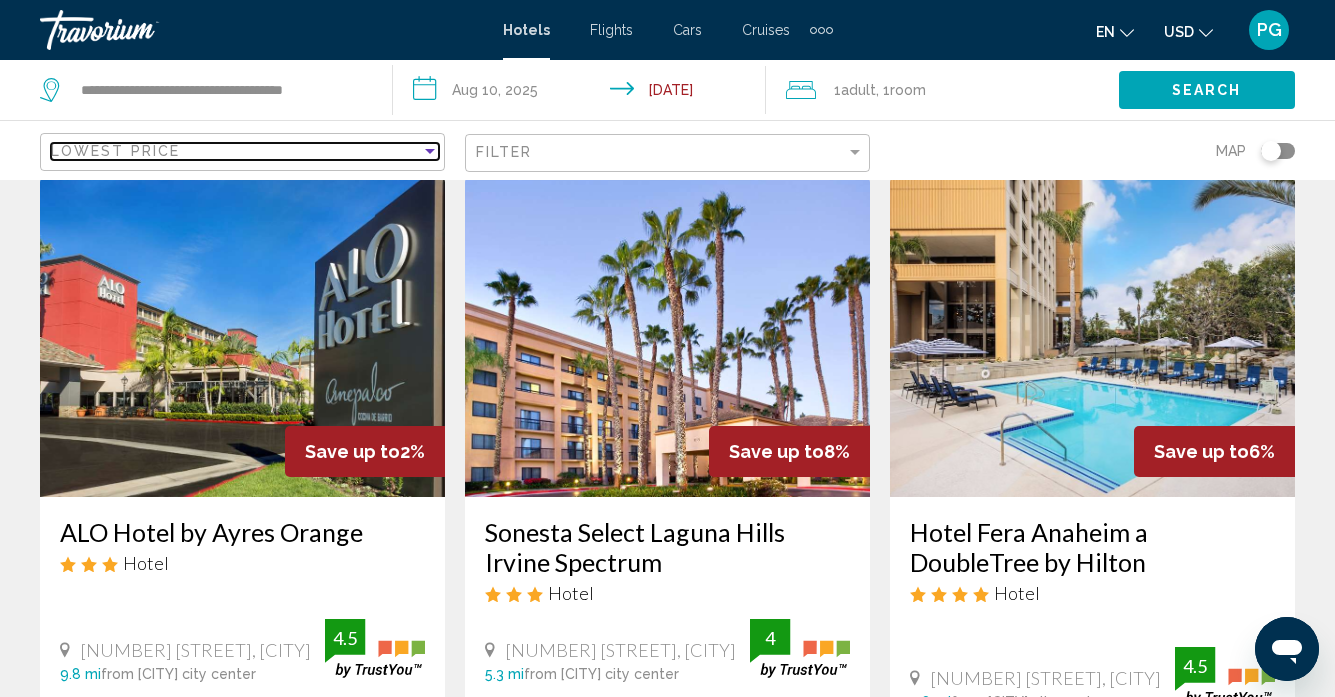 scroll, scrollTop: 0, scrollLeft: 0, axis: both 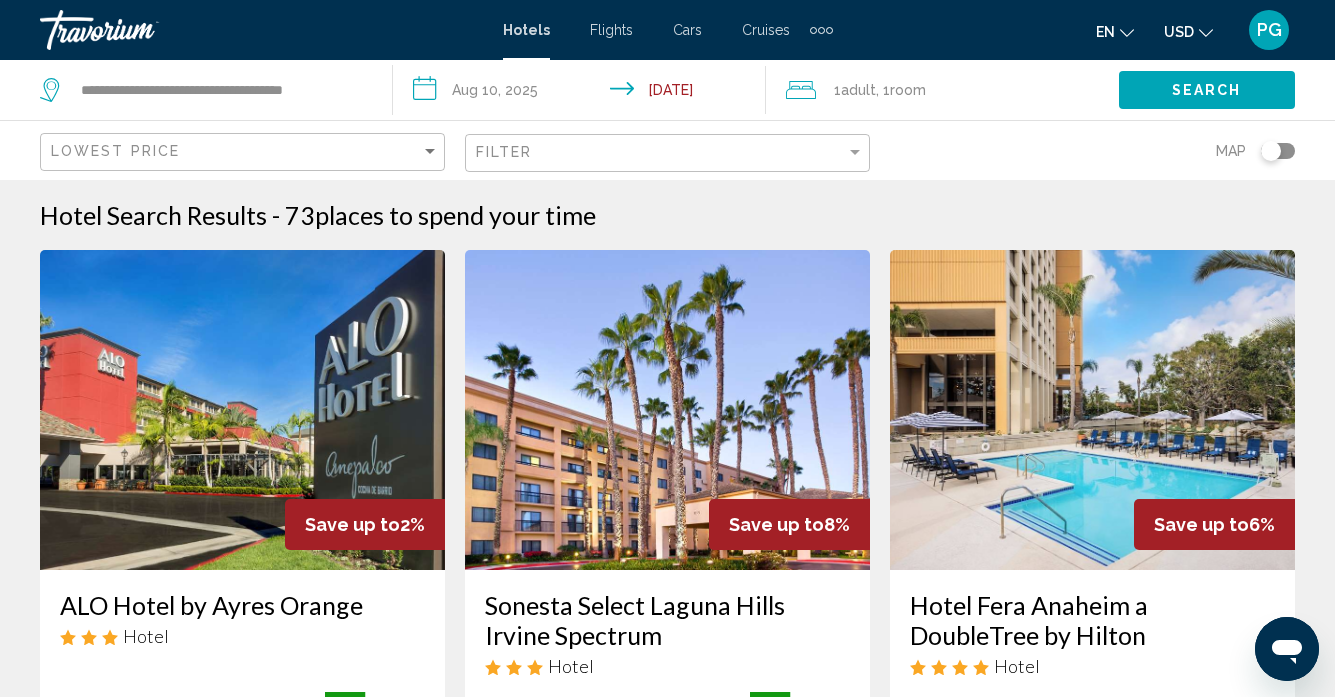 click on "**********" at bounding box center (583, 93) 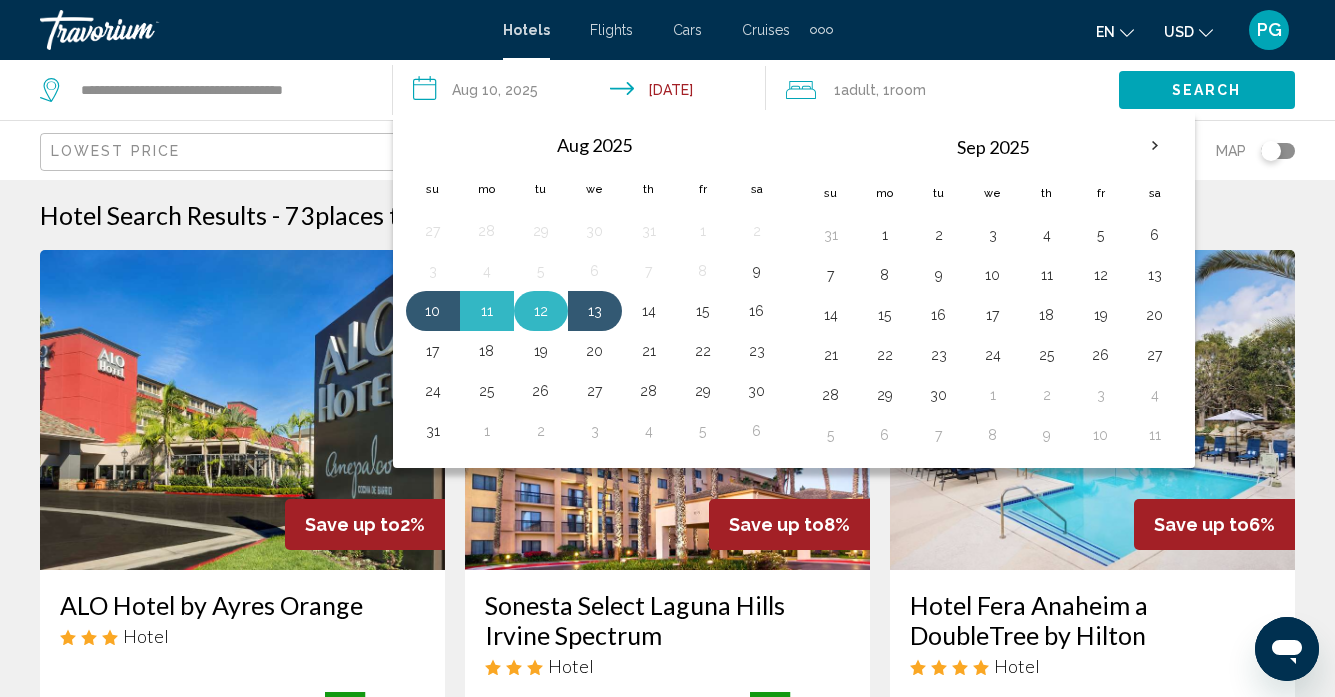 click on "12" at bounding box center (541, 311) 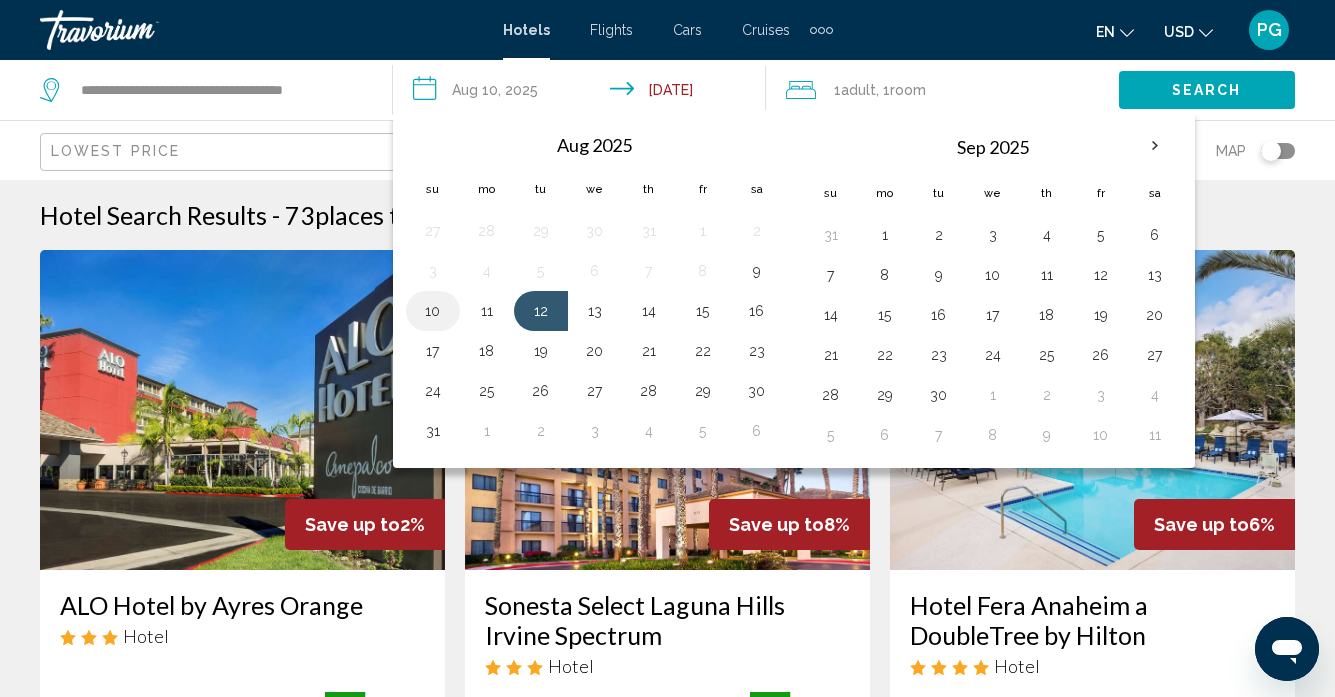 click on "10" at bounding box center [433, 311] 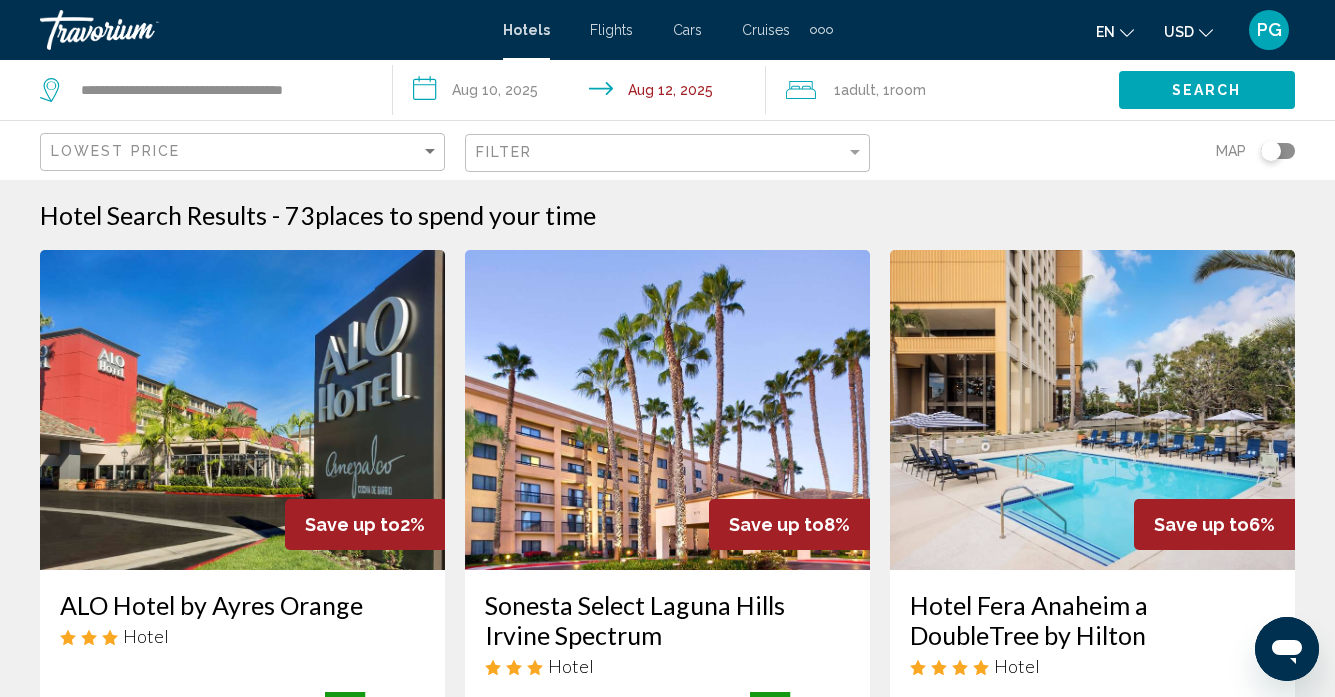 click on "Search" 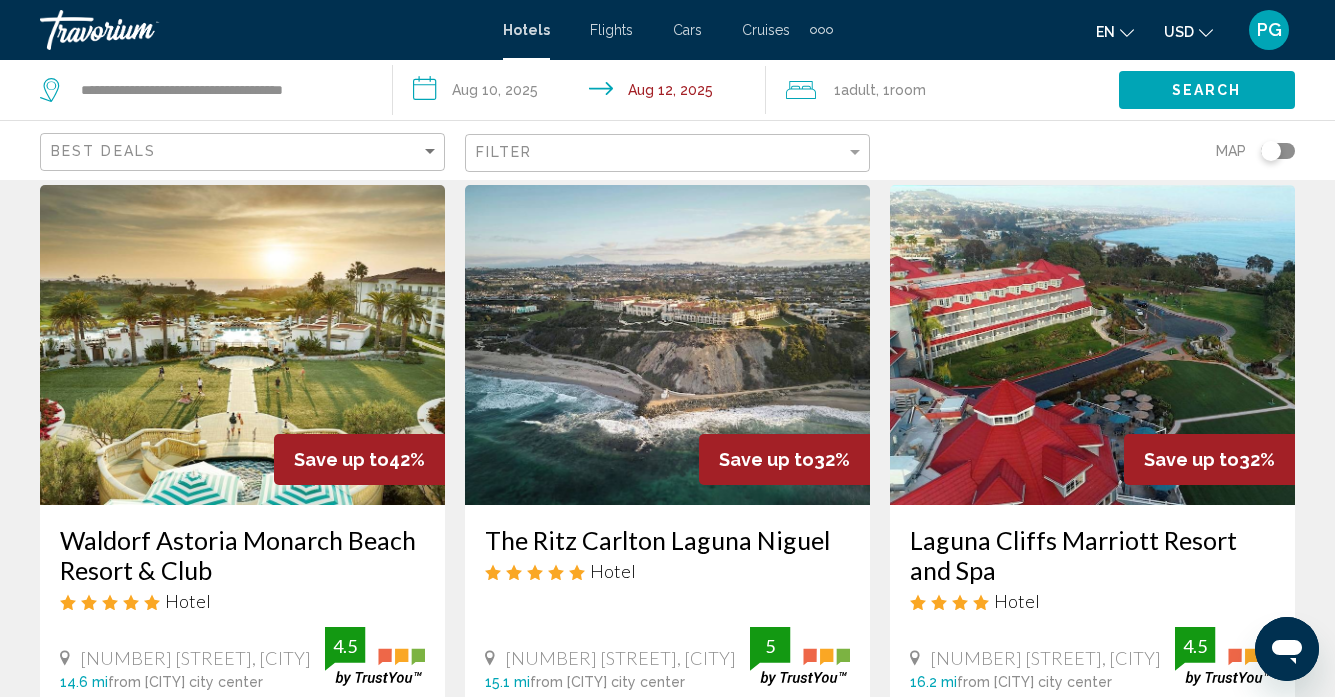 scroll, scrollTop: 0, scrollLeft: 0, axis: both 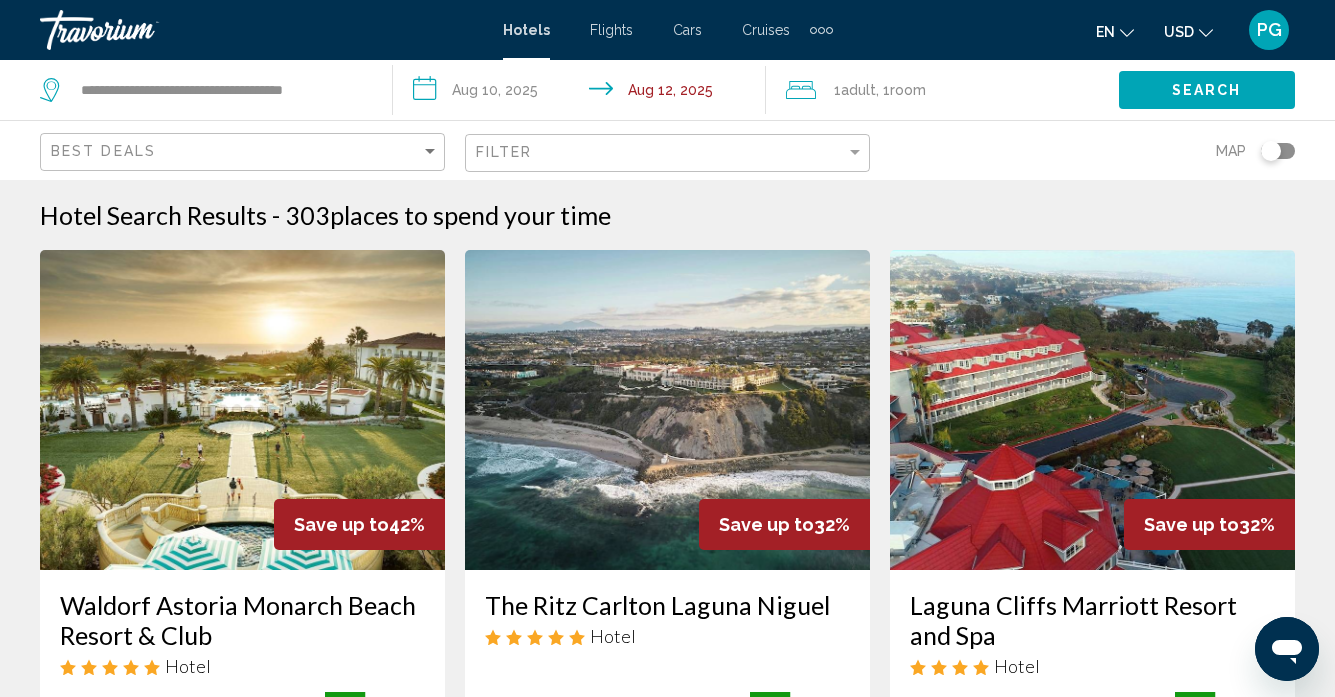 click on "Filter" 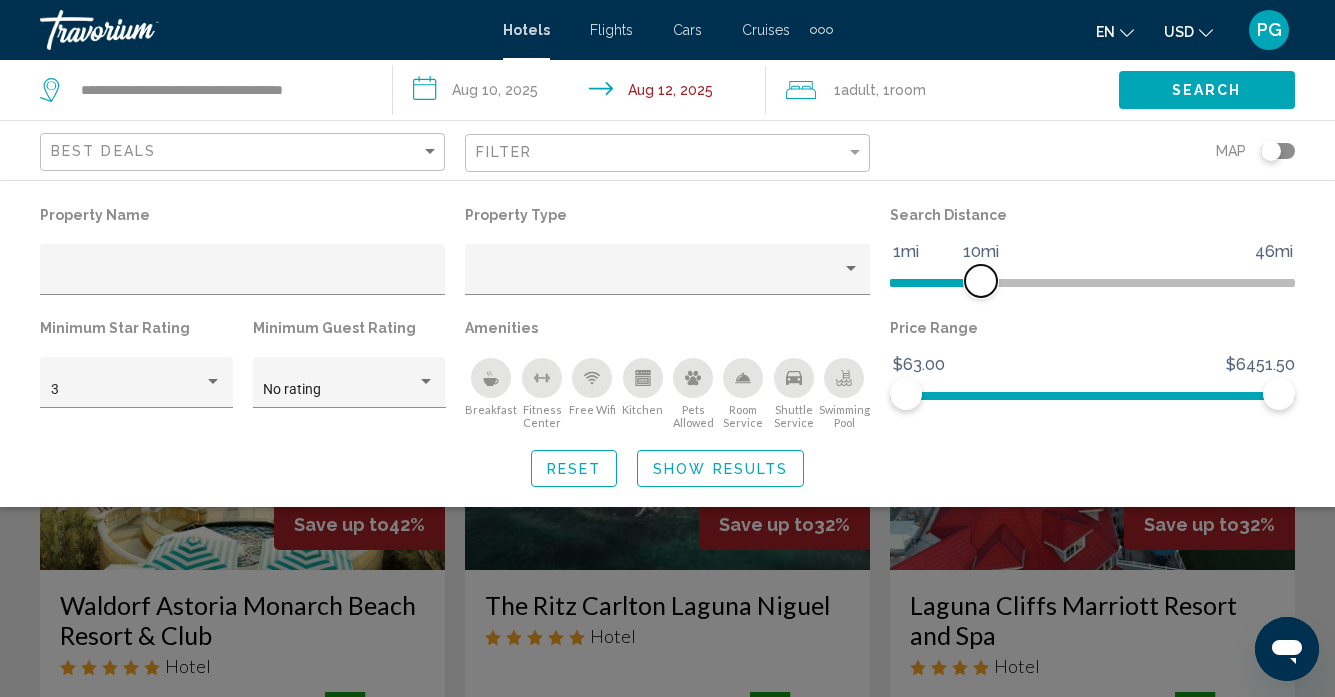 drag, startPoint x: 1137, startPoint y: 280, endPoint x: 979, endPoint y: 273, distance: 158.15498 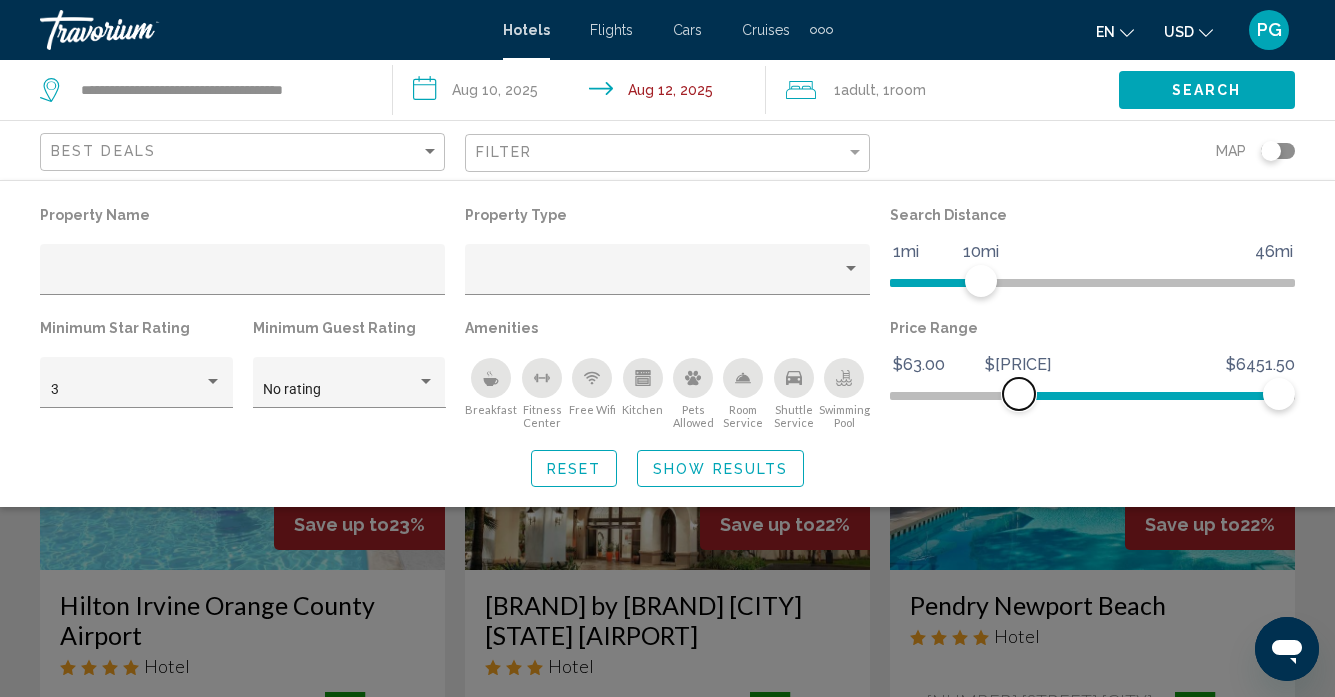 click 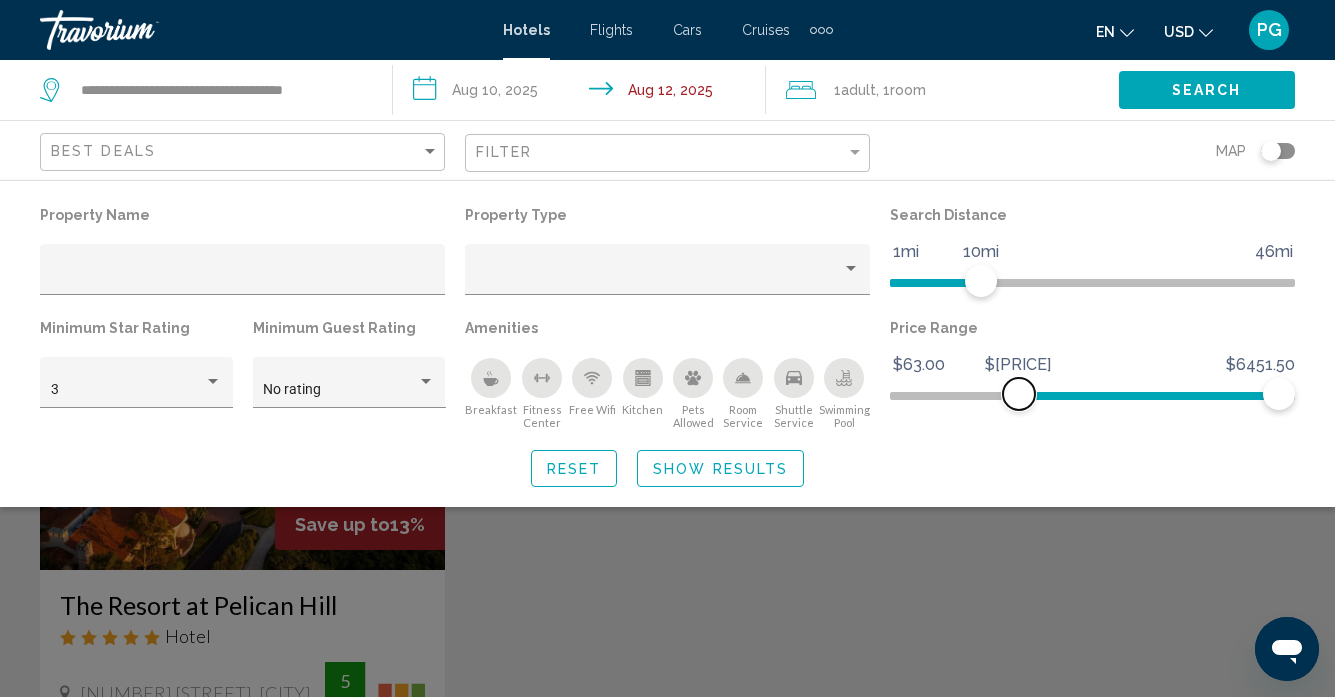drag, startPoint x: 1019, startPoint y: 397, endPoint x: 733, endPoint y: 332, distance: 293.29337 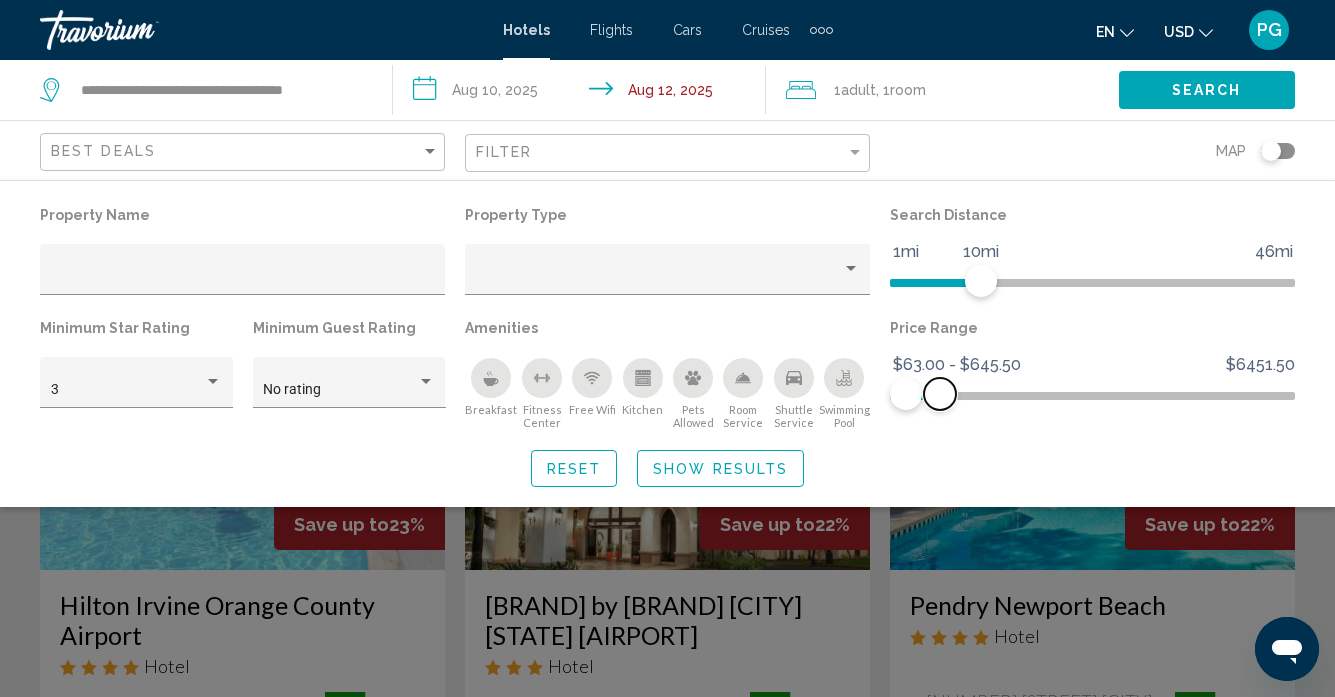 drag, startPoint x: 1286, startPoint y: 386, endPoint x: 940, endPoint y: 387, distance: 346.00143 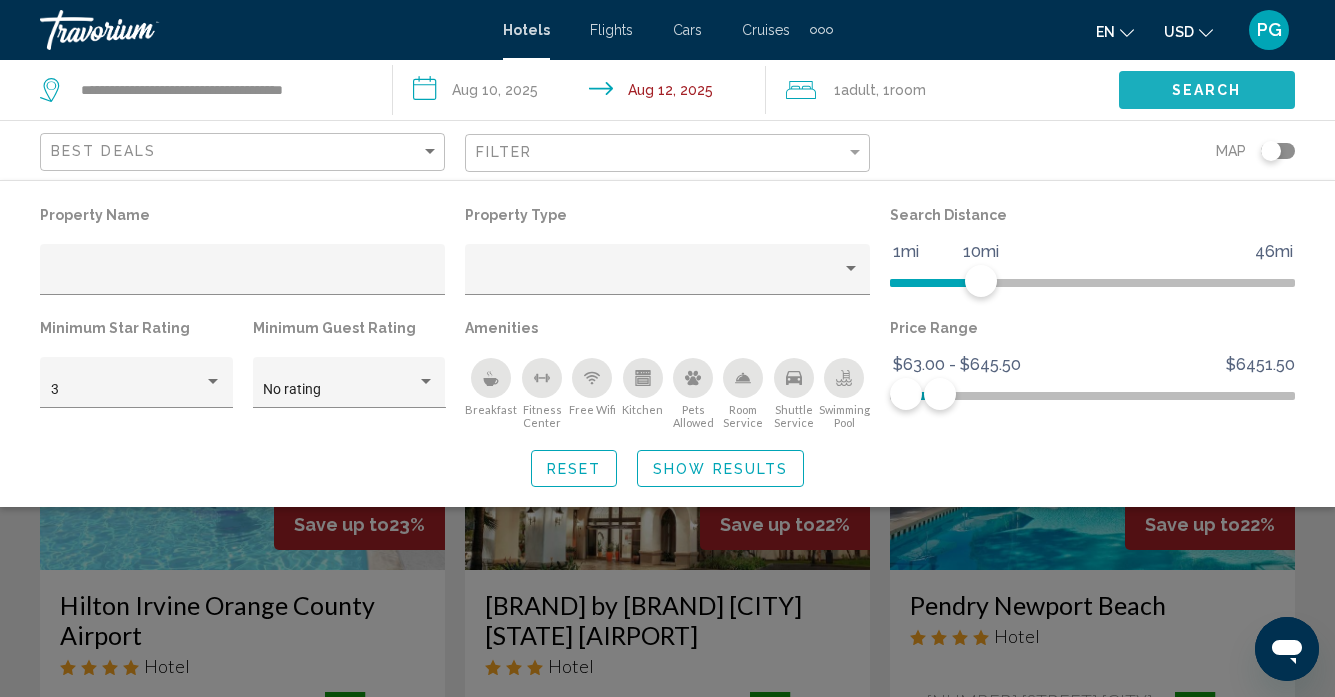 click on "Search" 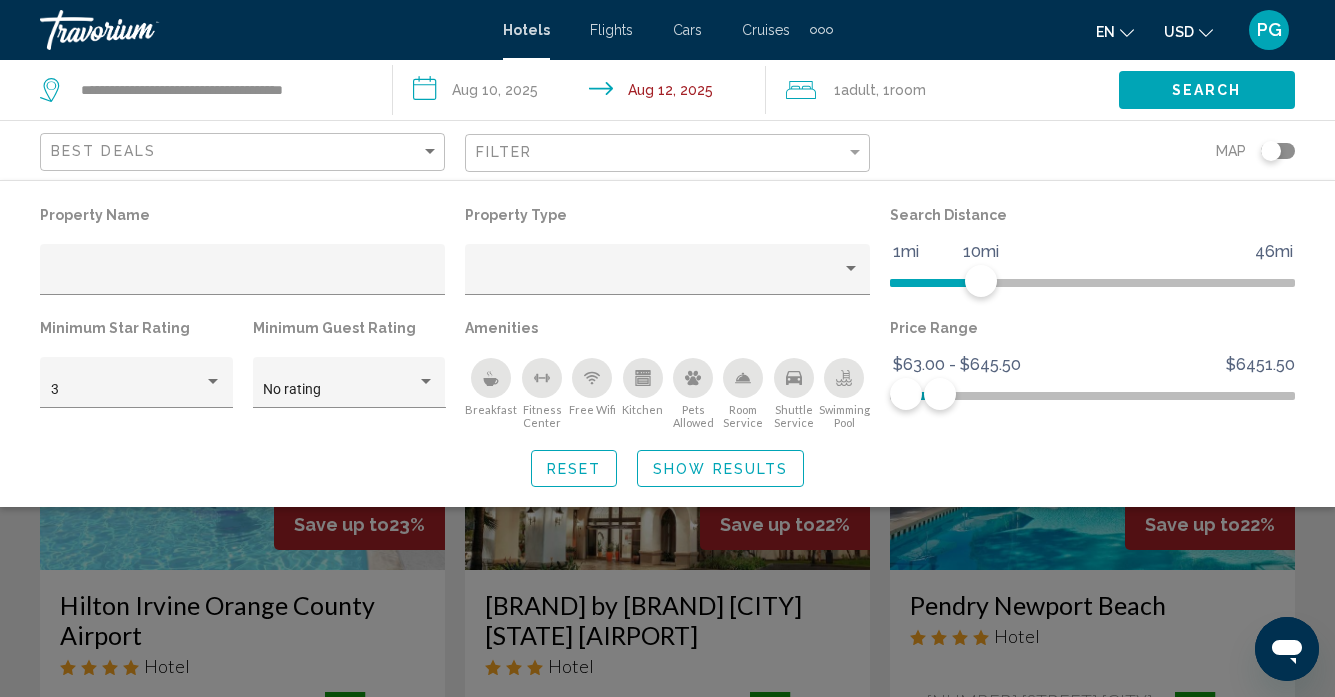 click on "Show Results" 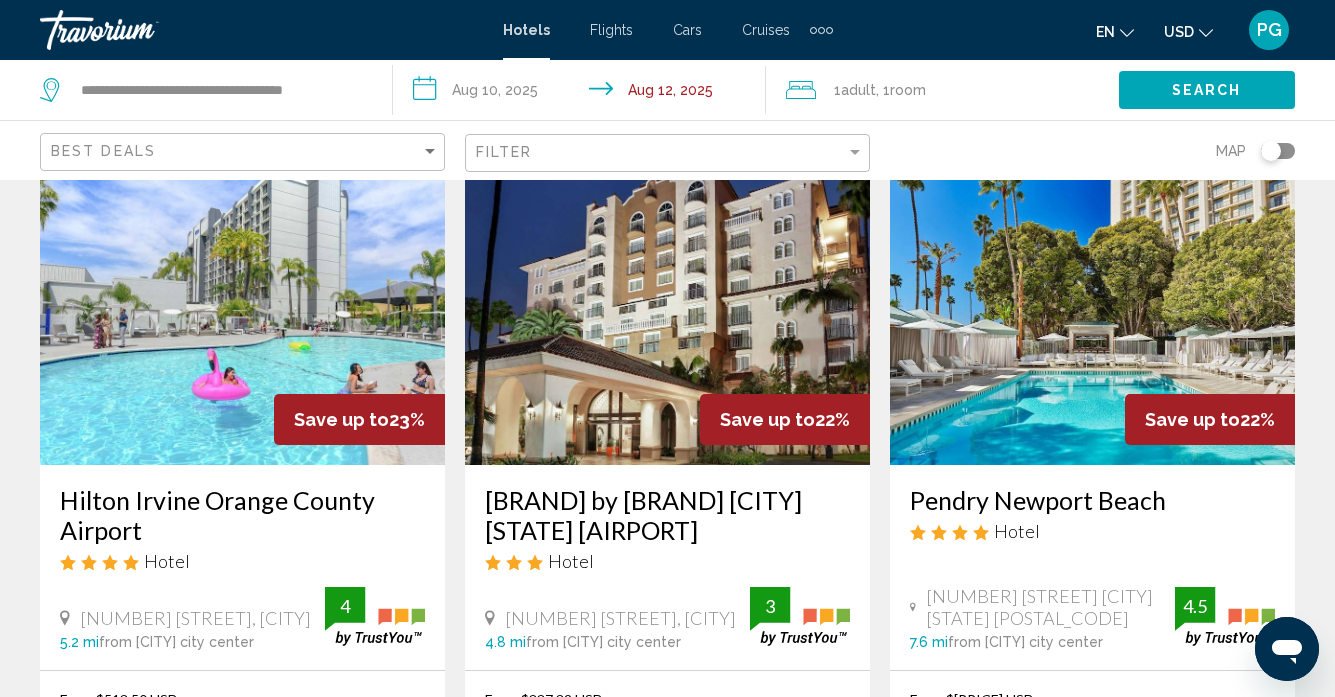scroll, scrollTop: 0, scrollLeft: 0, axis: both 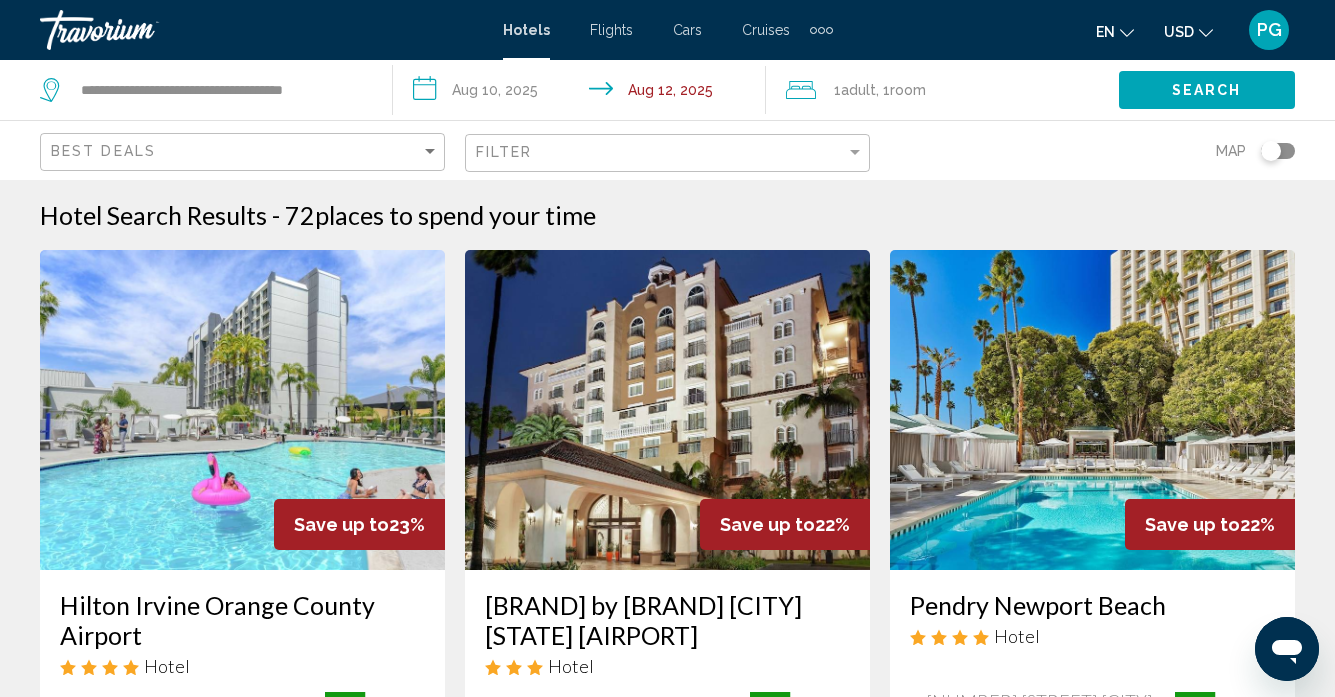 click on "Best Deals" 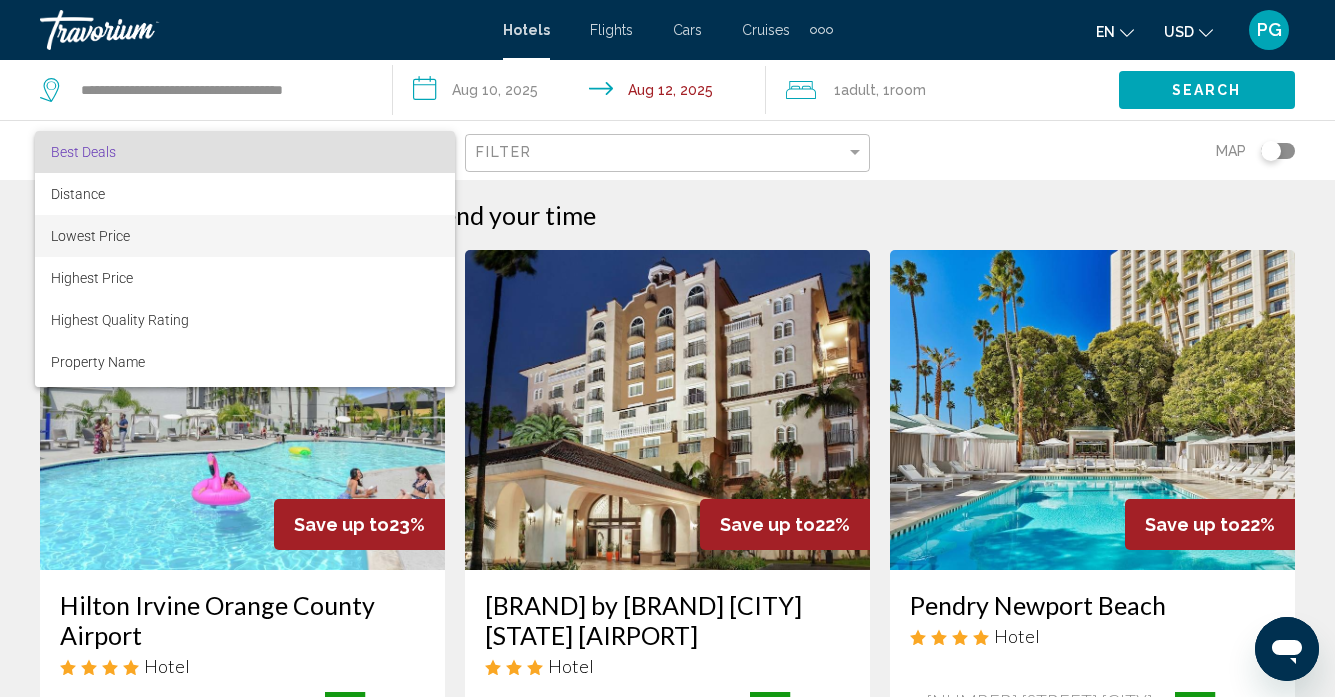 click on "Lowest Price" at bounding box center [245, 236] 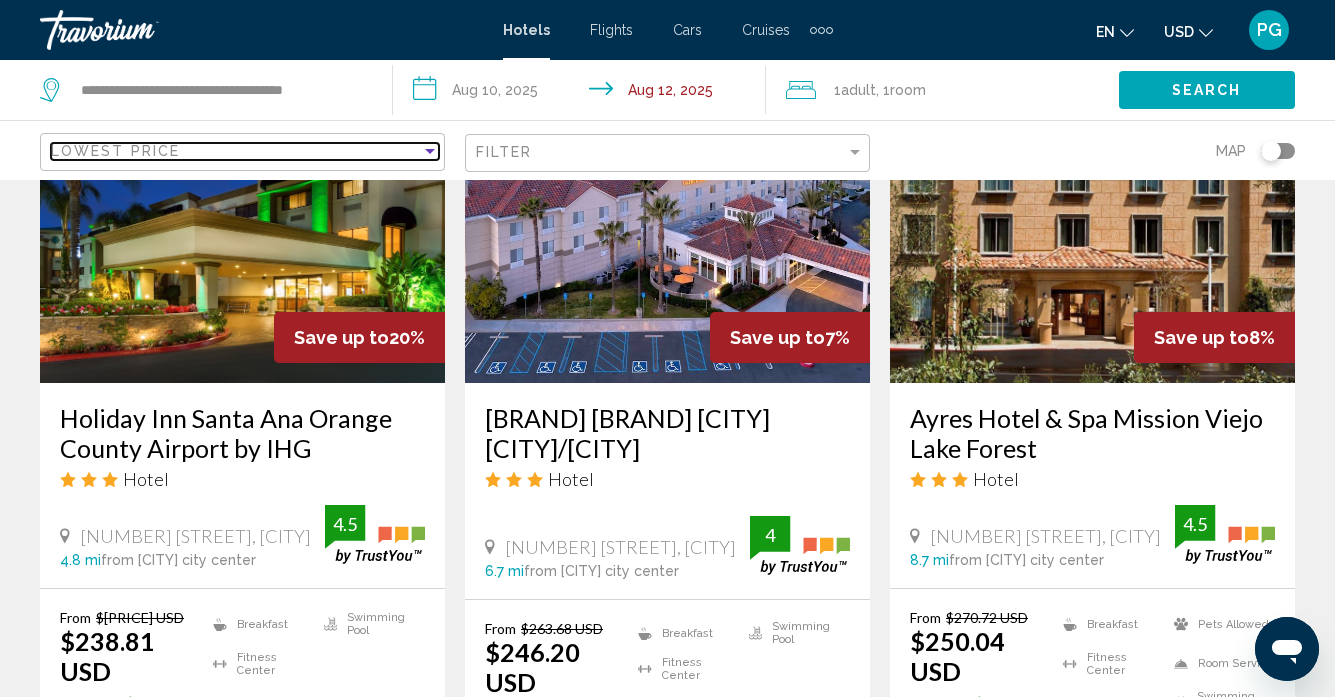 scroll, scrollTop: 991, scrollLeft: 0, axis: vertical 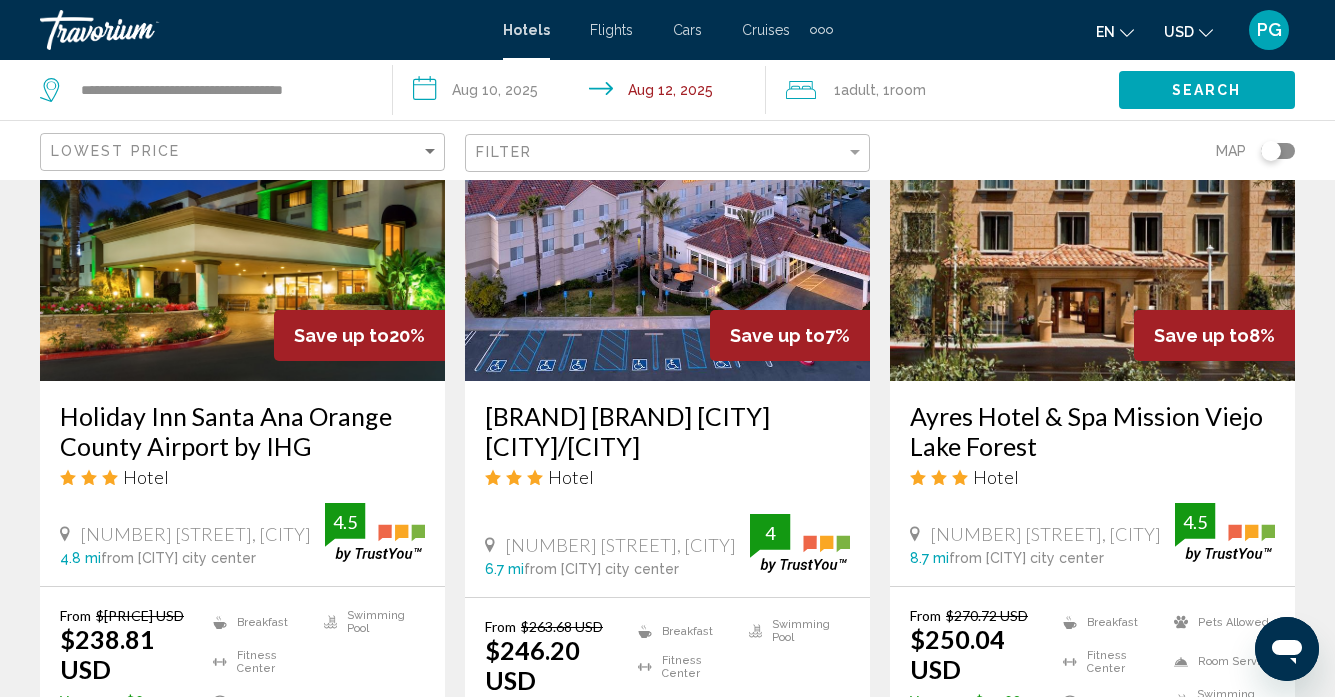 click at bounding box center [667, 221] 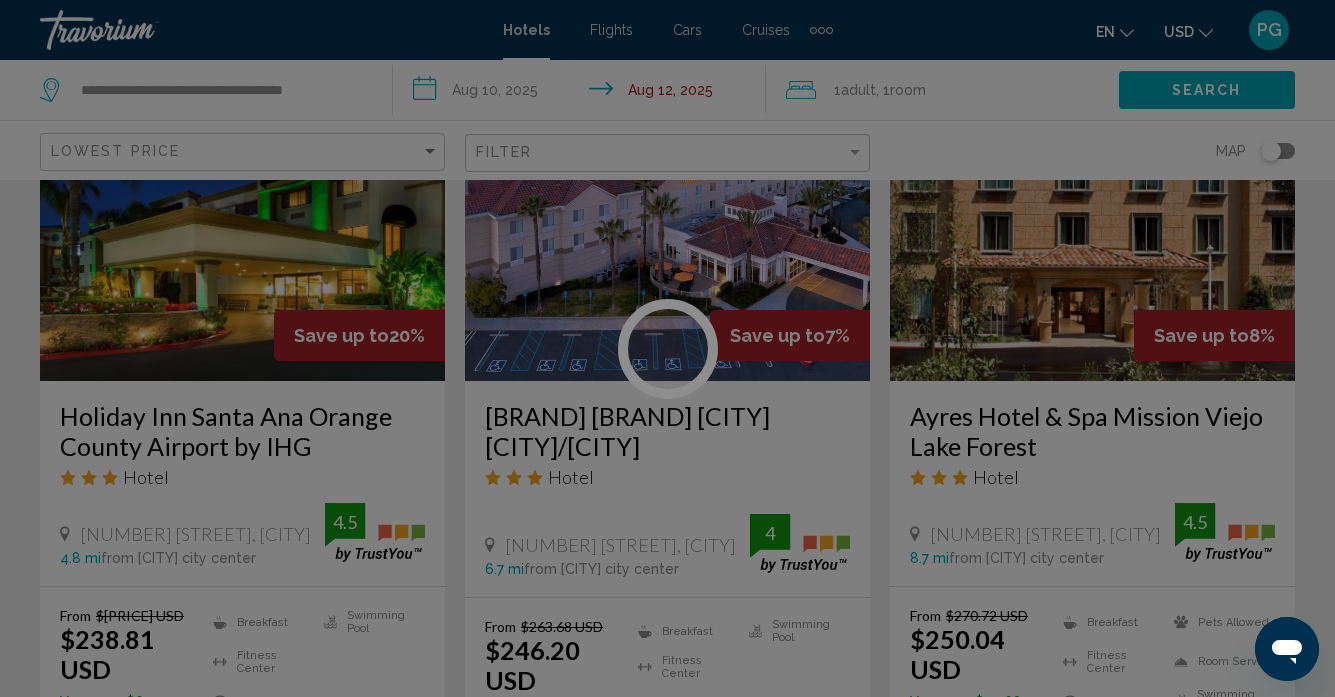 scroll, scrollTop: 186, scrollLeft: 0, axis: vertical 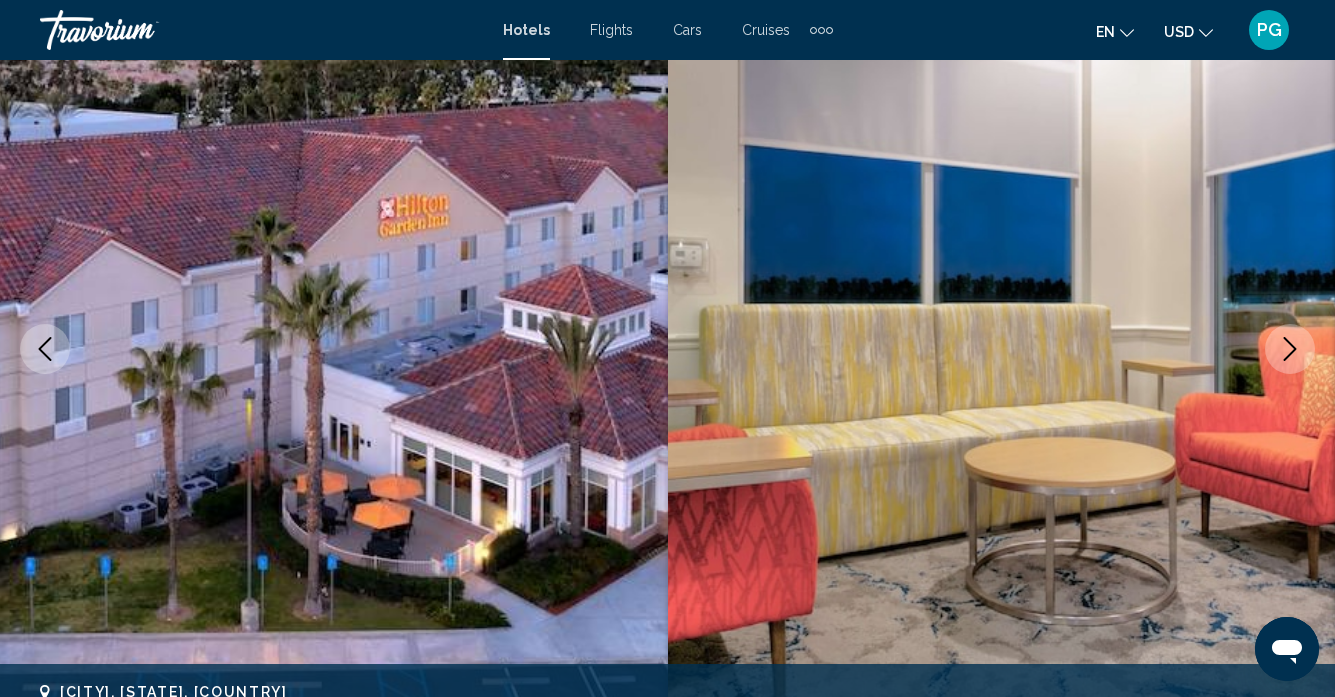 click 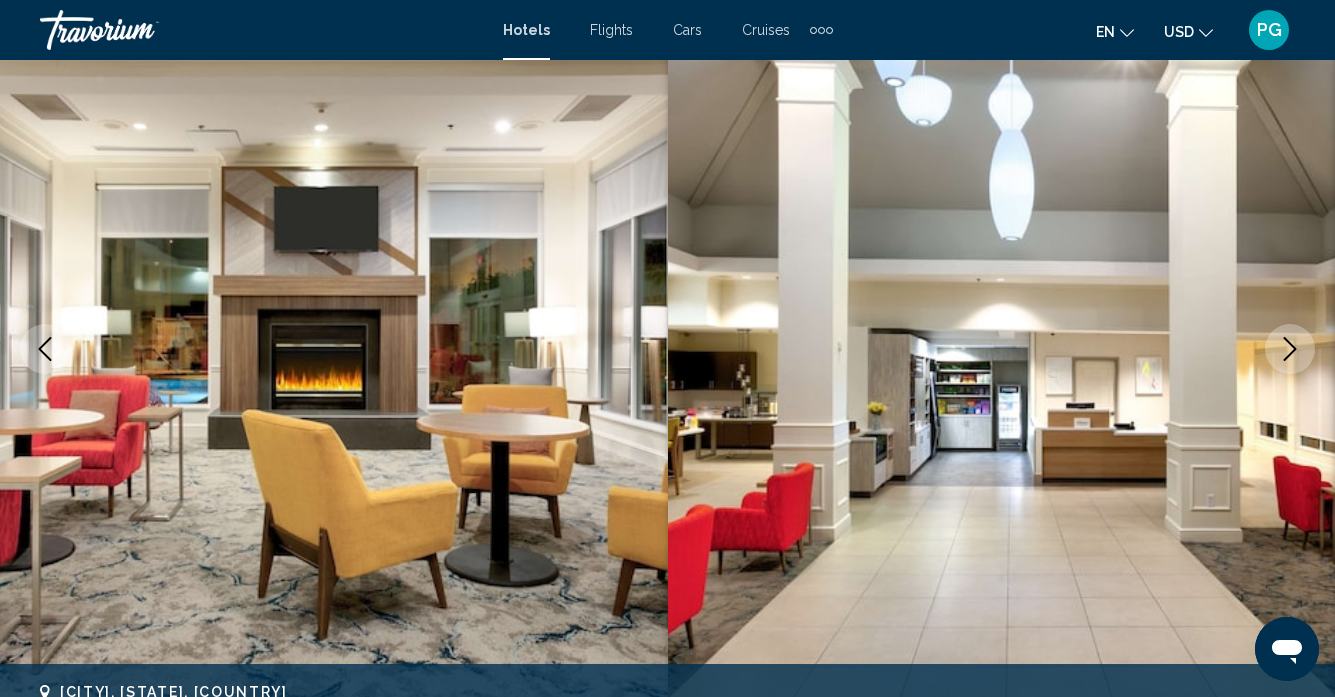 click 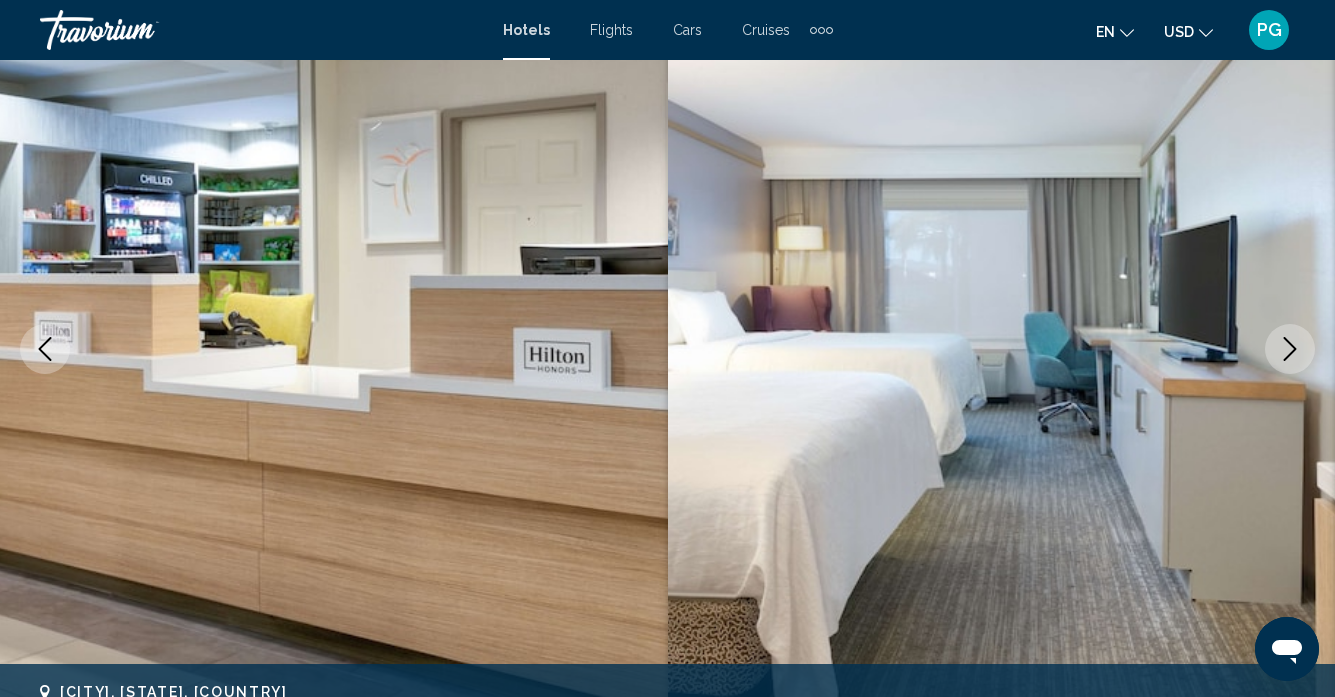 click 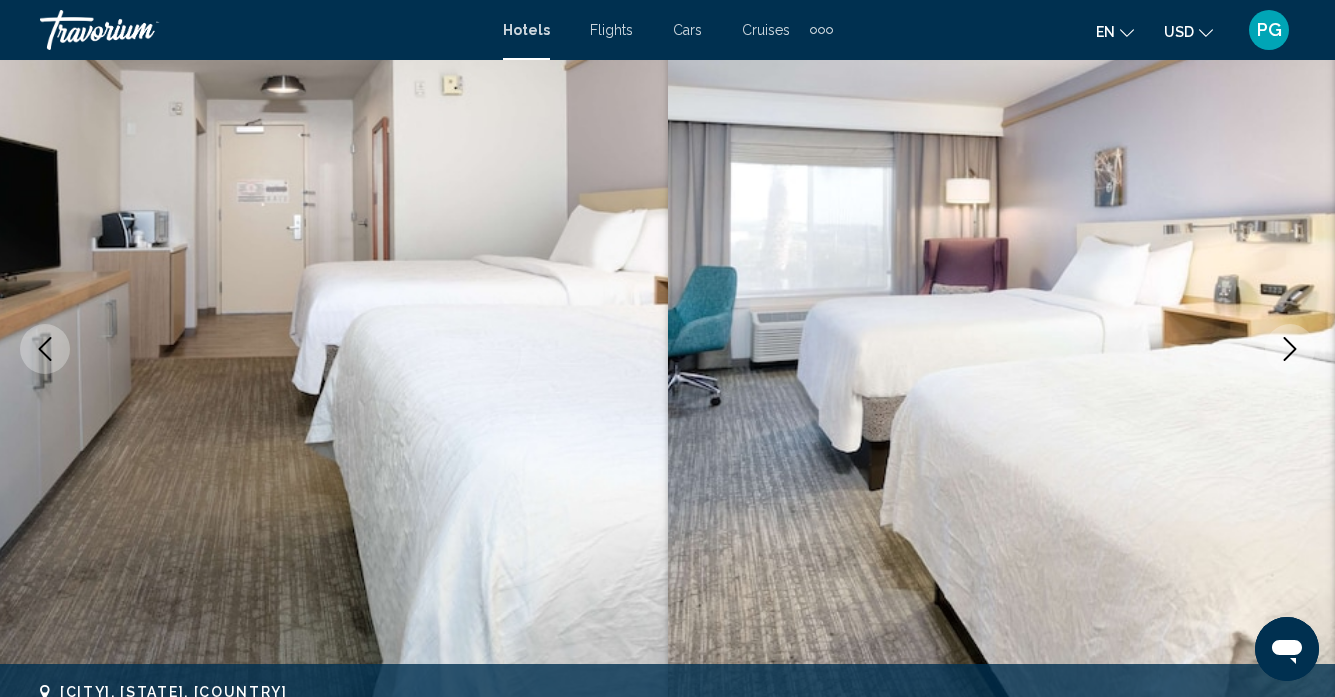 click 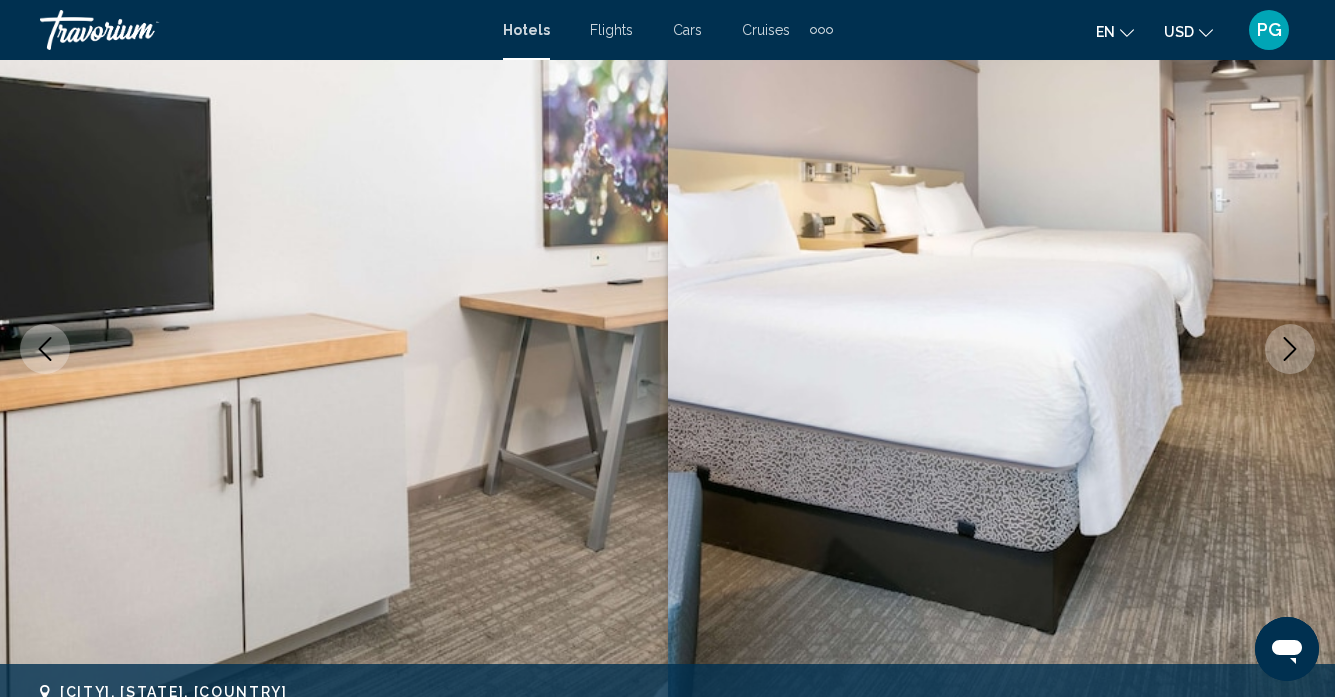 click 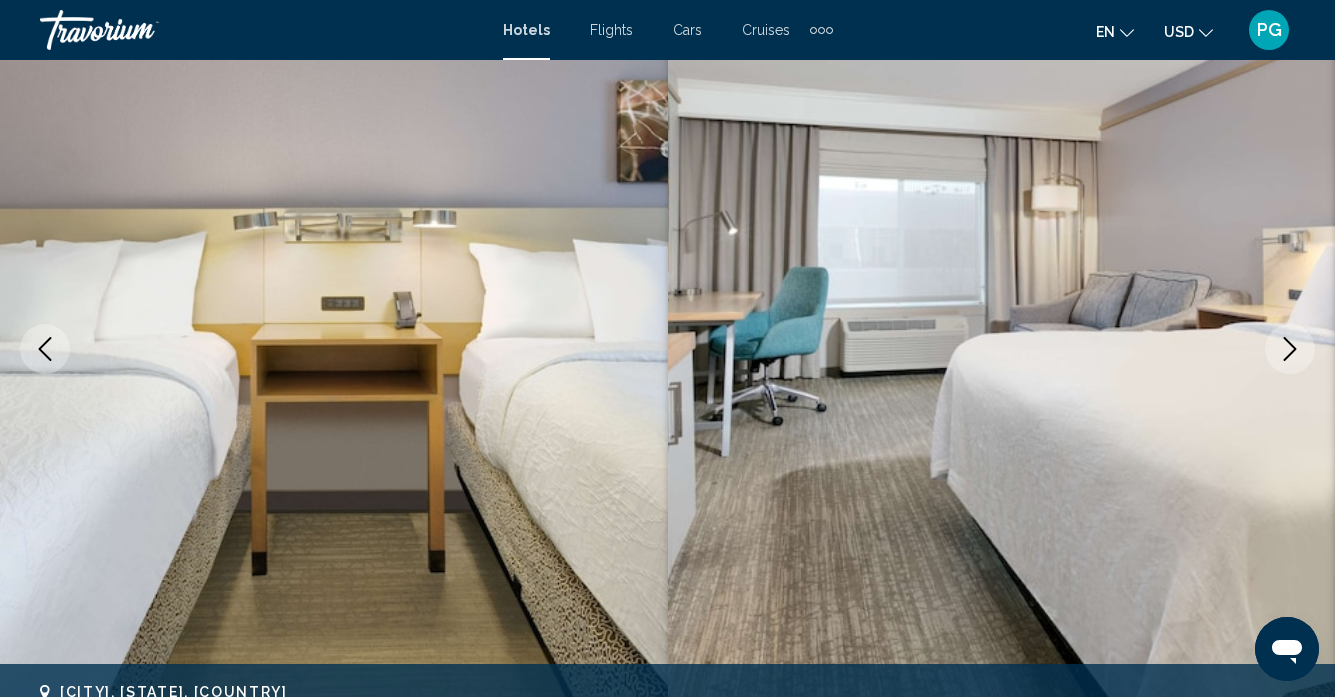 click 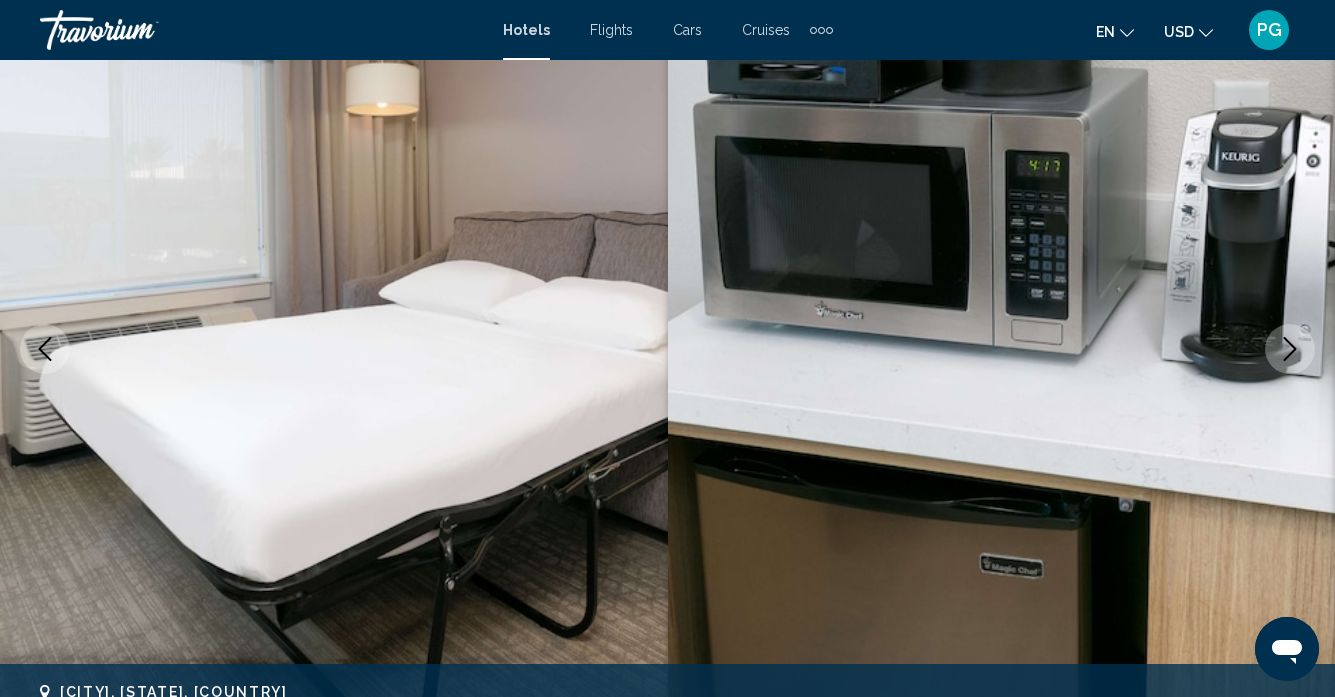 click 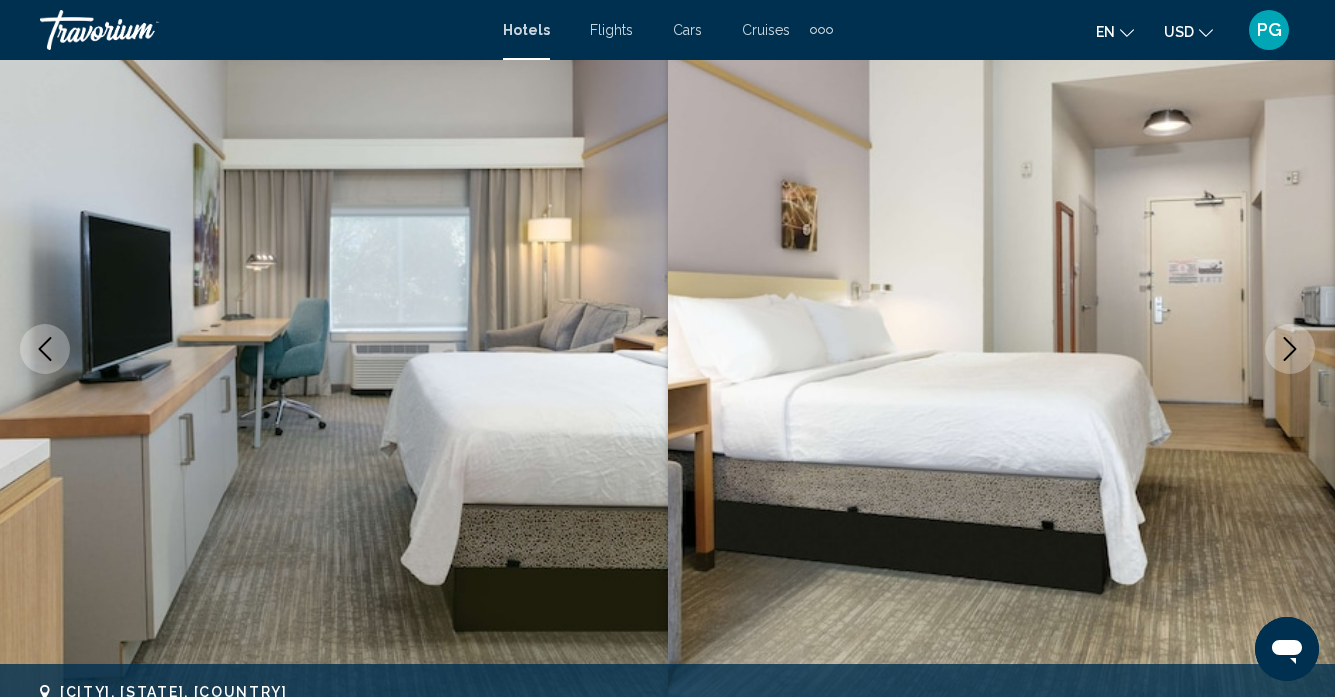 click 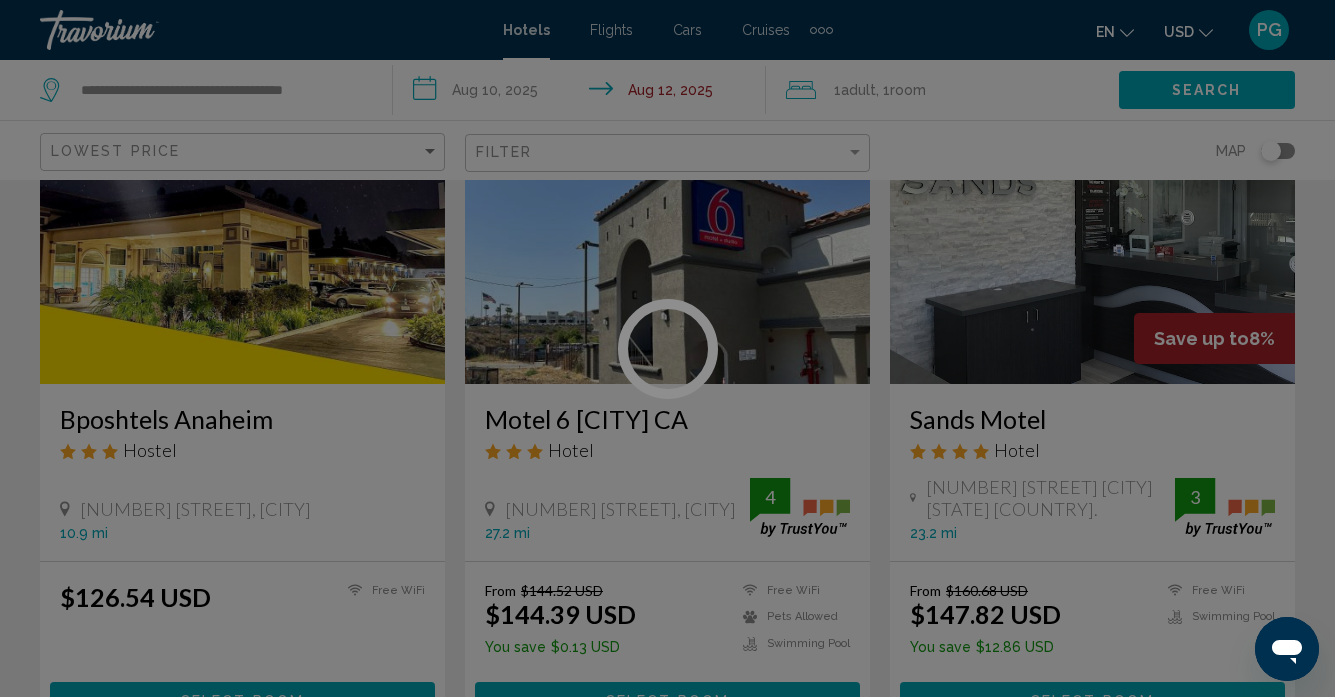 scroll, scrollTop: 0, scrollLeft: 0, axis: both 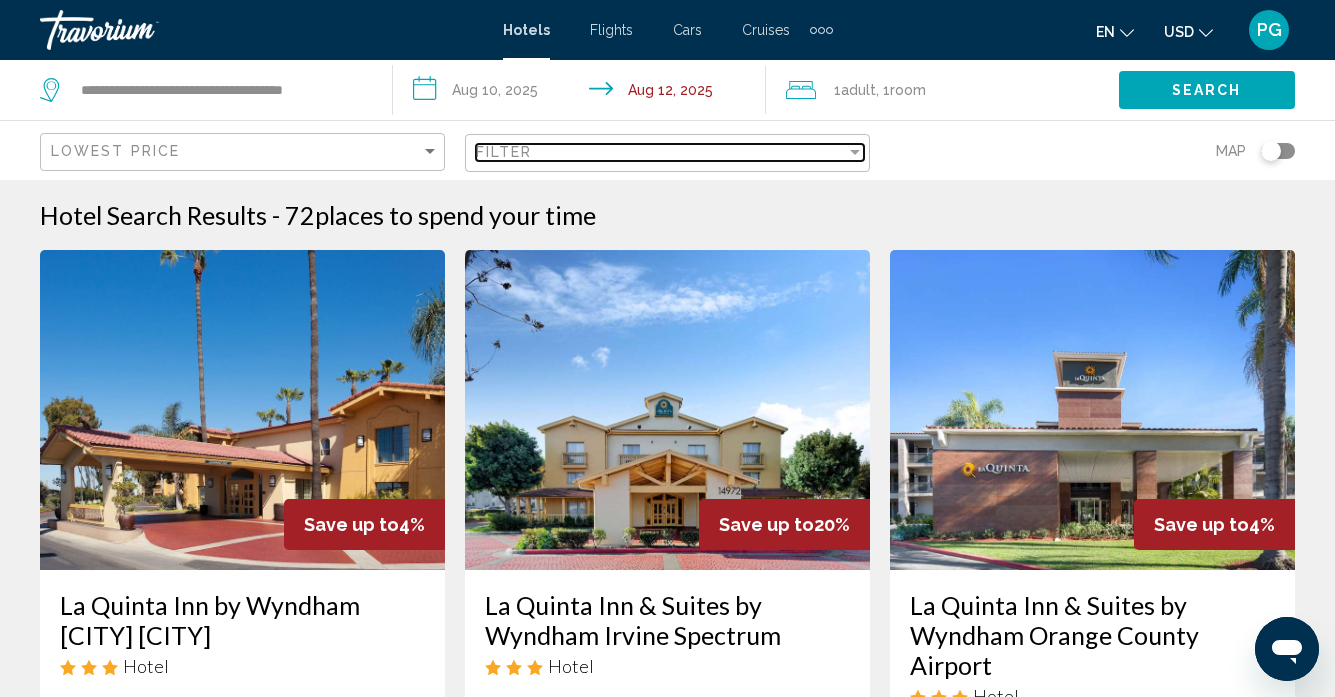 click on "Filter" at bounding box center (661, 152) 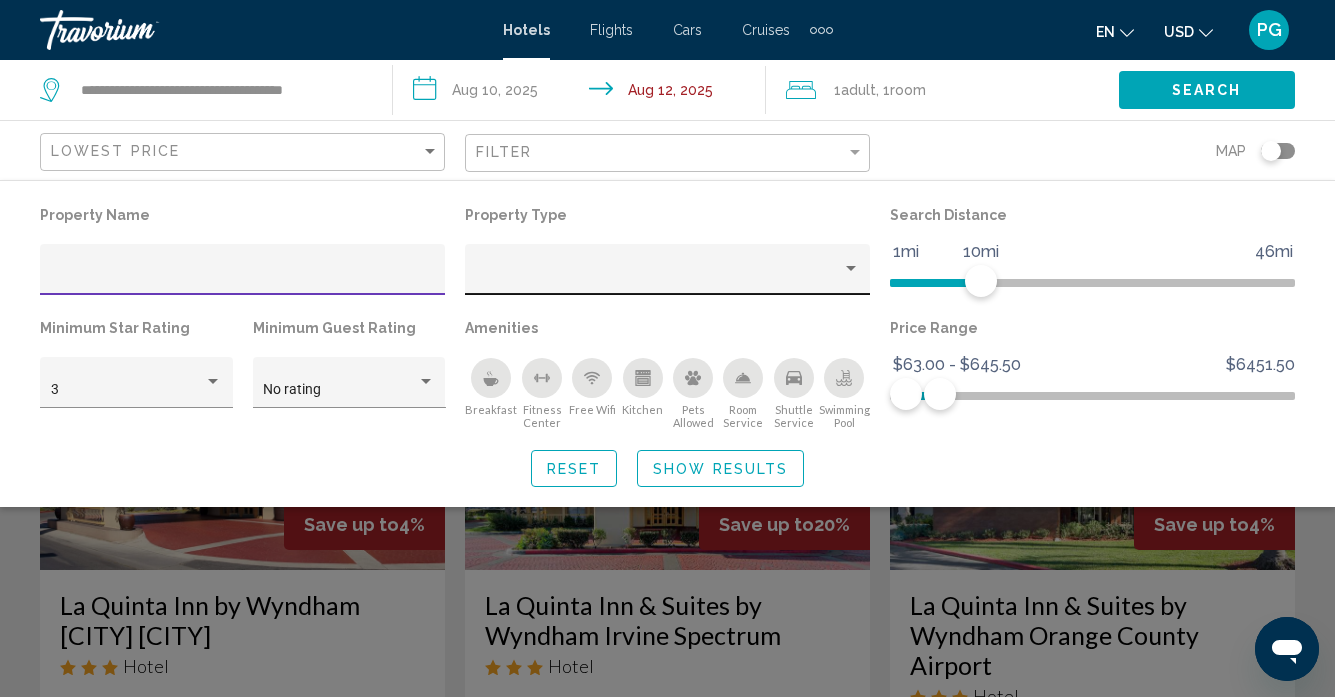 click 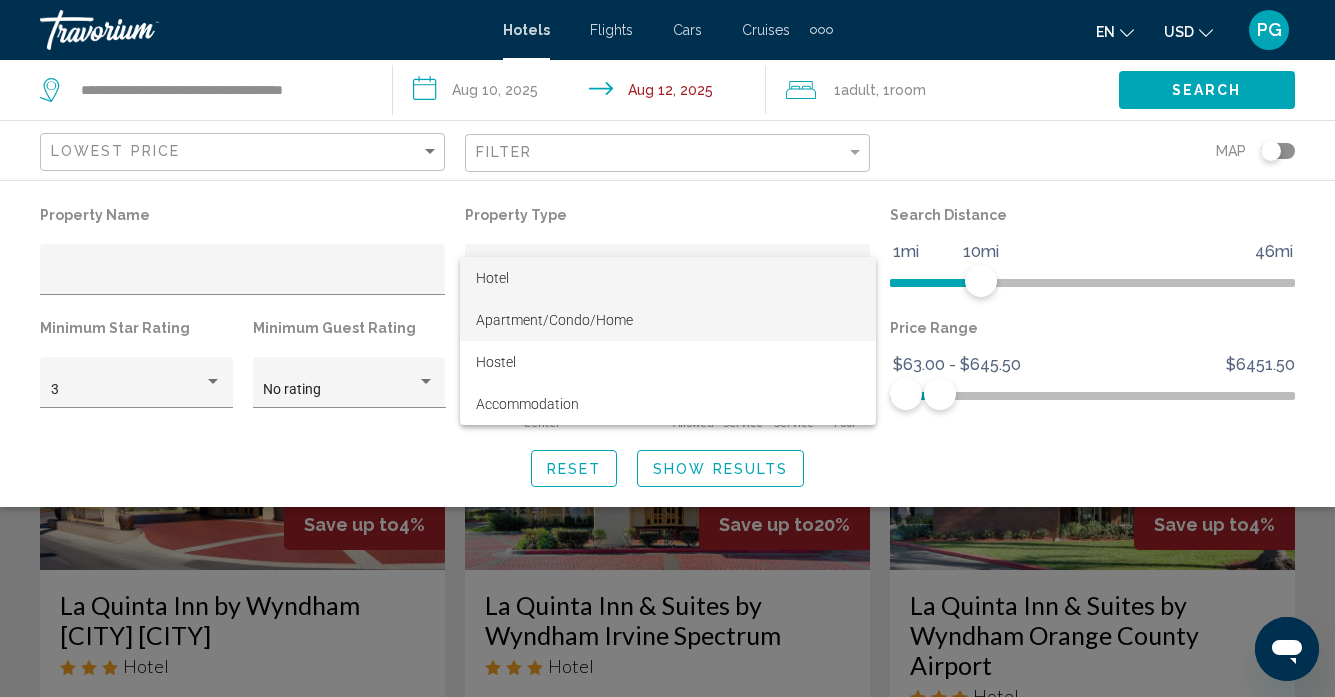 click on "Apartment/Condo/Home" at bounding box center (554, 320) 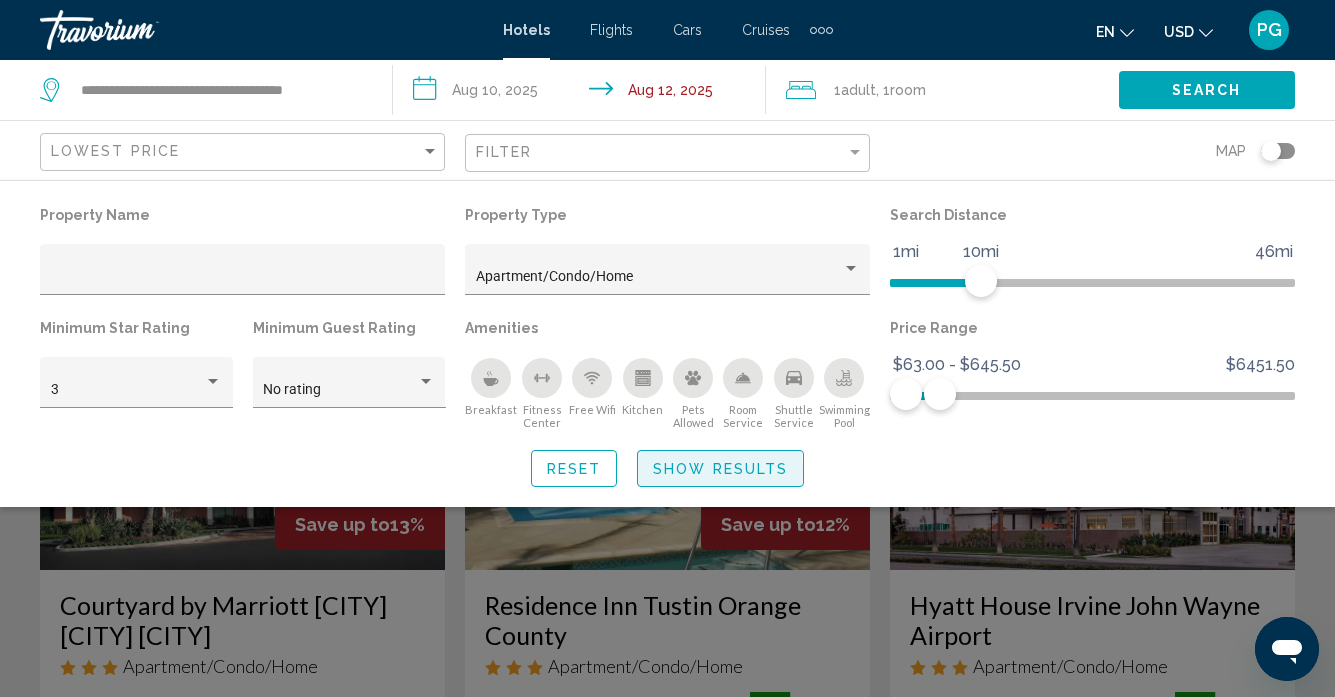 click on "Show Results" 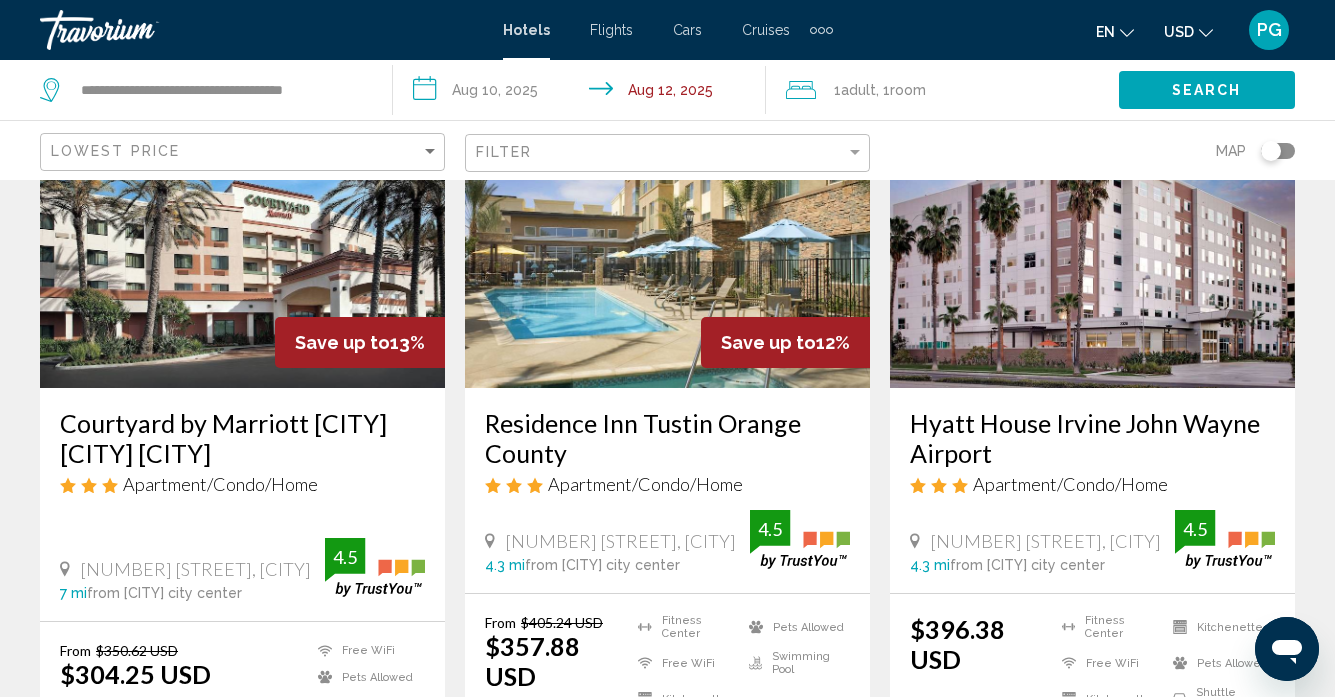 scroll, scrollTop: 185, scrollLeft: 0, axis: vertical 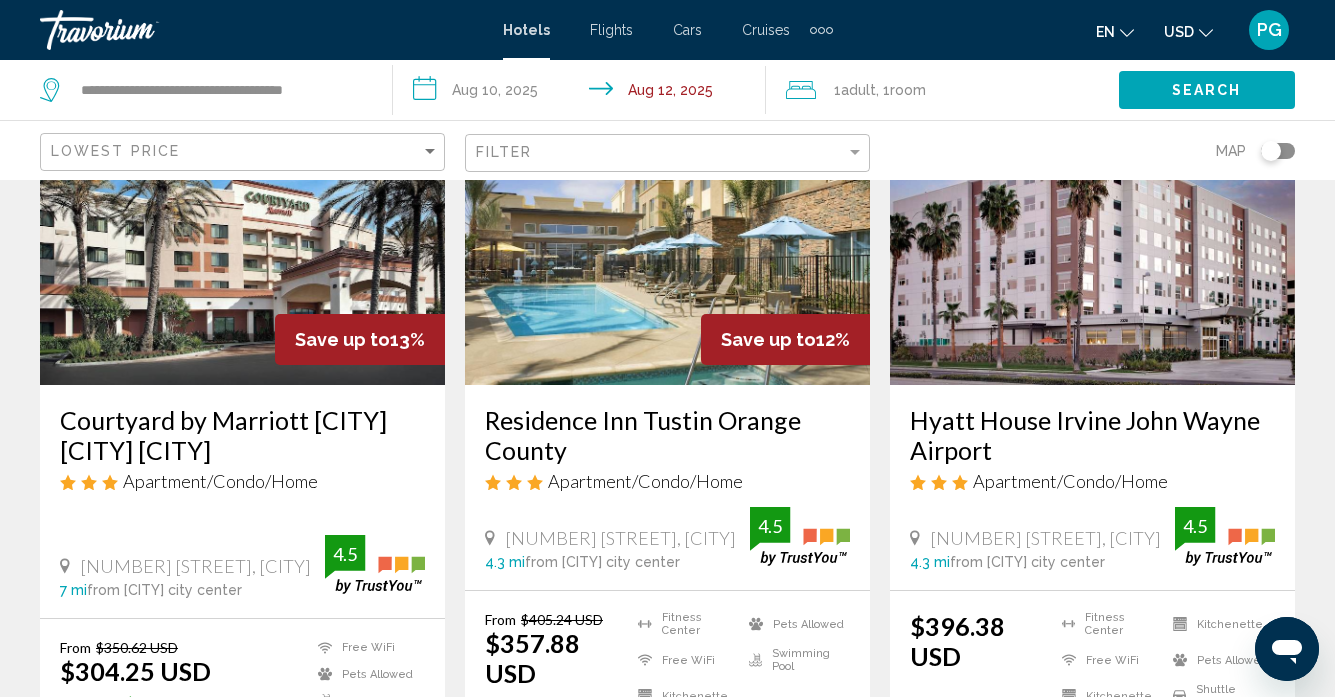 click at bounding box center [242, 225] 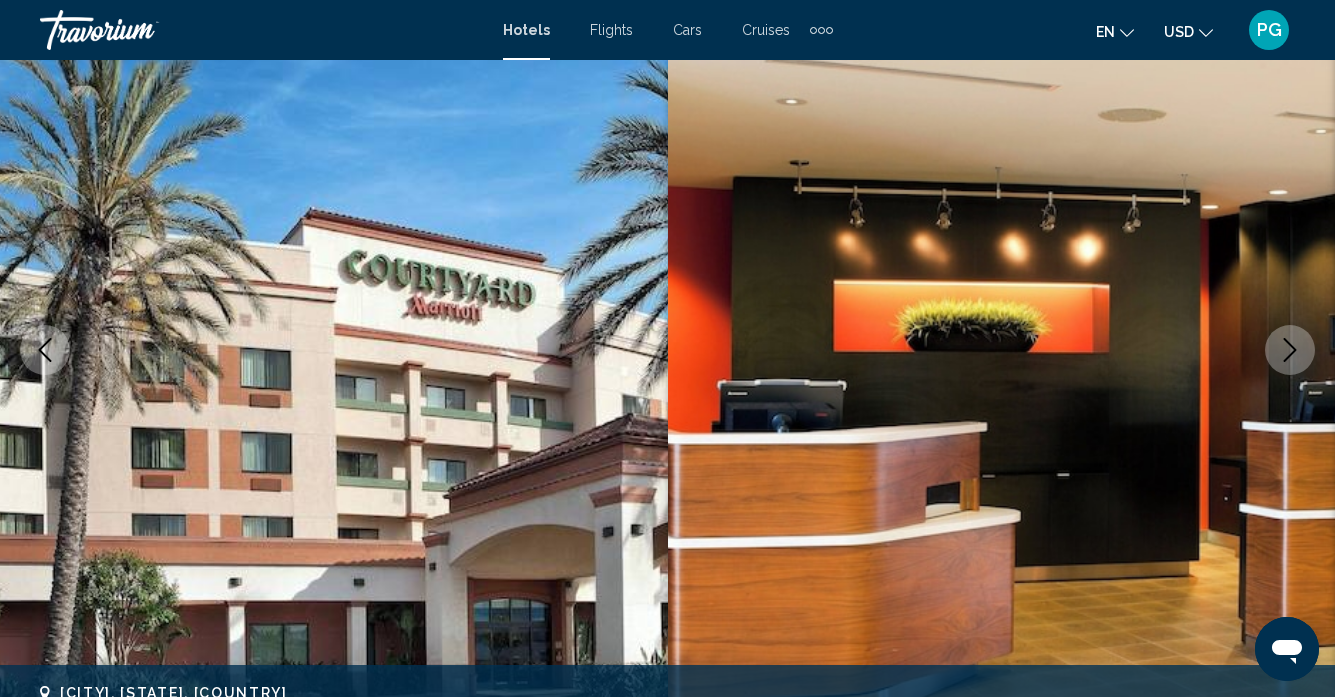 scroll, scrollTop: 186, scrollLeft: 0, axis: vertical 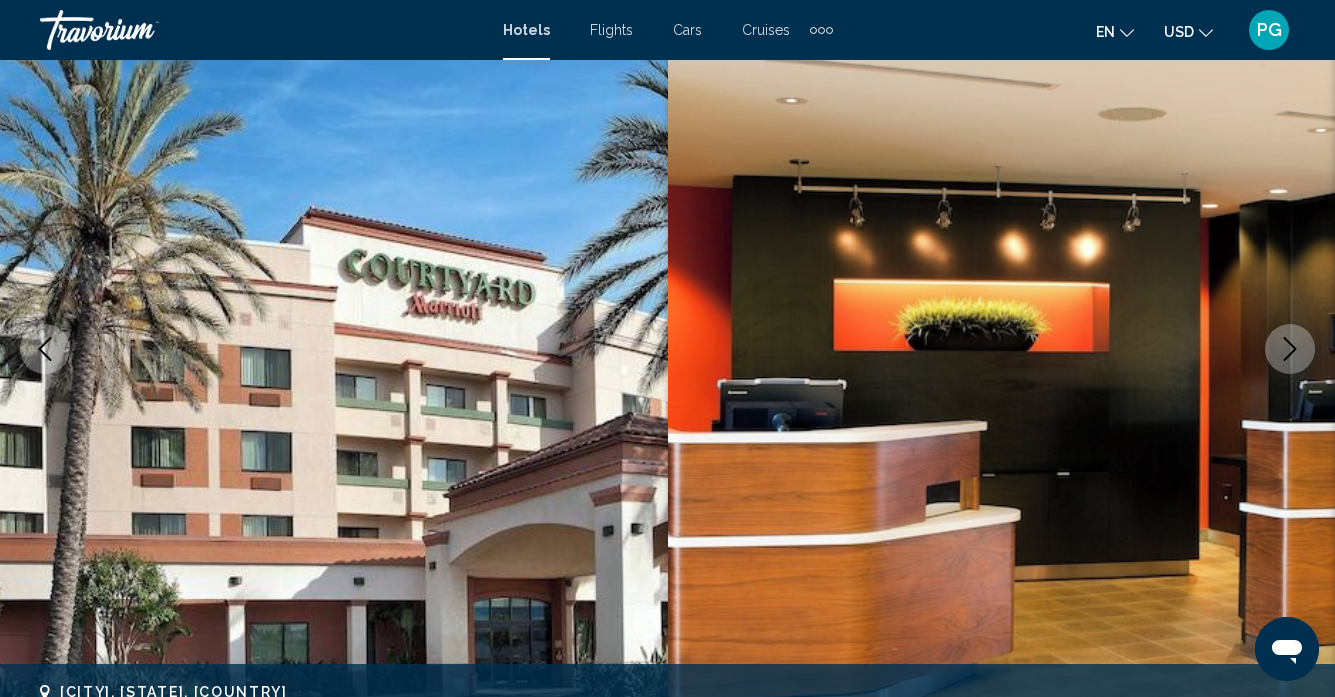 click 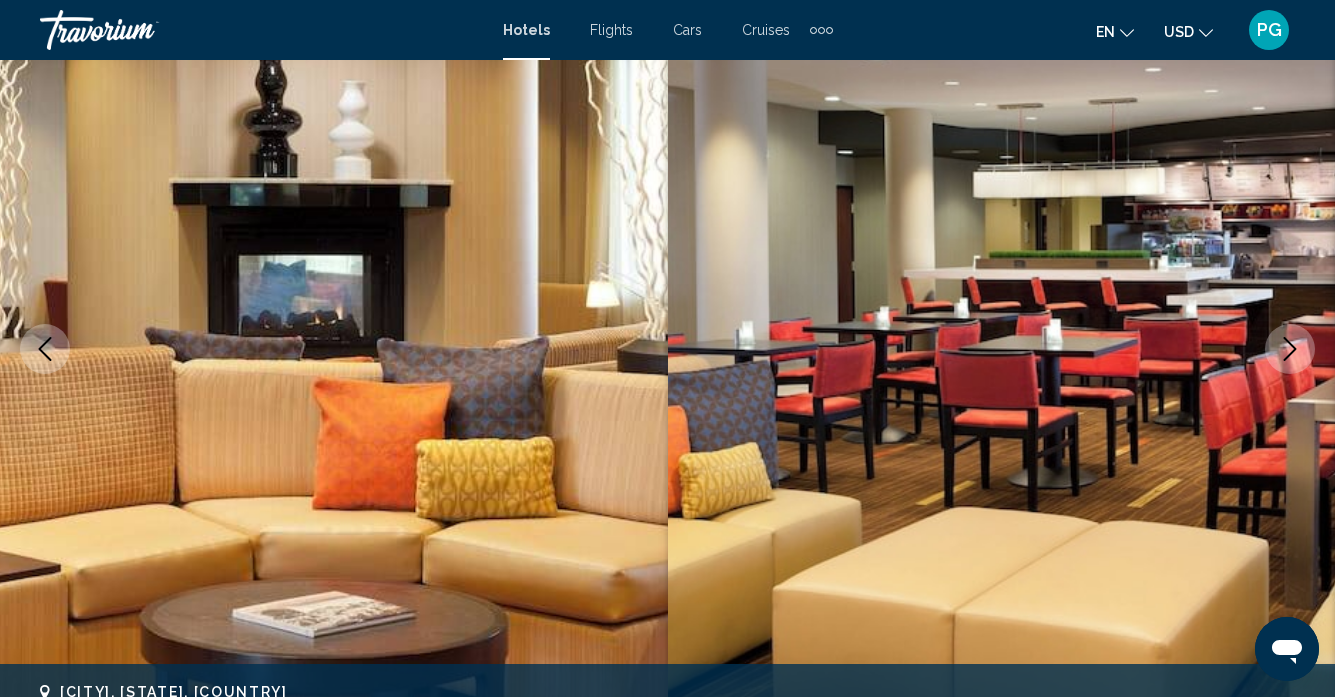 click 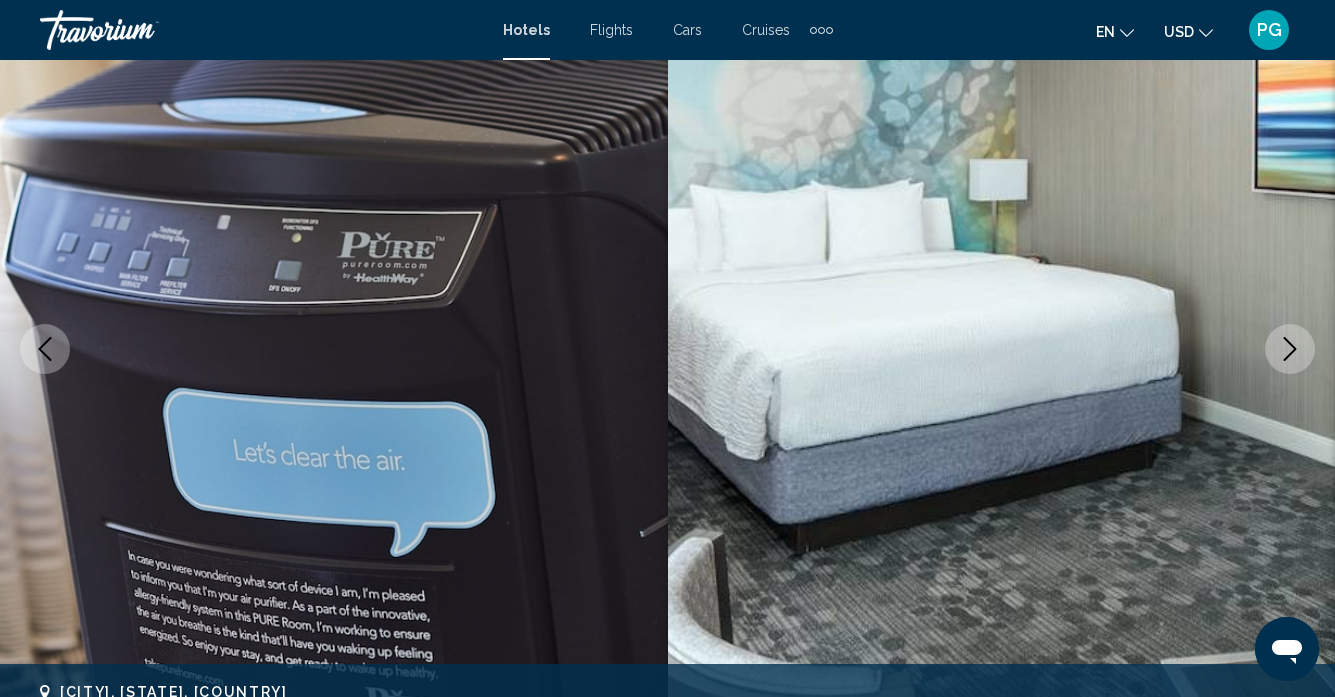 click 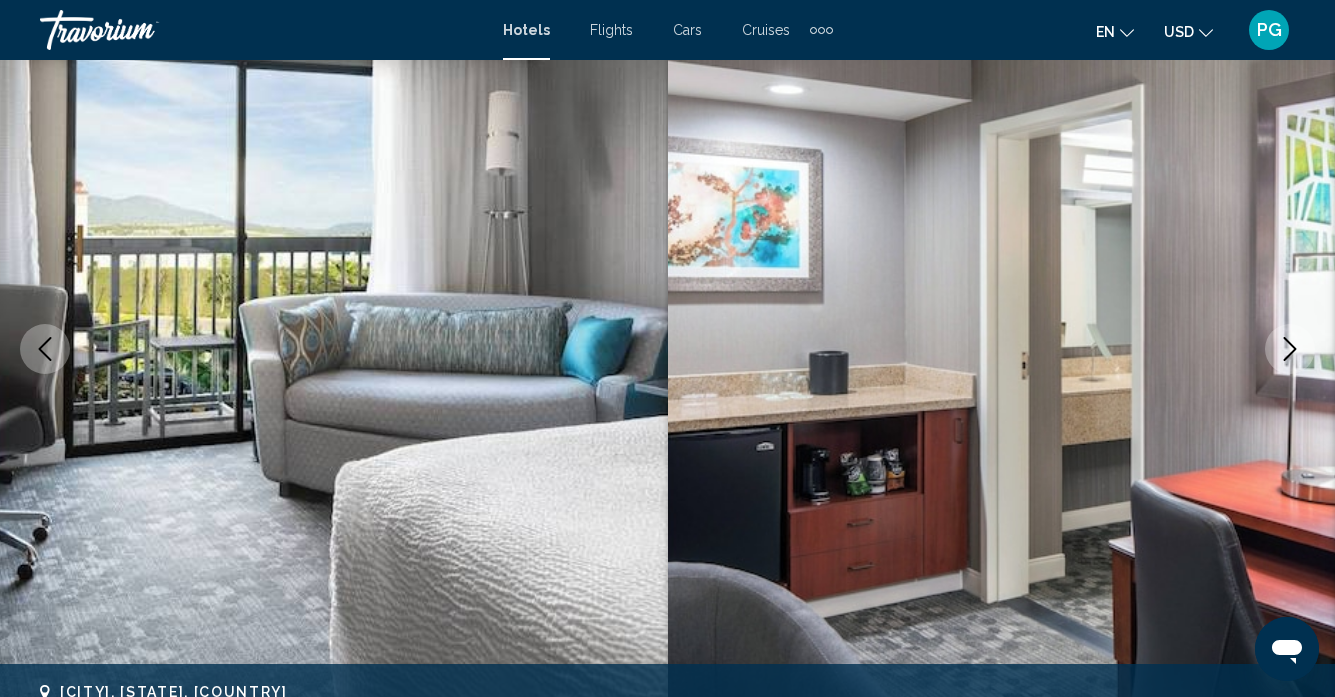 click 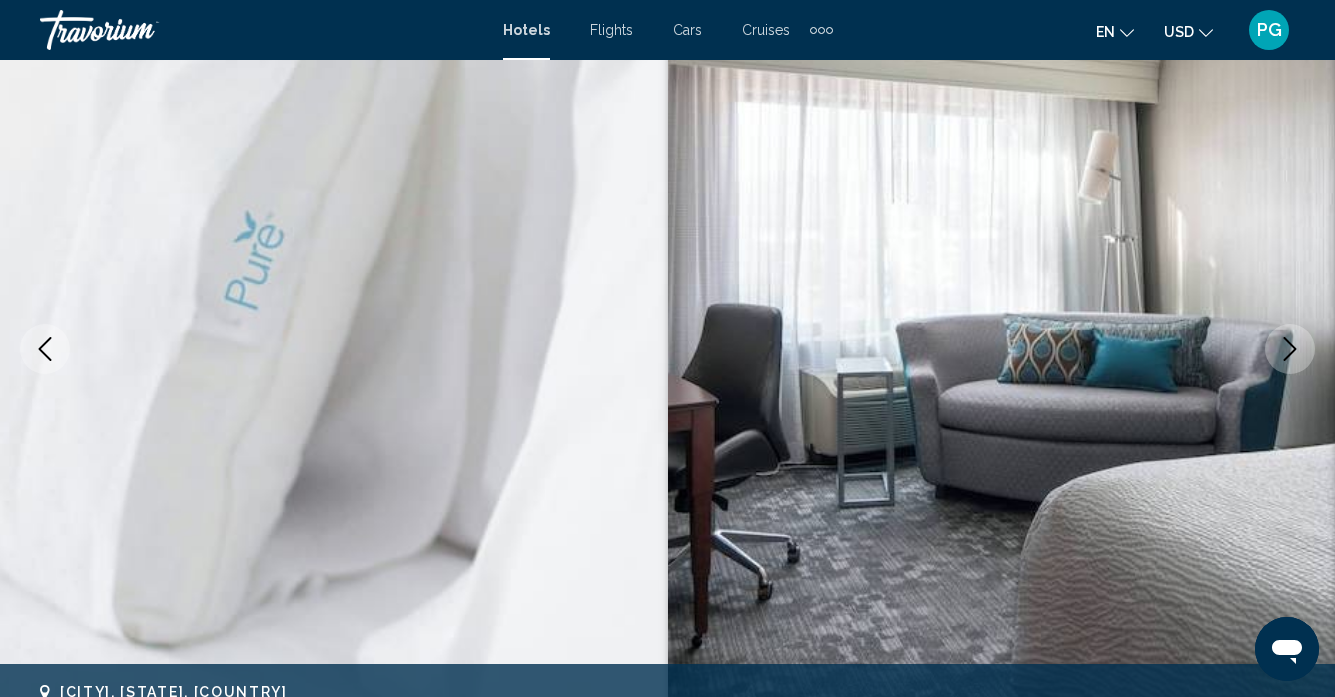 click 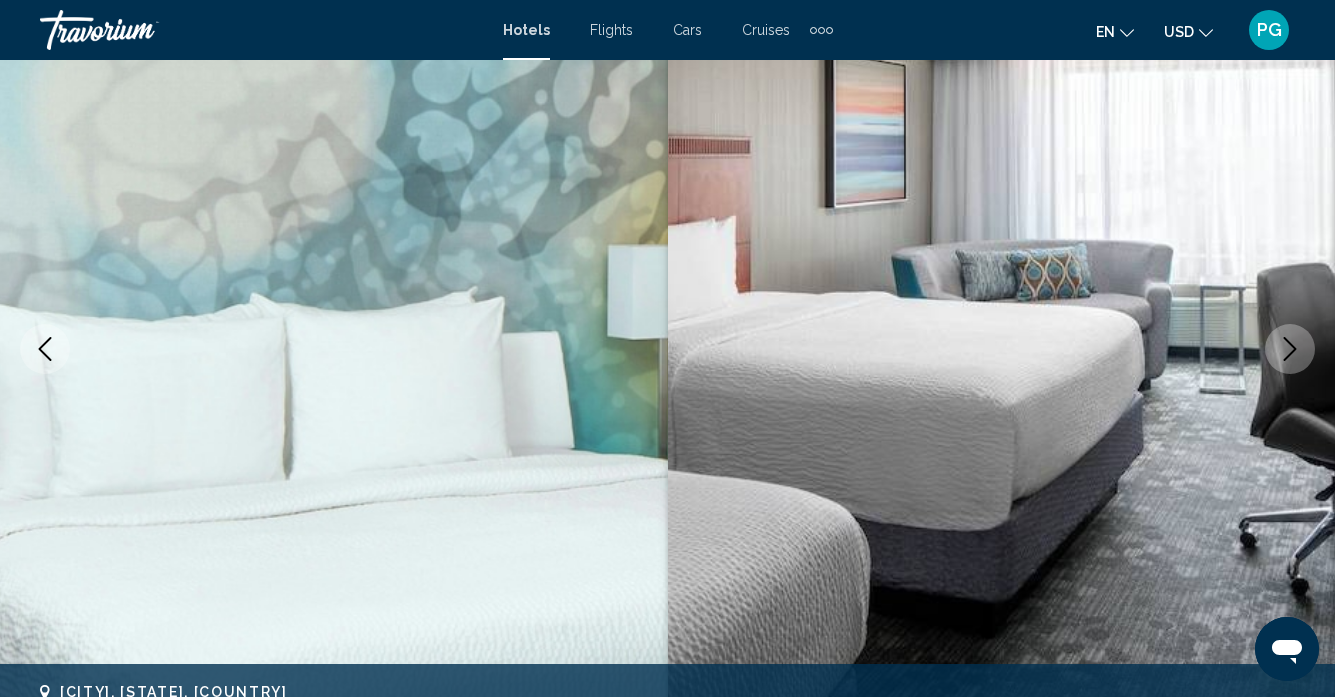 click 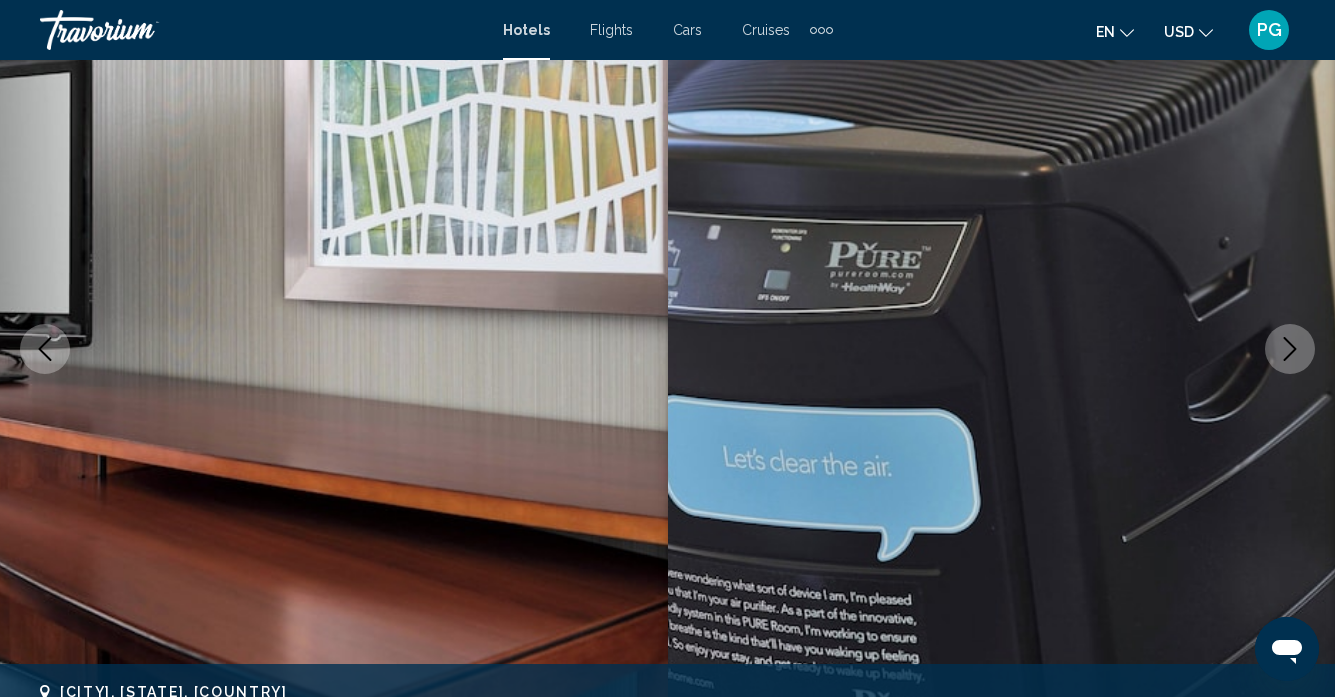 click 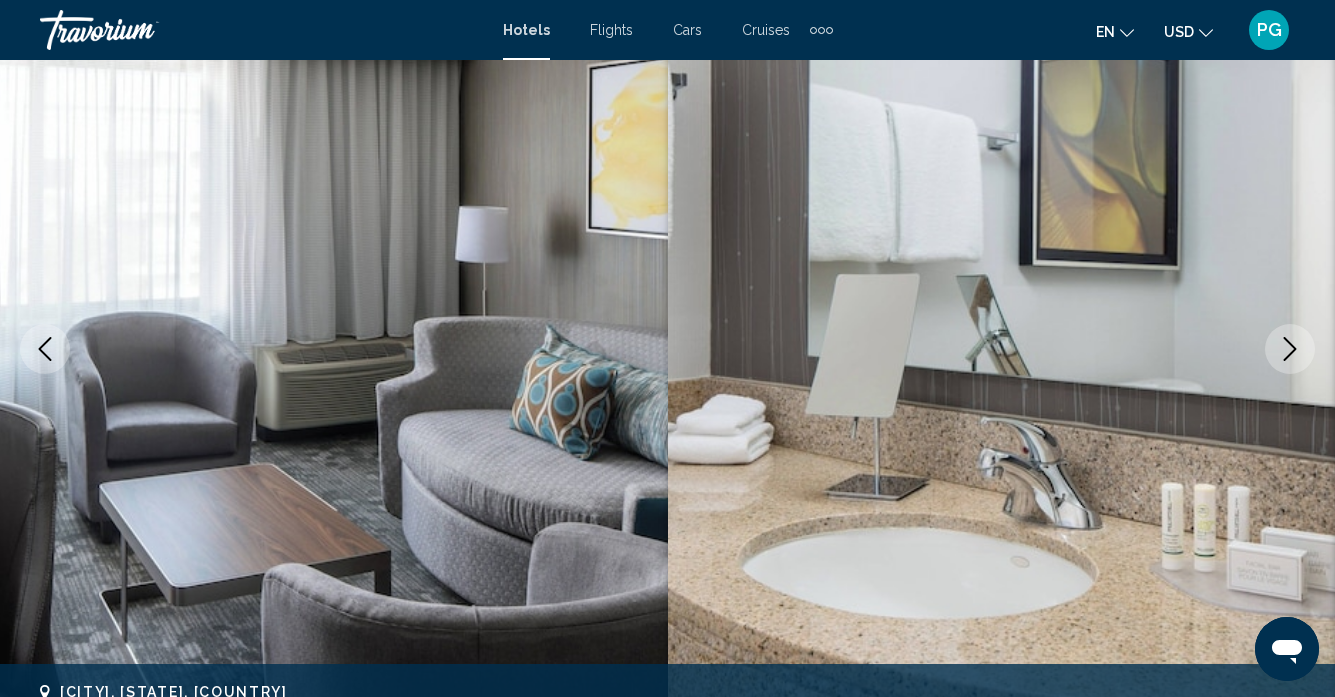 click 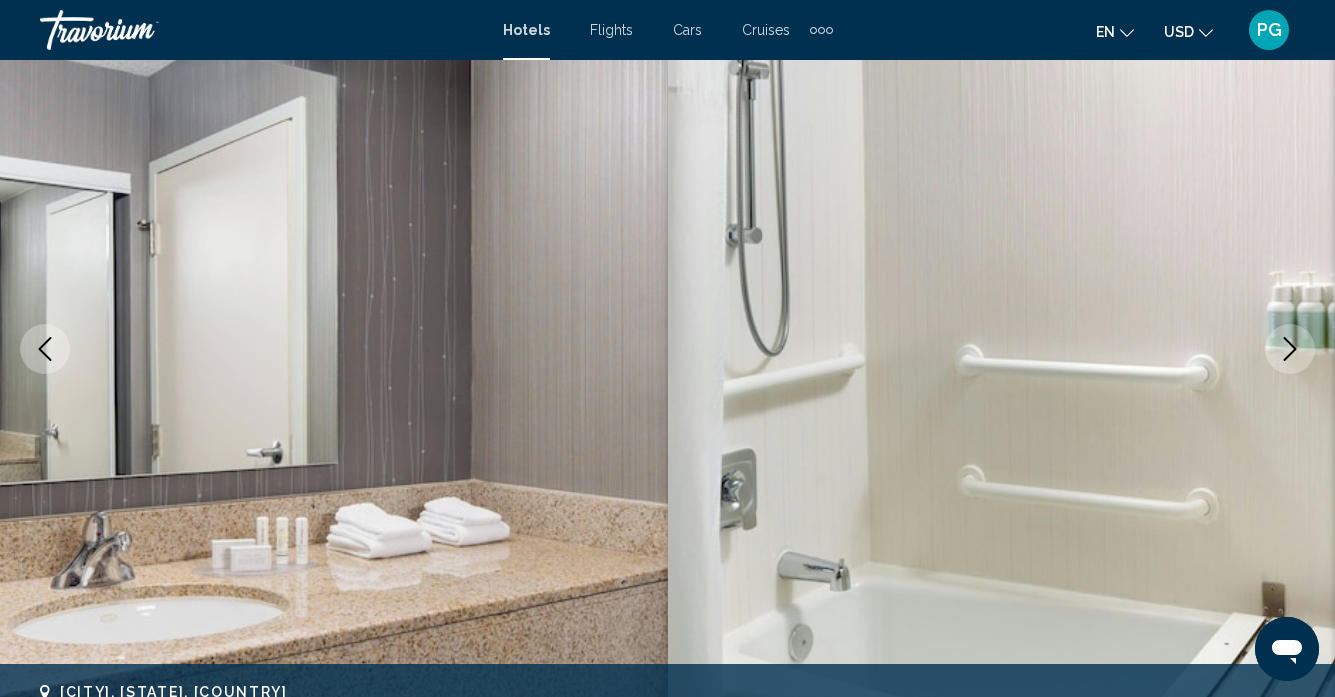 click 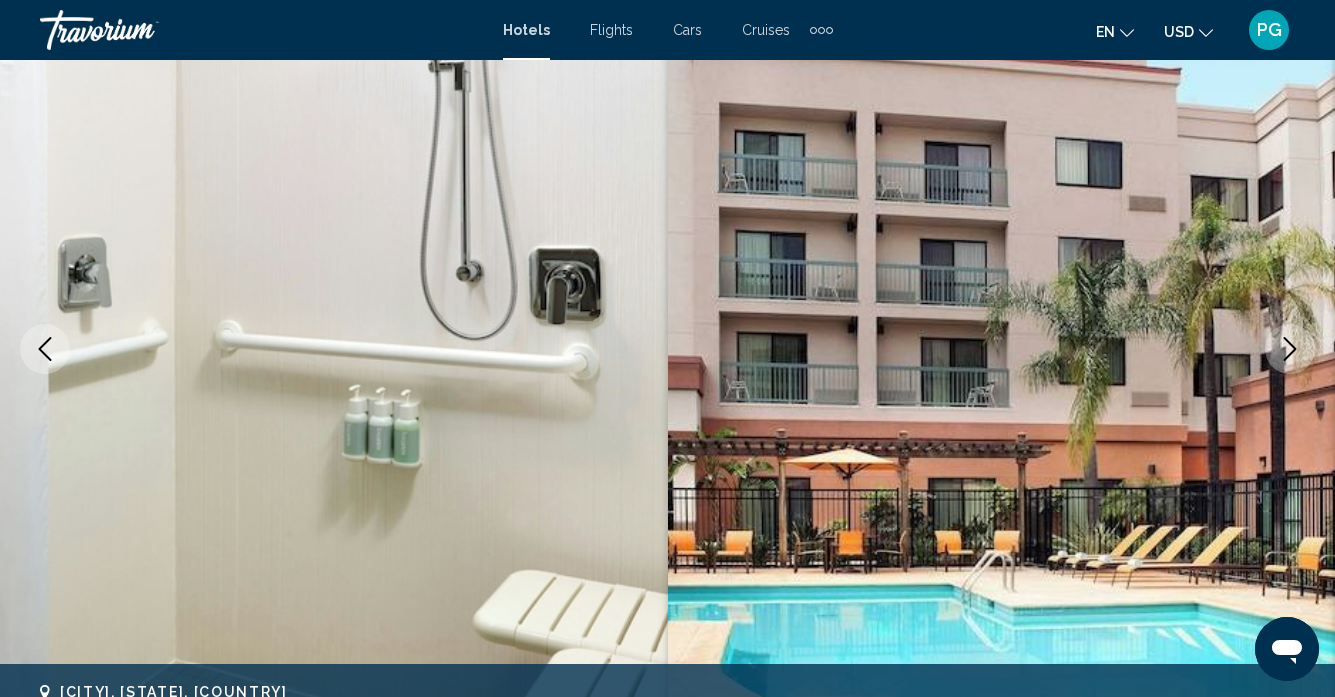 click 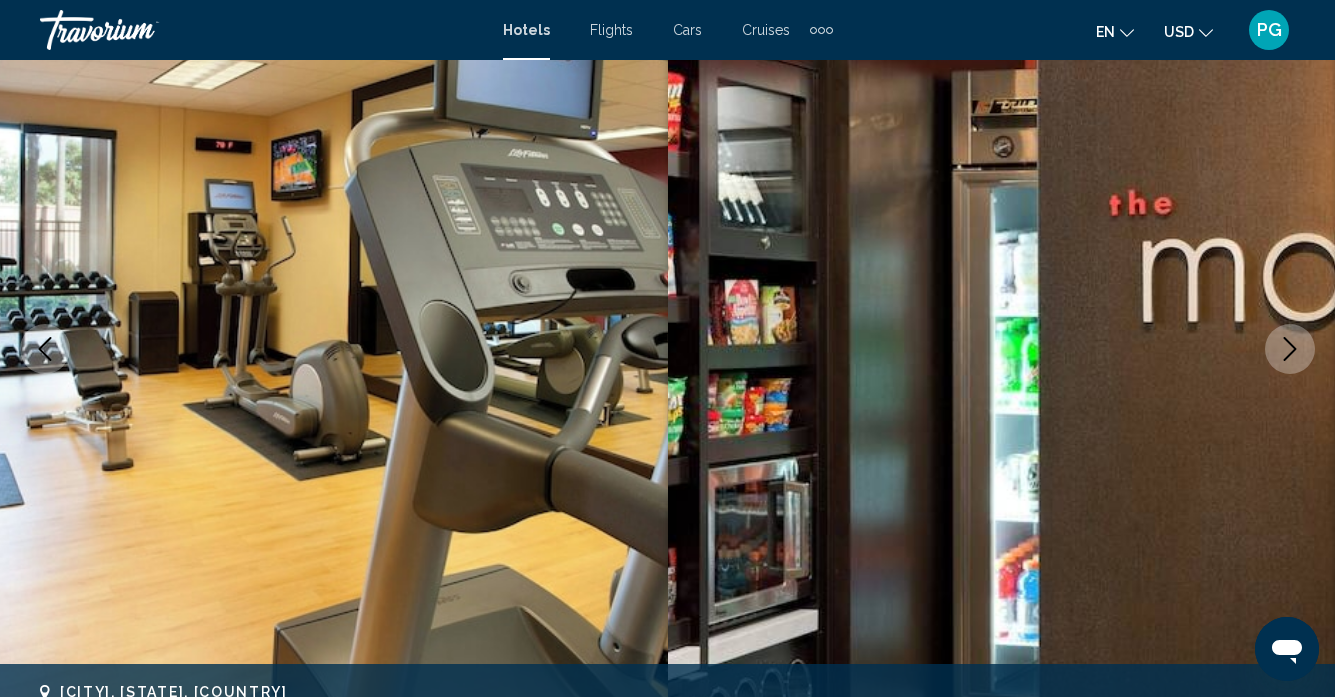 click 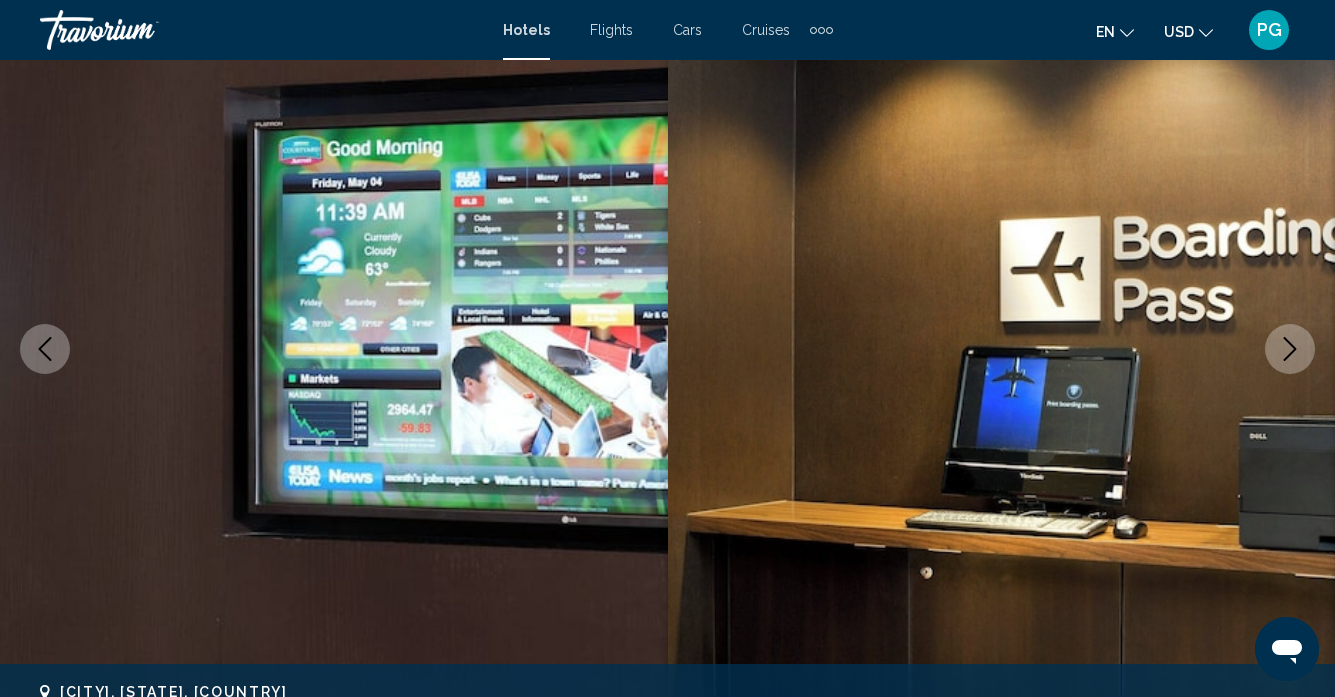 click 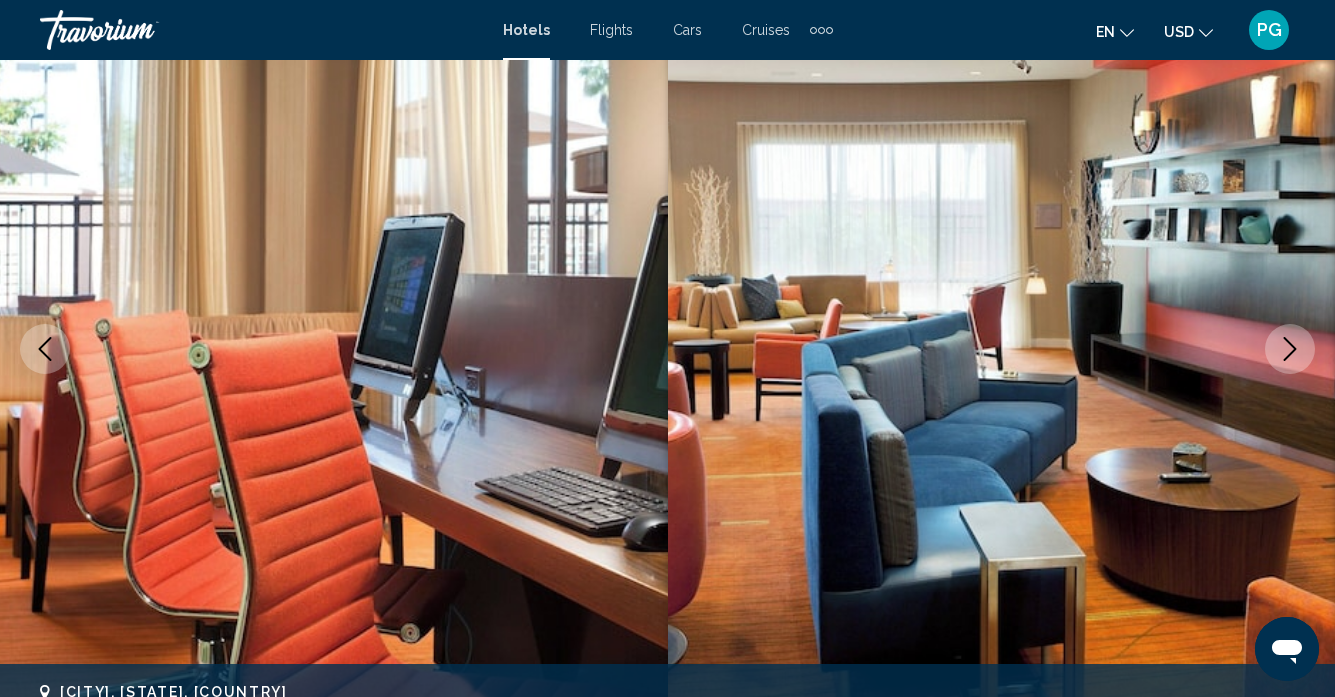 click 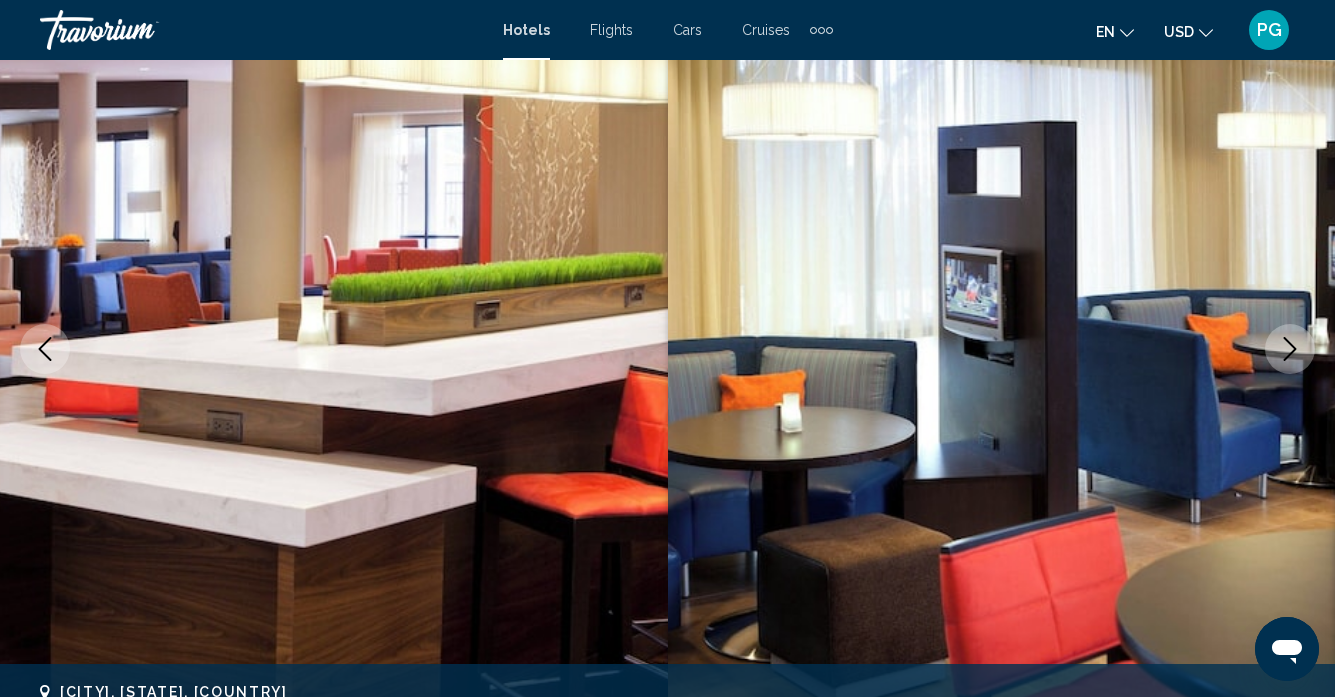 click 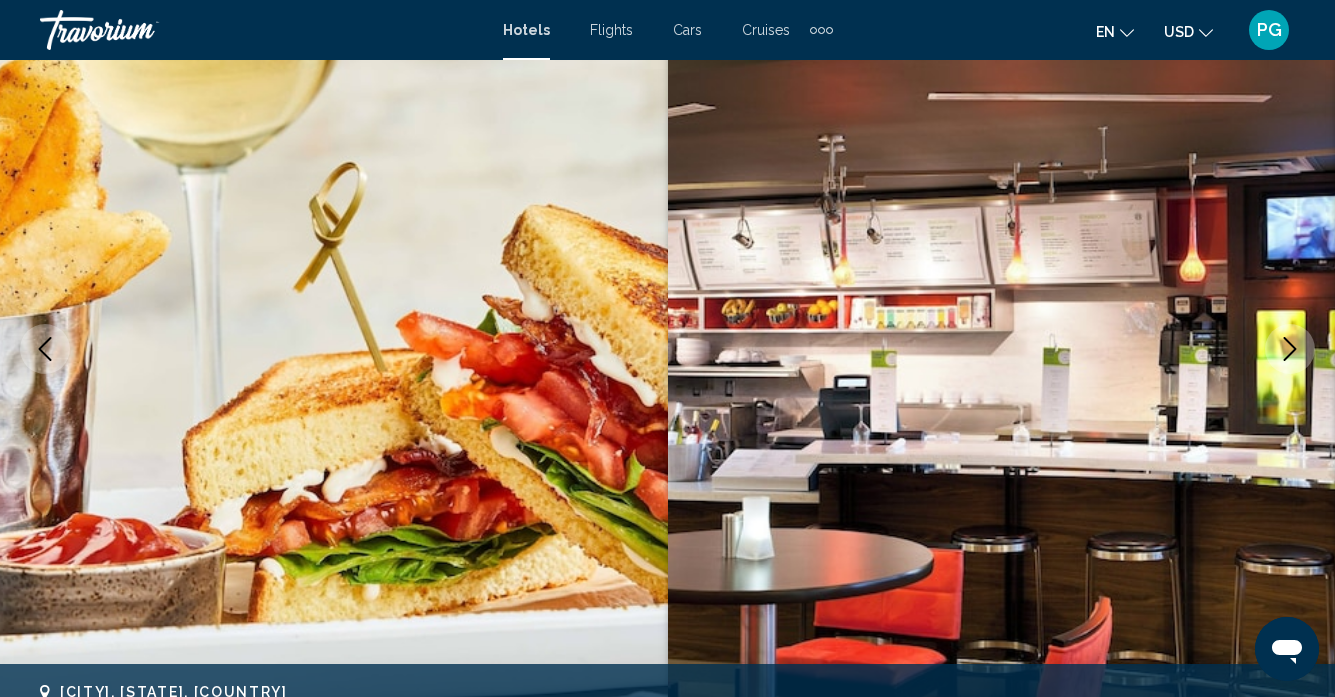 click 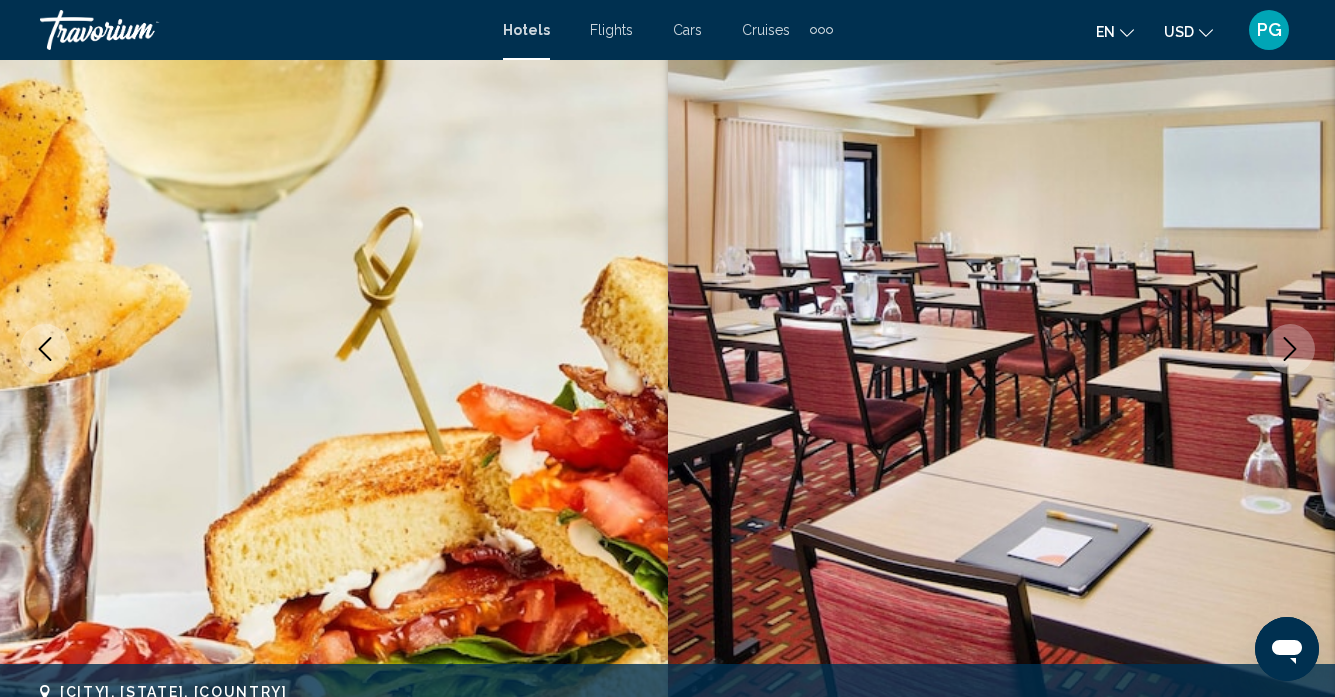click 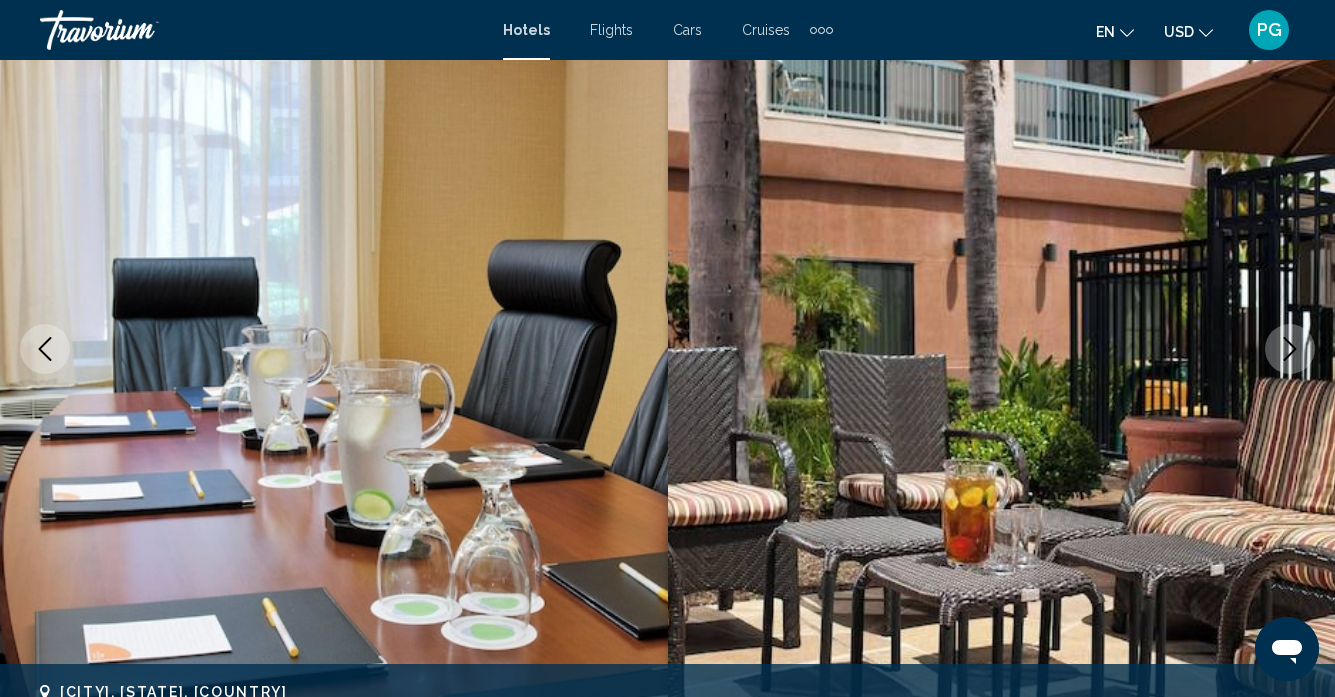 click 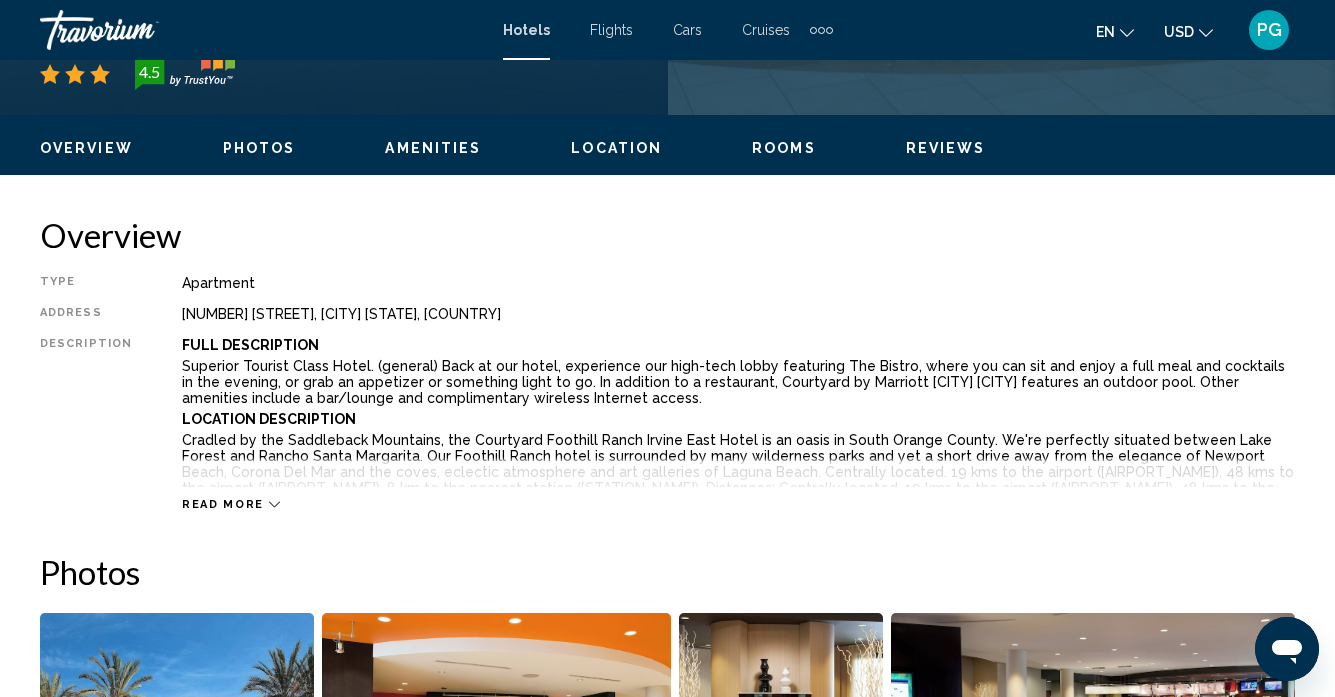 scroll, scrollTop: 894, scrollLeft: 0, axis: vertical 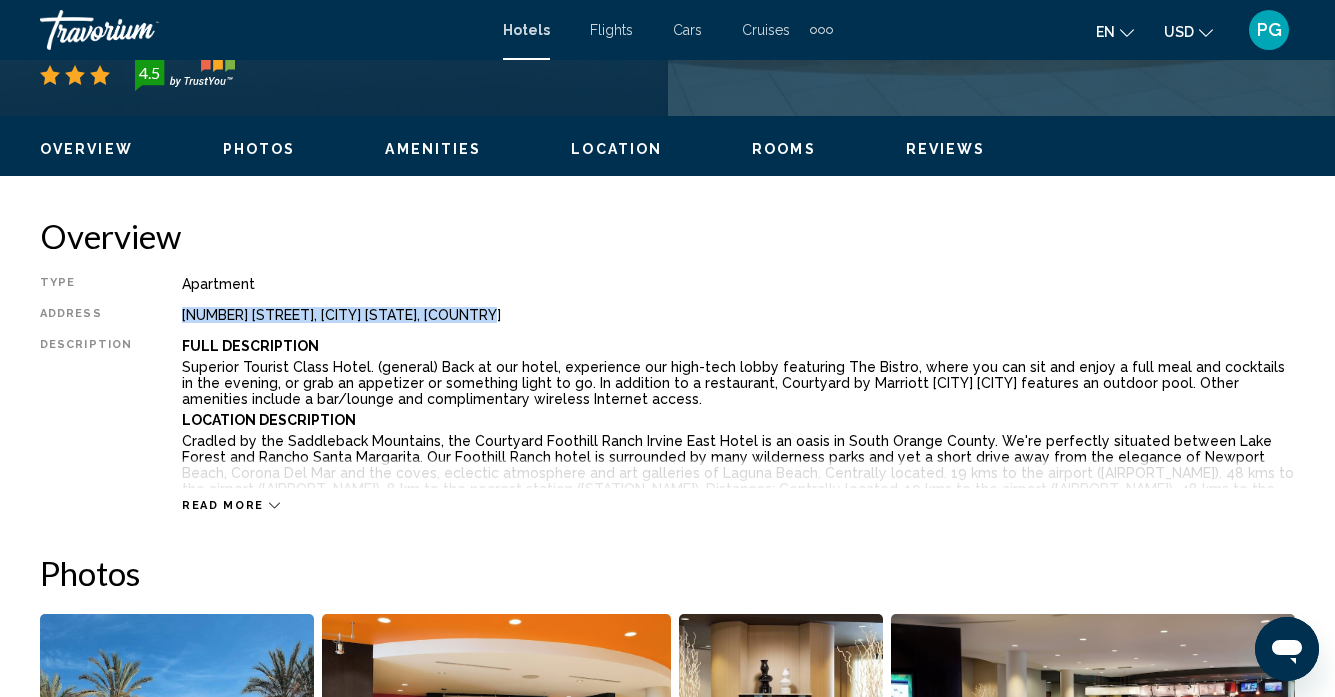 drag, startPoint x: 178, startPoint y: 316, endPoint x: 462, endPoint y: 312, distance: 284.02817 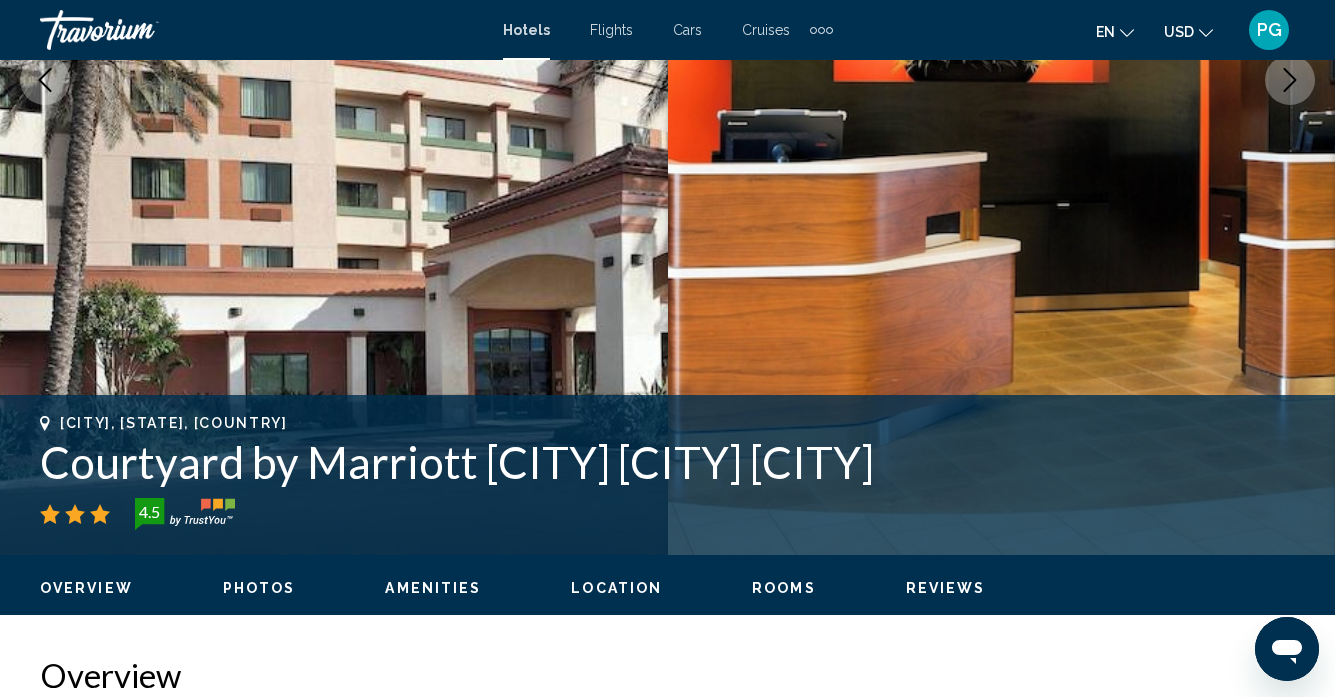 scroll, scrollTop: 460, scrollLeft: 0, axis: vertical 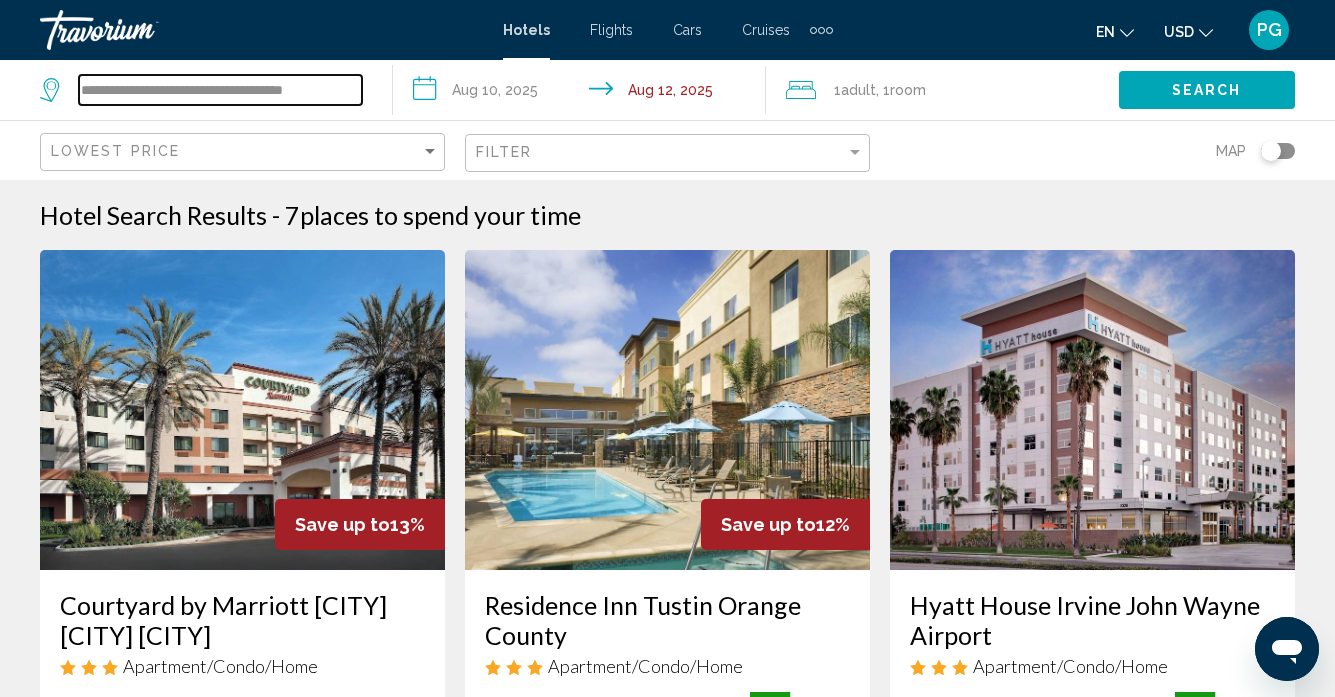 click on "**********" at bounding box center (220, 90) 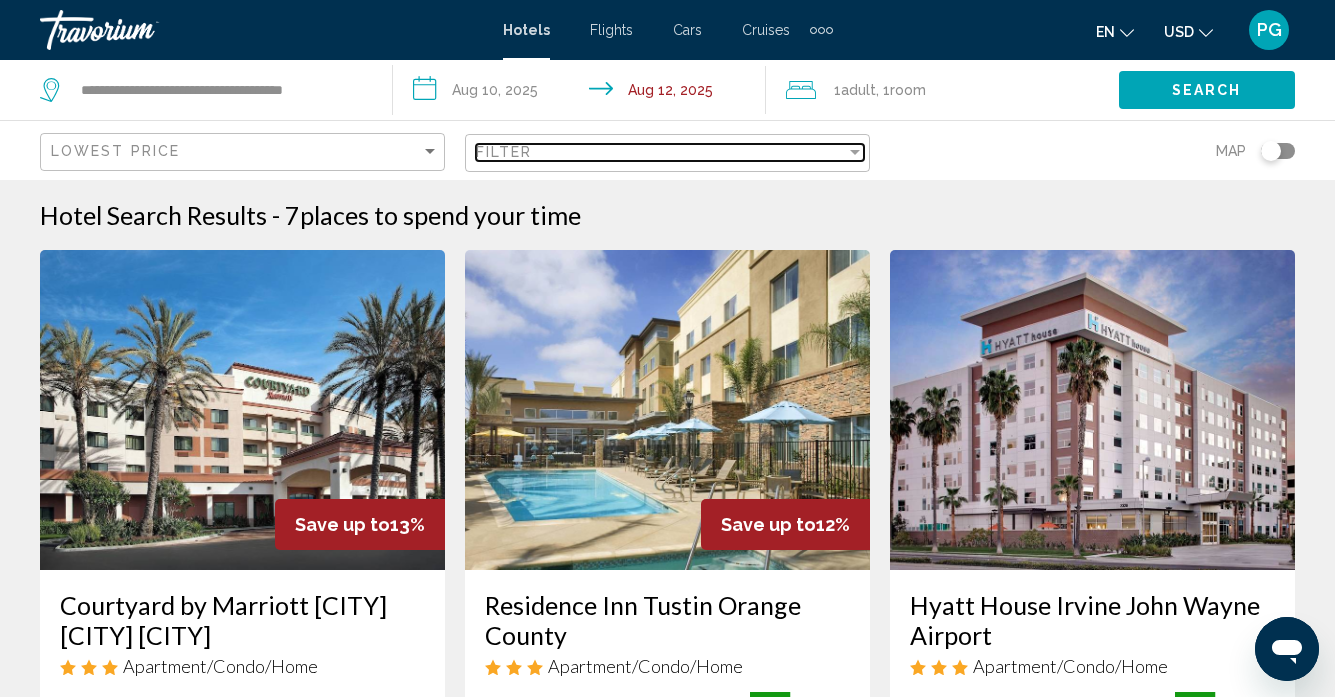 click on "Filter" at bounding box center (661, 152) 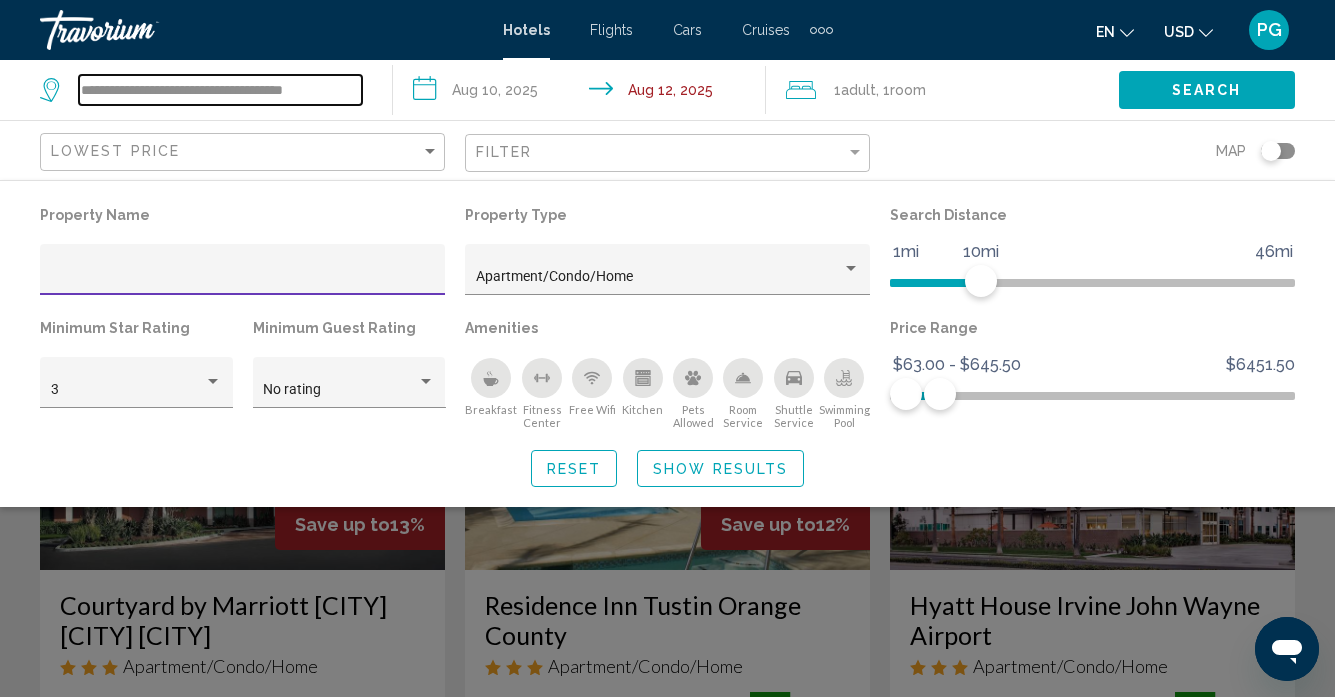 click on "**********" at bounding box center [220, 90] 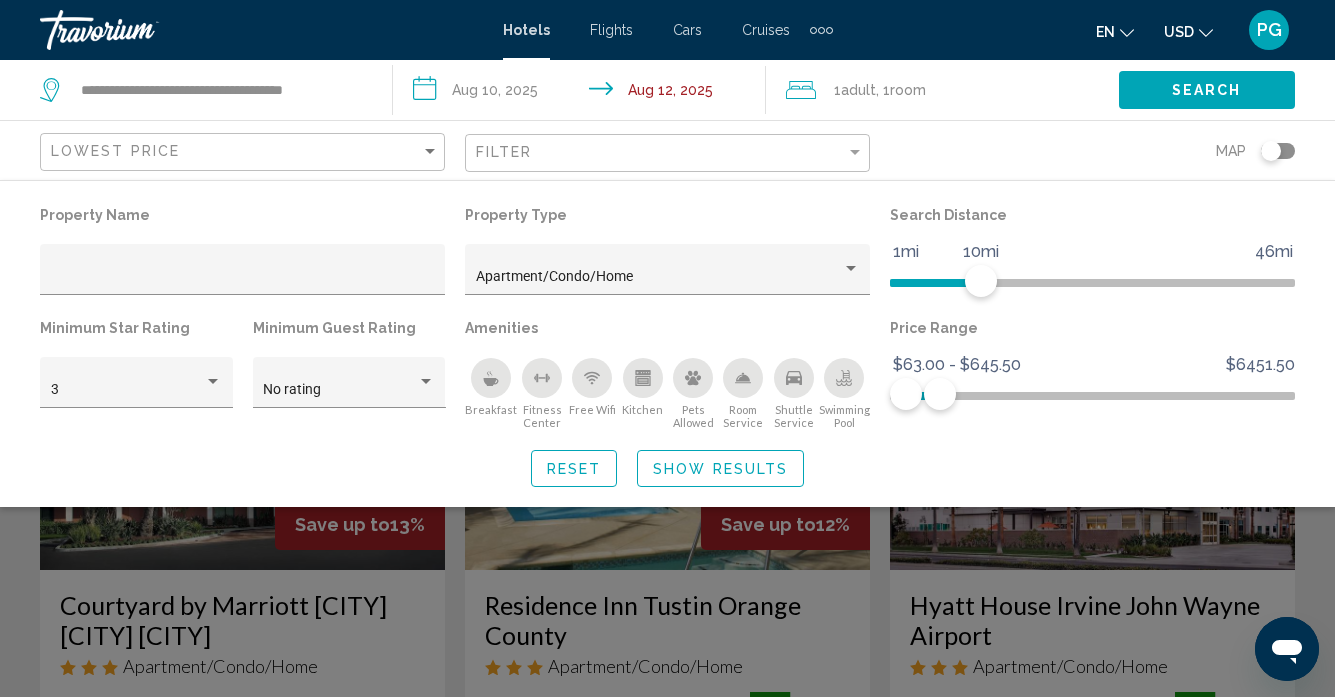 click 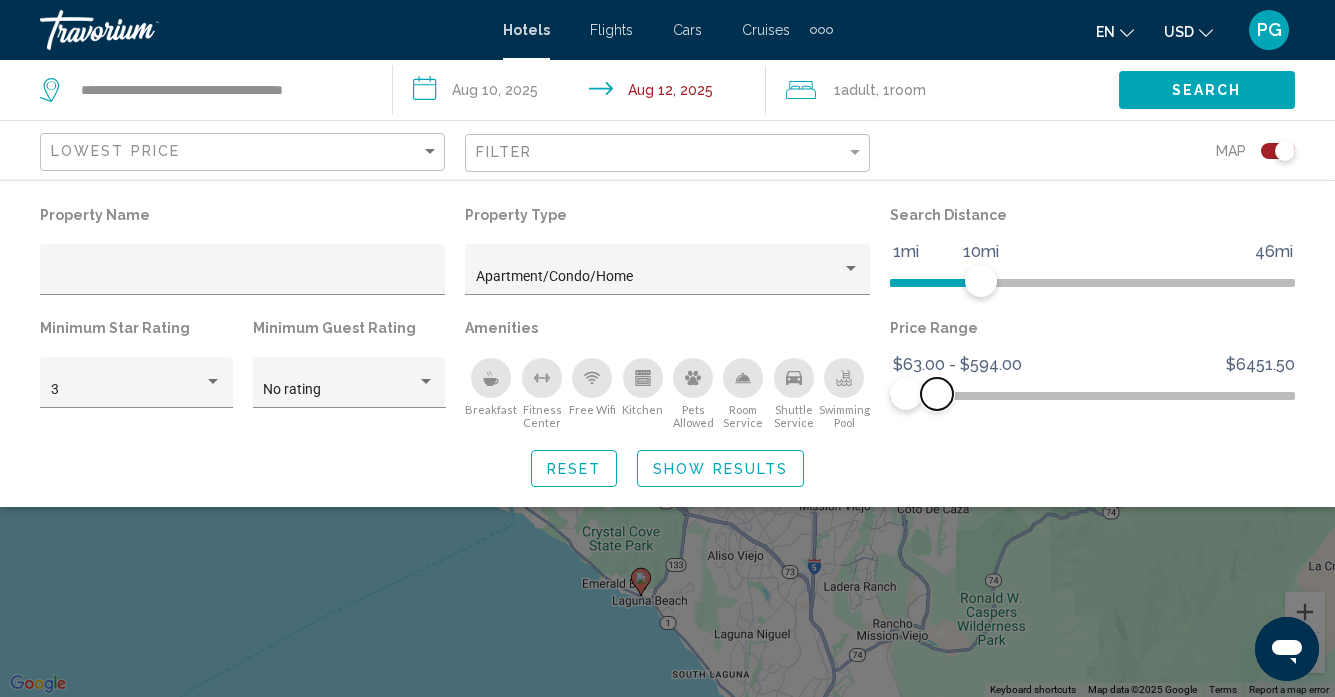 click 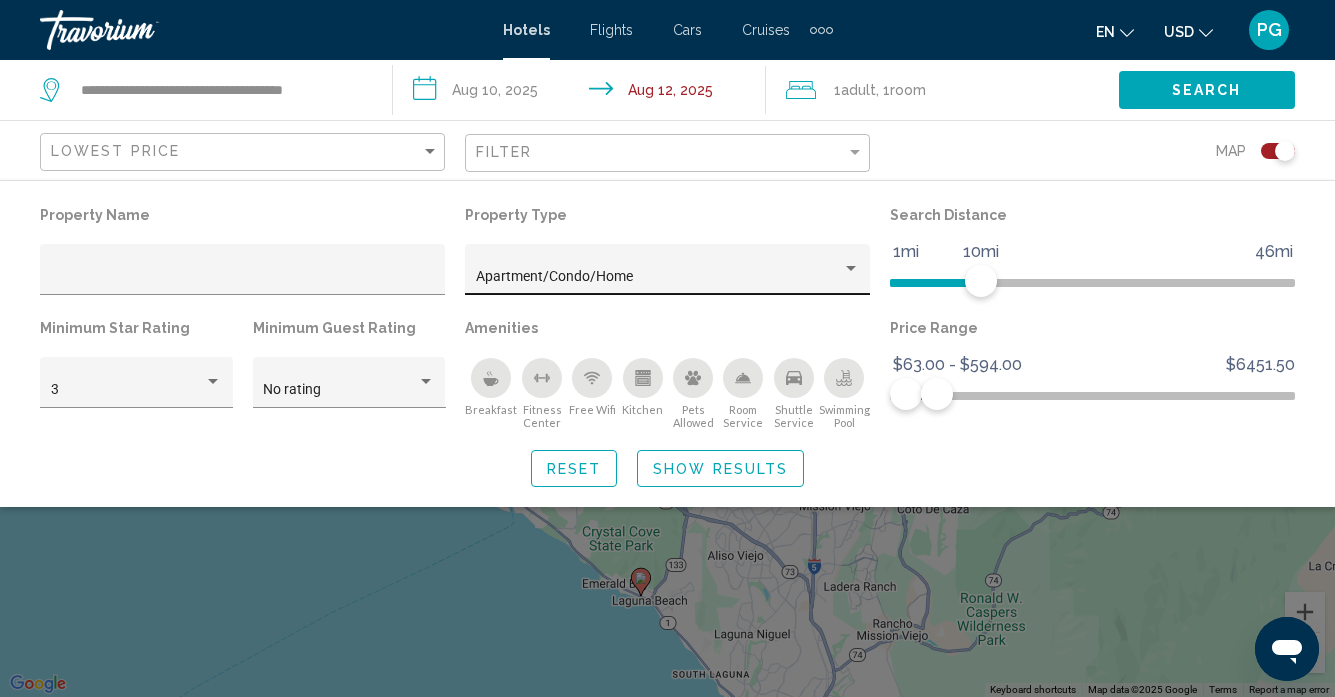 click on "Apartment/Condo/Home" at bounding box center (554, 276) 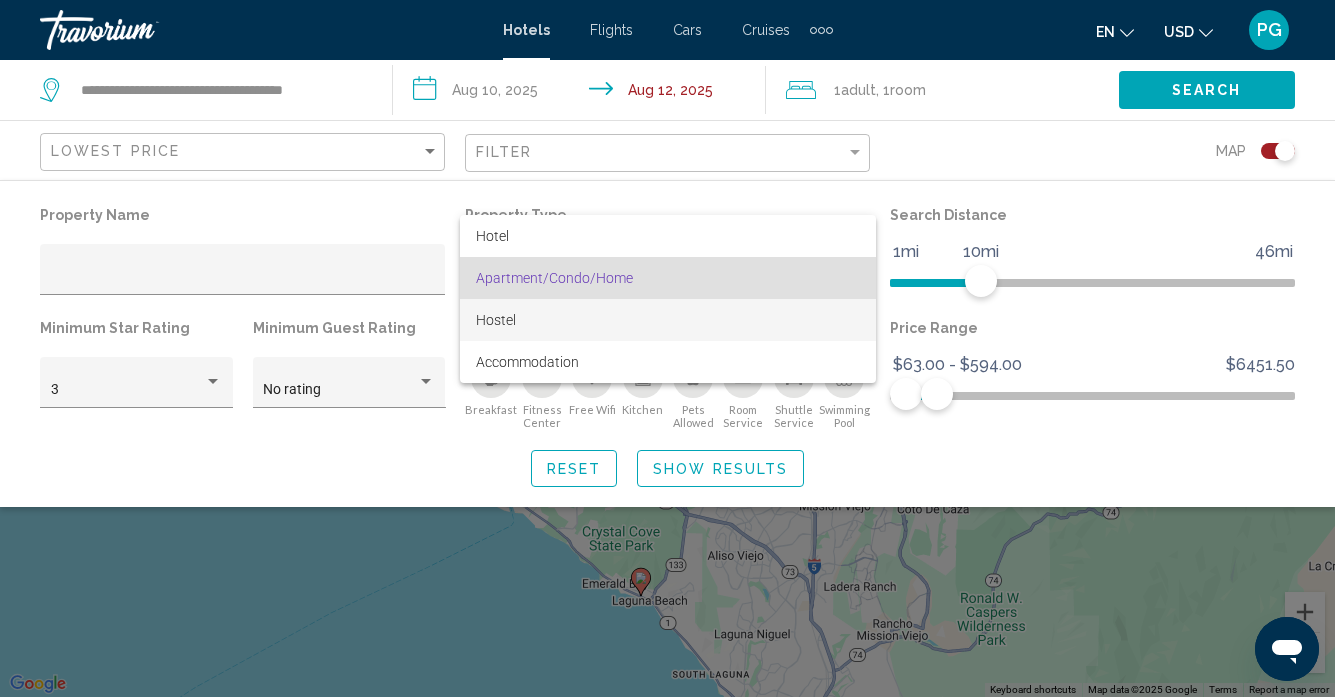 click on "Hostel" at bounding box center (496, 320) 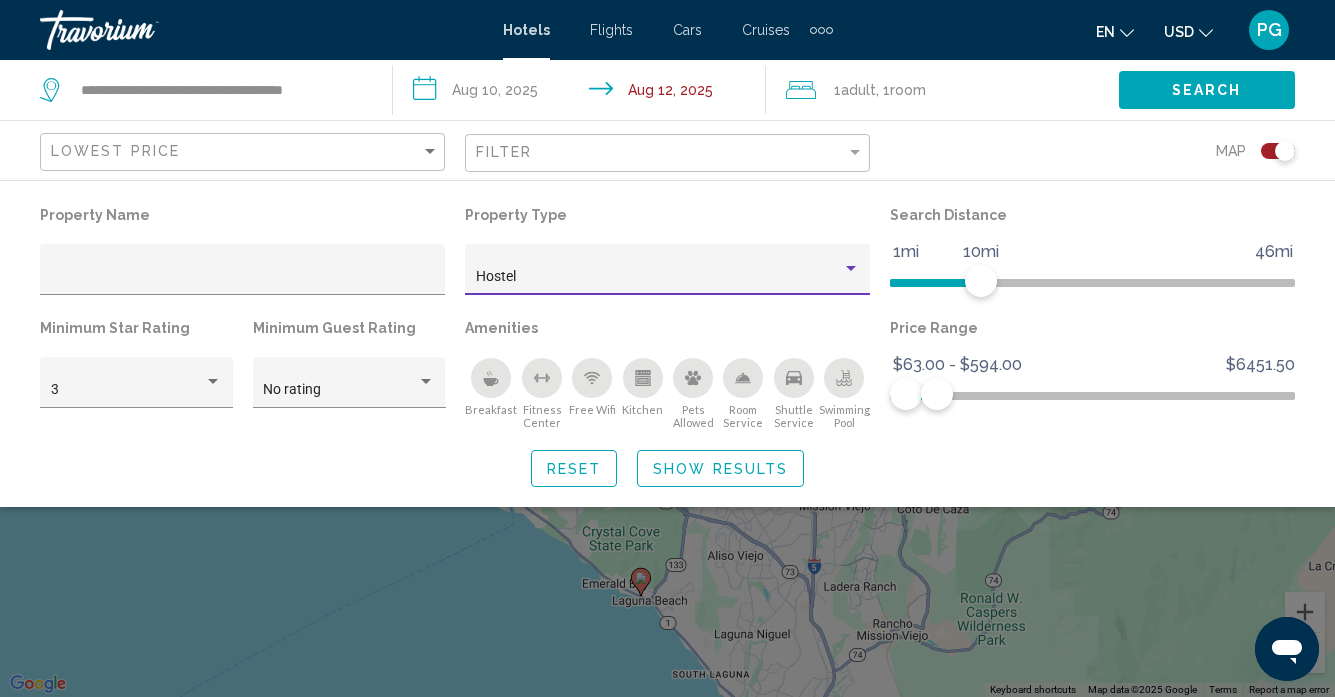 click on "Show Results" 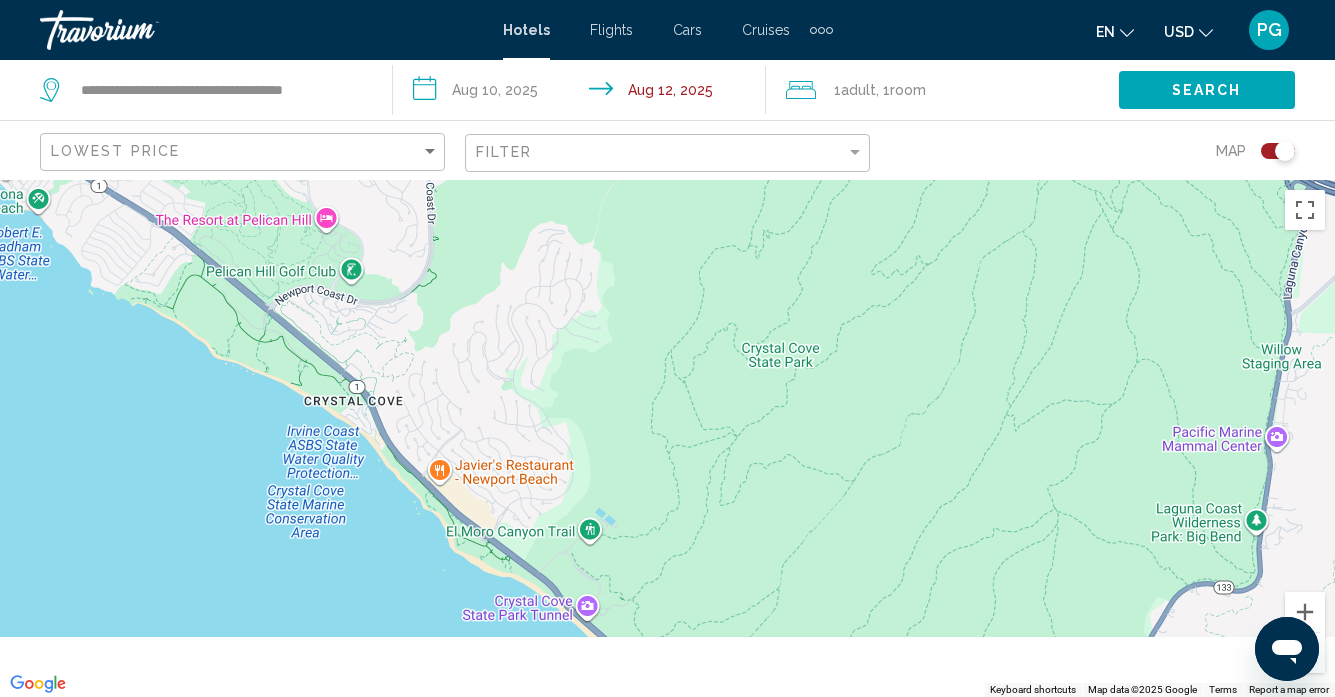 drag, startPoint x: 748, startPoint y: 471, endPoint x: 525, endPoint y: 153, distance: 388.39798 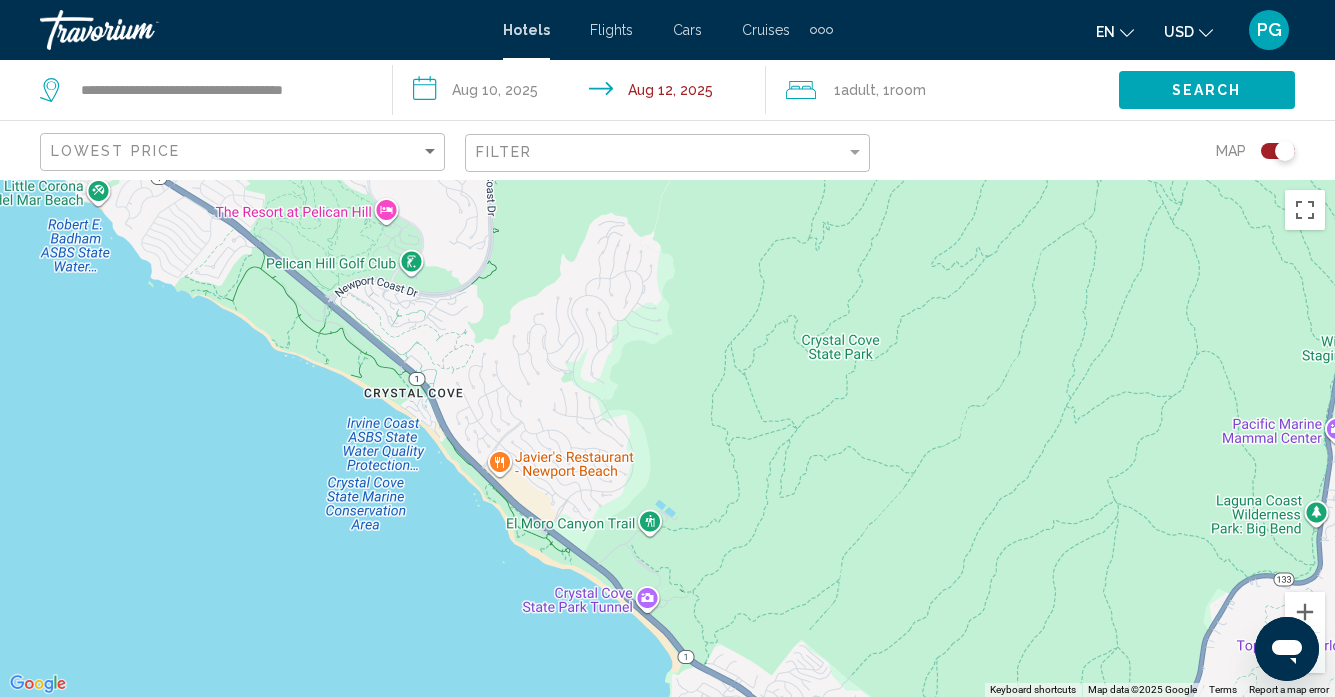 drag, startPoint x: 517, startPoint y: 311, endPoint x: 875, endPoint y: 562, distance: 437.2242 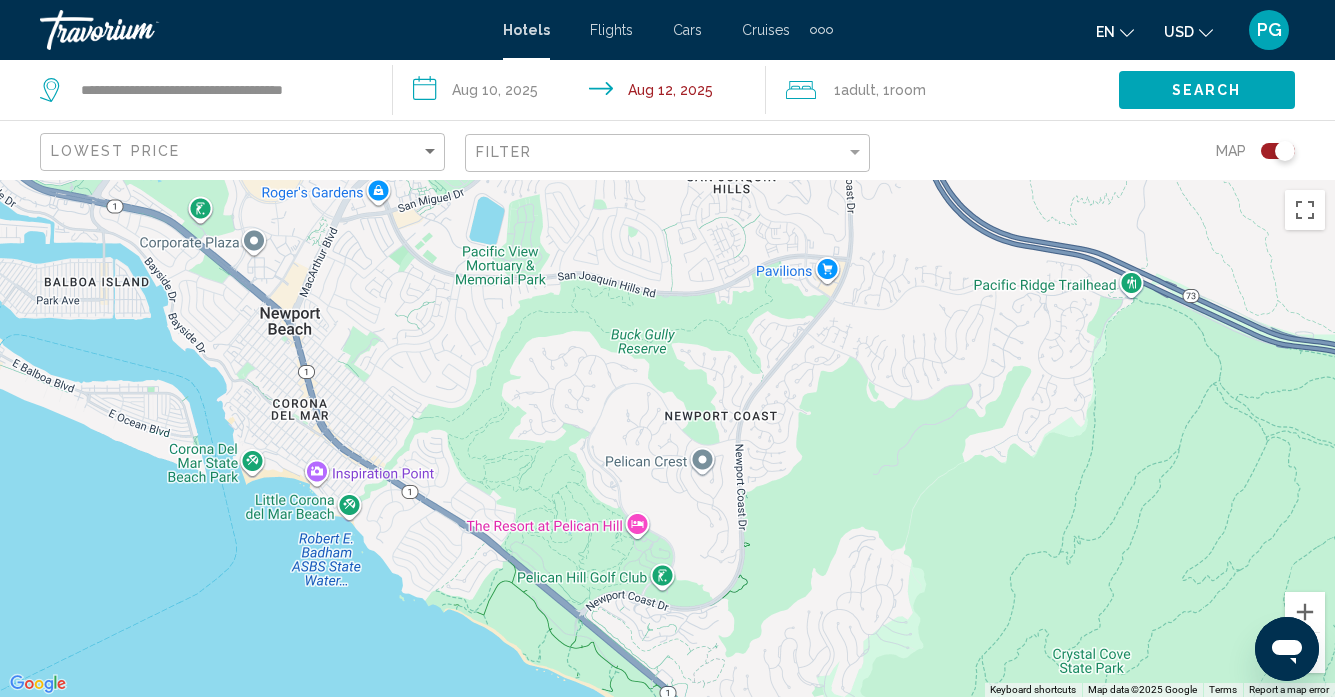 drag, startPoint x: 625, startPoint y: 284, endPoint x: 663, endPoint y: 564, distance: 282.5668 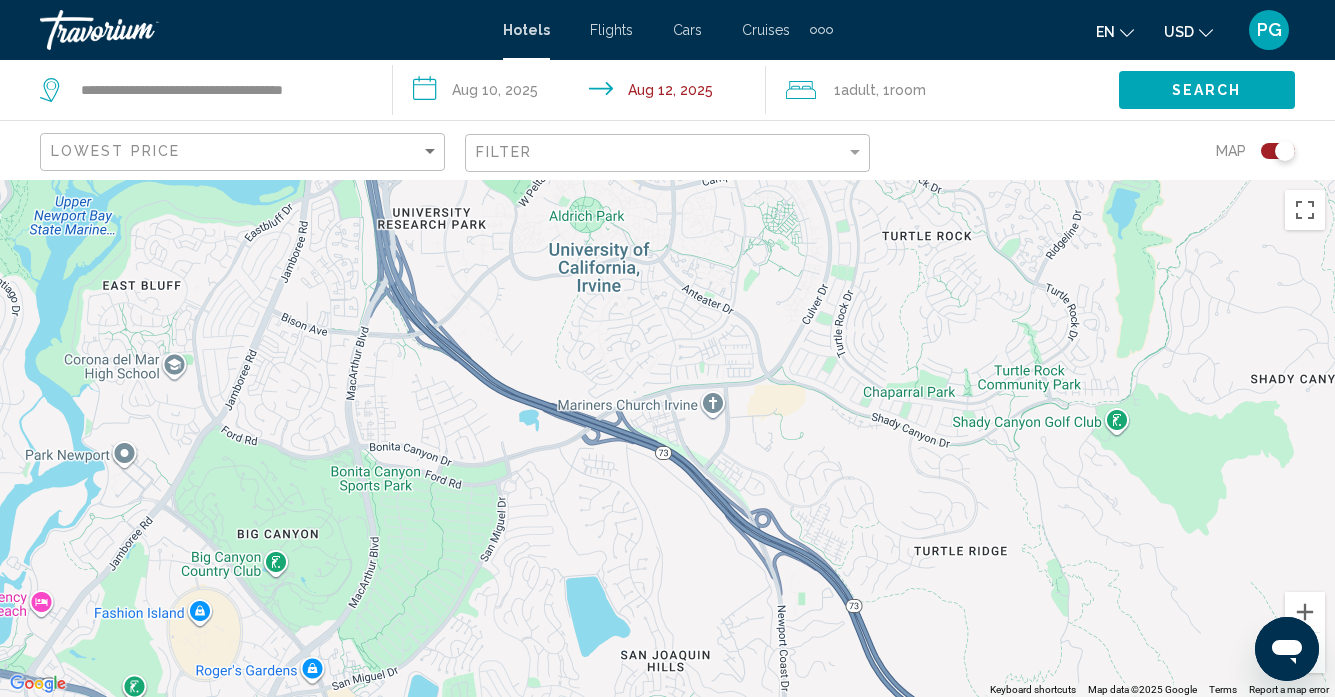 drag, startPoint x: 633, startPoint y: 388, endPoint x: 564, endPoint y: 655, distance: 275.77164 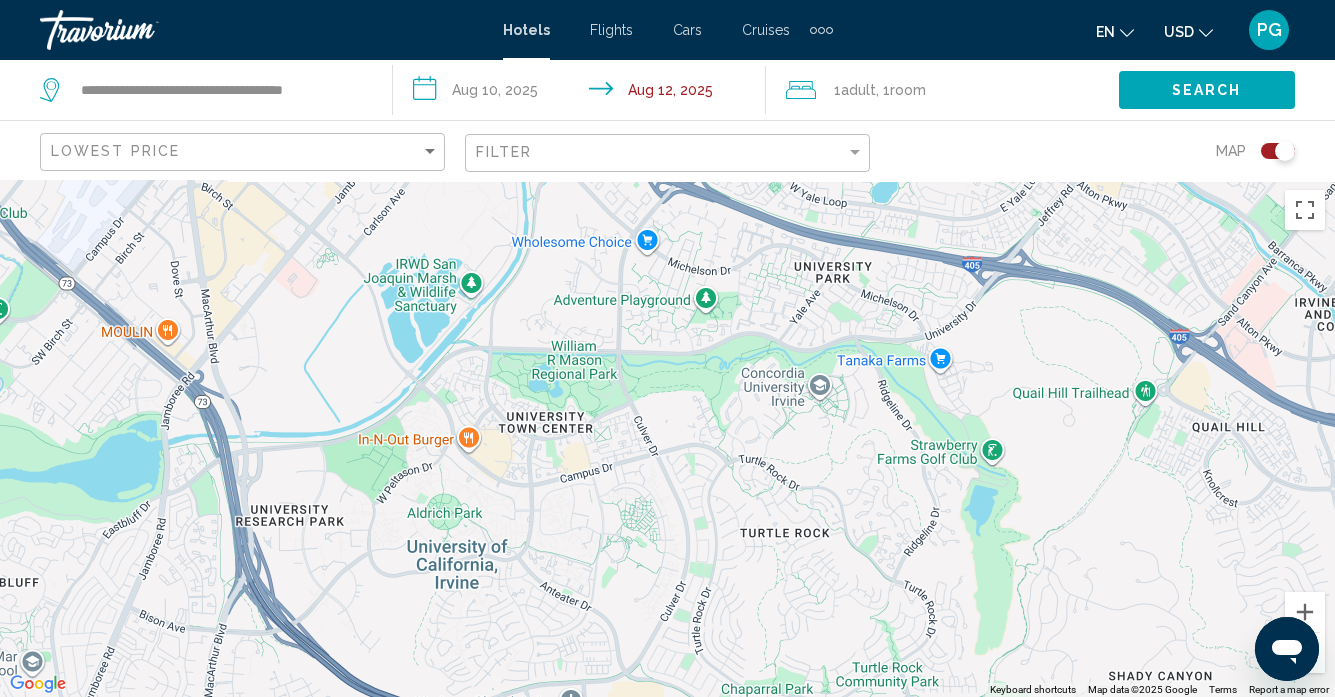 drag, startPoint x: 683, startPoint y: 335, endPoint x: 541, endPoint y: 633, distance: 330.10303 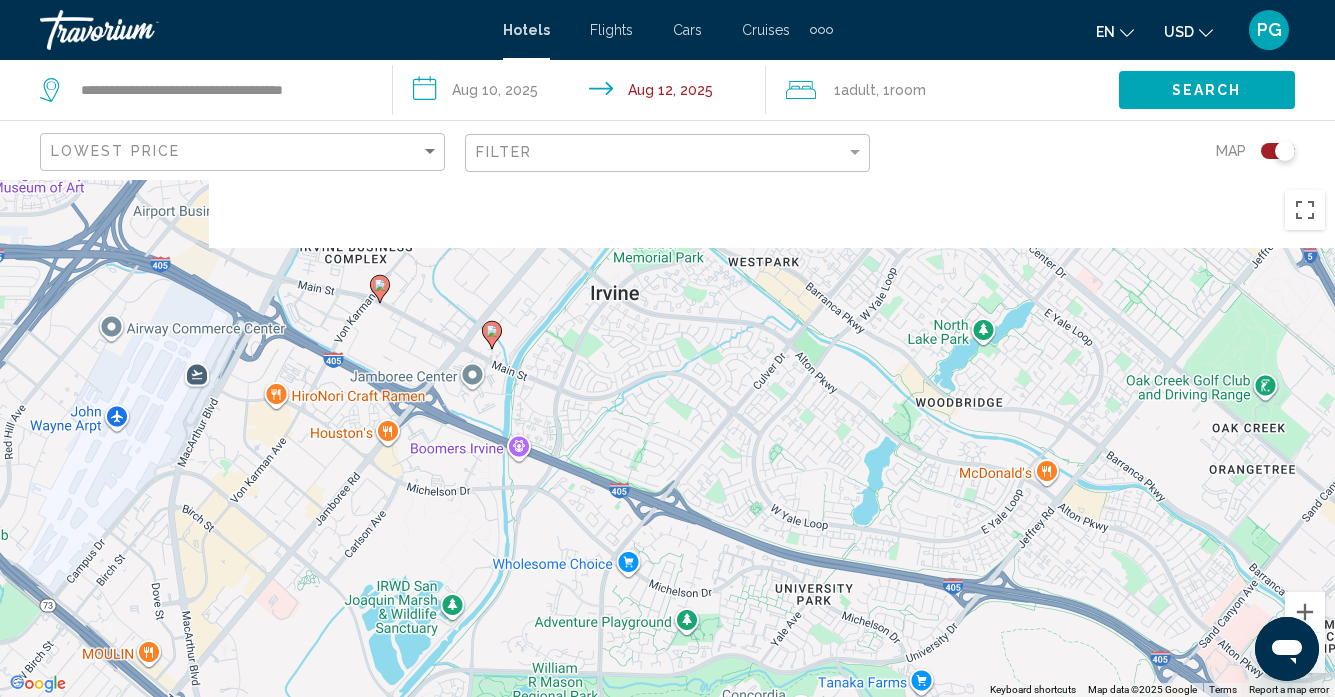 drag, startPoint x: 721, startPoint y: 340, endPoint x: 699, endPoint y: 666, distance: 326.7415 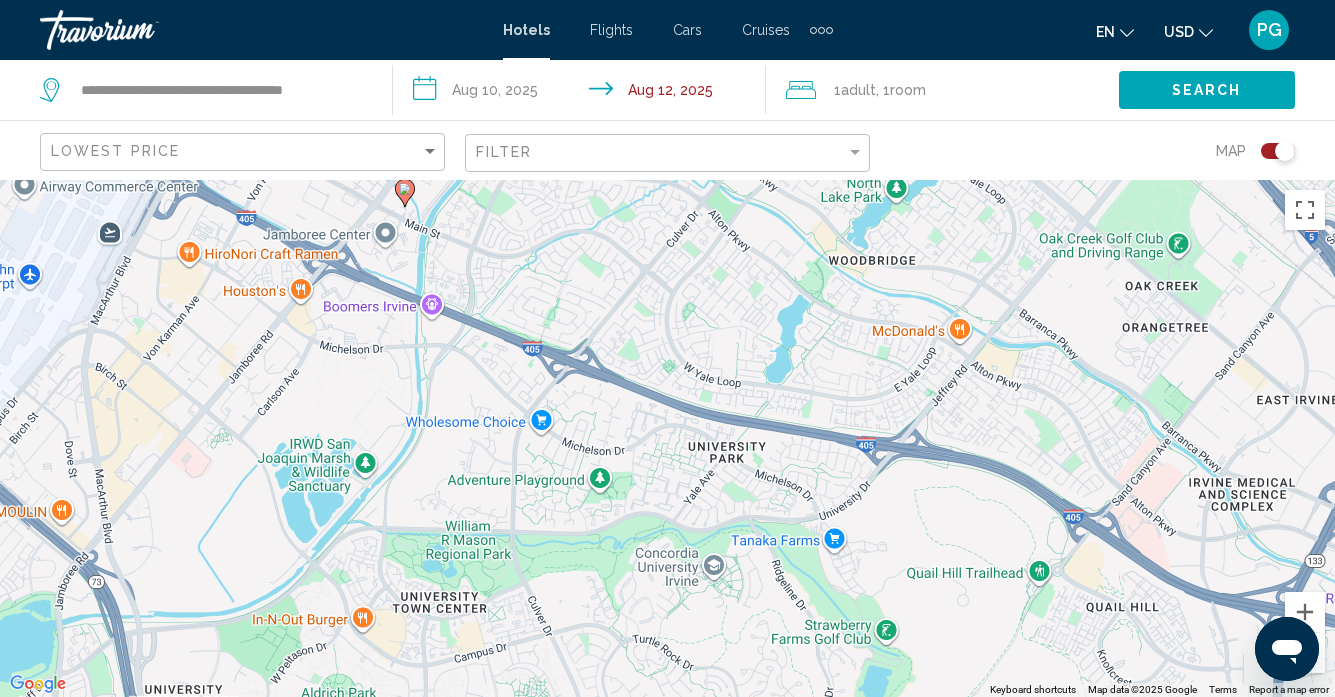 drag, startPoint x: 655, startPoint y: 567, endPoint x: 567, endPoint y: 420, distance: 171.32718 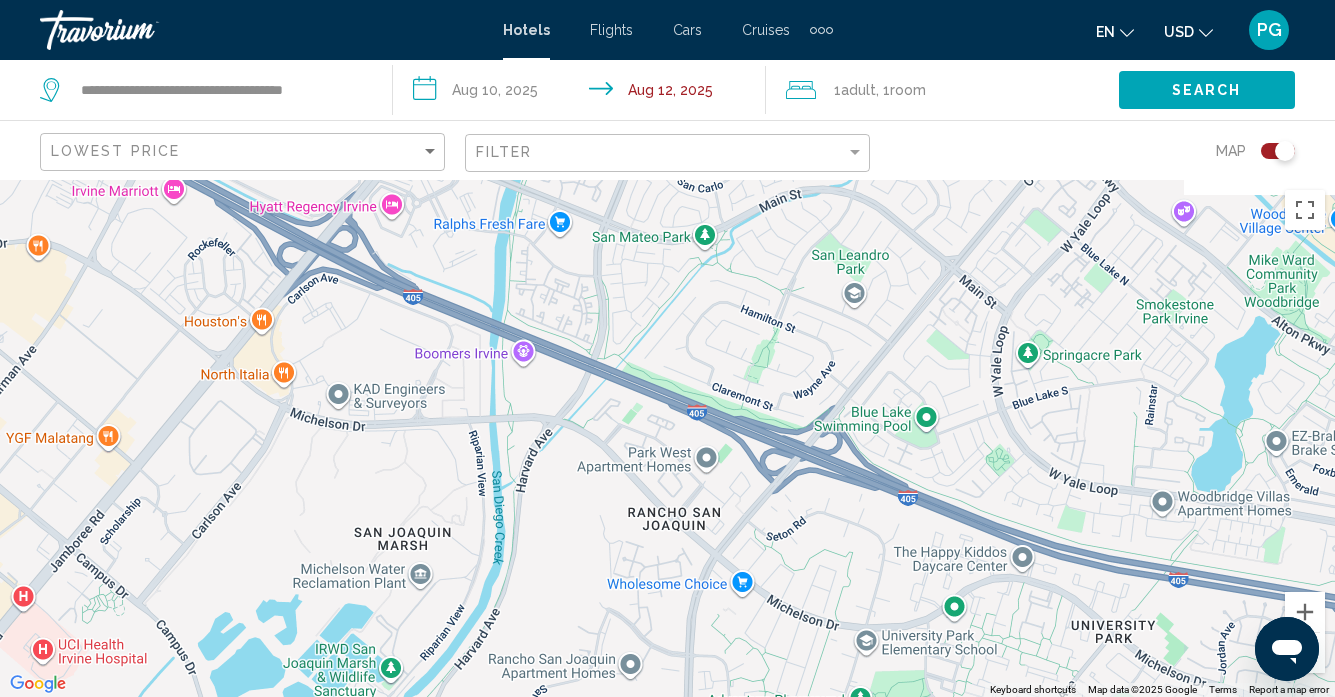 drag, startPoint x: 241, startPoint y: 287, endPoint x: 561, endPoint y: 427, distance: 349.28497 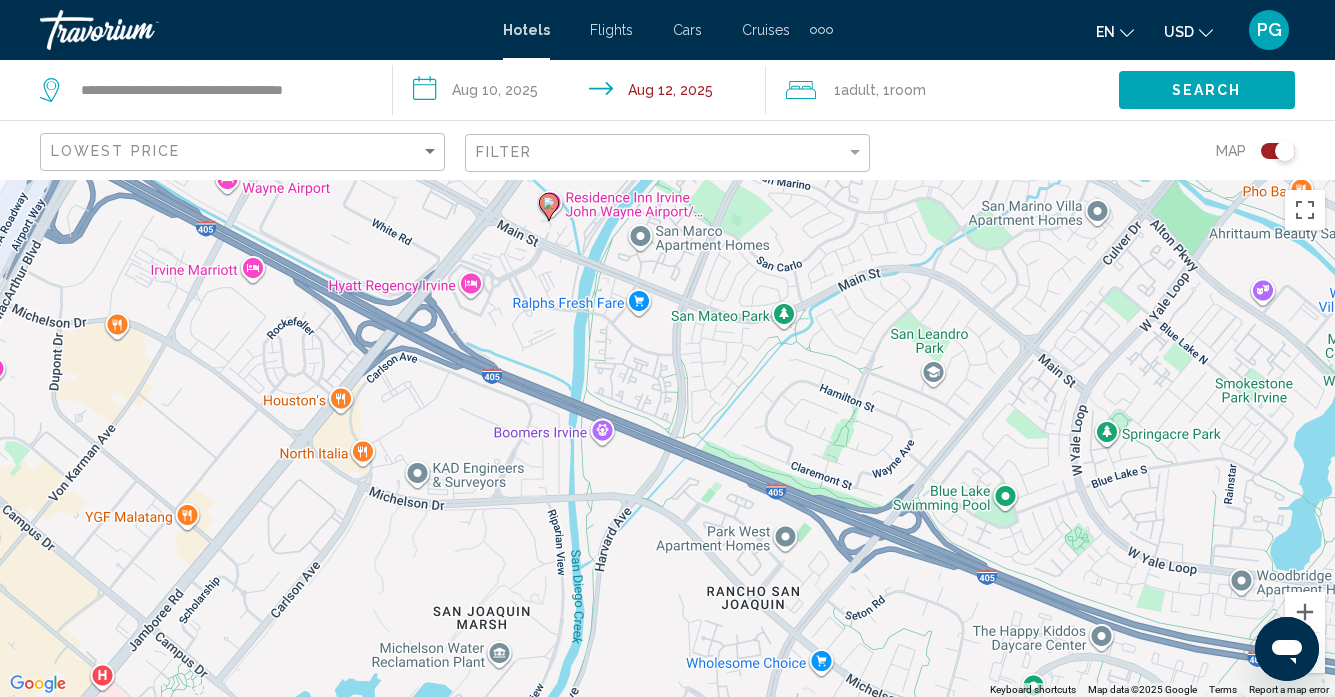 drag, startPoint x: 450, startPoint y: 356, endPoint x: 527, endPoint y: 439, distance: 113.216606 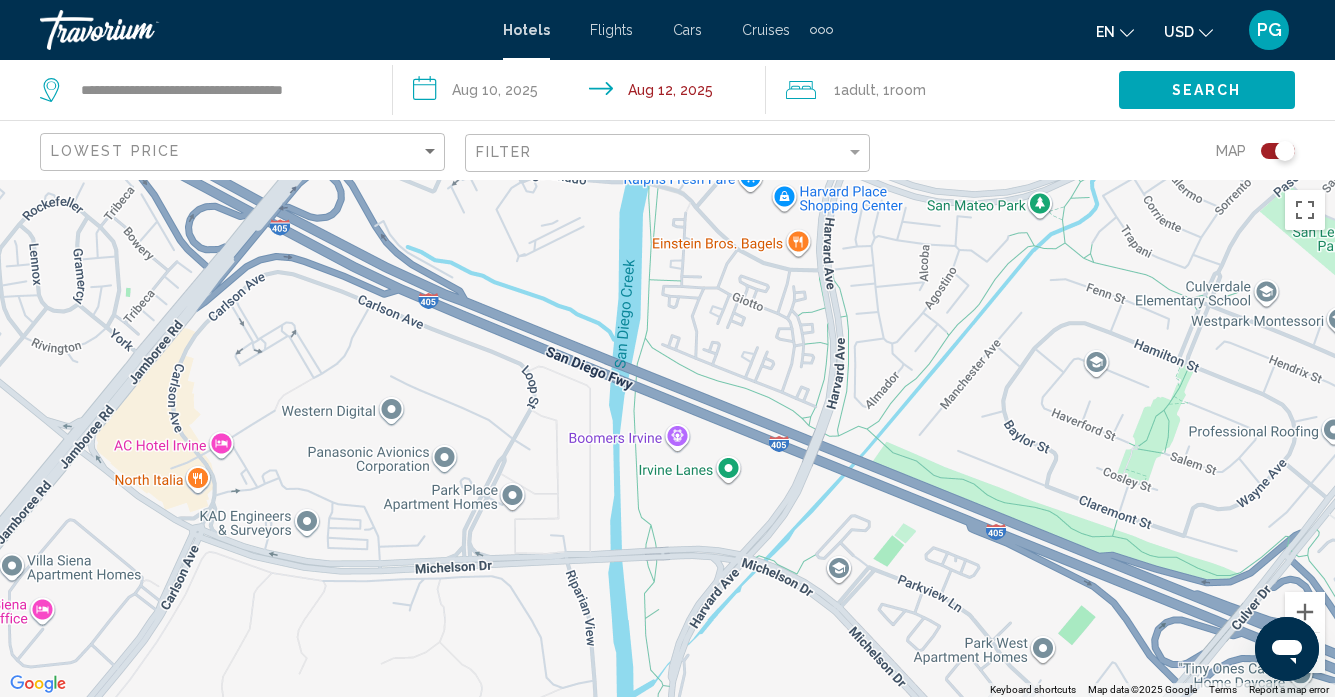 click on "To activate drag with keyboard, press Alt + Enter. Once in keyboard drag state, use the arrow keys to move the marker. To complete the drag, press the Enter key. To cancel, press Escape." at bounding box center [667, 438] 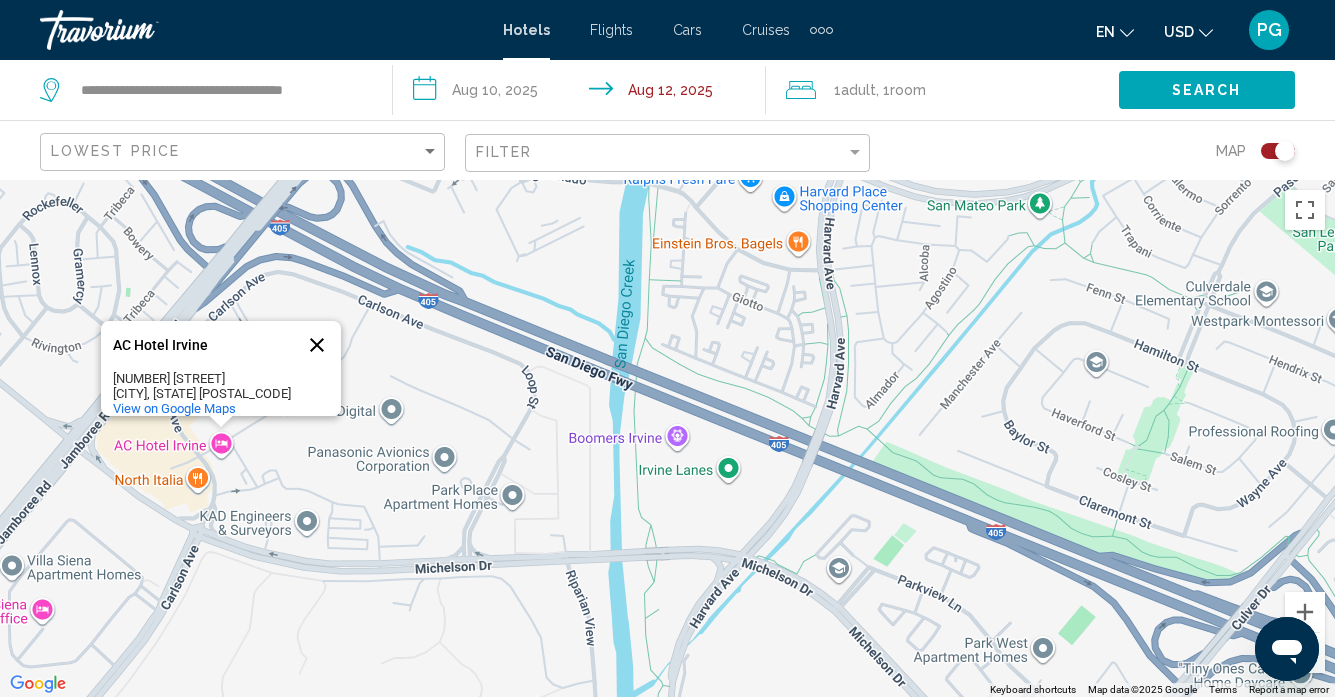 click at bounding box center (317, 345) 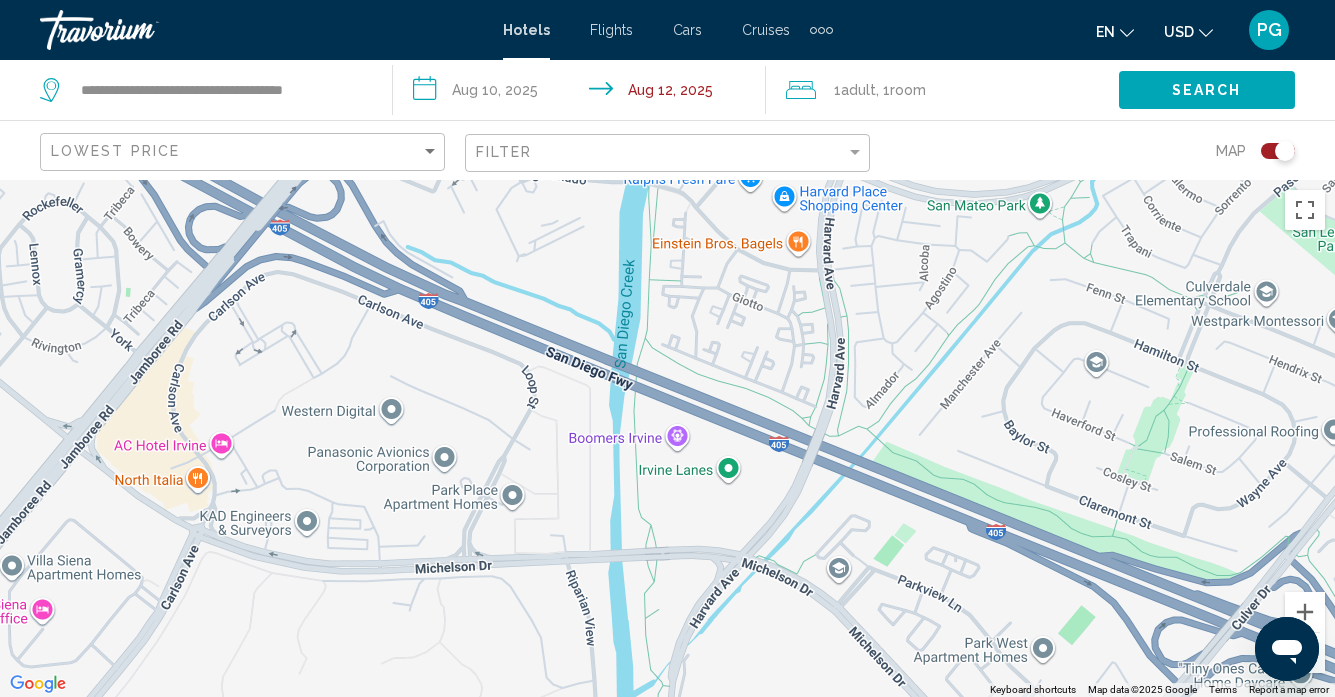 click 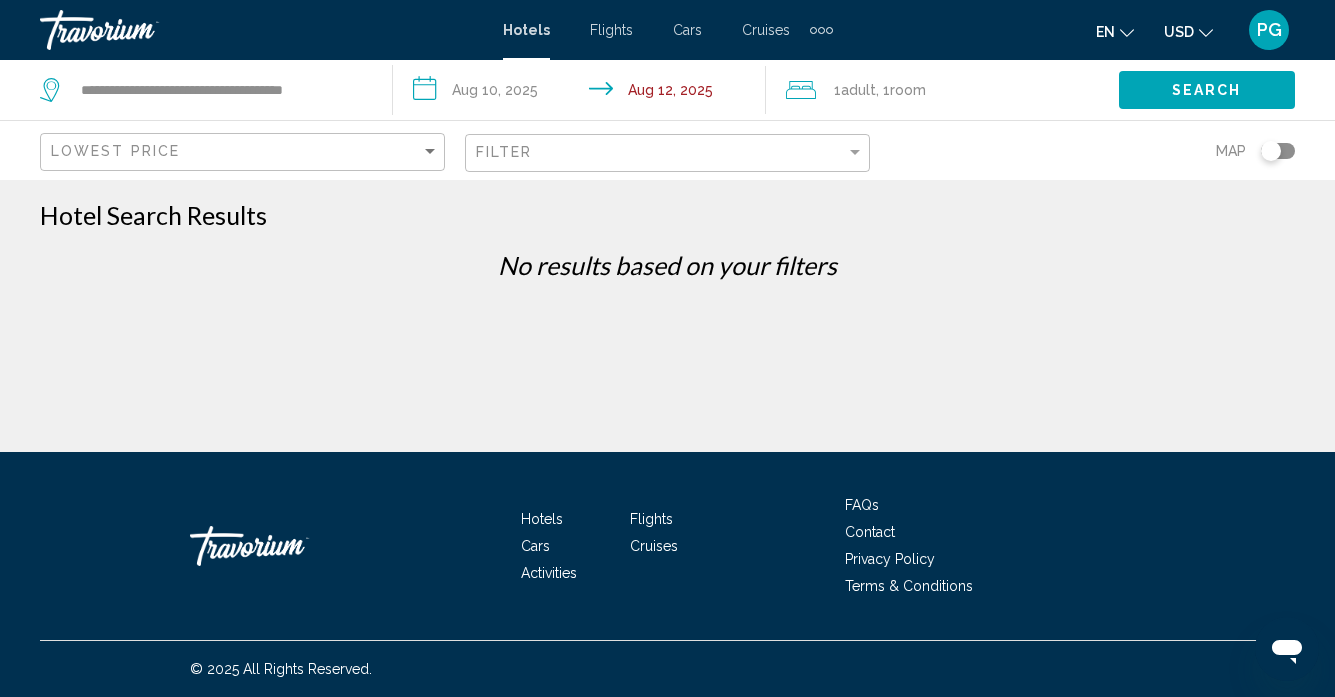 click on "Filter" 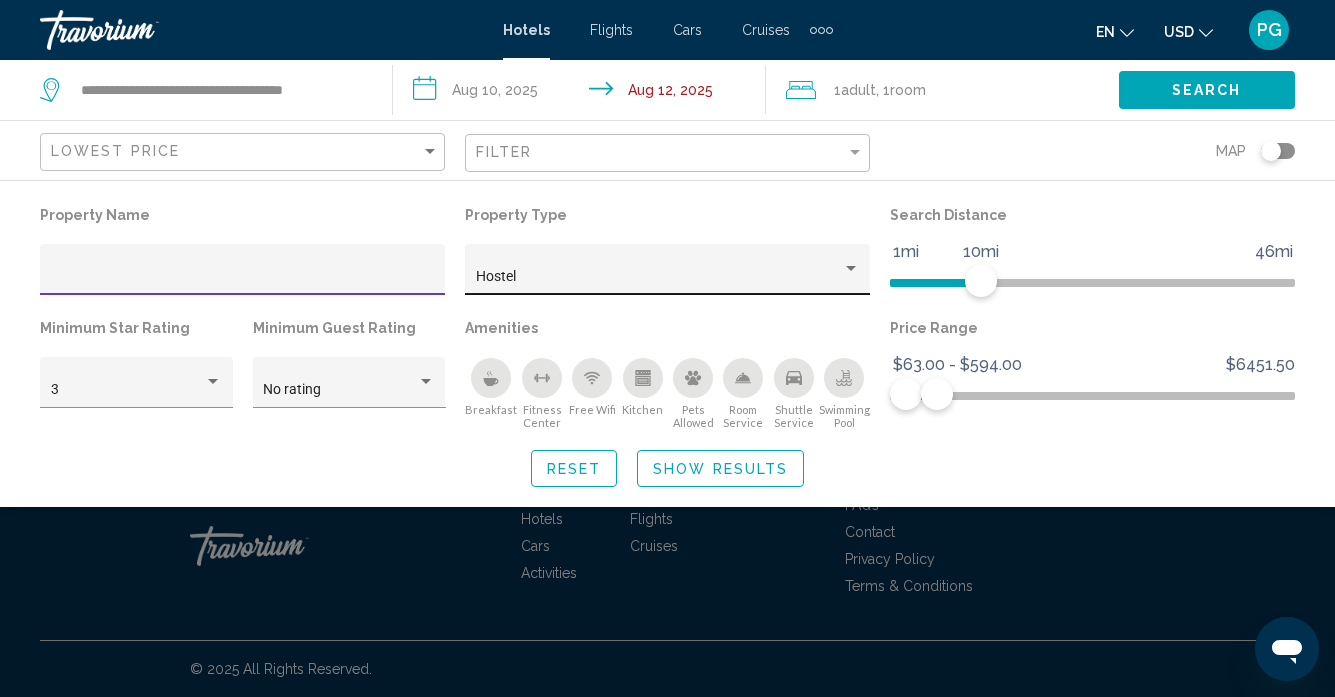 click on "Hostel" at bounding box center [659, 277] 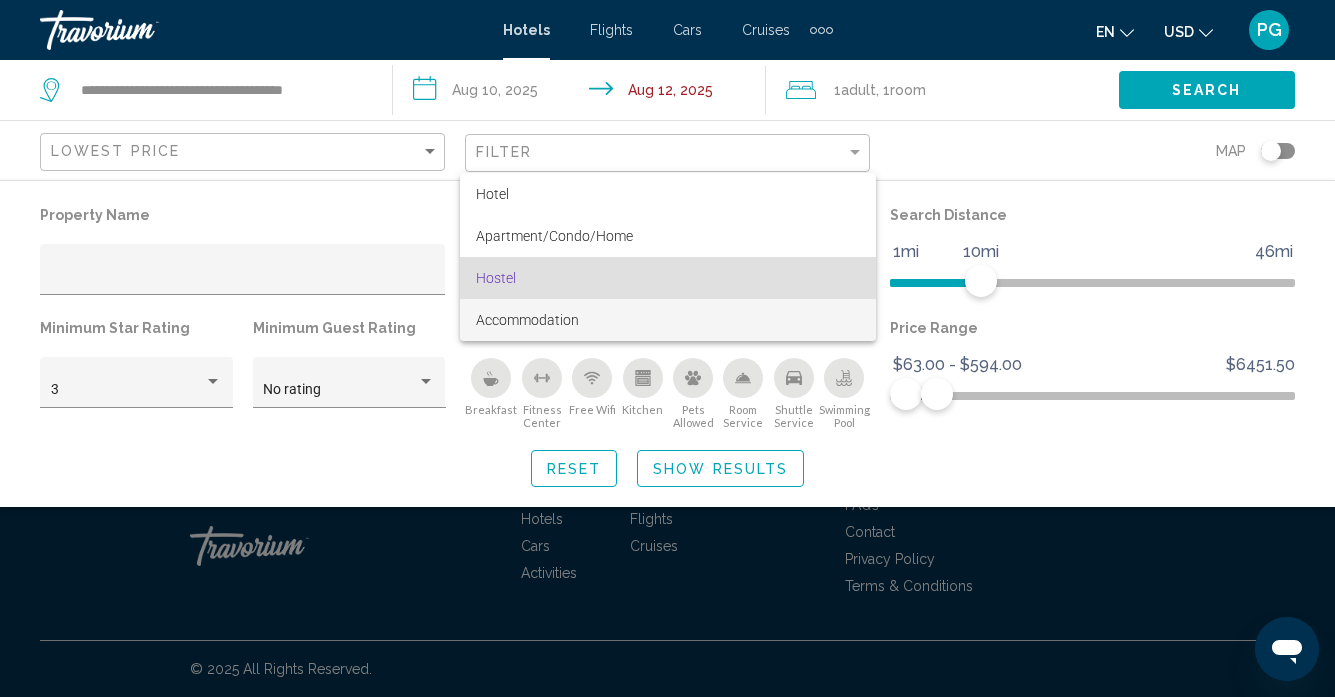 click on "Accommodation" at bounding box center (527, 320) 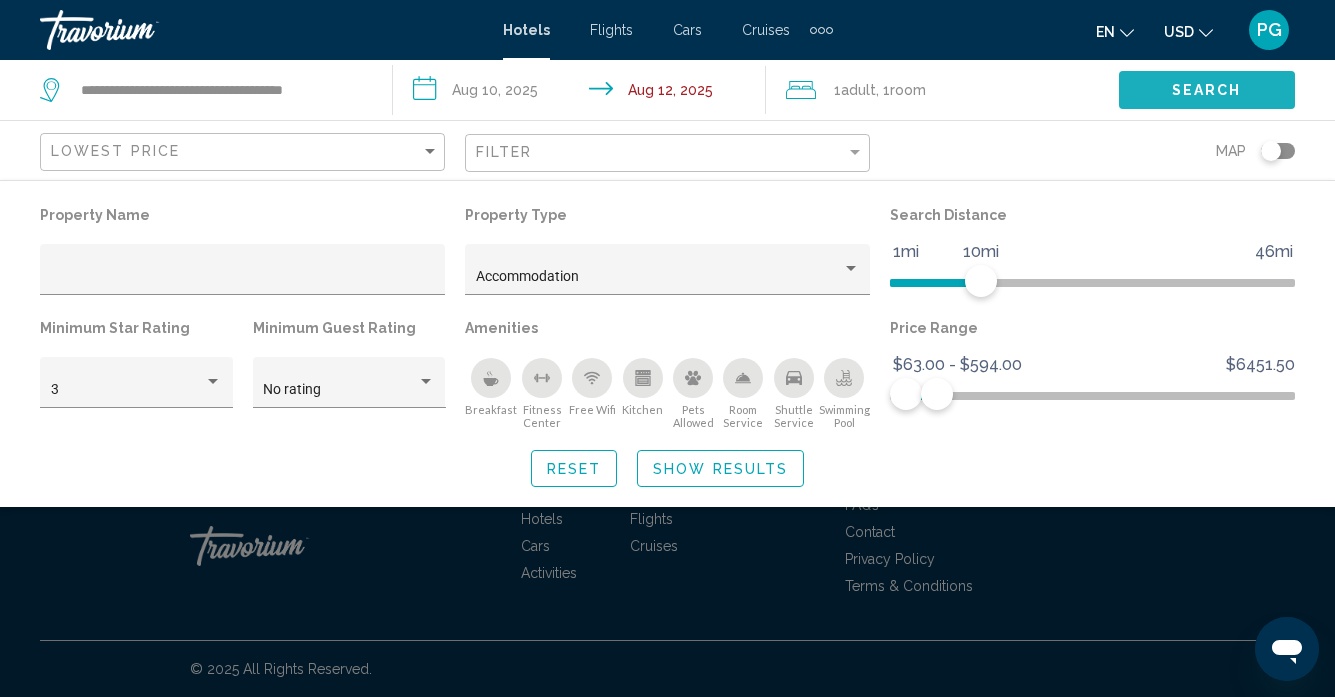 click on "Search" 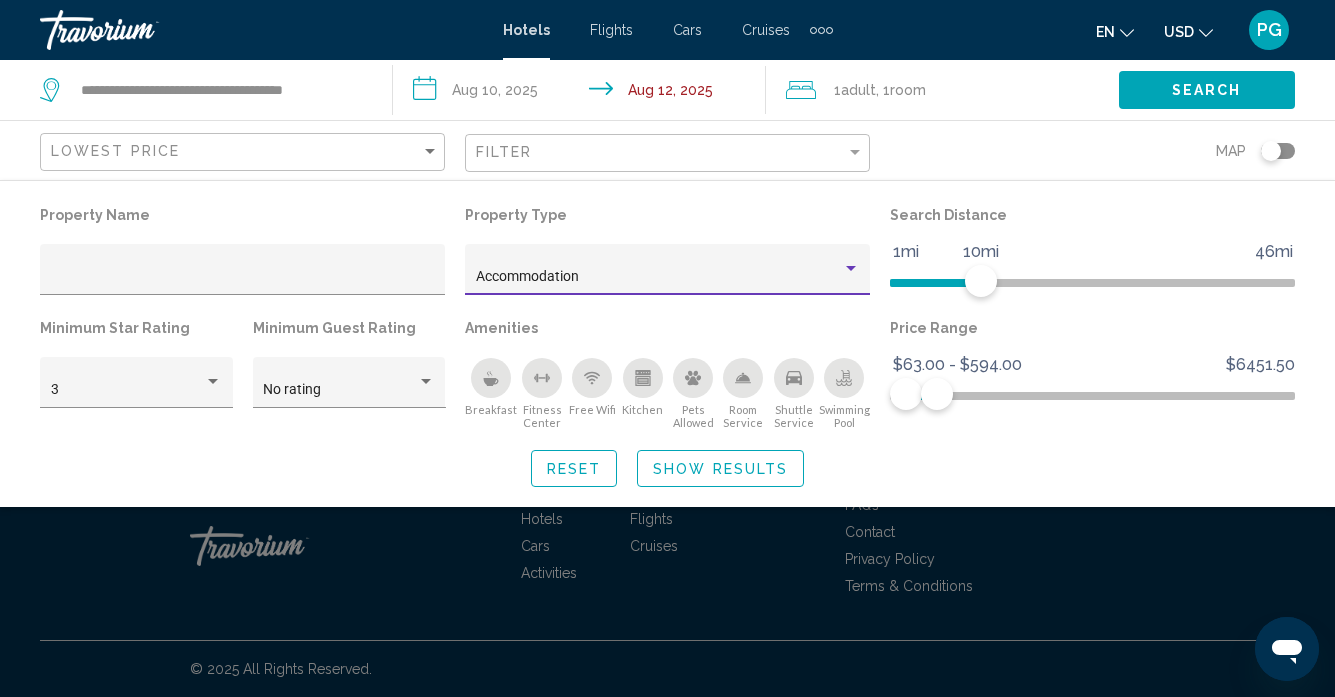click on "Accommodation" at bounding box center (527, 276) 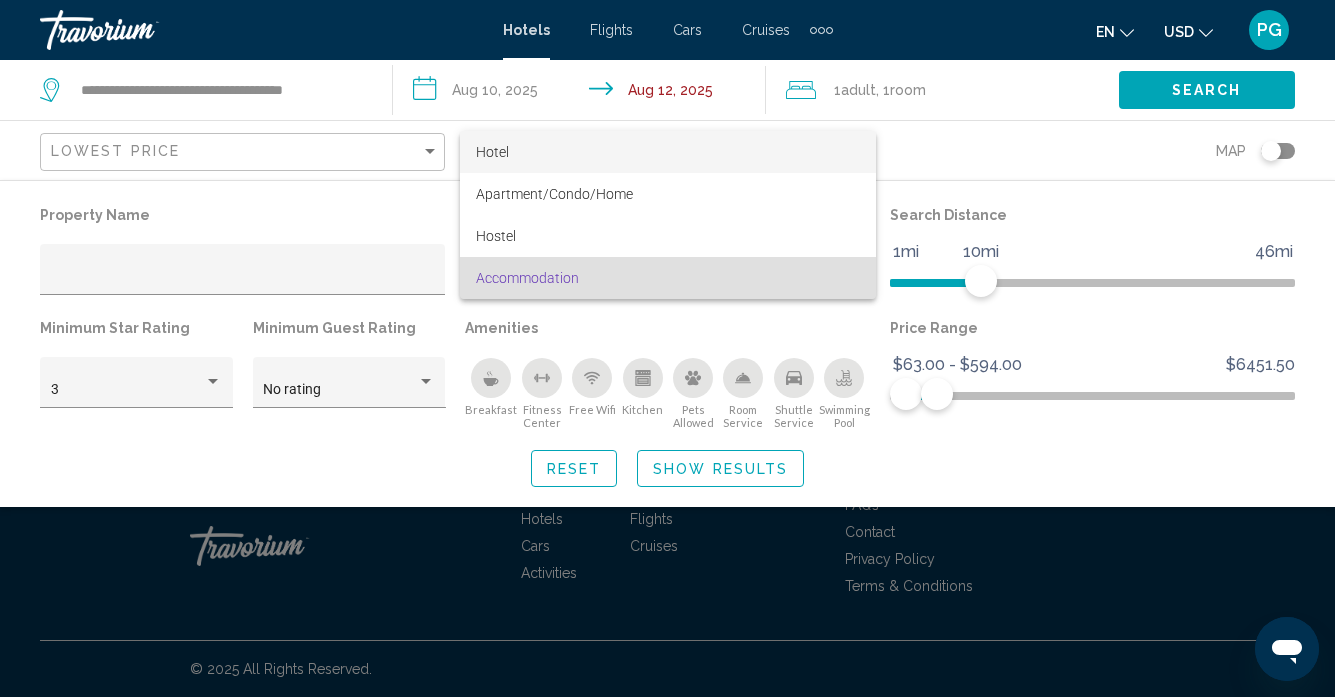 click on "Hotel" at bounding box center [668, 152] 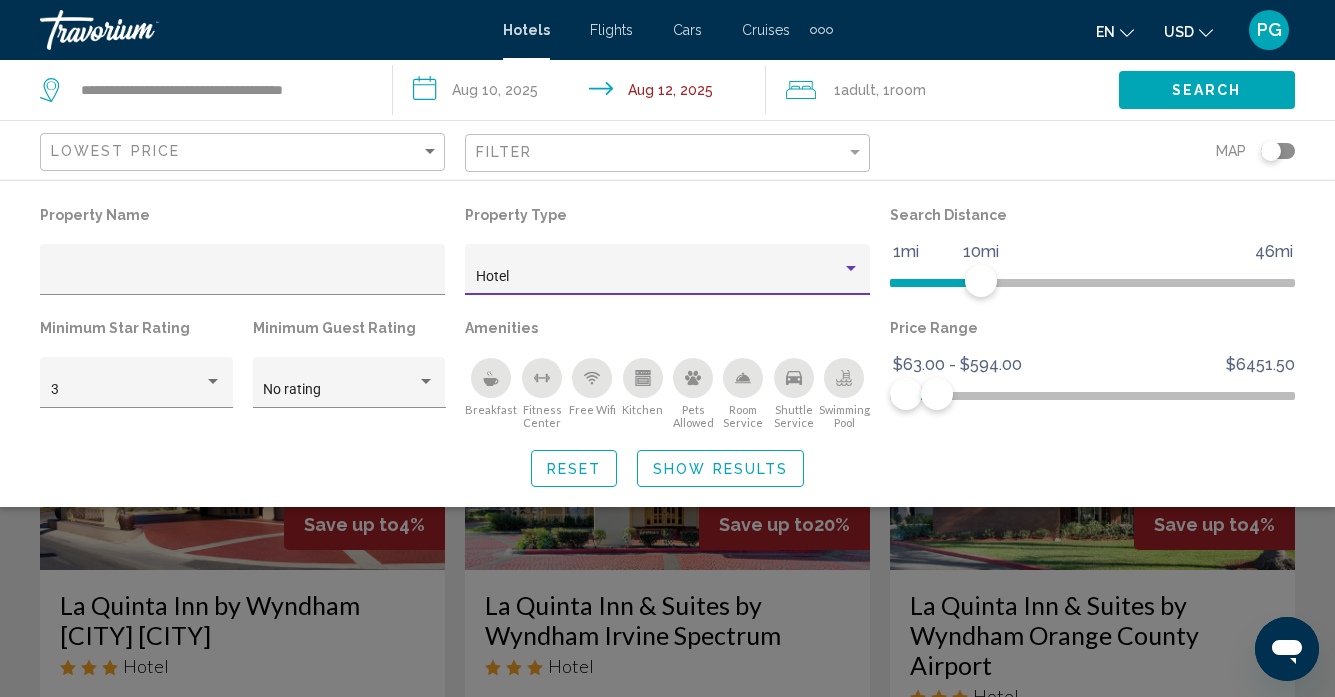 click 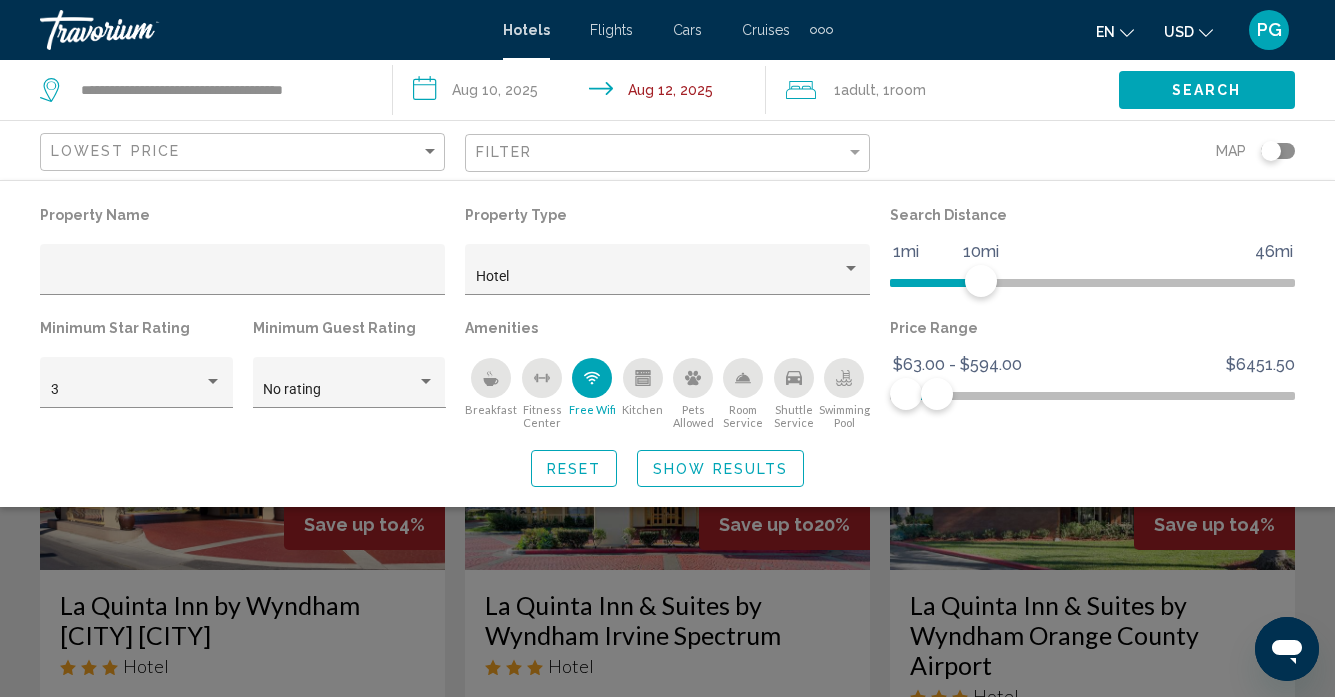 click 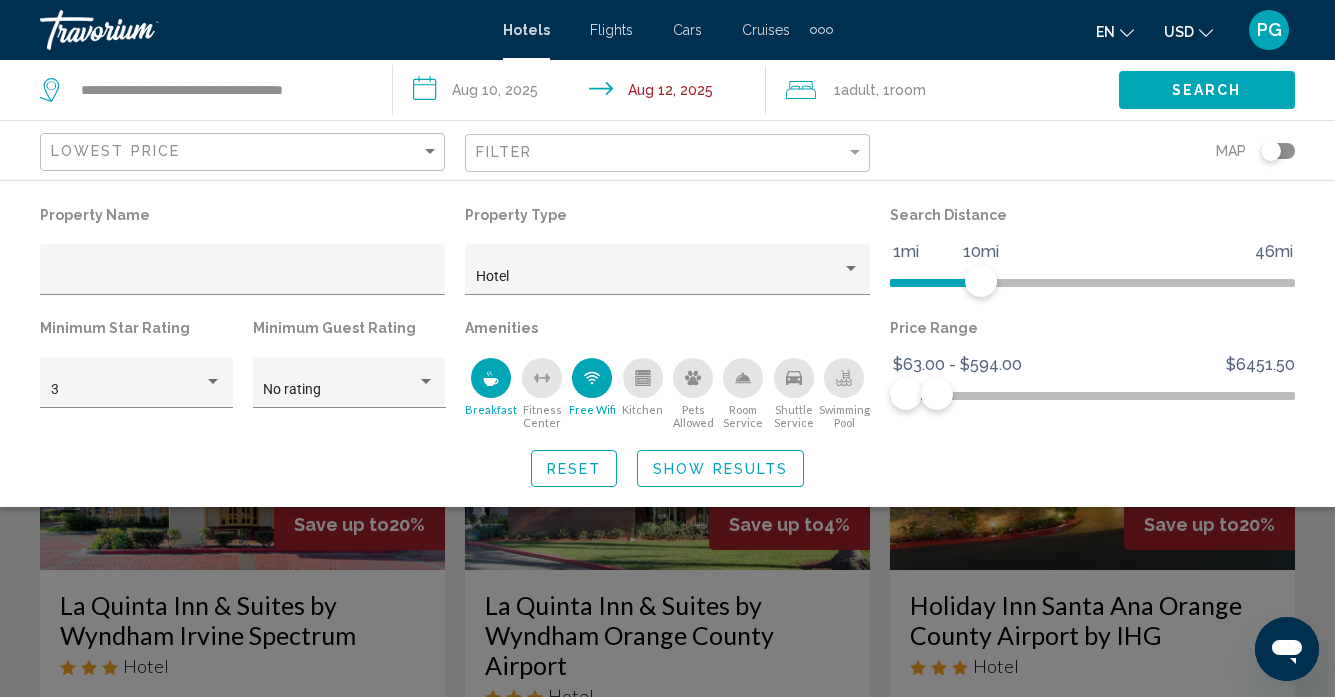 click 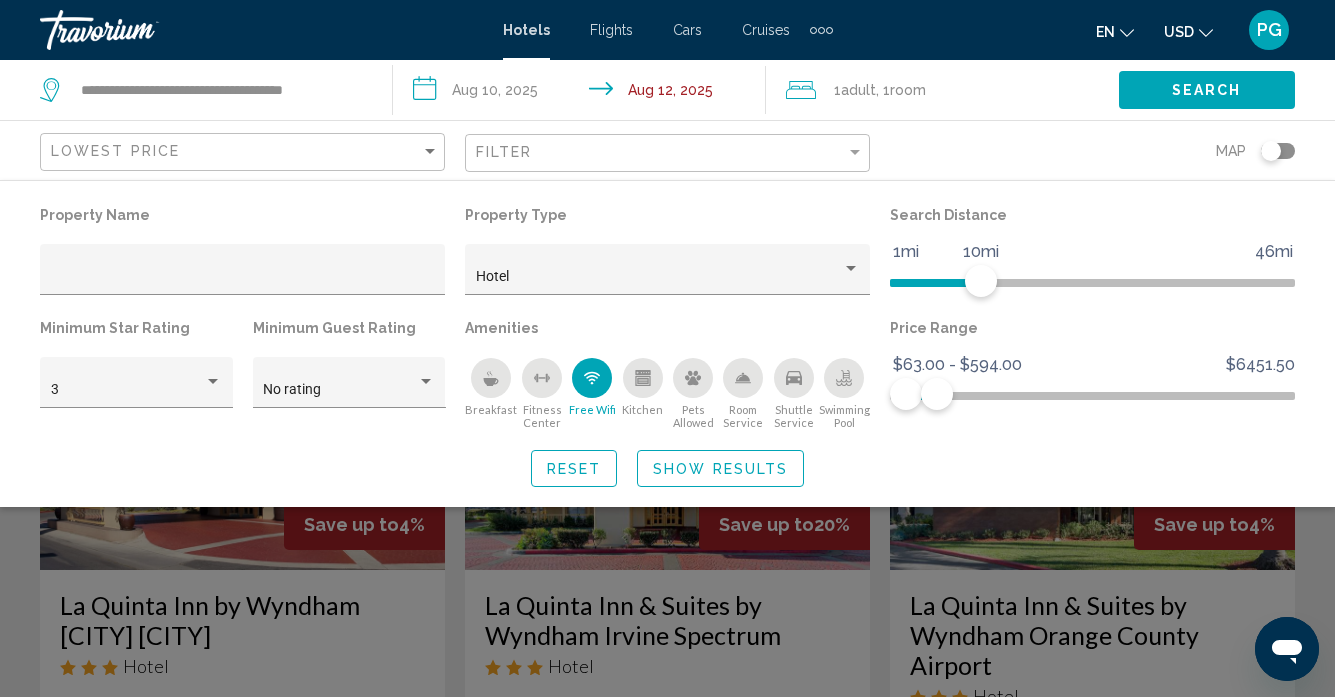 click 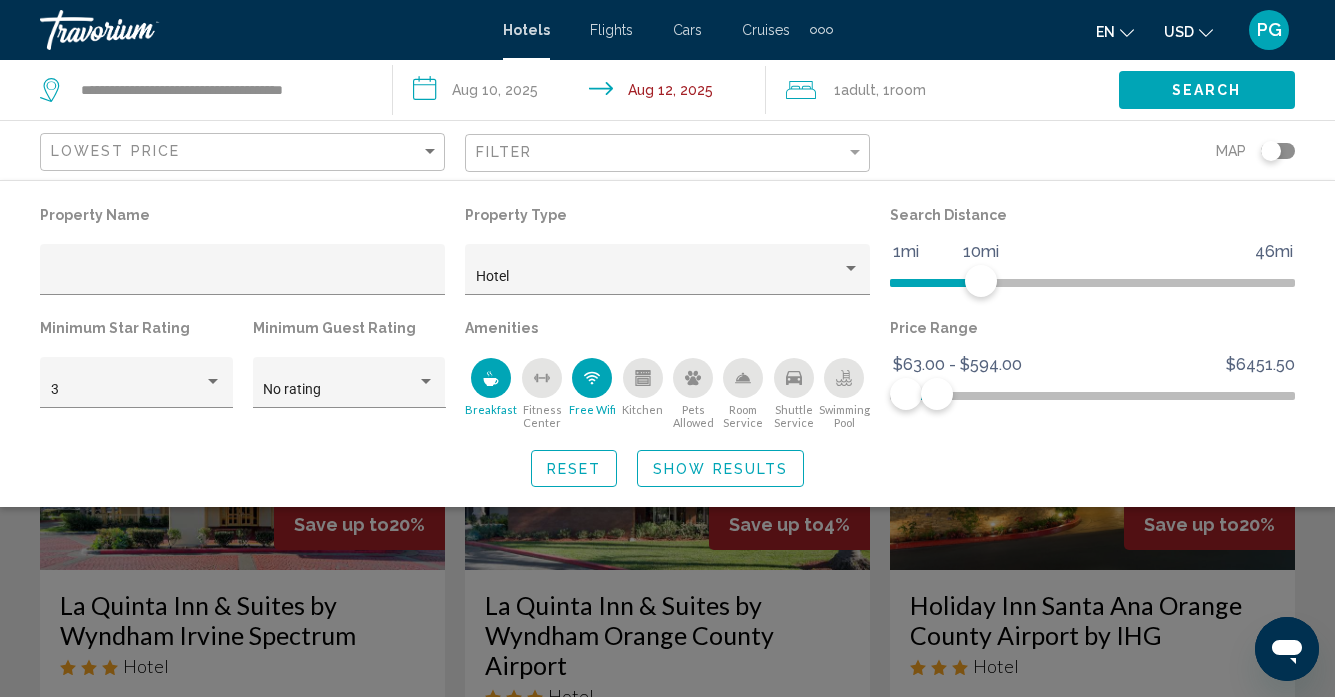click 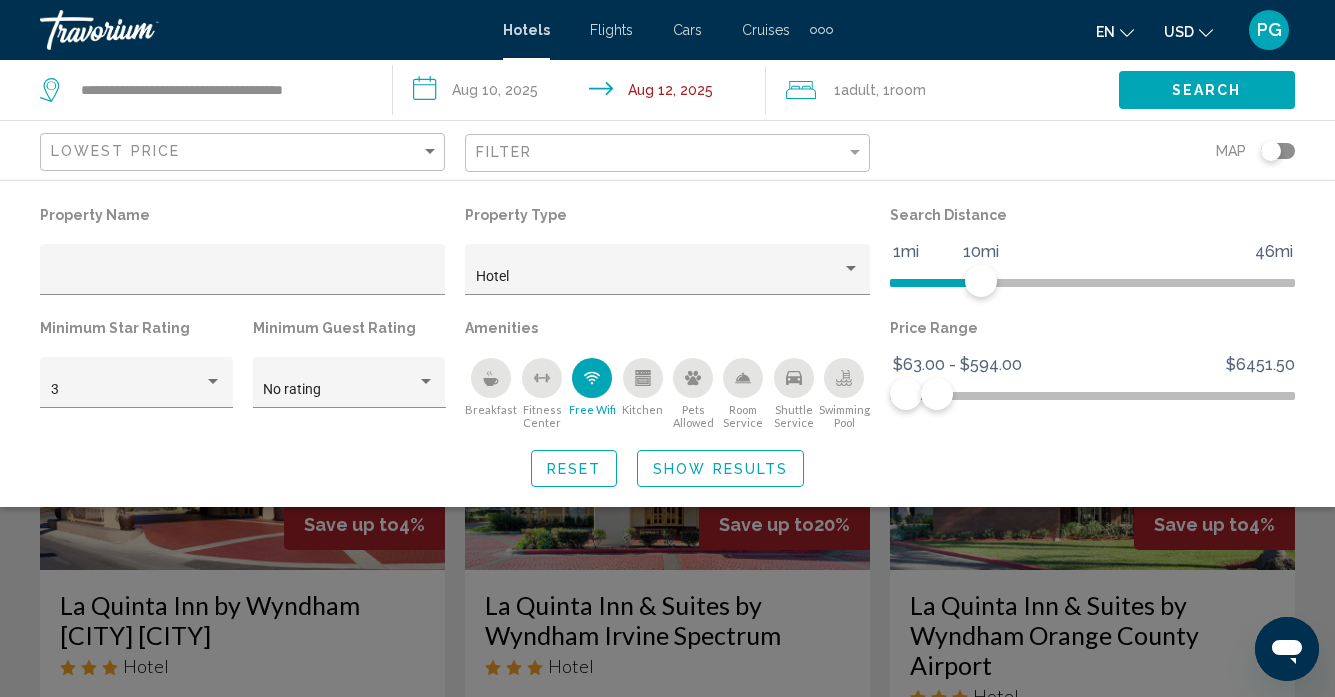 click 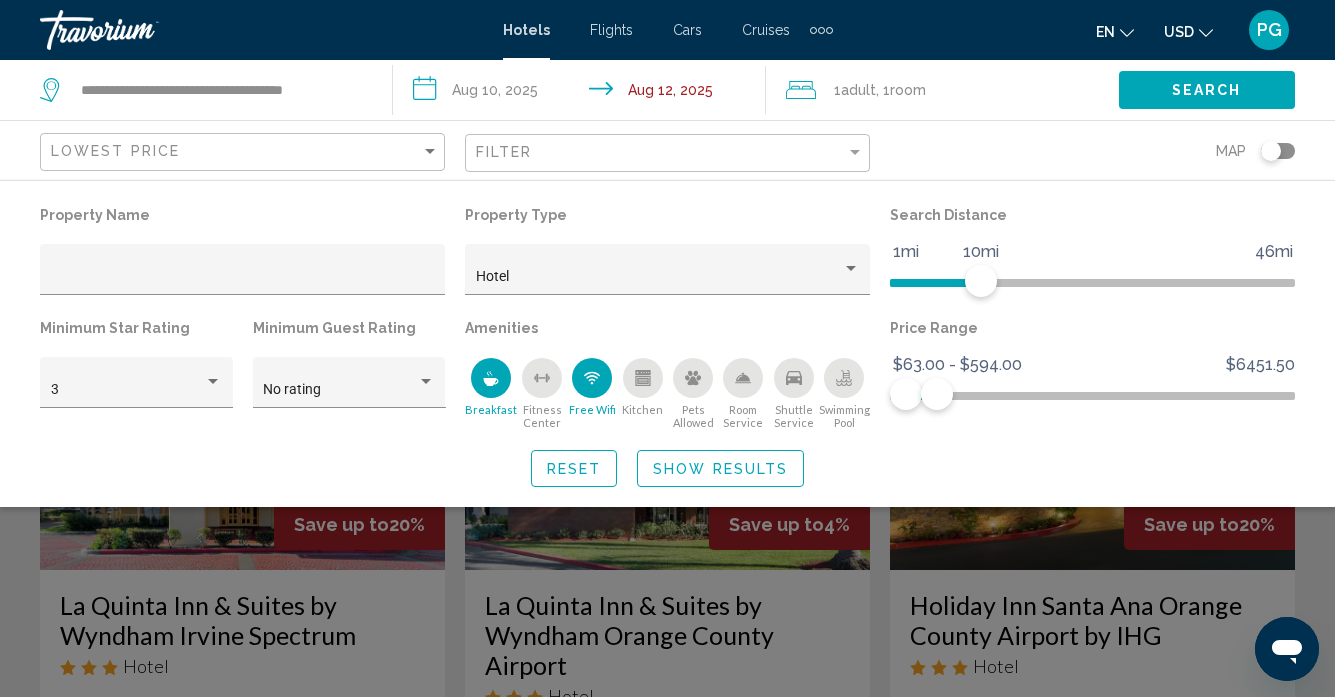 click 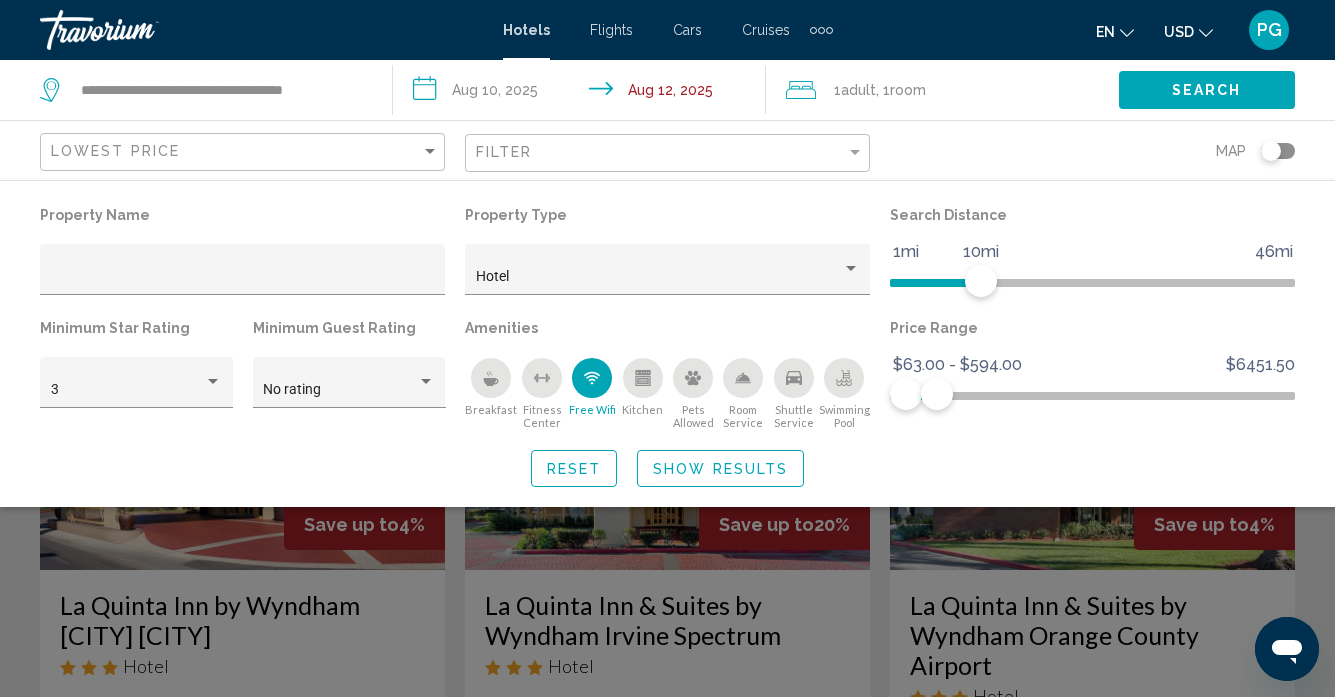 click 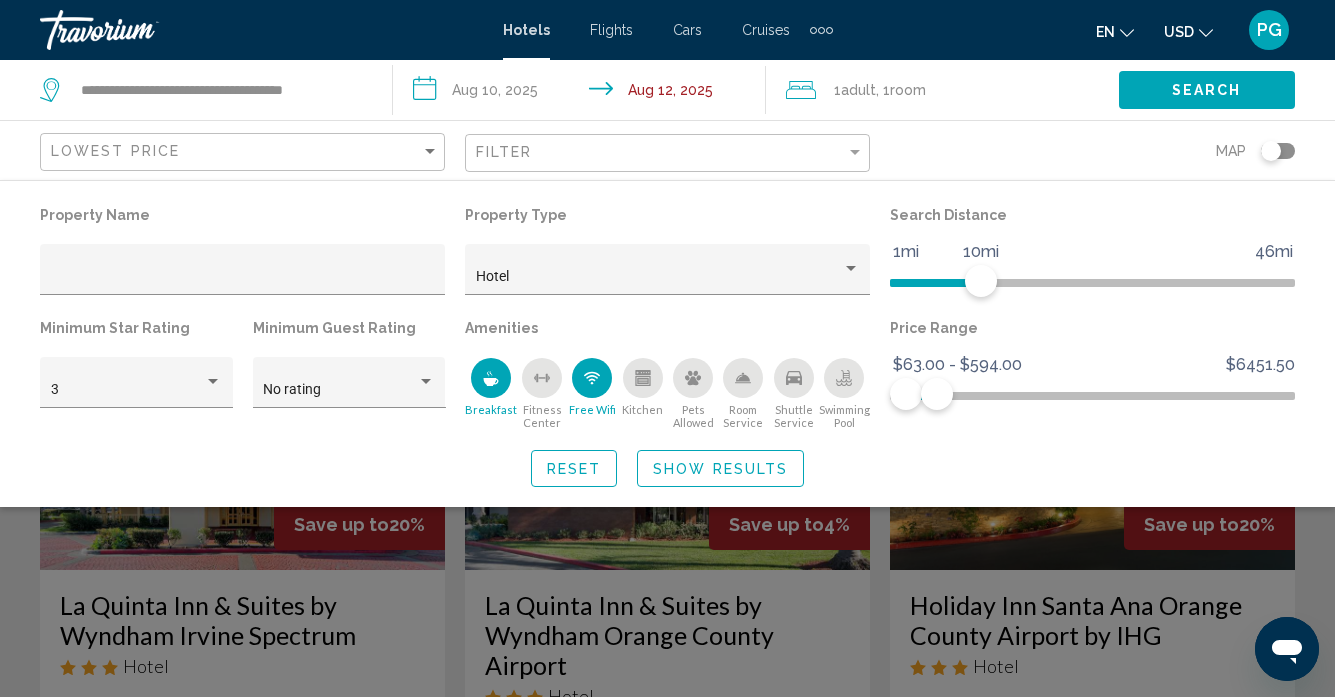 click 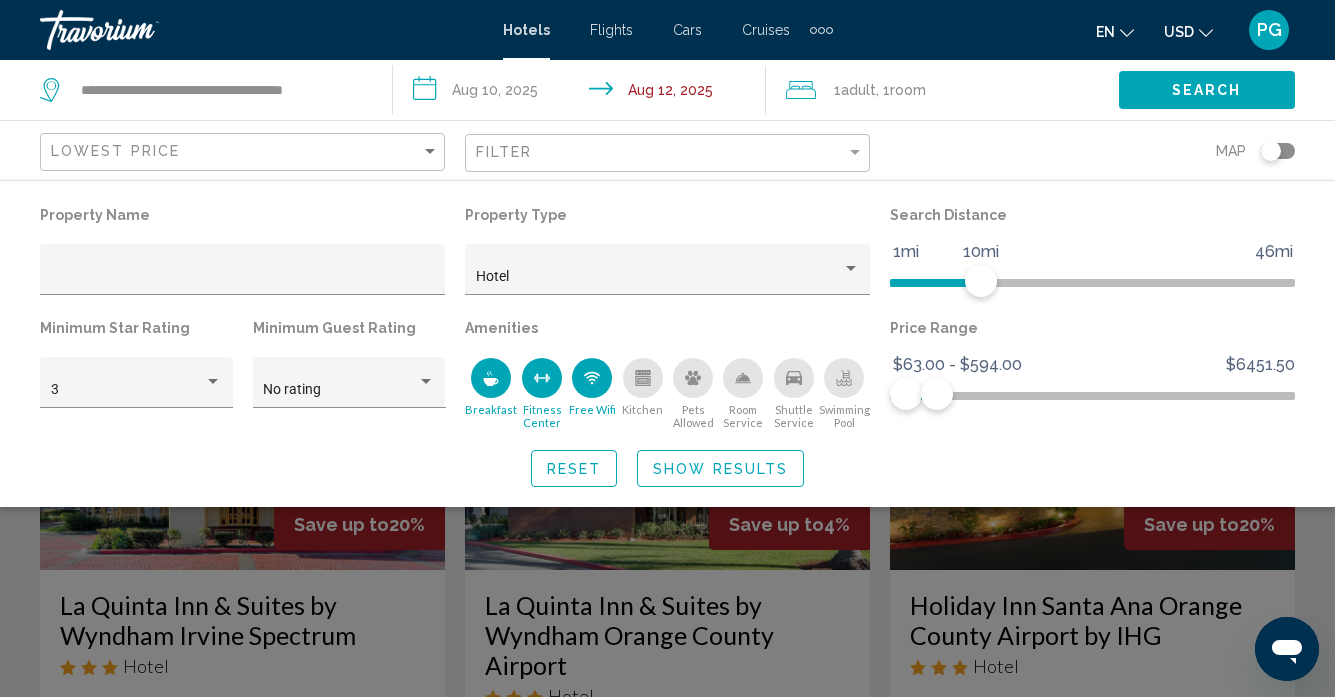 click 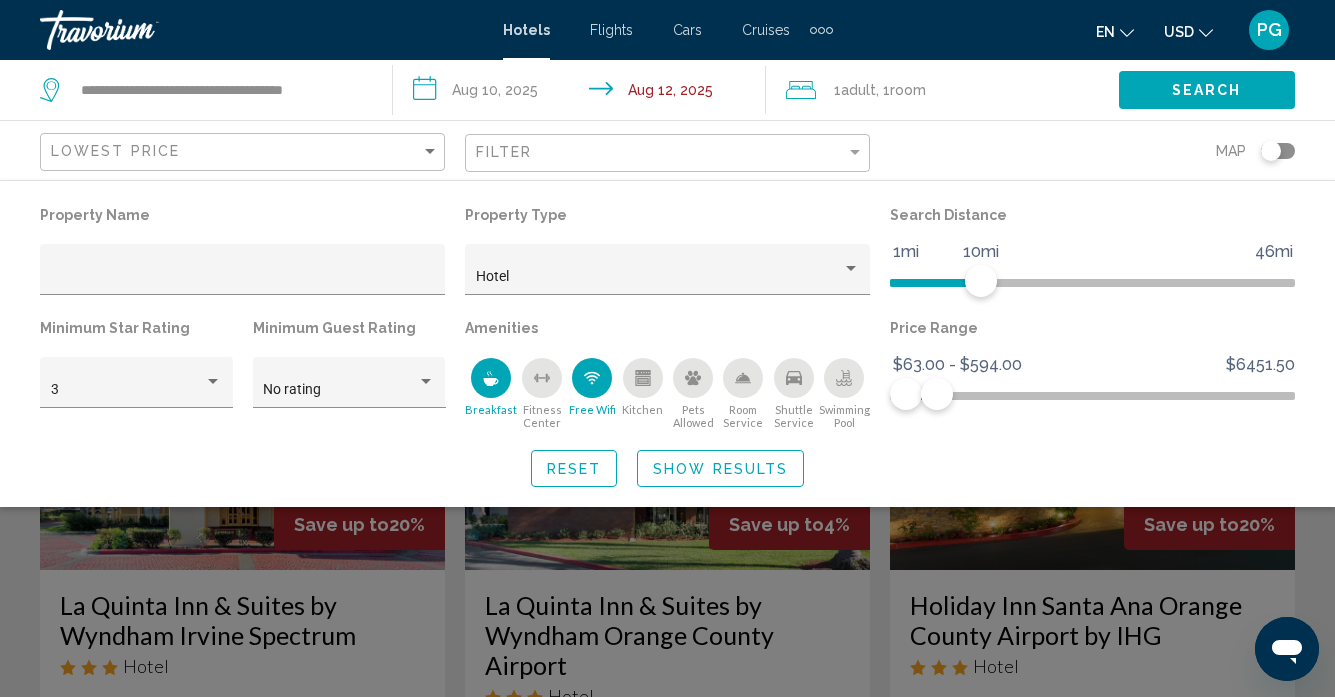 click 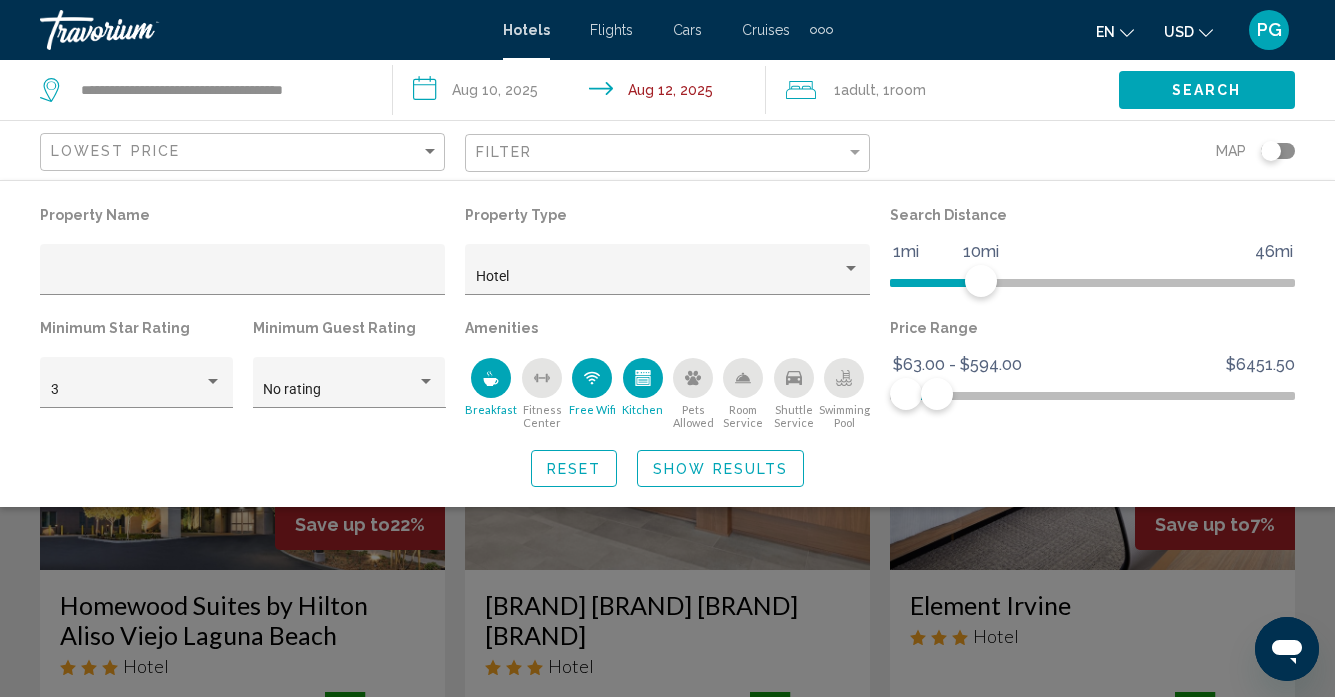 click 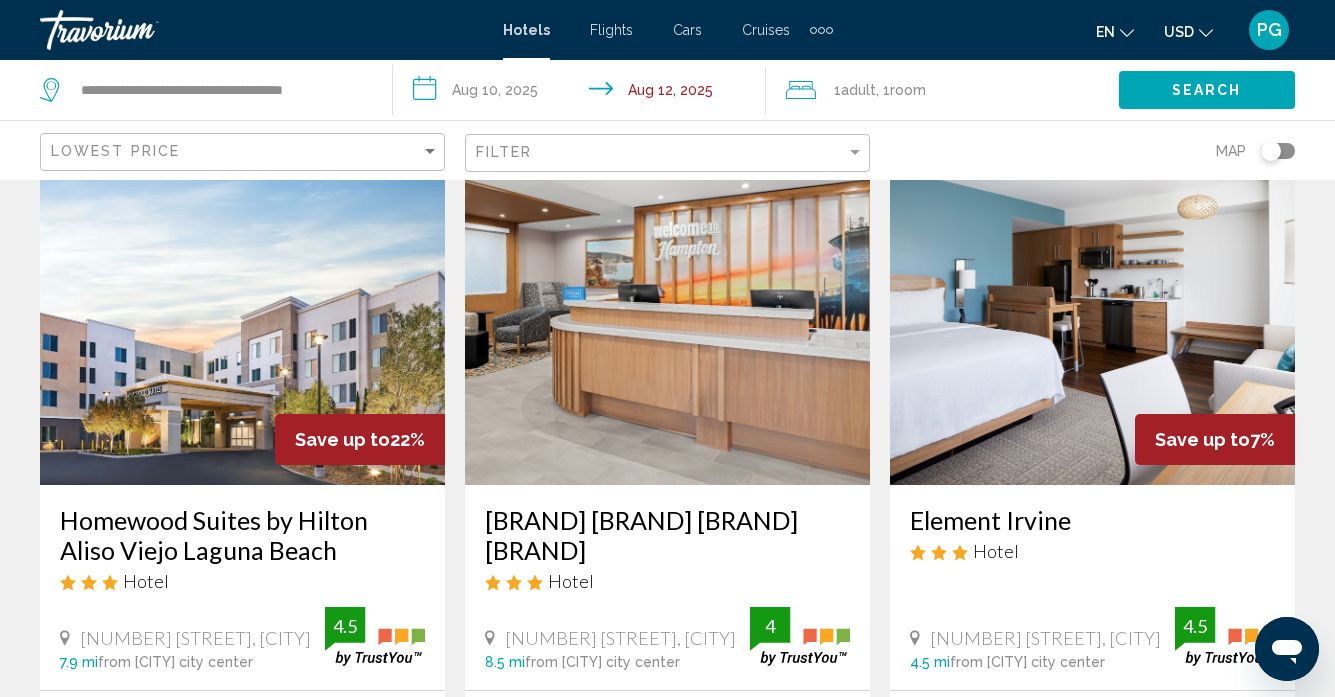 scroll, scrollTop: 70, scrollLeft: 0, axis: vertical 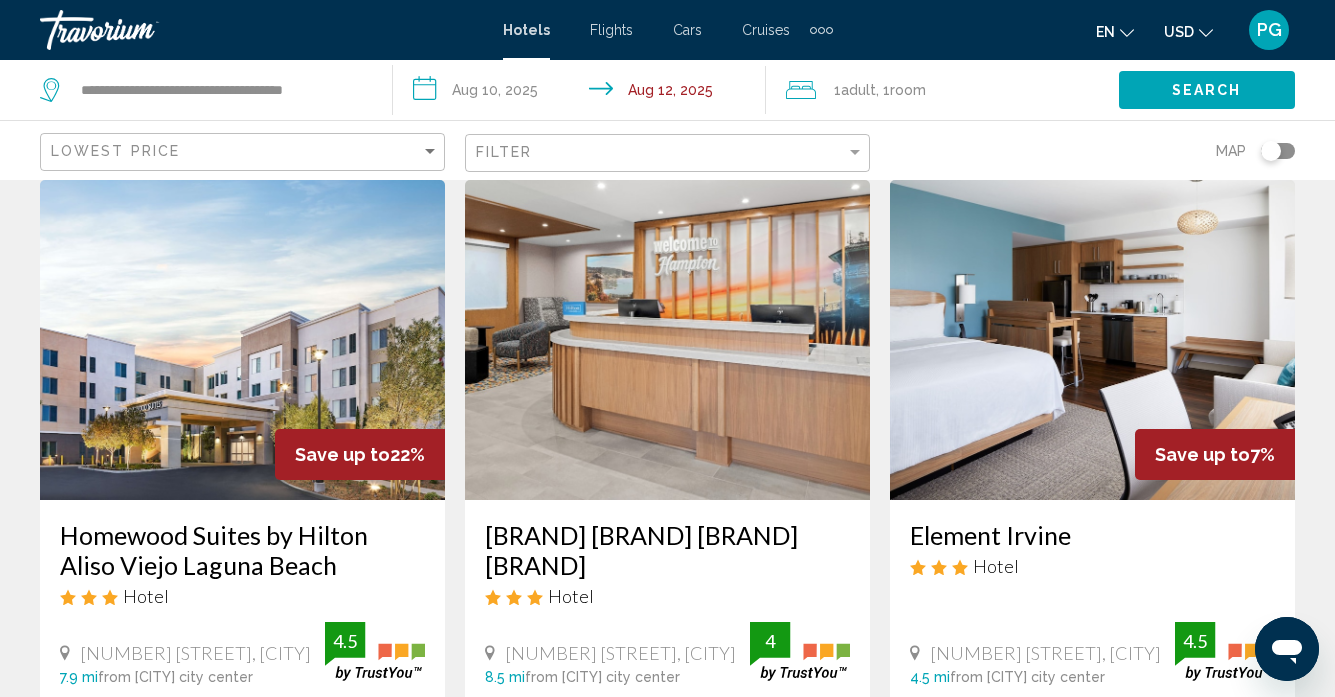 click at bounding box center [242, 340] 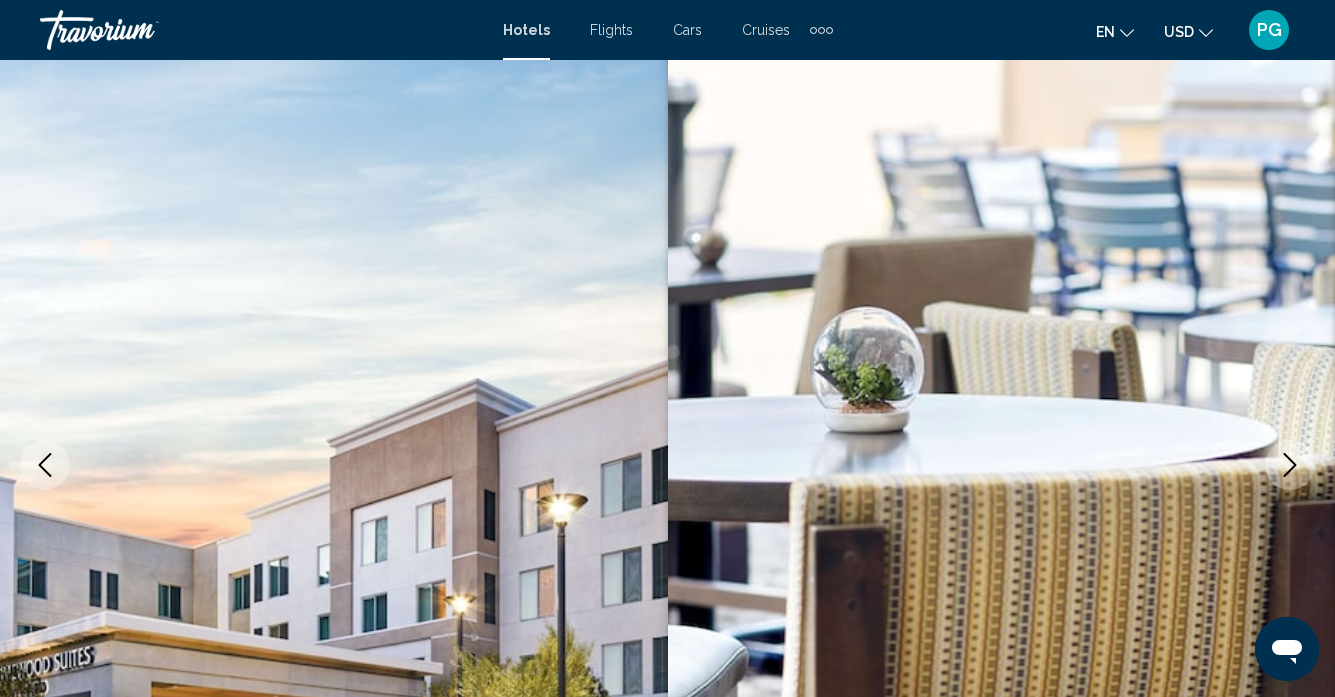 scroll, scrollTop: 186, scrollLeft: 0, axis: vertical 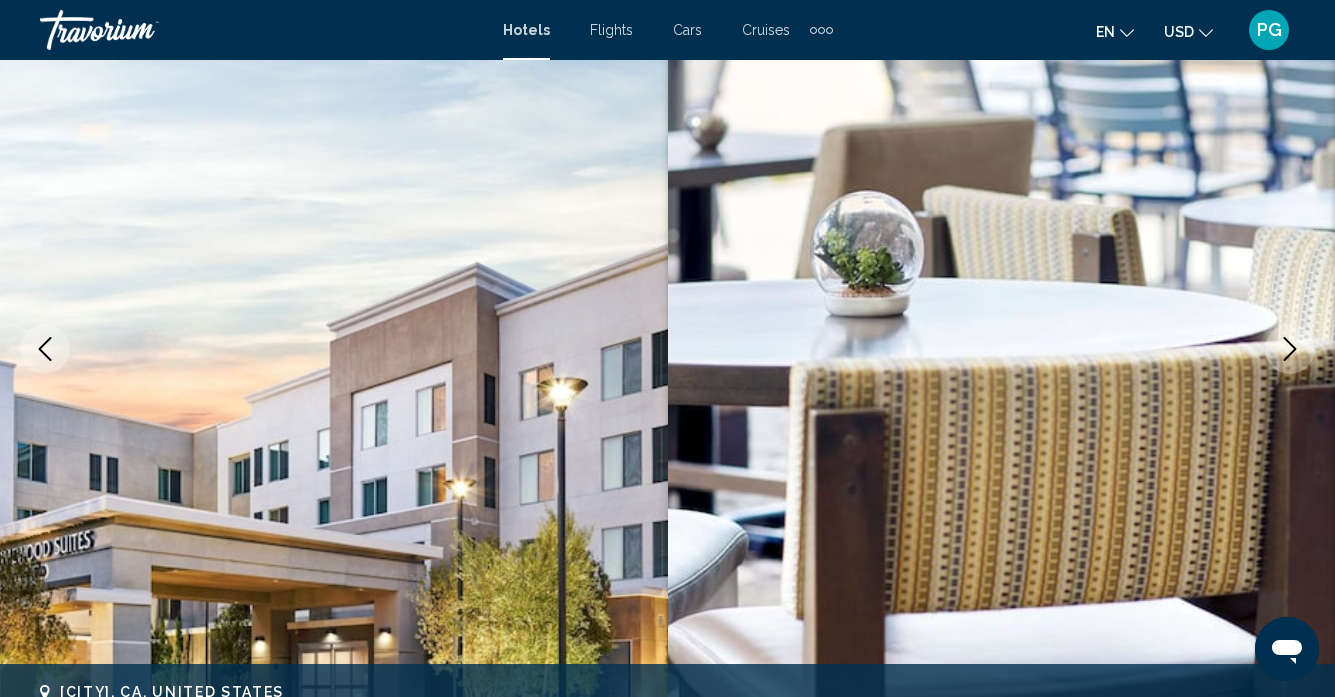 click 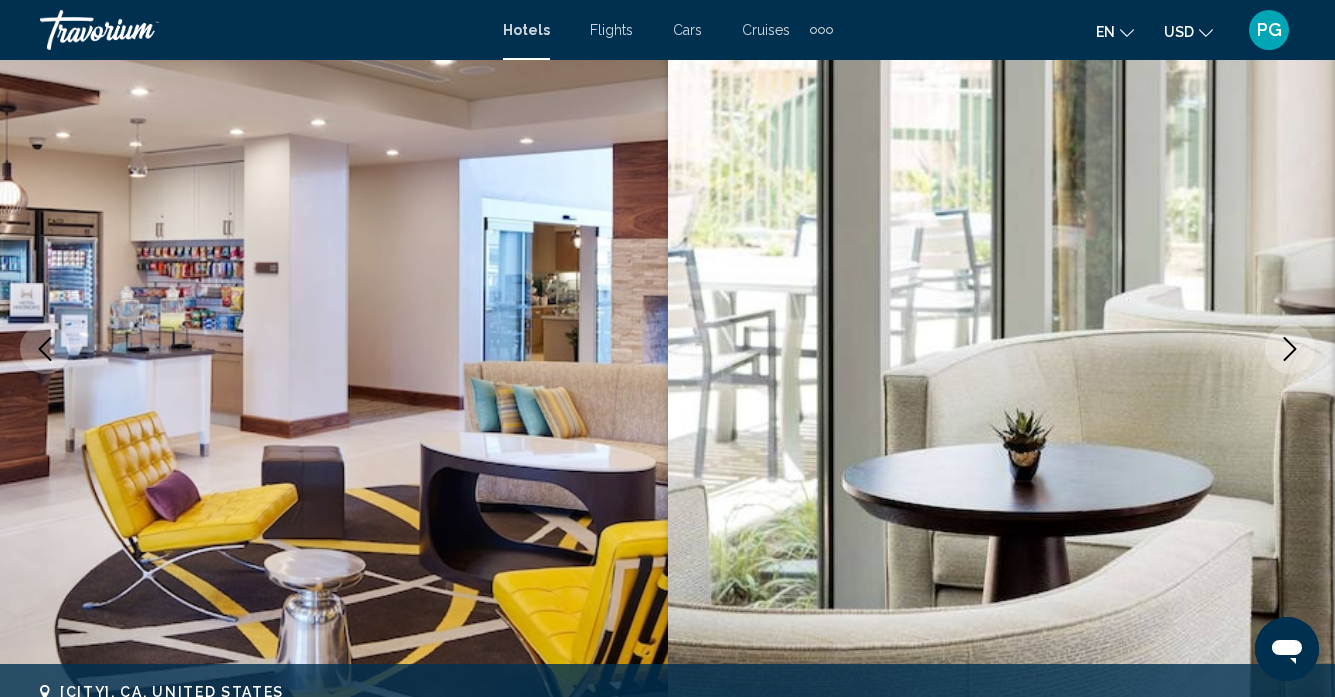 click 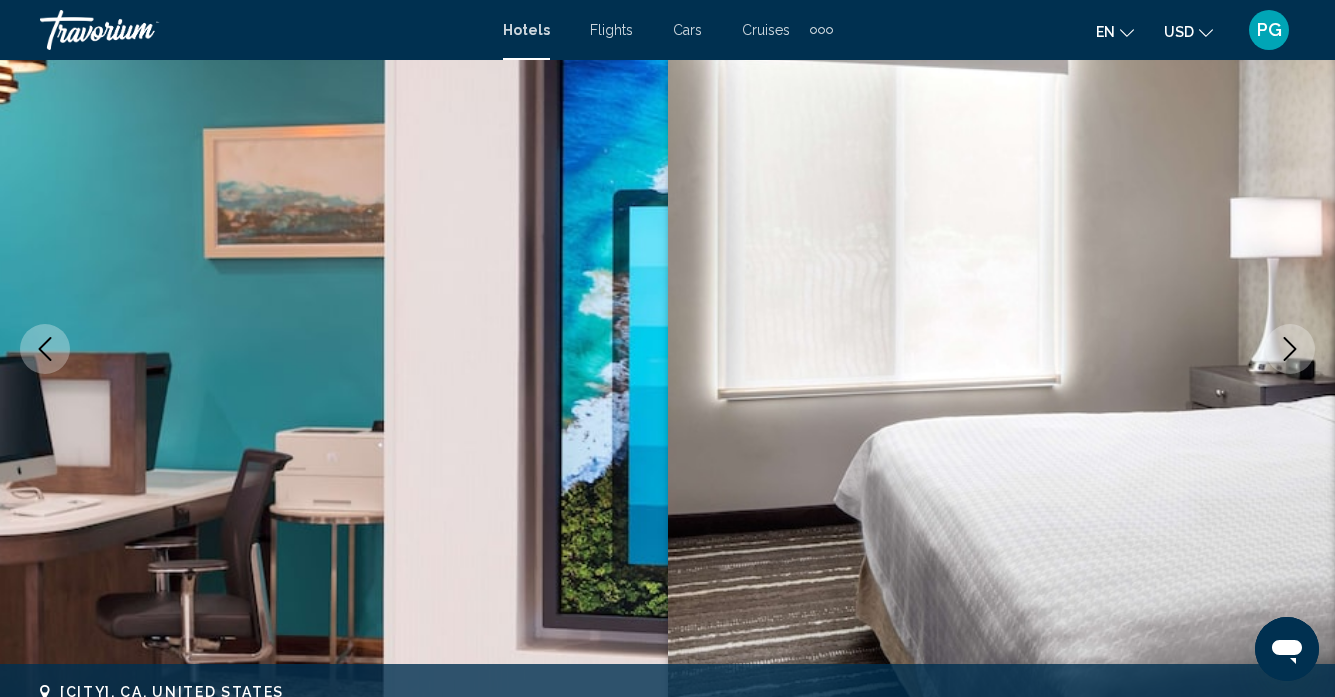 click 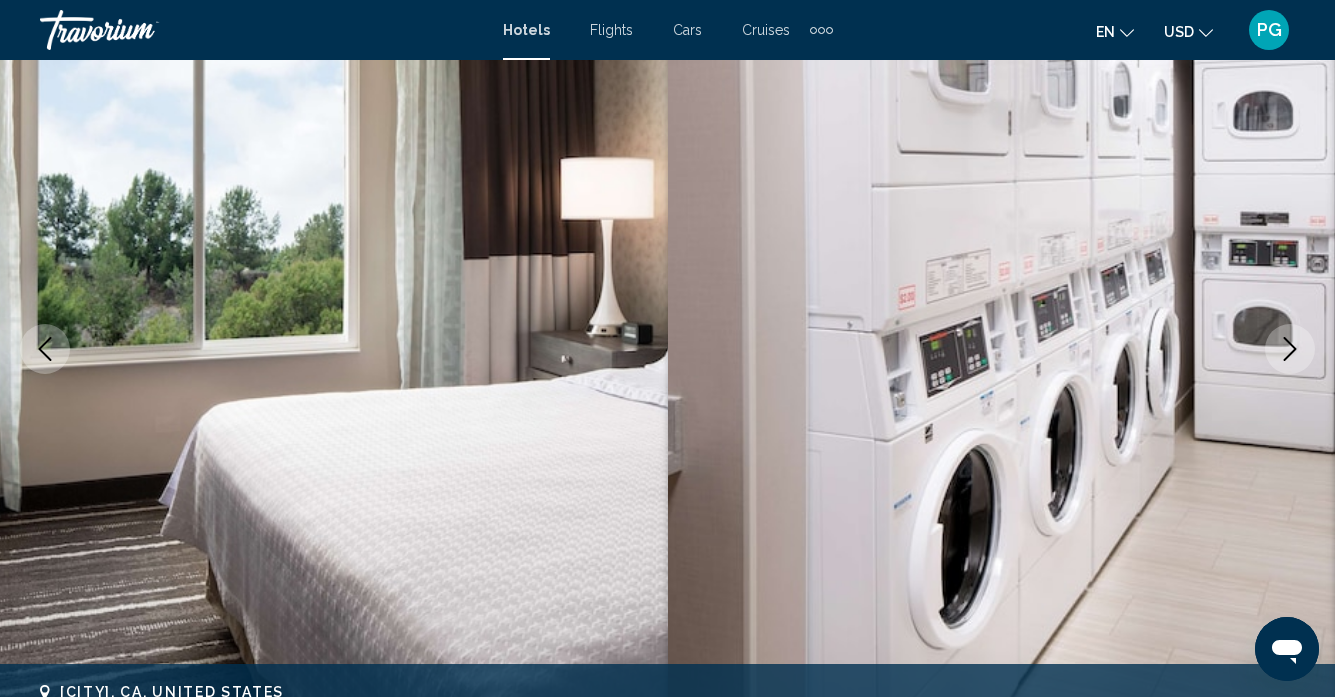 click 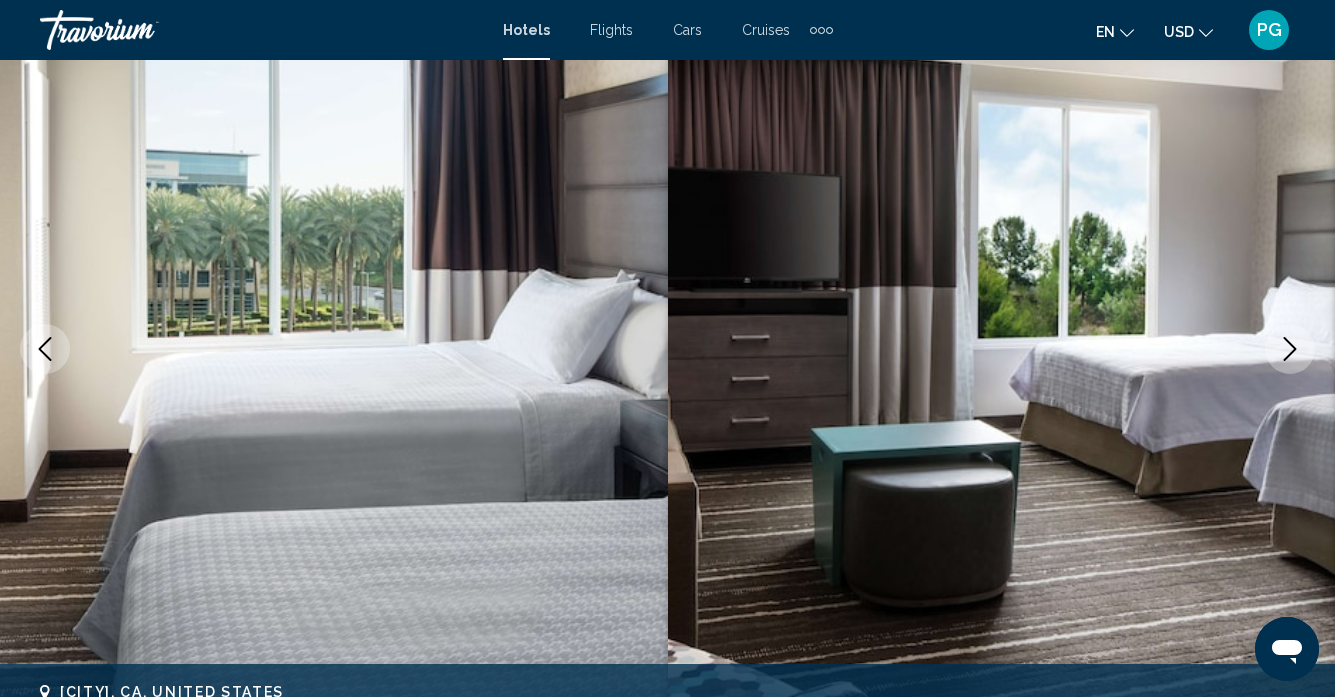click 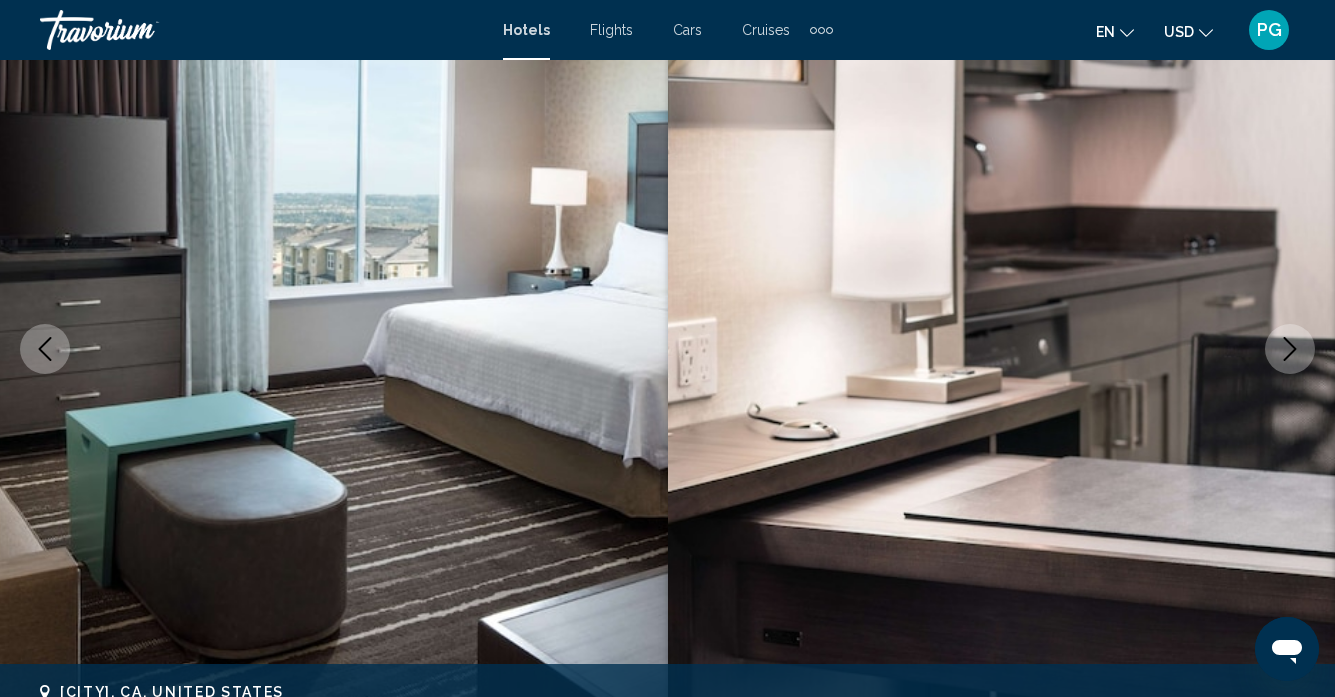 click at bounding box center (45, 349) 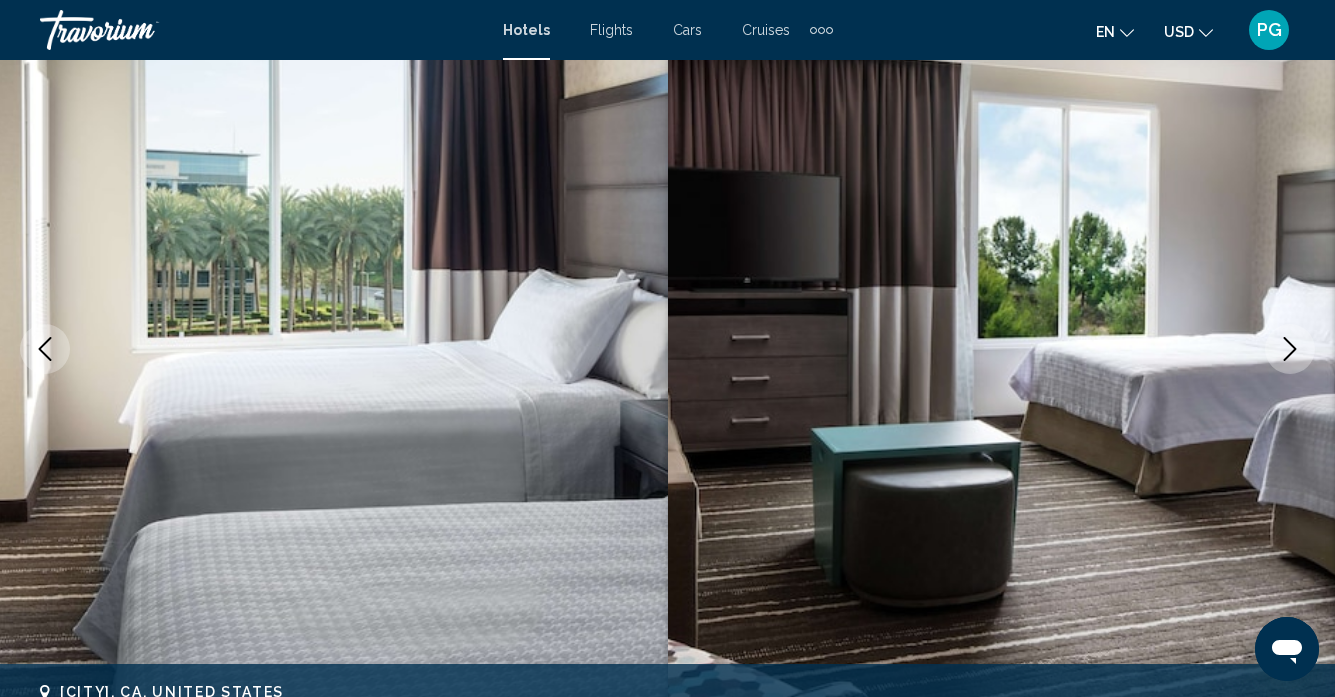 click 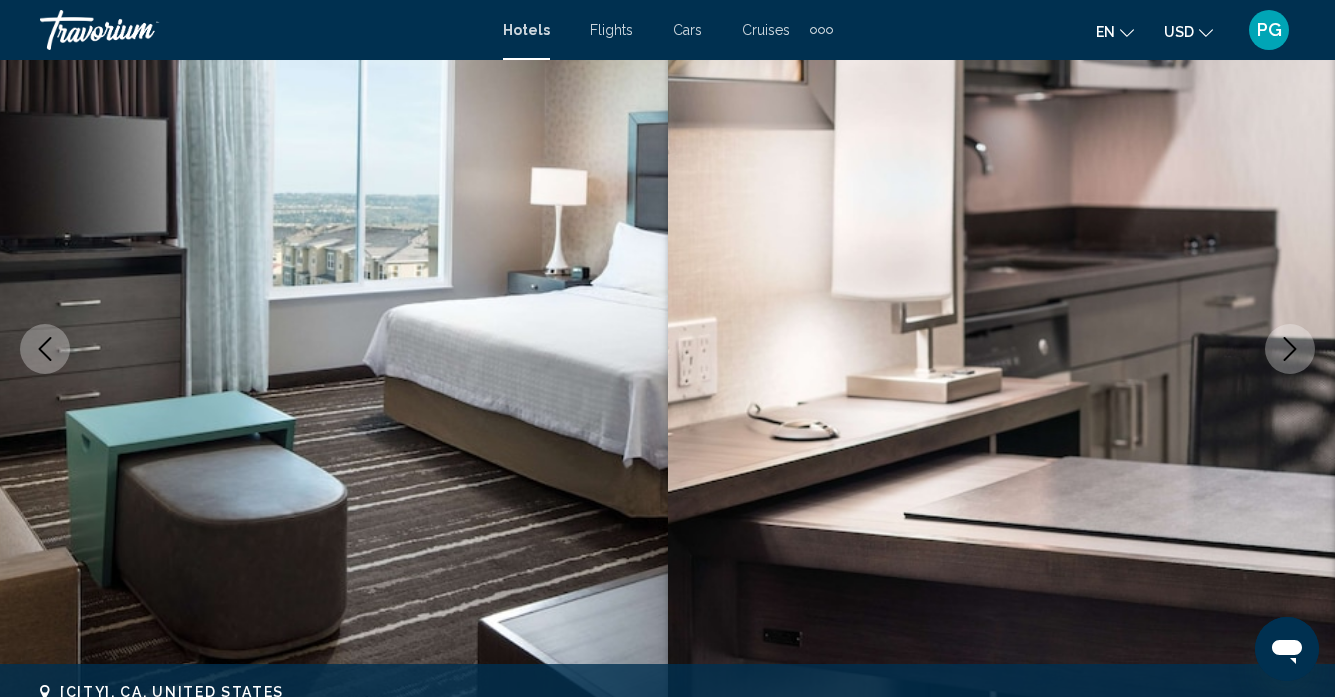 click 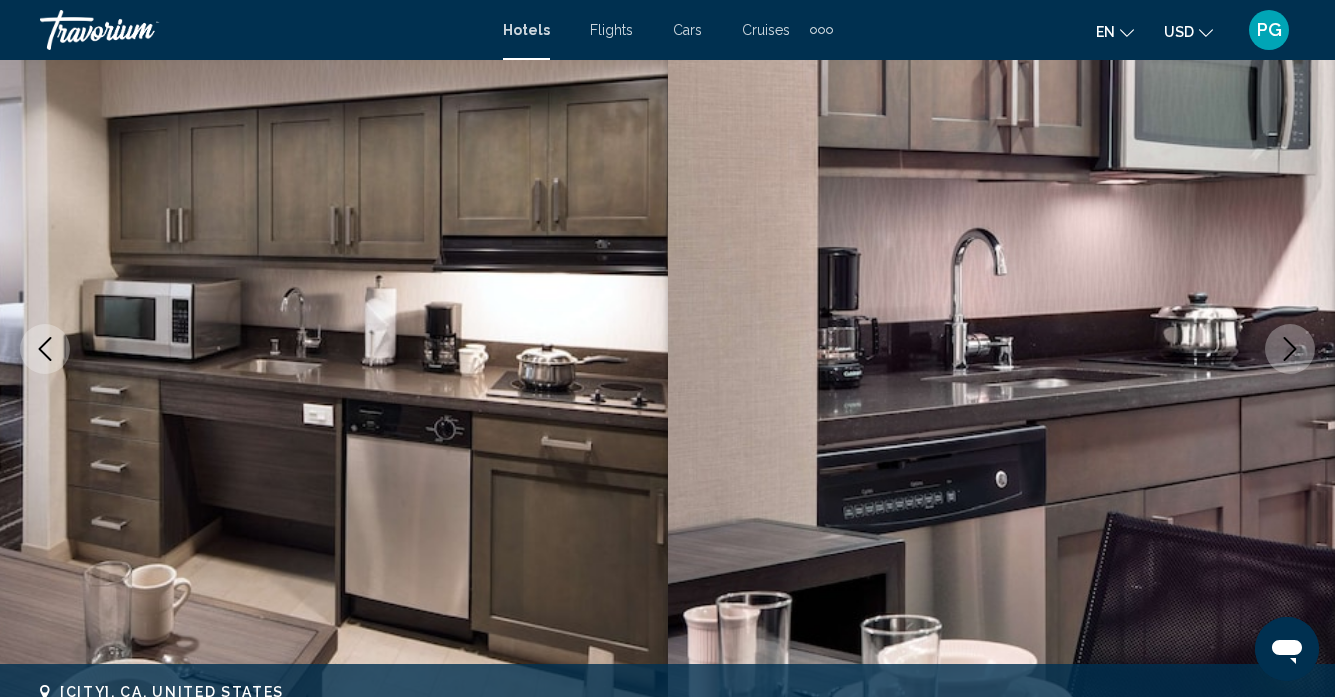 click 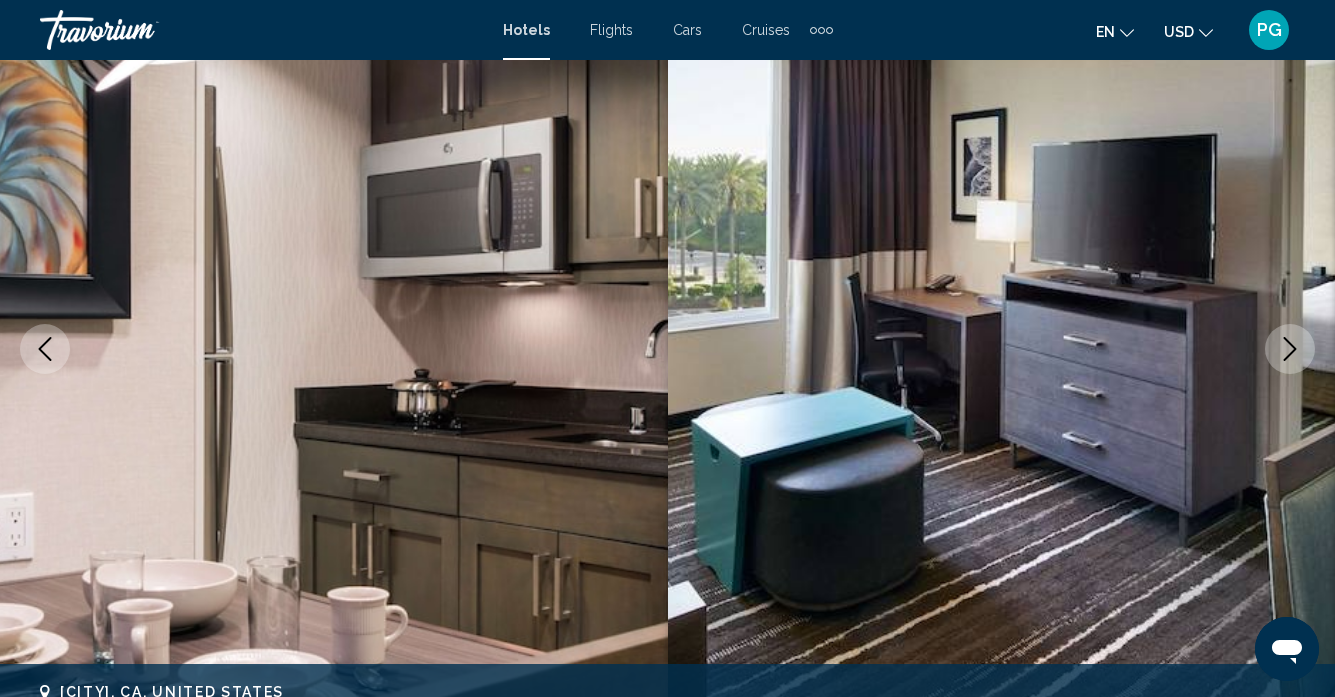 click 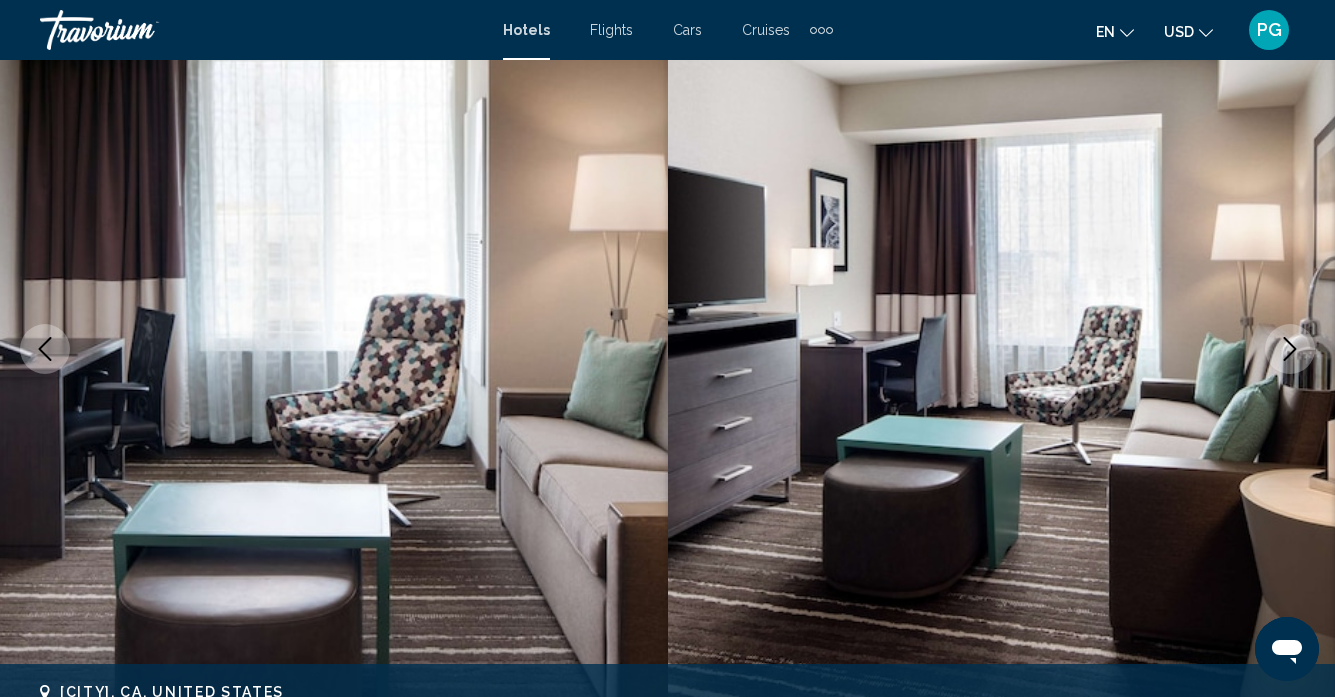 click 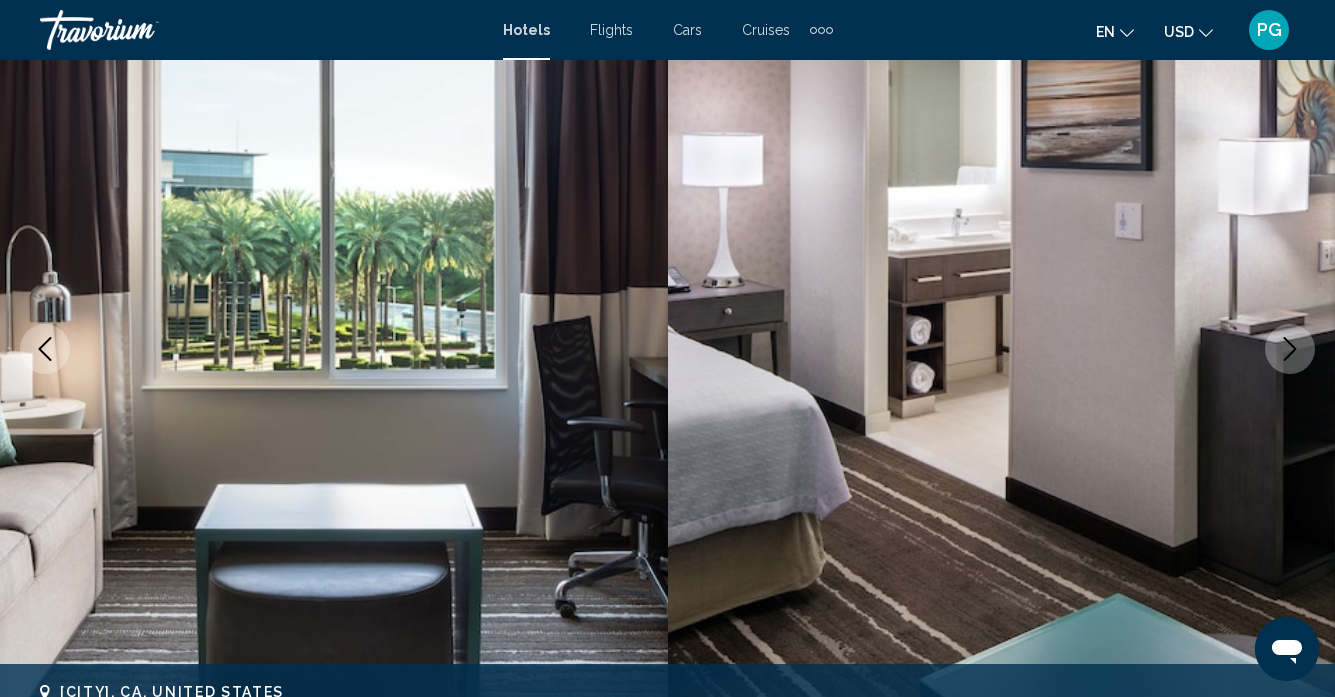 click 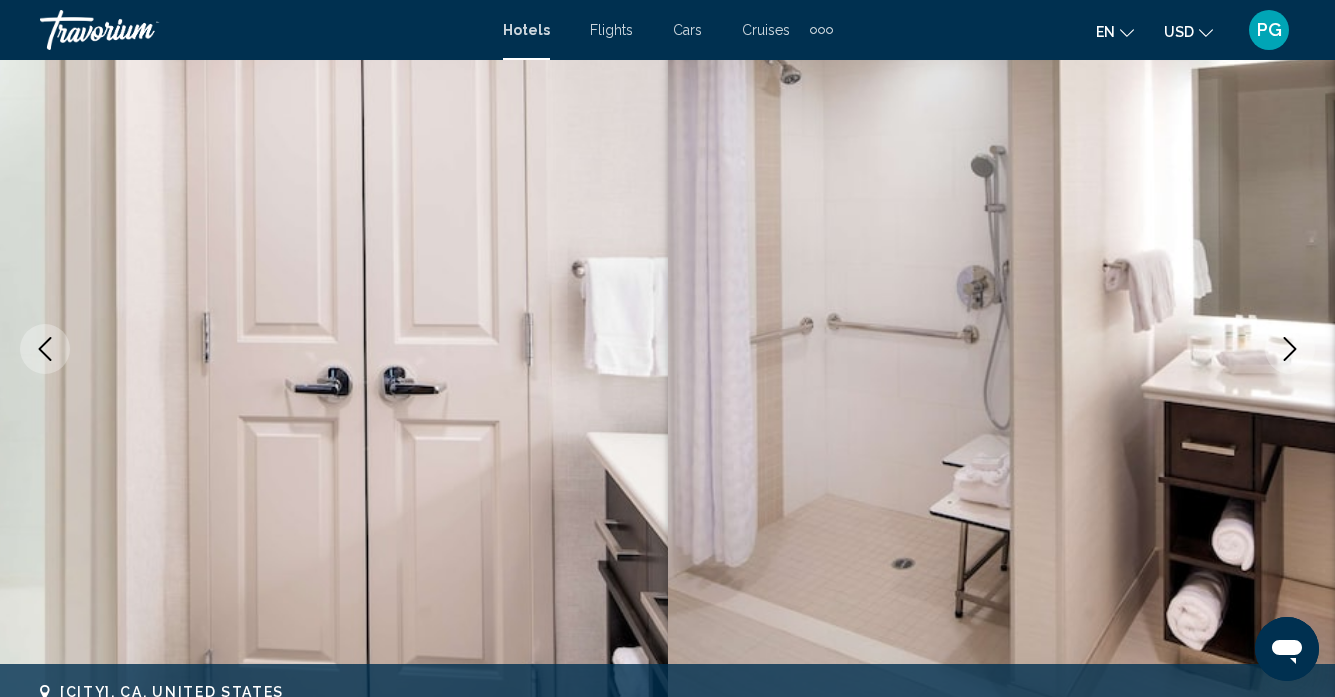 click 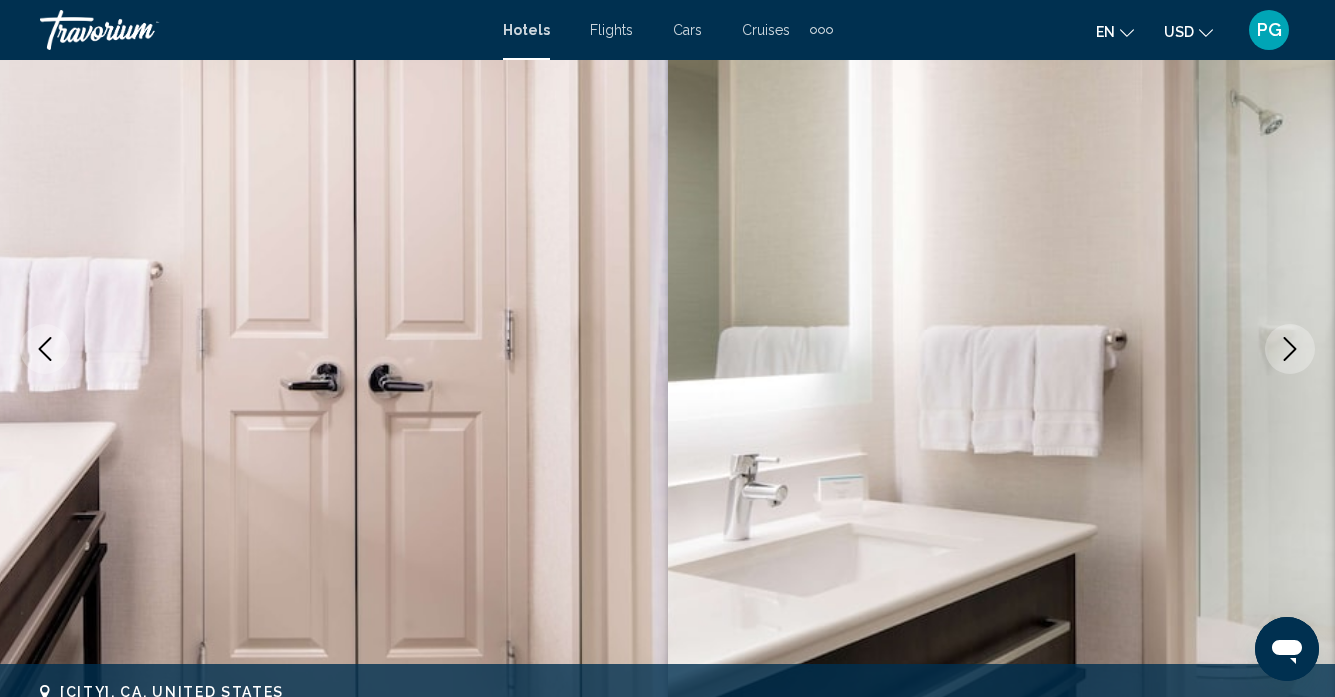 click 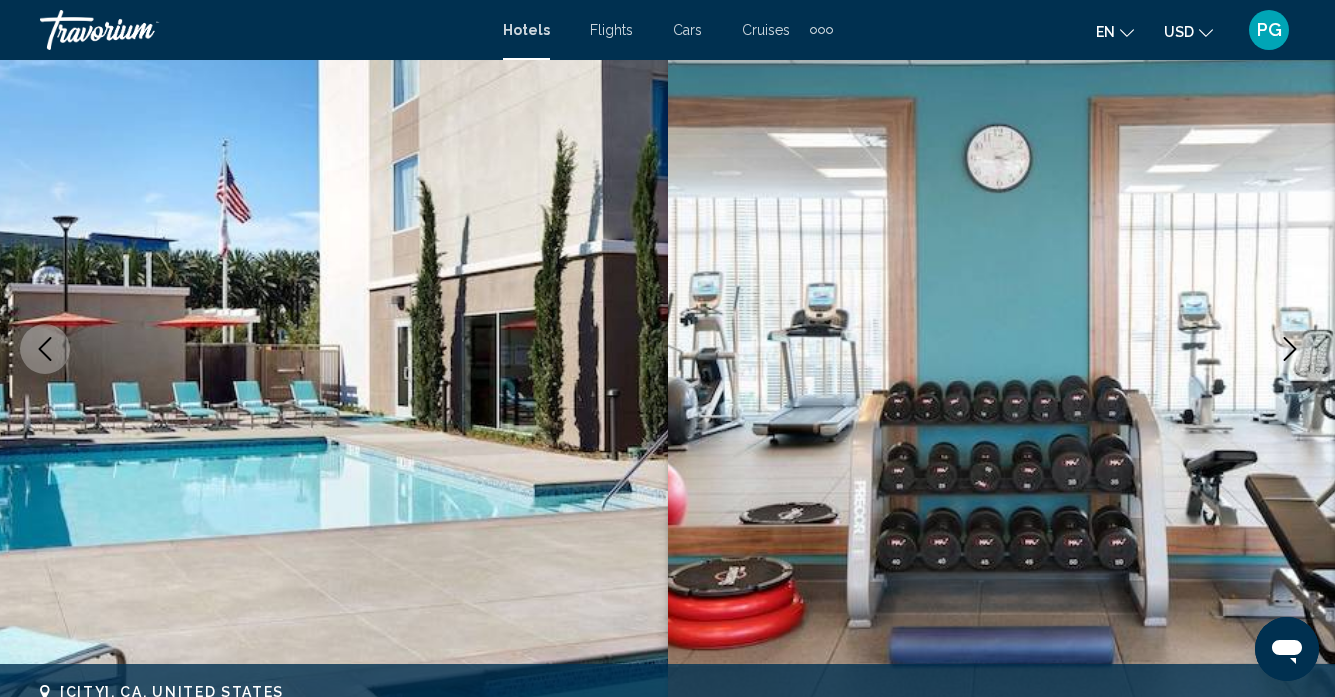 click 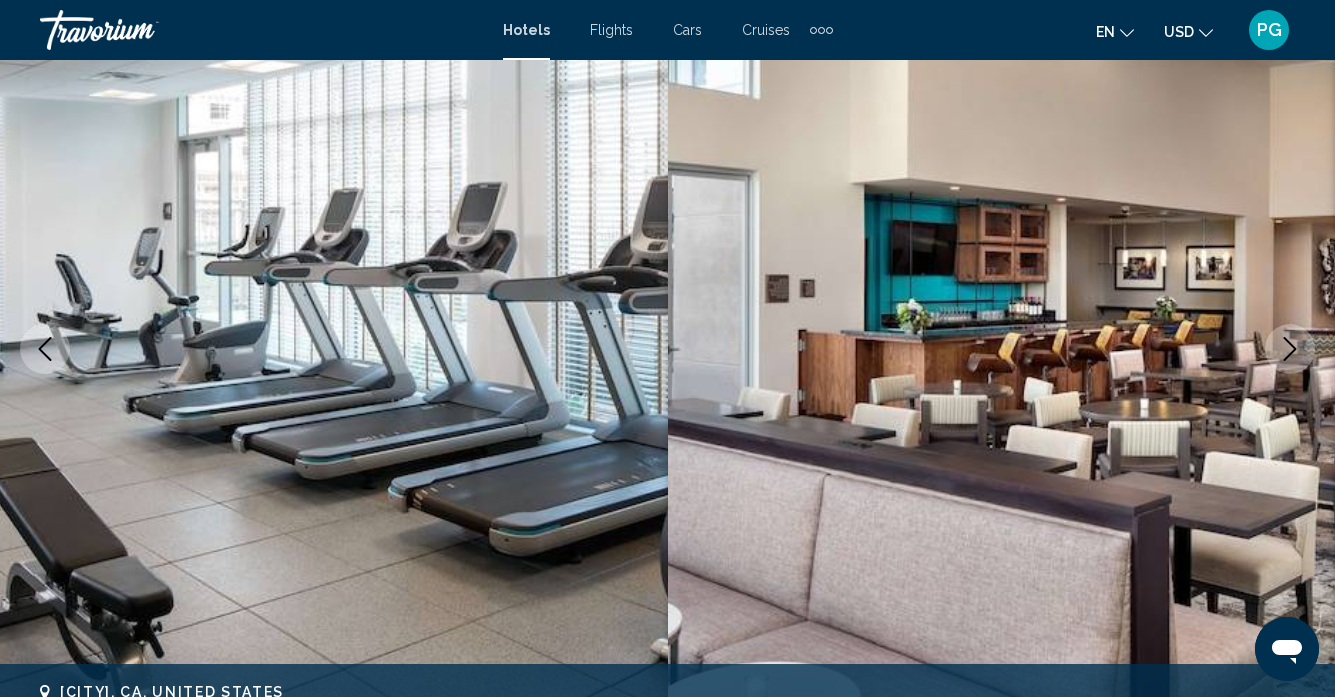 click 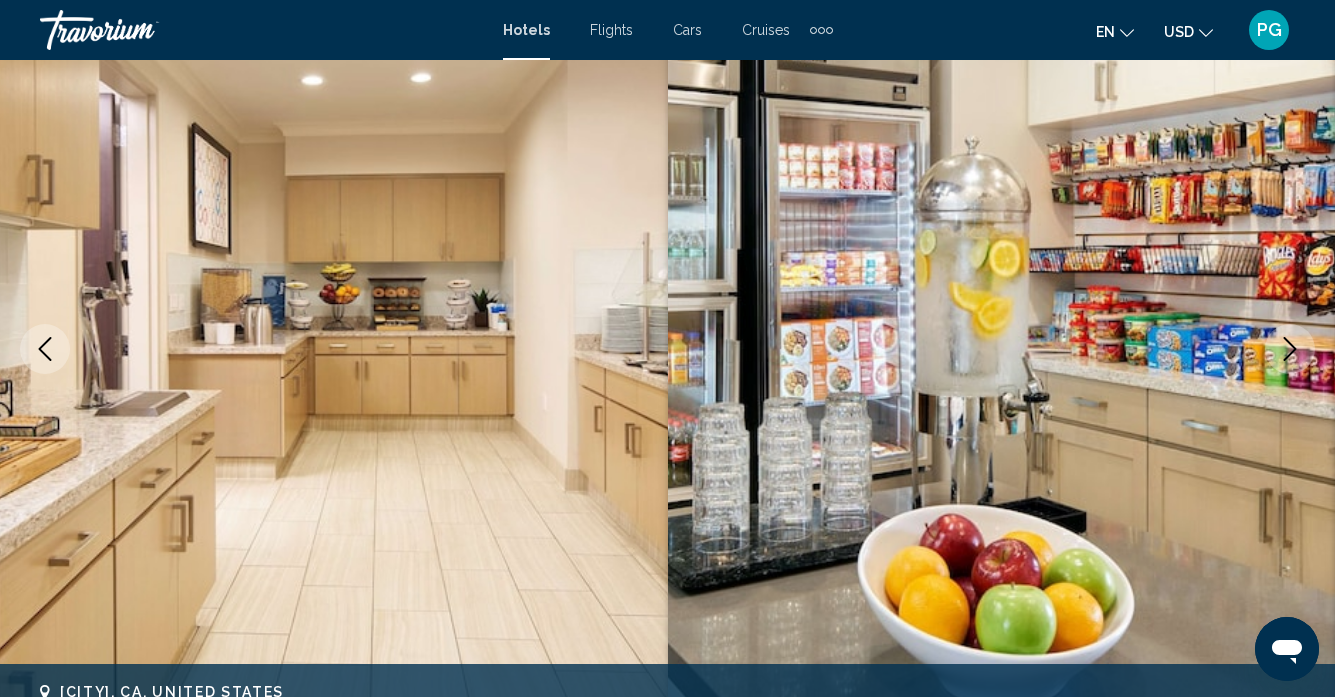 click 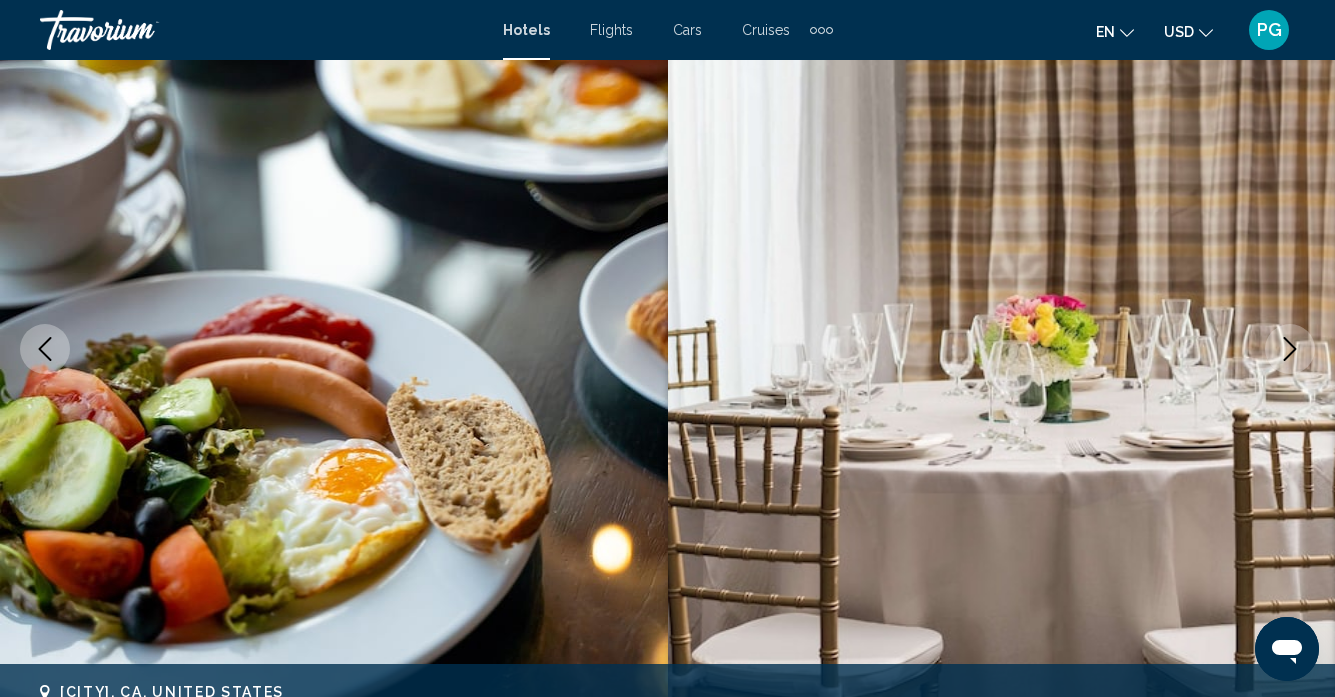 click 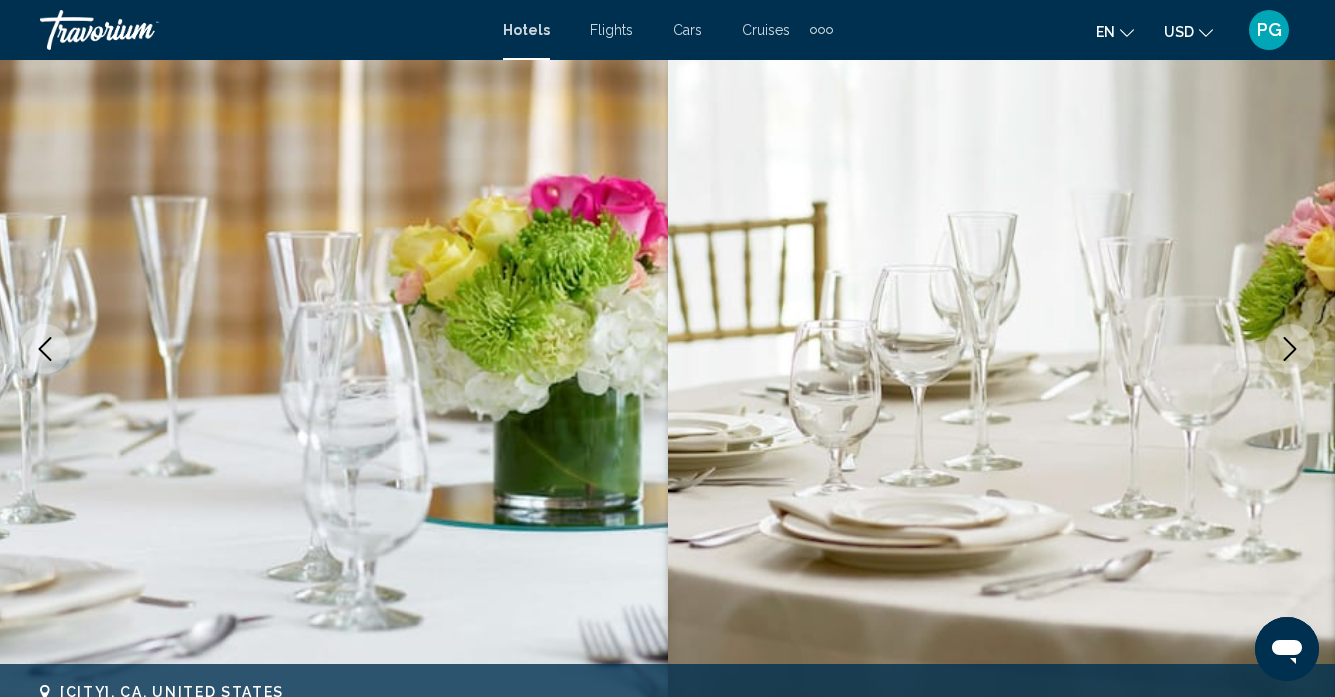 click 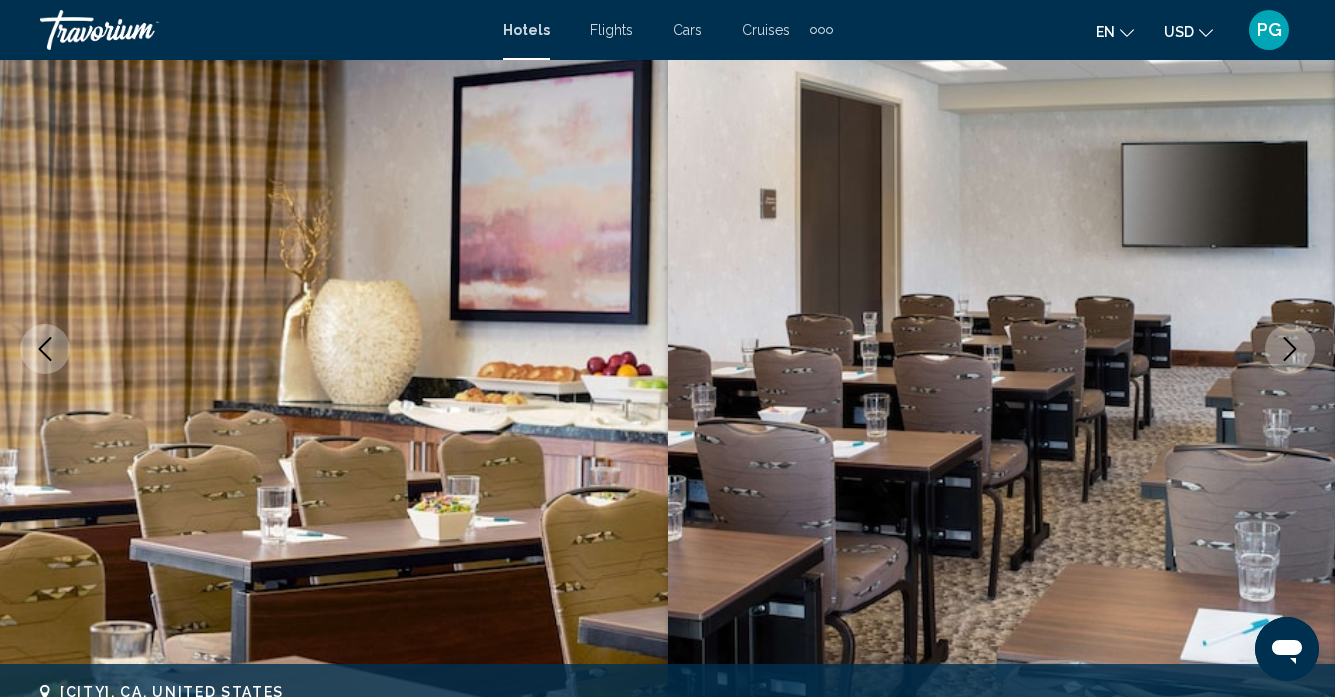 click 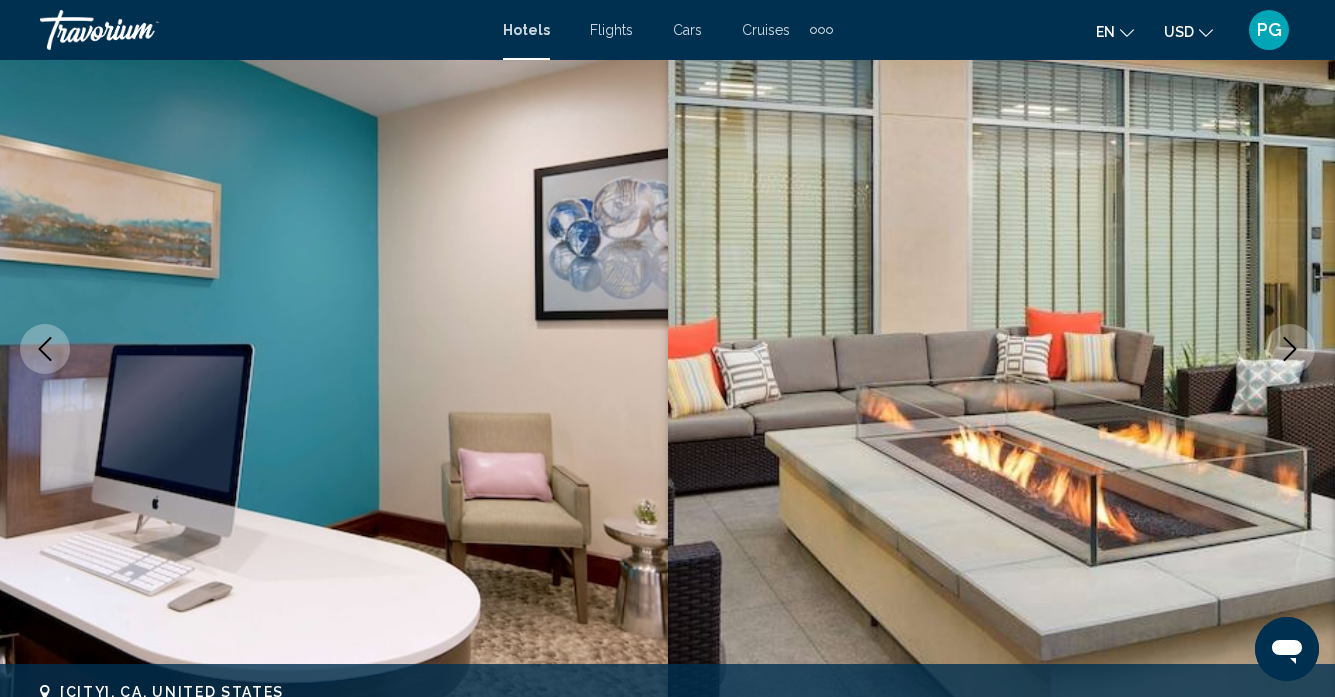 click 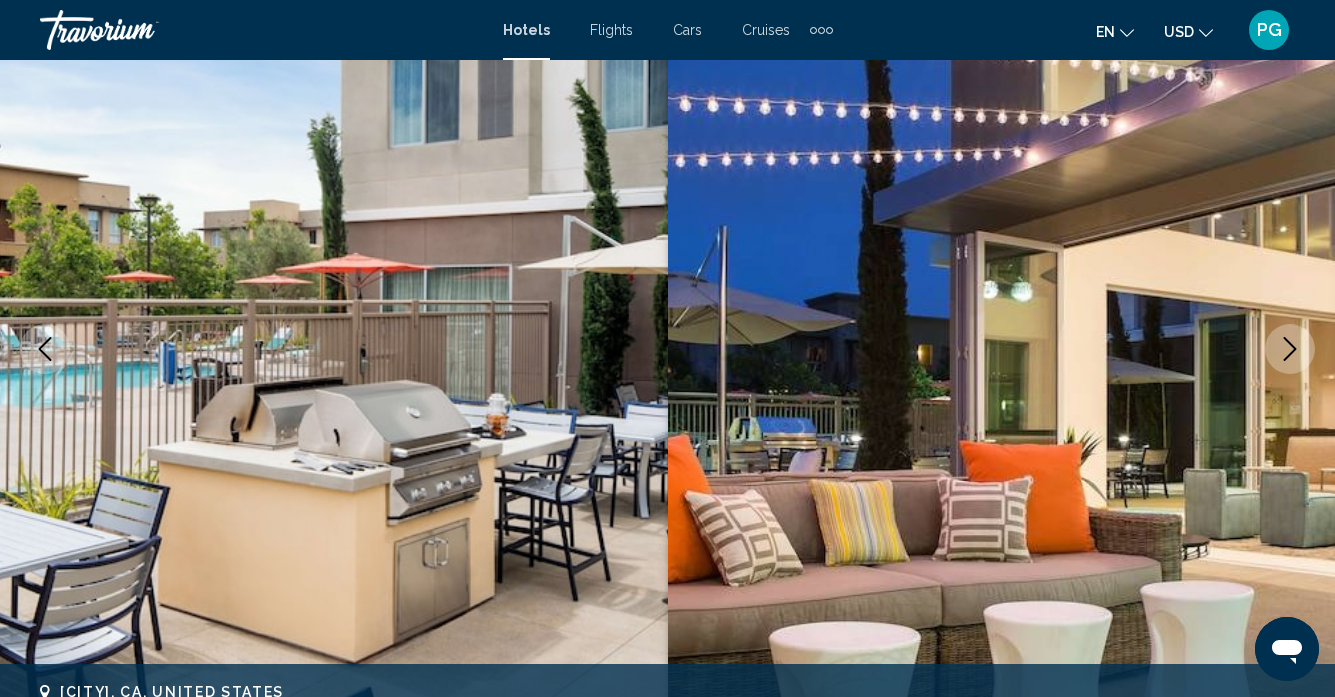 click 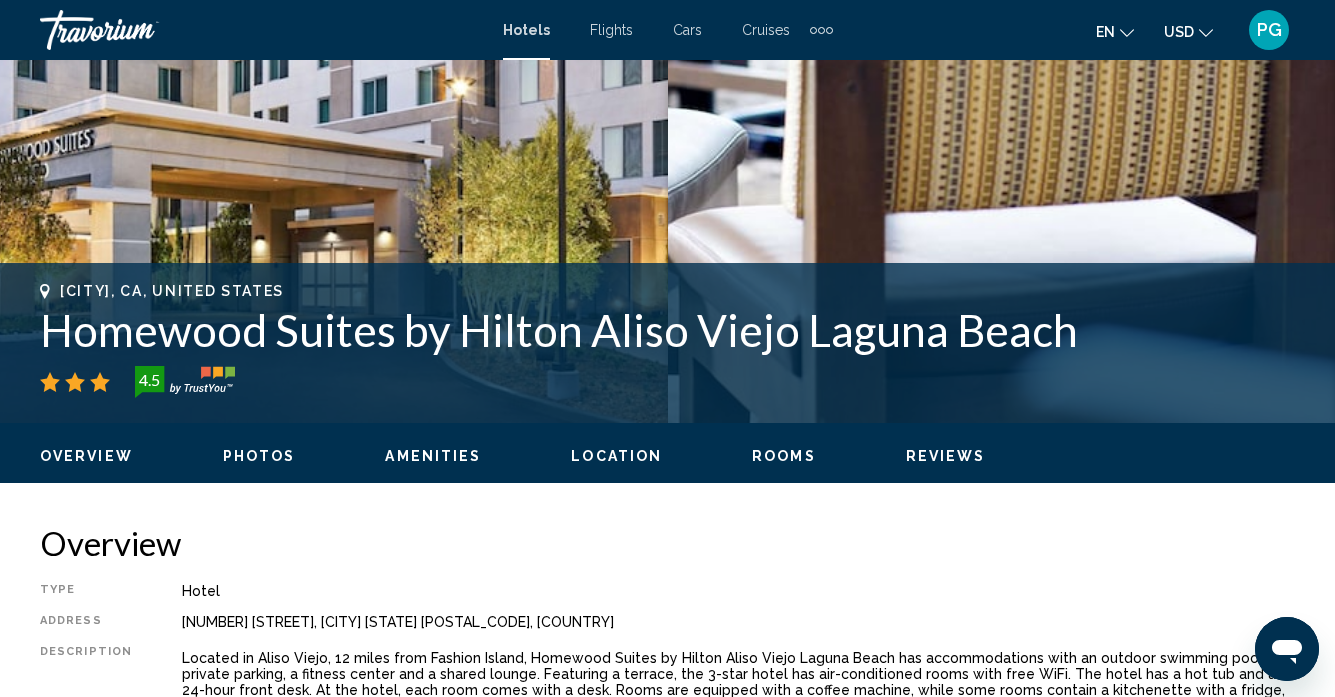 scroll, scrollTop: 585, scrollLeft: 0, axis: vertical 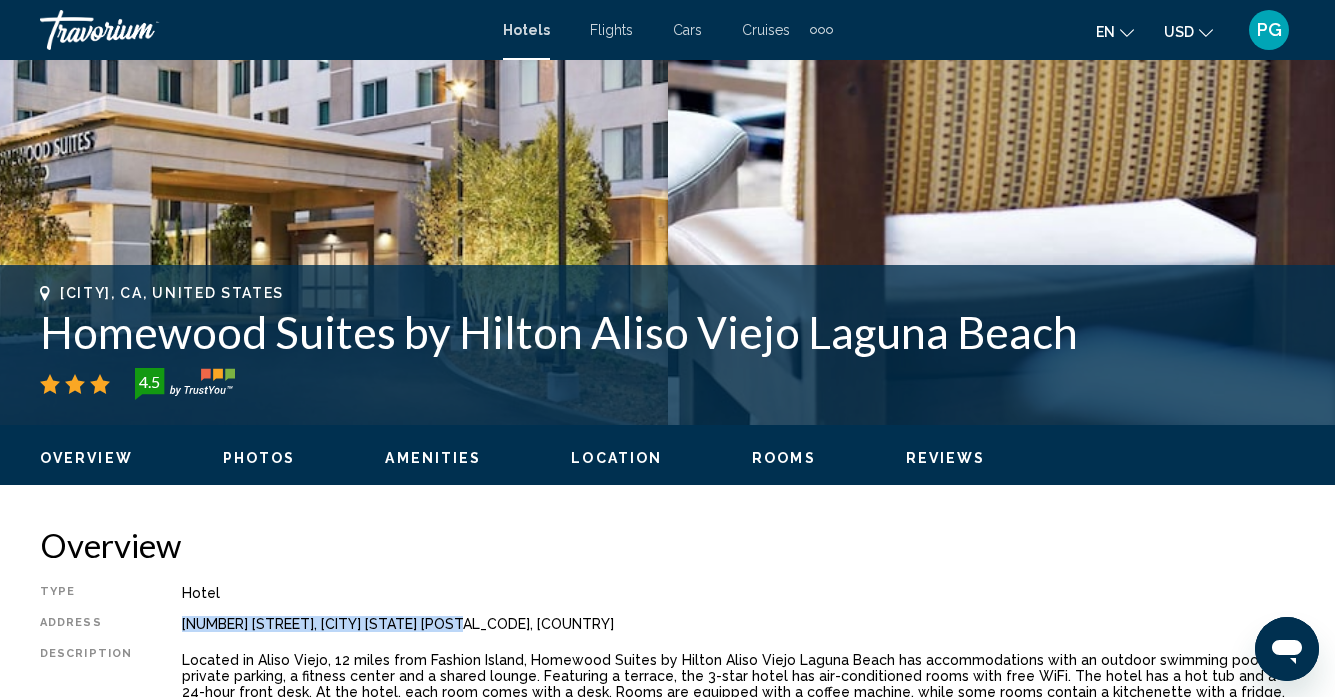 drag, startPoint x: 175, startPoint y: 623, endPoint x: 417, endPoint y: 618, distance: 242.05165 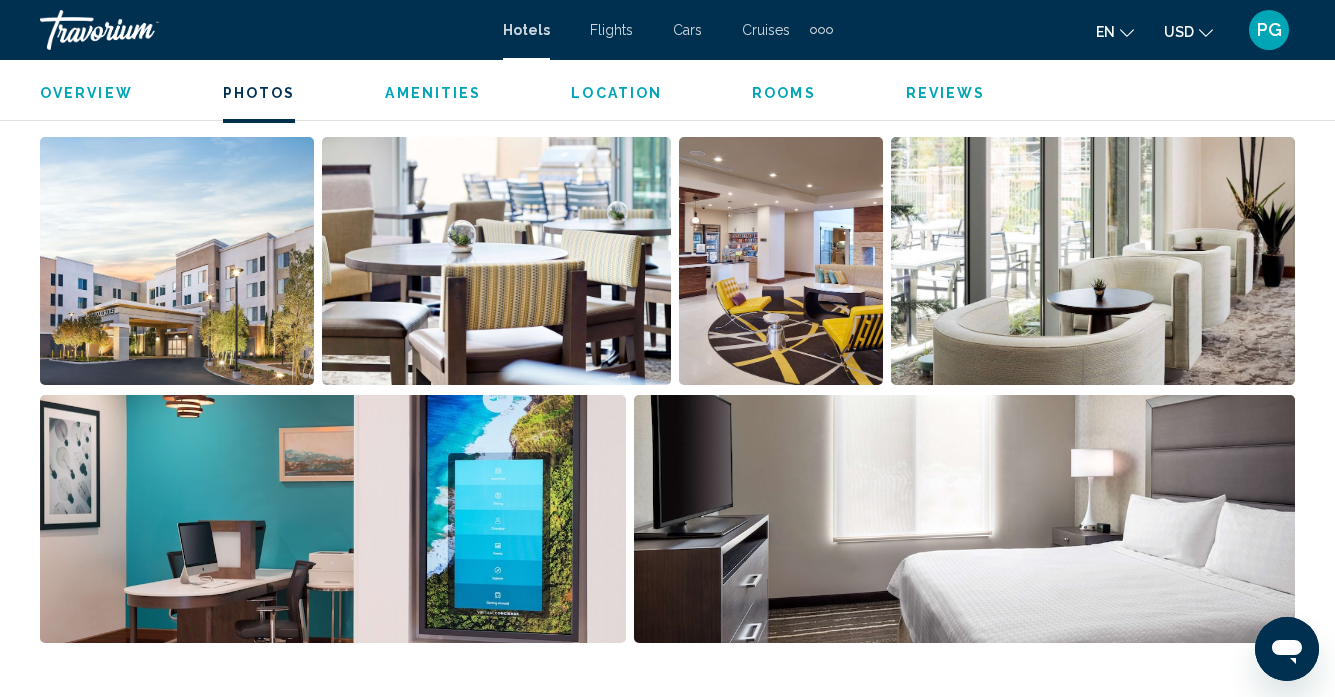 scroll, scrollTop: 1330, scrollLeft: 0, axis: vertical 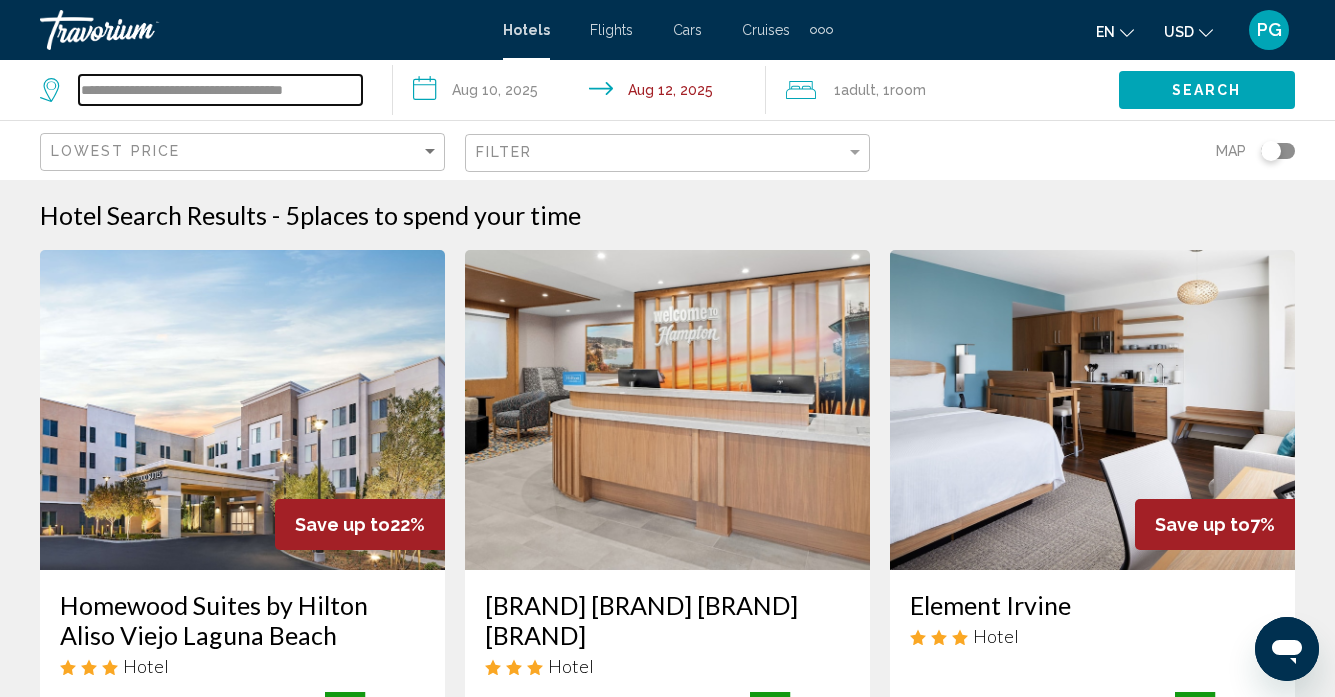 click on "**********" at bounding box center (220, 90) 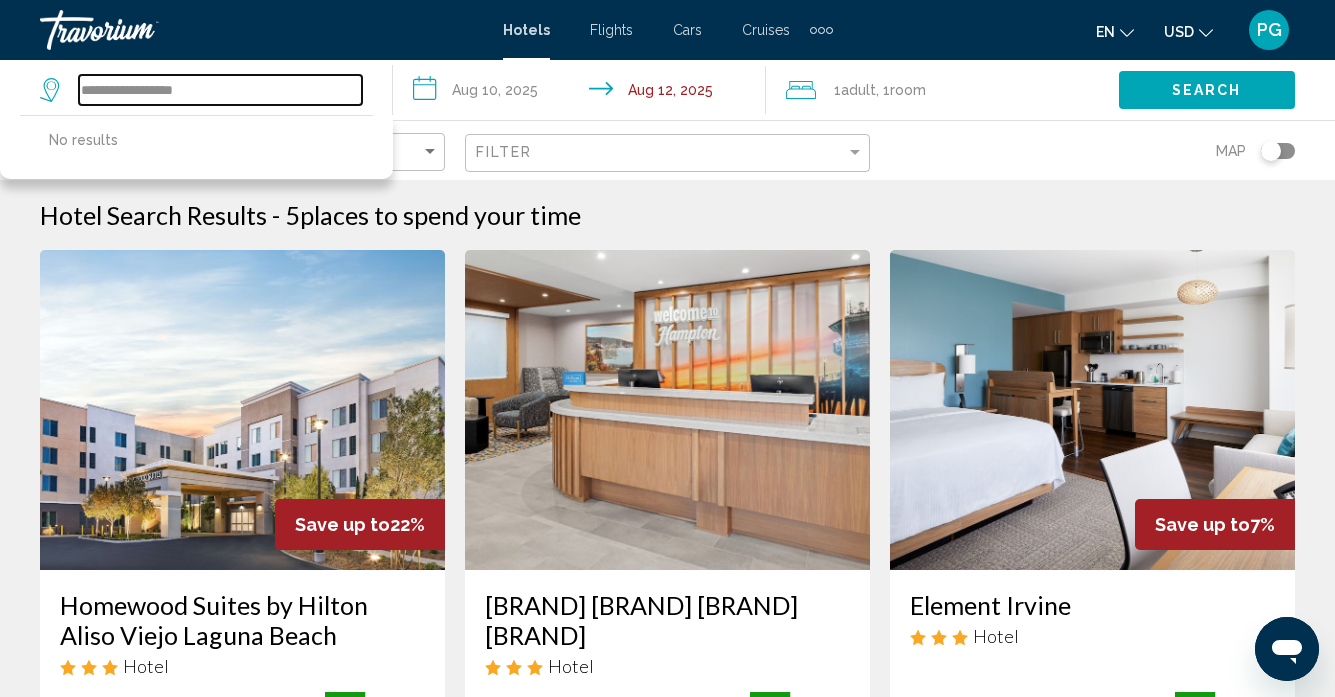 click on "**********" at bounding box center [220, 90] 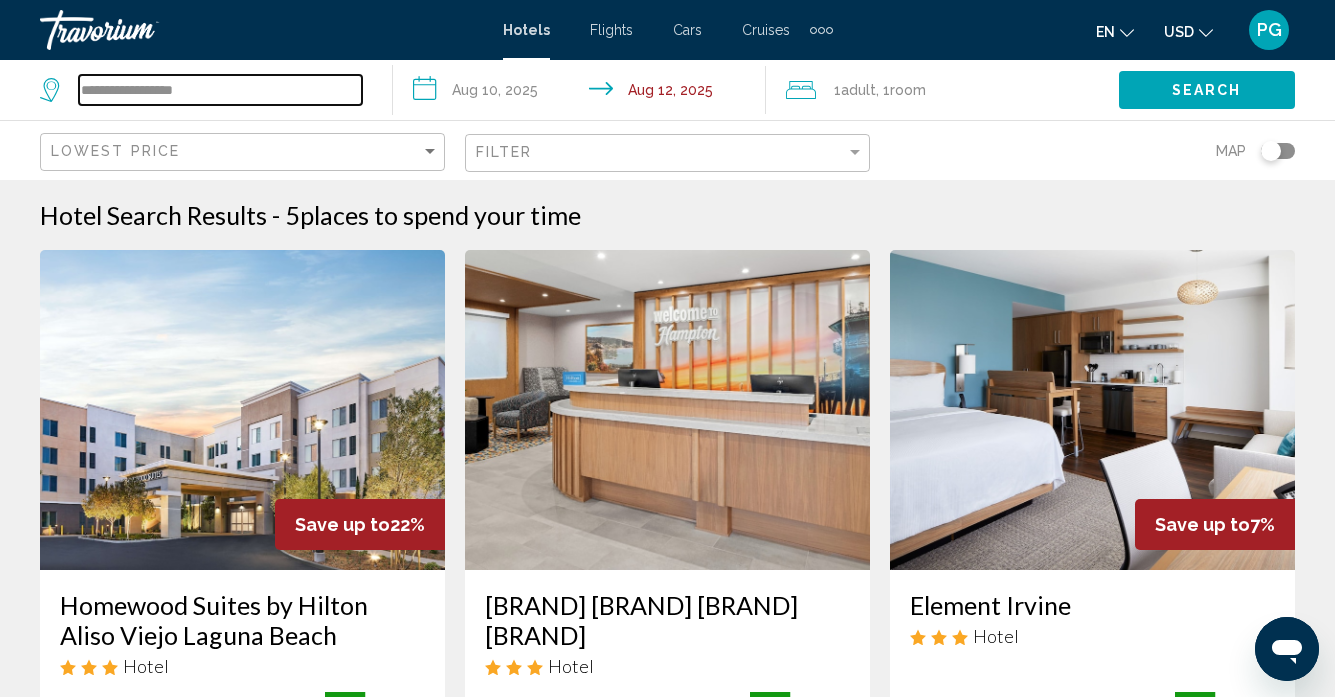 click on "**********" at bounding box center [220, 90] 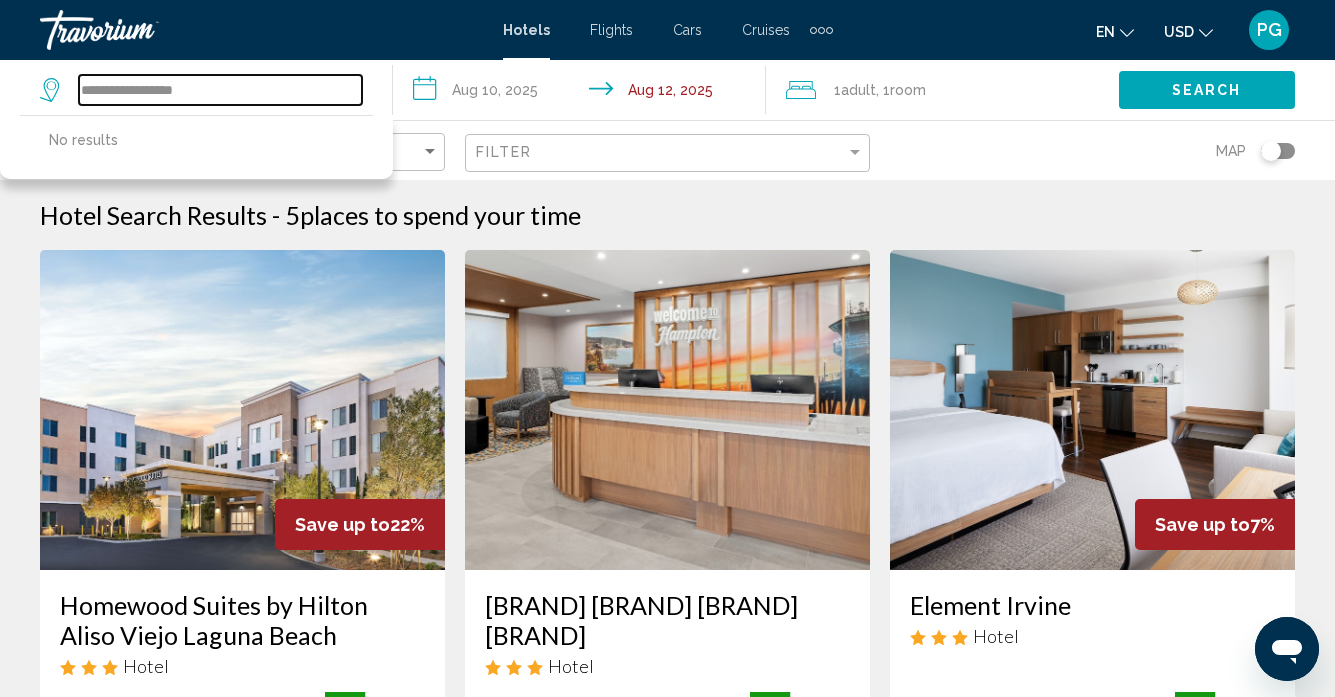 click on "**********" at bounding box center [220, 90] 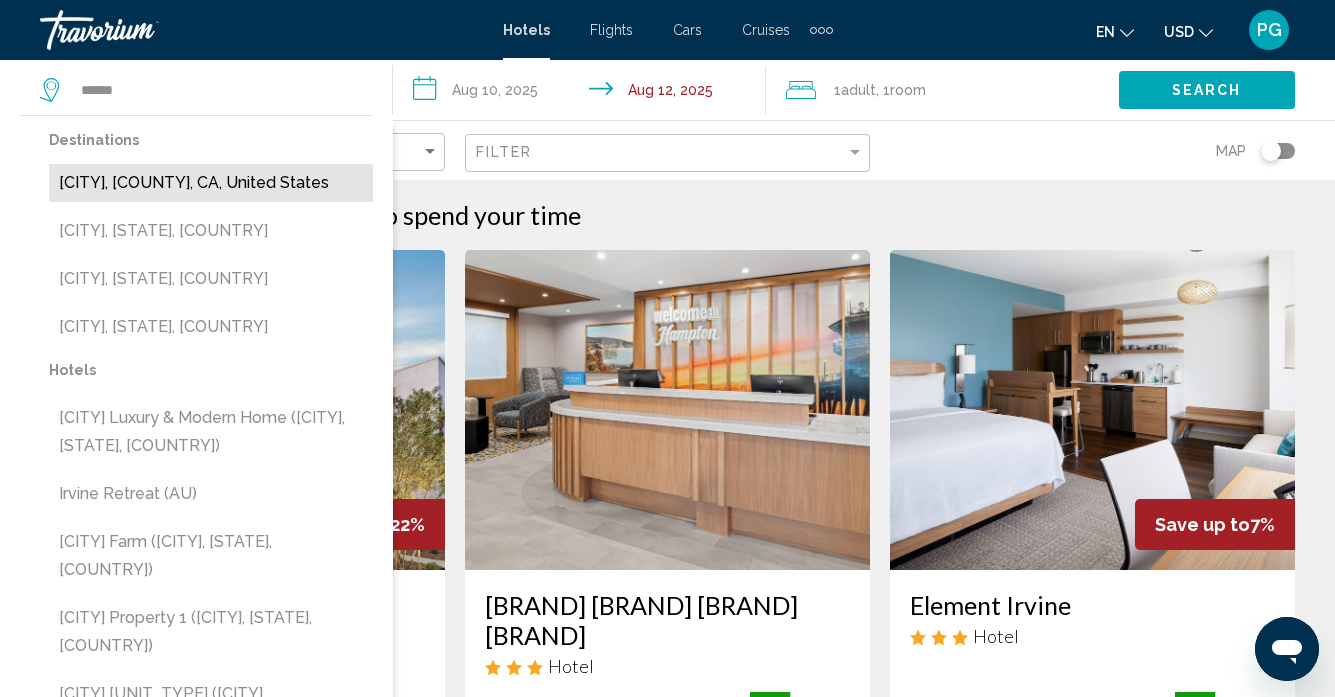 click on "[CITY], [COUNTY], CA, United States" at bounding box center (211, 183) 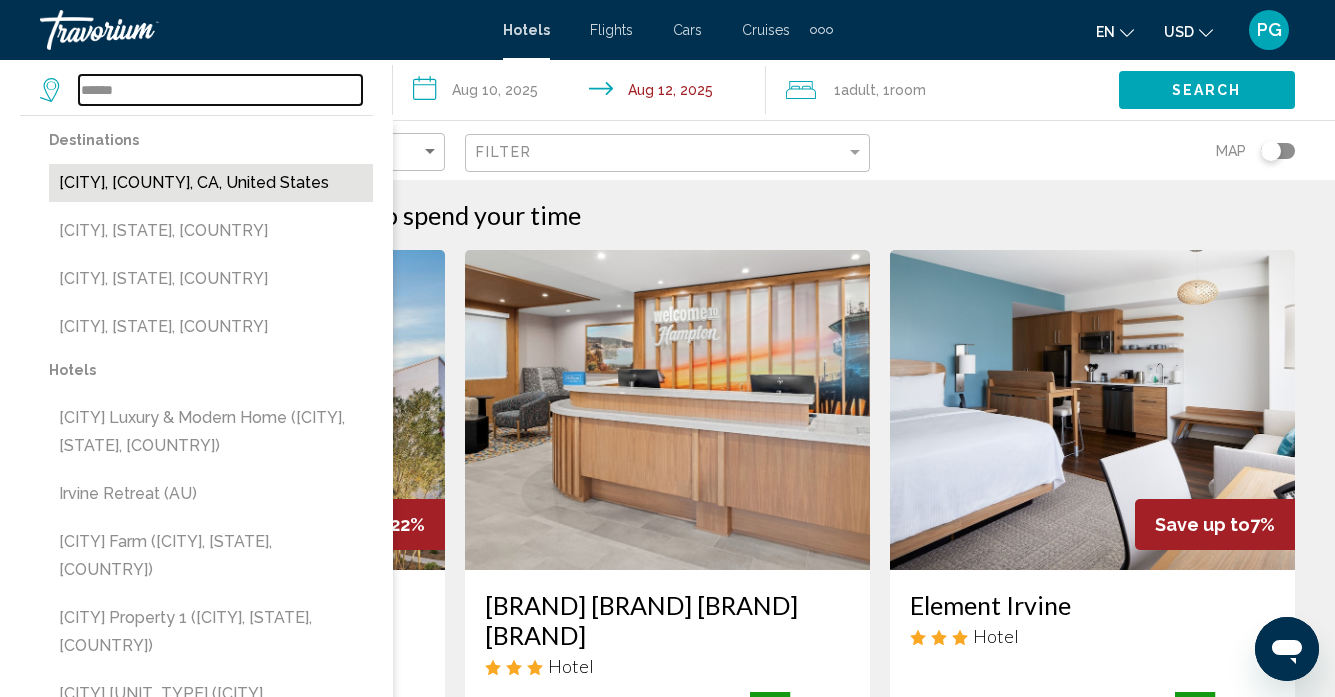 type on "**********" 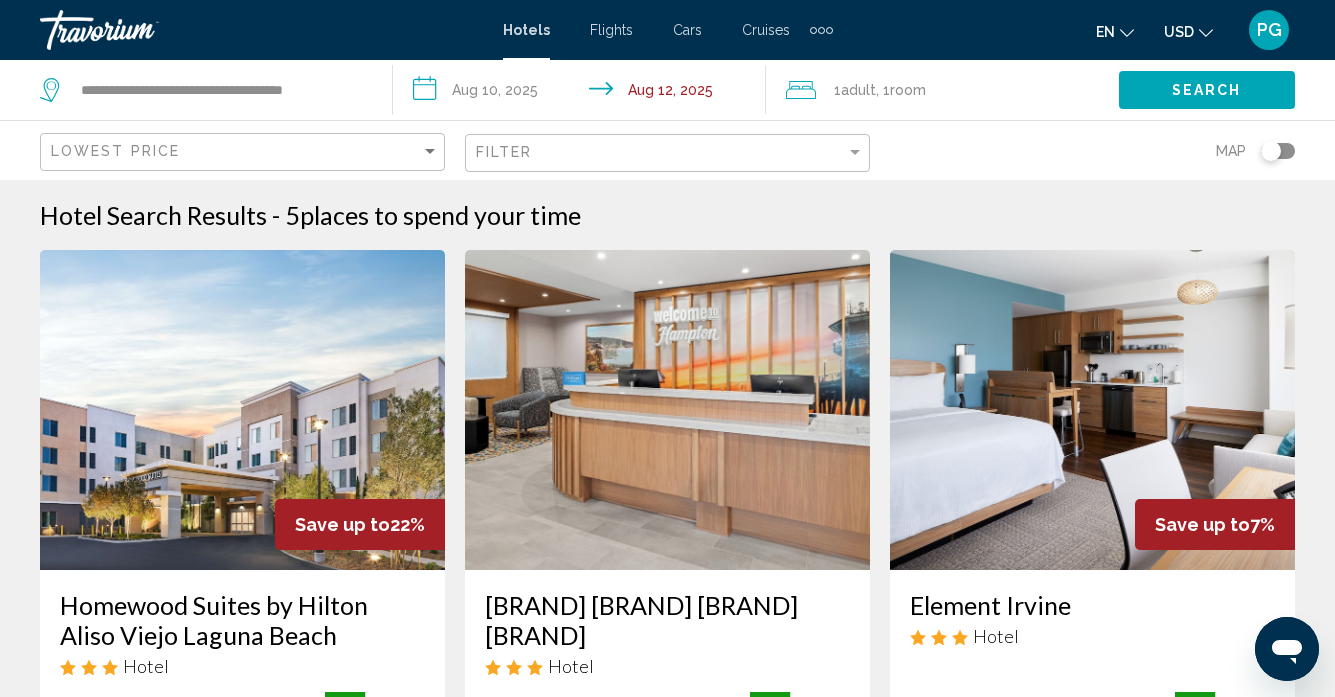 click on "Lowest Price" 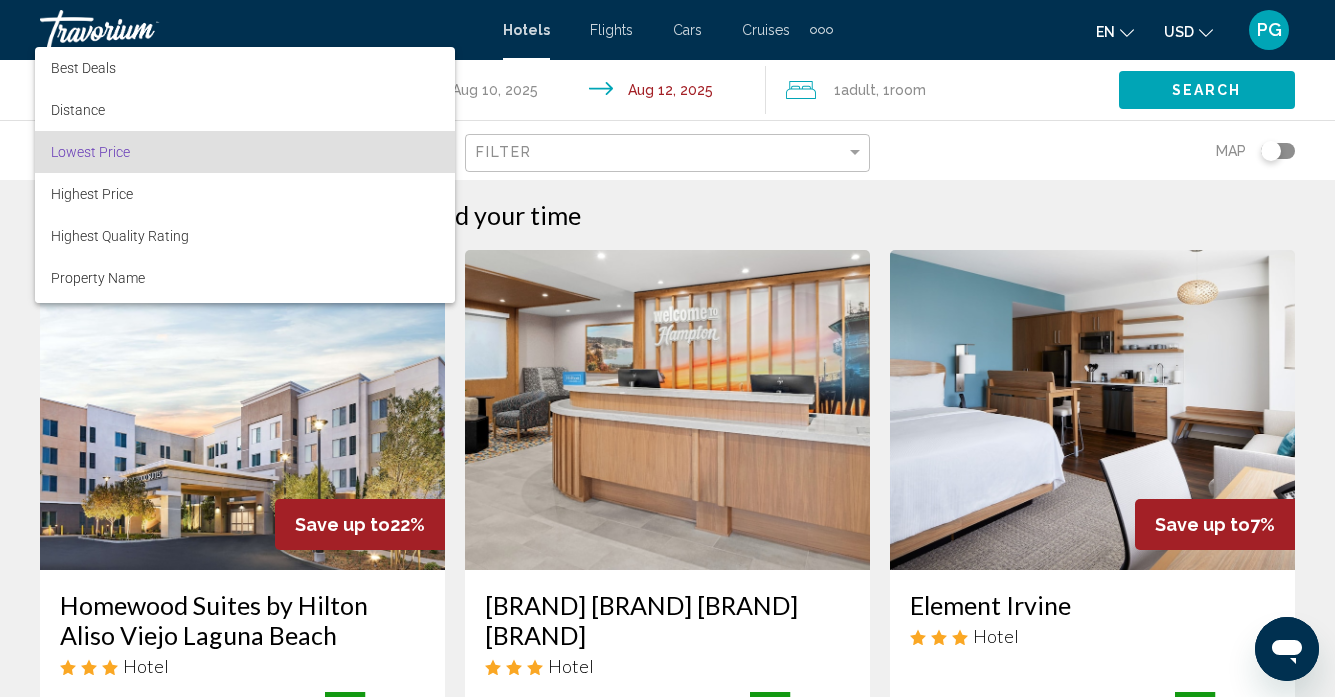 click at bounding box center [667, 348] 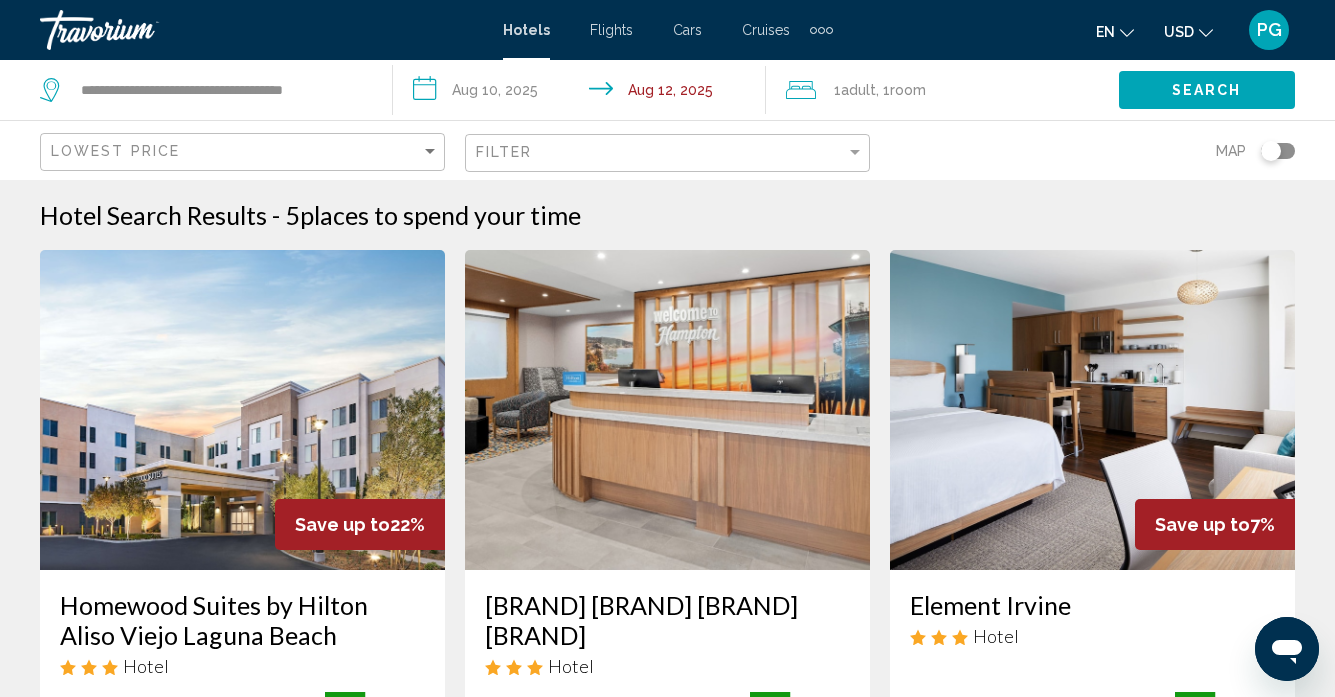 click on "Filter" 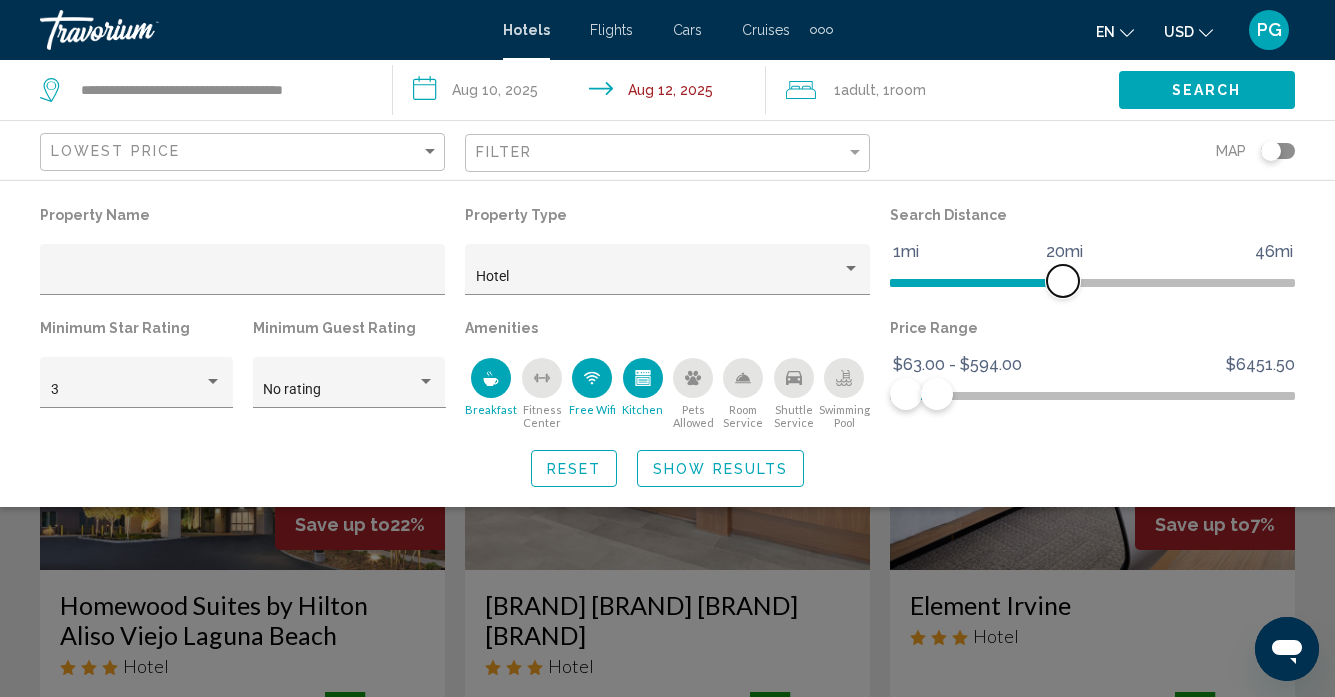 drag, startPoint x: 977, startPoint y: 275, endPoint x: 1063, endPoint y: 275, distance: 86 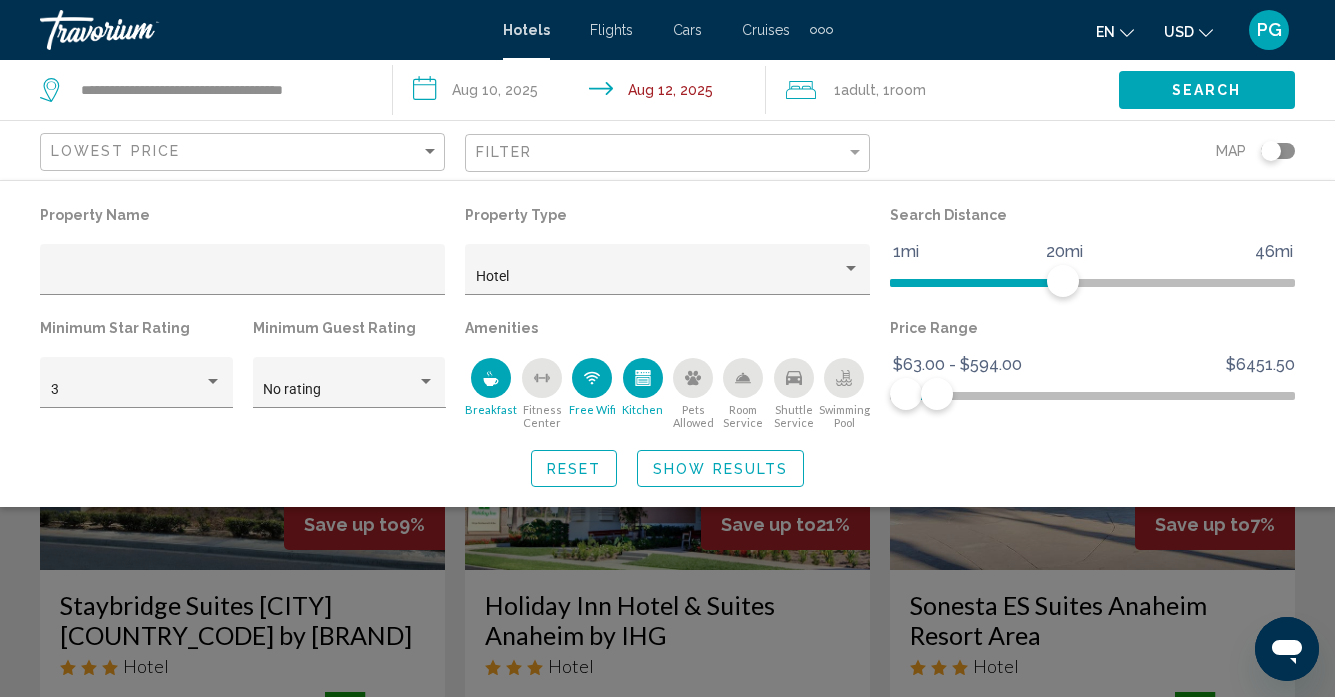 click 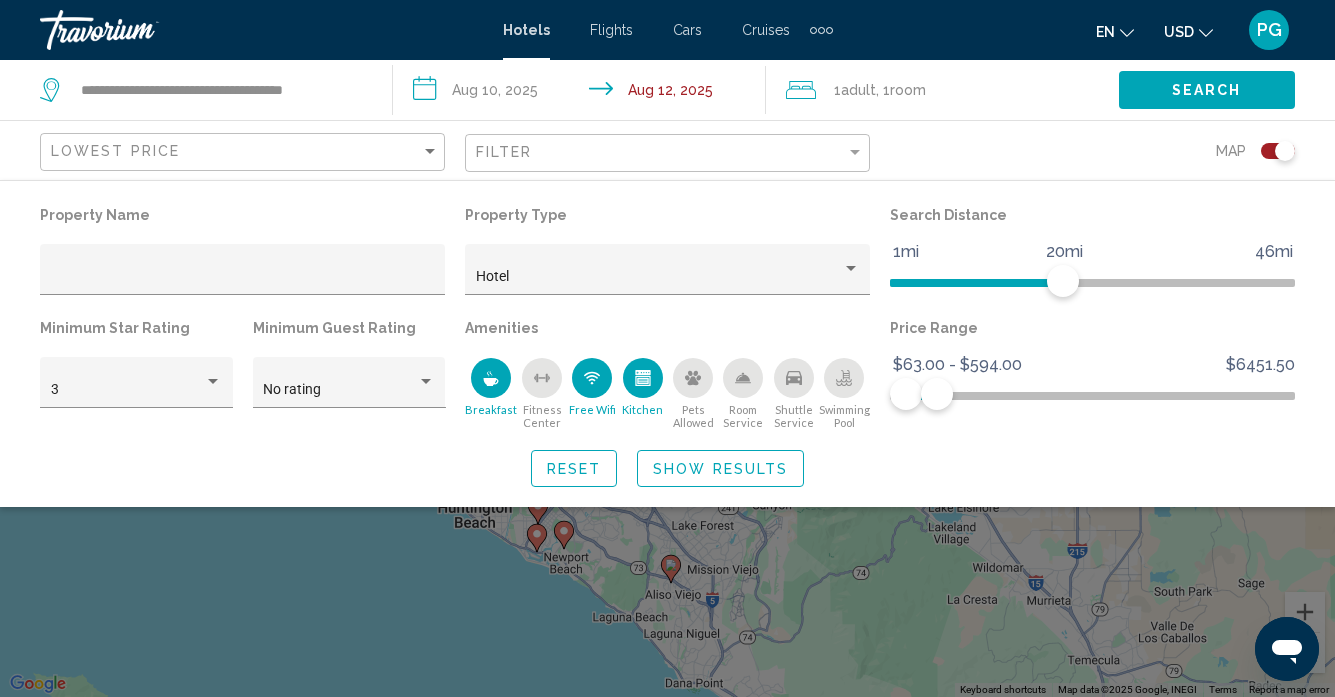 click on "Show Results" 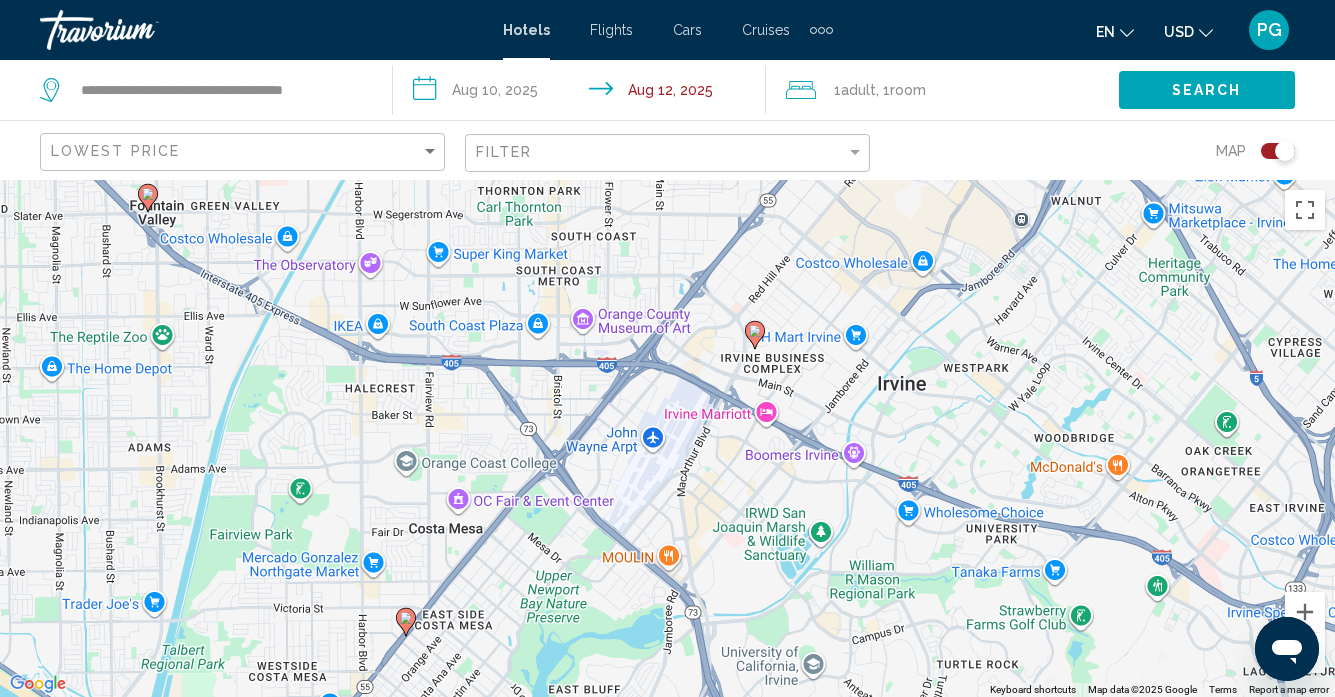 drag, startPoint x: 1169, startPoint y: 410, endPoint x: 718, endPoint y: 348, distance: 455.2417 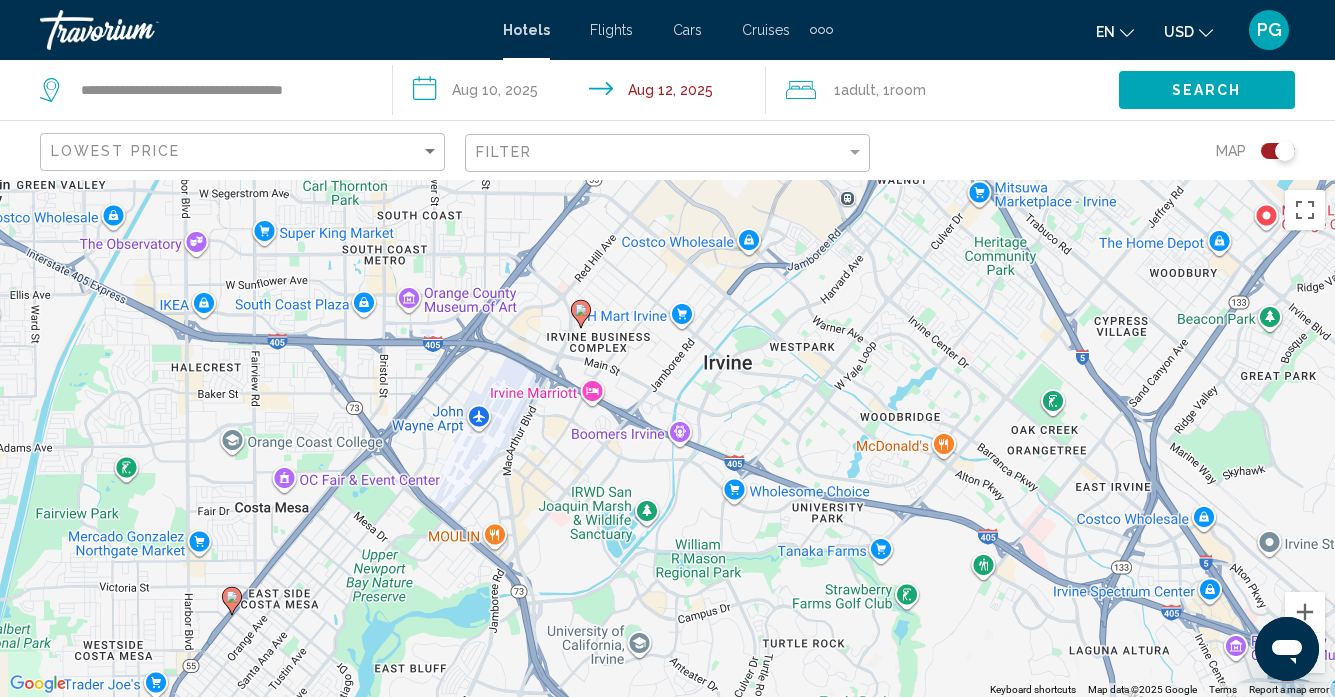 drag, startPoint x: 772, startPoint y: 458, endPoint x: 623, endPoint y: 426, distance: 152.3975 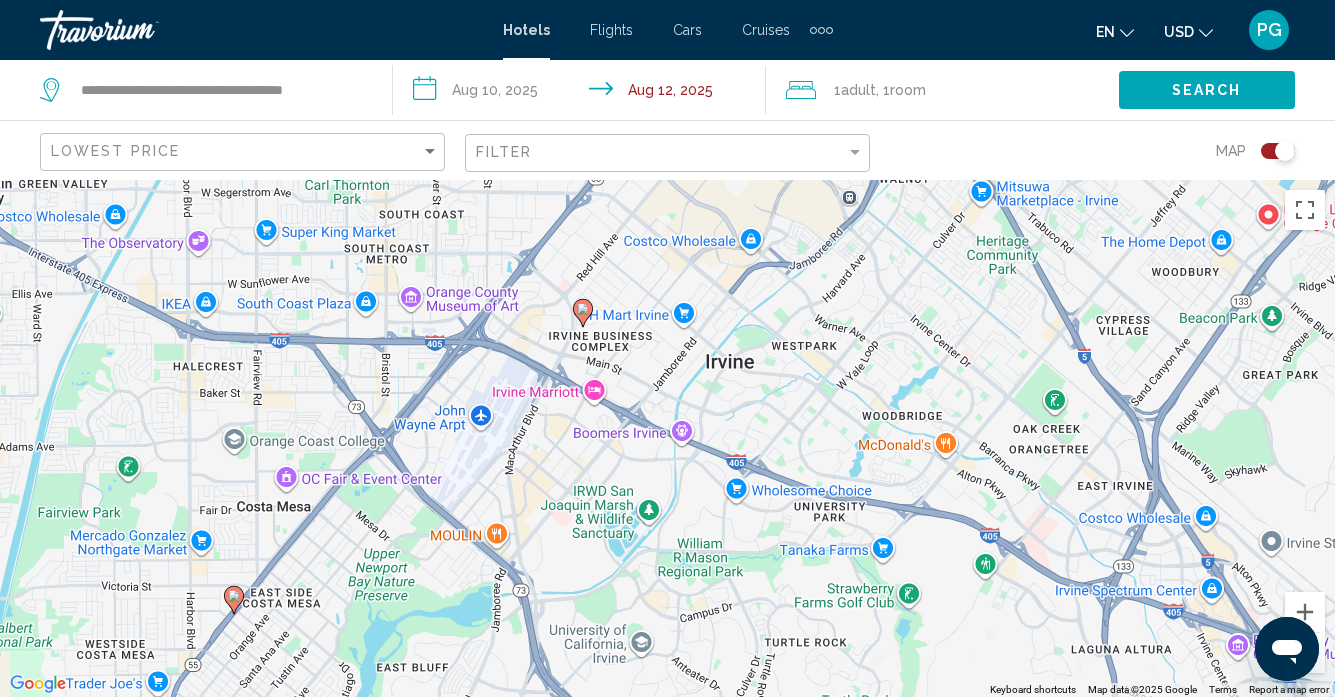 click on "To activate drag with keyboard, press Alt + Enter. Once in keyboard drag state, use the arrow keys to move the marker. To complete the drag, press the Enter key. To cancel, press Escape." at bounding box center (667, 438) 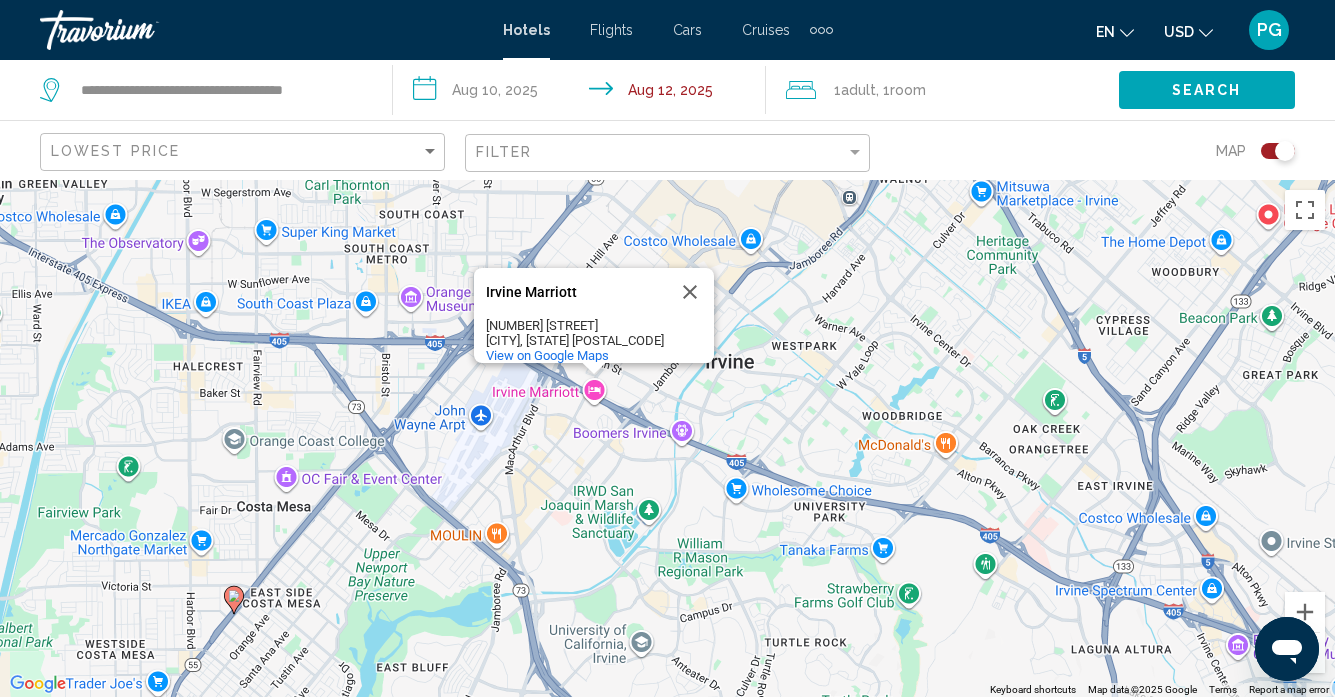 click on "Irvine Marriott" at bounding box center [576, 292] 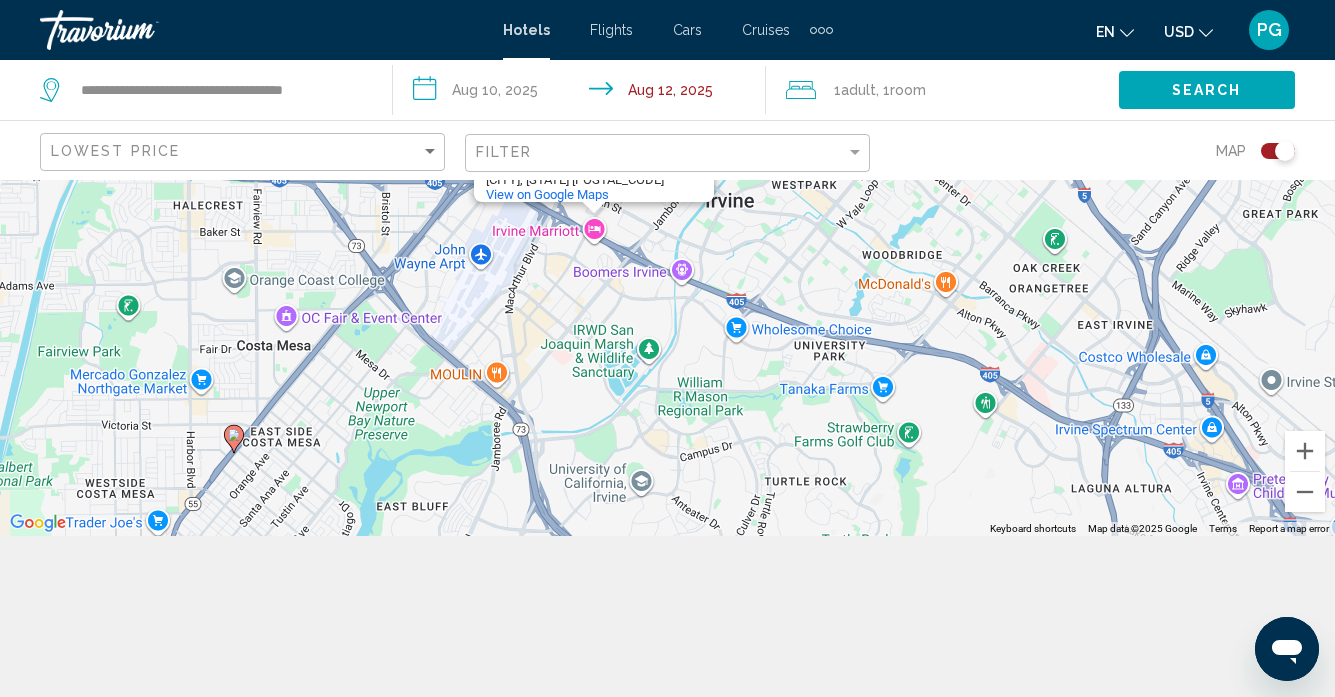 scroll, scrollTop: 180, scrollLeft: 0, axis: vertical 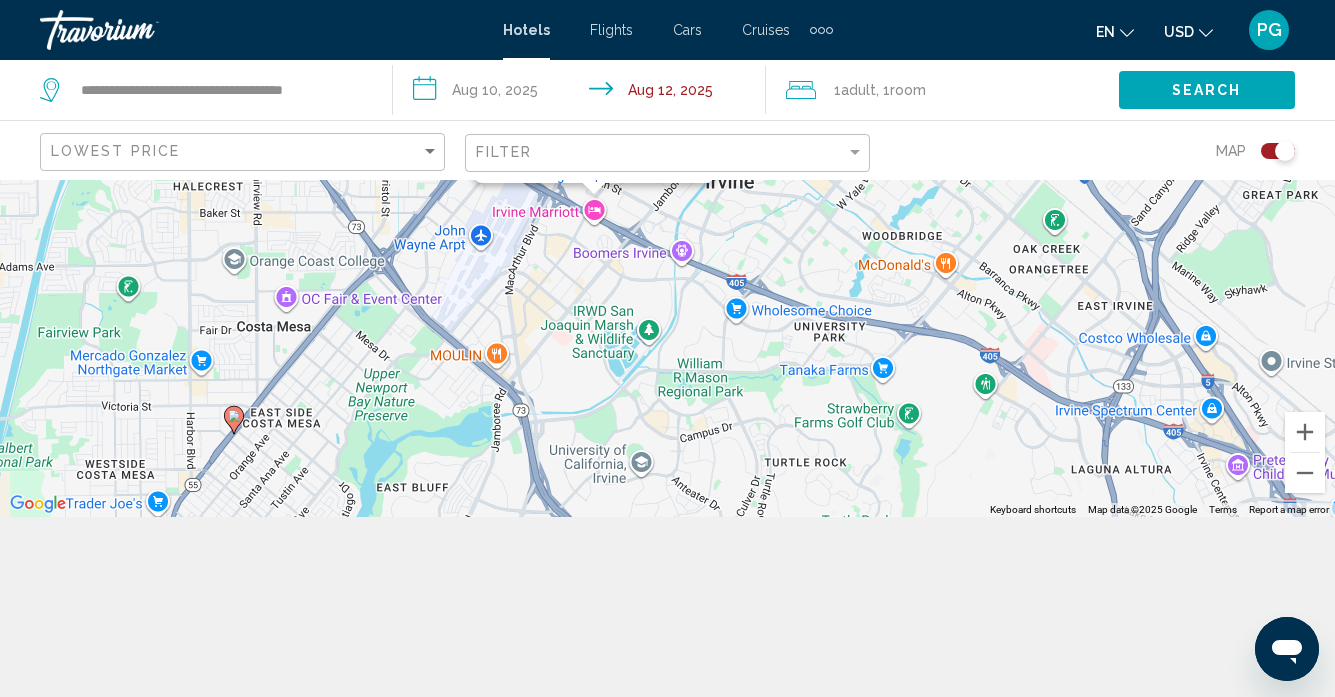click on "To activate drag with keyboard, press Alt + Enter. Once in keyboard drag state, use the arrow keys to move the marker. To complete the drag, press the Enter key. To cancel, press Escape. Irvine Marriott Irvine Marriott [NUMBER] [STREET] [CITY], [STATE] [POSTAL_CODE] View on Google Maps" at bounding box center [667, 258] 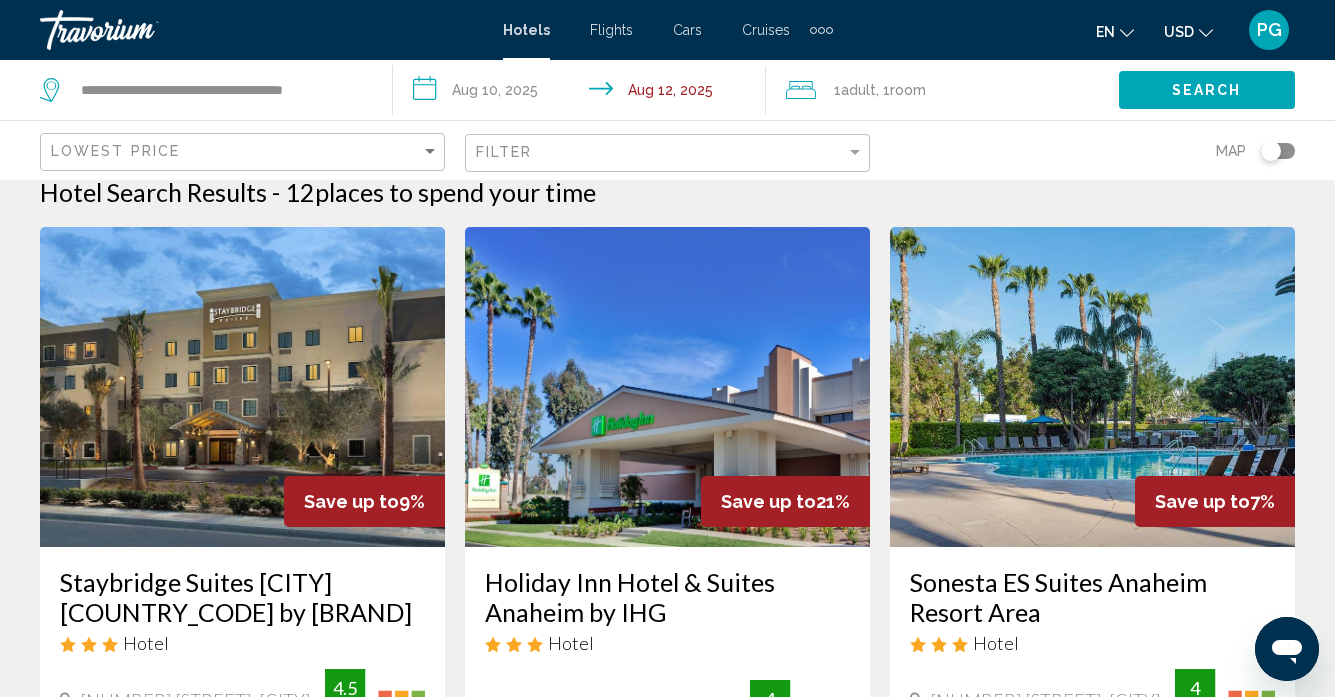 scroll, scrollTop: 18, scrollLeft: 0, axis: vertical 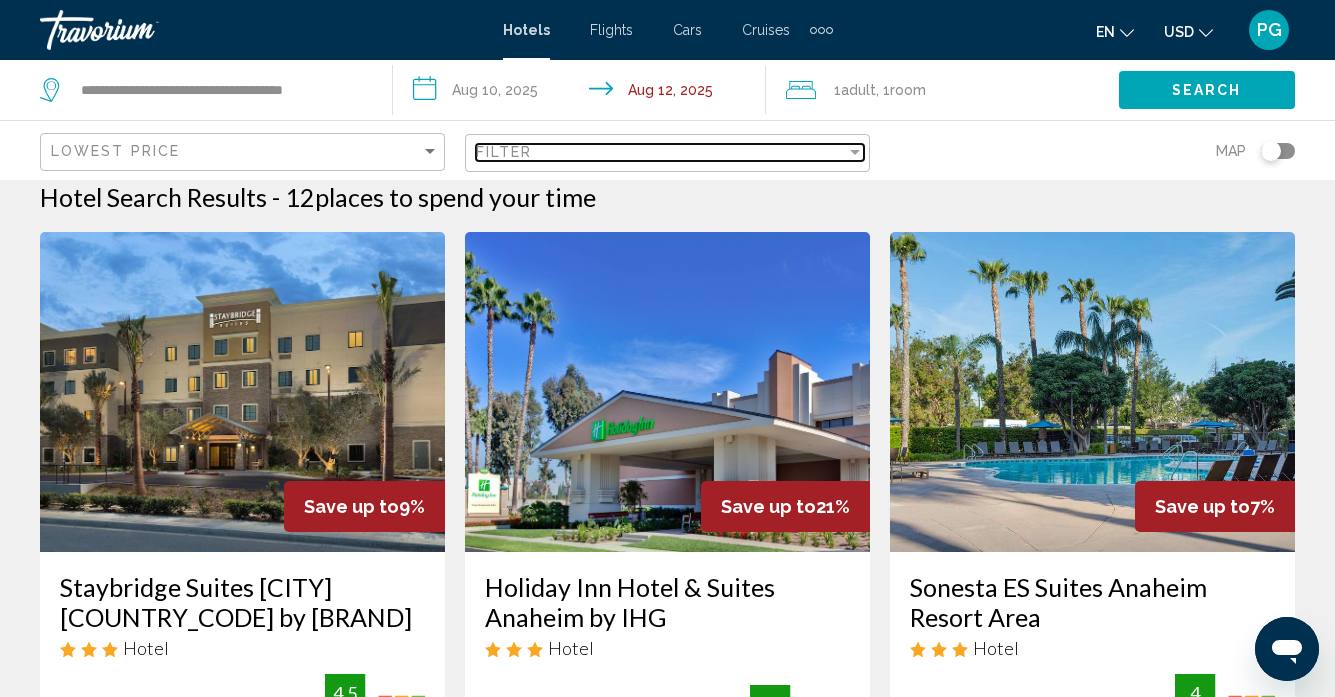 click on "Filter" at bounding box center [504, 152] 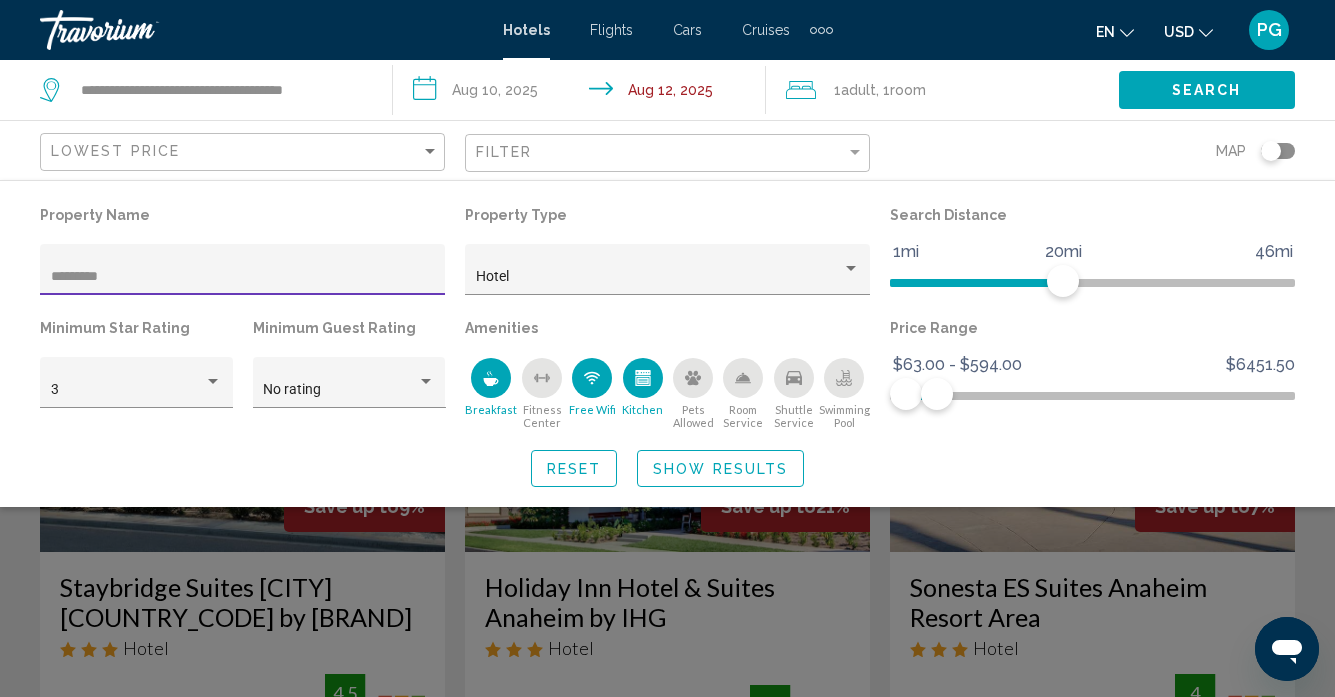 scroll, scrollTop: 0, scrollLeft: 0, axis: both 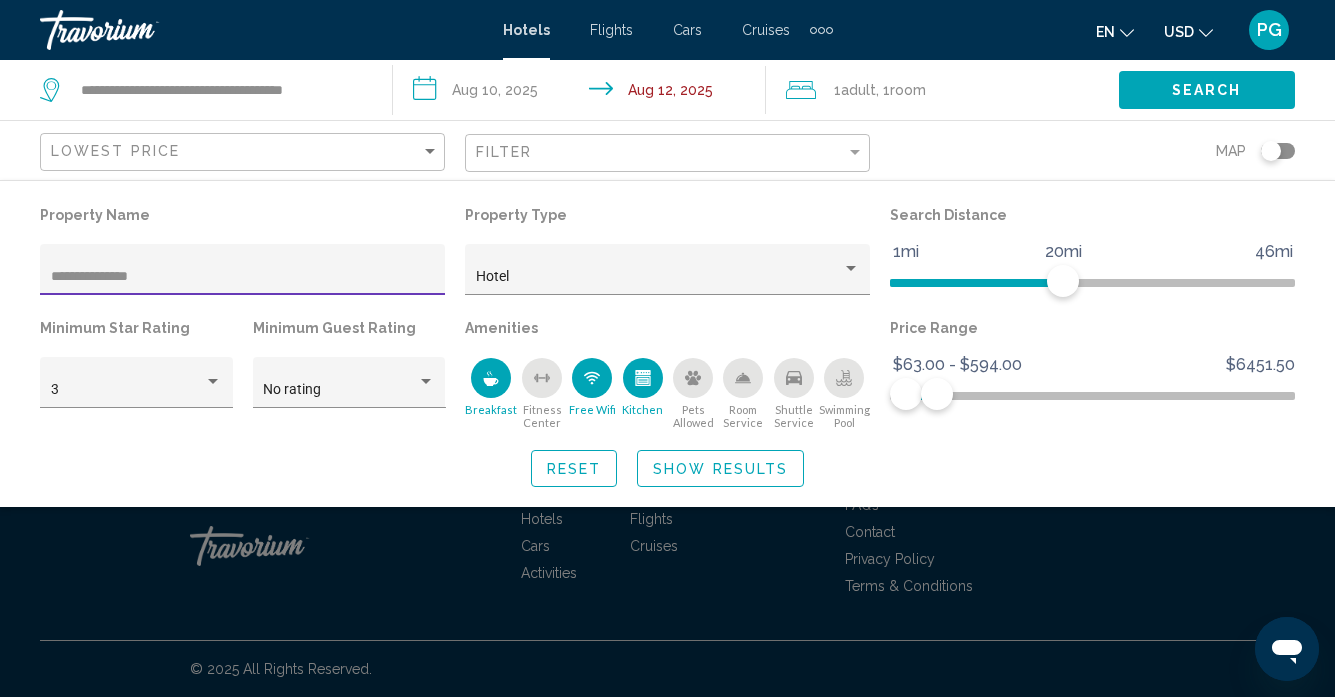type on "**********" 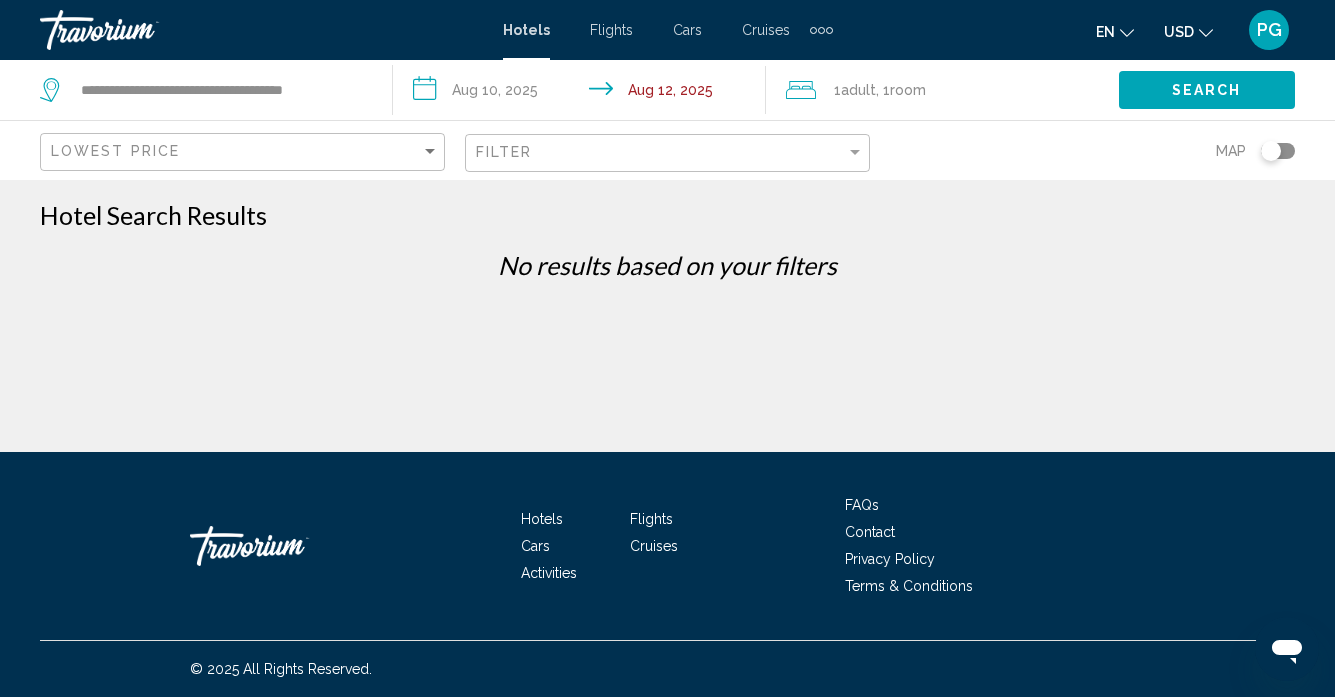 click on "Filter" 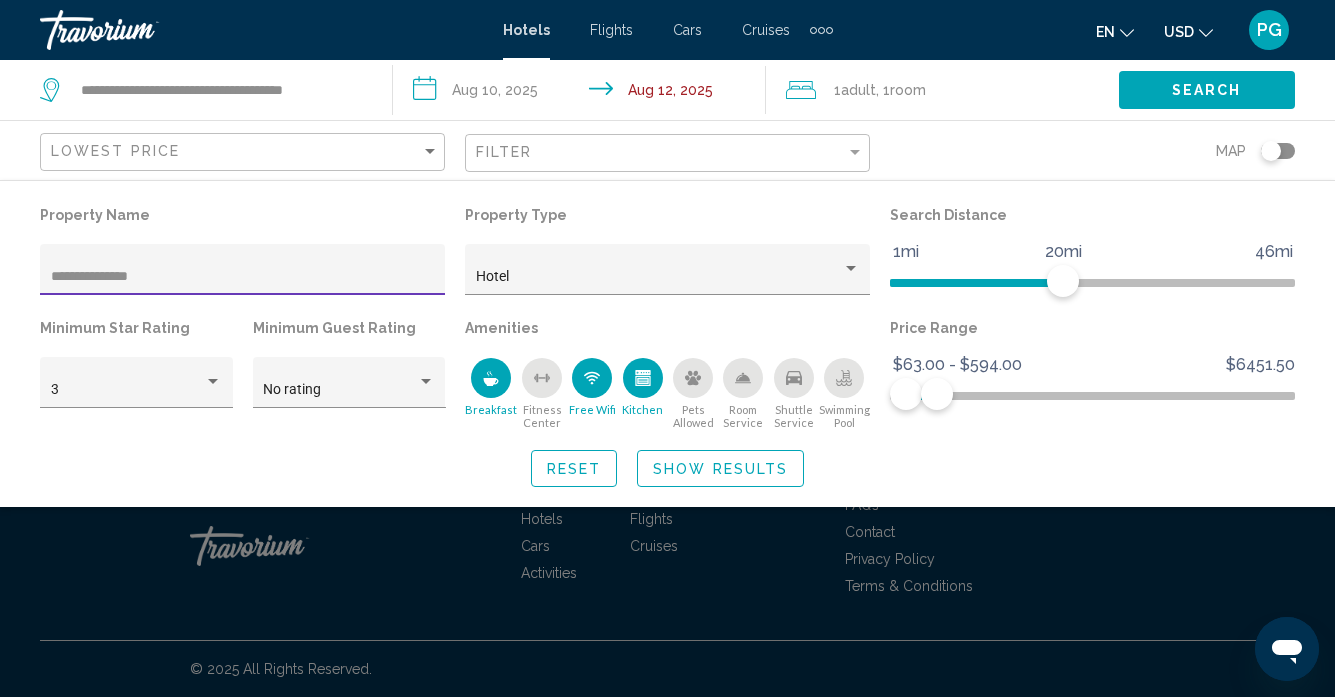 drag, startPoint x: 92, startPoint y: 277, endPoint x: 0, endPoint y: 244, distance: 97.73945 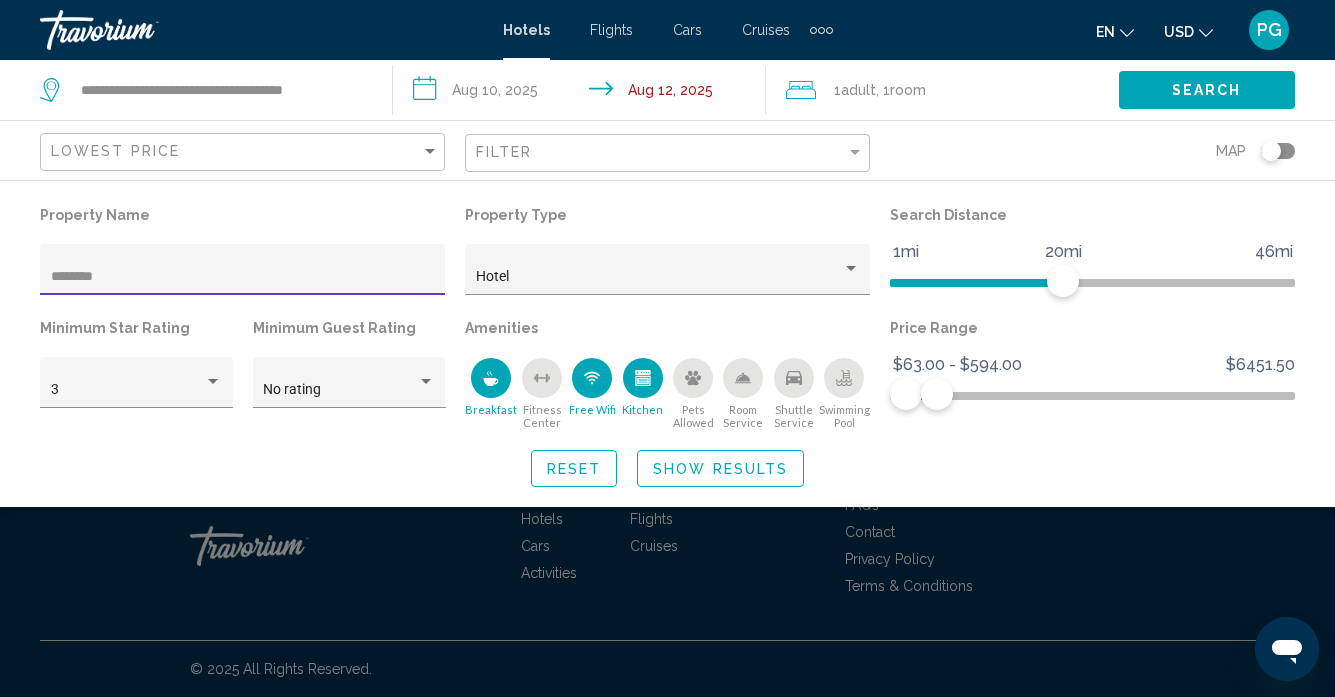 click on "********" at bounding box center (243, 277) 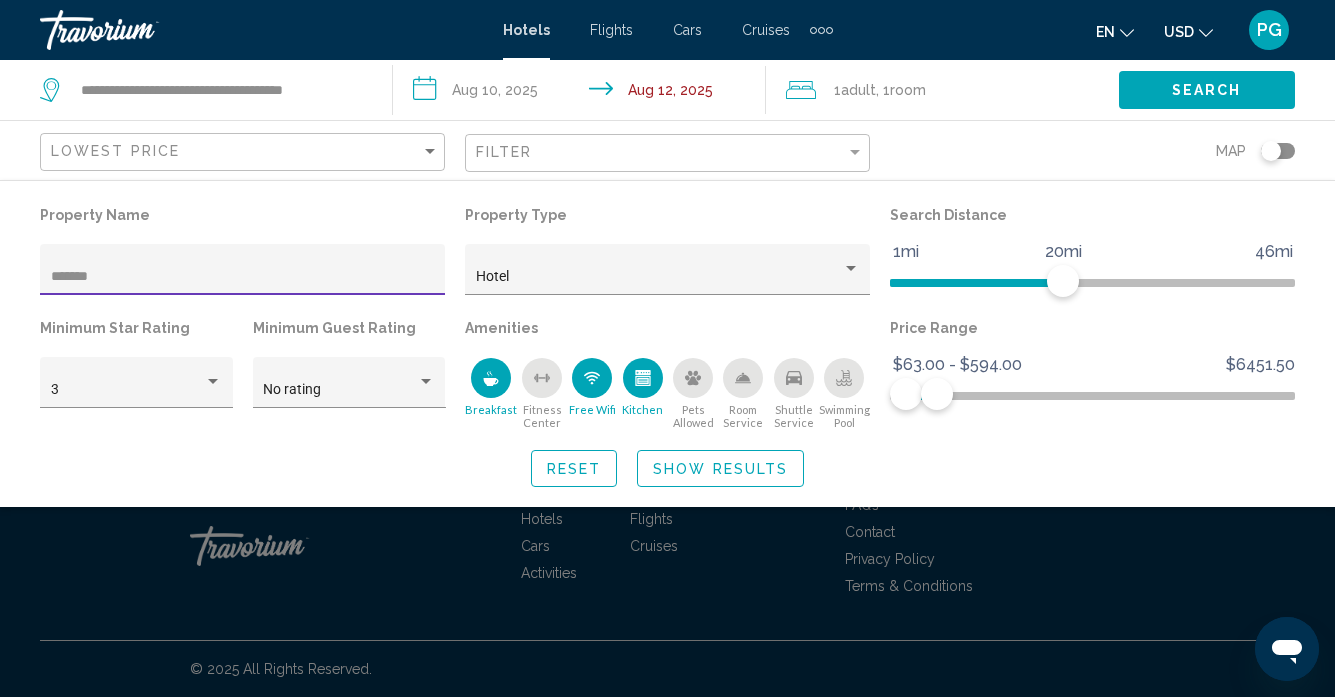 type on "*******" 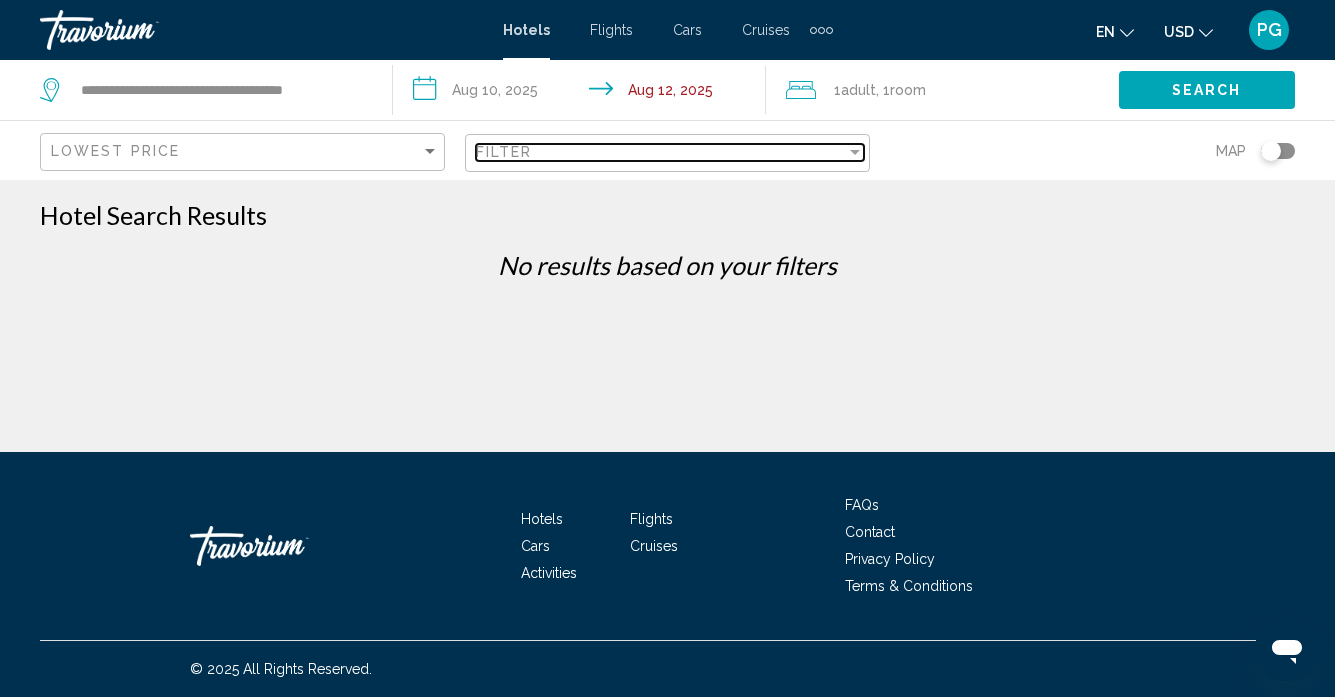 click on "Filter" at bounding box center [661, 152] 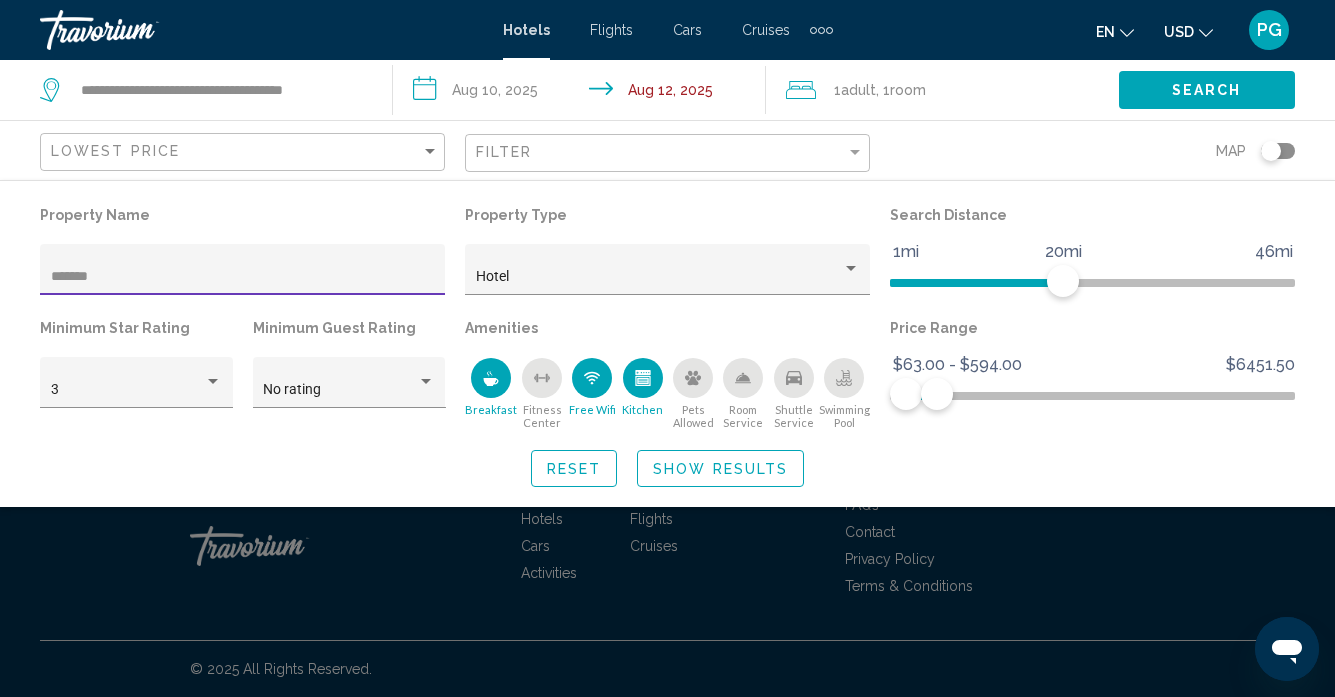 click on "*******" at bounding box center (243, 277) 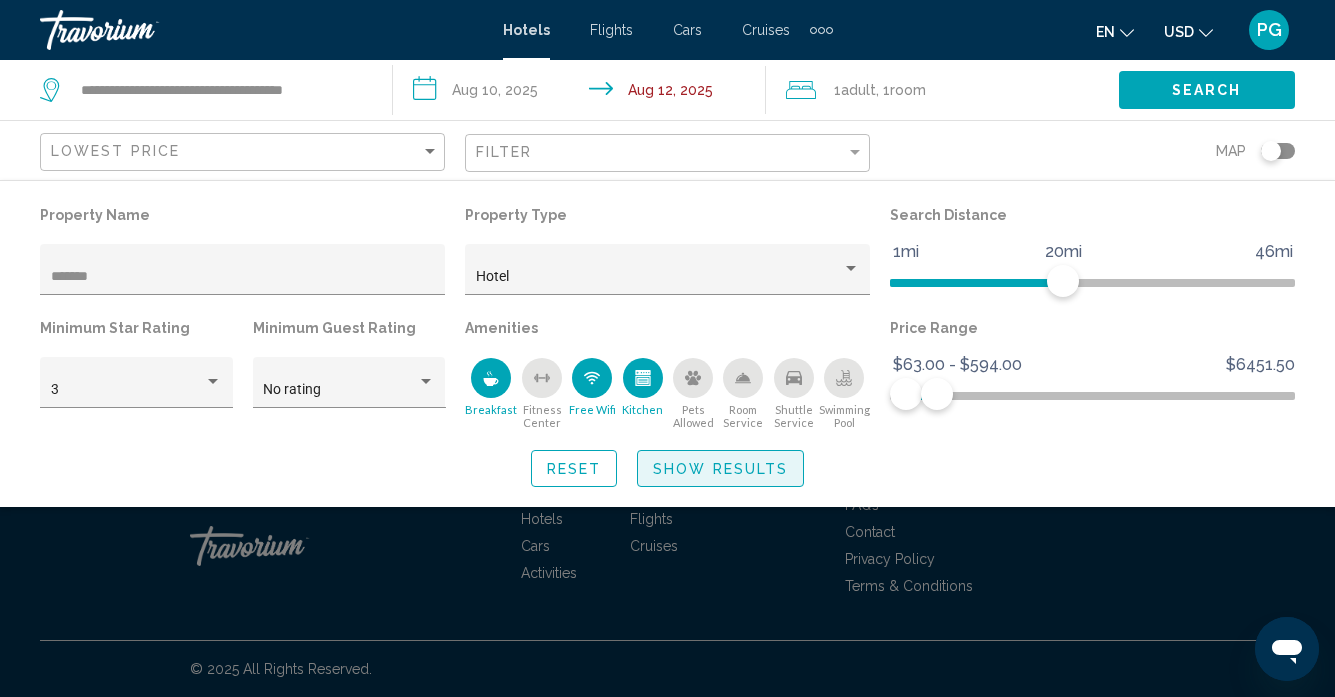 click on "Show Results" 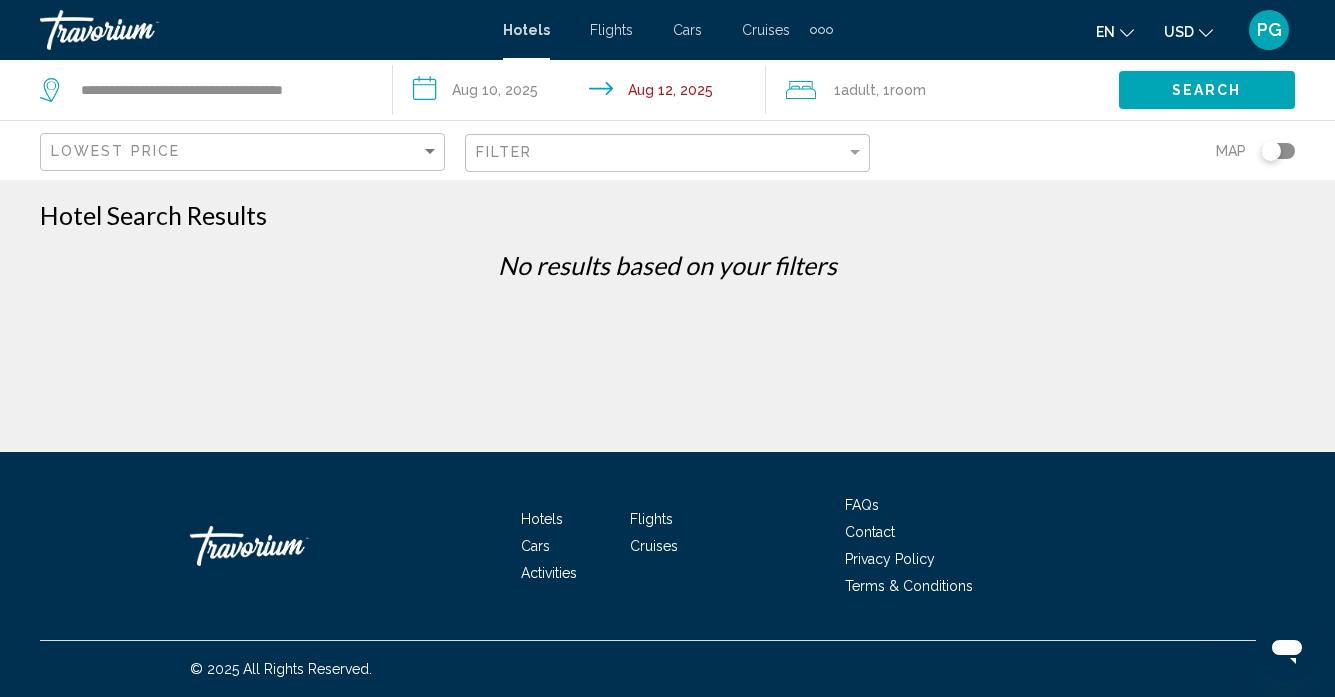 click on "Filter" 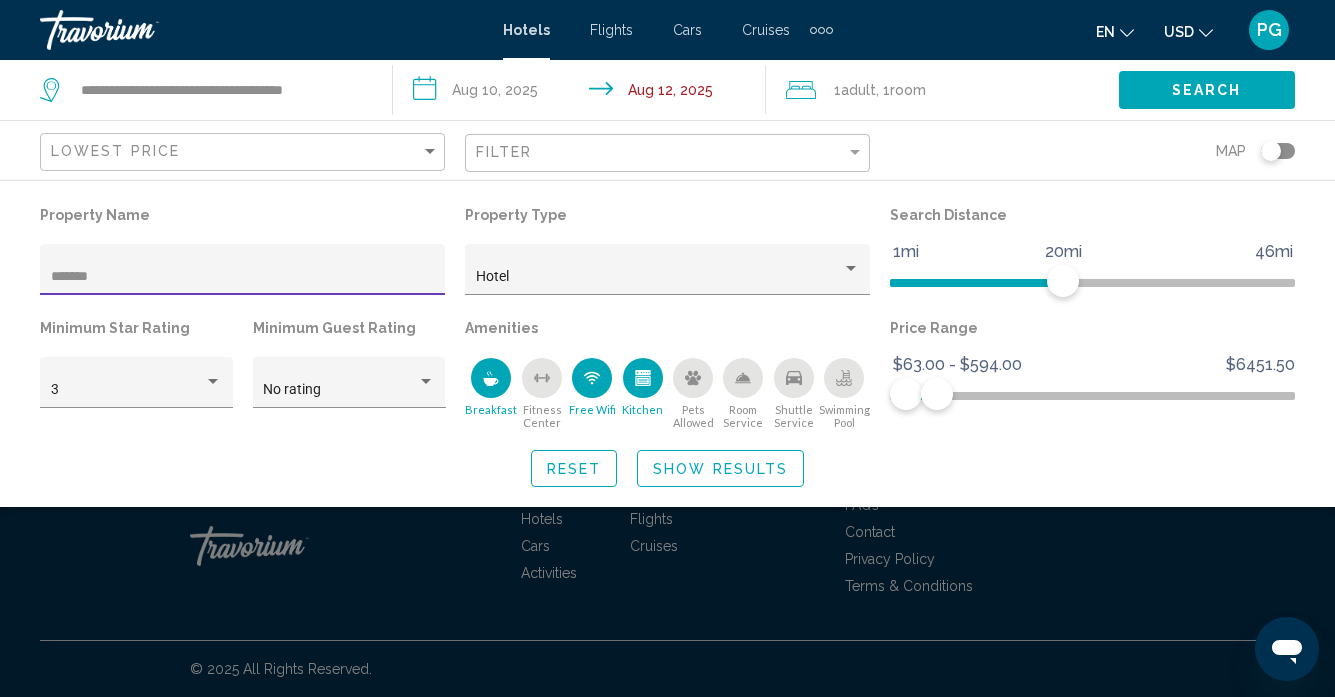 click on "*******" 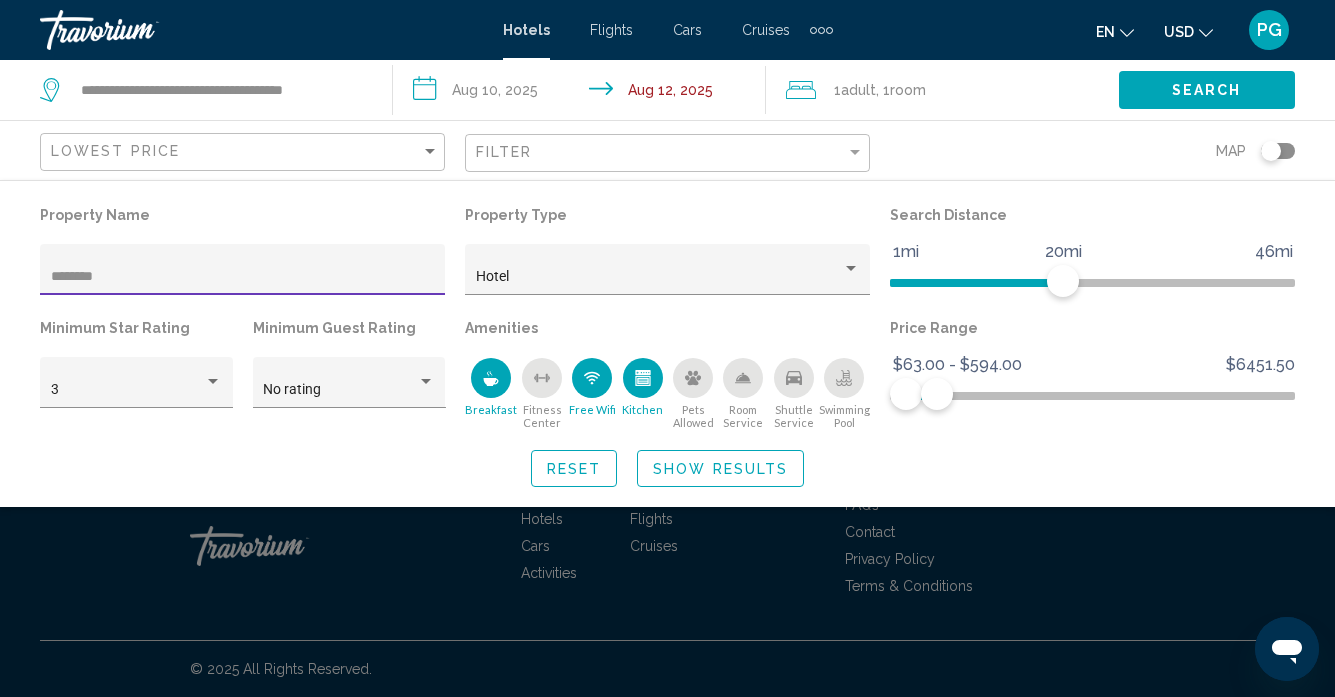 type on "********" 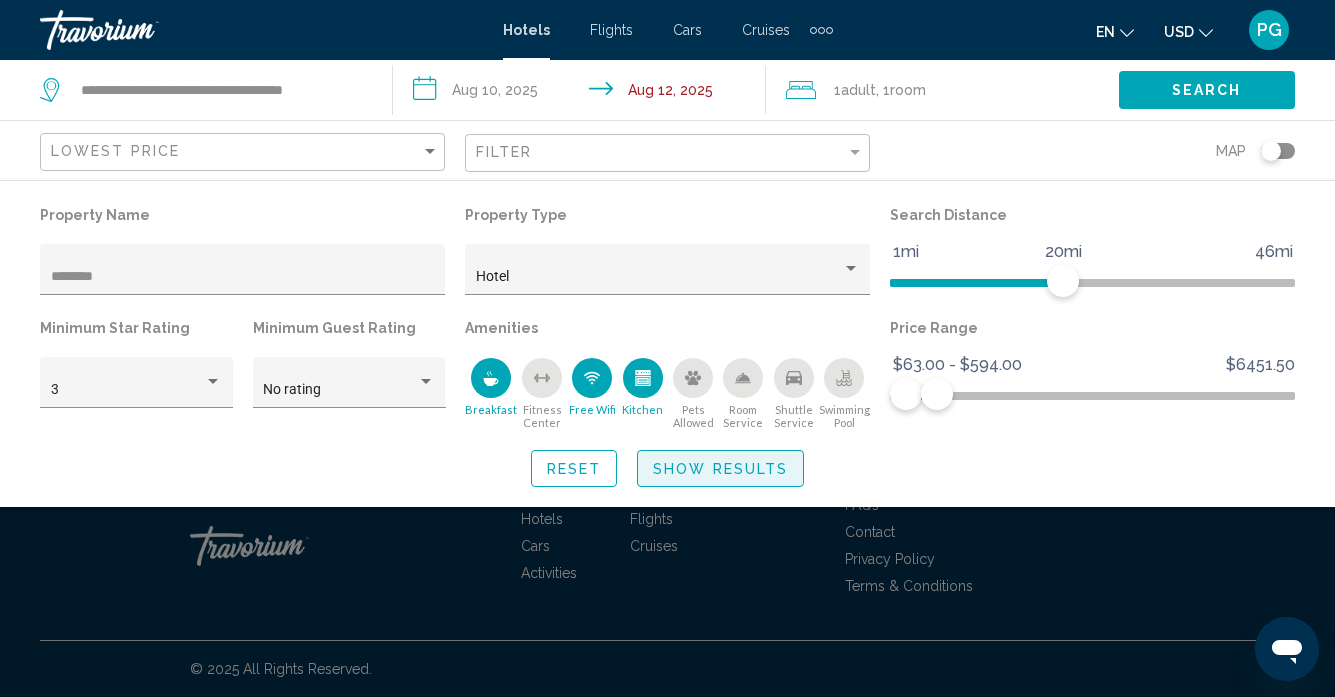 click on "Show Results" 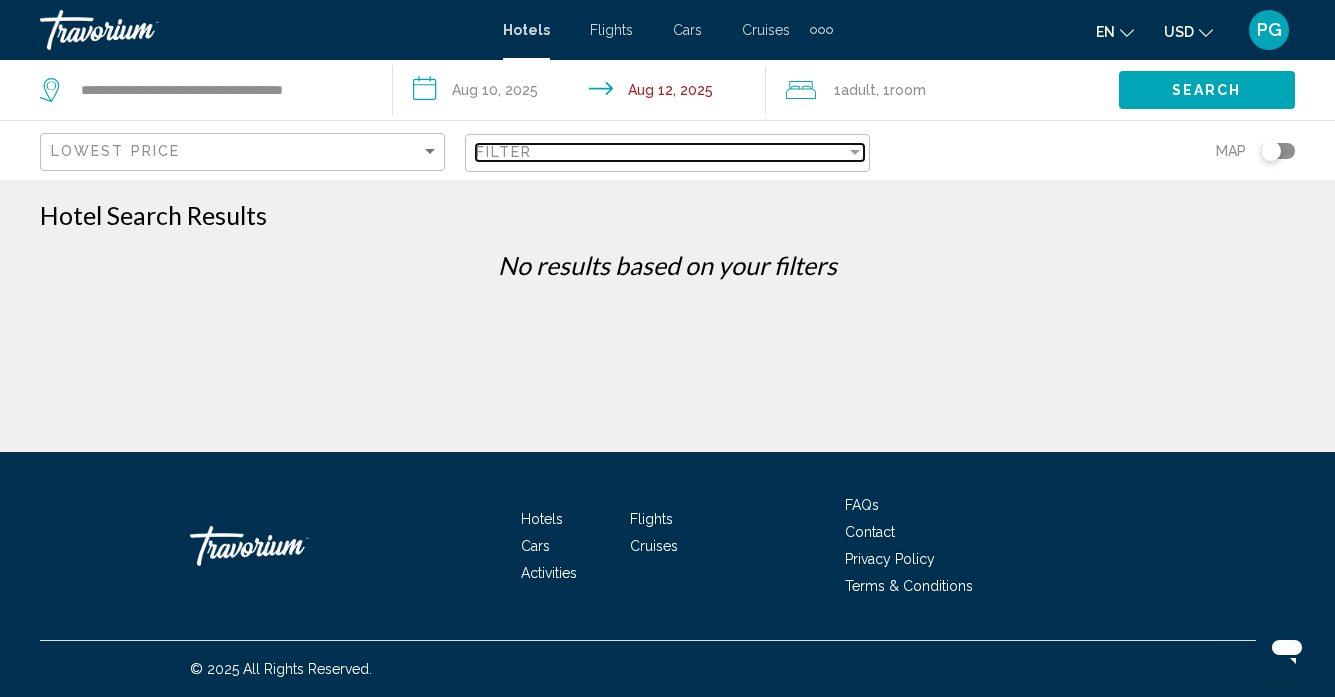 click on "Filter" at bounding box center (661, 152) 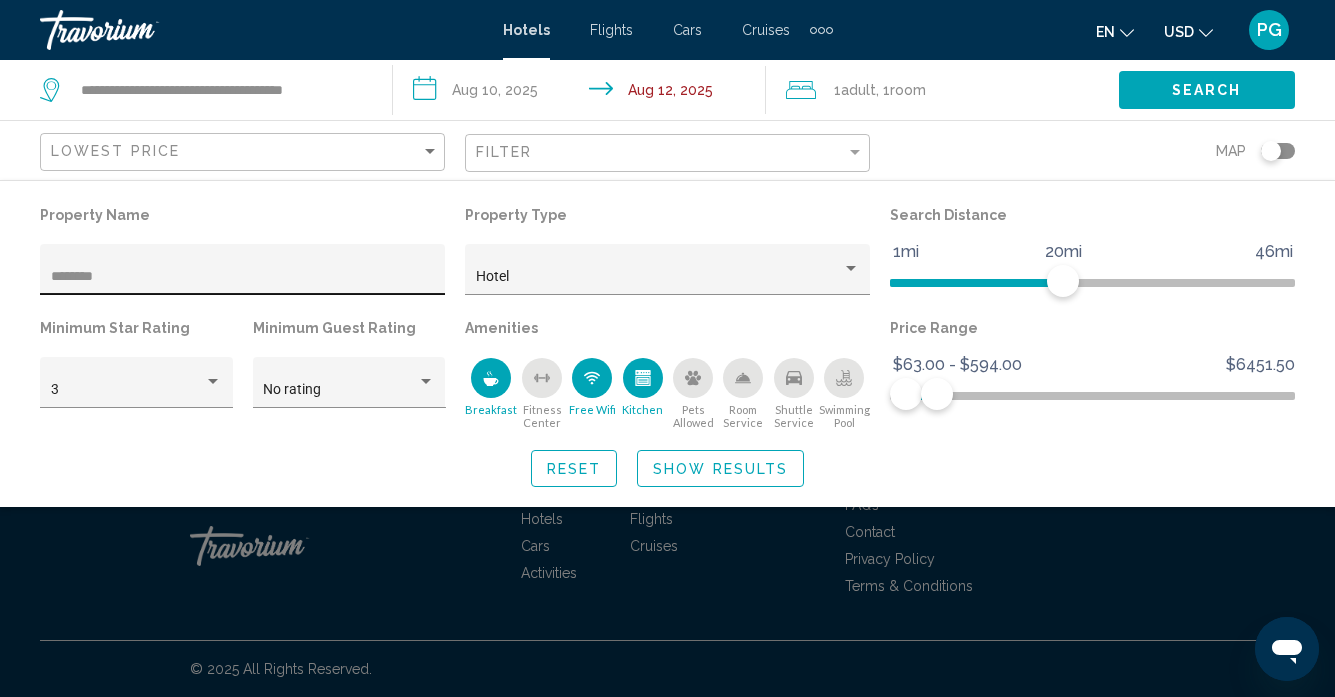click on "********" 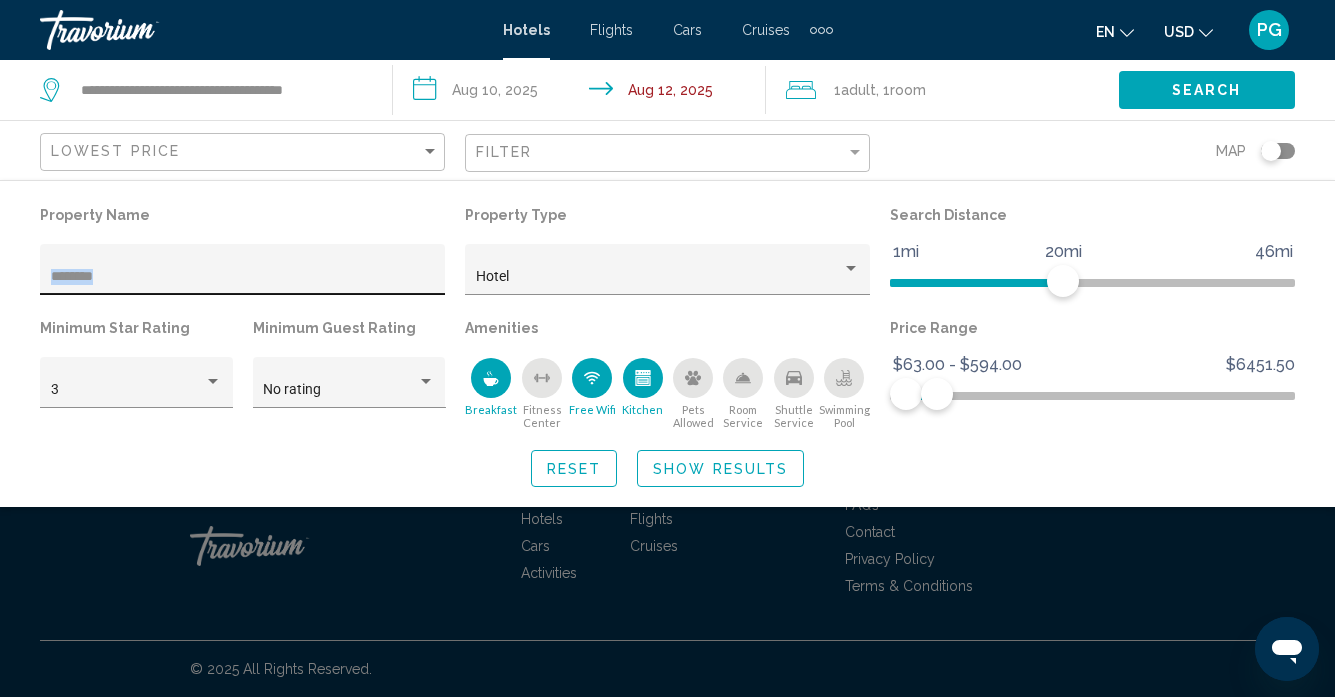 click on "********" 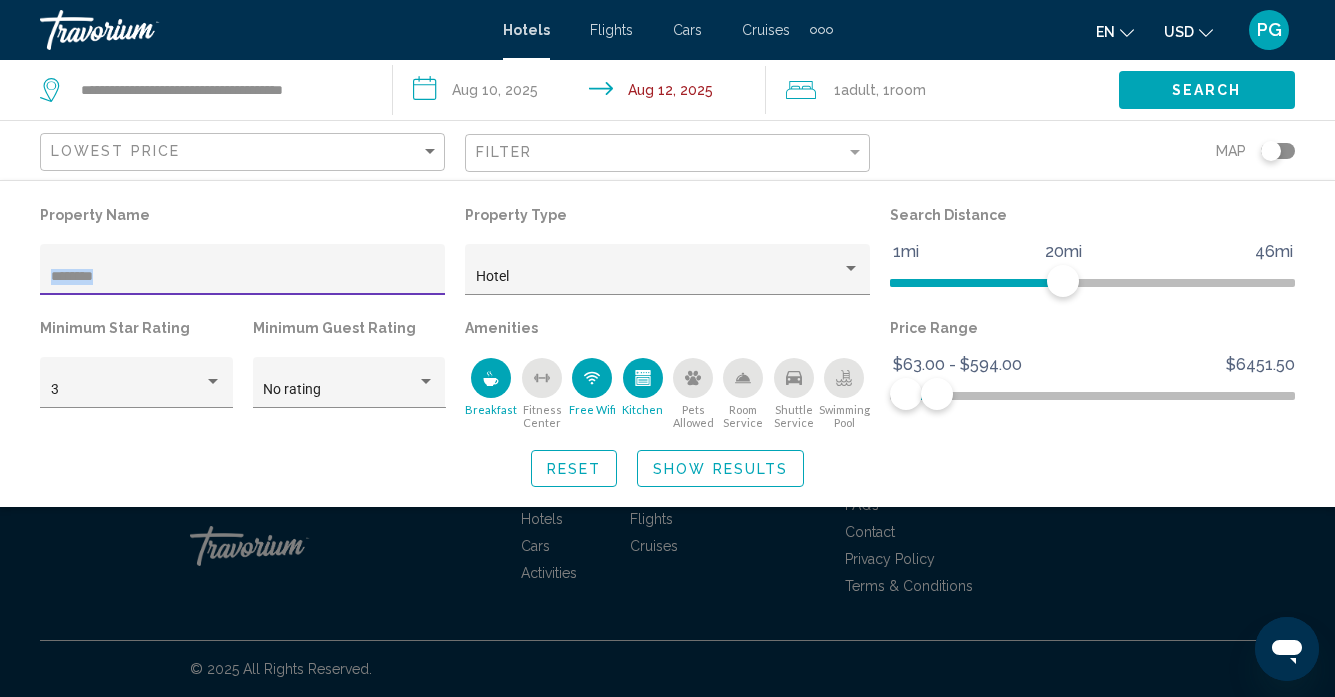 click on "********" 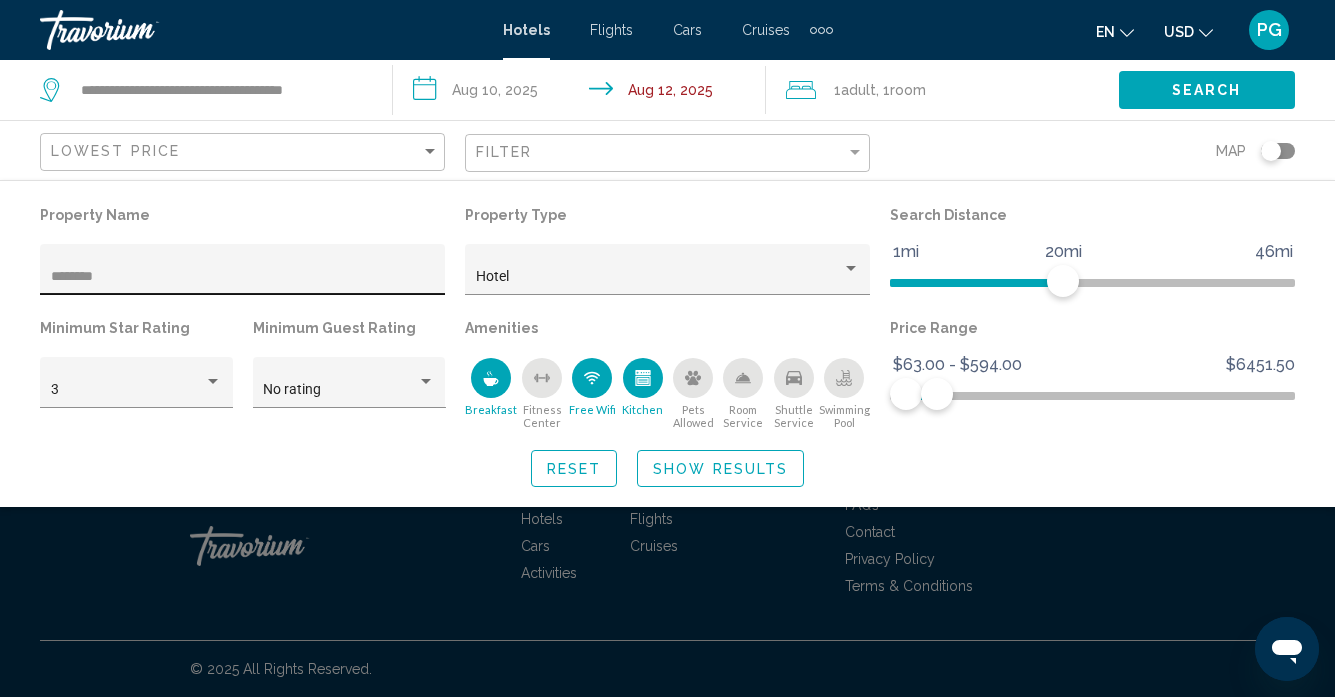 click on "********" 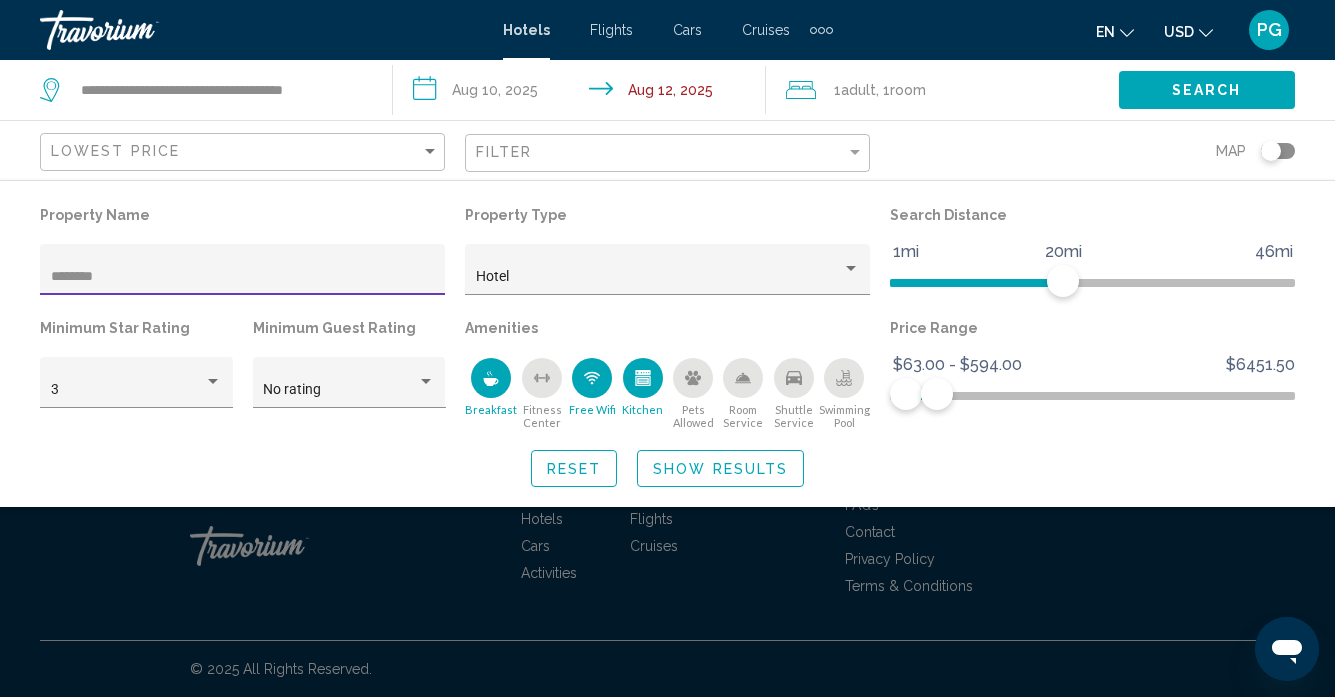 click on "********" at bounding box center [243, 277] 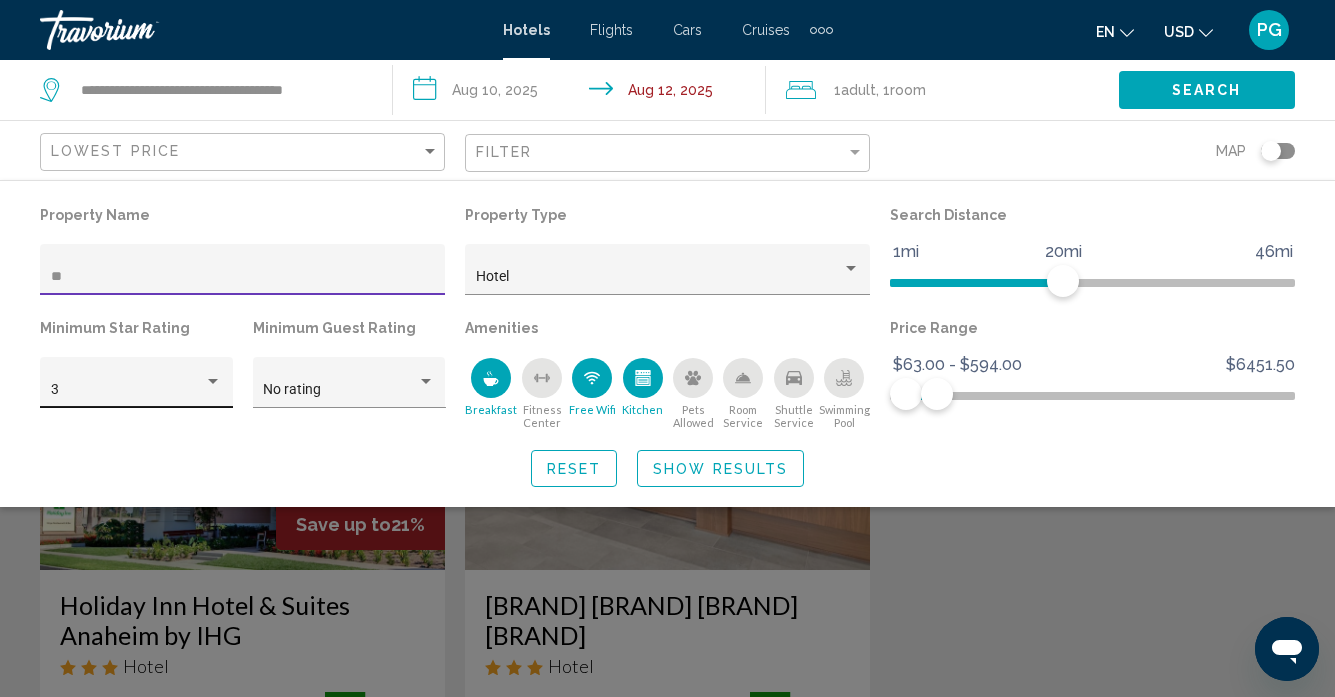type on "*" 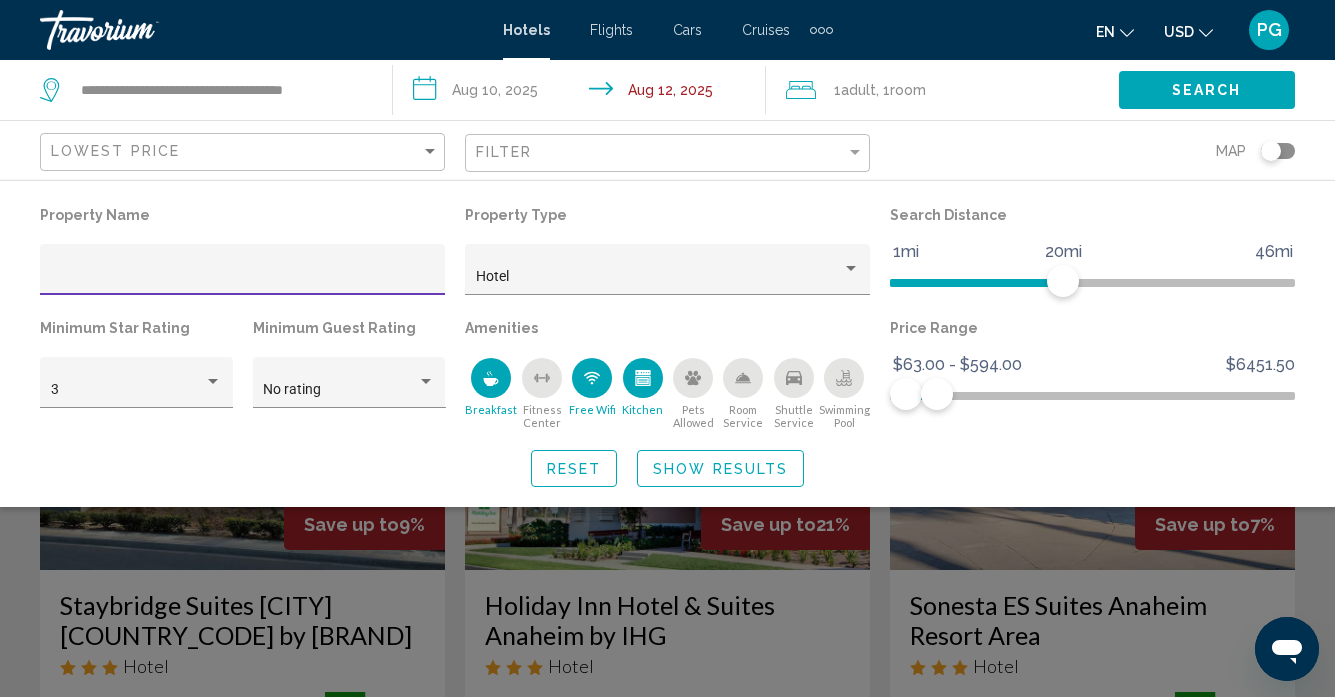 type 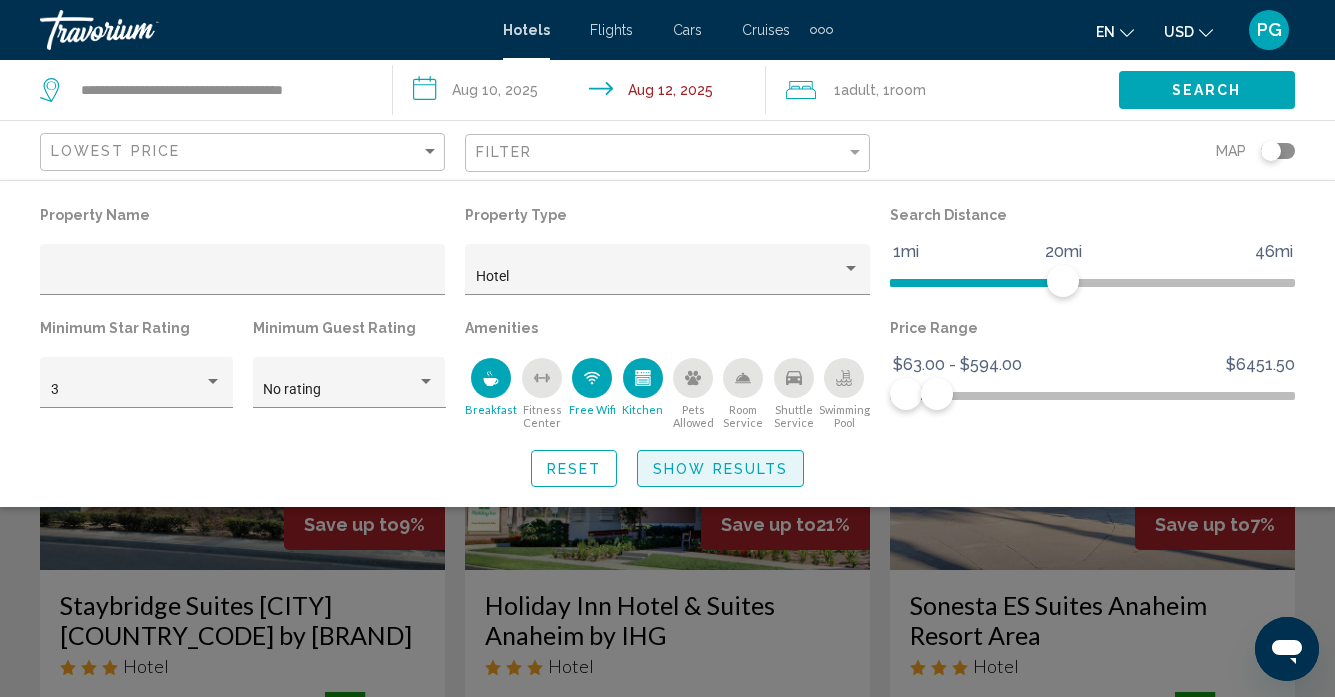 click on "Show Results" 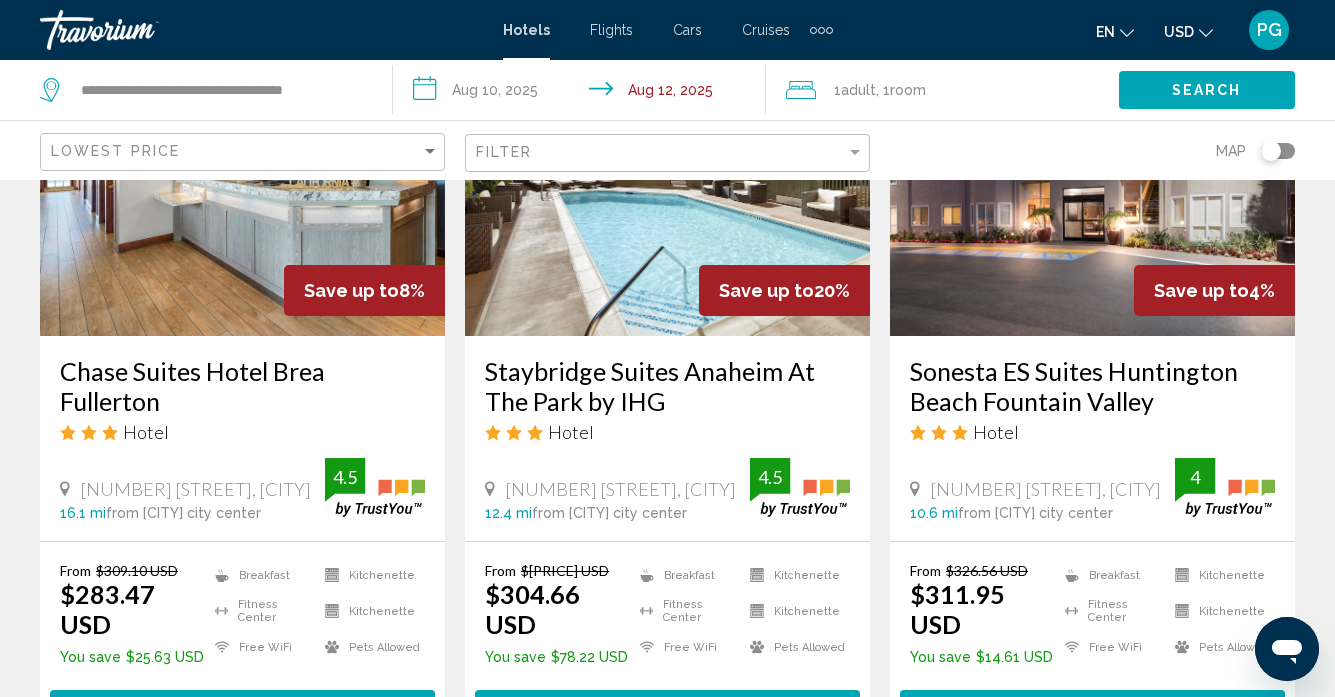 scroll, scrollTop: 1117, scrollLeft: 0, axis: vertical 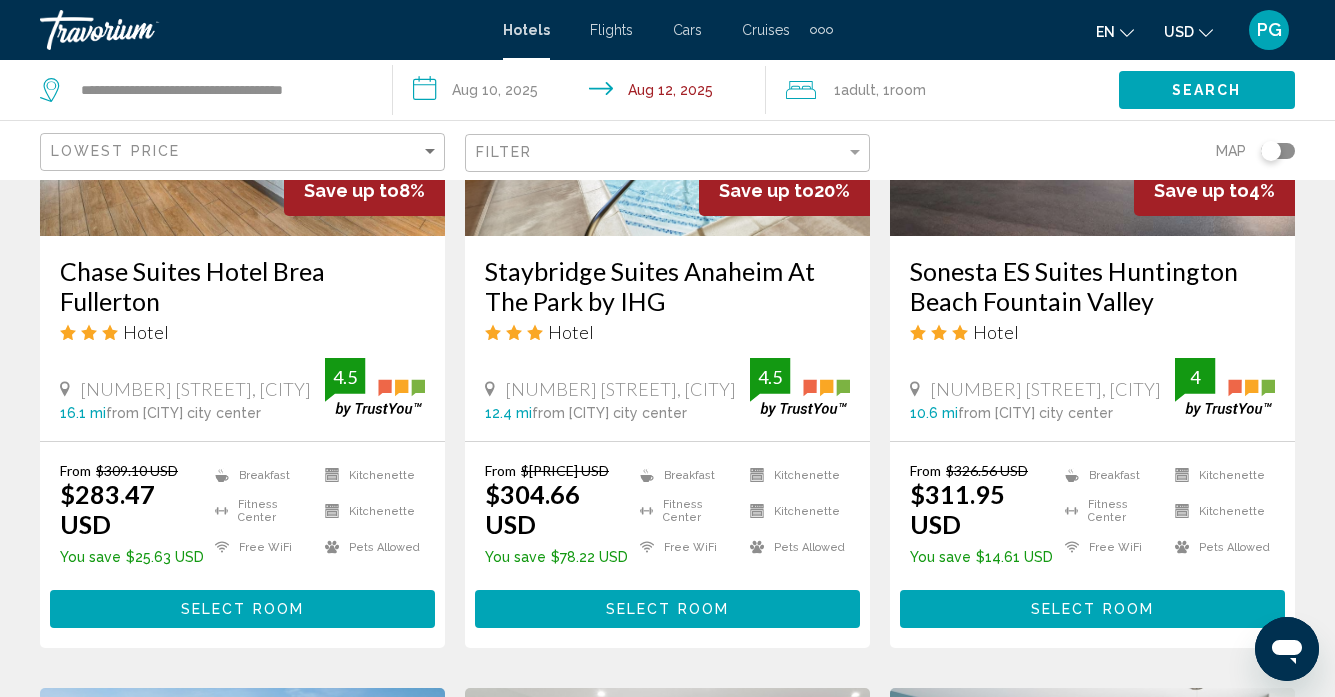 click on "Filter" 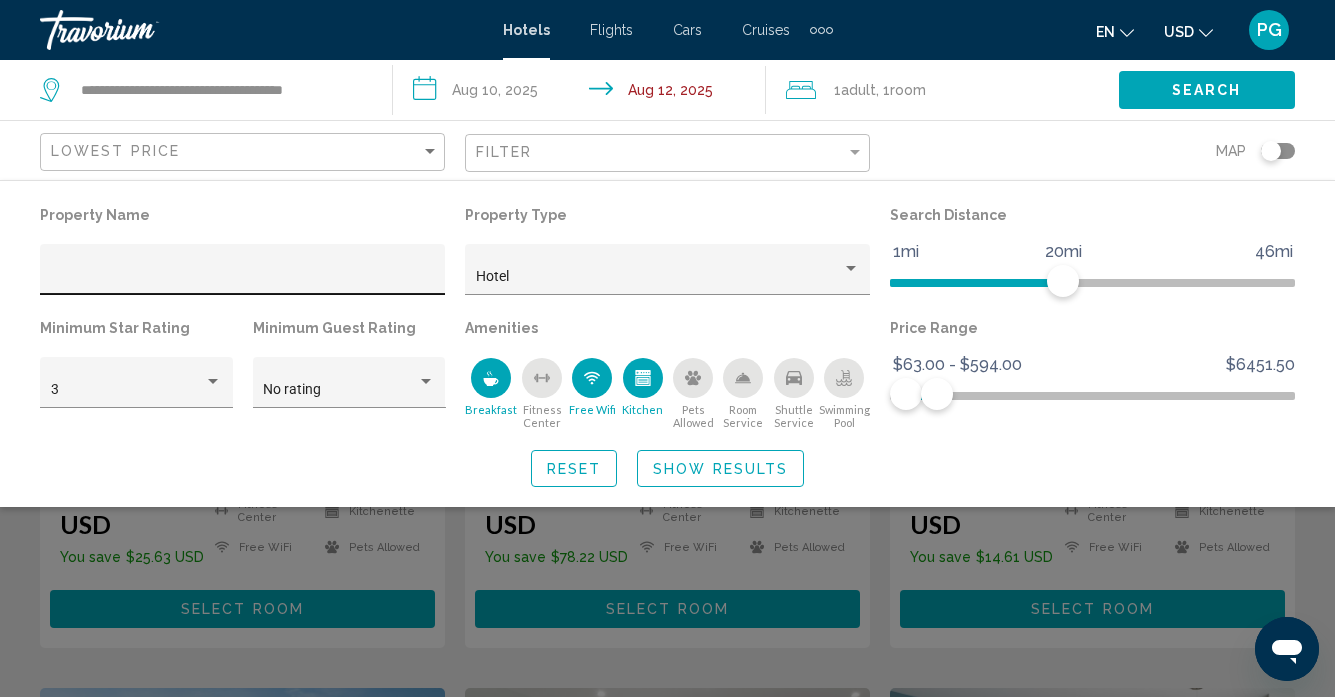 click 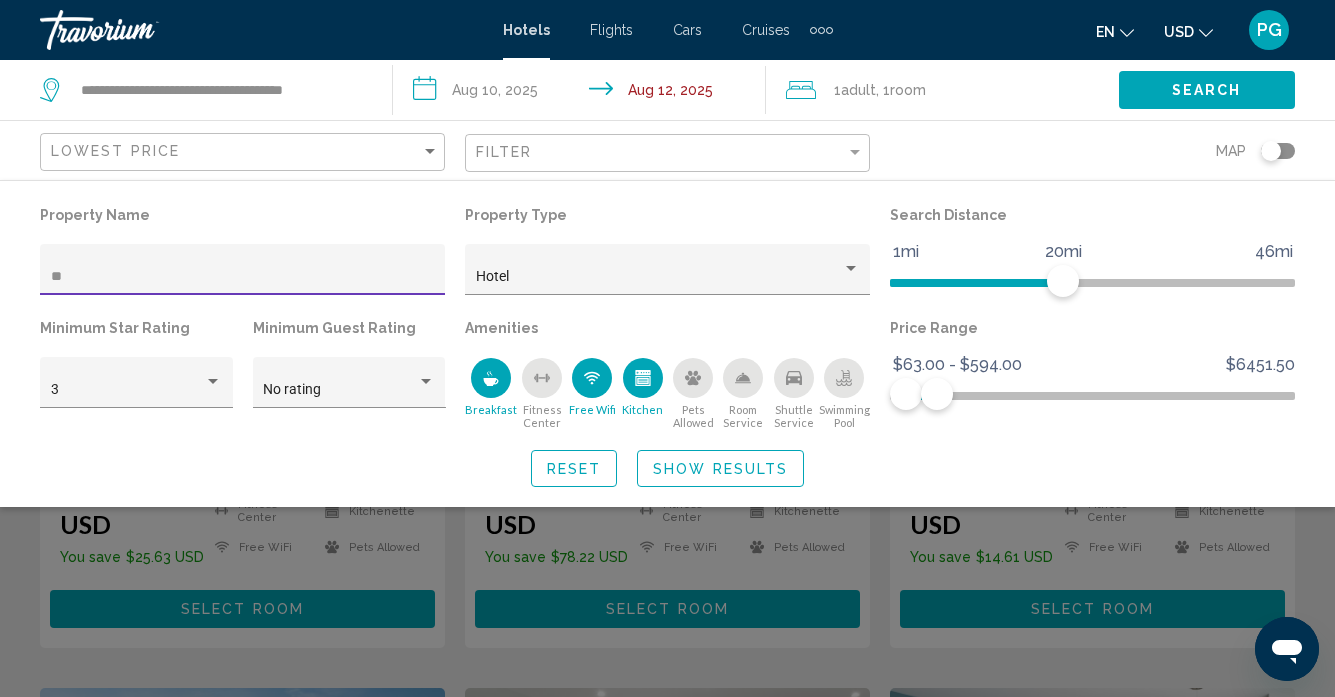 scroll, scrollTop: 0, scrollLeft: 0, axis: both 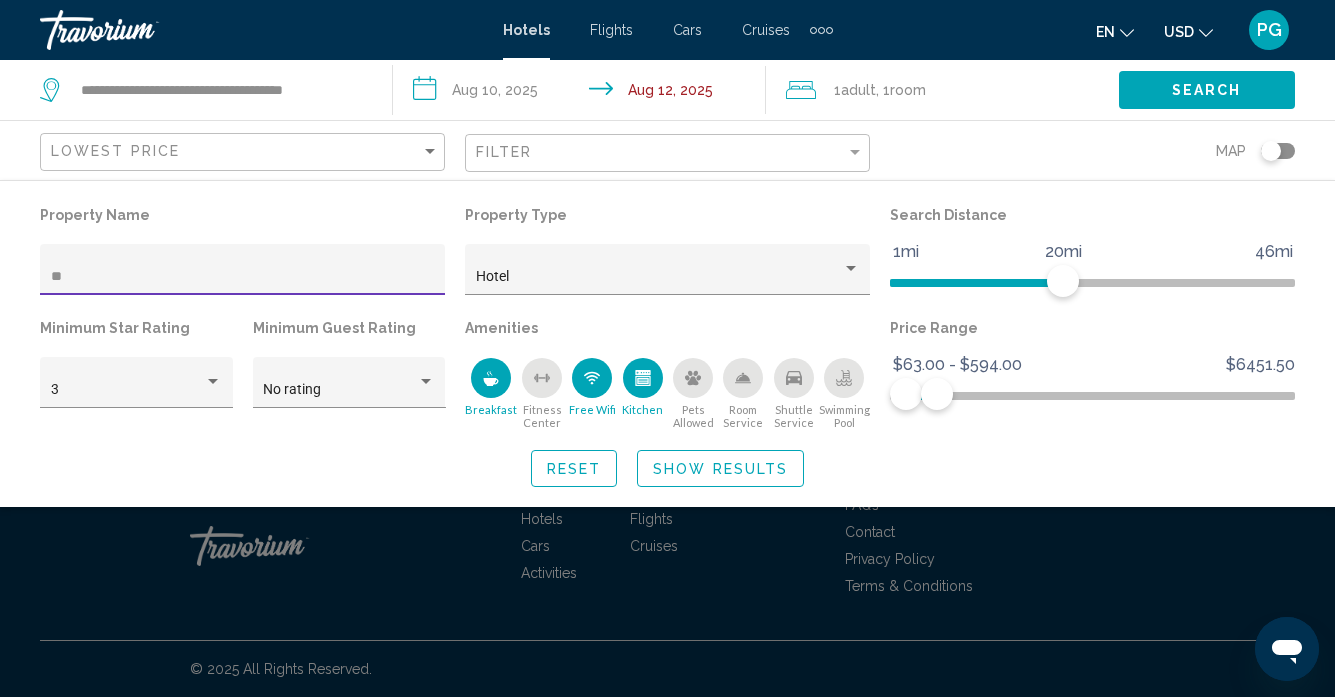 type on "*" 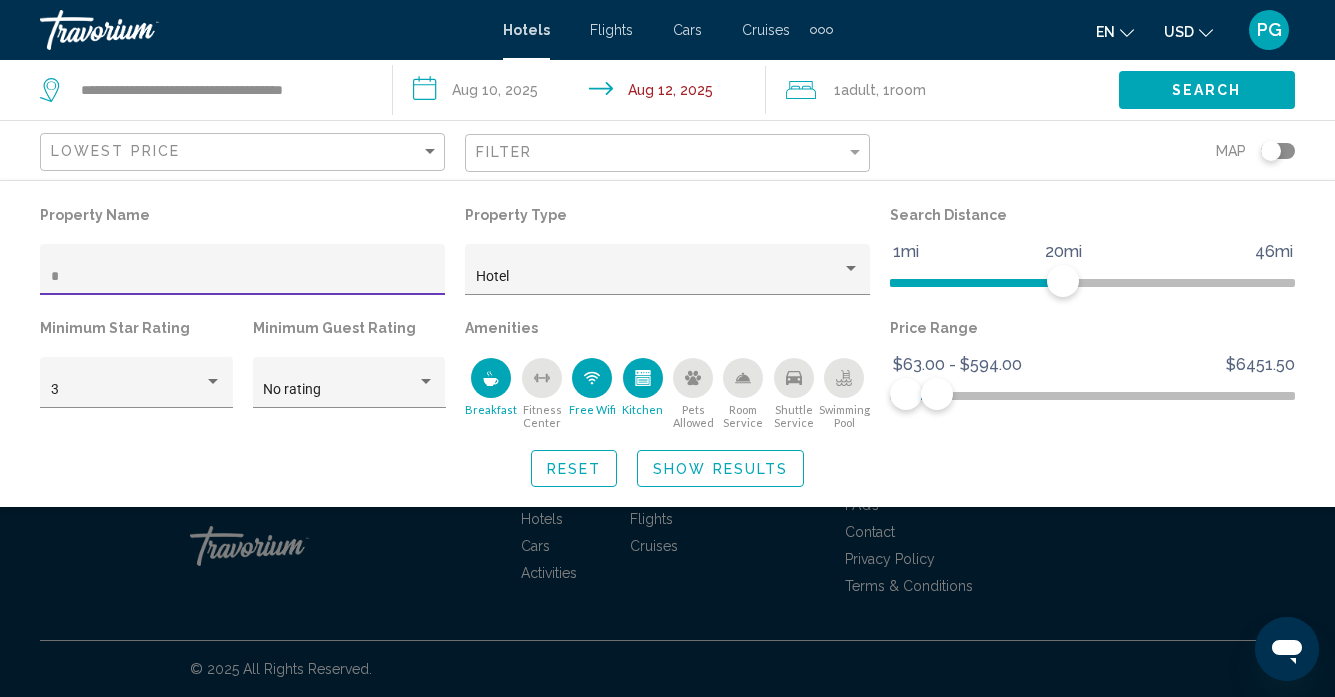 type 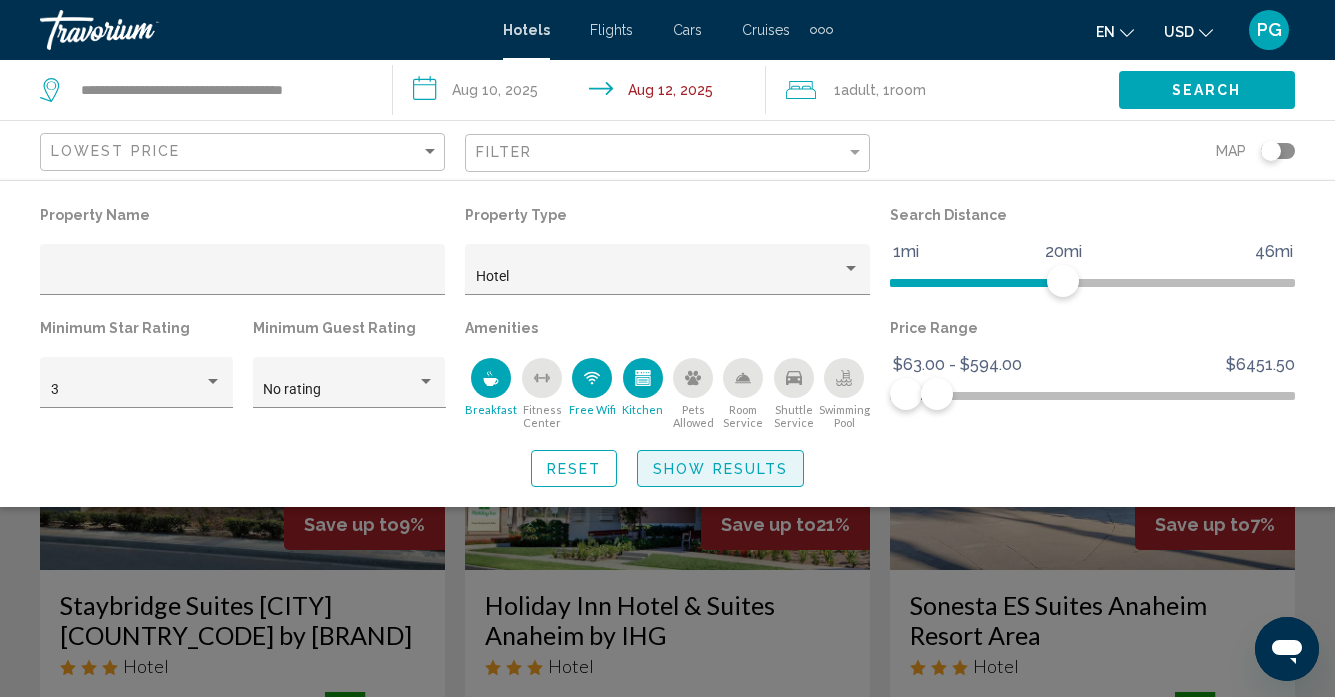click on "Show Results" 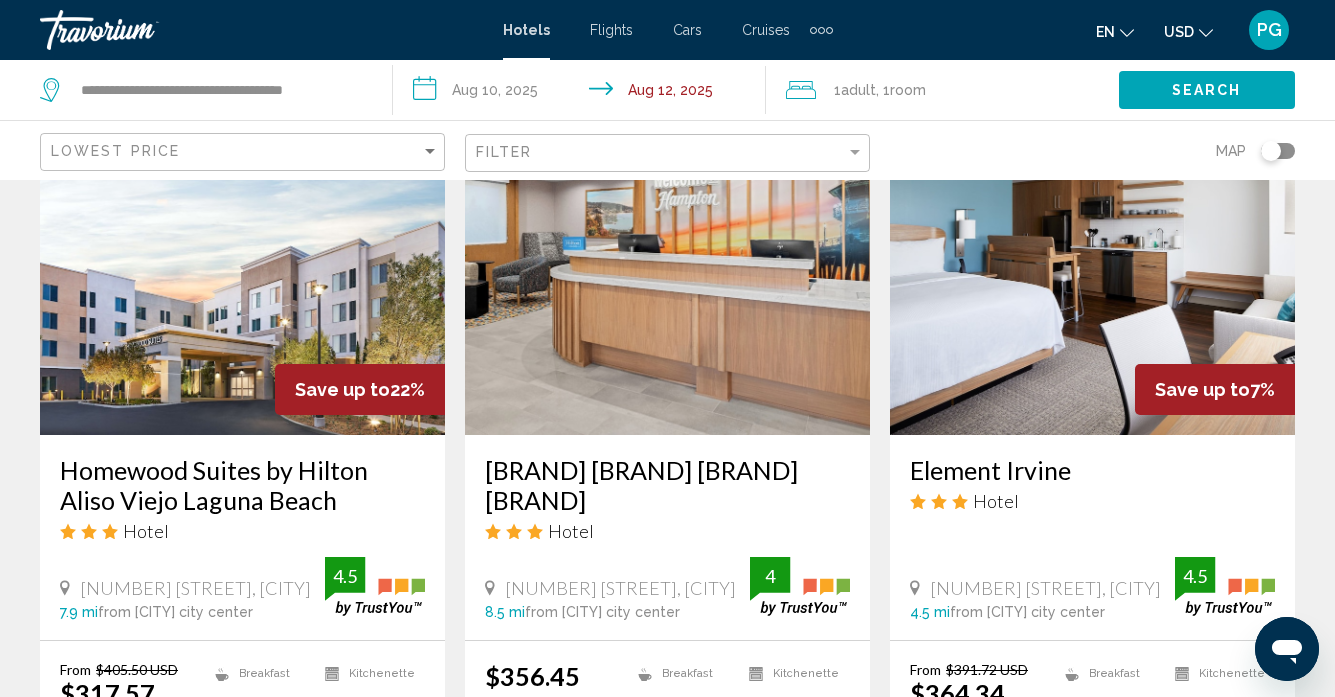 click at bounding box center [242, 275] 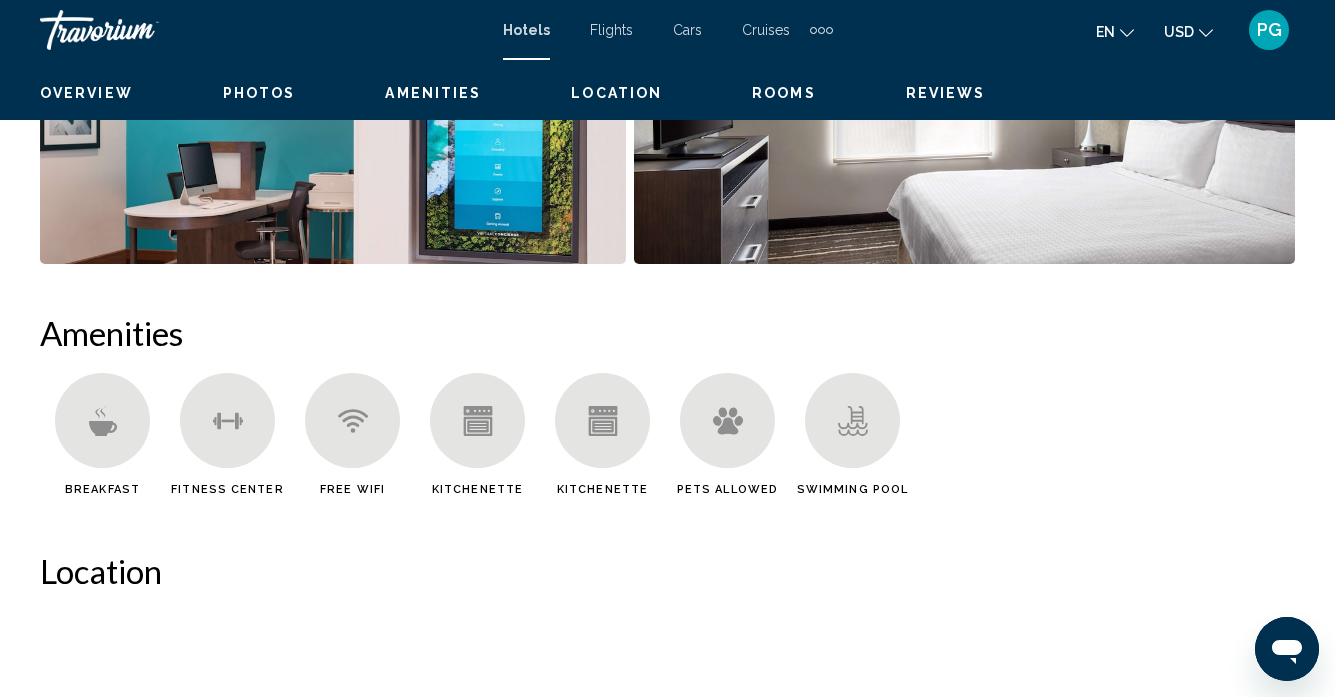 scroll, scrollTop: 186, scrollLeft: 0, axis: vertical 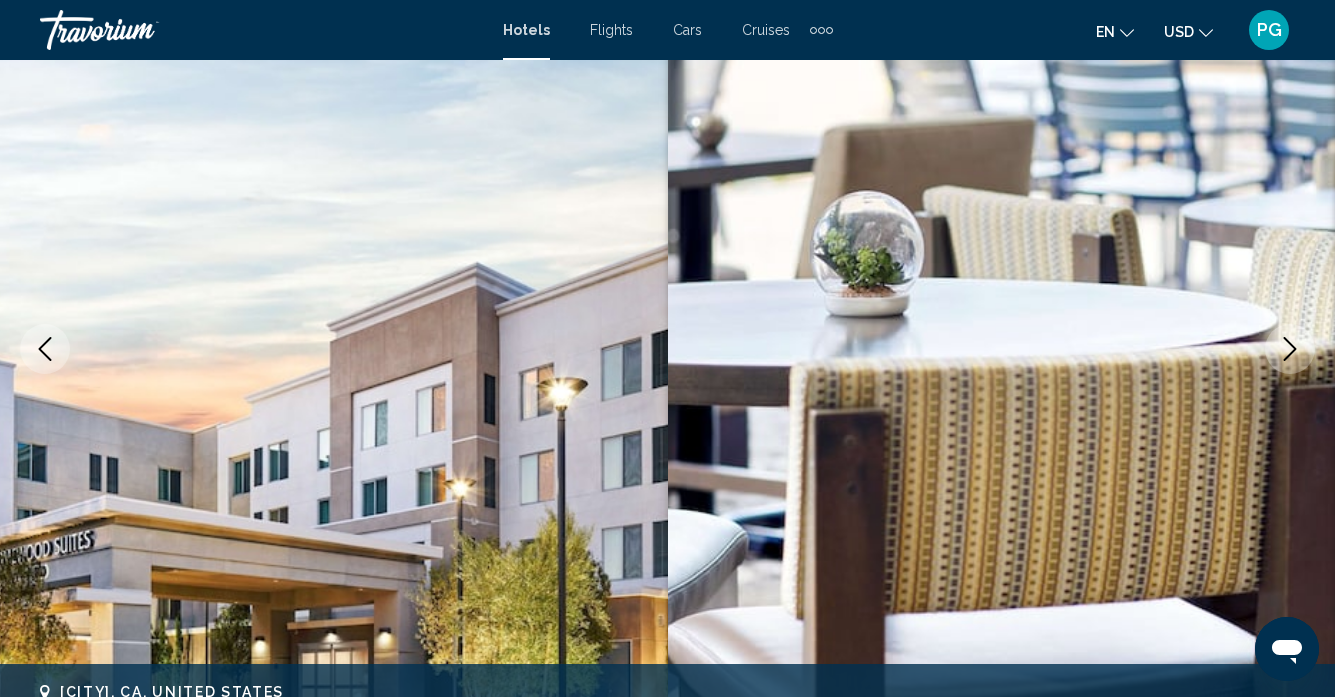 click 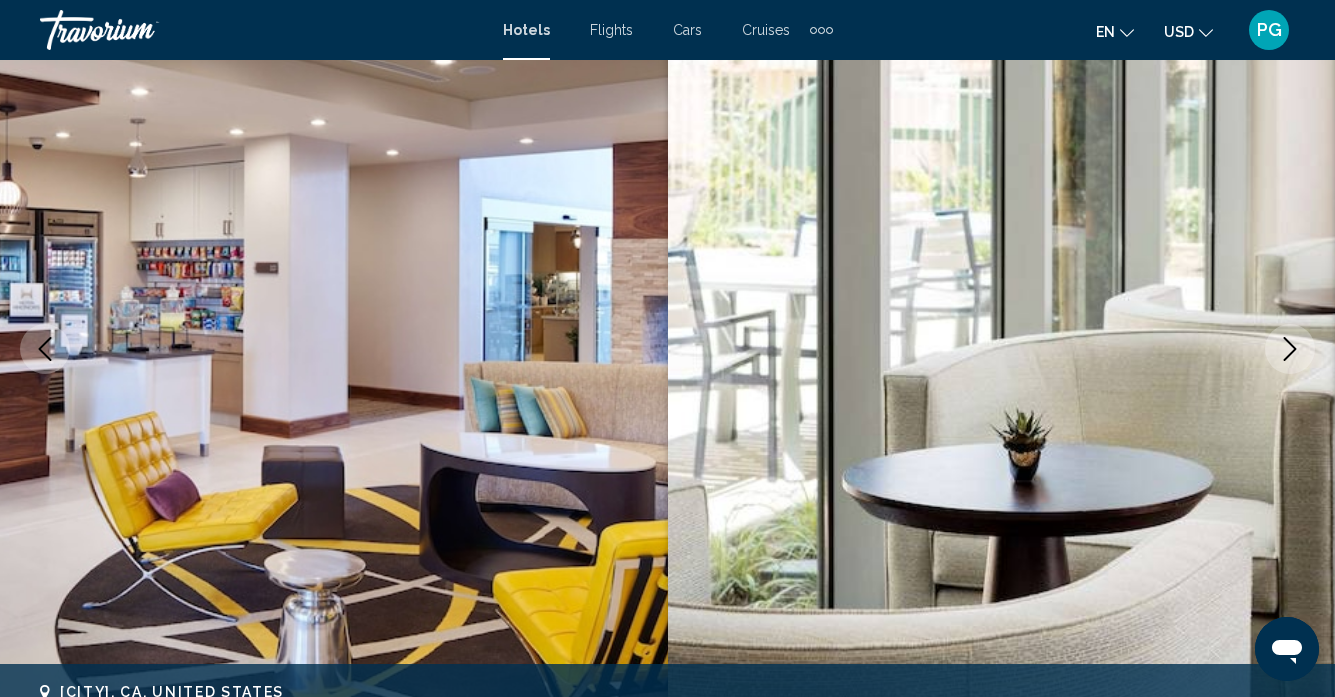 click 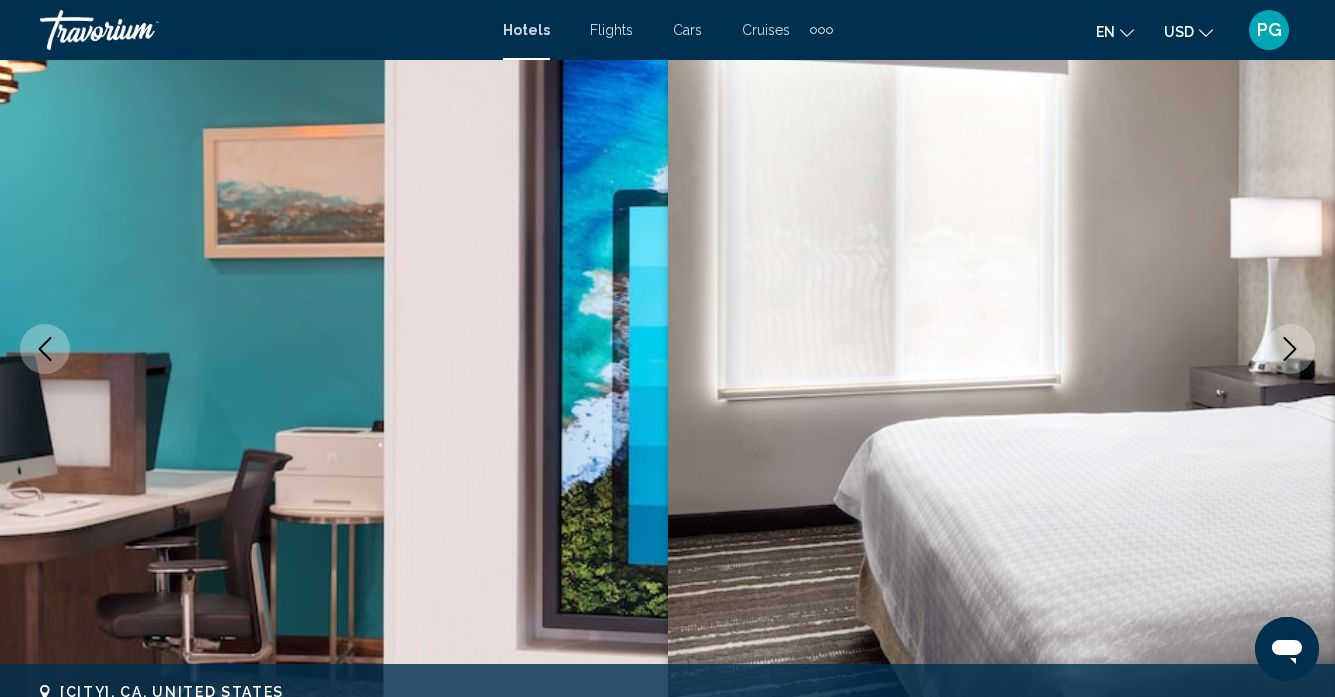 click 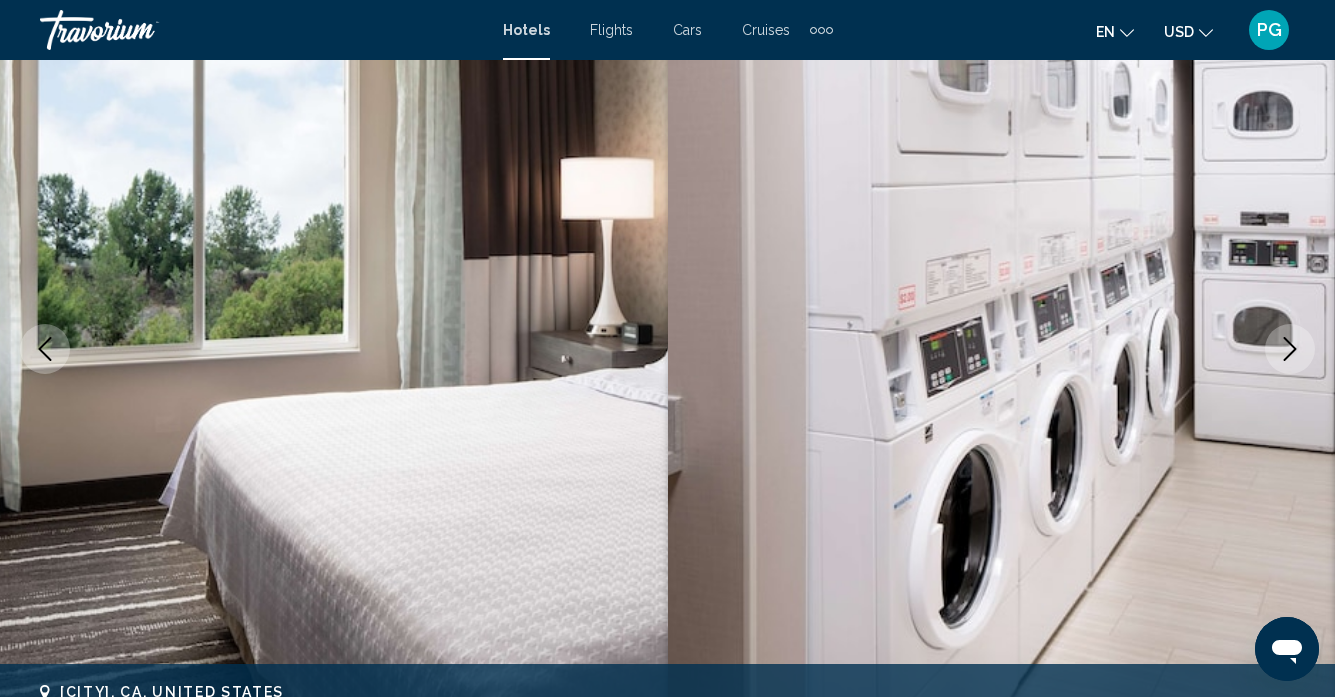 click 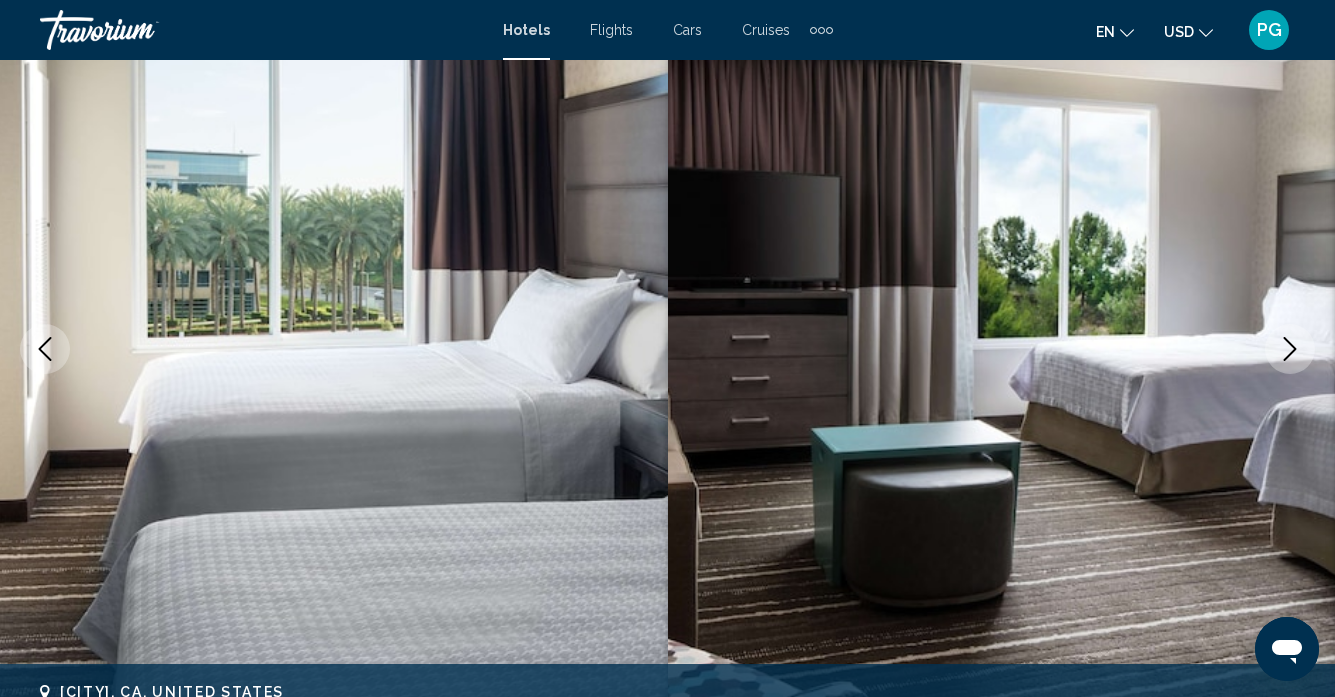 click 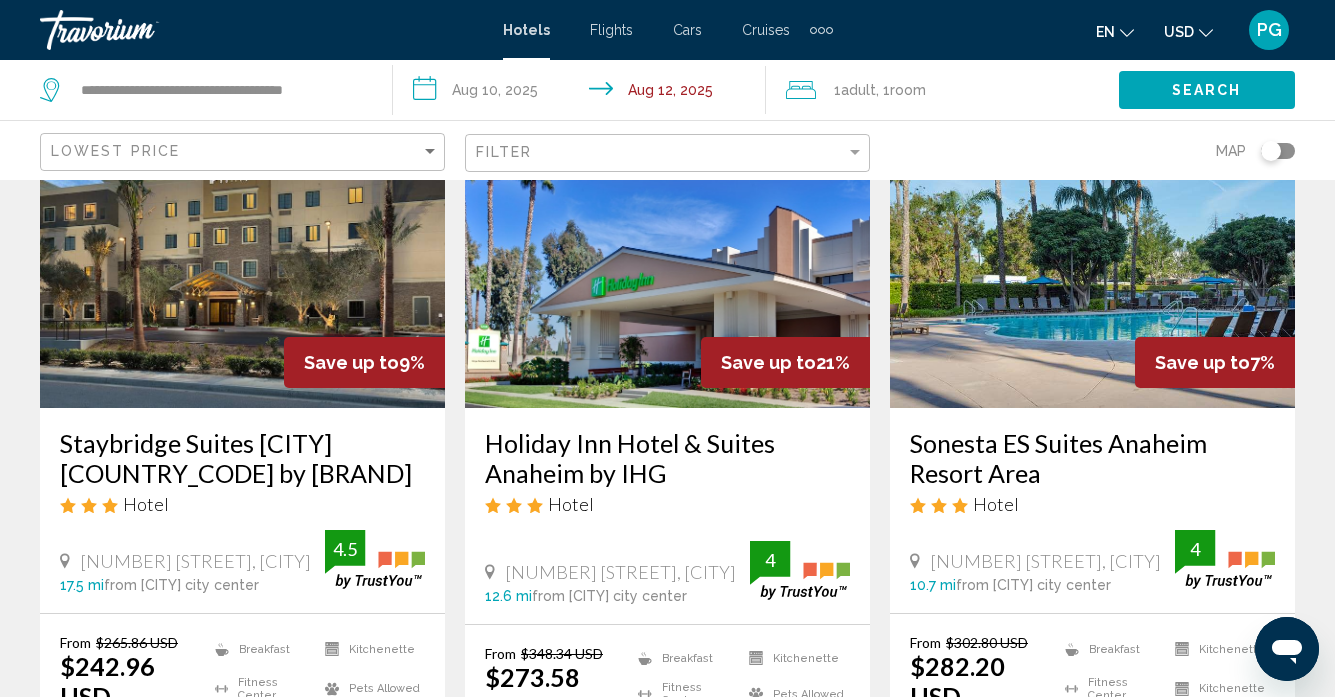 scroll, scrollTop: 0, scrollLeft: 0, axis: both 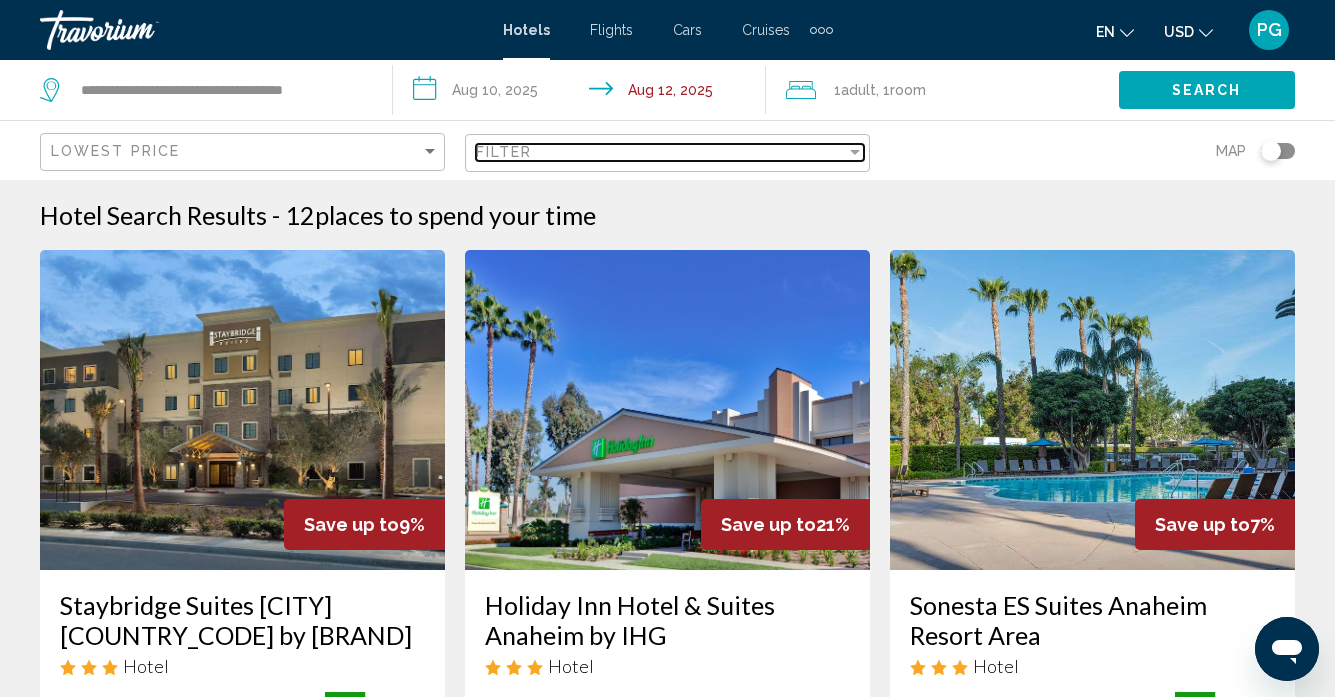 click on "Filter" at bounding box center (661, 152) 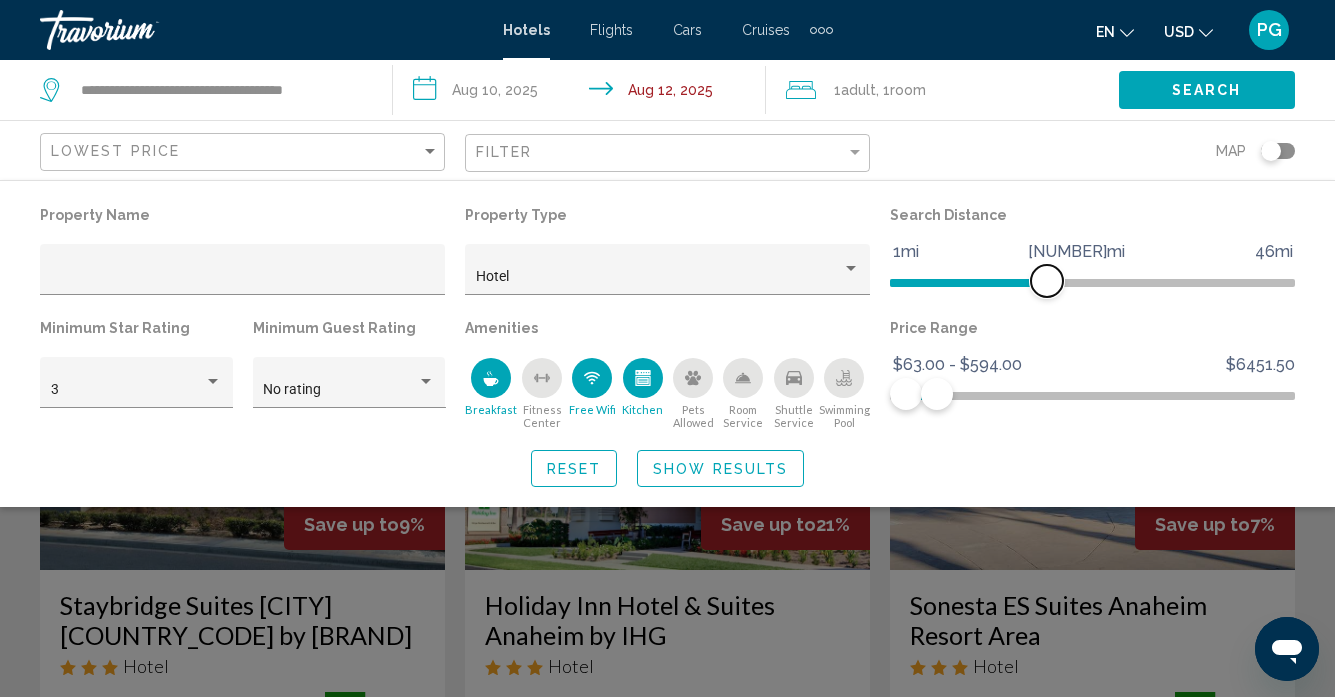 click on "1mi 46mi 18mi" 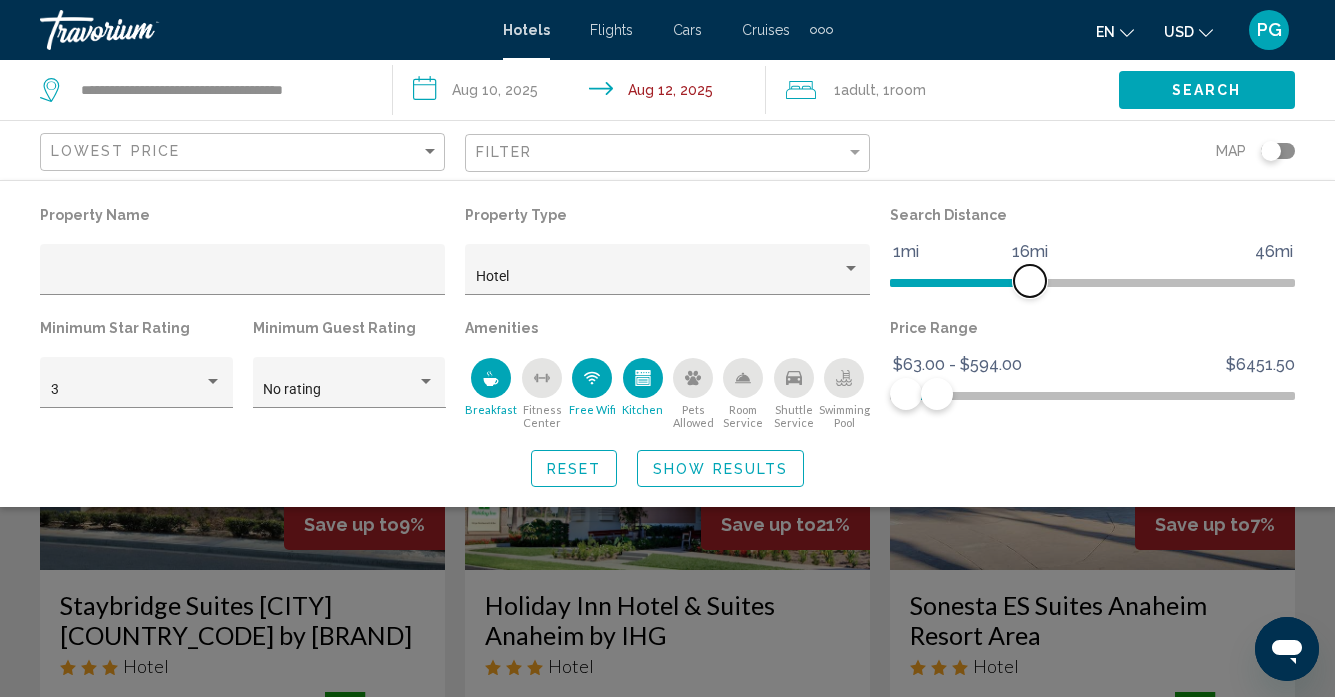 drag, startPoint x: 1043, startPoint y: 278, endPoint x: 1031, endPoint y: 277, distance: 12.0415945 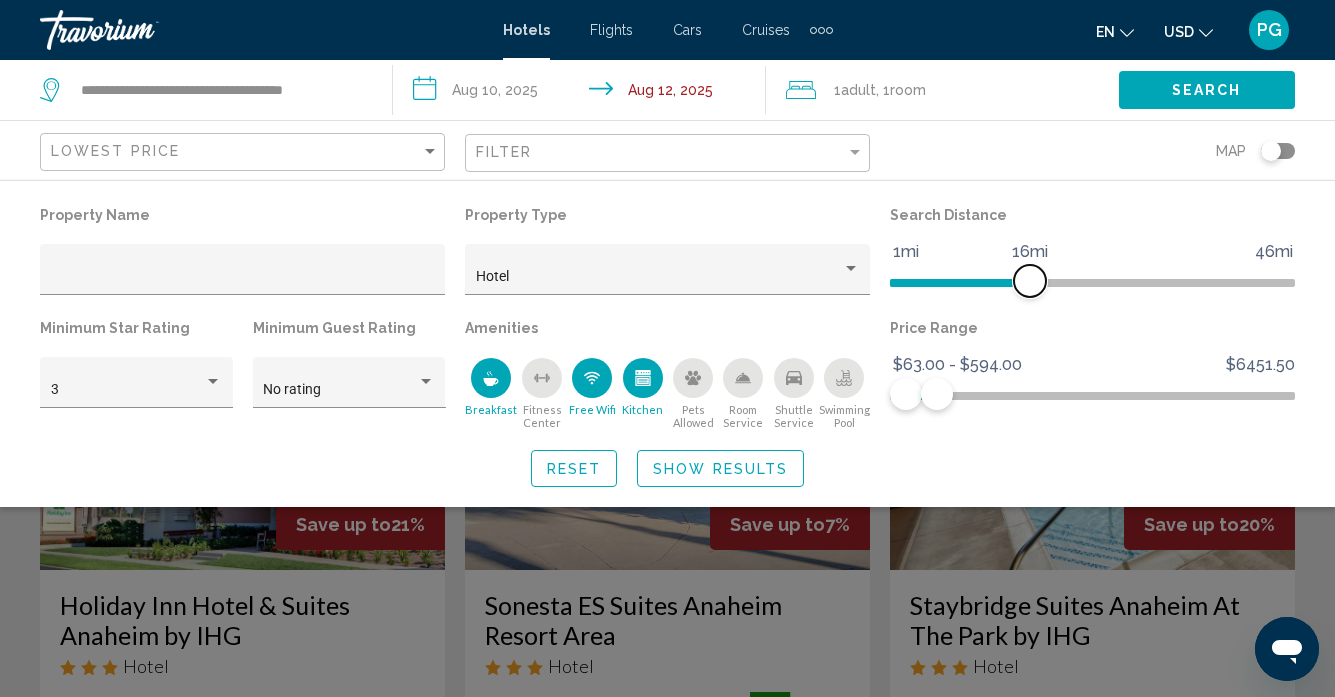 drag, startPoint x: 1031, startPoint y: 277, endPoint x: 1014, endPoint y: 277, distance: 17 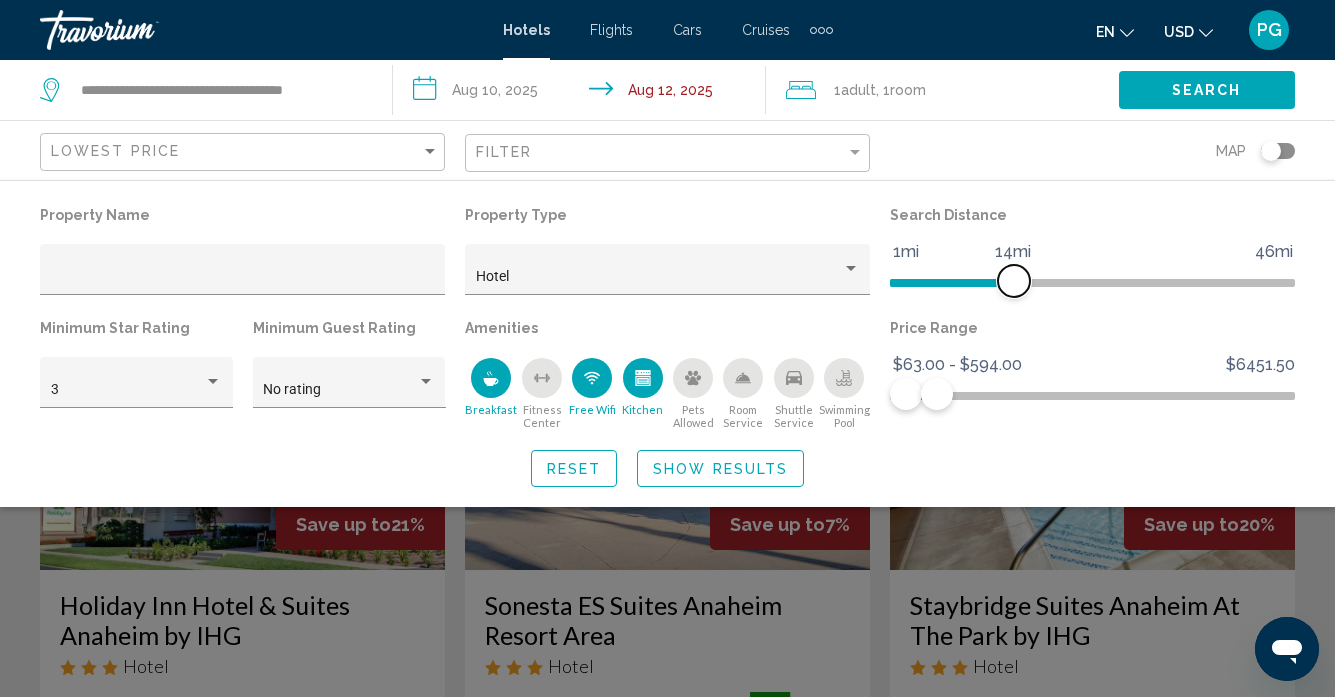 drag, startPoint x: 1014, startPoint y: 277, endPoint x: 994, endPoint y: 277, distance: 20 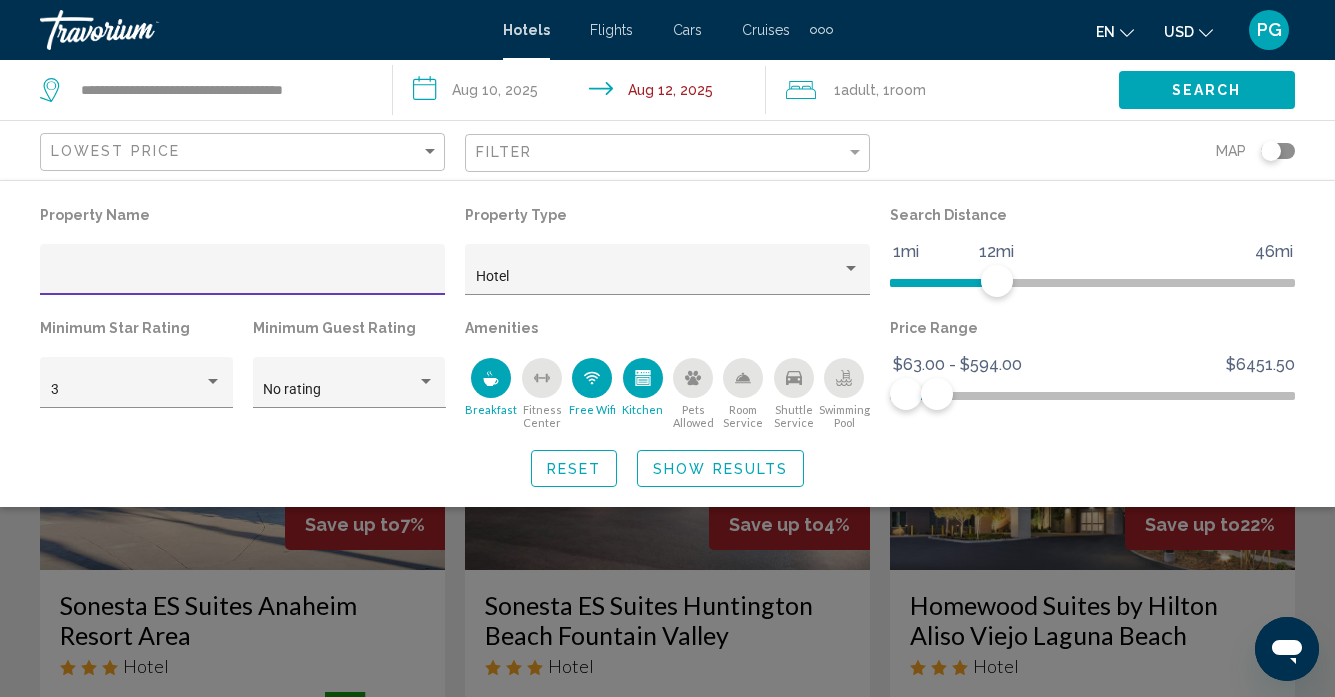 click at bounding box center (243, 277) 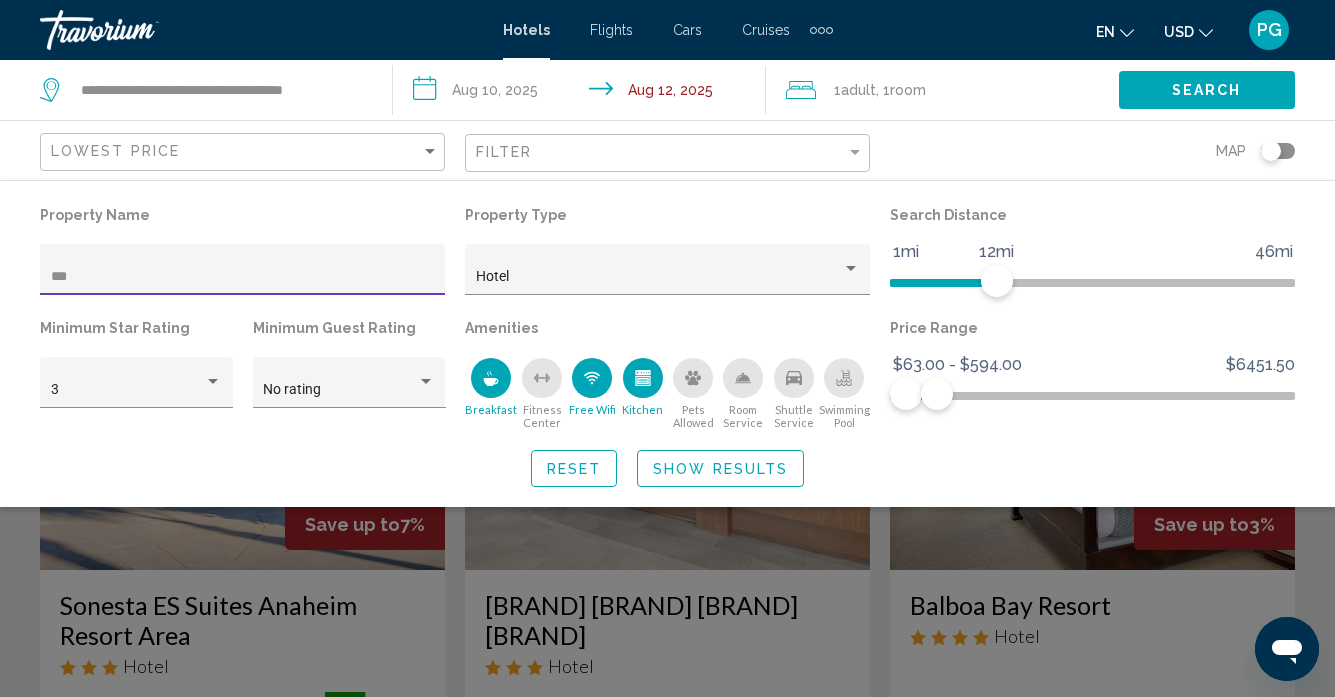 type on "***" 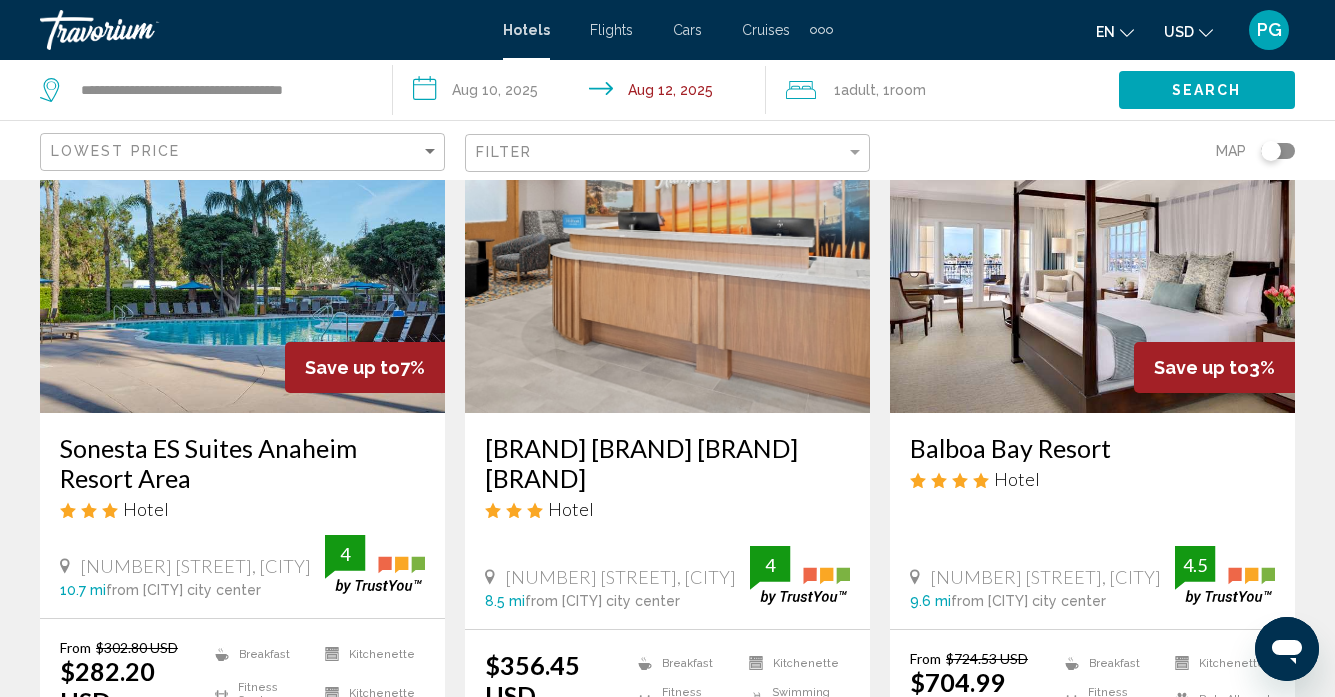 scroll, scrollTop: 188, scrollLeft: 0, axis: vertical 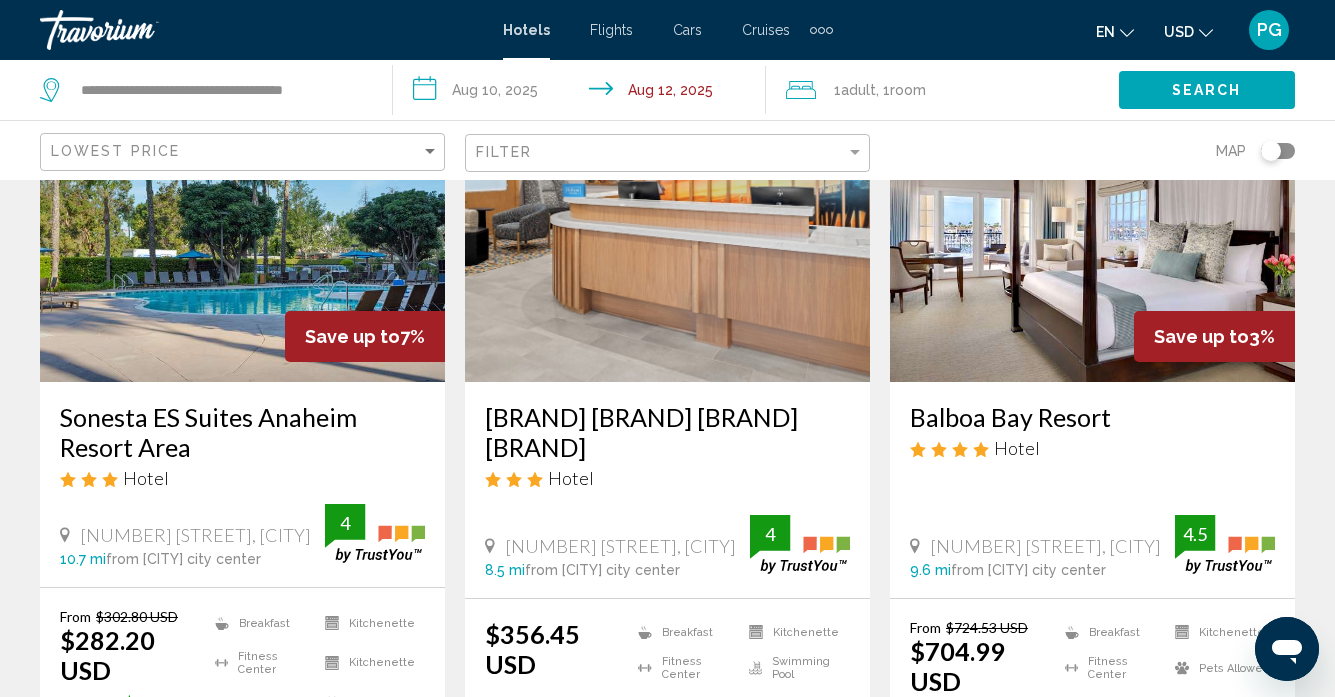 click at bounding box center [242, 222] 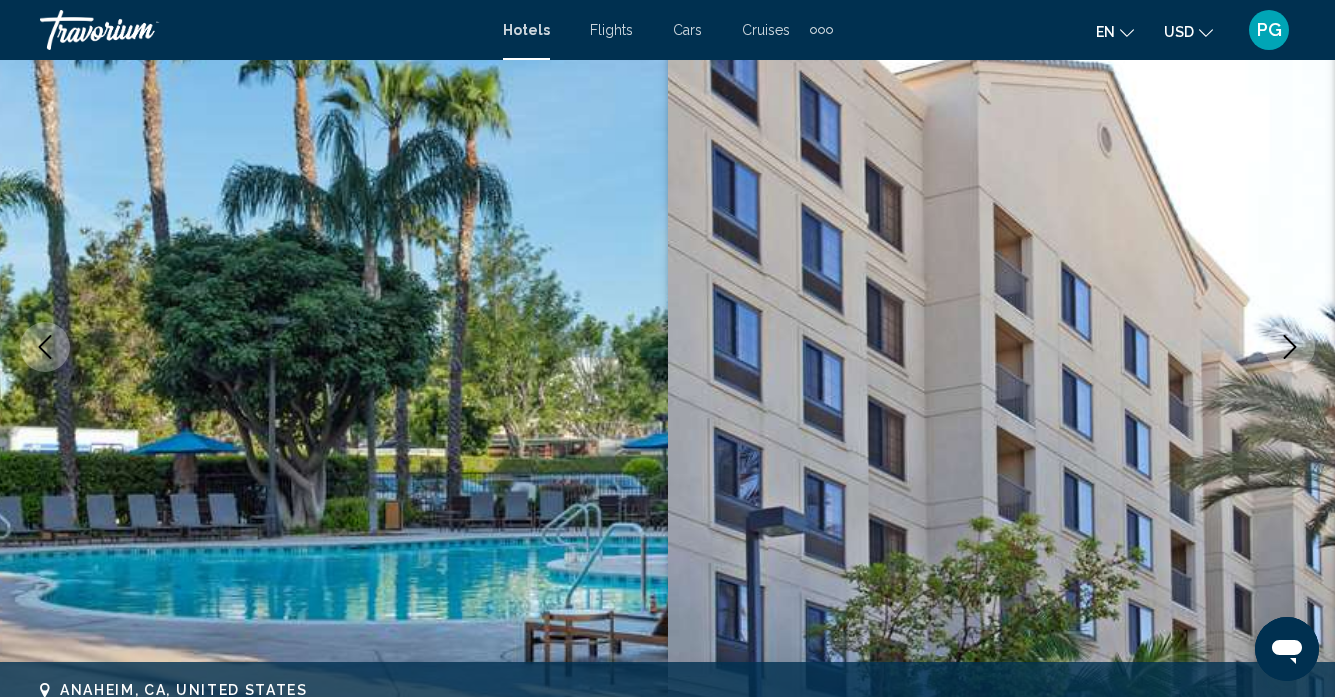 scroll, scrollTop: 186, scrollLeft: 0, axis: vertical 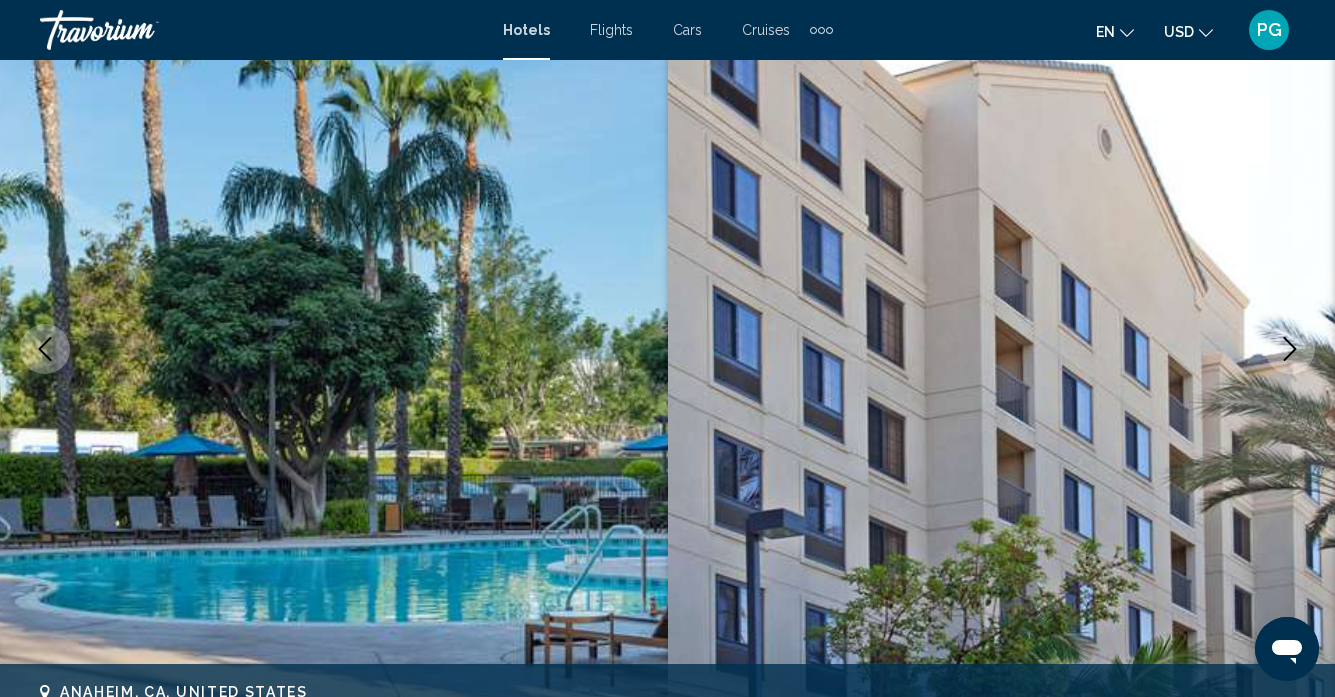 click 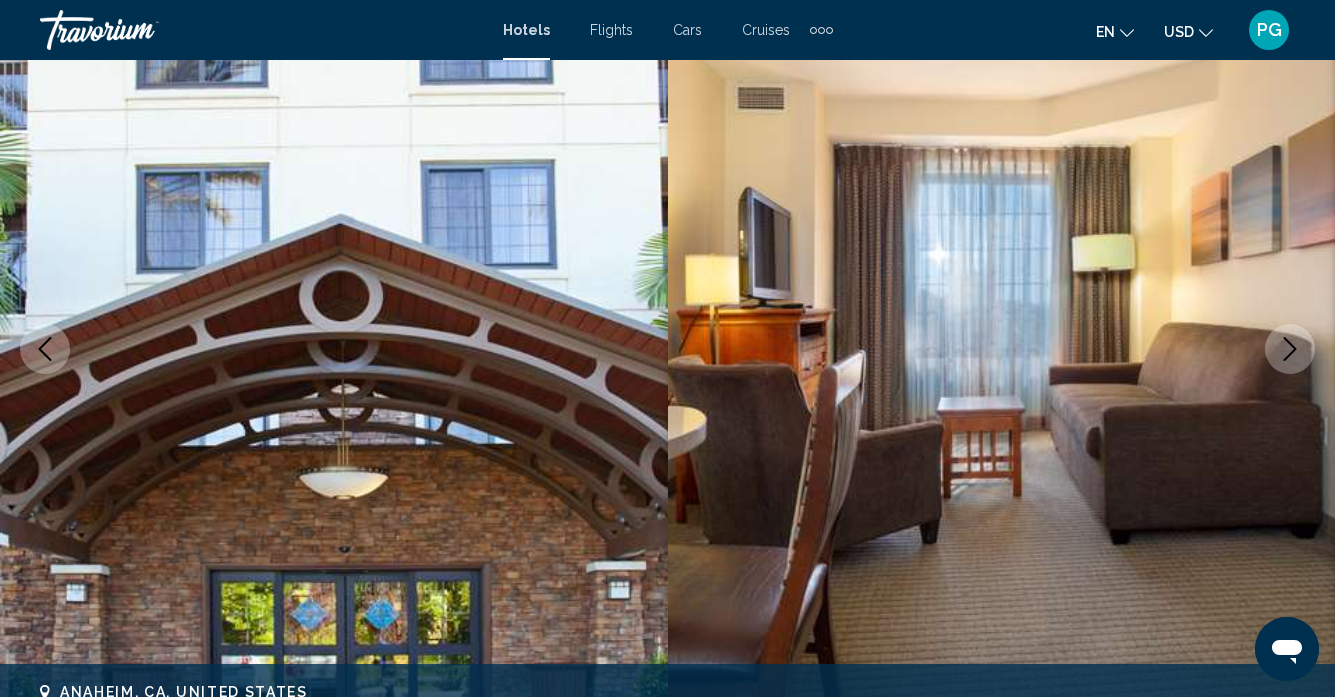 click 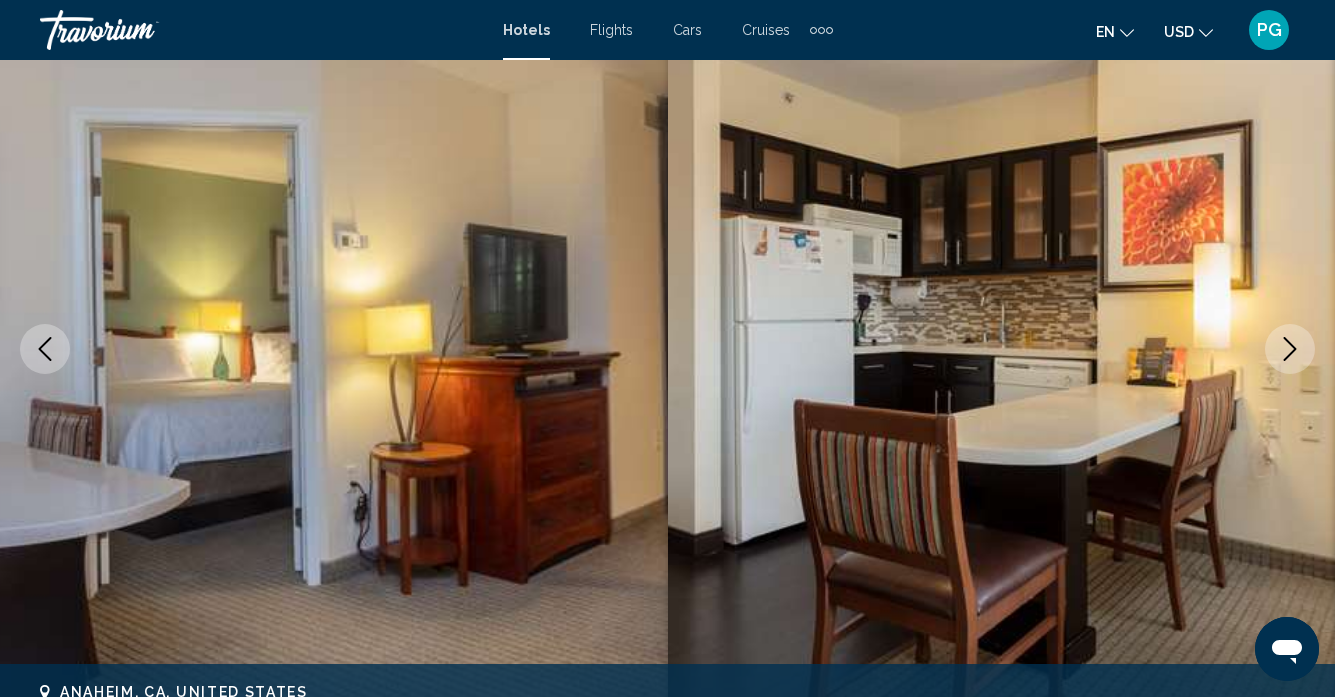 click 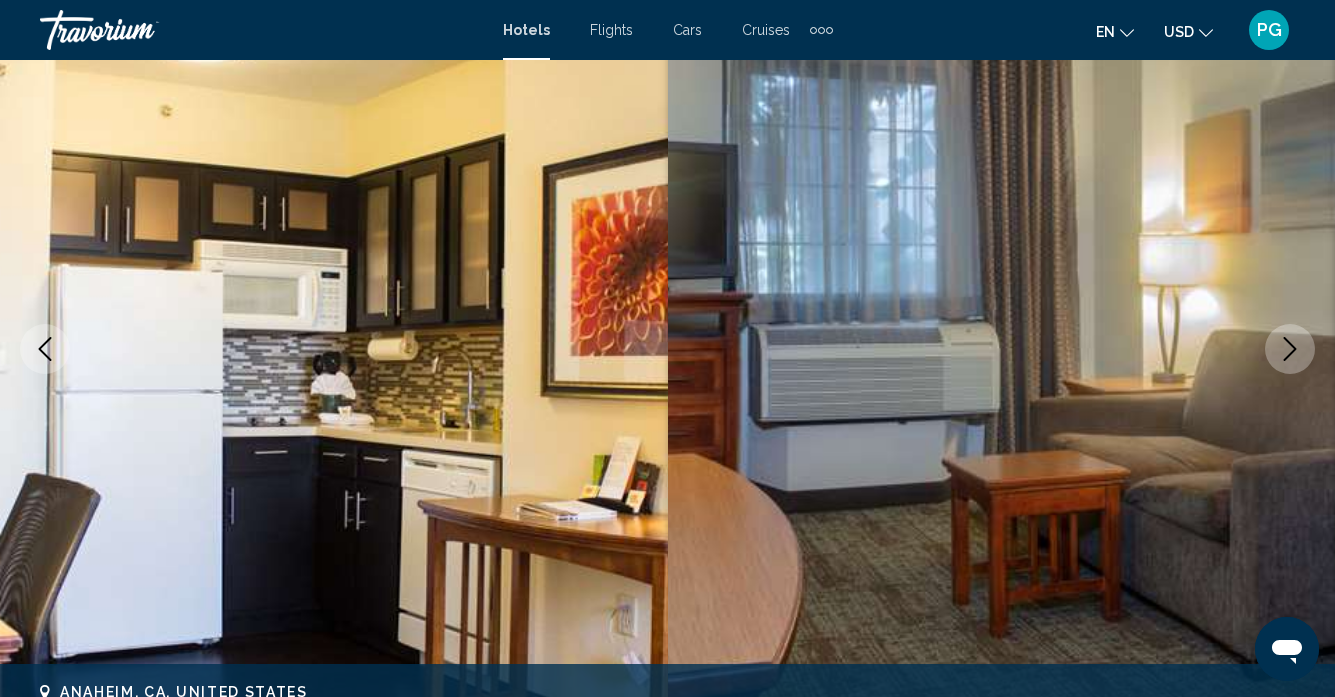 click 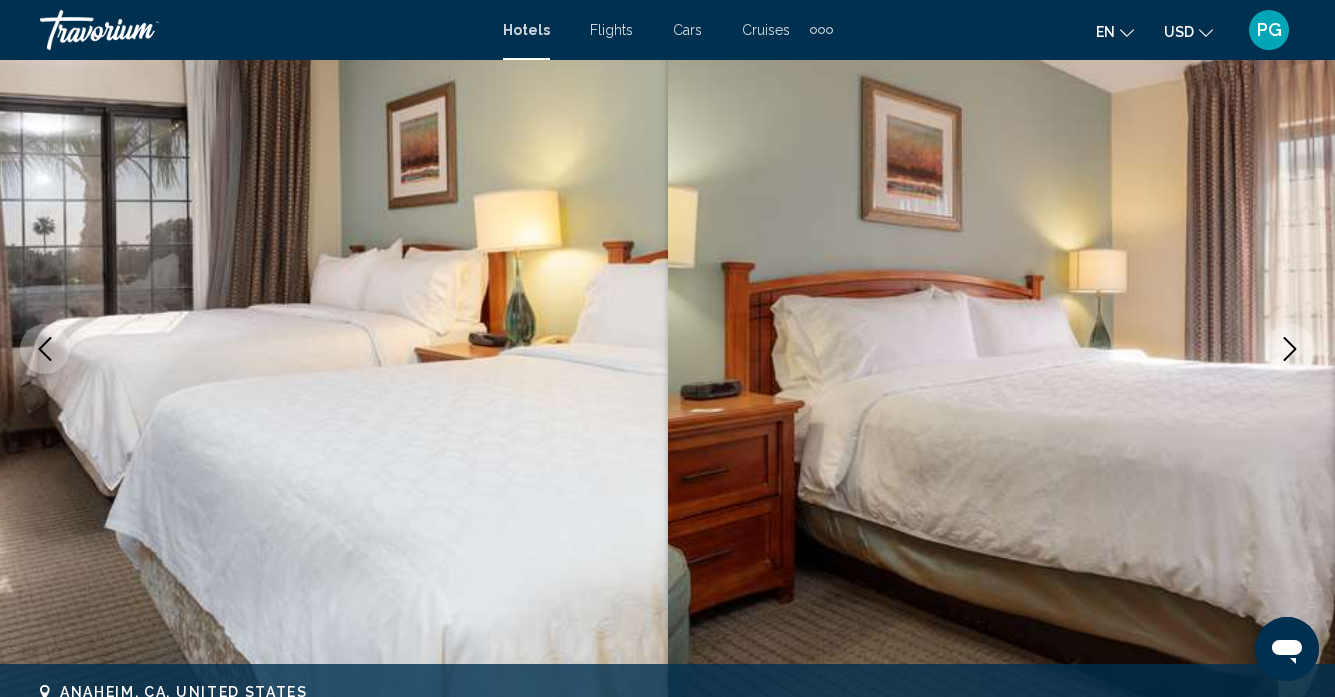 click 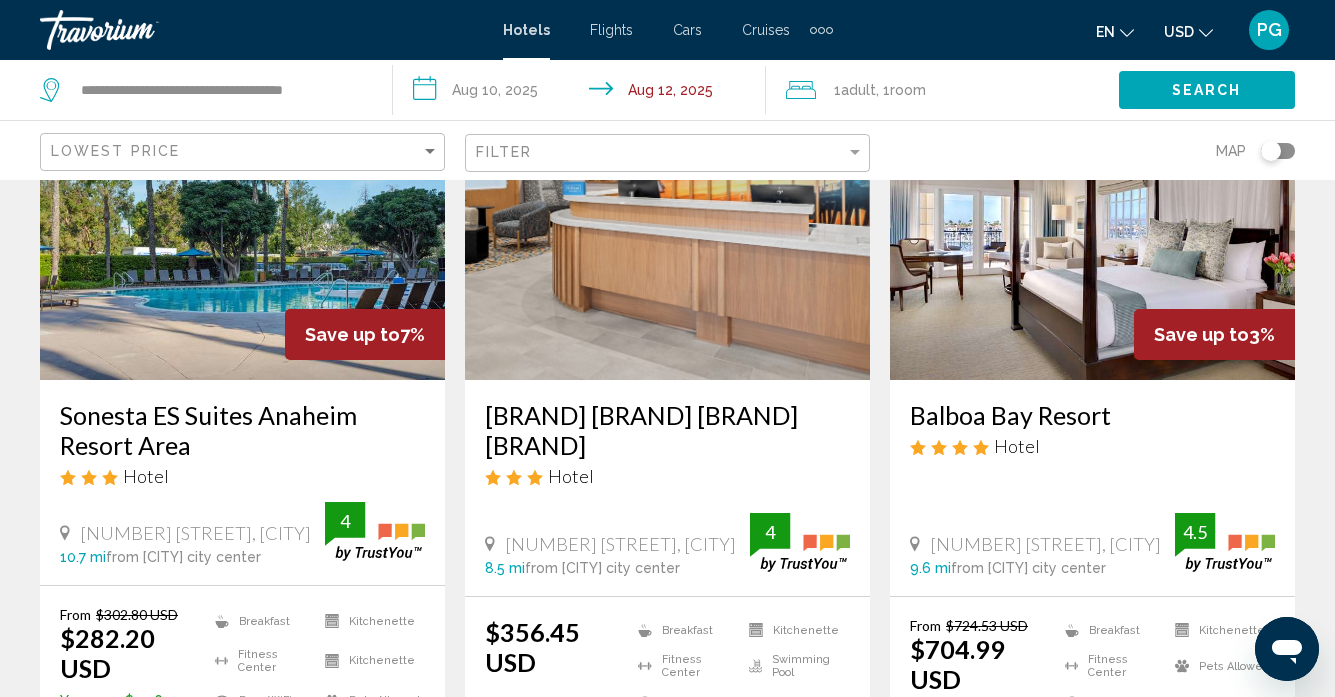 scroll, scrollTop: 0, scrollLeft: 0, axis: both 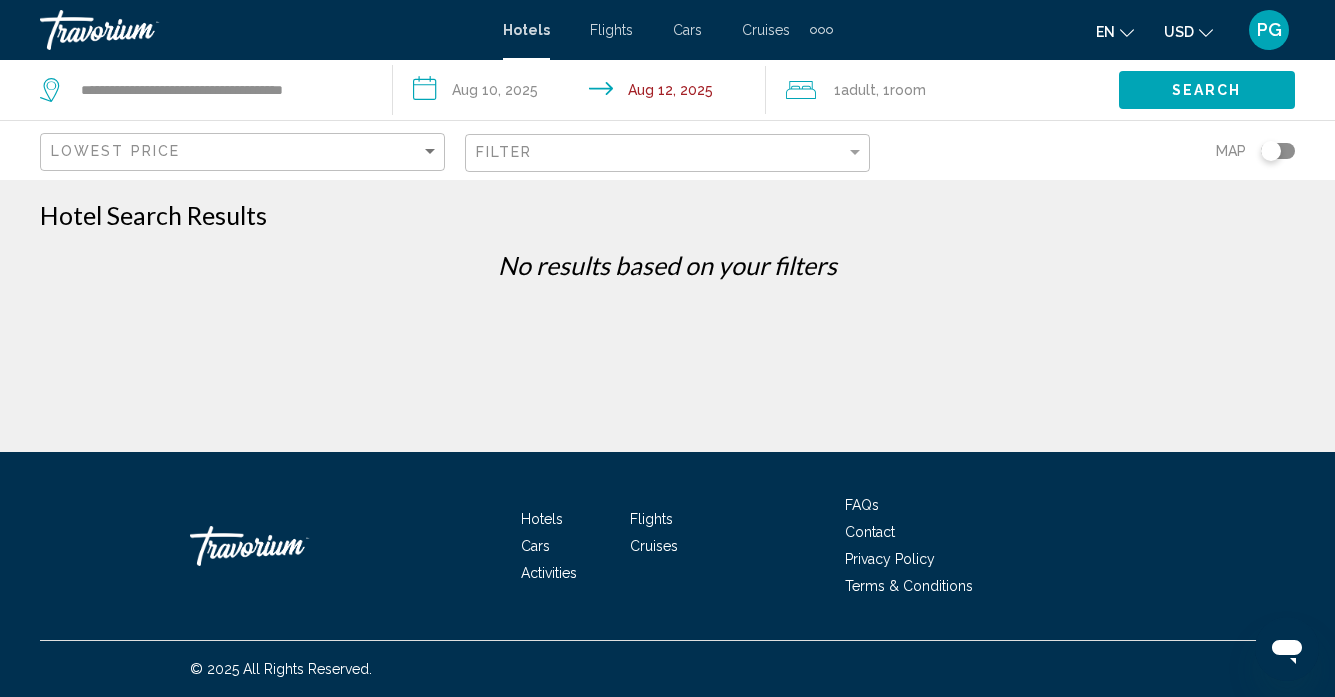click on "Filter" 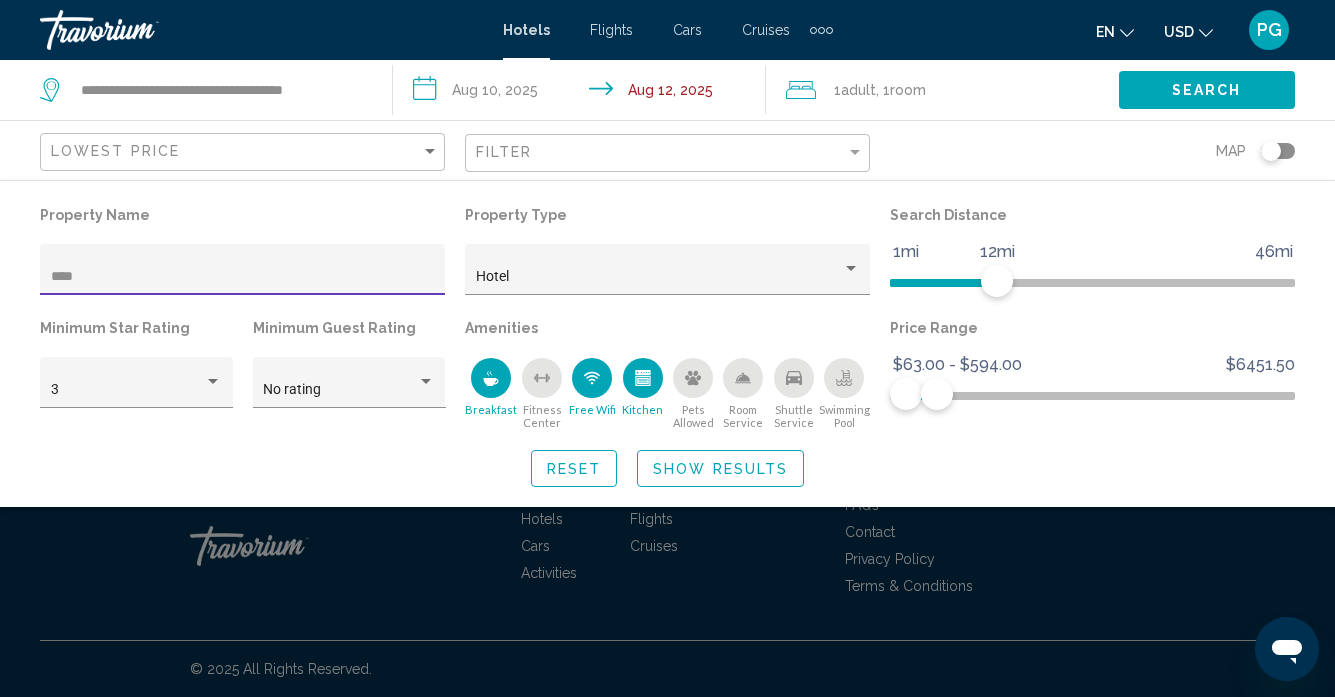 click on "****" 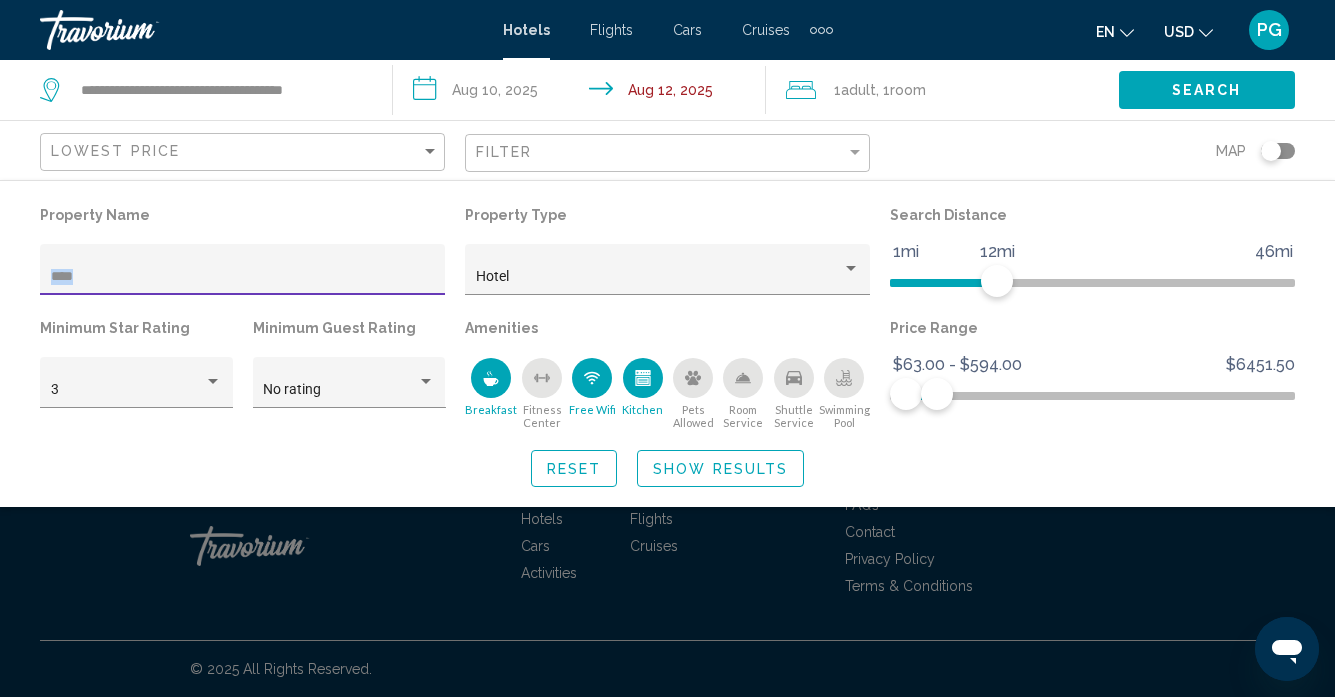 click on "****" 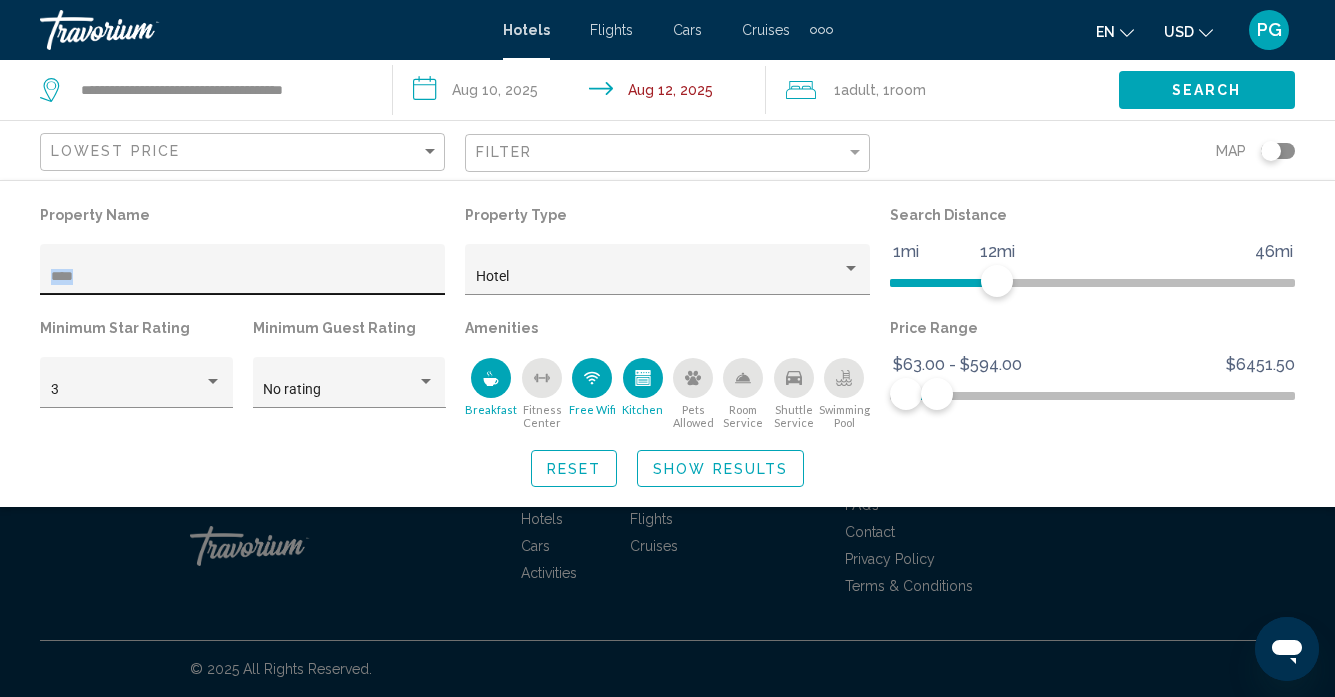 click on "****" 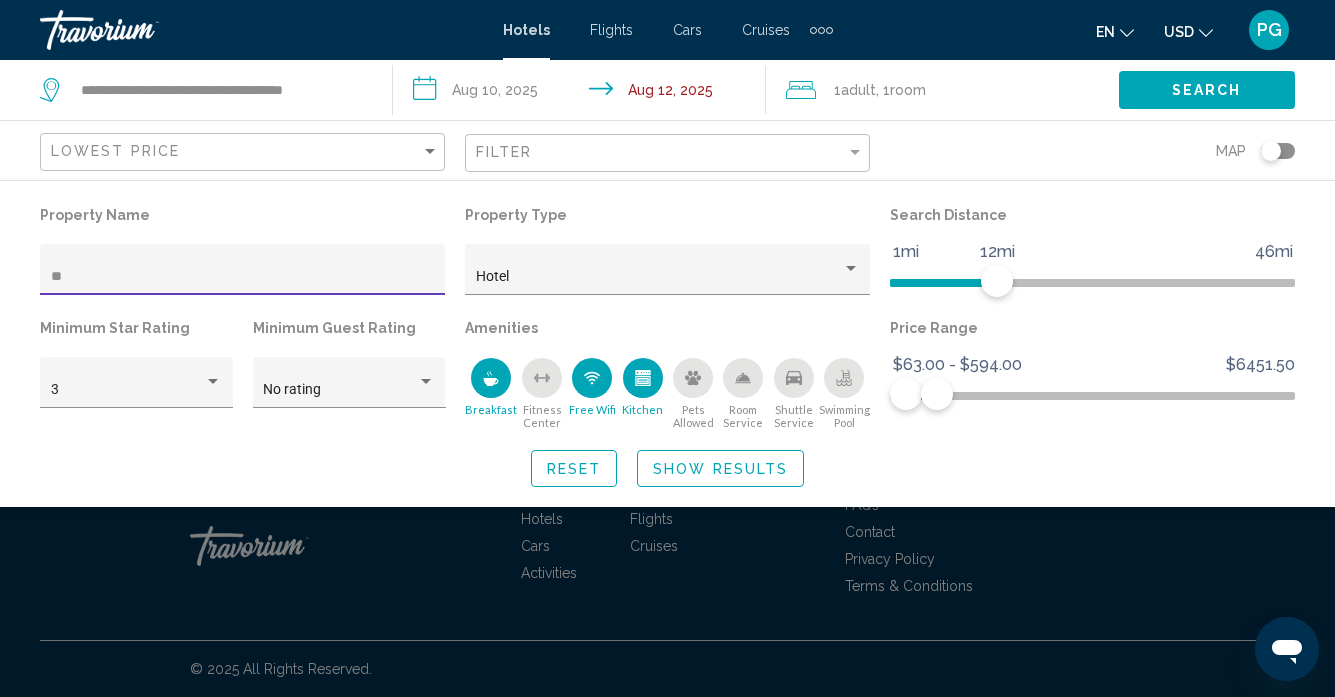 type on "*" 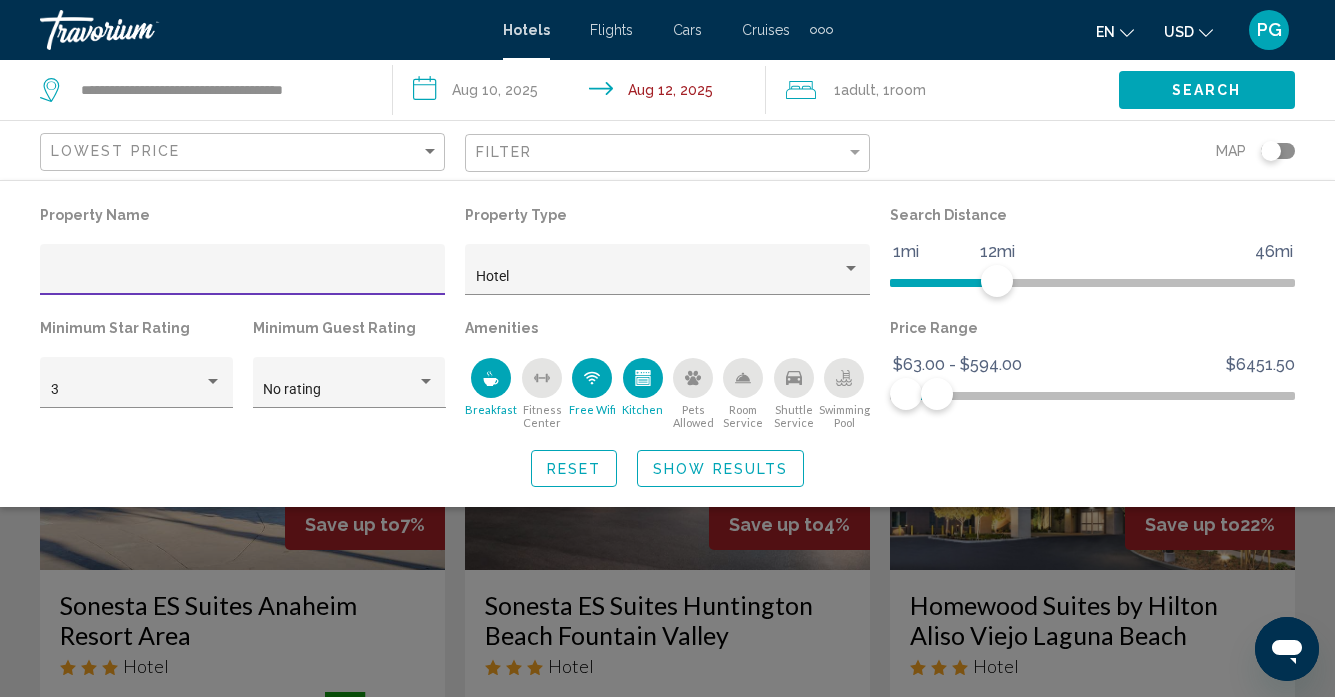 type 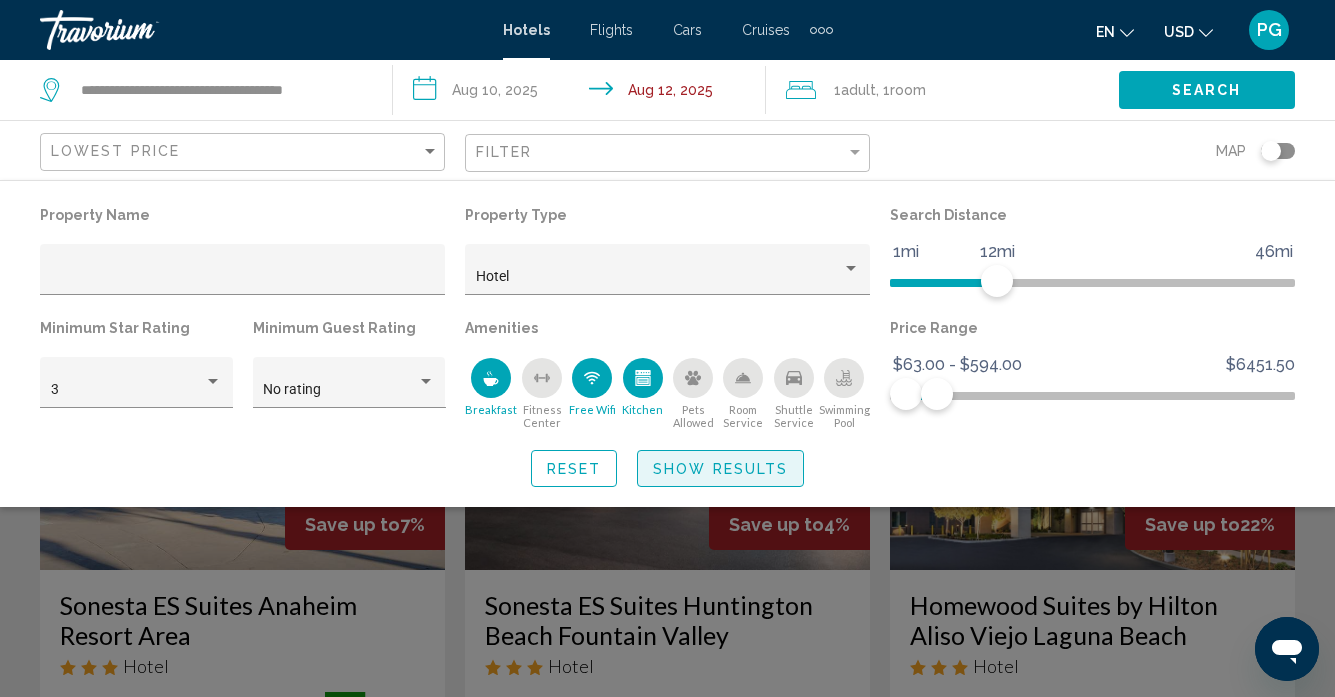 click on "Show Results" 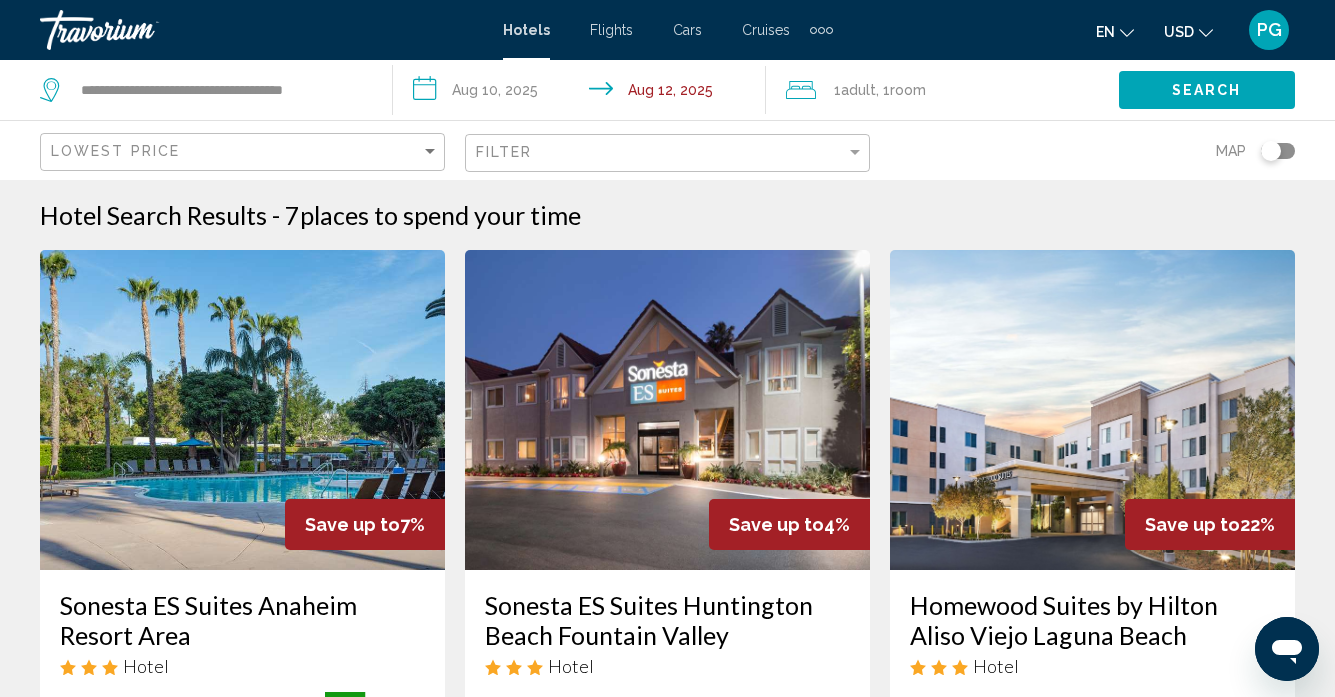 click on "Filter" 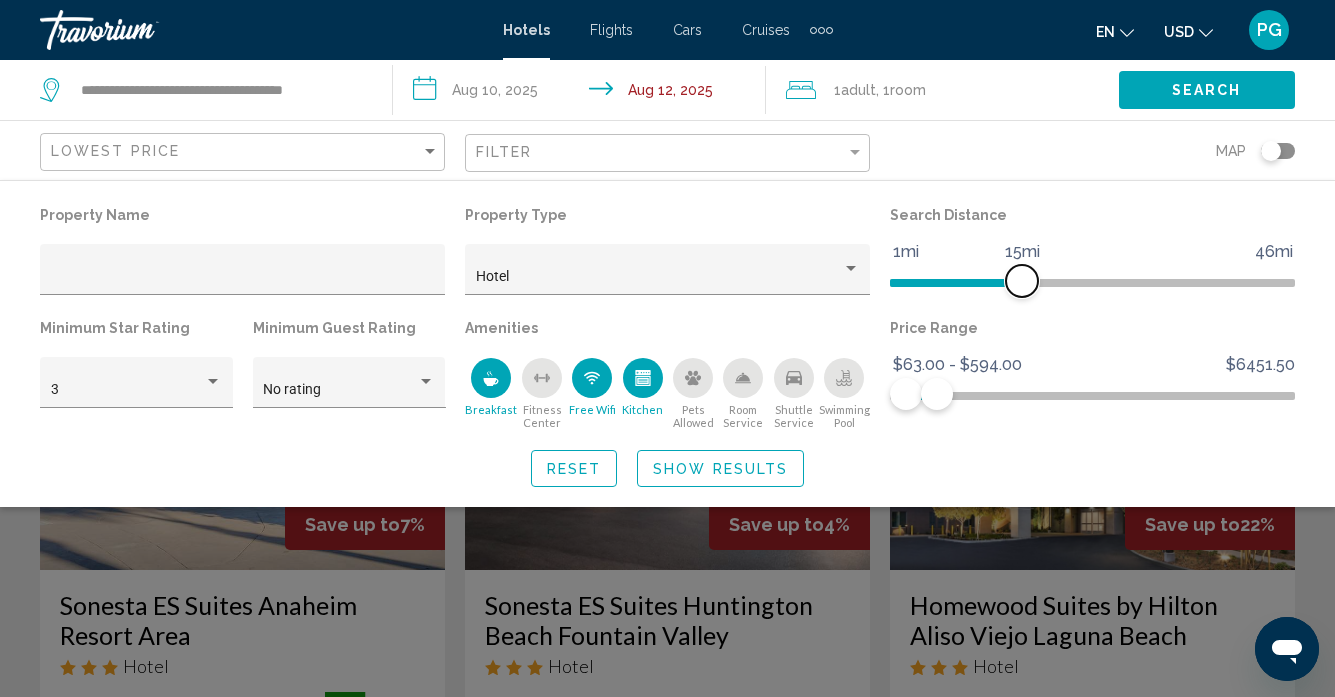 drag, startPoint x: 1007, startPoint y: 277, endPoint x: 1018, endPoint y: 283, distance: 12.529964 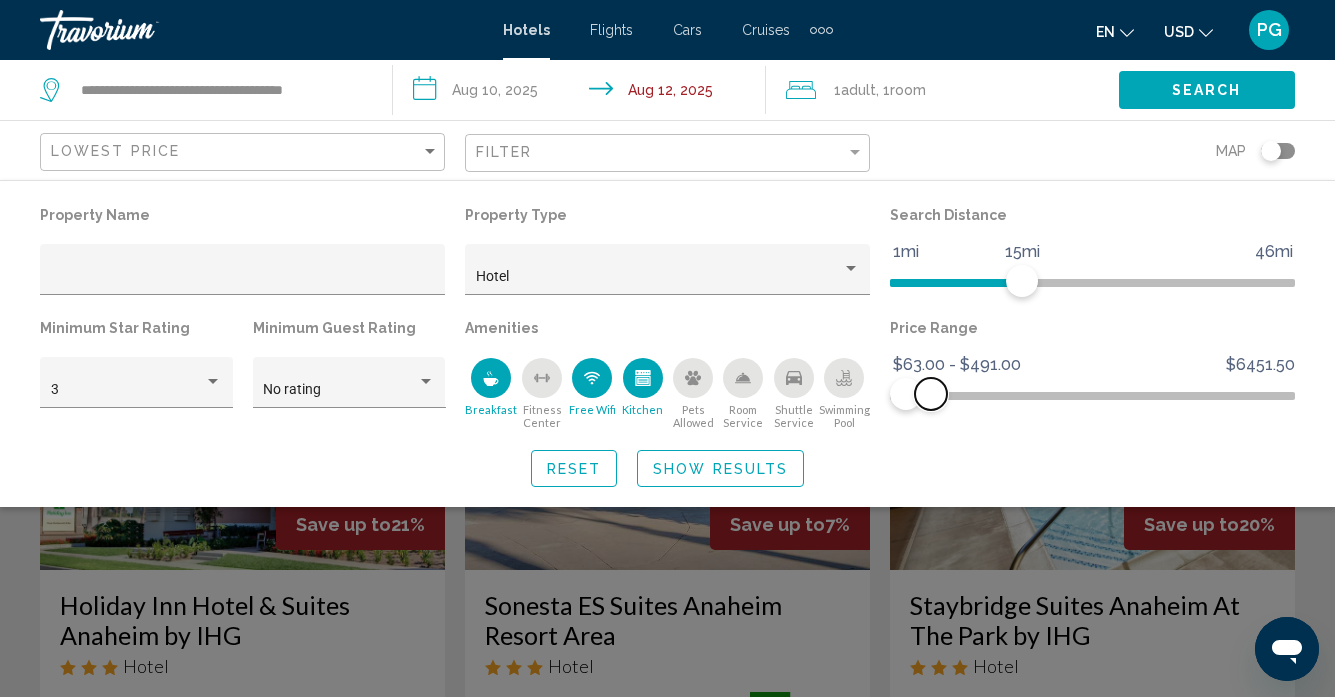 drag, startPoint x: 941, startPoint y: 398, endPoint x: 931, endPoint y: 400, distance: 10.198039 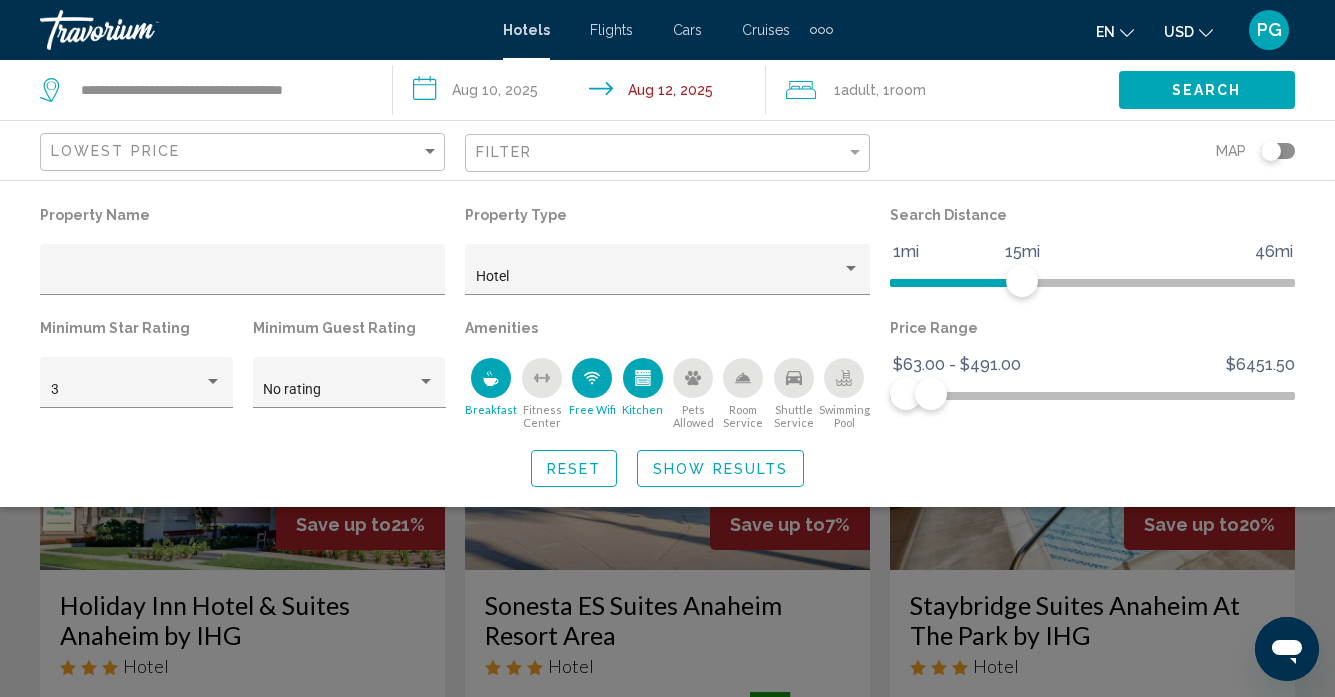 click on "Search" 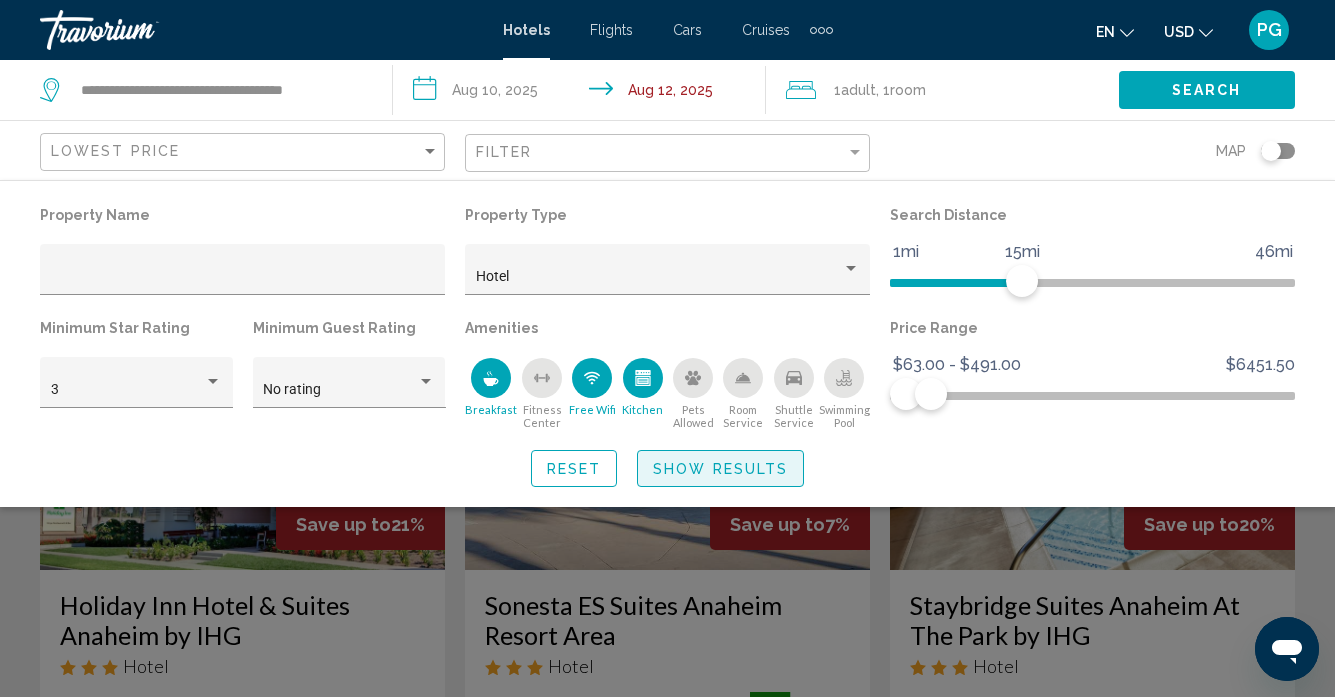 click on "Show Results" 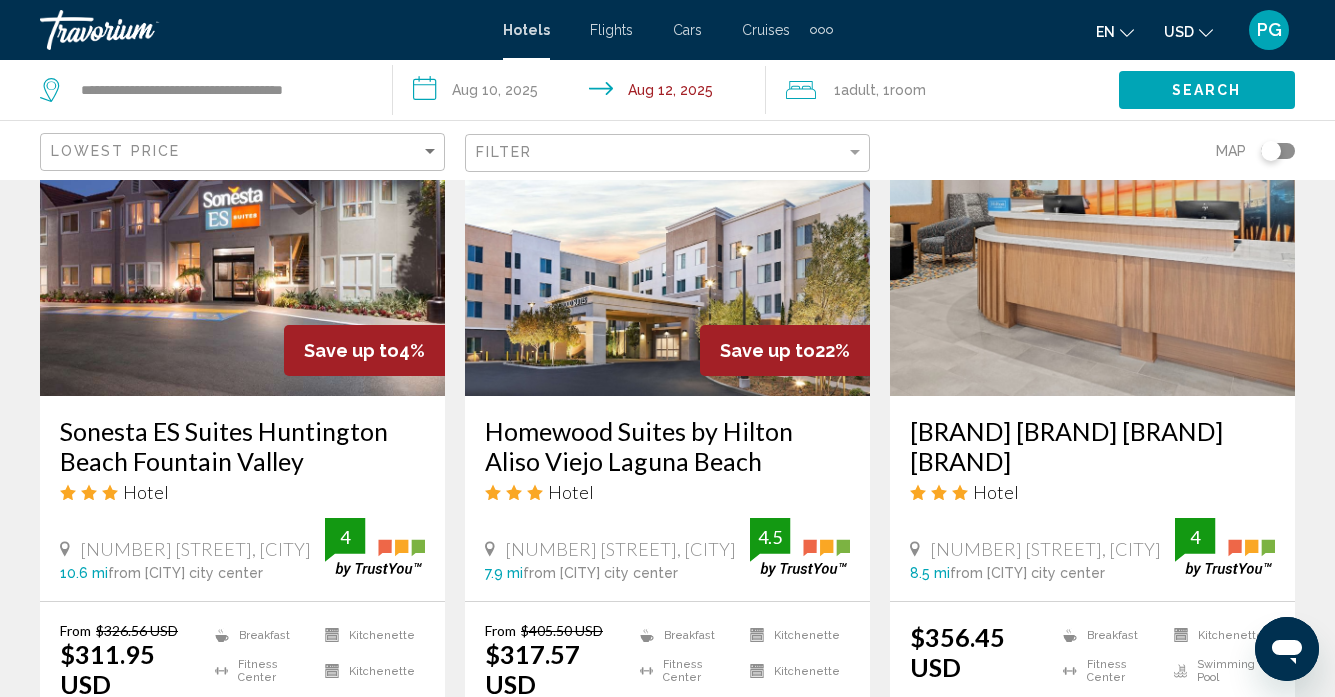 scroll, scrollTop: 953, scrollLeft: 0, axis: vertical 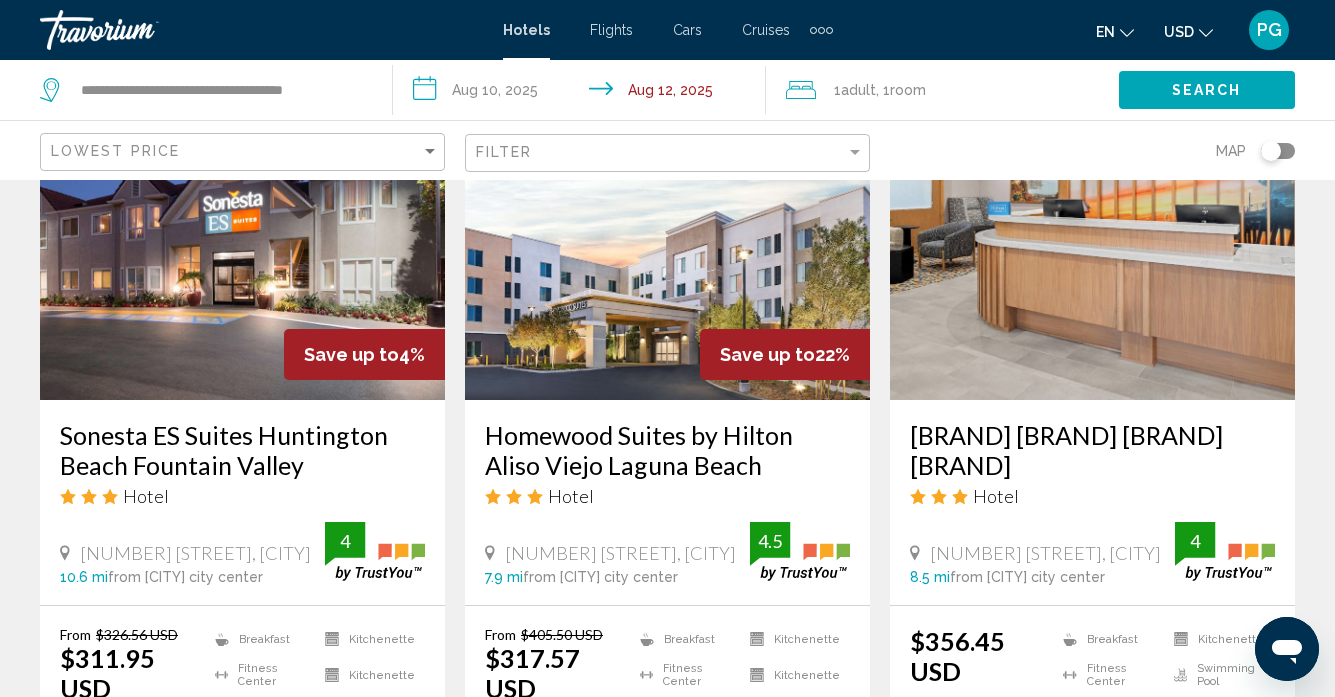 drag, startPoint x: 934, startPoint y: 525, endPoint x: 982, endPoint y: 548, distance: 53.225933 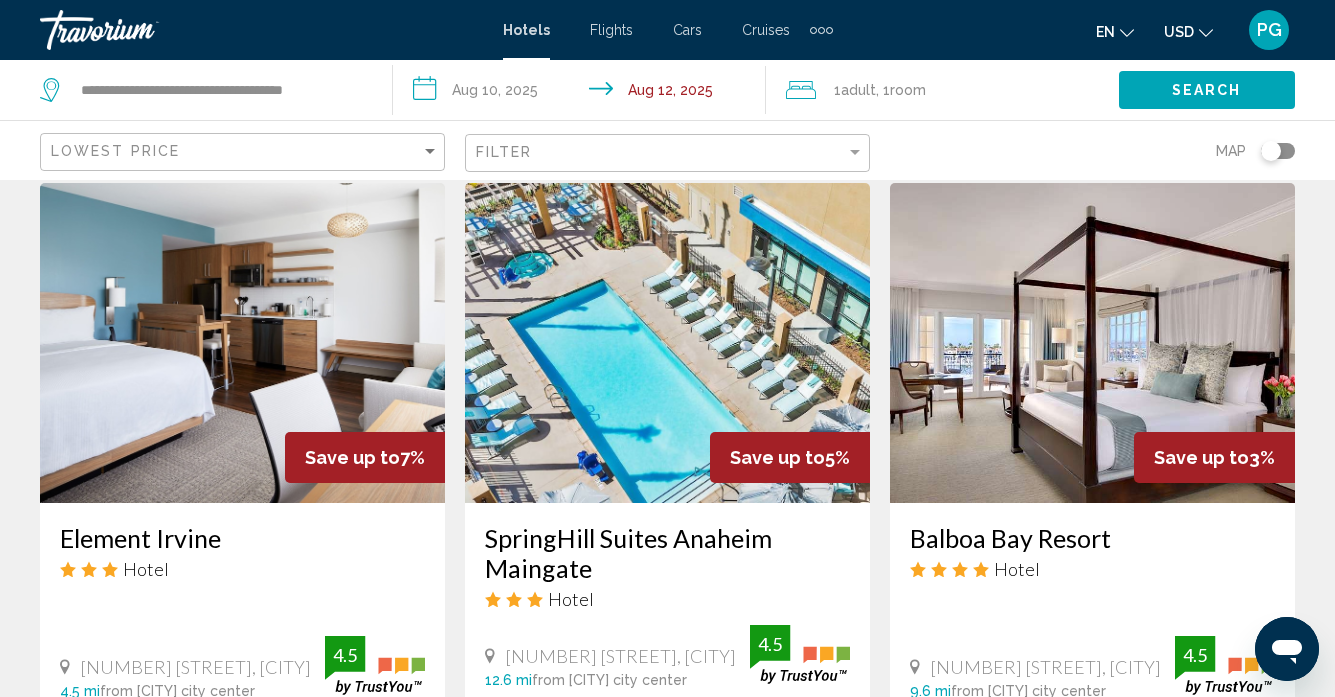 scroll, scrollTop: 1623, scrollLeft: 0, axis: vertical 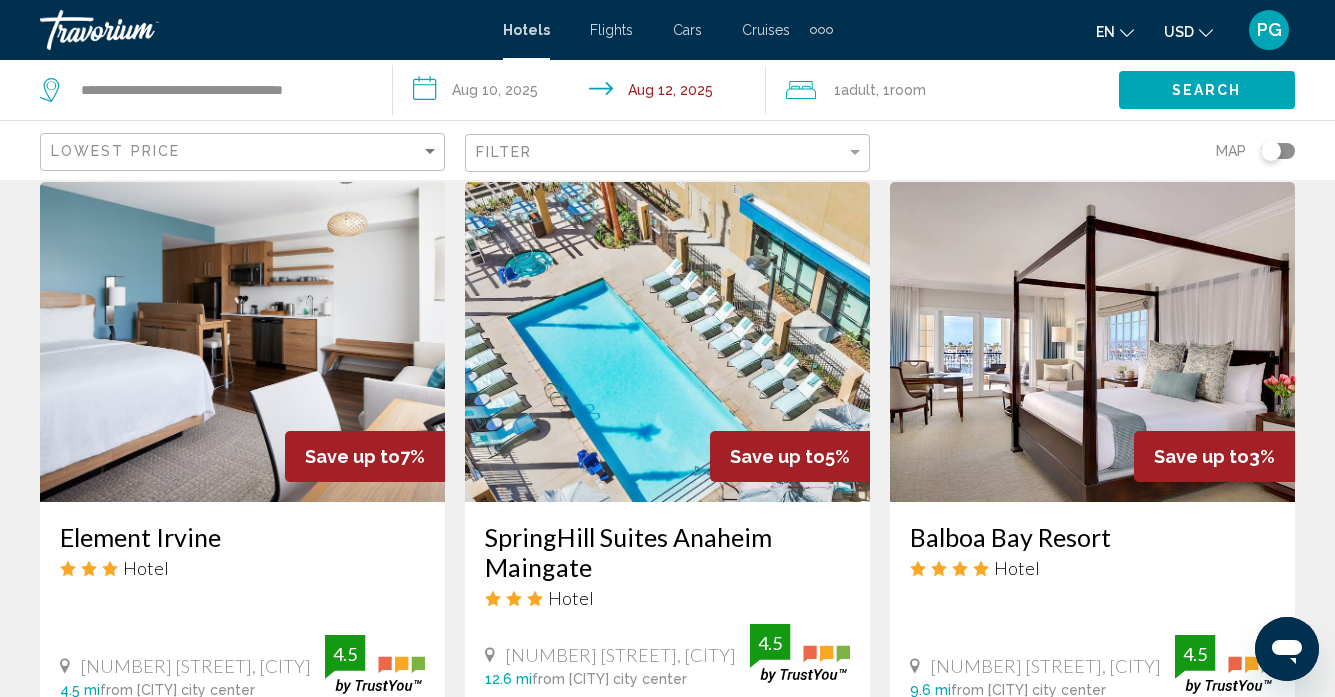 click at bounding box center (242, 342) 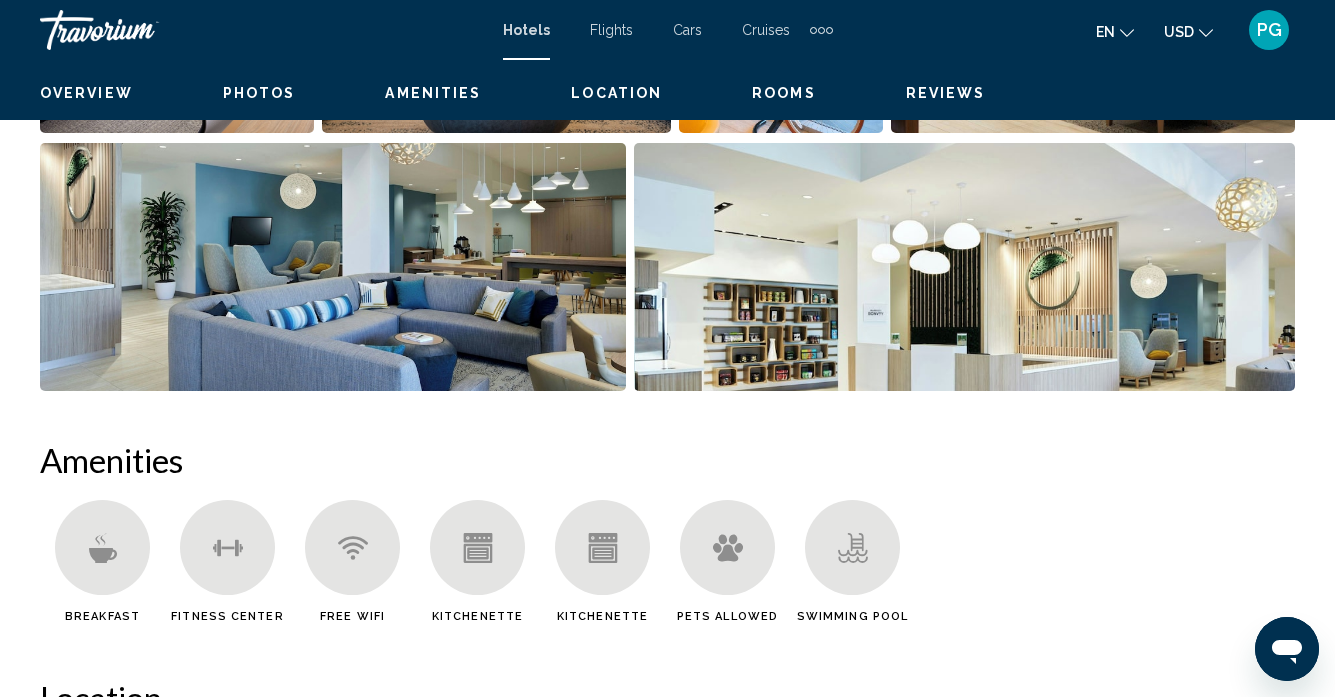 scroll, scrollTop: 186, scrollLeft: 0, axis: vertical 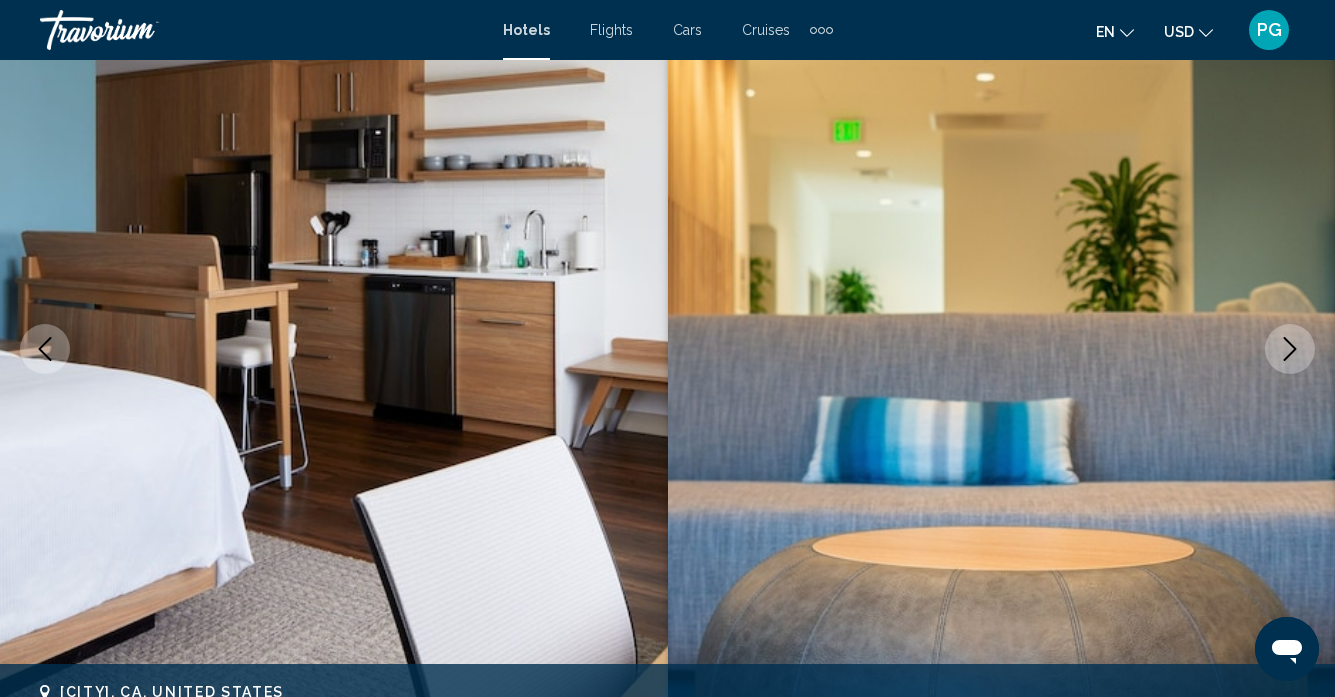 click 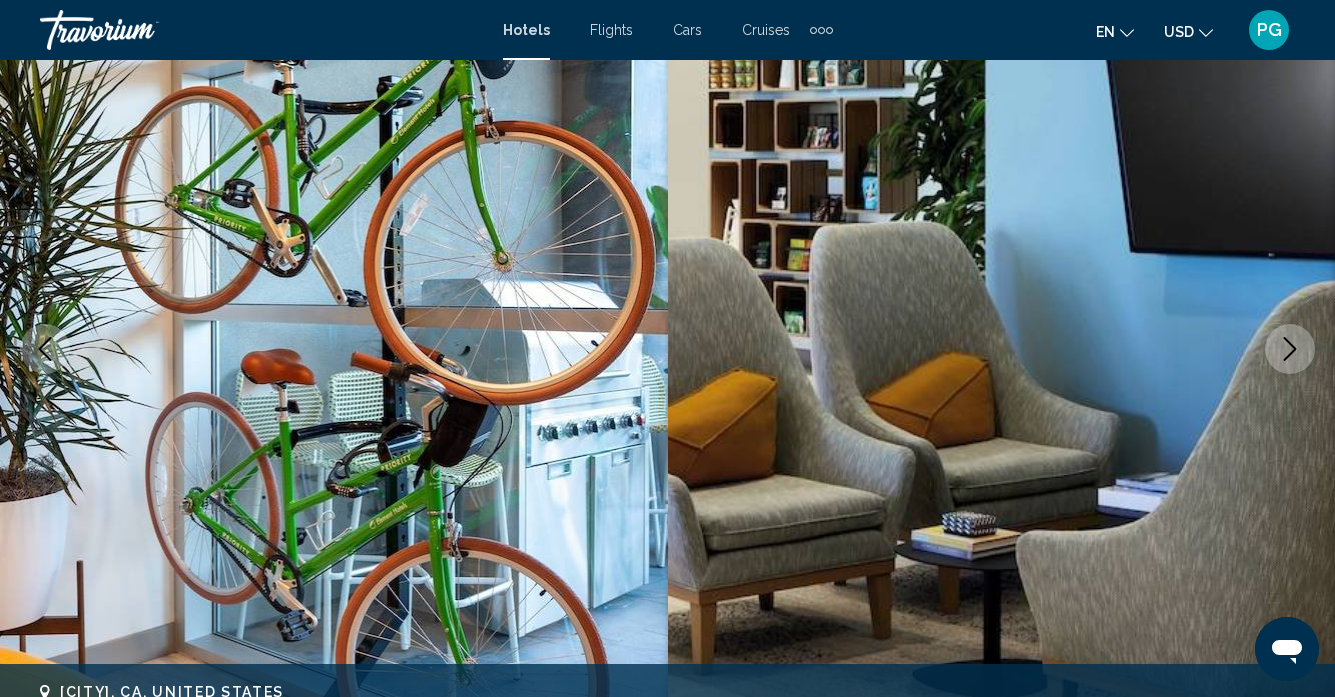click 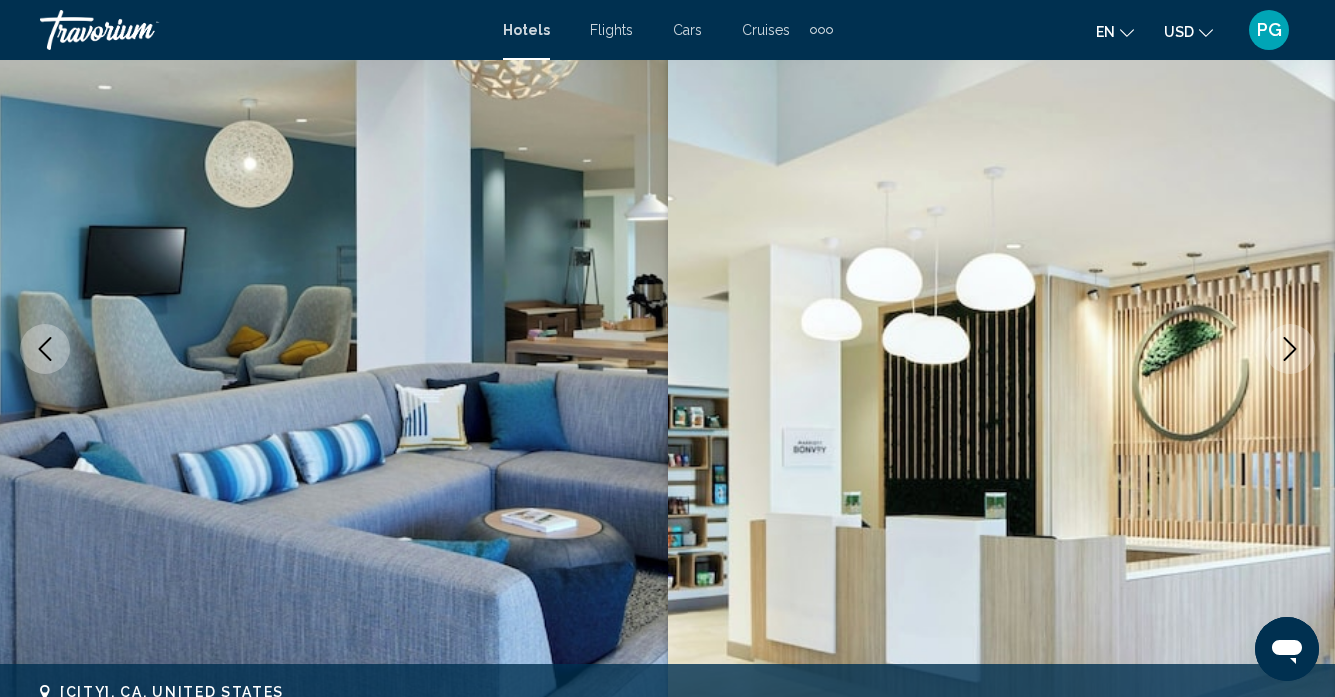 click 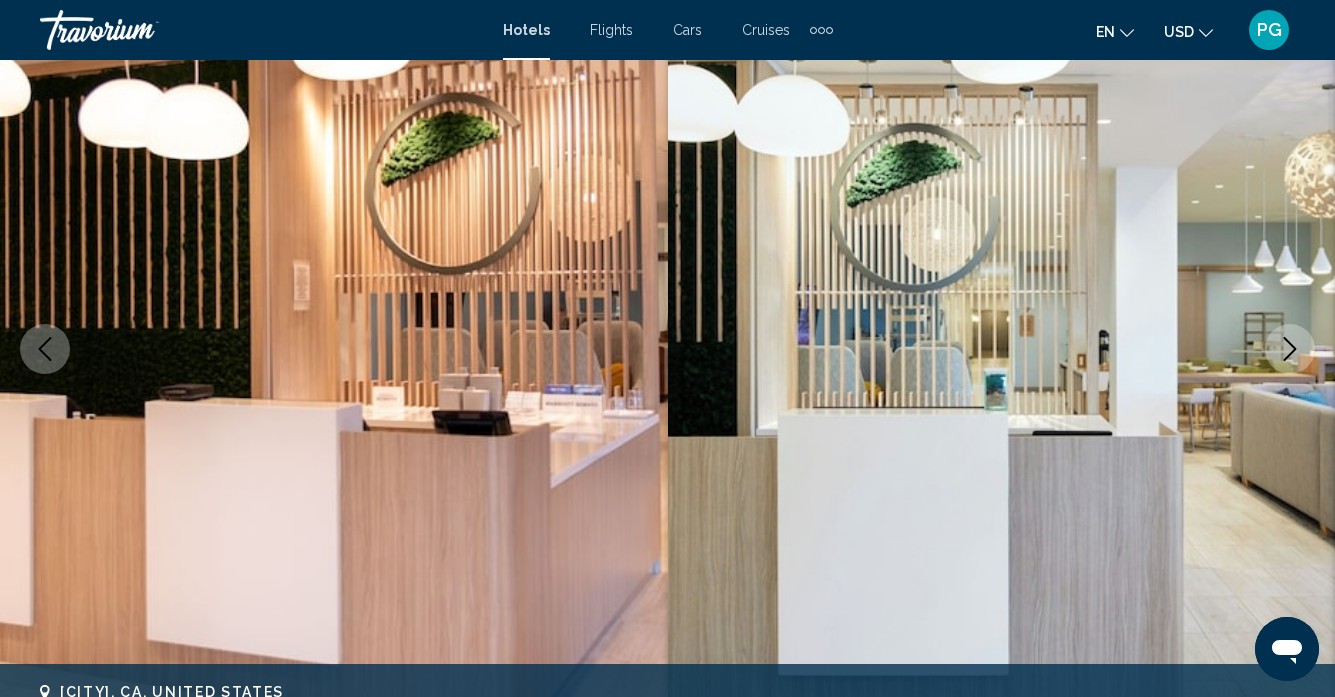 click 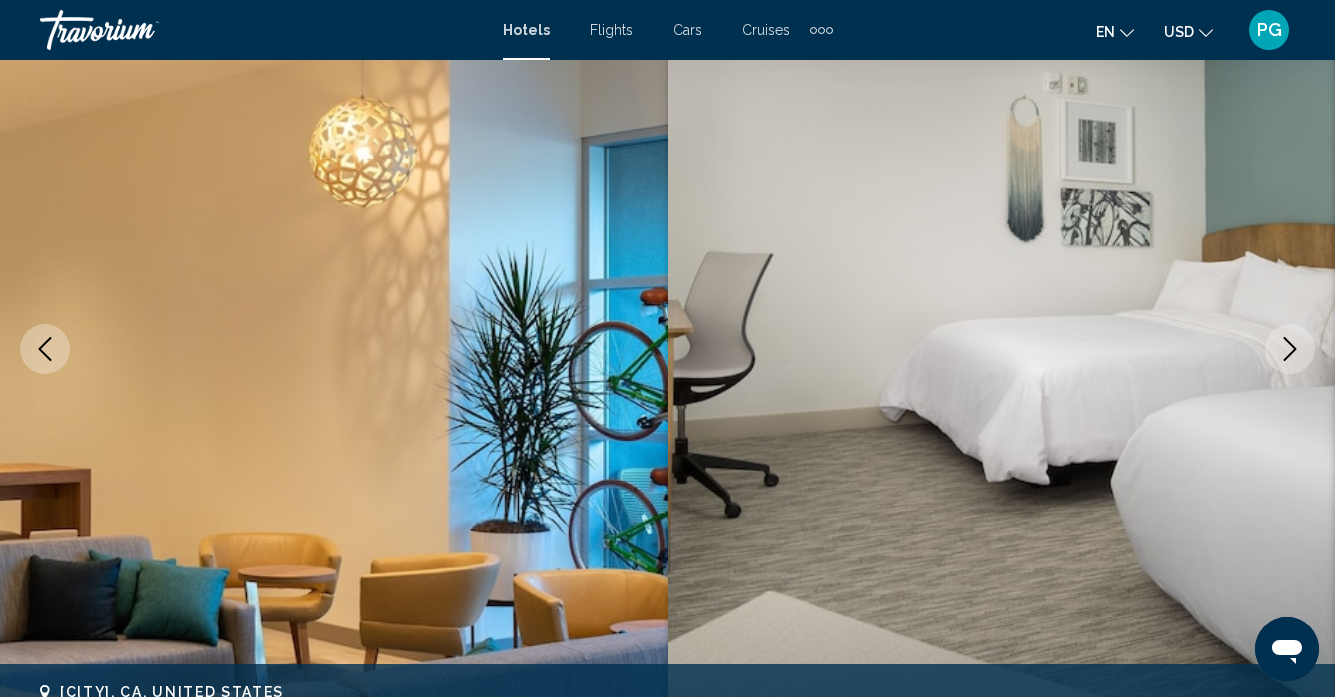 click 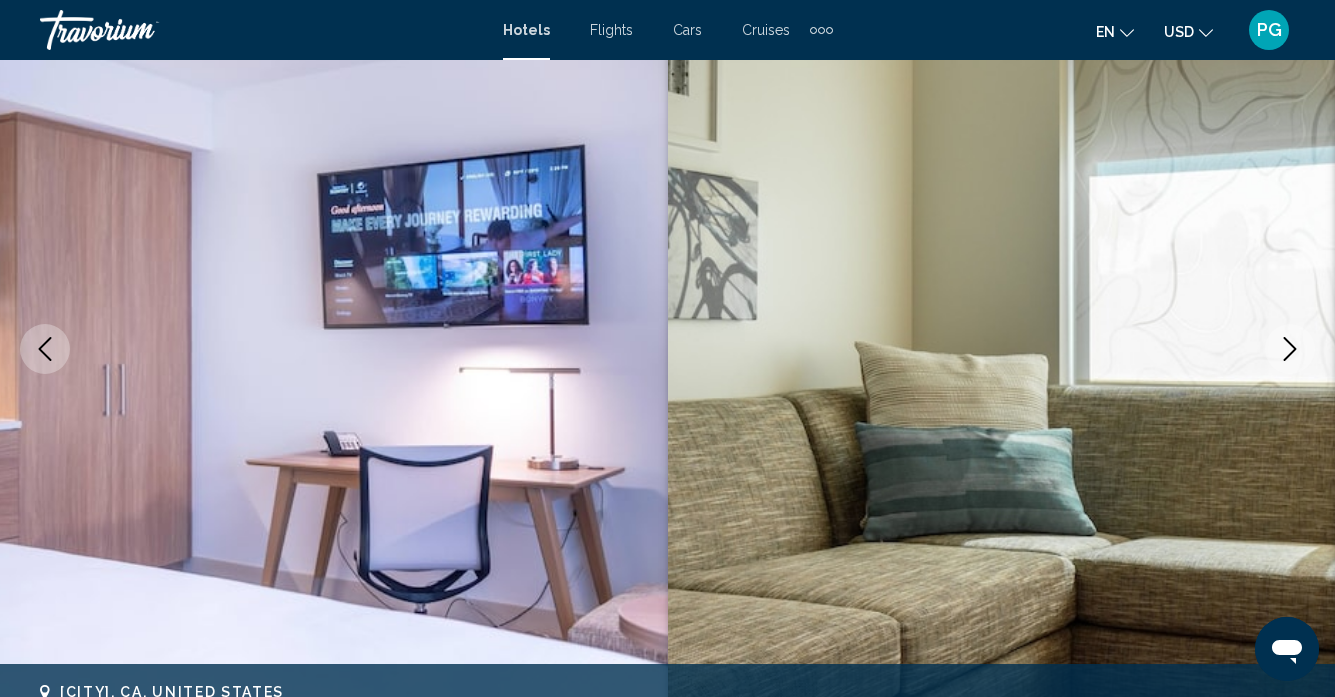 click 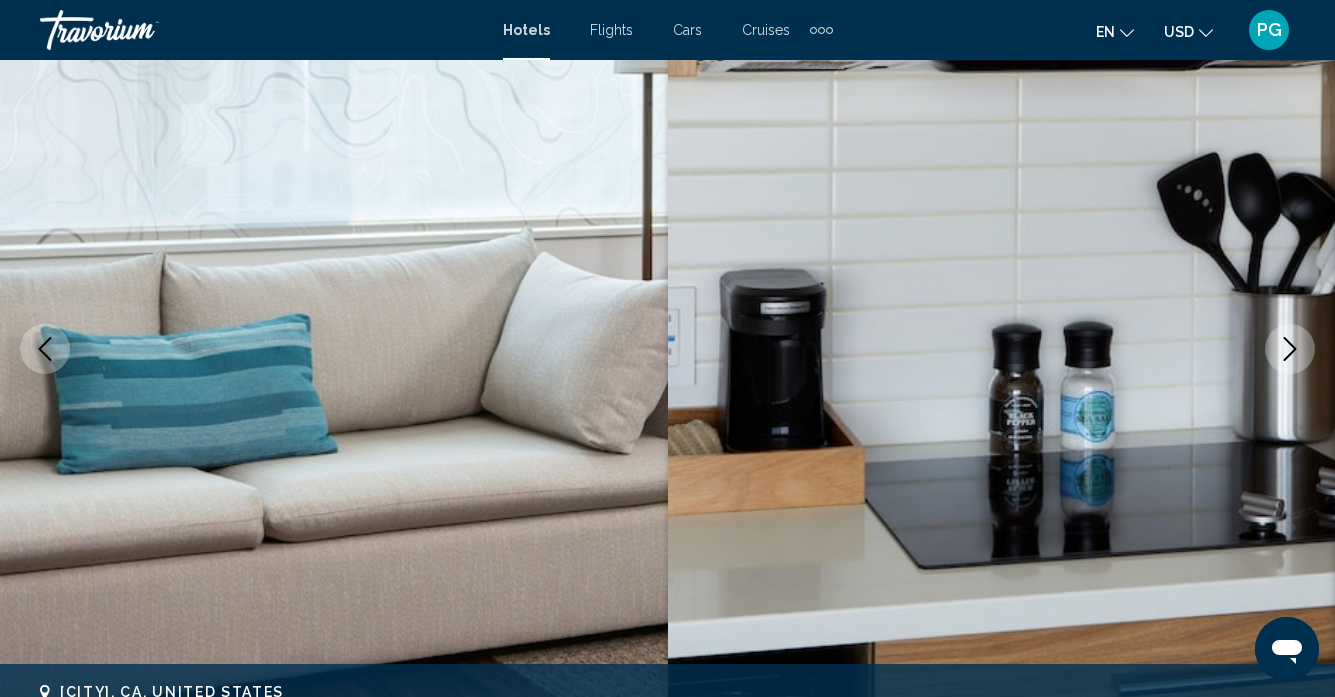 click 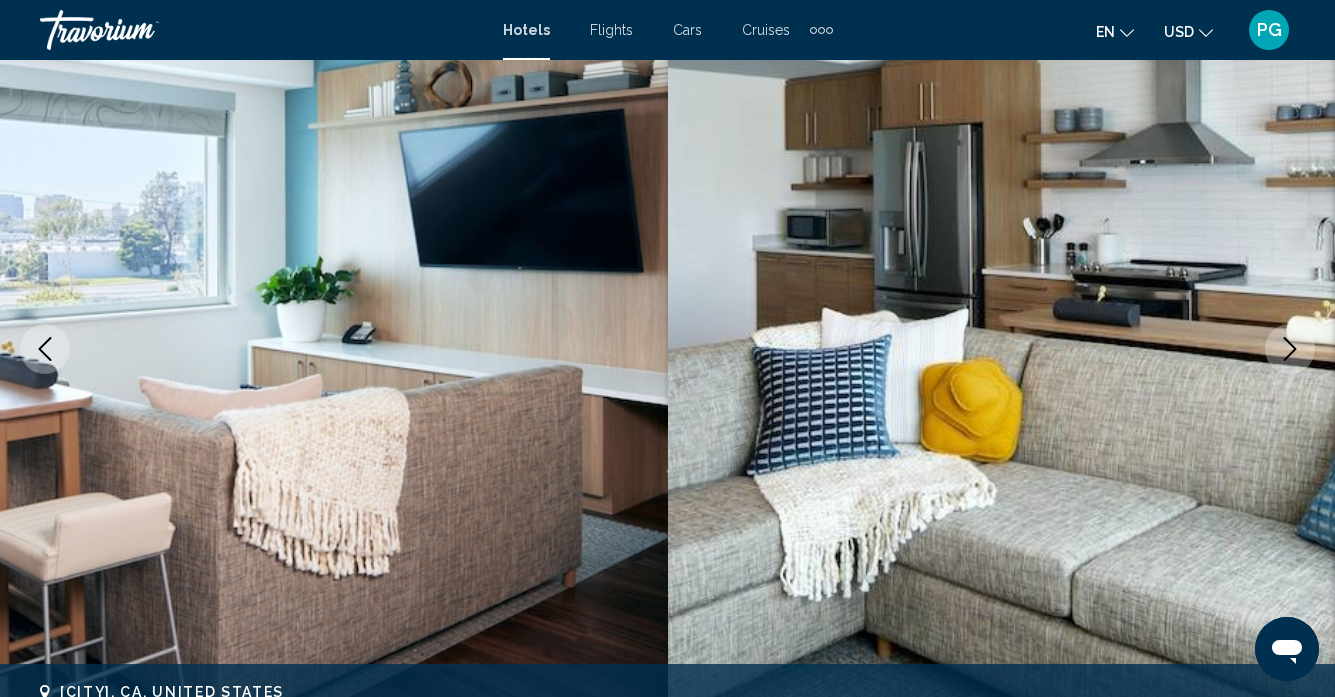 click 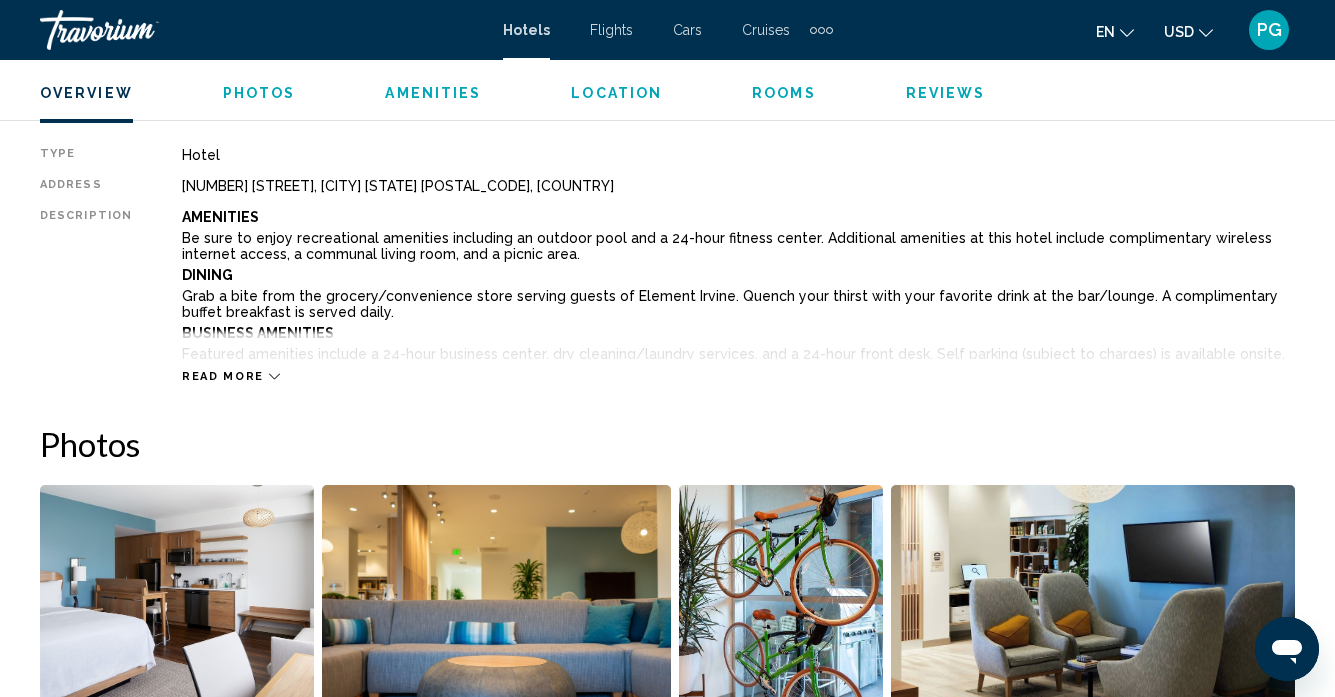 scroll, scrollTop: 1030, scrollLeft: 0, axis: vertical 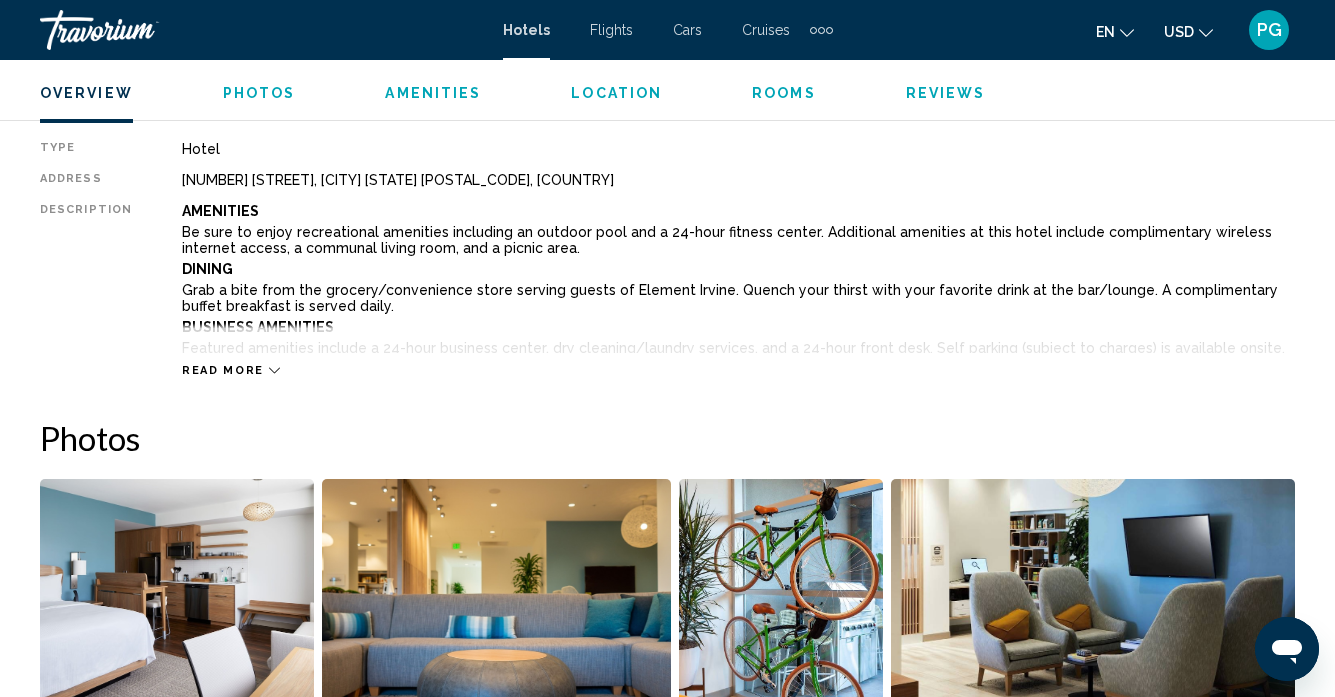 click on "Read more" at bounding box center (223, 370) 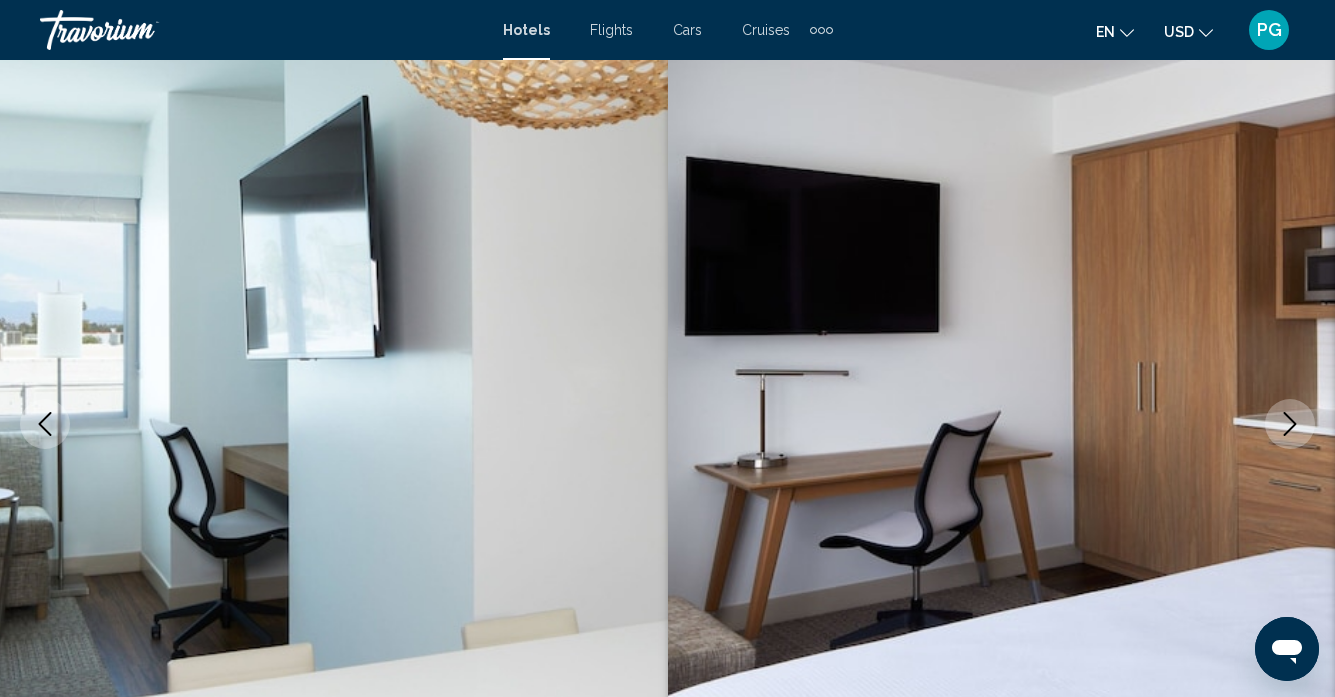 scroll, scrollTop: 108, scrollLeft: 0, axis: vertical 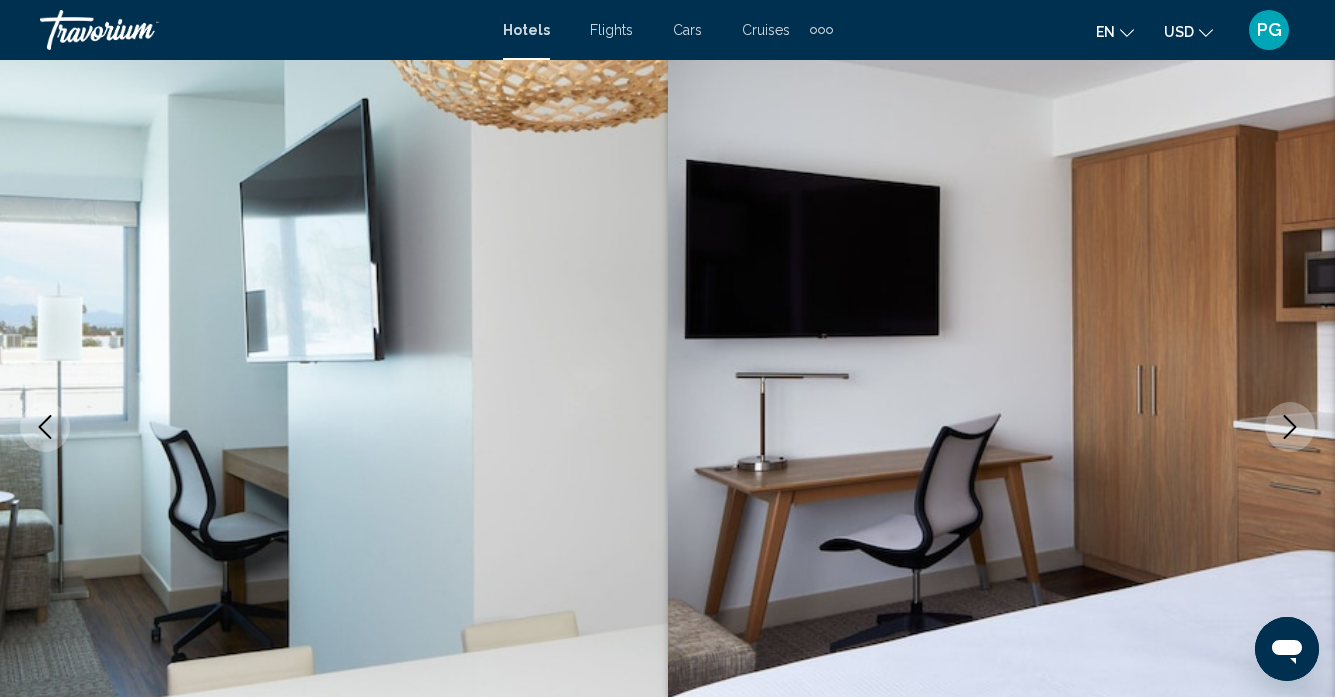 click at bounding box center [45, 427] 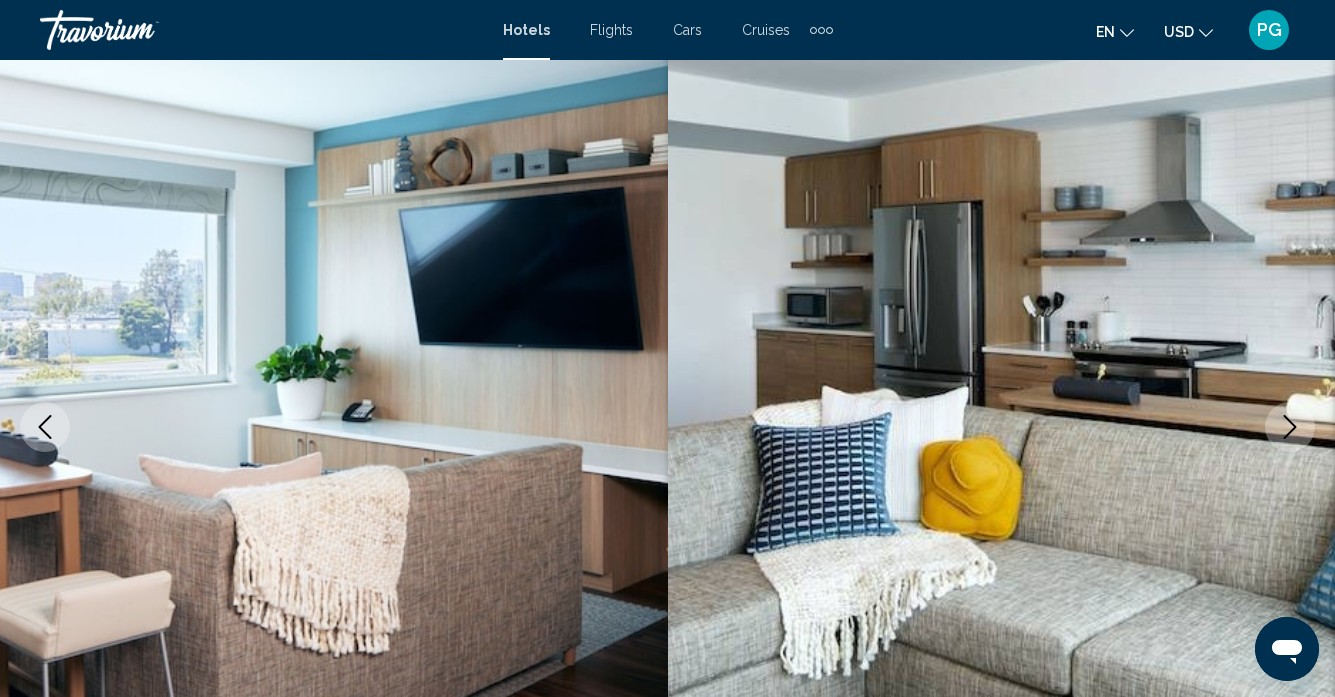 click at bounding box center (45, 427) 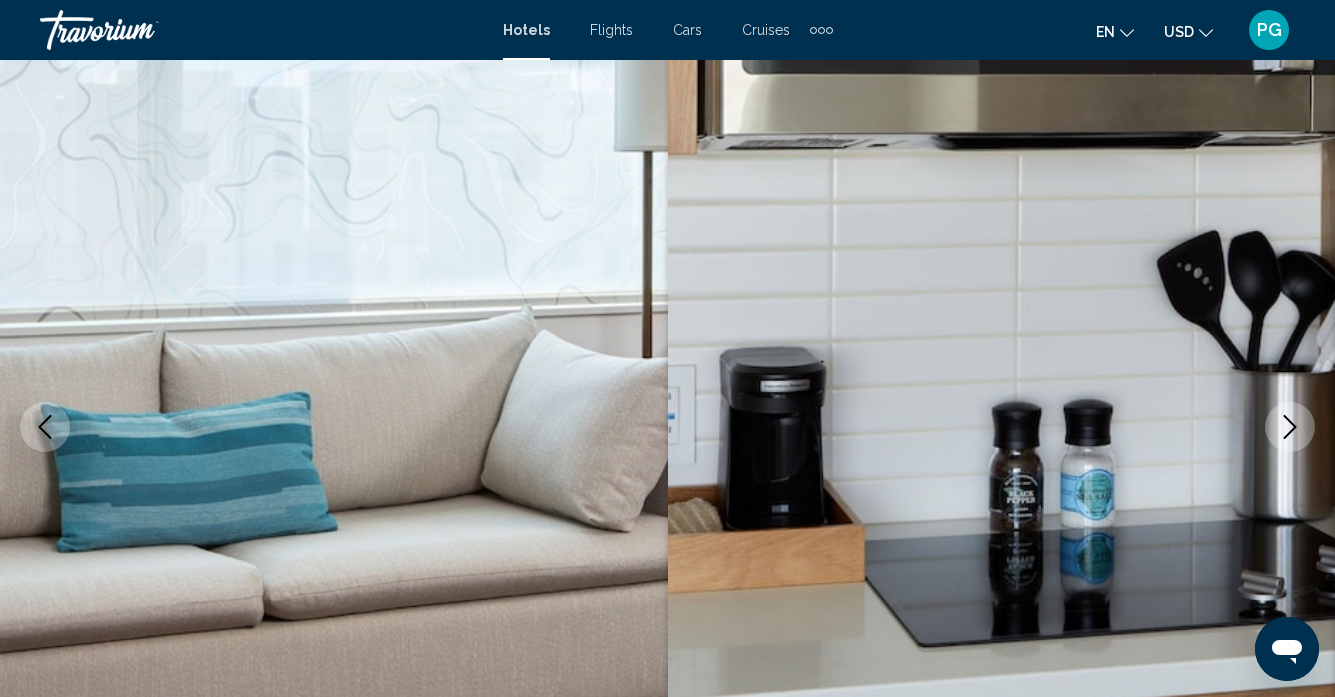 click at bounding box center [45, 427] 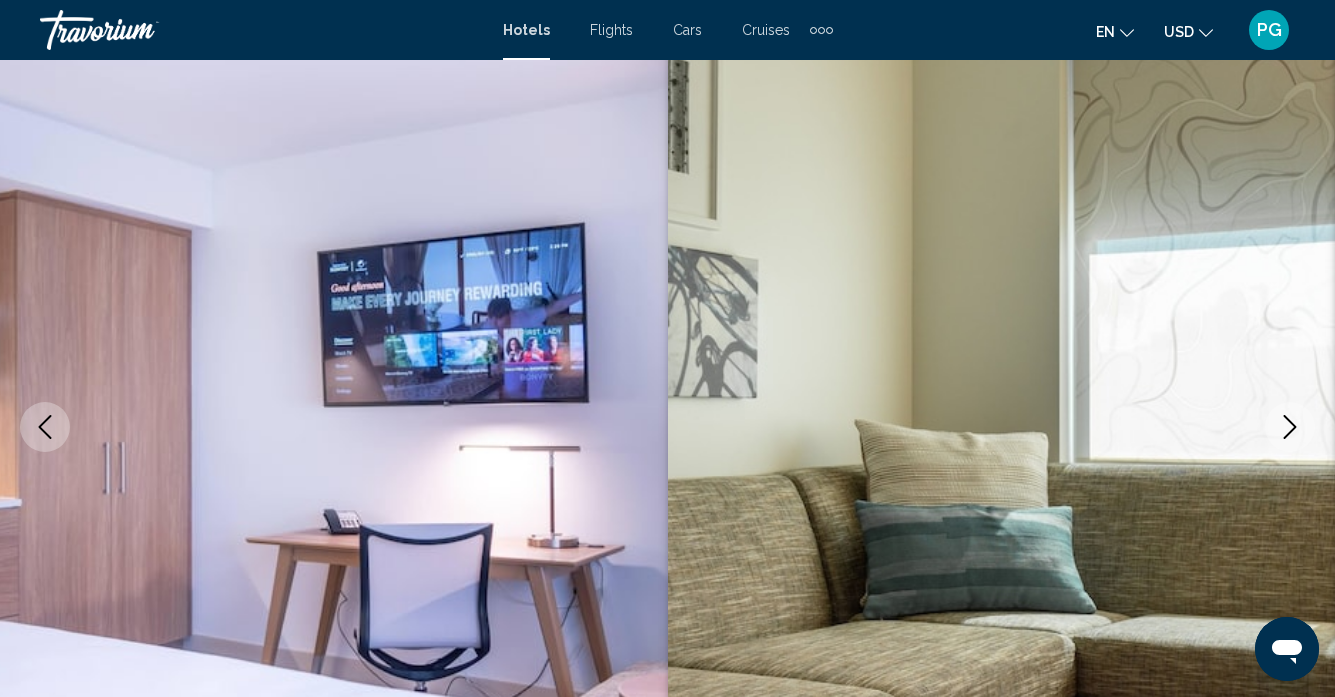 click at bounding box center (45, 427) 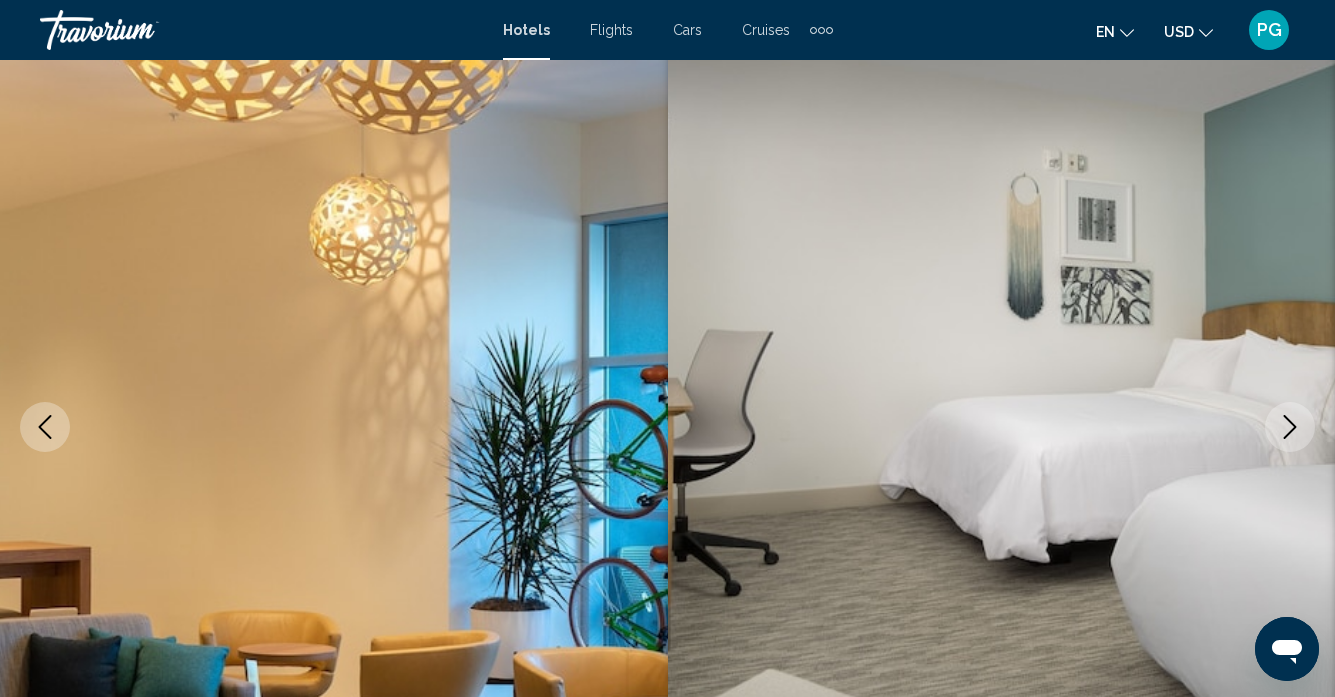 click at bounding box center [45, 427] 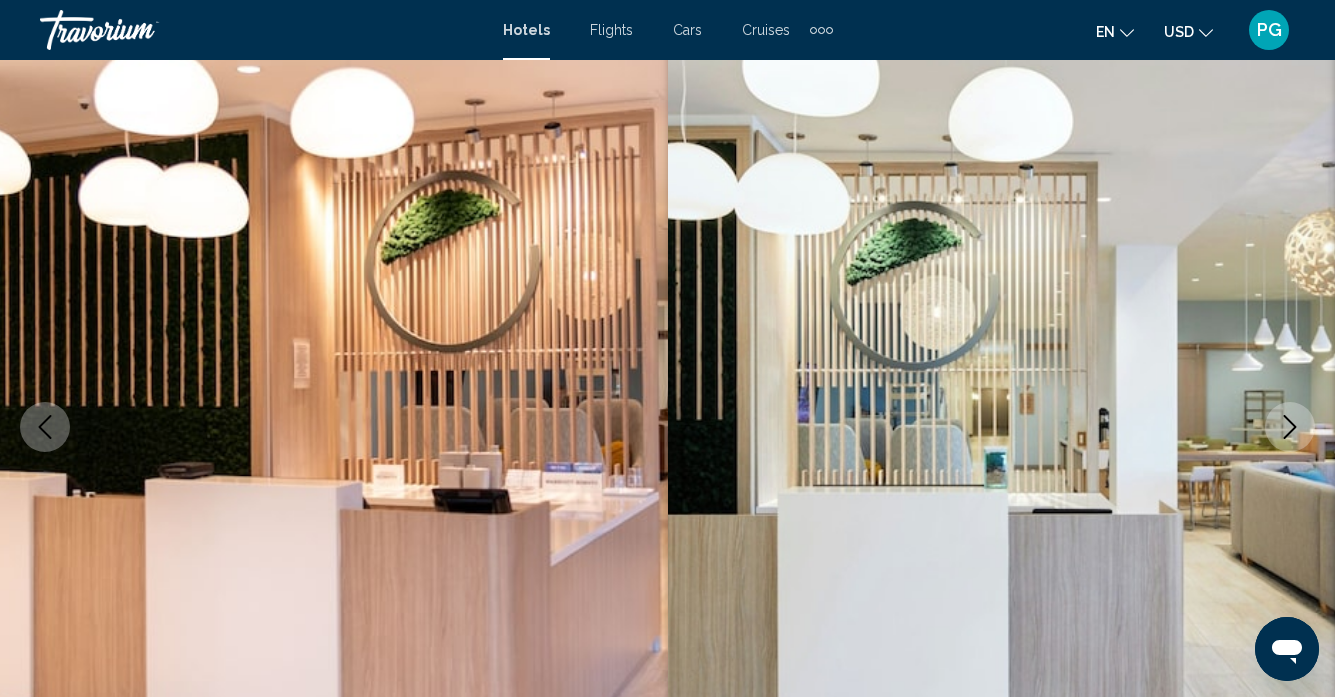 click at bounding box center (45, 427) 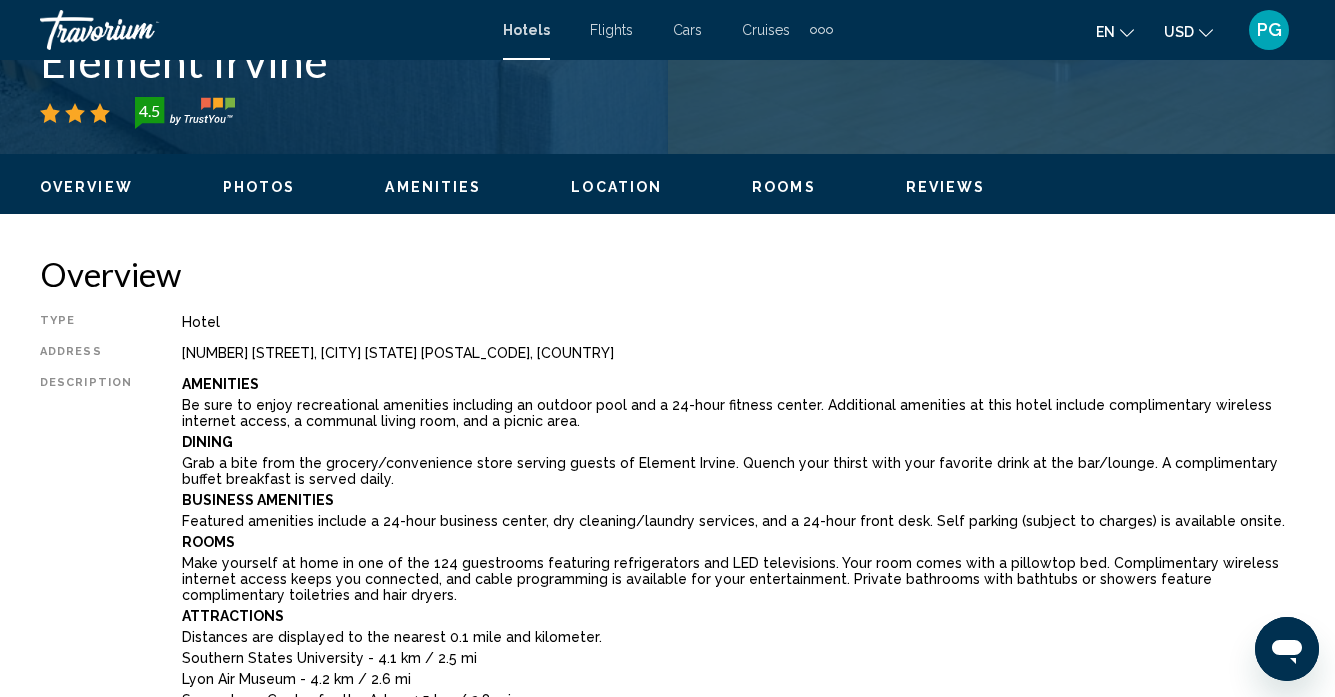scroll, scrollTop: 763, scrollLeft: 0, axis: vertical 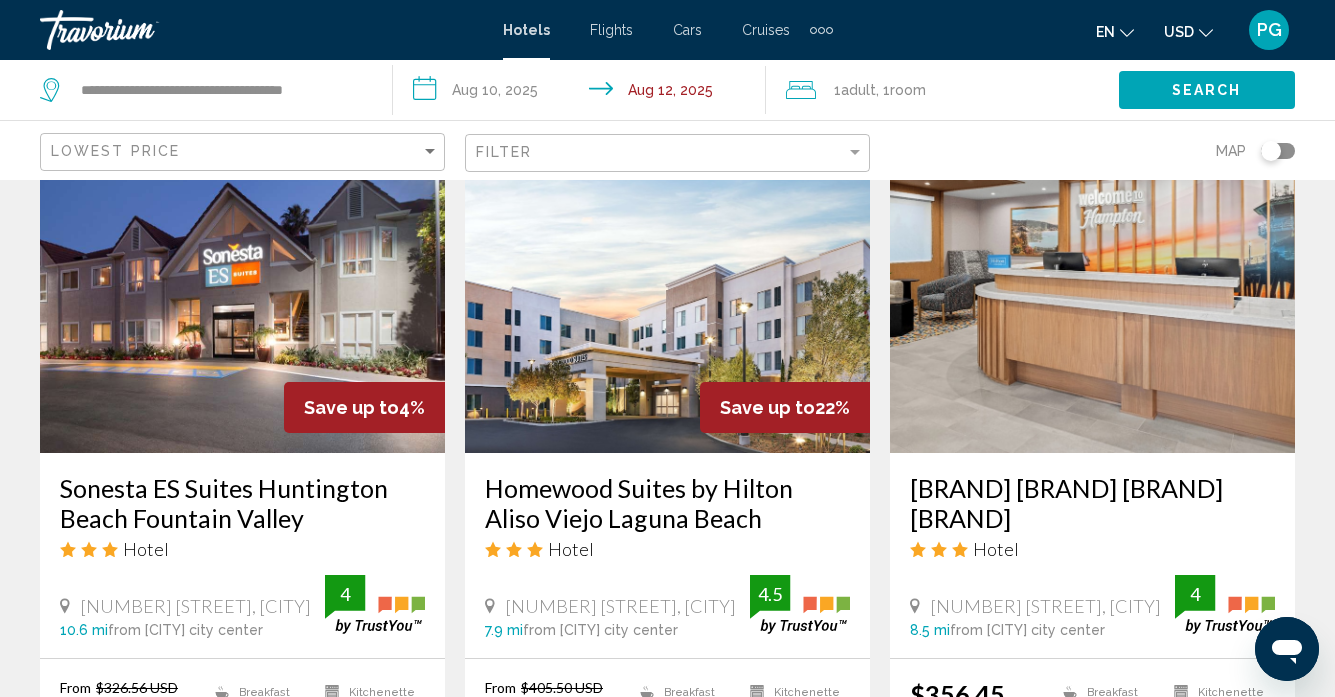 drag, startPoint x: 505, startPoint y: 619, endPoint x: 725, endPoint y: 629, distance: 220.22716 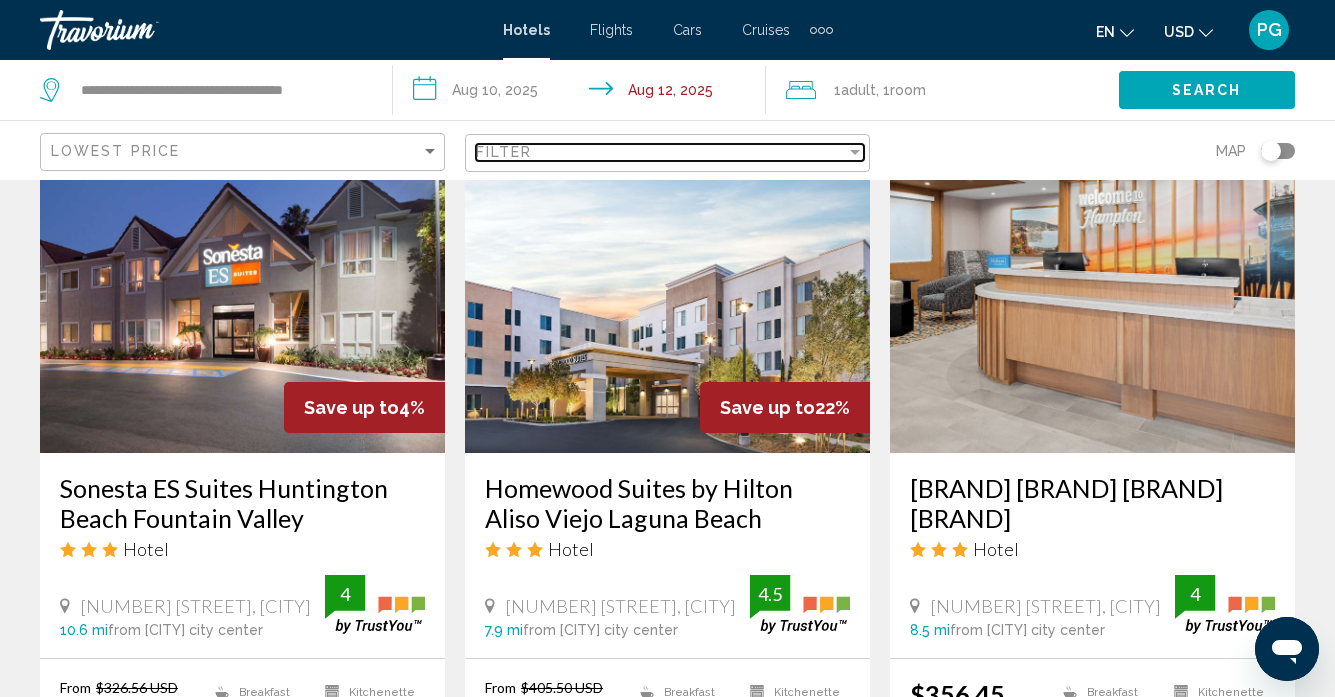 click on "Filter" at bounding box center (661, 152) 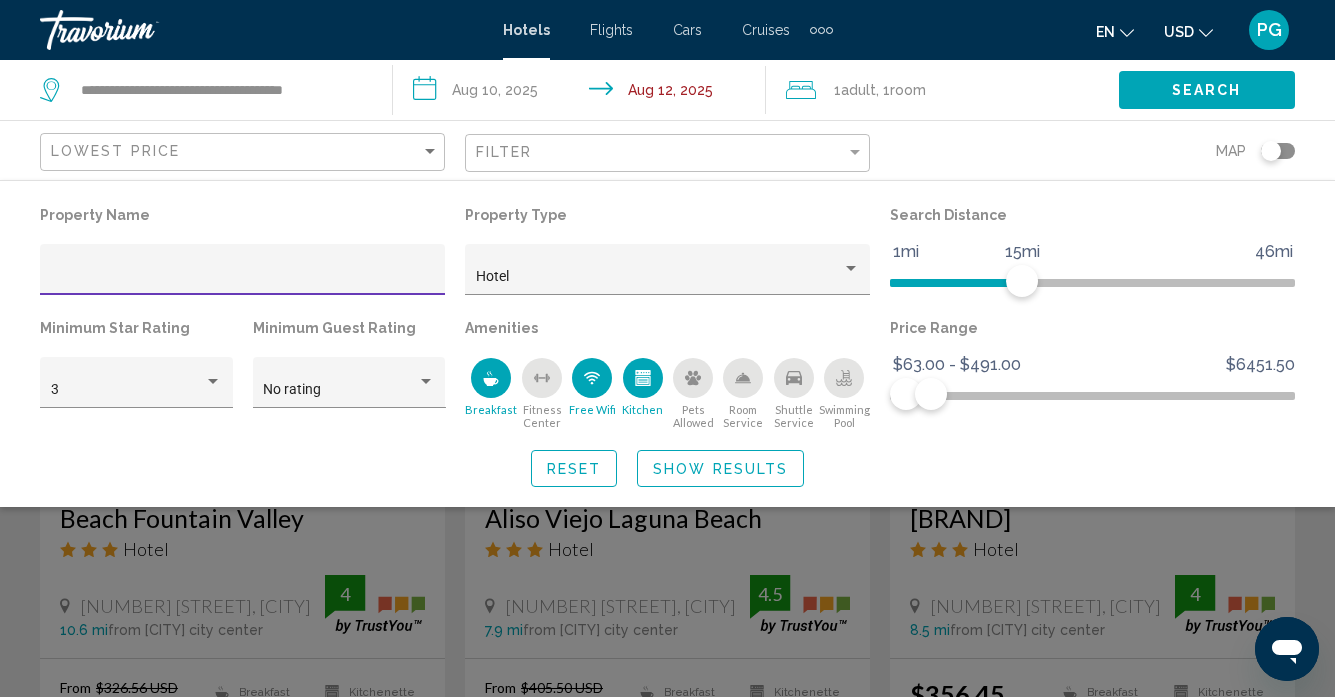 click at bounding box center [243, 277] 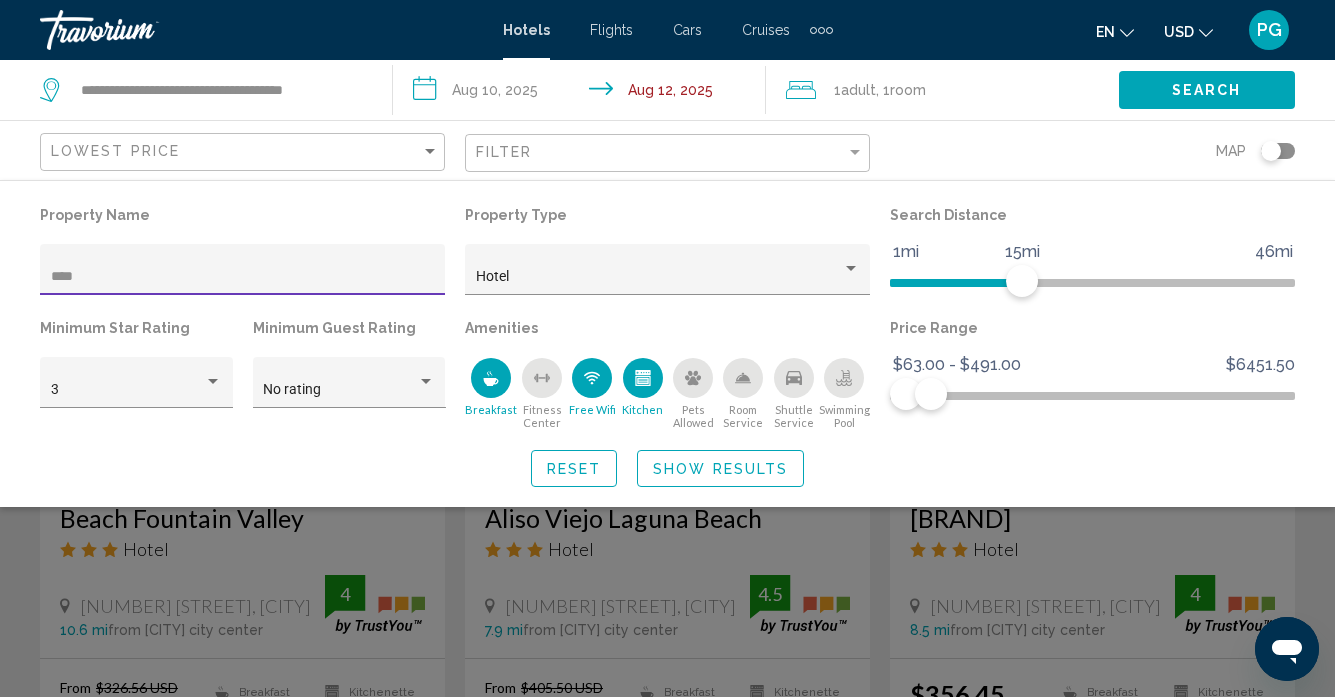 scroll, scrollTop: 128, scrollLeft: 0, axis: vertical 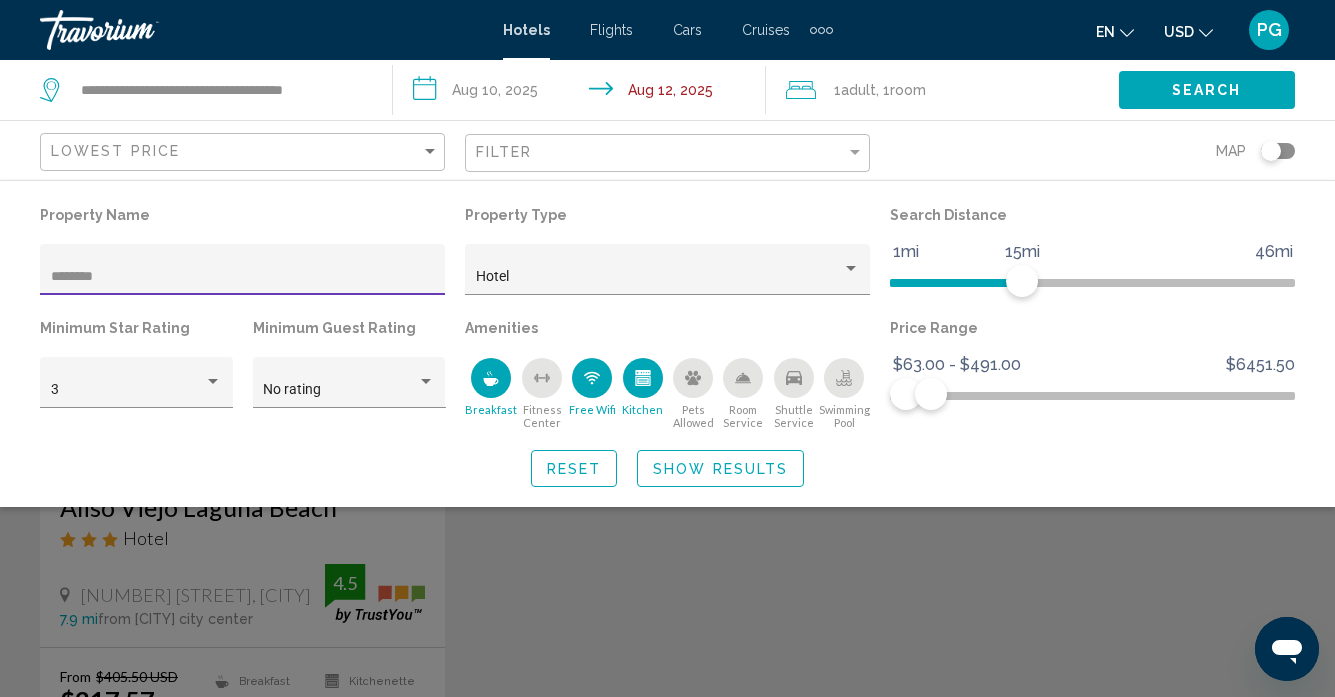 type on "********" 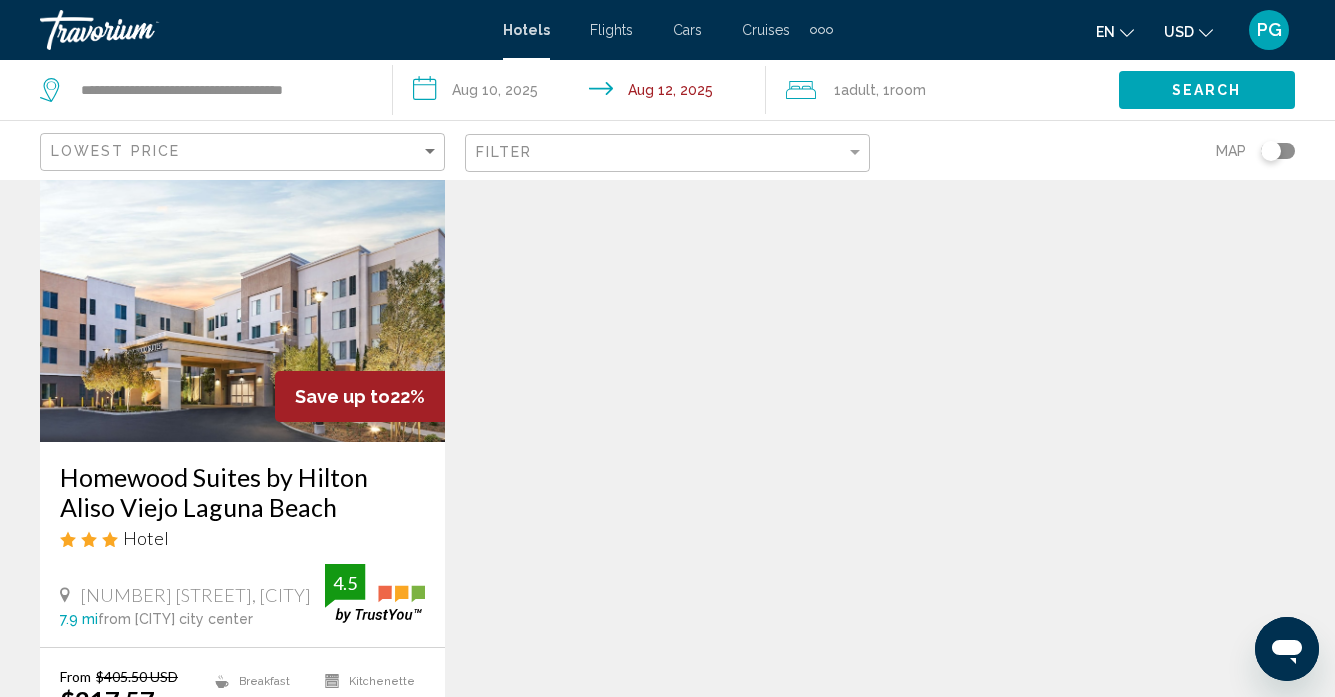 click on "Filter" 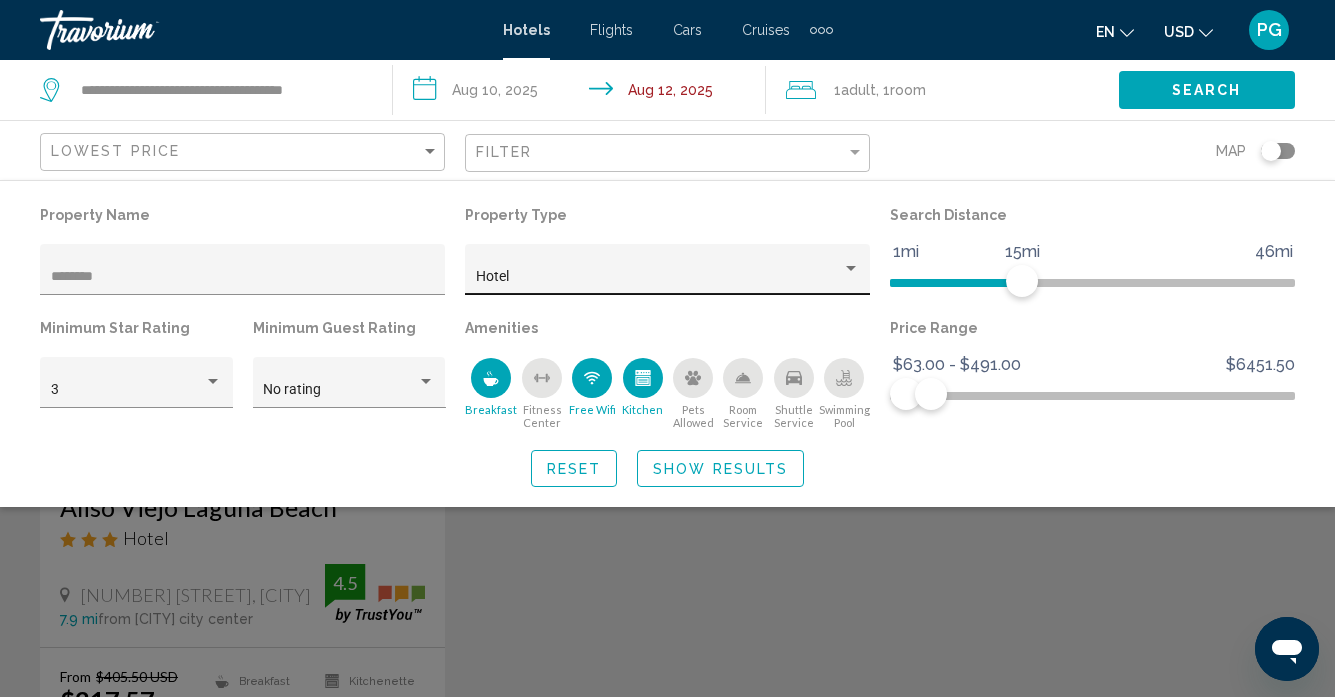click on "Hotel" 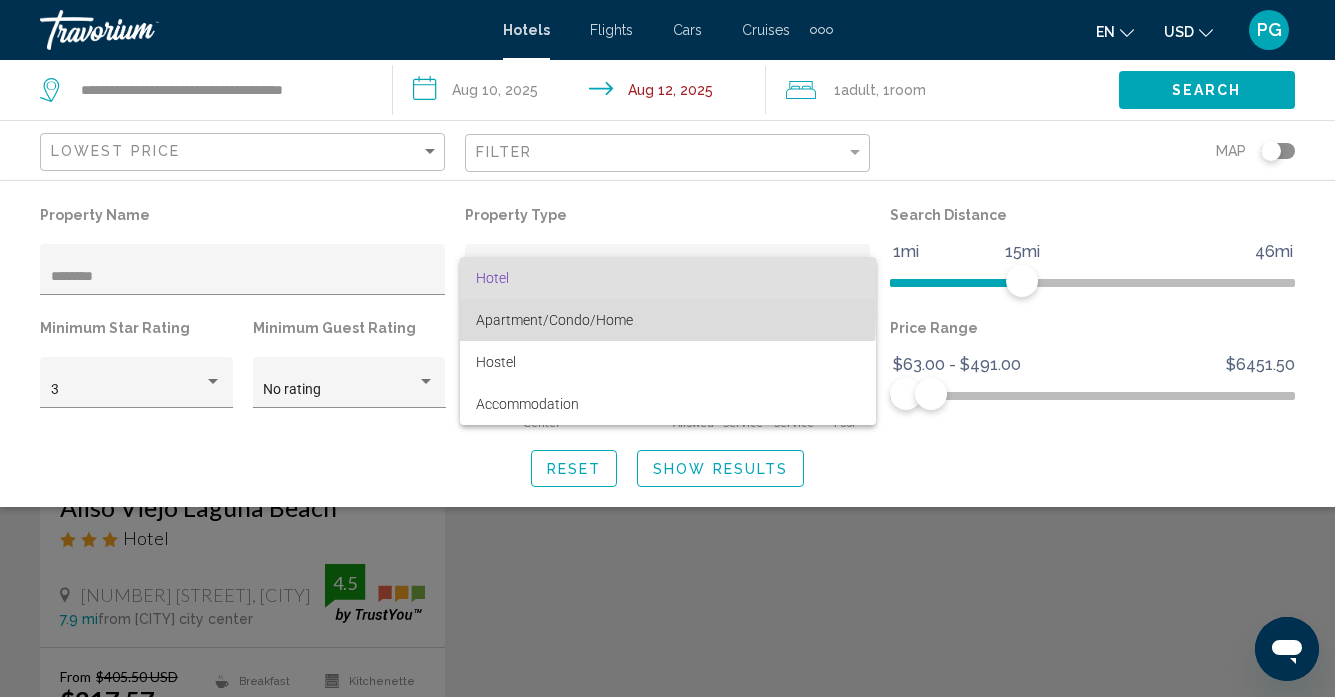 click on "Apartment/Condo/Home" at bounding box center [554, 320] 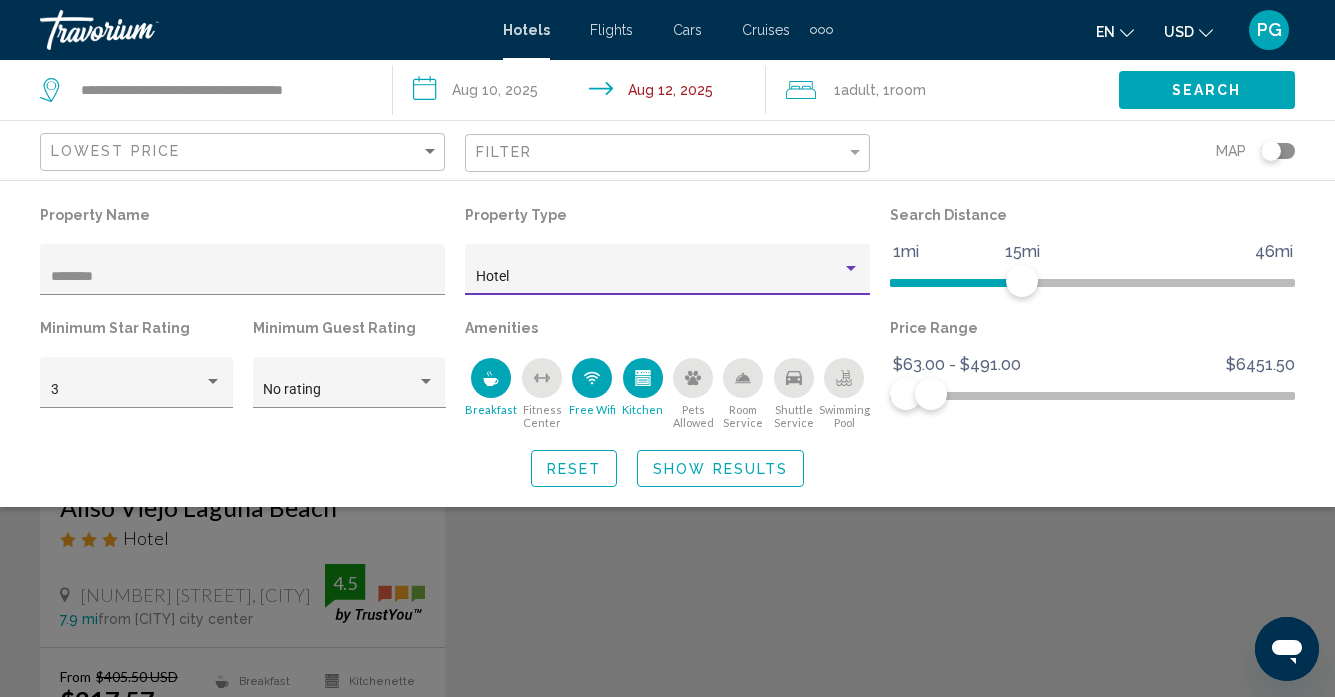 scroll, scrollTop: 0, scrollLeft: 0, axis: both 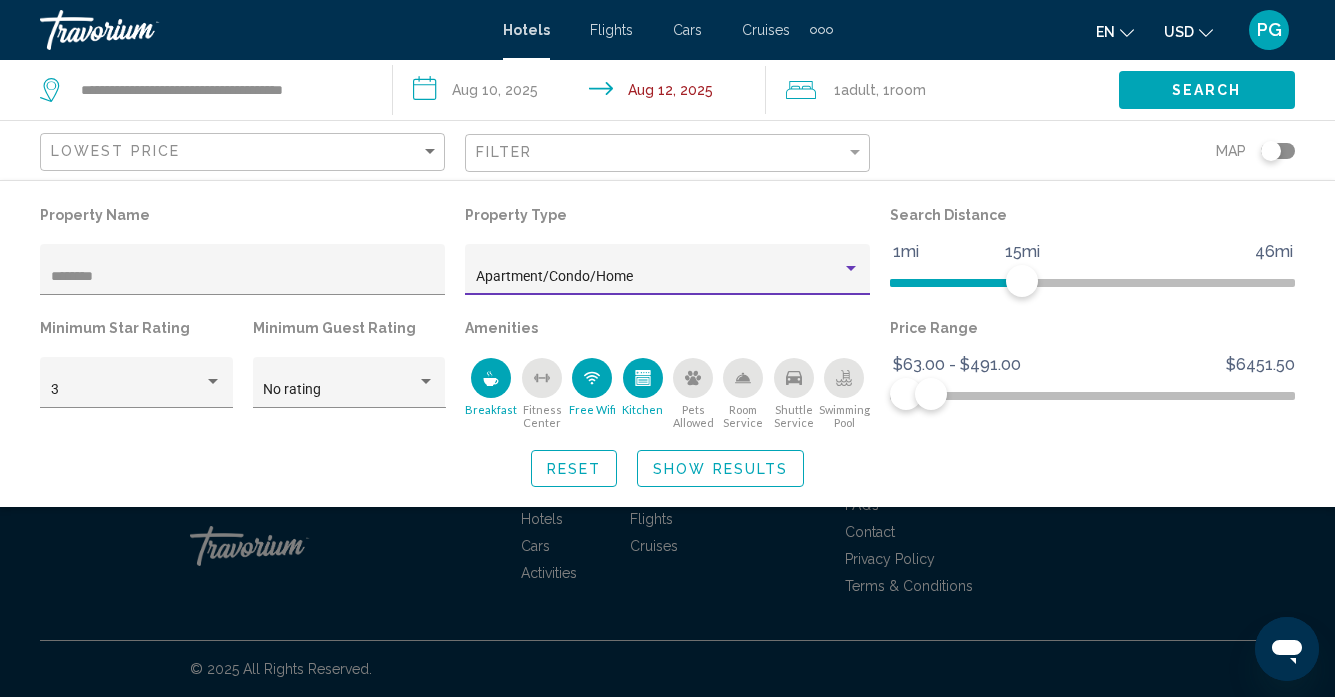 click on "Apartment/Condo/Home" 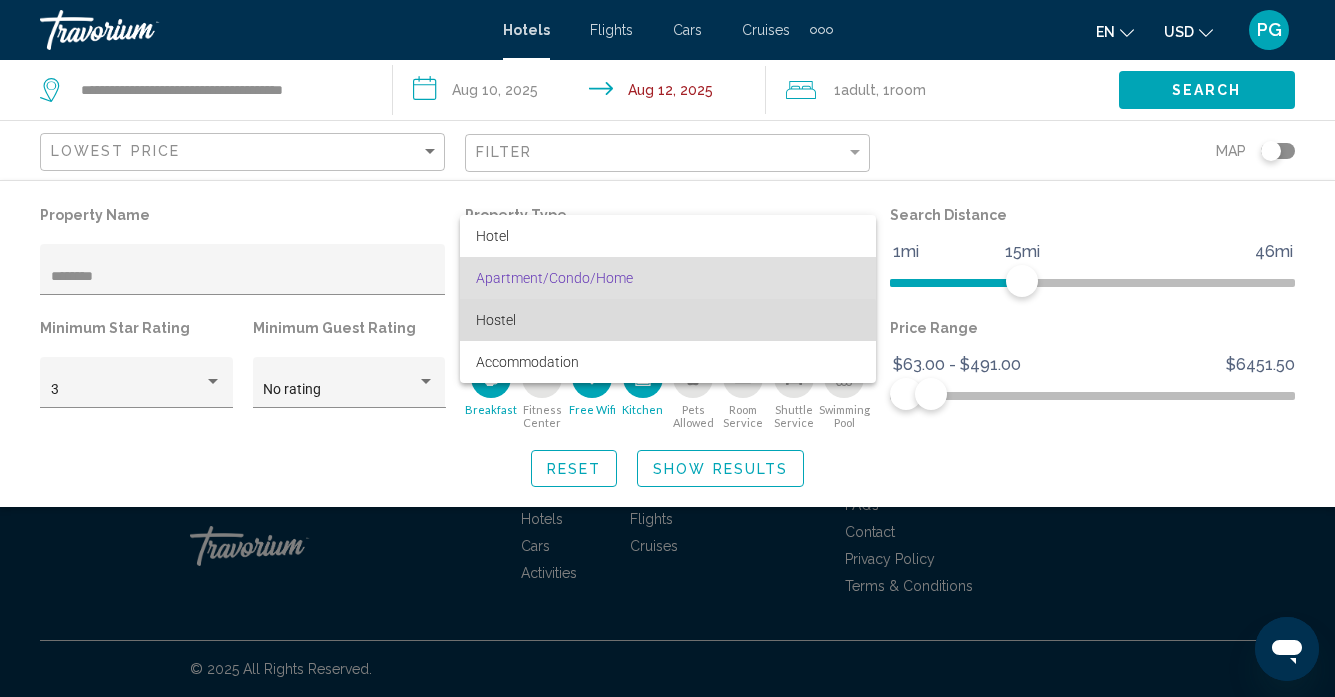 click on "Hostel" at bounding box center (668, 320) 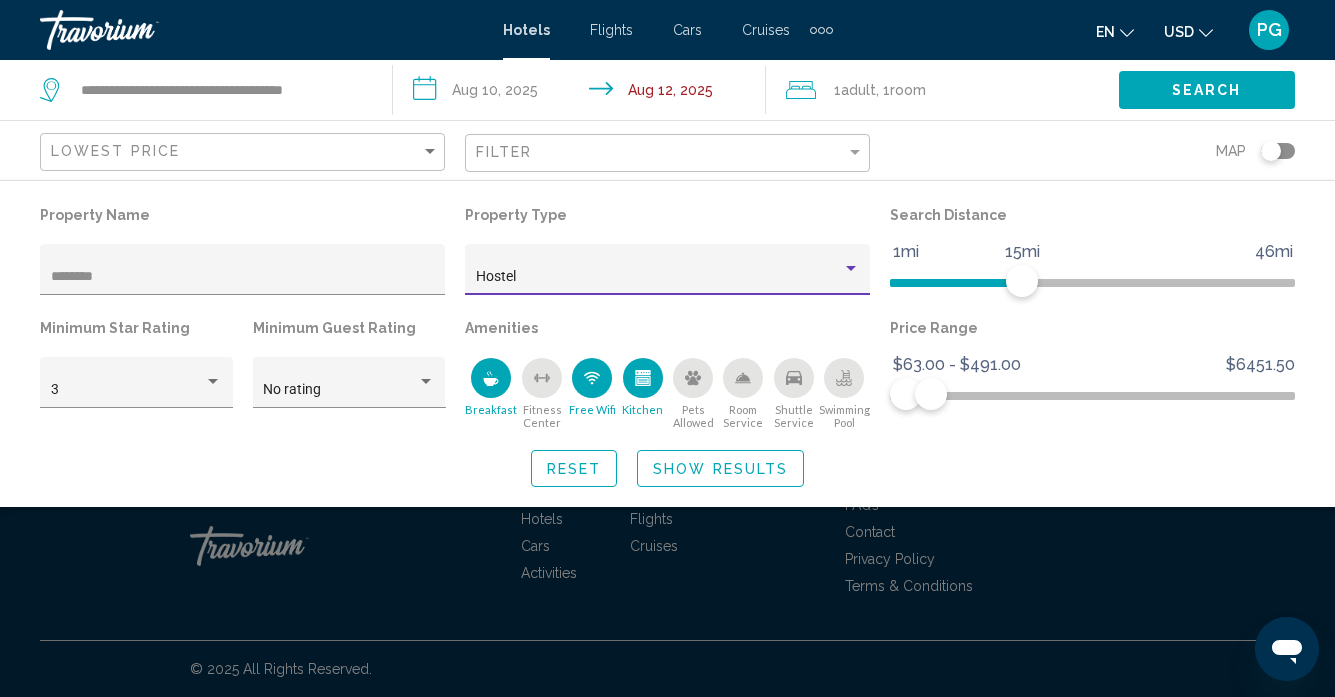click on "Hostel" 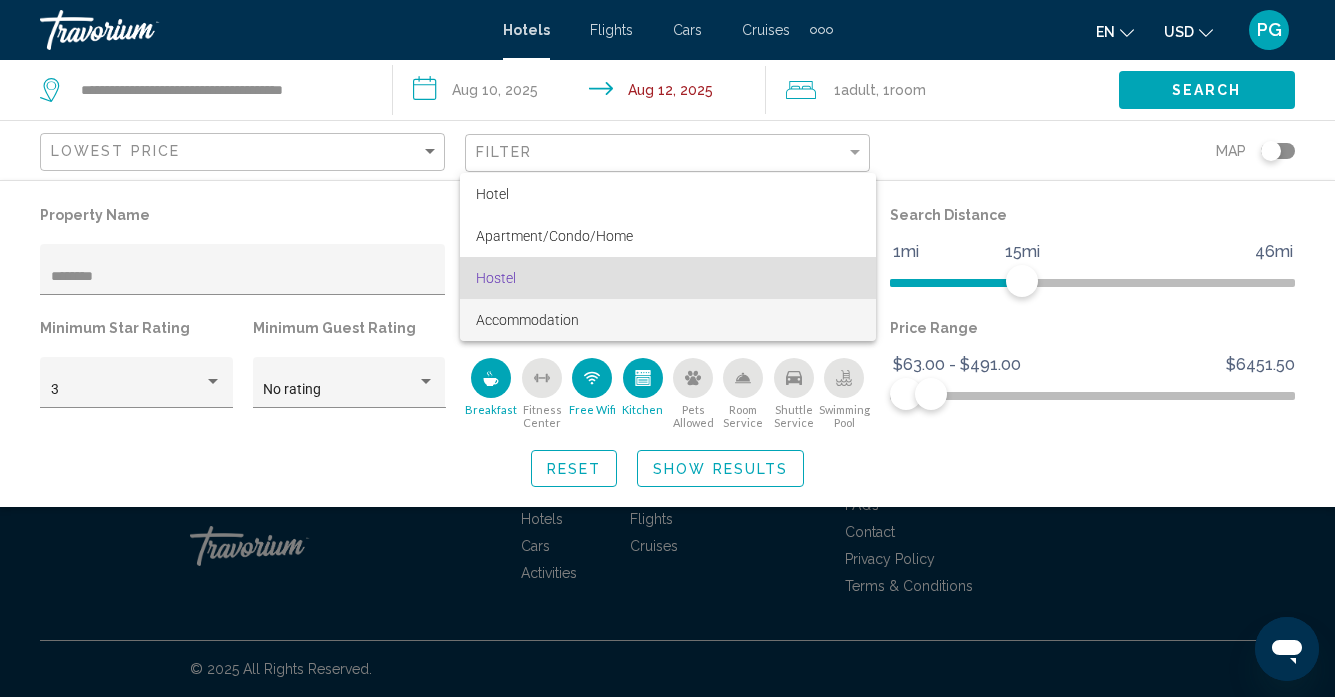 click on "Accommodation" at bounding box center [527, 320] 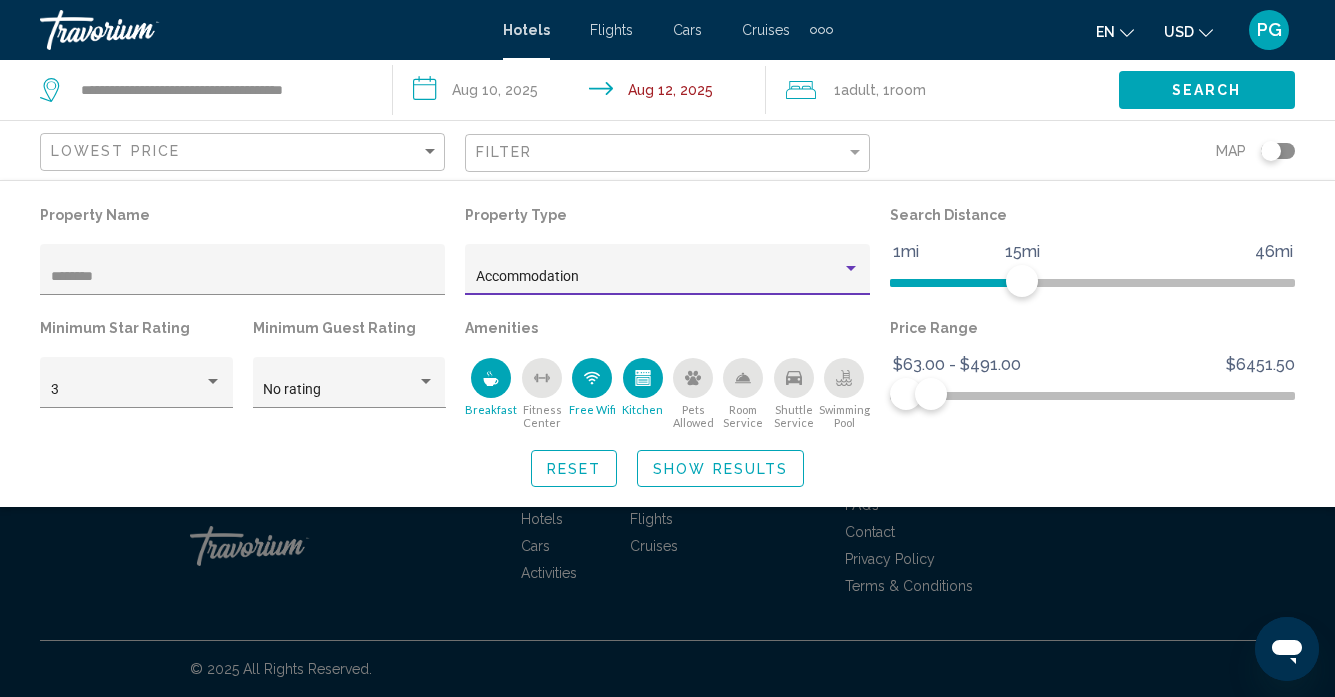 click on "Accommodation" 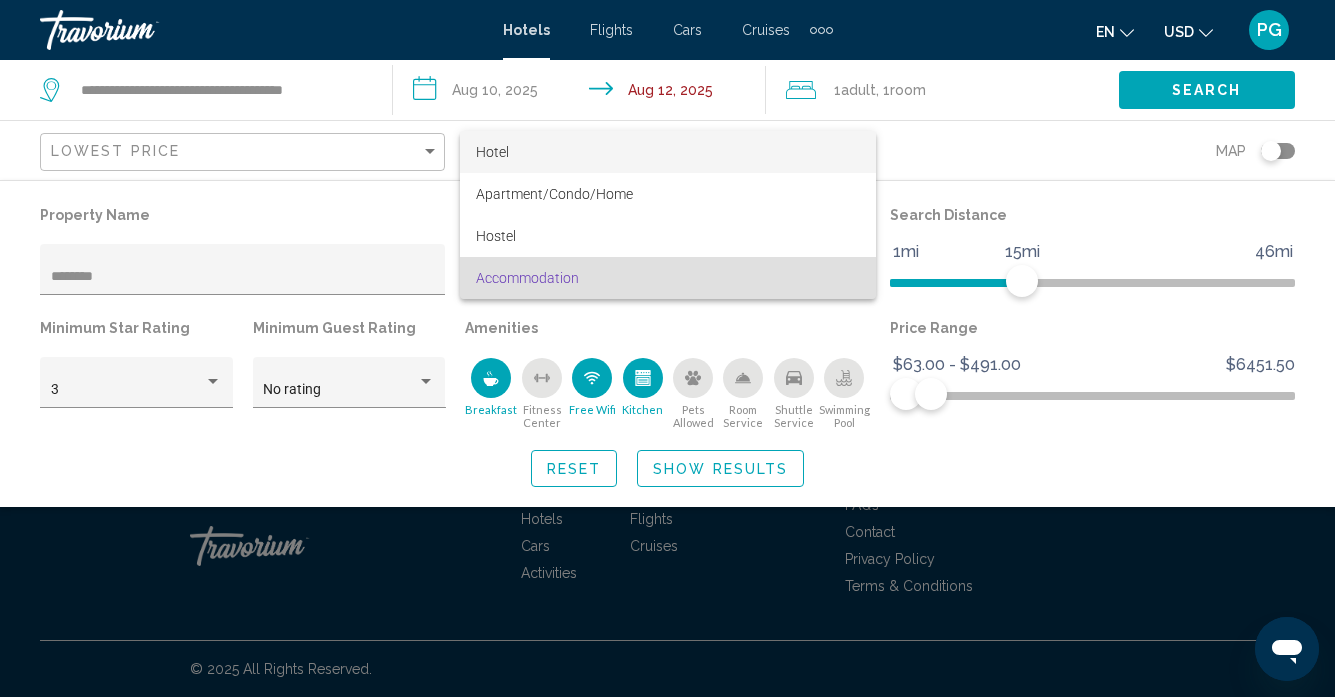 click on "Hotel" at bounding box center (668, 152) 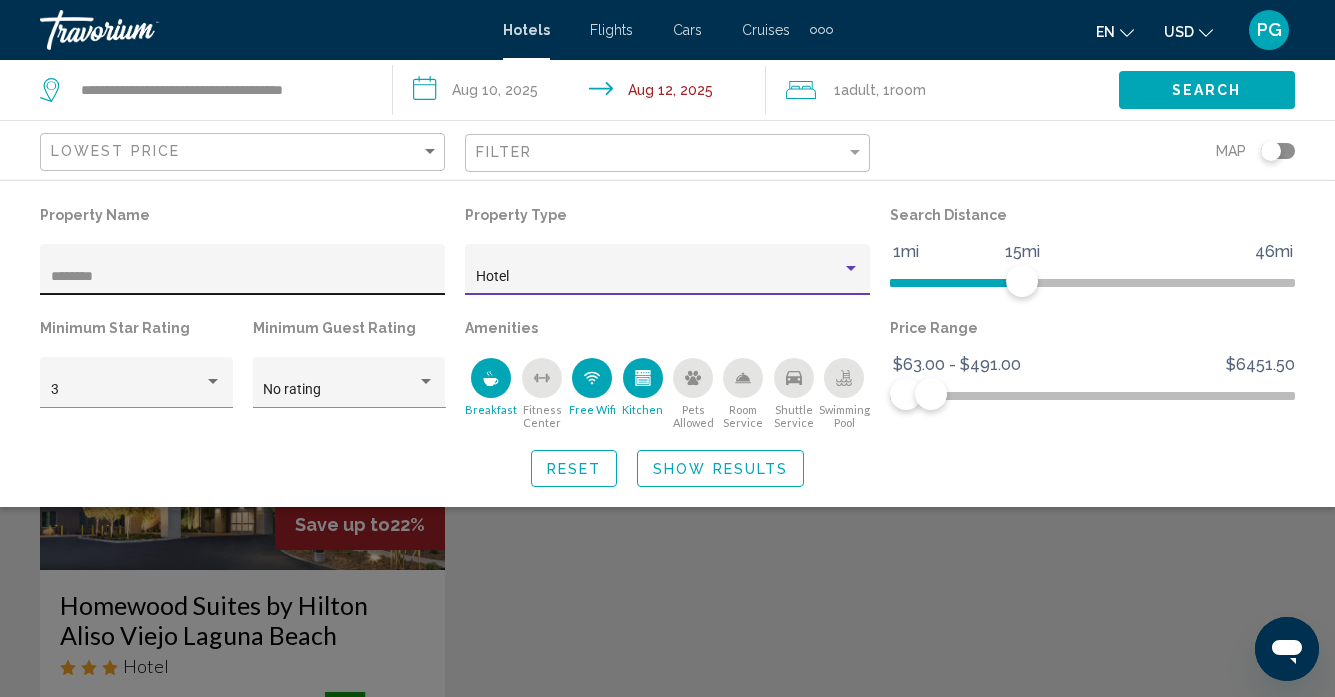 click on "********" 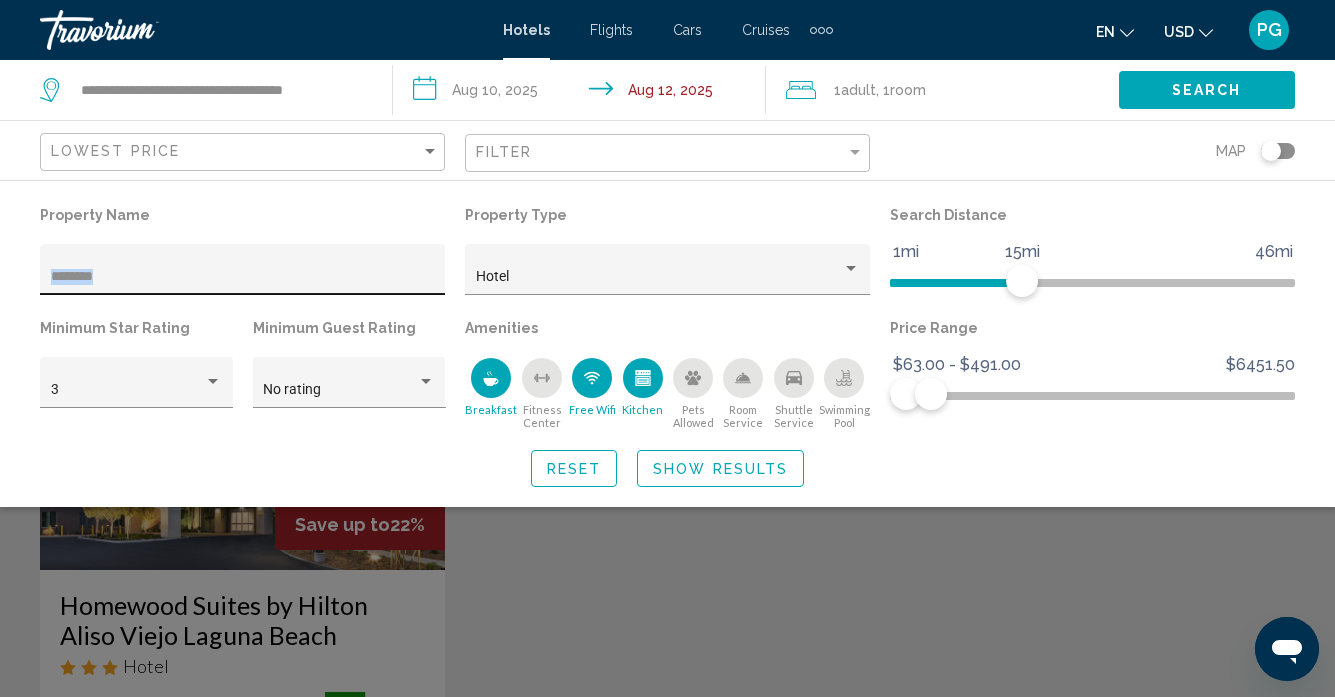 click on "********" 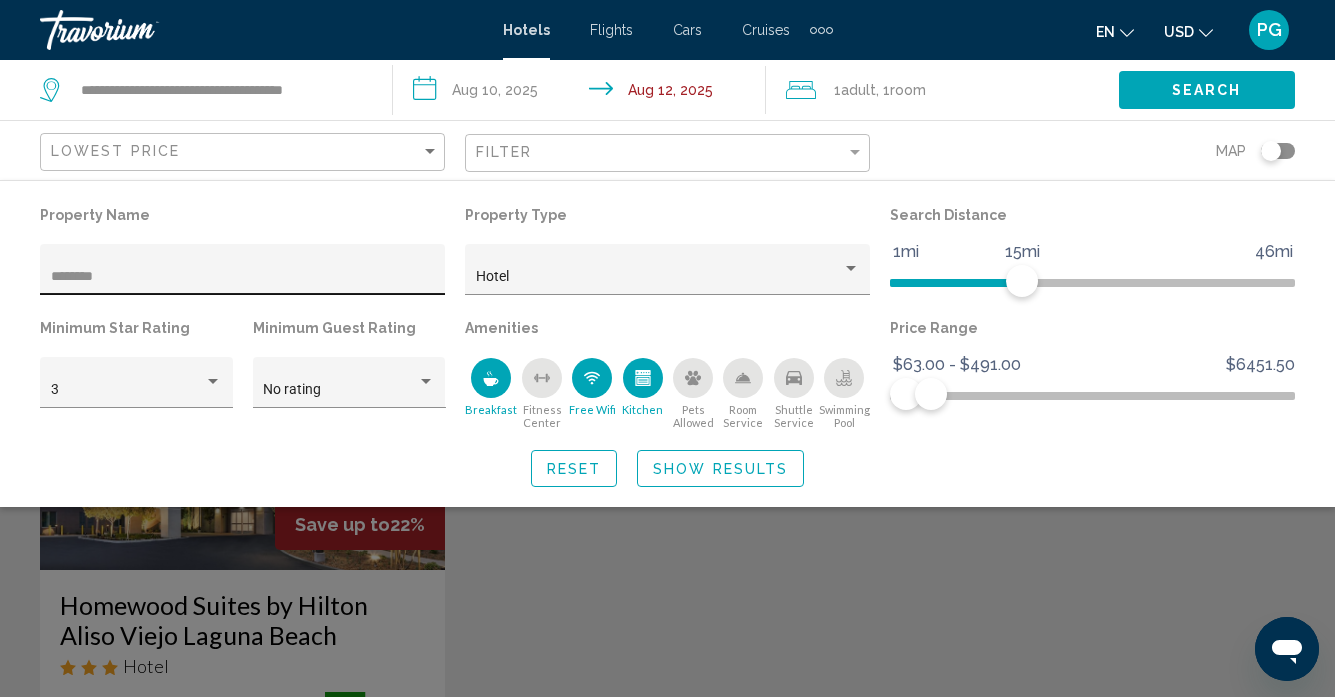 click on "********" at bounding box center (243, 277) 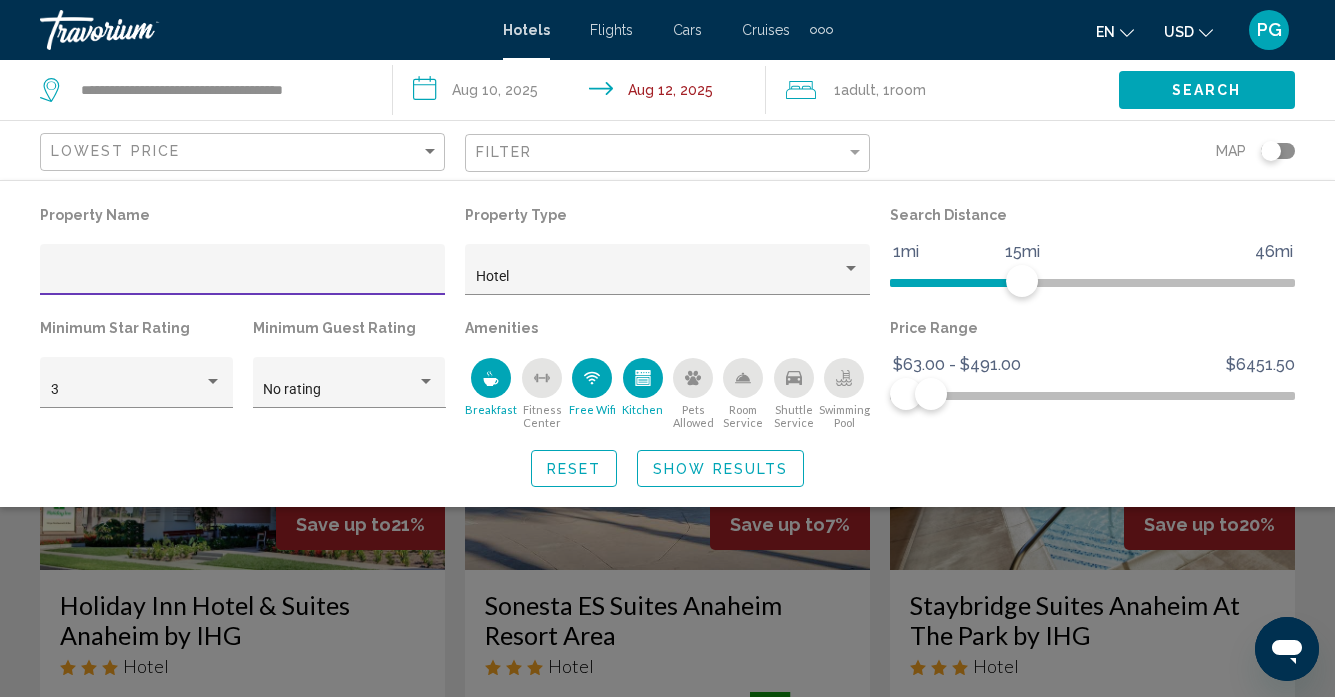 type 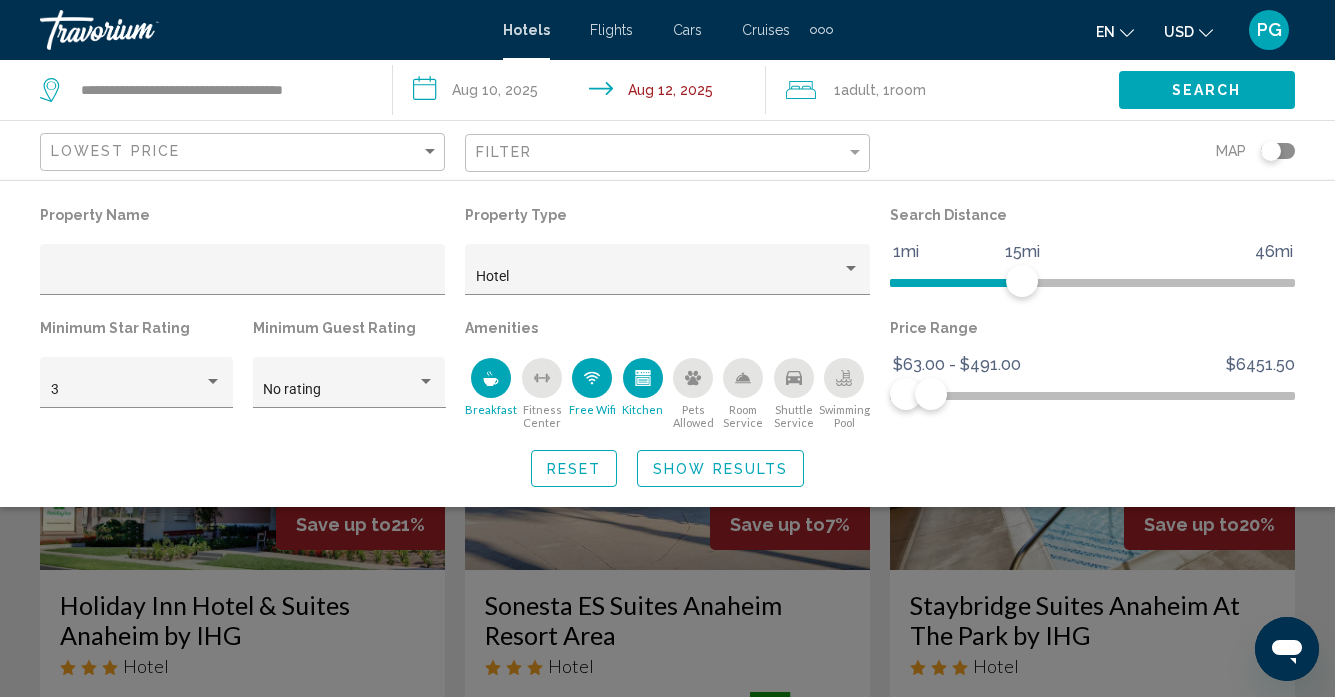 click 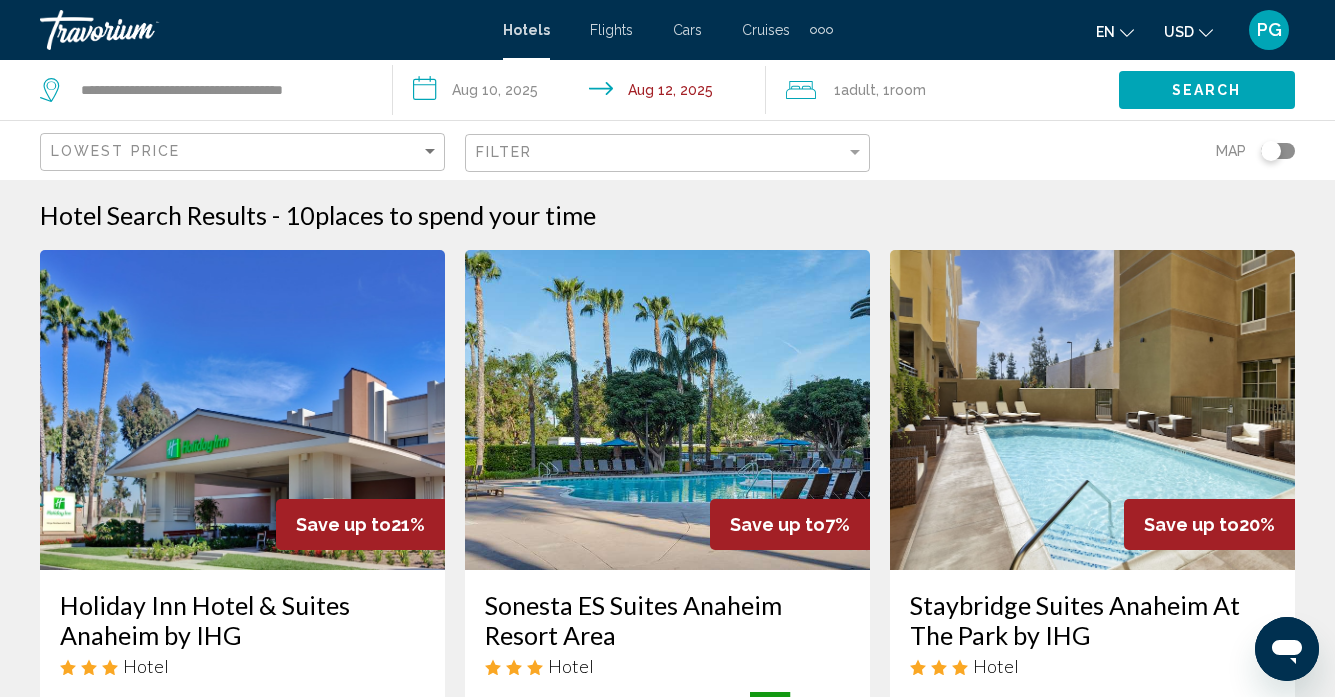 click 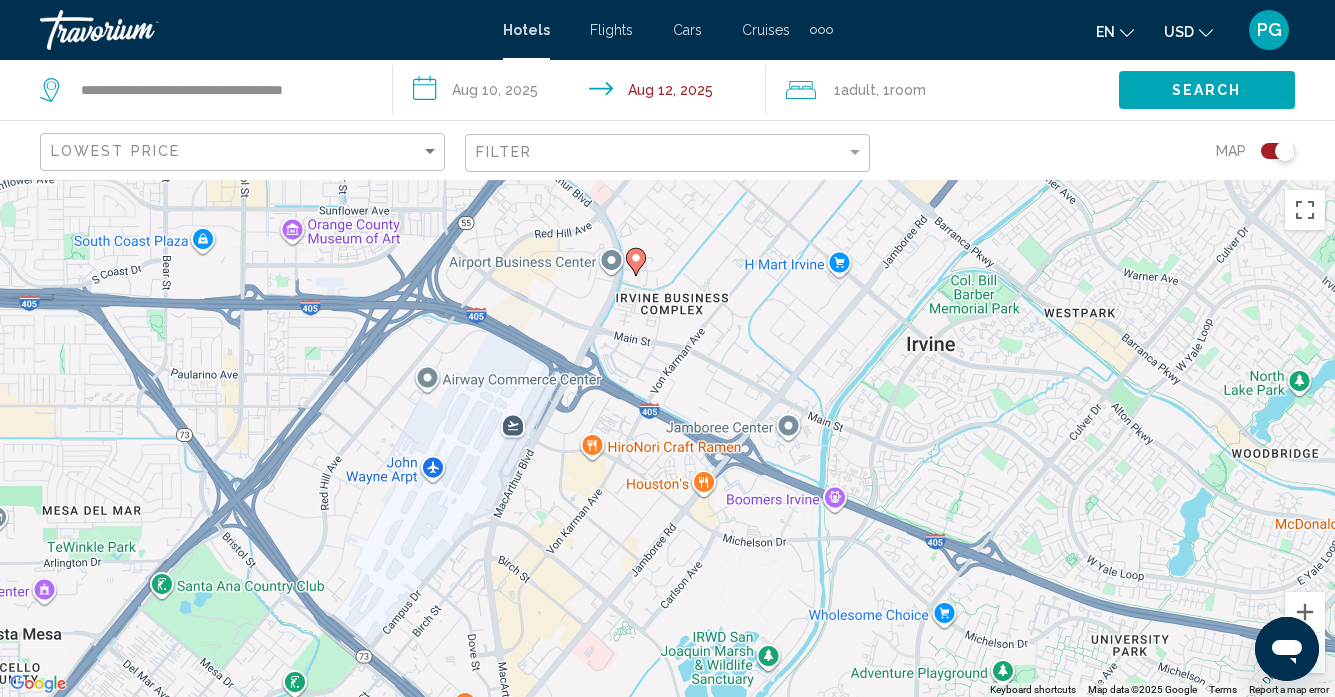 drag, startPoint x: 860, startPoint y: 466, endPoint x: 544, endPoint y: 350, distance: 336.61847 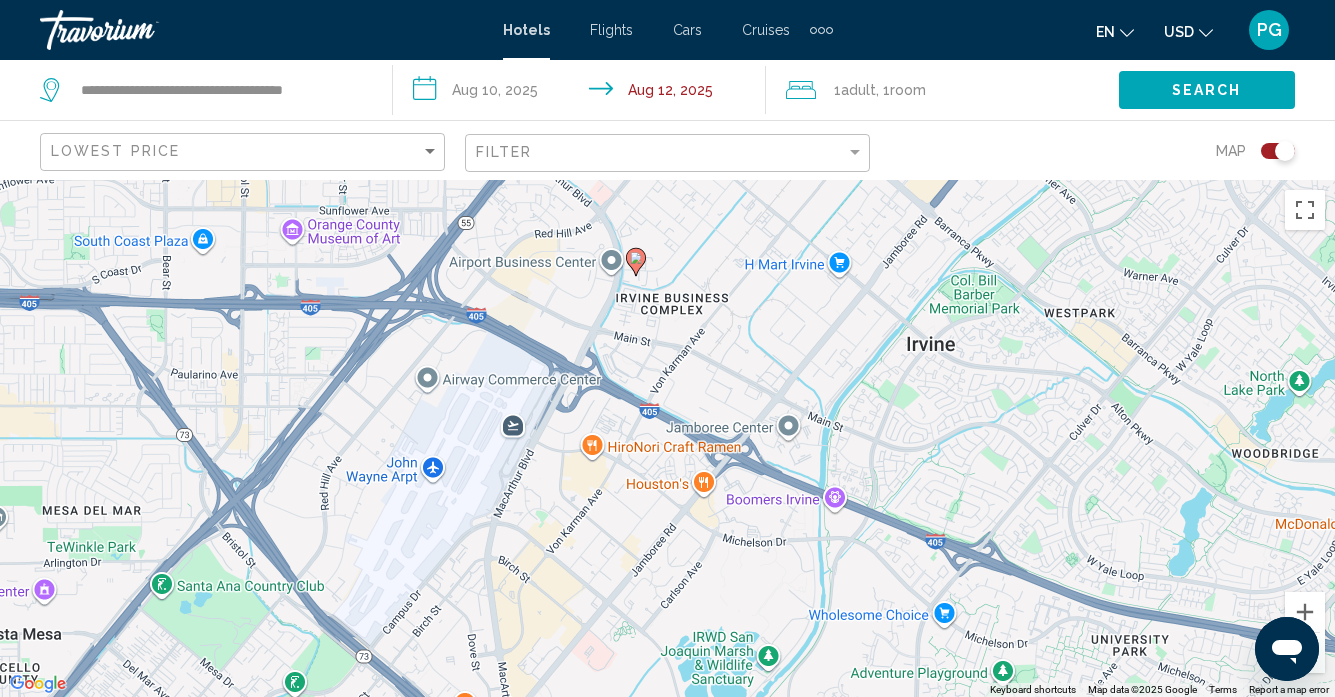click on "To activate drag with keyboard, press Alt + Enter. Once in keyboard drag state, use the arrow keys to move the marker. To complete the drag, press the Enter key. To cancel, press Escape." at bounding box center (667, 438) 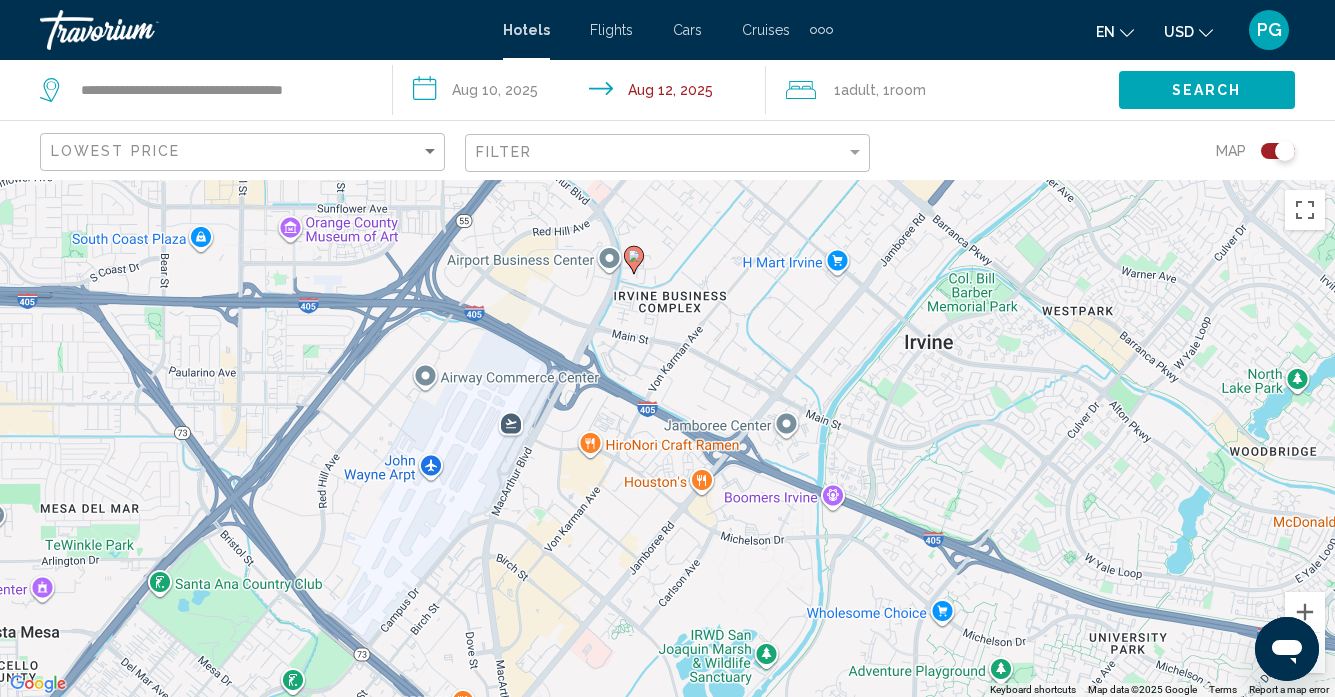 click 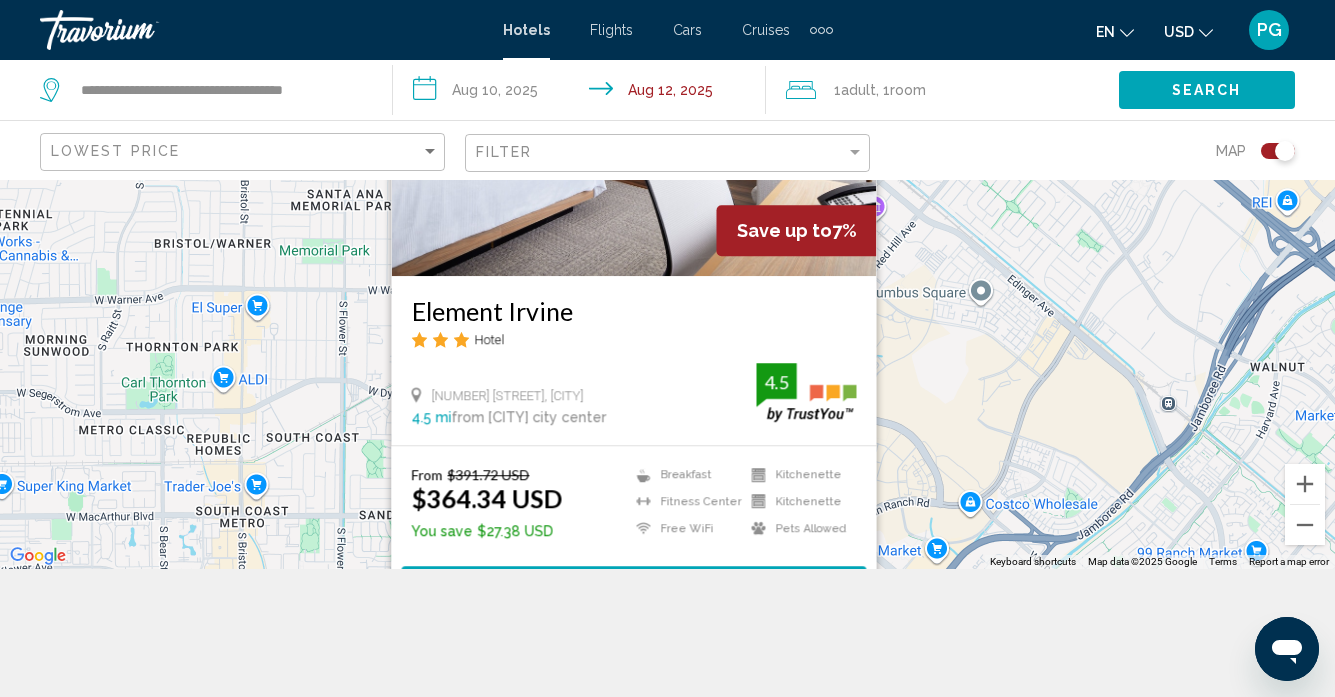 scroll, scrollTop: 180, scrollLeft: 0, axis: vertical 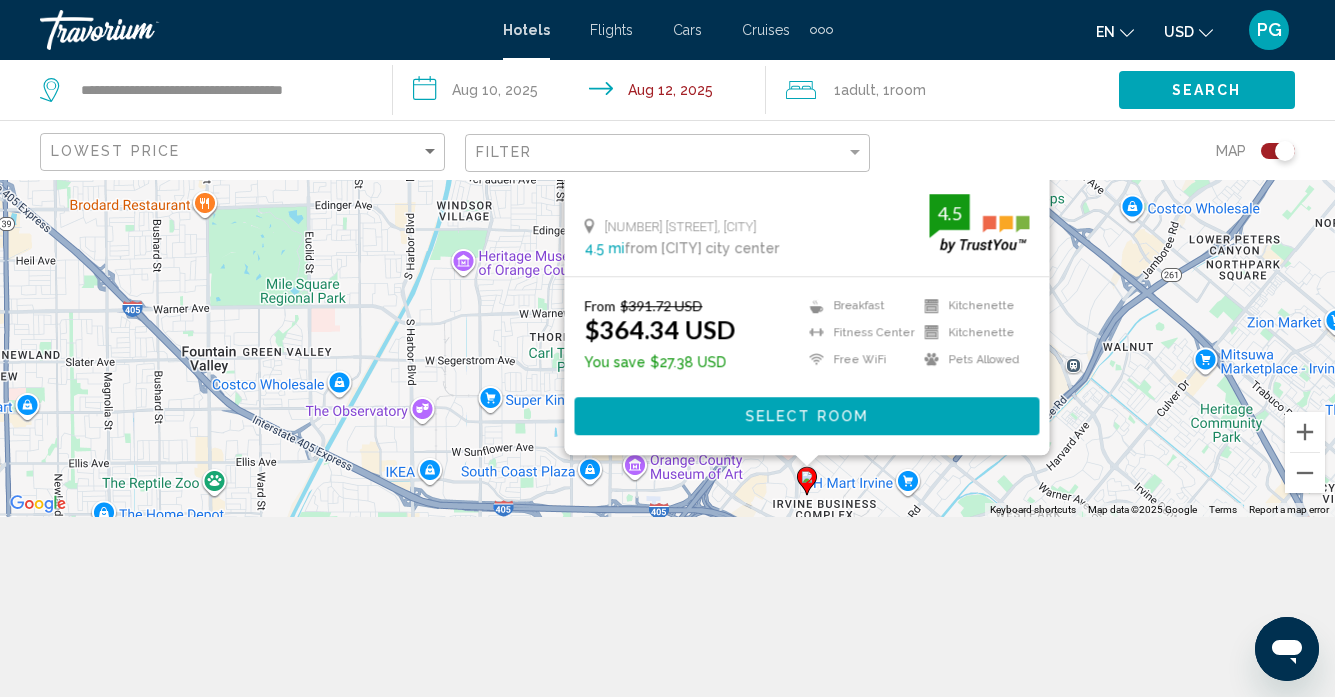 click on "To activate drag with keyboard, press Alt + Enter. Once in keyboard drag state, use the arrow keys to move the marker. To complete the drag, press the Enter key. To cancel, press Escape. Save up to  7%   Element [CITY]
Hotel
[NUMBER] [STREET], [CITY] 4.5 mi  from [CITY] city center from hotel 4.5 From $391.72 USD $364.34 USD  You save  $27.38 USD
Breakfast
Fitness Center
Free WiFi
Kitchenette
Kitchenette
Pets Allowed  4.5 Select Room" at bounding box center (667, 258) 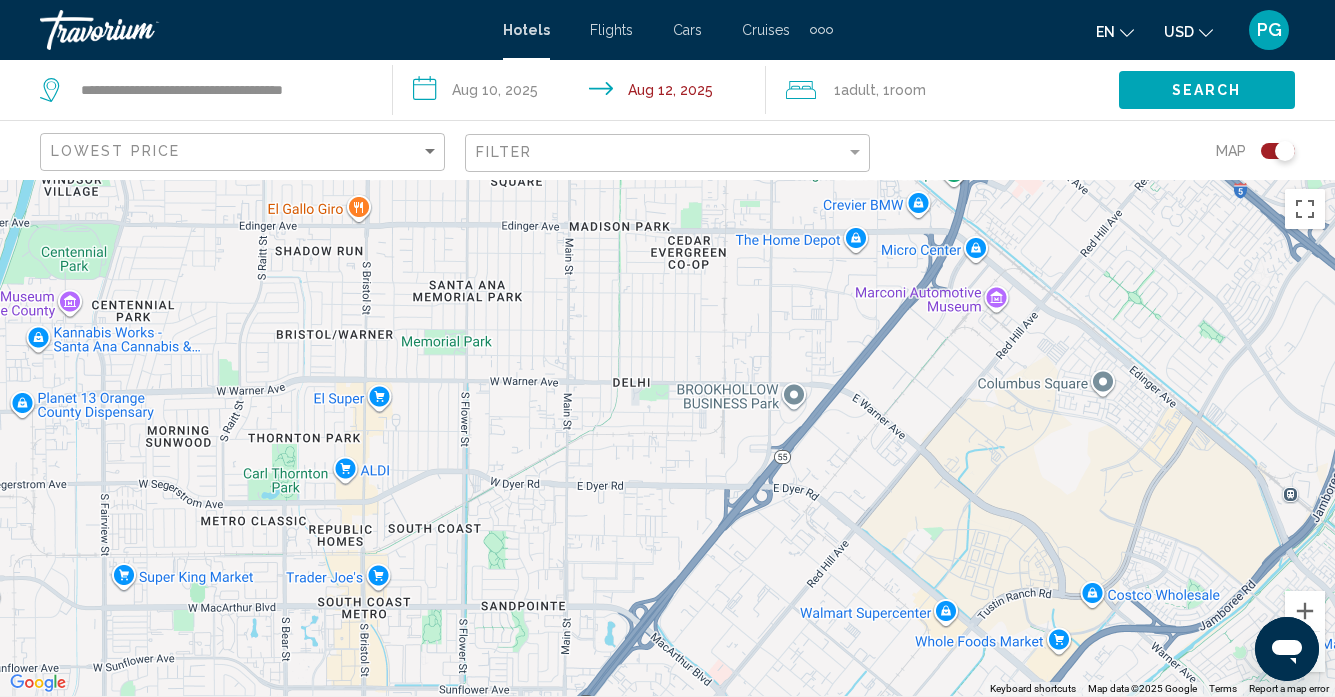 scroll, scrollTop: 0, scrollLeft: 0, axis: both 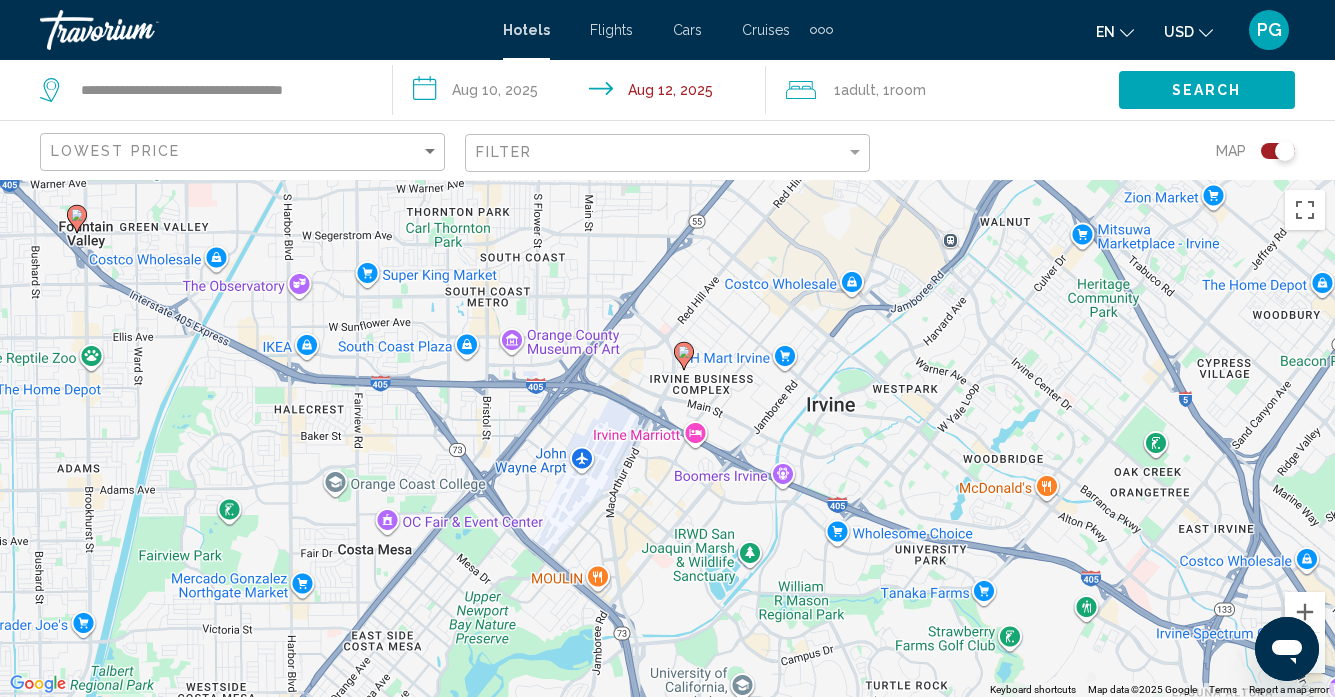 drag, startPoint x: 778, startPoint y: 561, endPoint x: 661, endPoint y: 330, distance: 258.94016 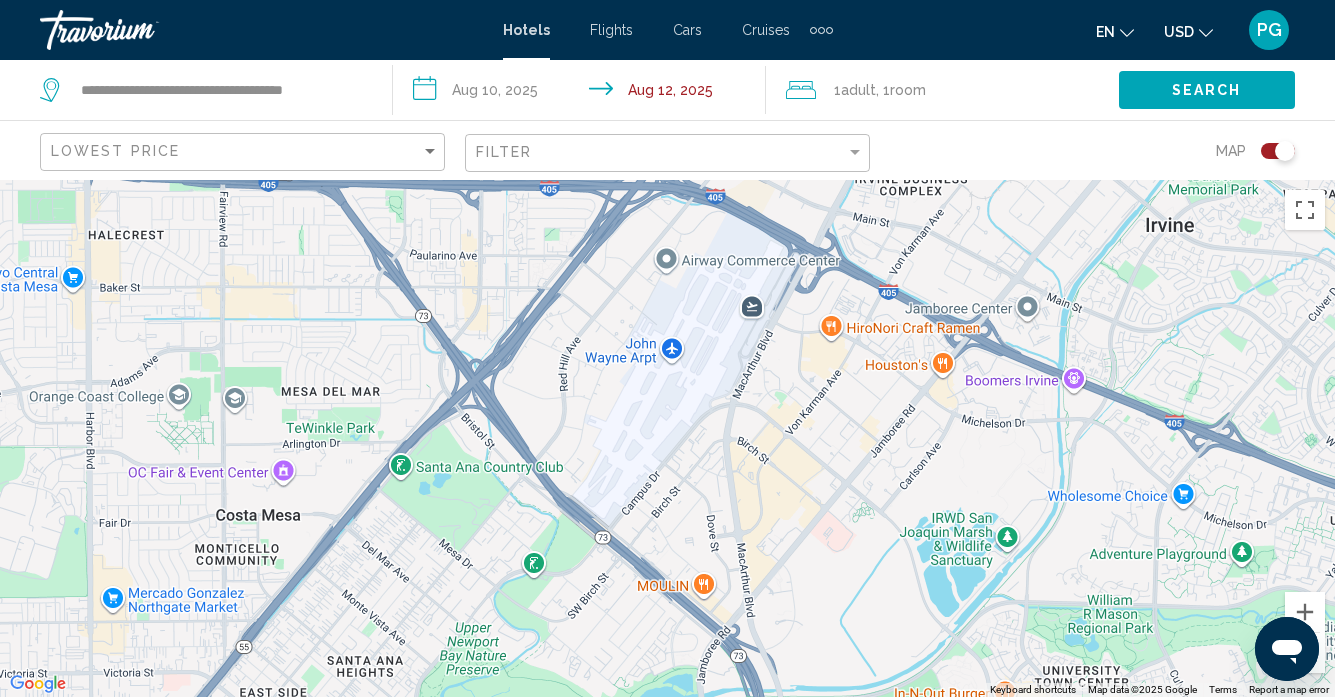 drag, startPoint x: 555, startPoint y: 499, endPoint x: 762, endPoint y: 335, distance: 264.09277 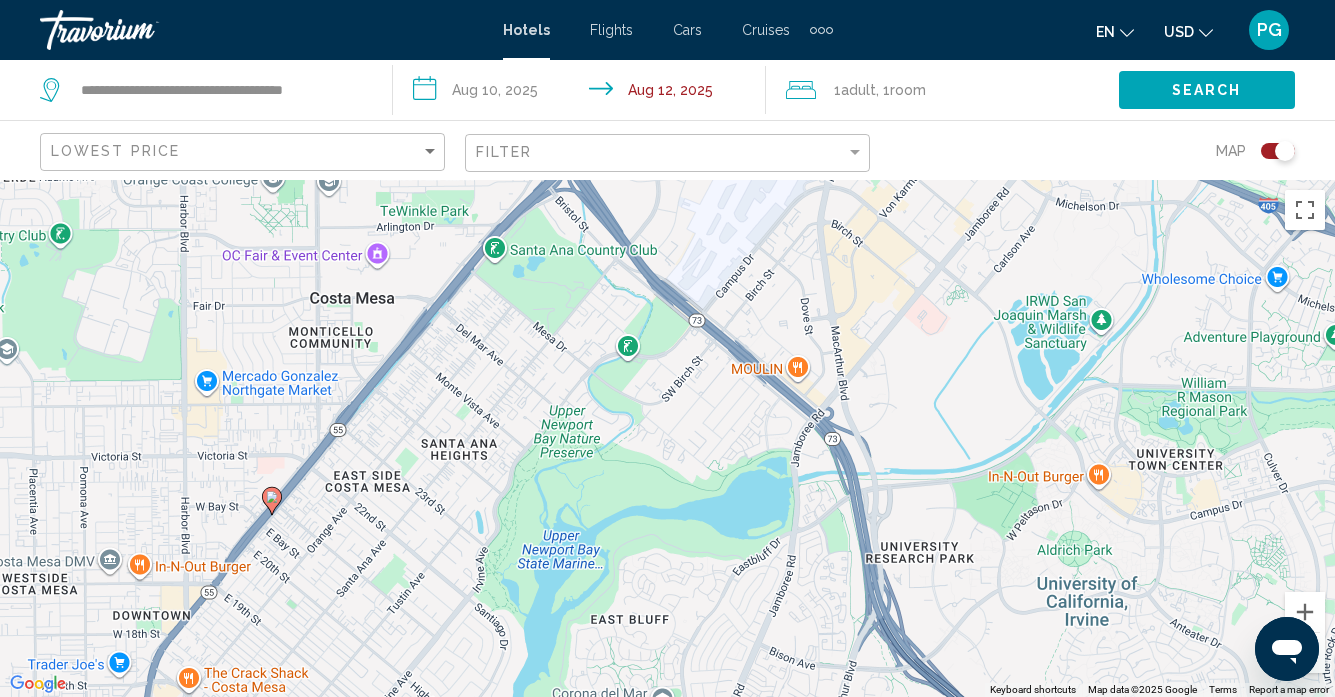 drag, startPoint x: 412, startPoint y: 537, endPoint x: 506, endPoint y: 316, distance: 240.16037 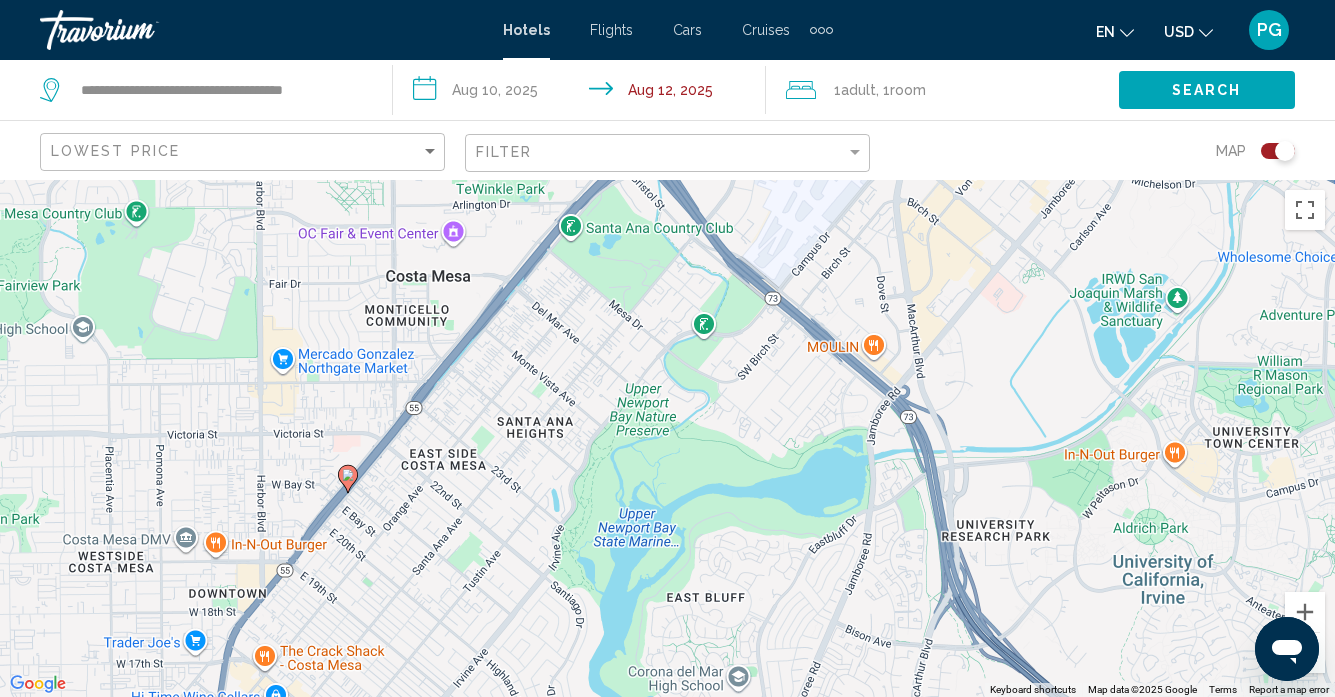 drag, startPoint x: 402, startPoint y: 541, endPoint x: 478, endPoint y: 515, distance: 80.32434 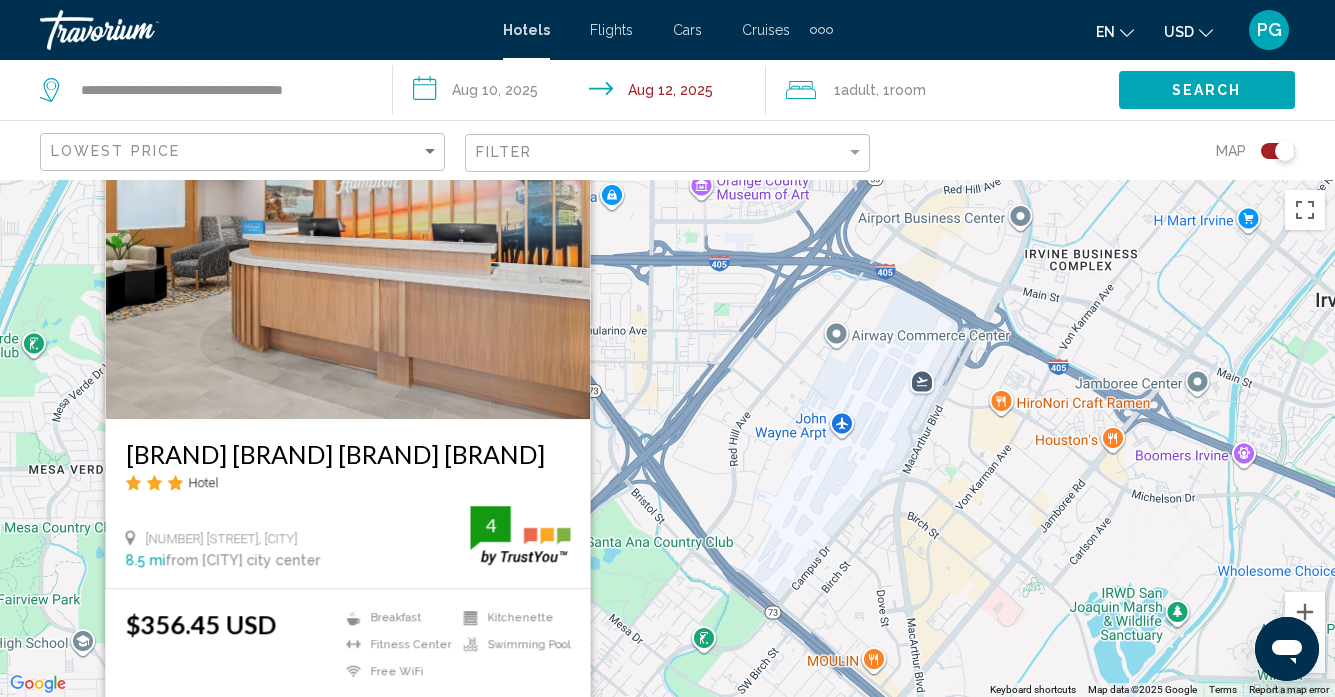click on "[NUMBER] [STREET], [CITY]" at bounding box center (221, 538) 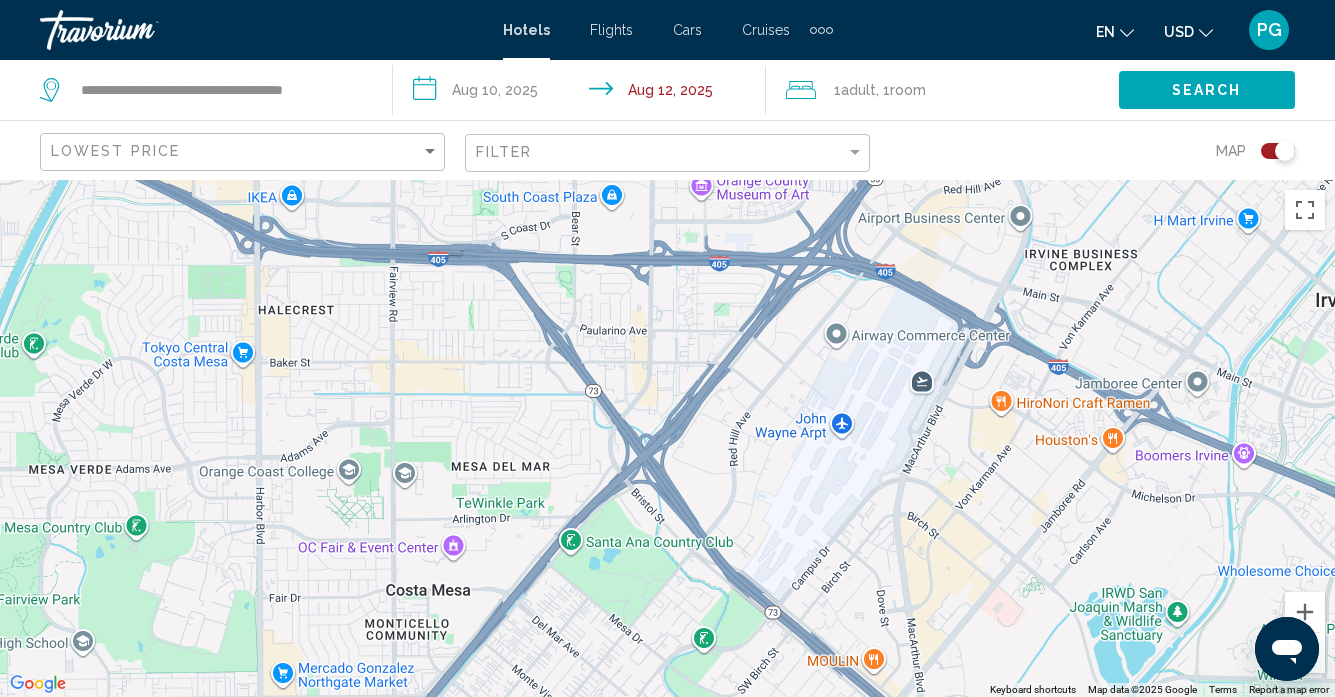 click 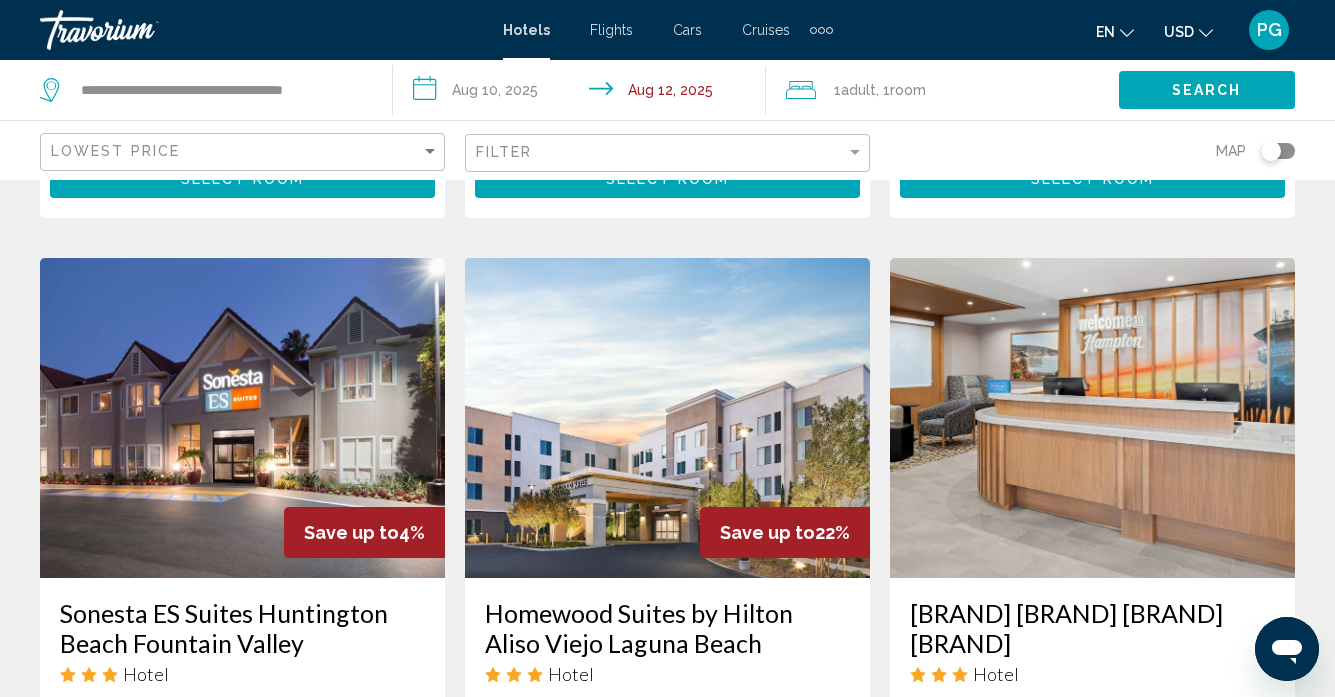 scroll, scrollTop: 911, scrollLeft: 0, axis: vertical 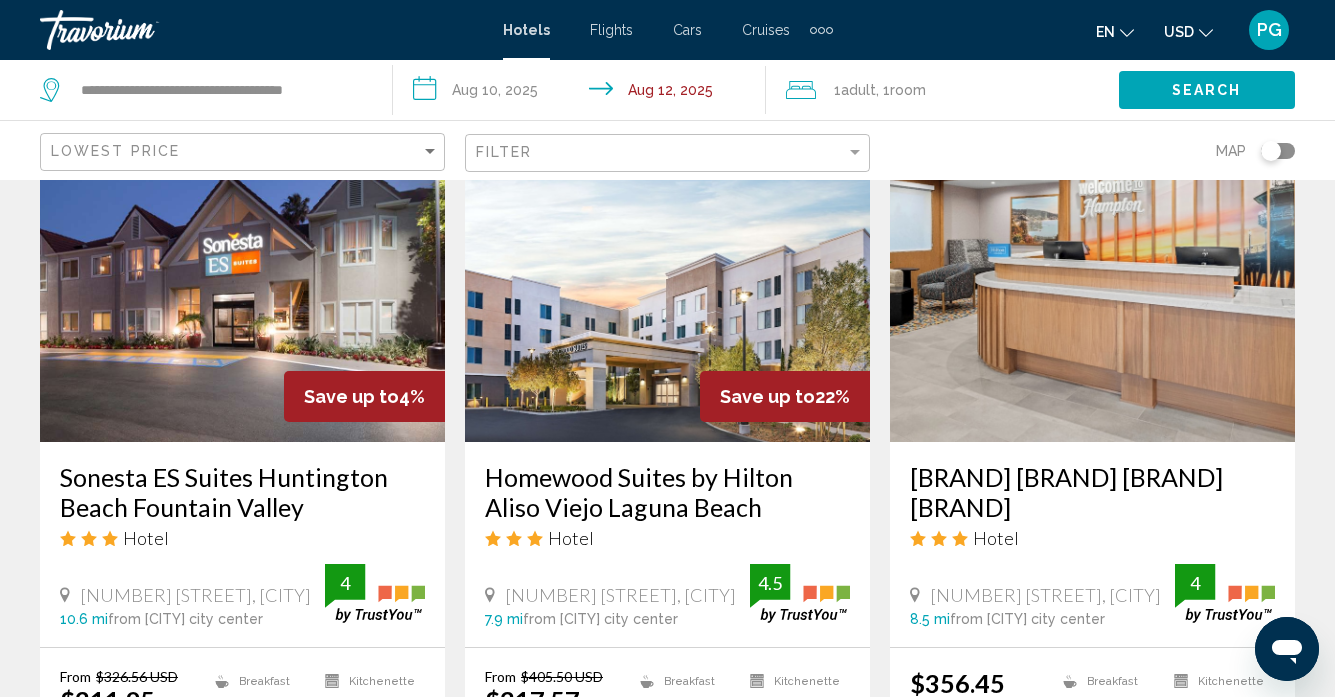 click at bounding box center [1092, 282] 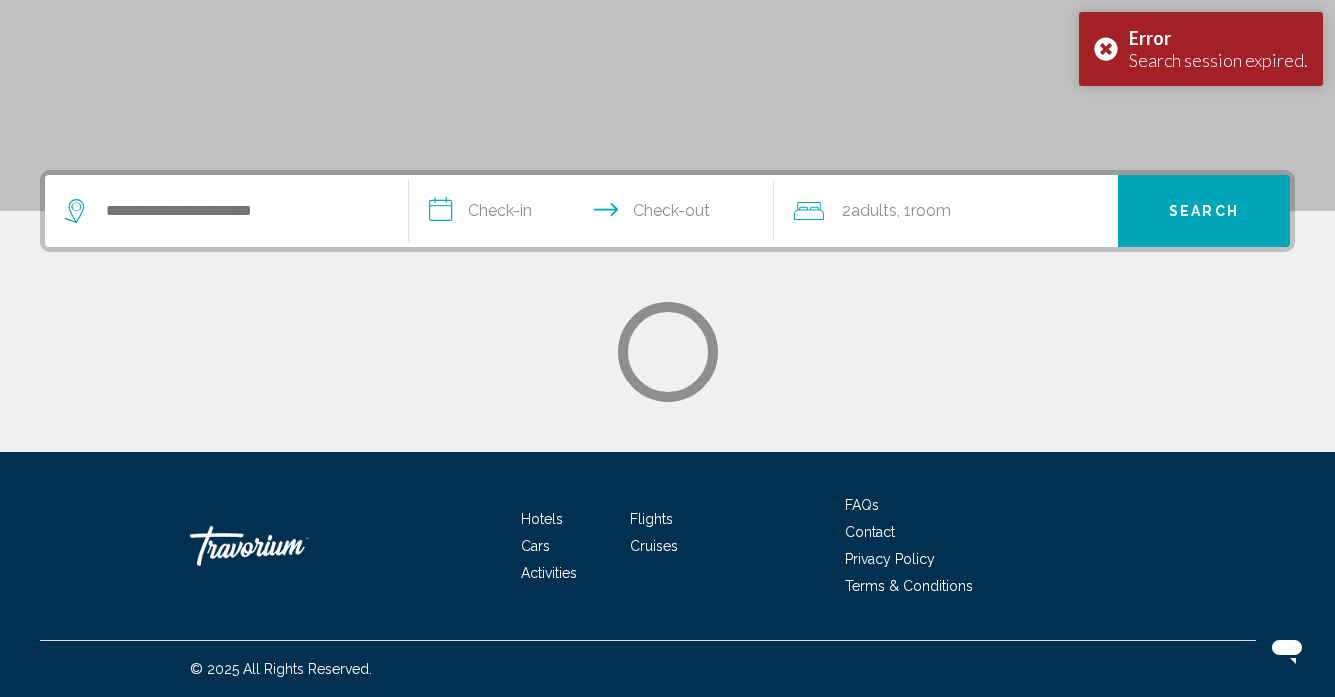 scroll, scrollTop: 0, scrollLeft: 0, axis: both 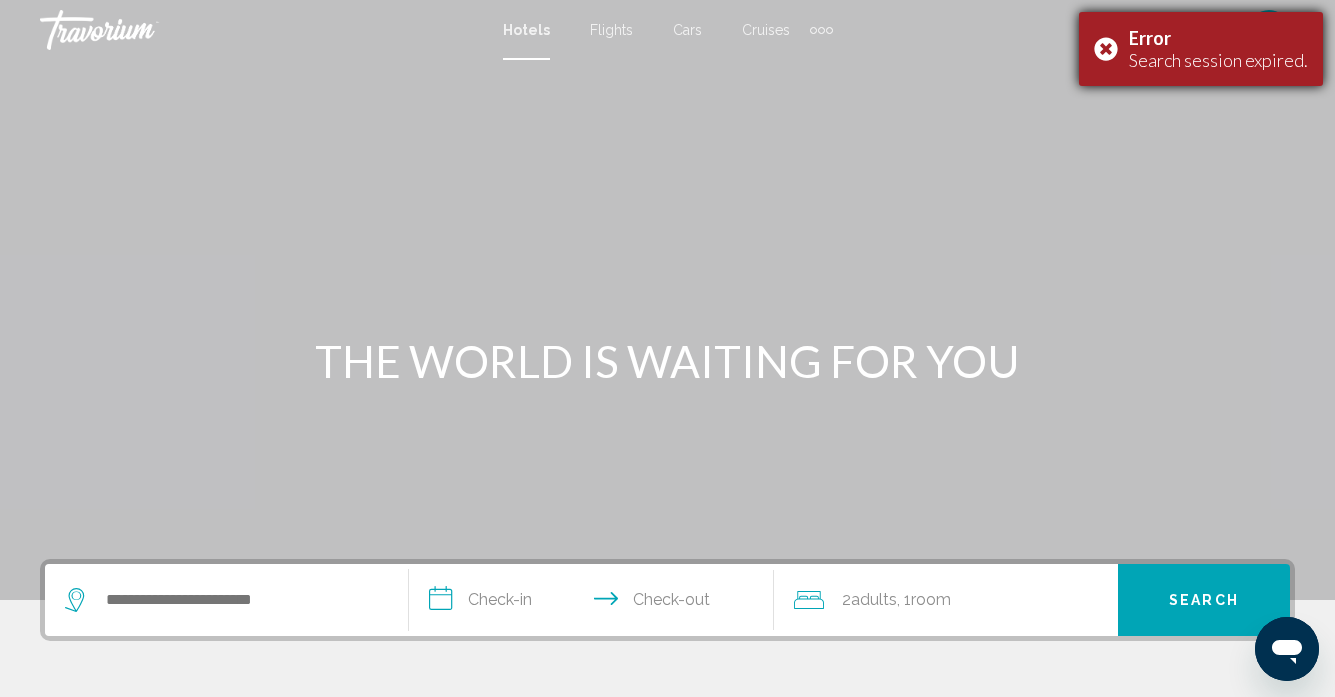 click on "Error   Search session expired." at bounding box center [1201, 49] 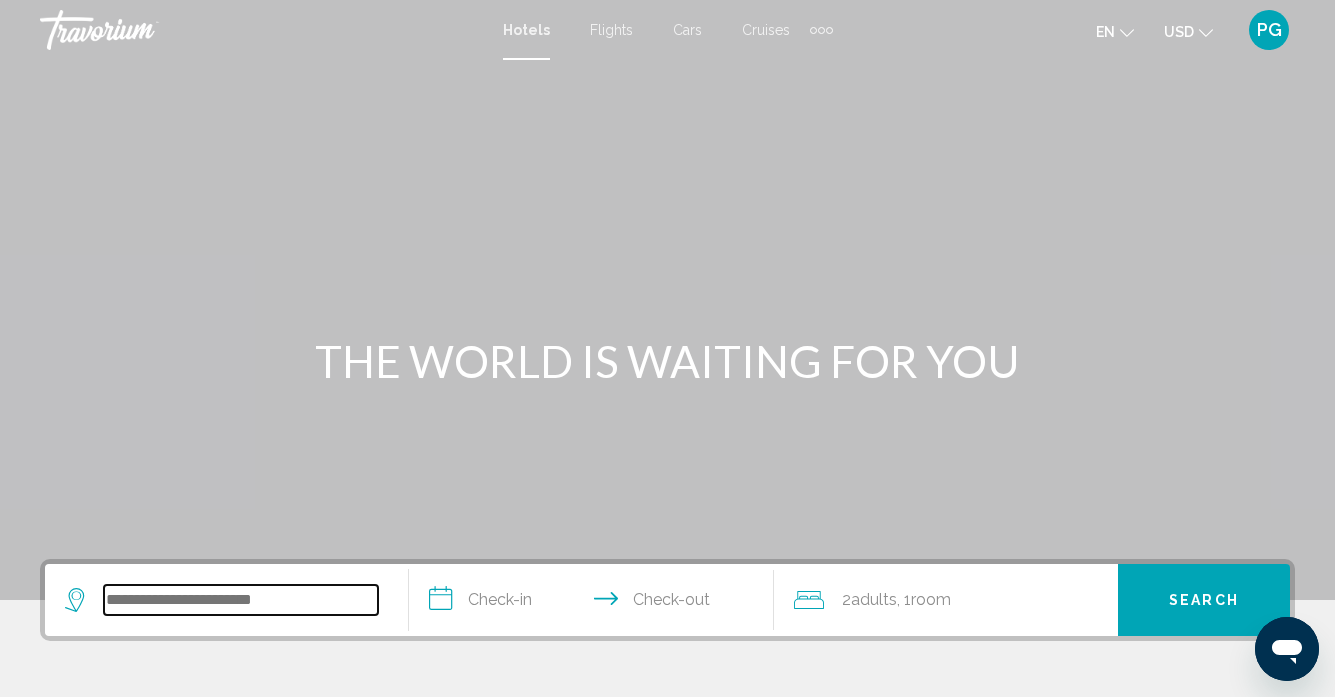 click at bounding box center (241, 600) 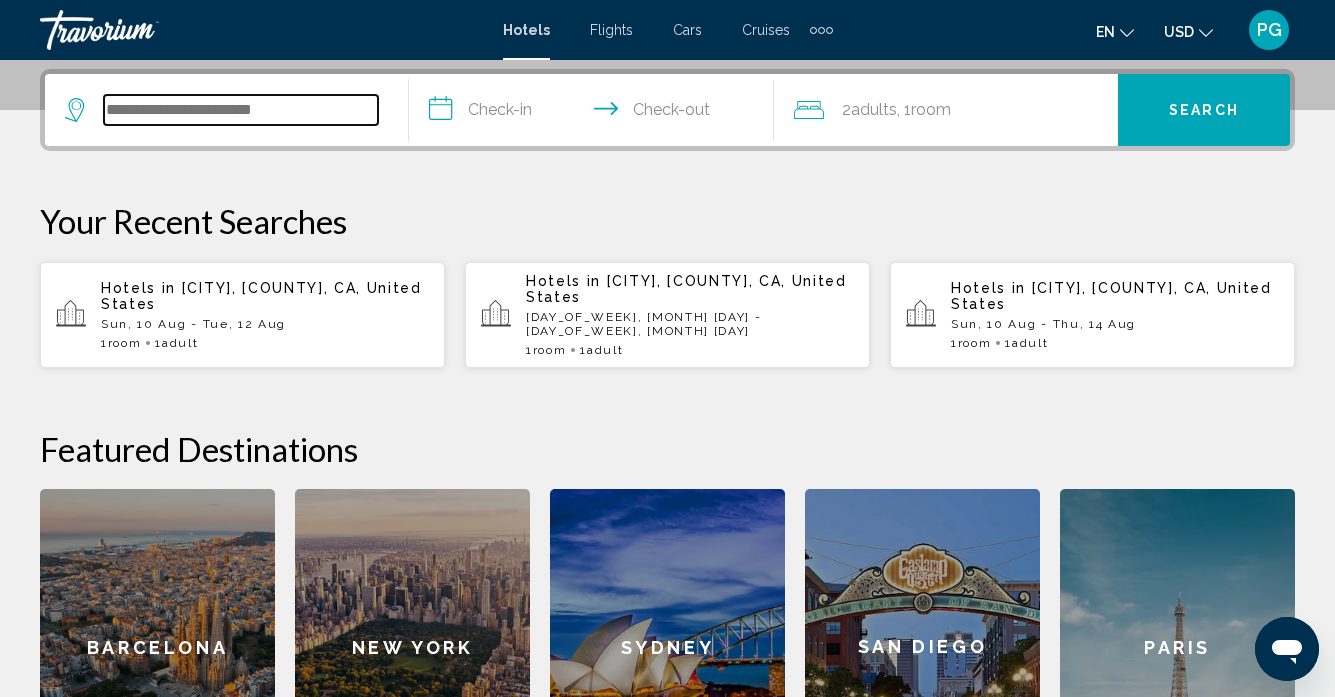 scroll, scrollTop: 494, scrollLeft: 0, axis: vertical 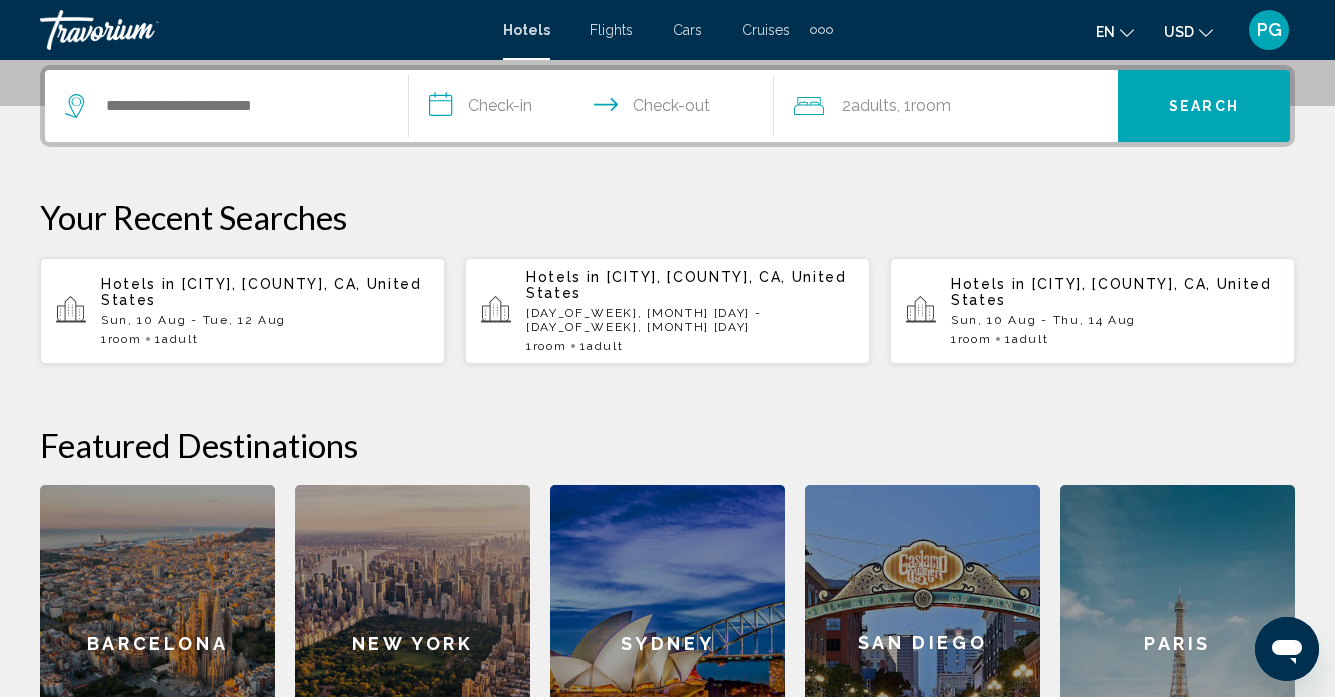 click on "Sun, 10 Aug - Tue, 12 Aug" at bounding box center [265, 320] 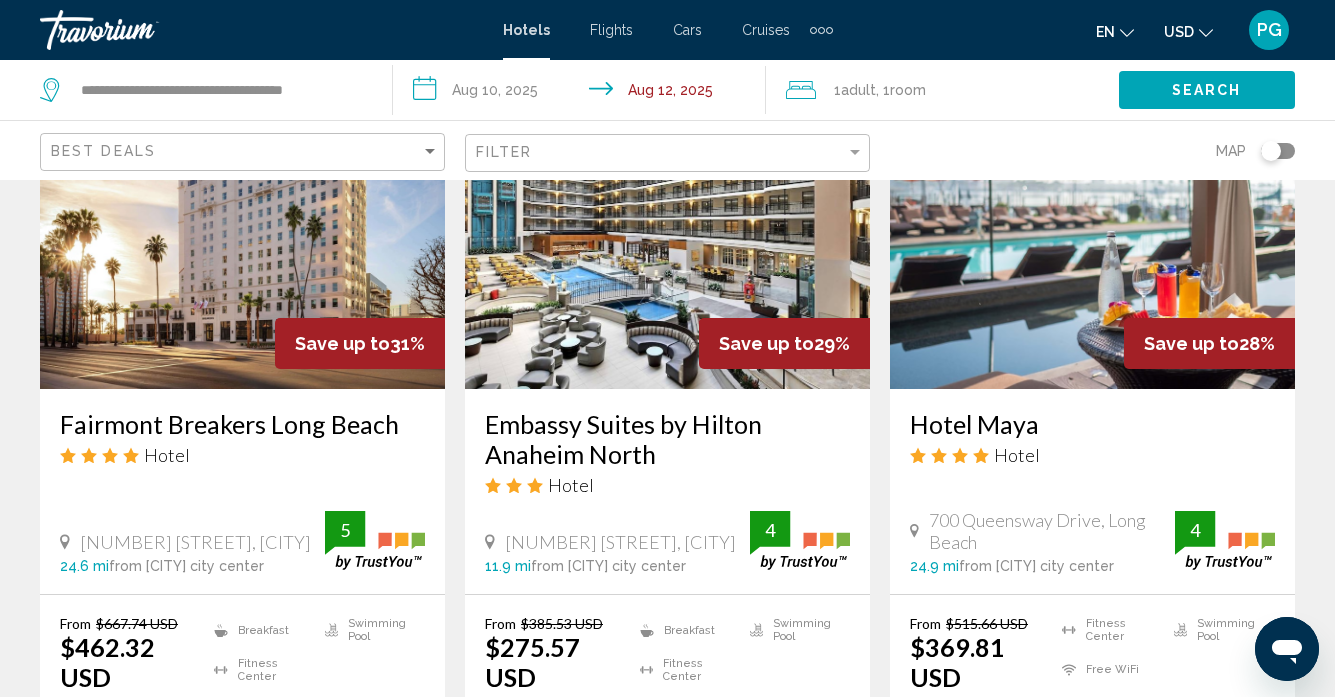 scroll, scrollTop: 957, scrollLeft: 0, axis: vertical 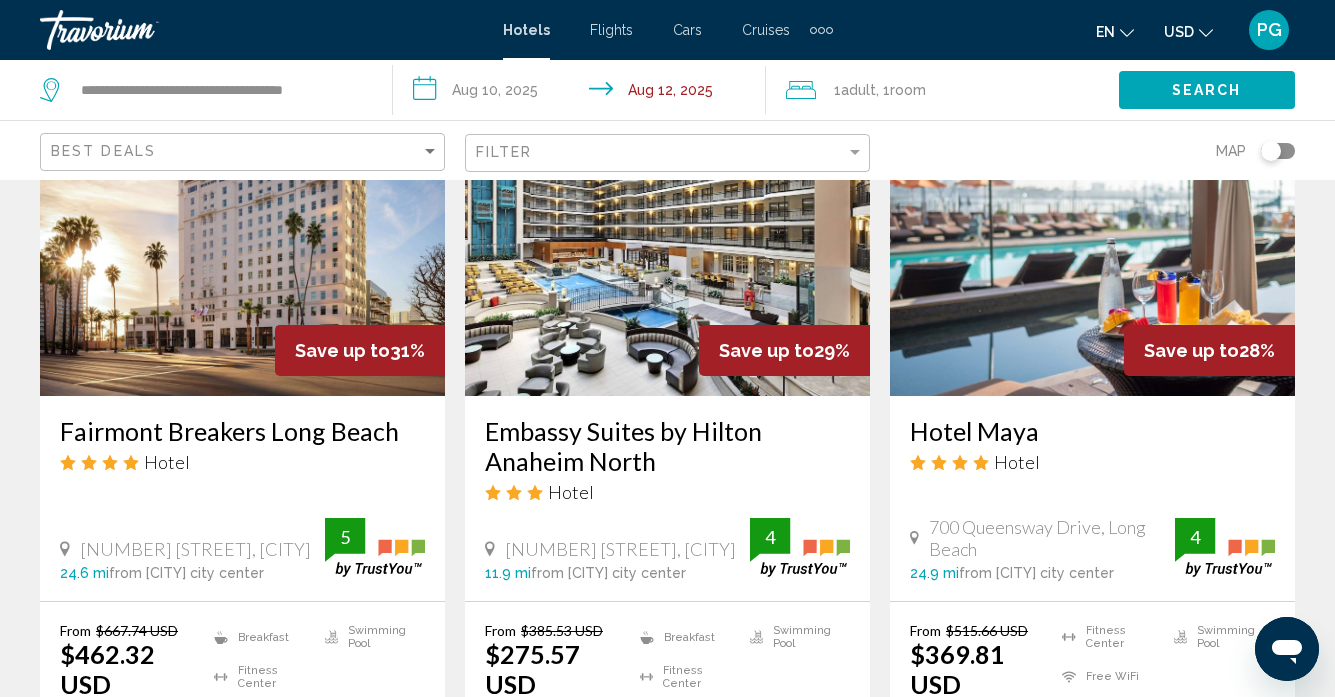 drag, startPoint x: 507, startPoint y: 548, endPoint x: 722, endPoint y: 552, distance: 215.0372 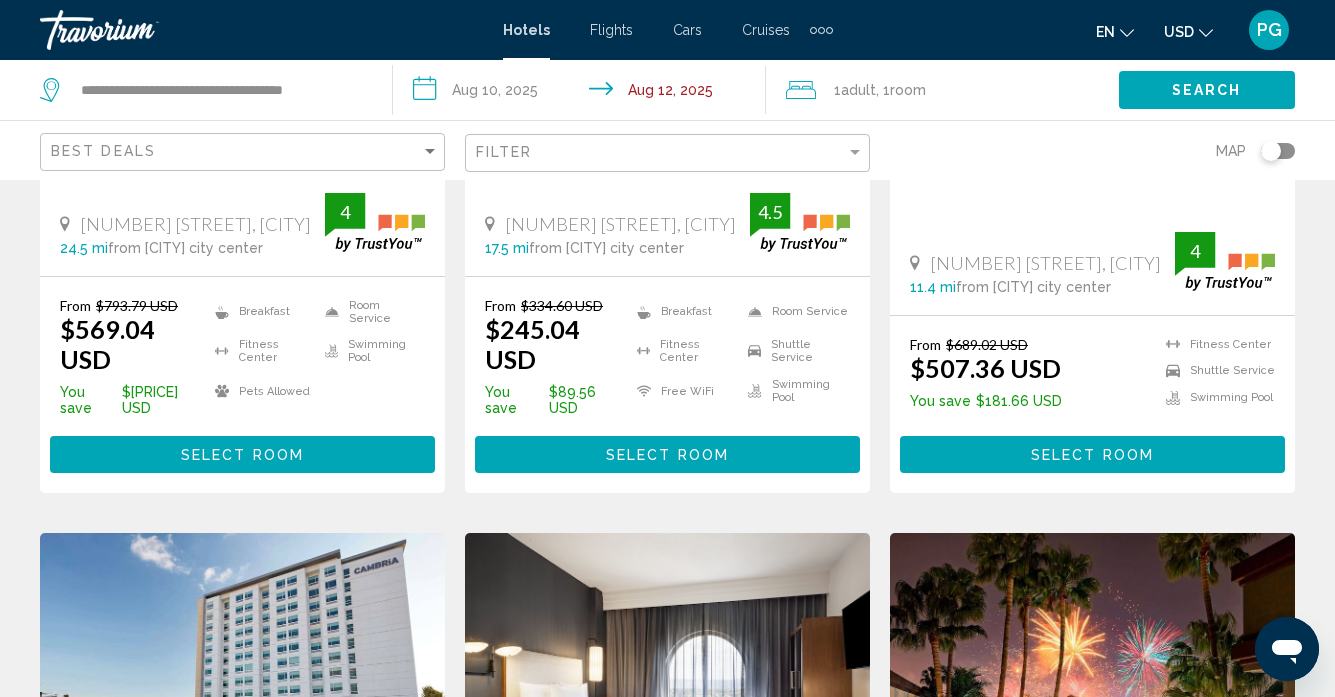 scroll, scrollTop: 2012, scrollLeft: 0, axis: vertical 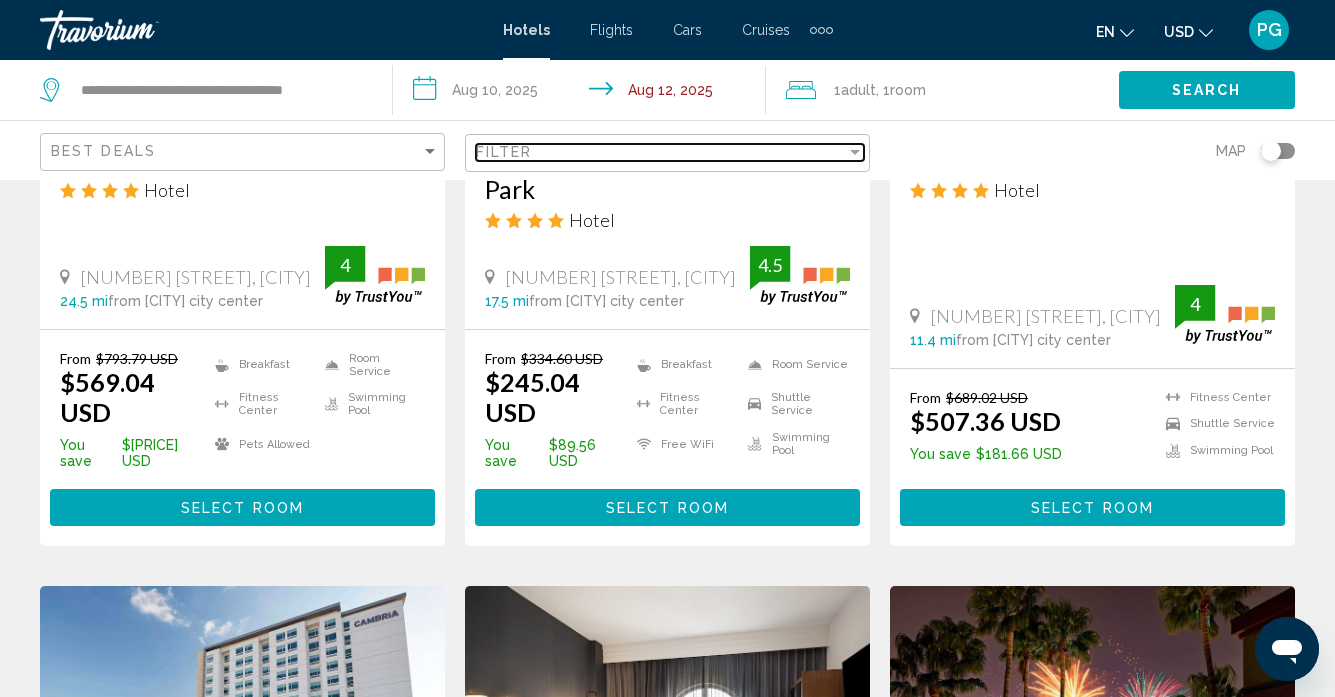 click at bounding box center [855, 152] 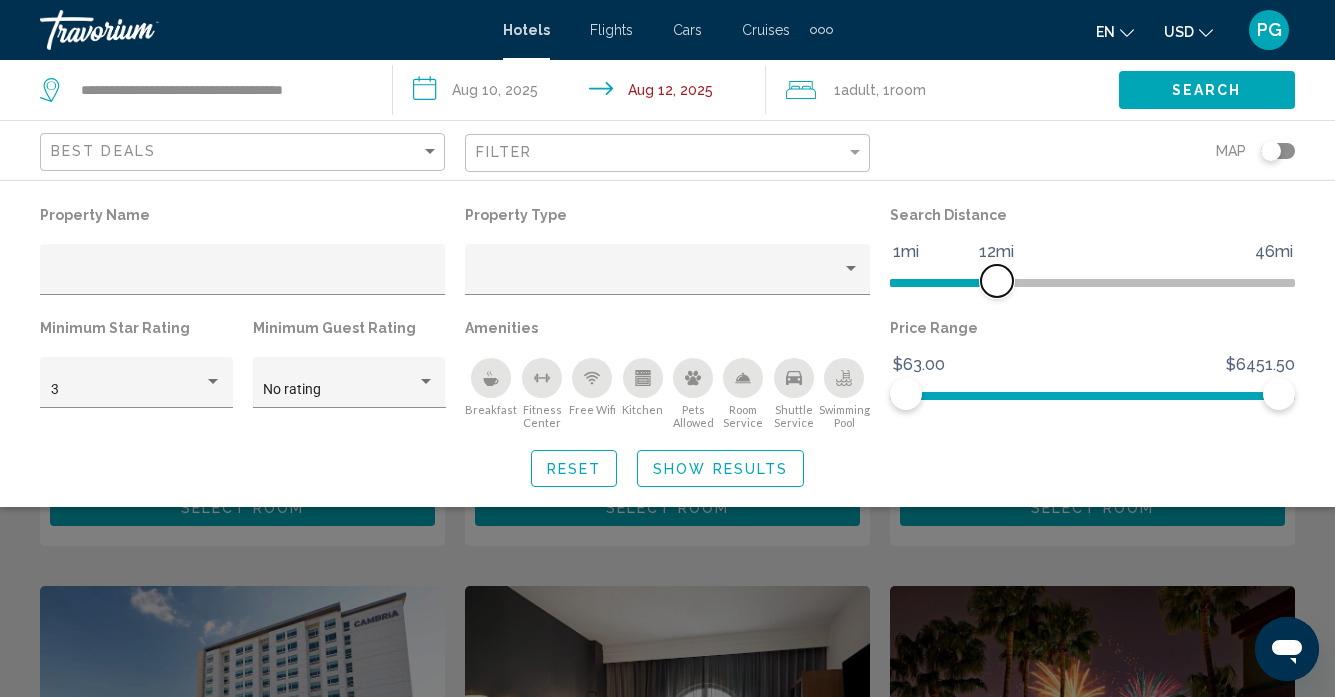 drag, startPoint x: 1130, startPoint y: 268, endPoint x: 996, endPoint y: 281, distance: 134.62912 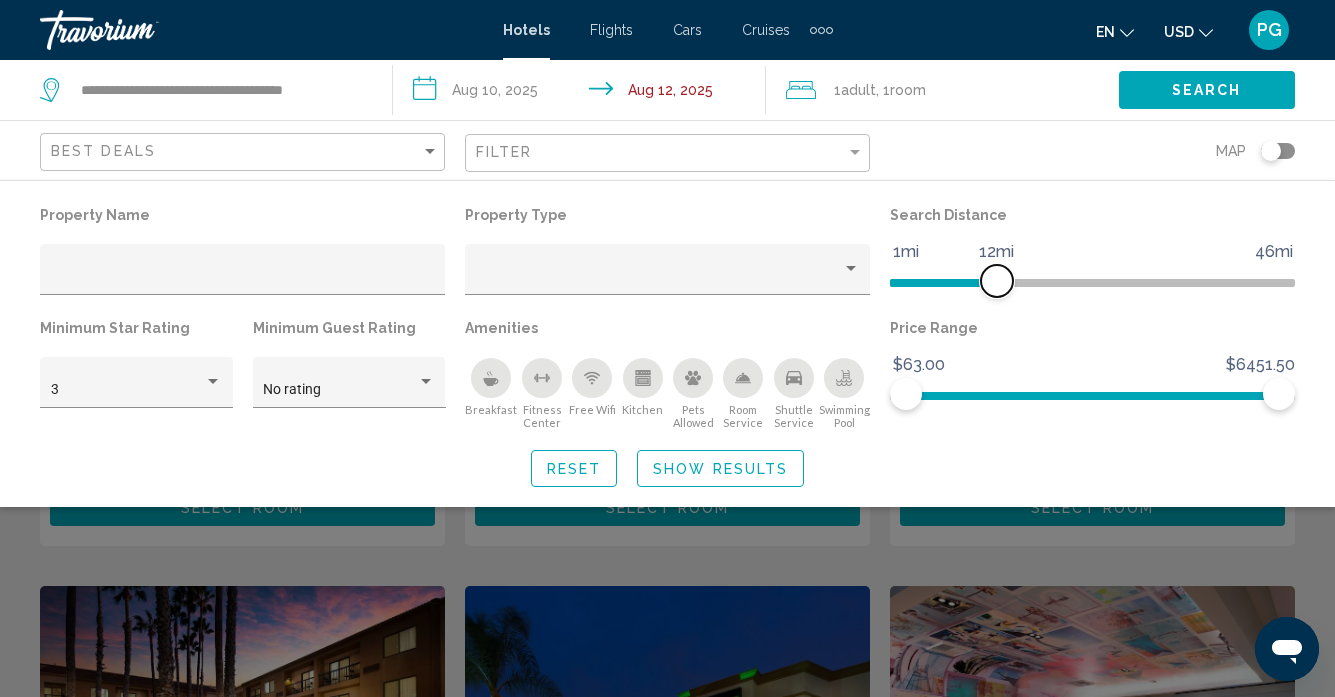 scroll, scrollTop: 446, scrollLeft: 0, axis: vertical 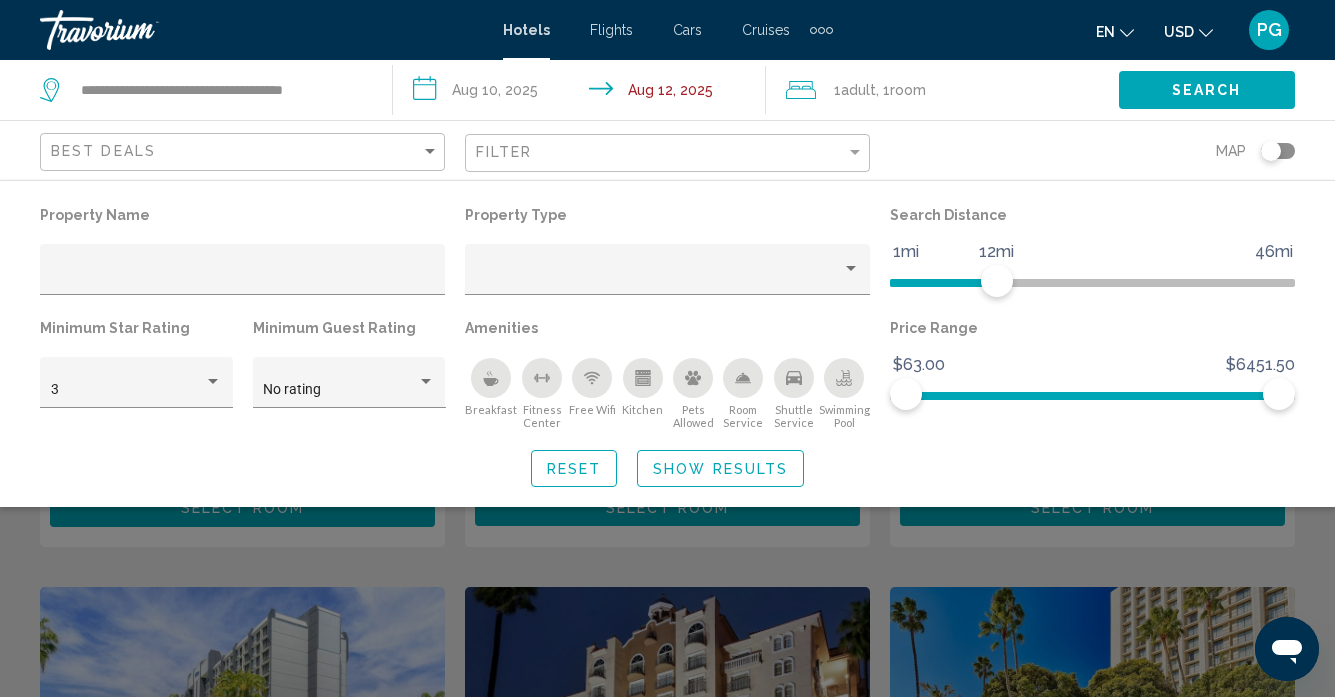 click on "Search" 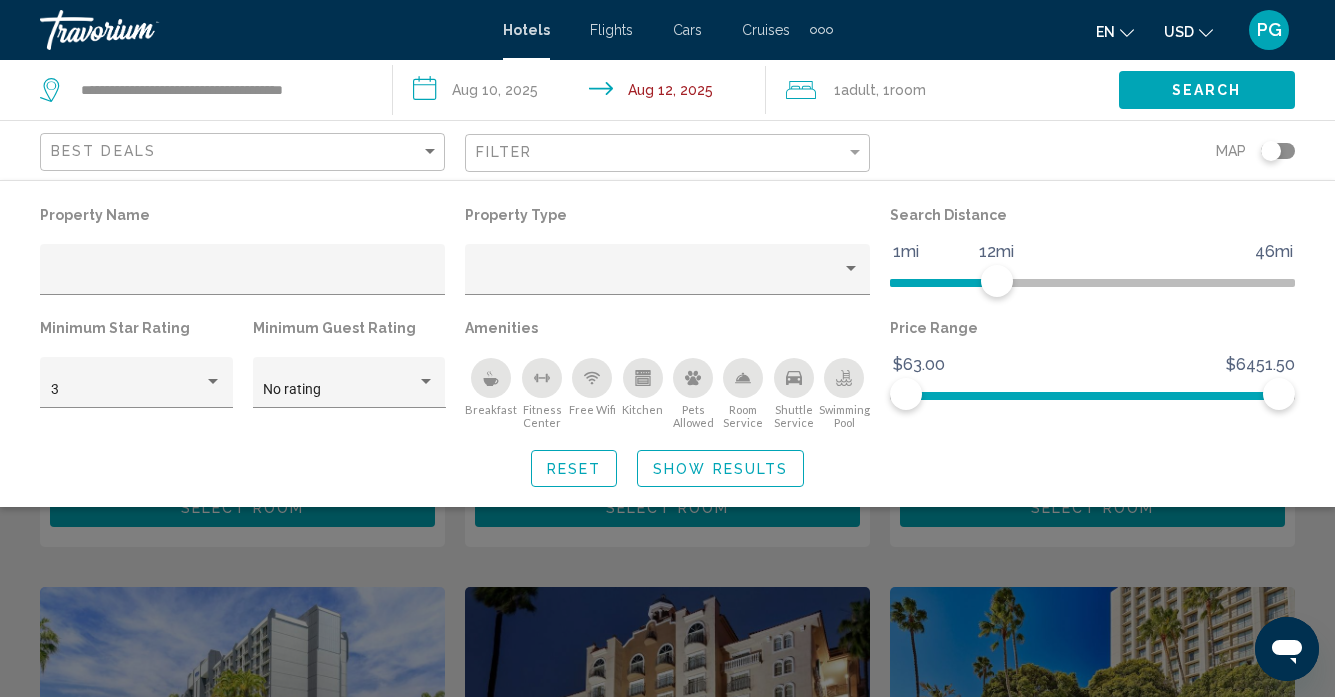 click on "Show Results" 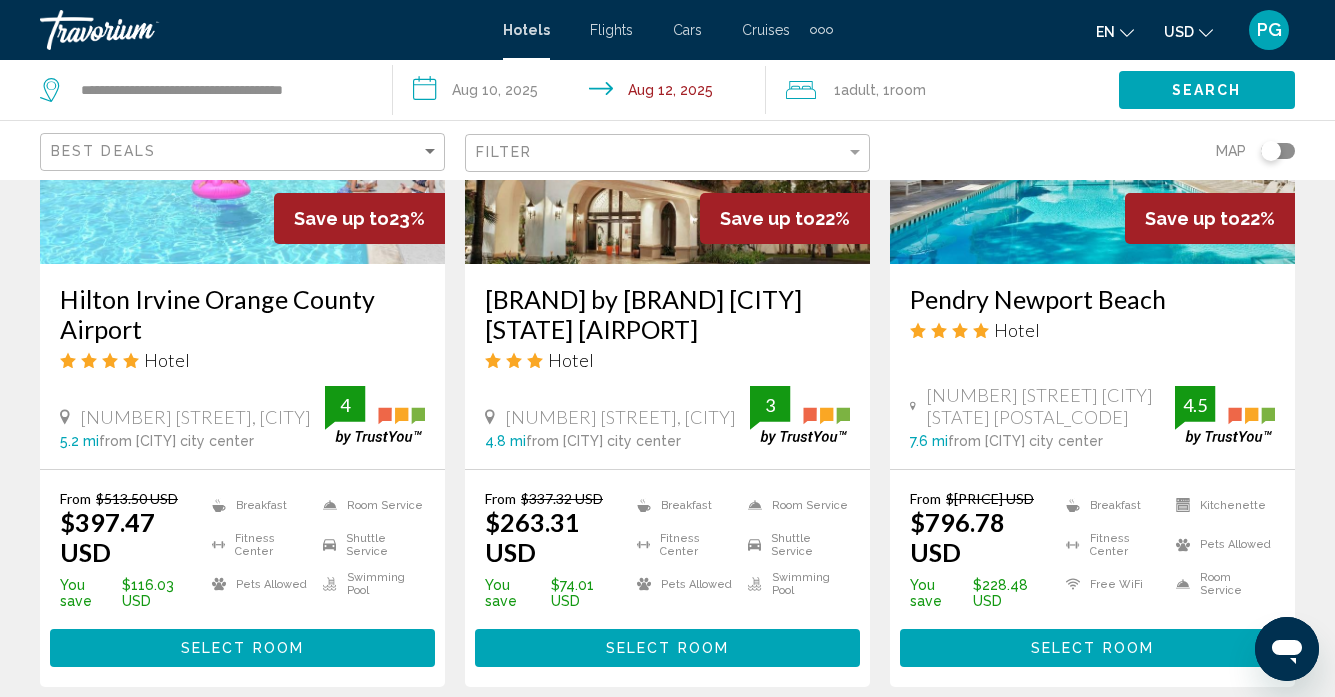 scroll, scrollTop: 1090, scrollLeft: 0, axis: vertical 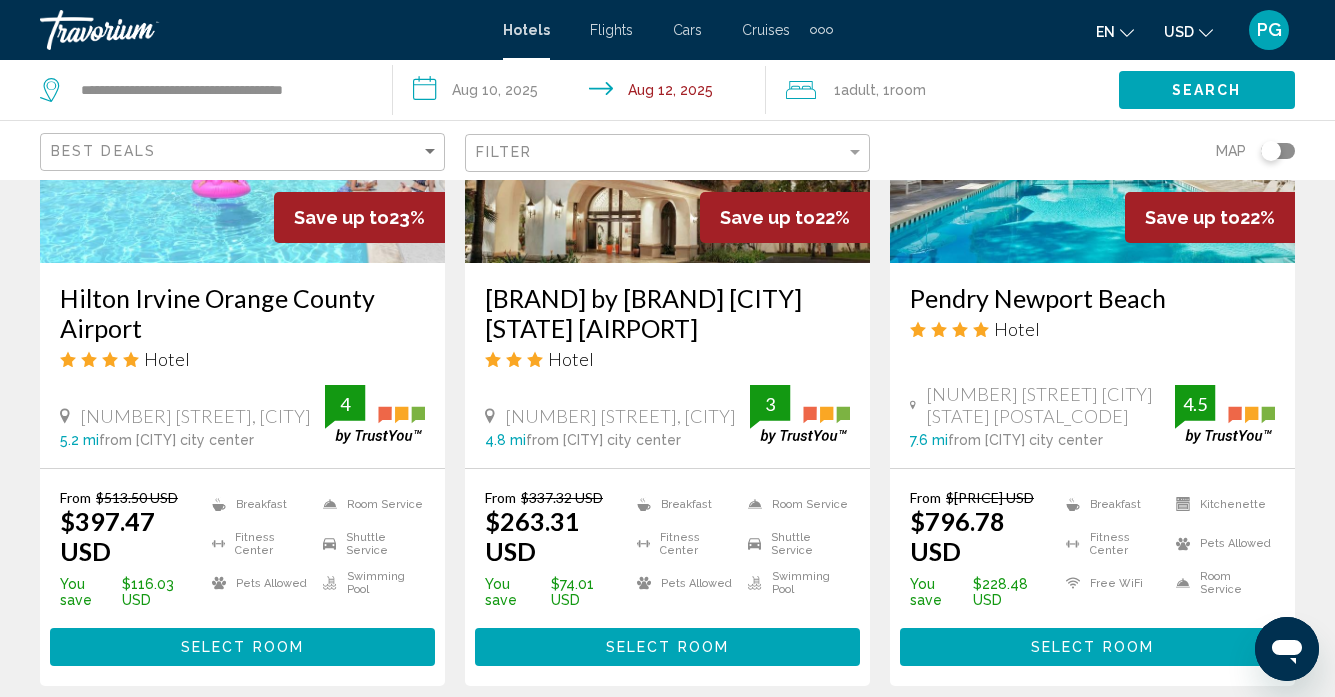 drag, startPoint x: 510, startPoint y: 408, endPoint x: 543, endPoint y: 427, distance: 38.078865 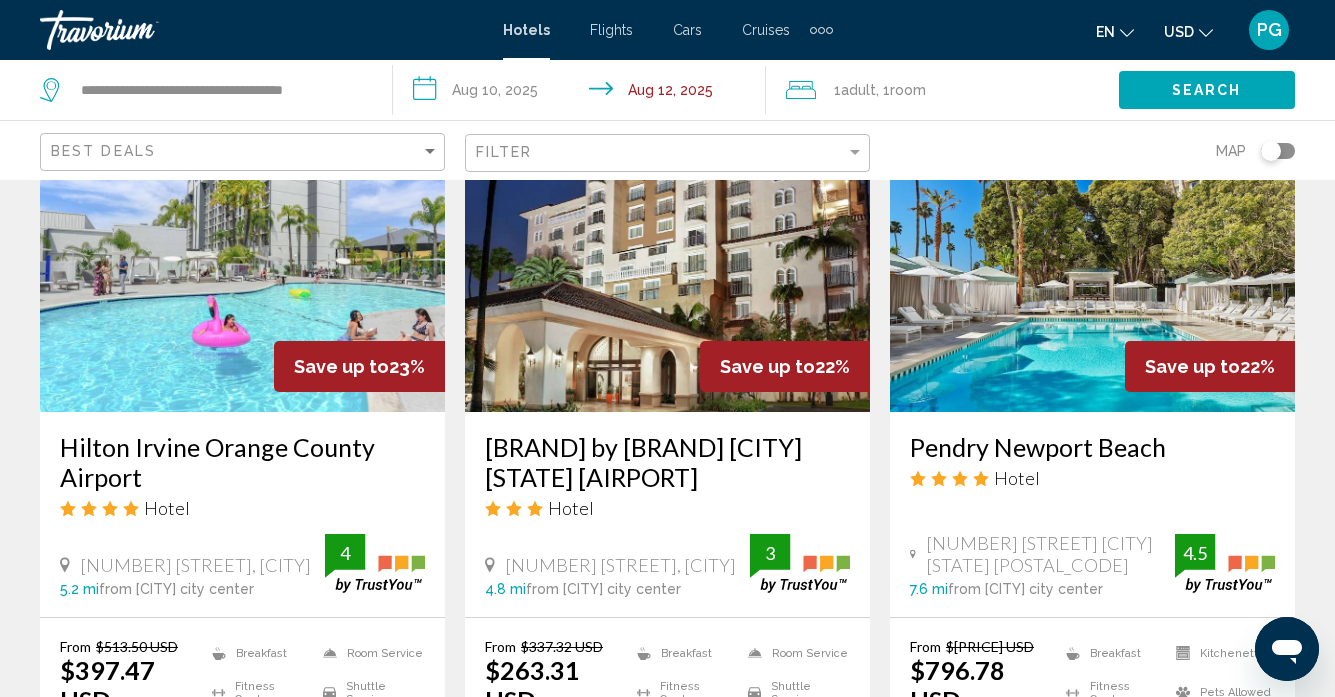 click at bounding box center (667, 252) 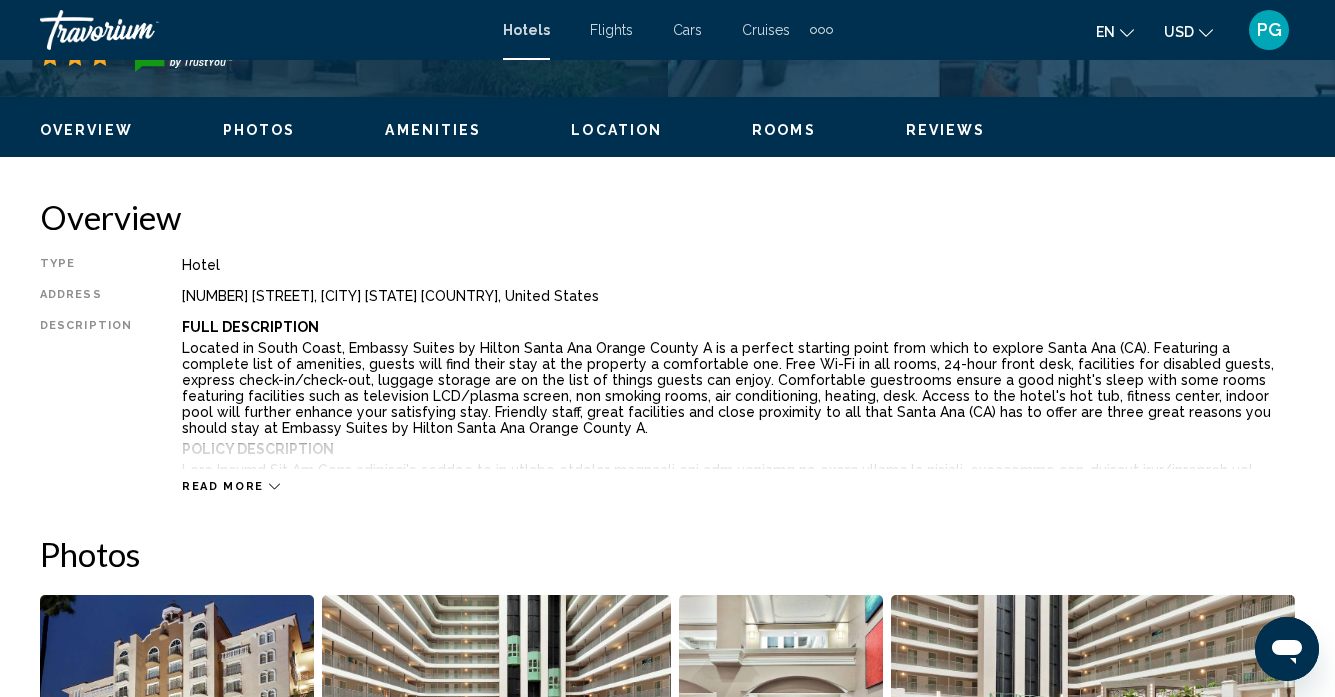 scroll, scrollTop: 915, scrollLeft: 0, axis: vertical 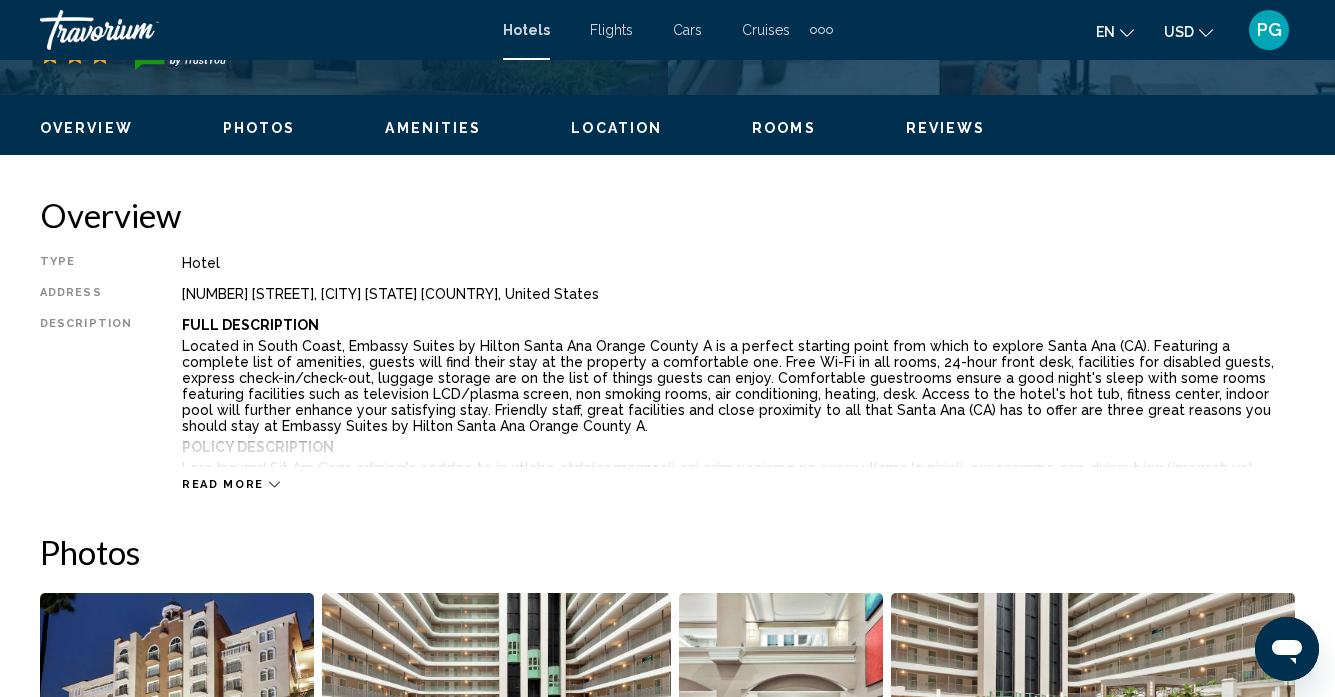click on "Read more" at bounding box center [738, 464] 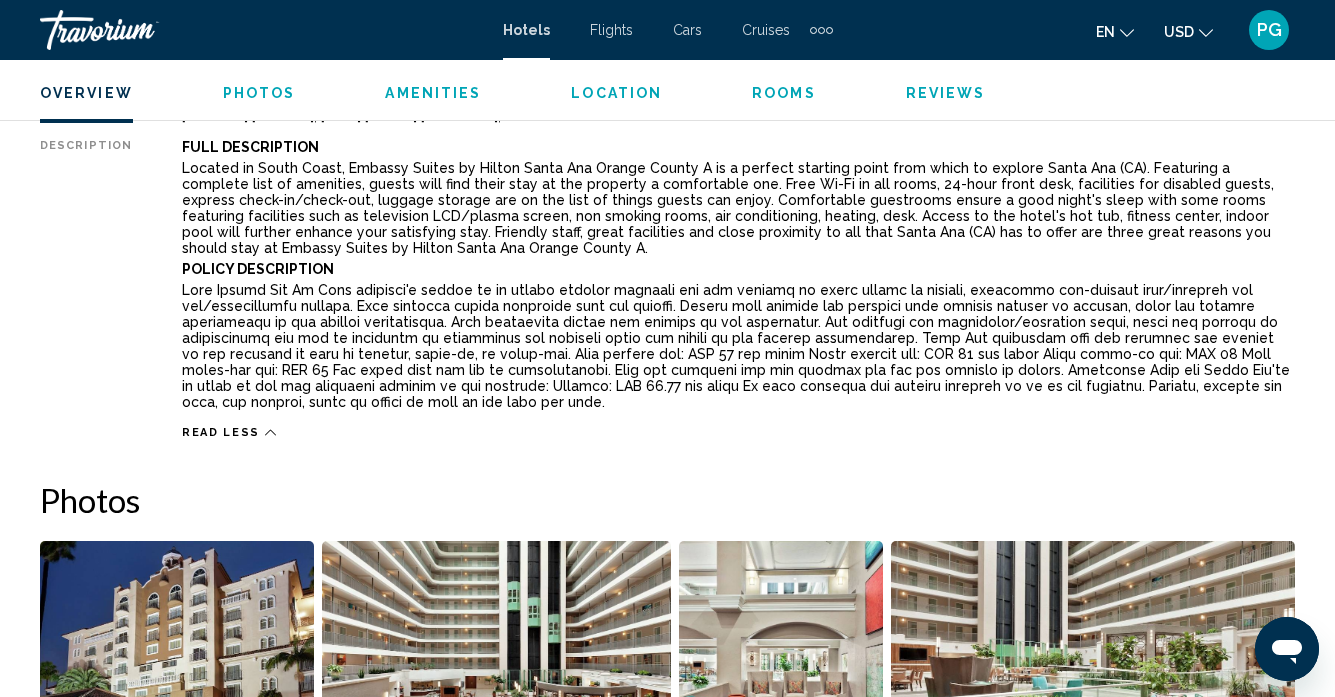scroll, scrollTop: 1098, scrollLeft: 0, axis: vertical 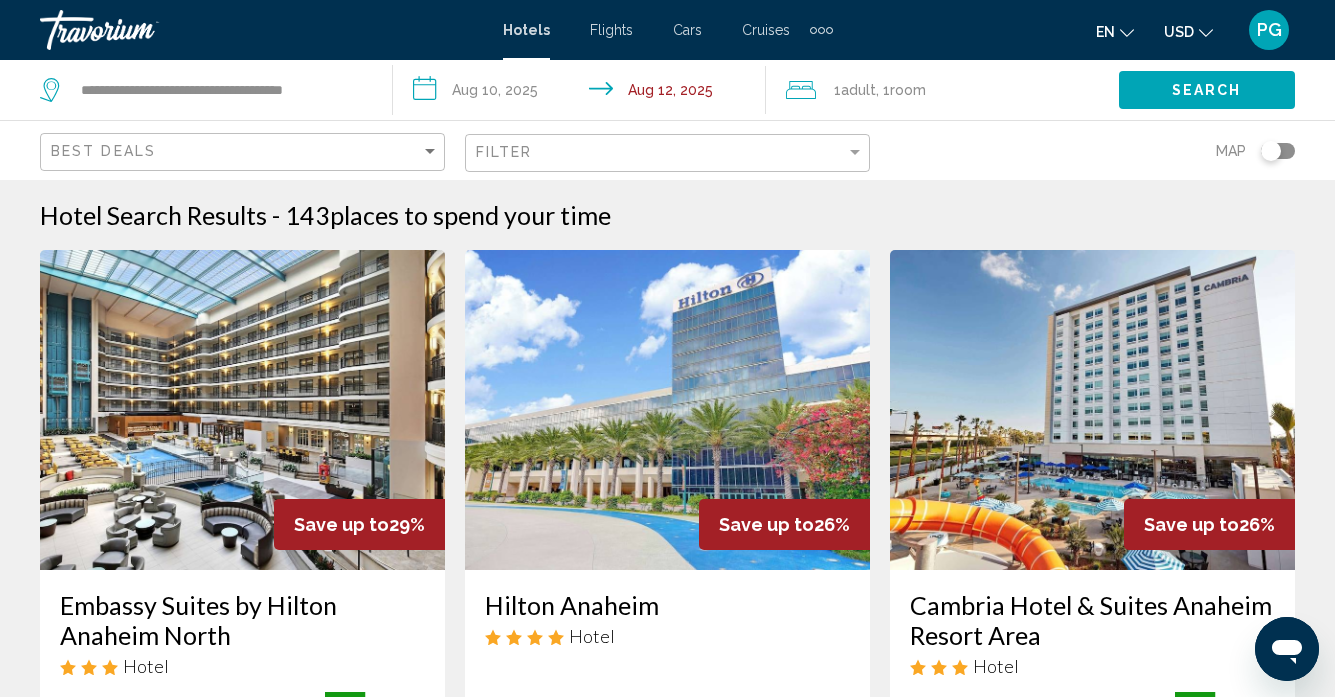 click on "Filter" 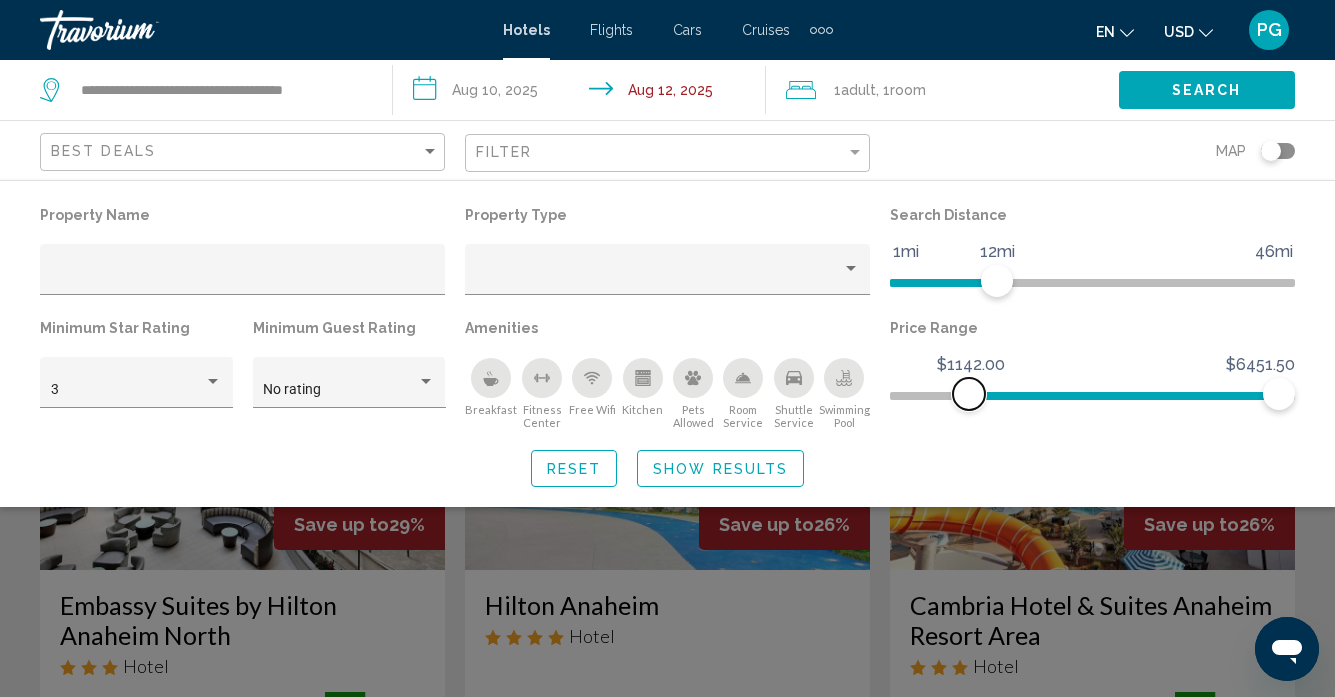 click 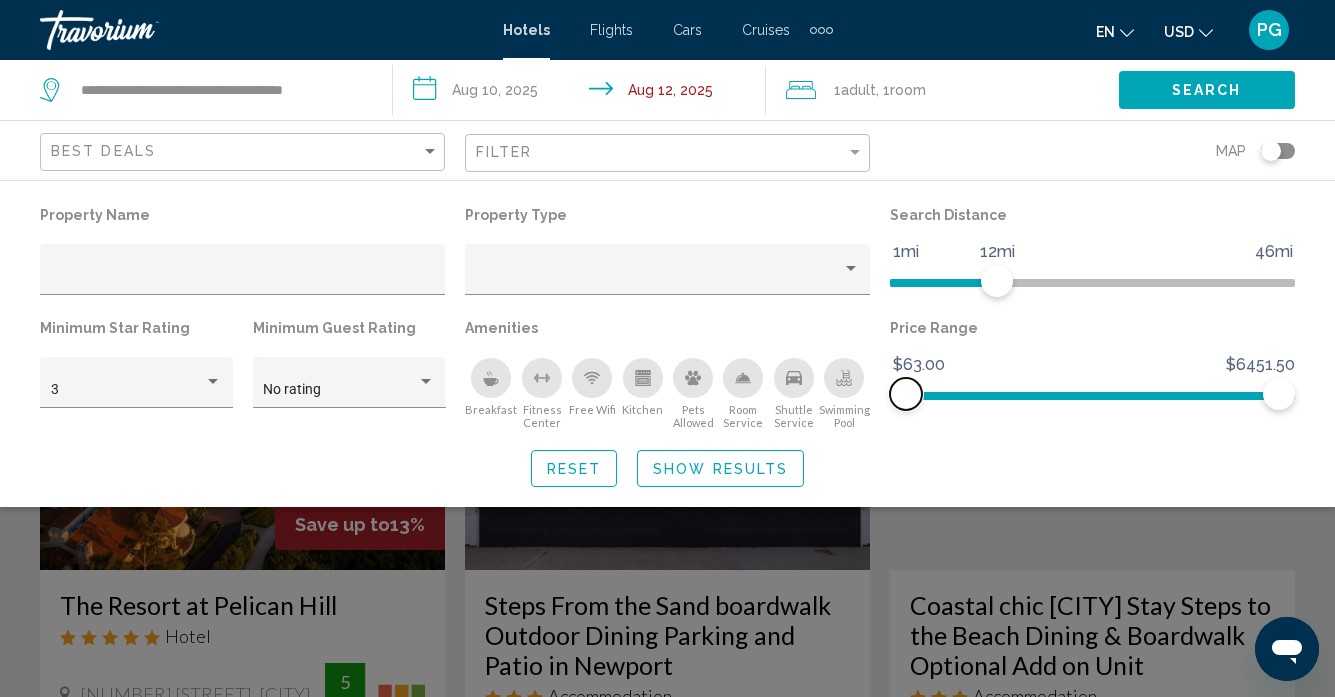 drag, startPoint x: 958, startPoint y: 396, endPoint x: 795, endPoint y: 362, distance: 166.50826 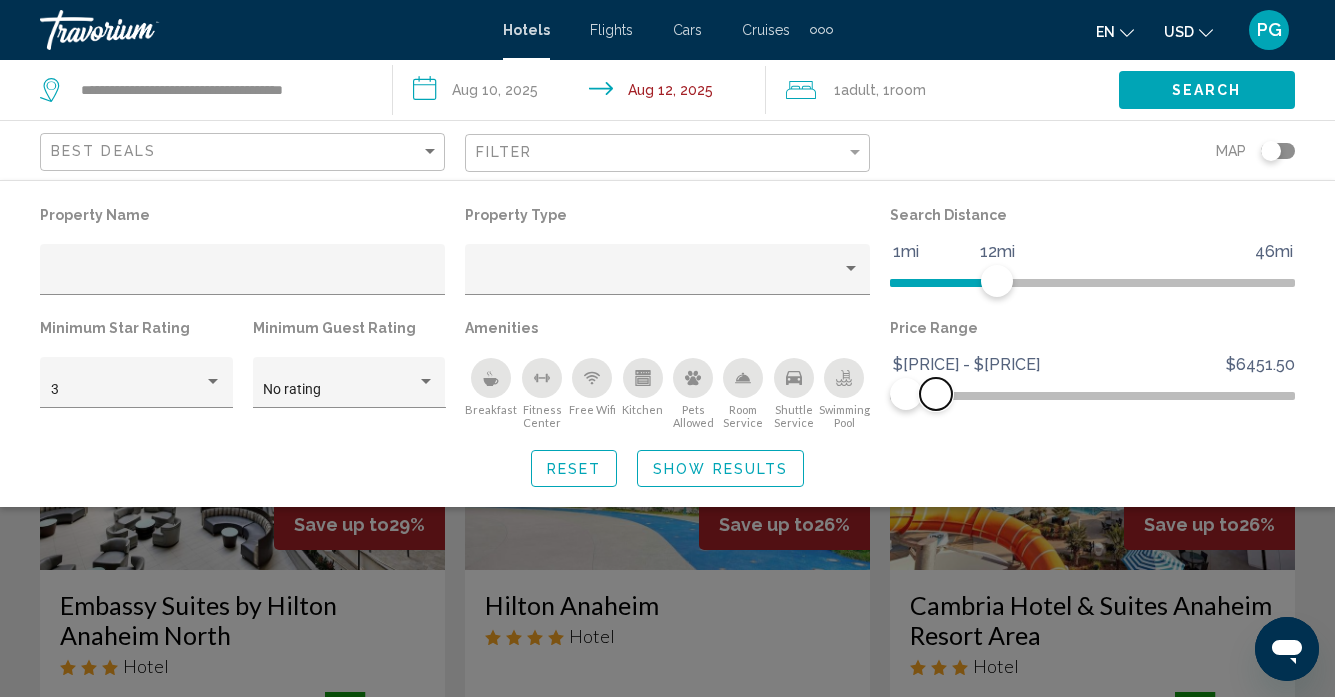 drag, startPoint x: 1277, startPoint y: 395, endPoint x: 936, endPoint y: 387, distance: 341.09384 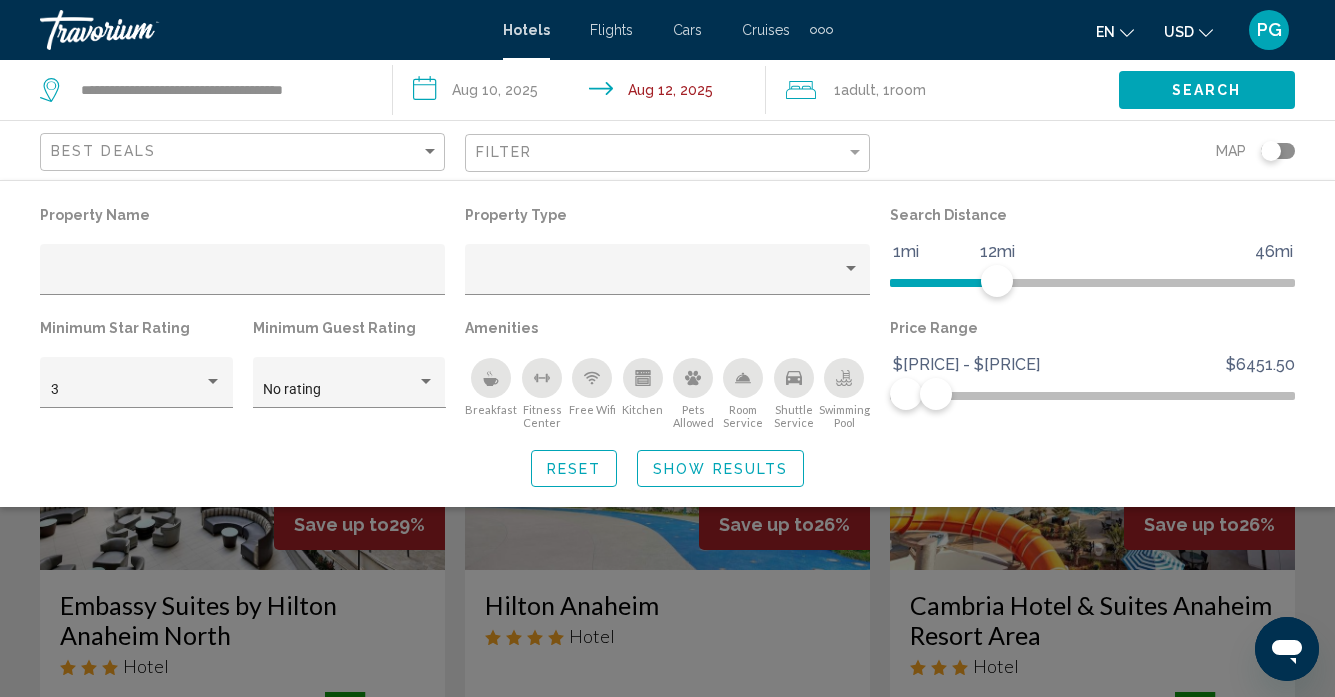click on "Search" 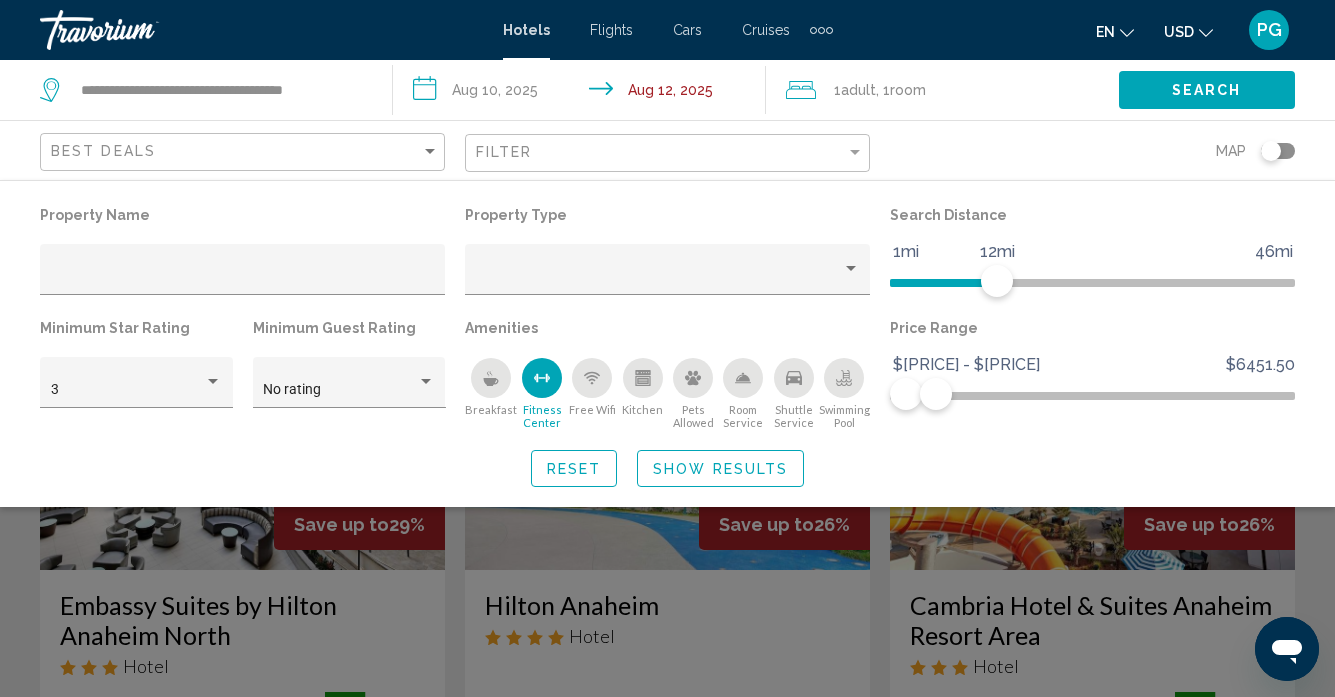 click 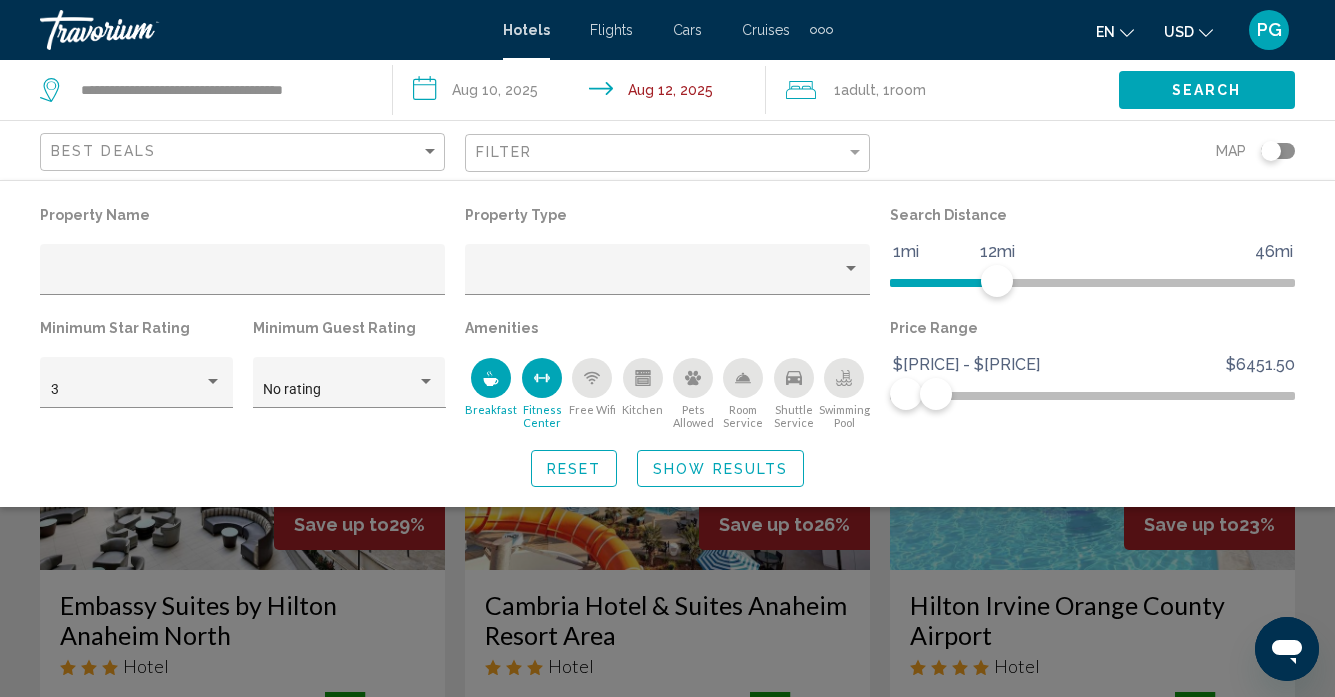 click 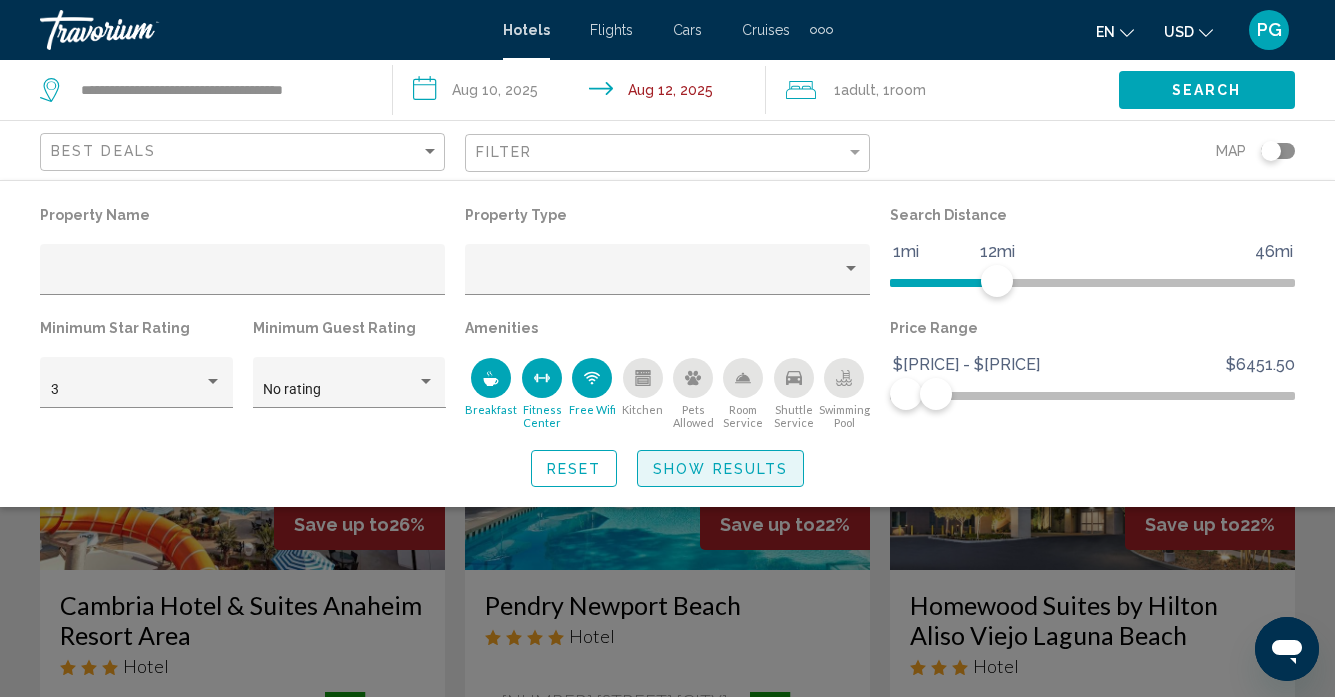 click on "Show Results" 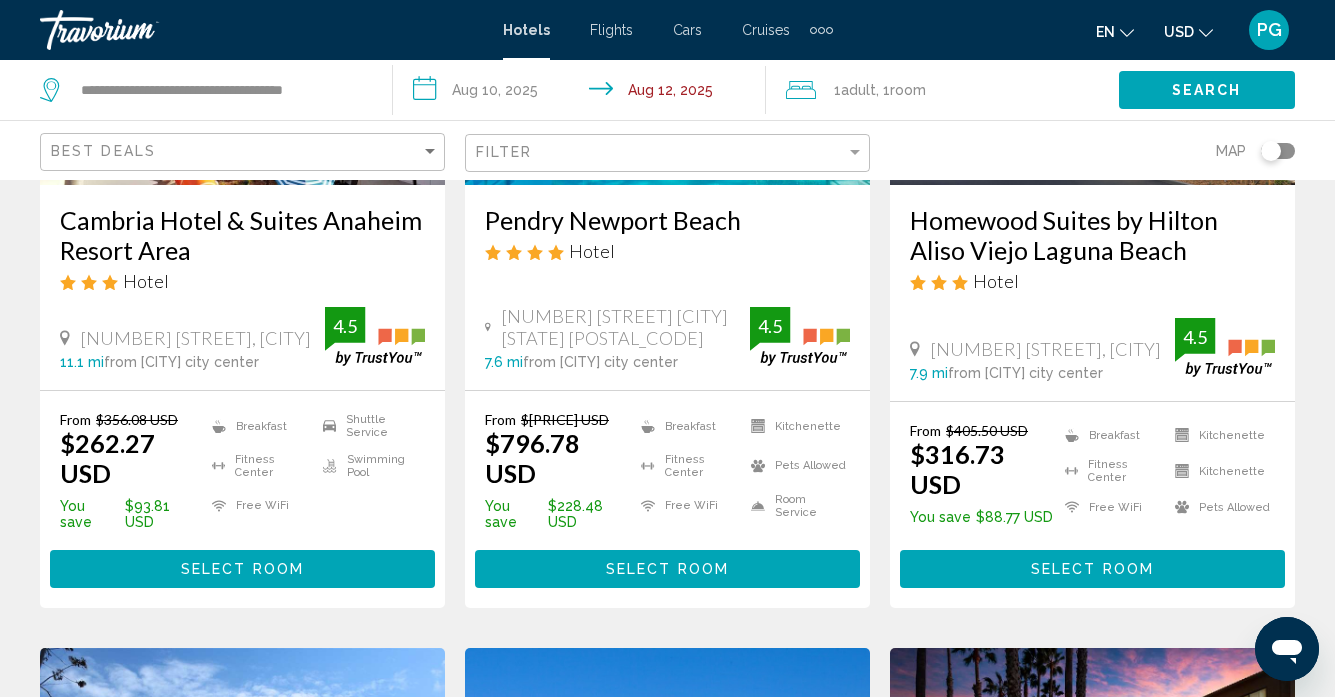 scroll, scrollTop: 351, scrollLeft: 0, axis: vertical 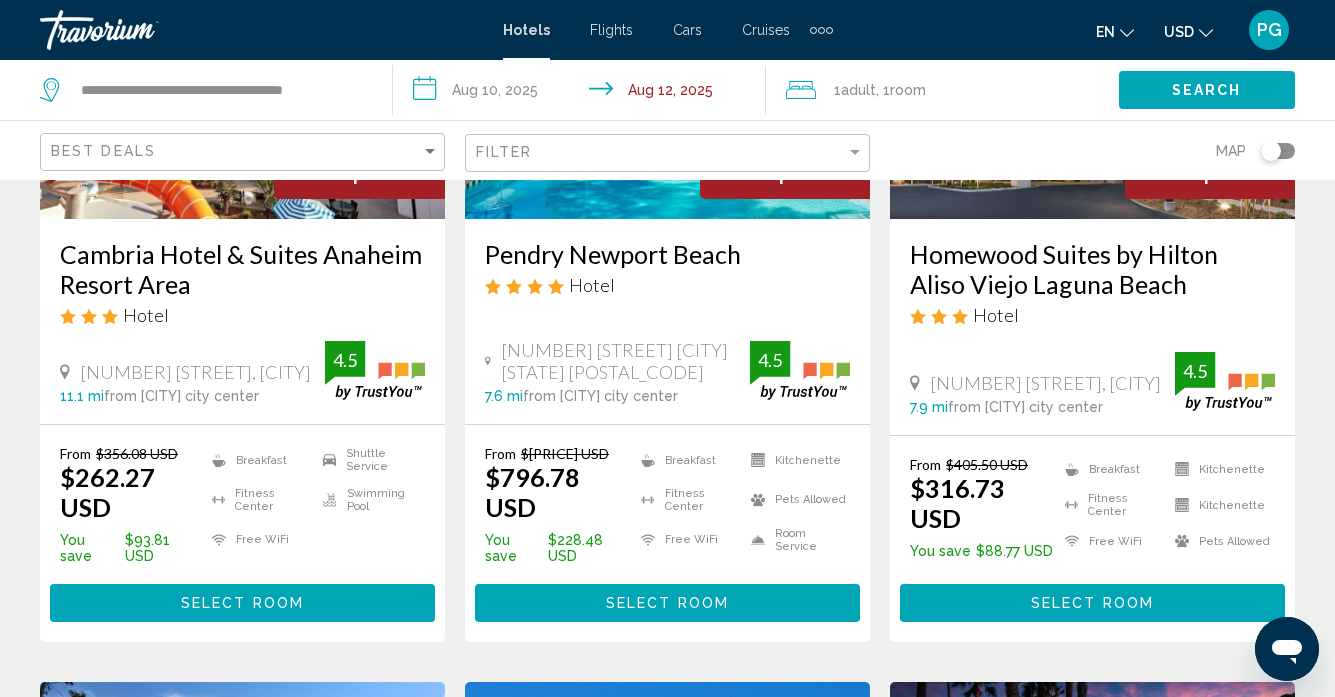 click on "Filter" 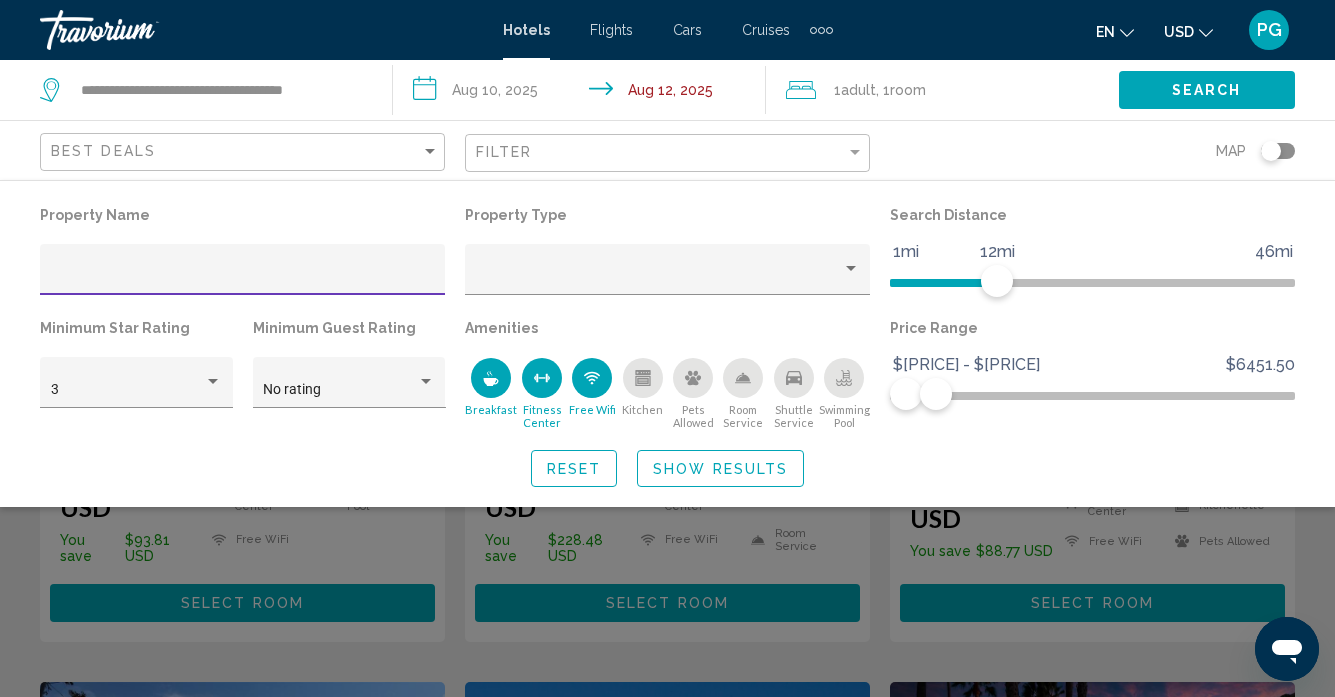 click 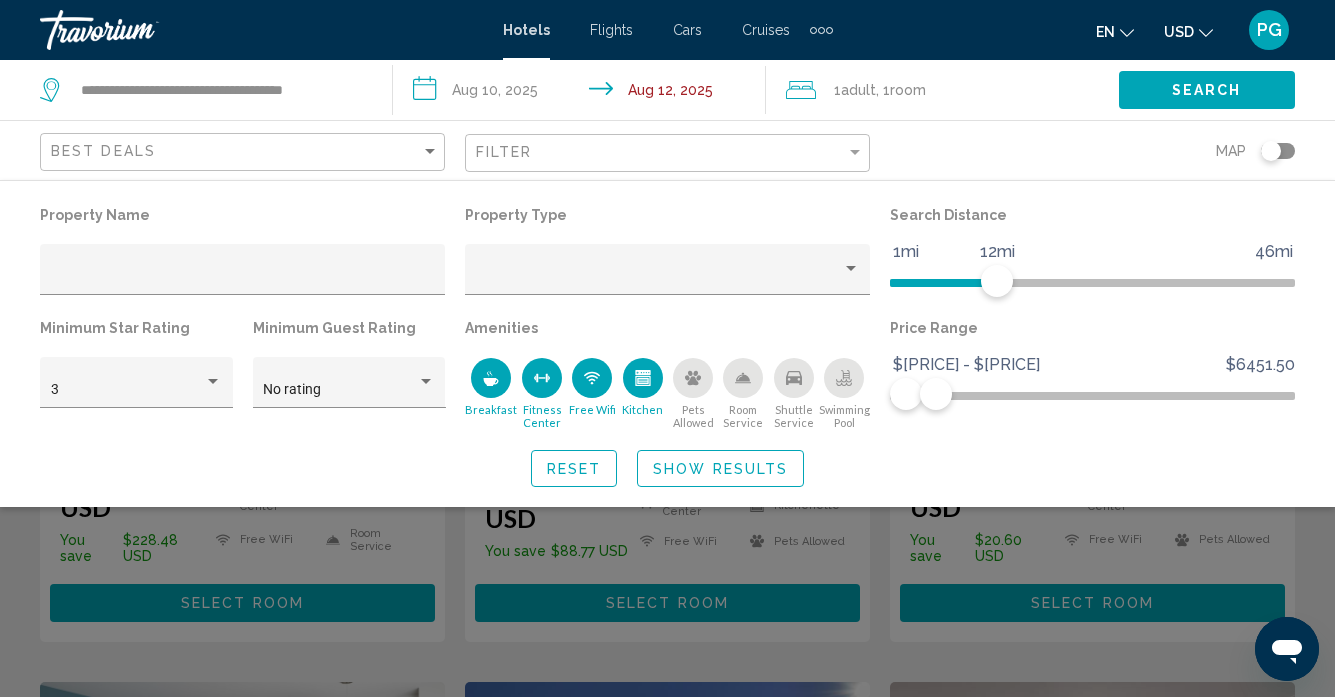 click on "Show Results" 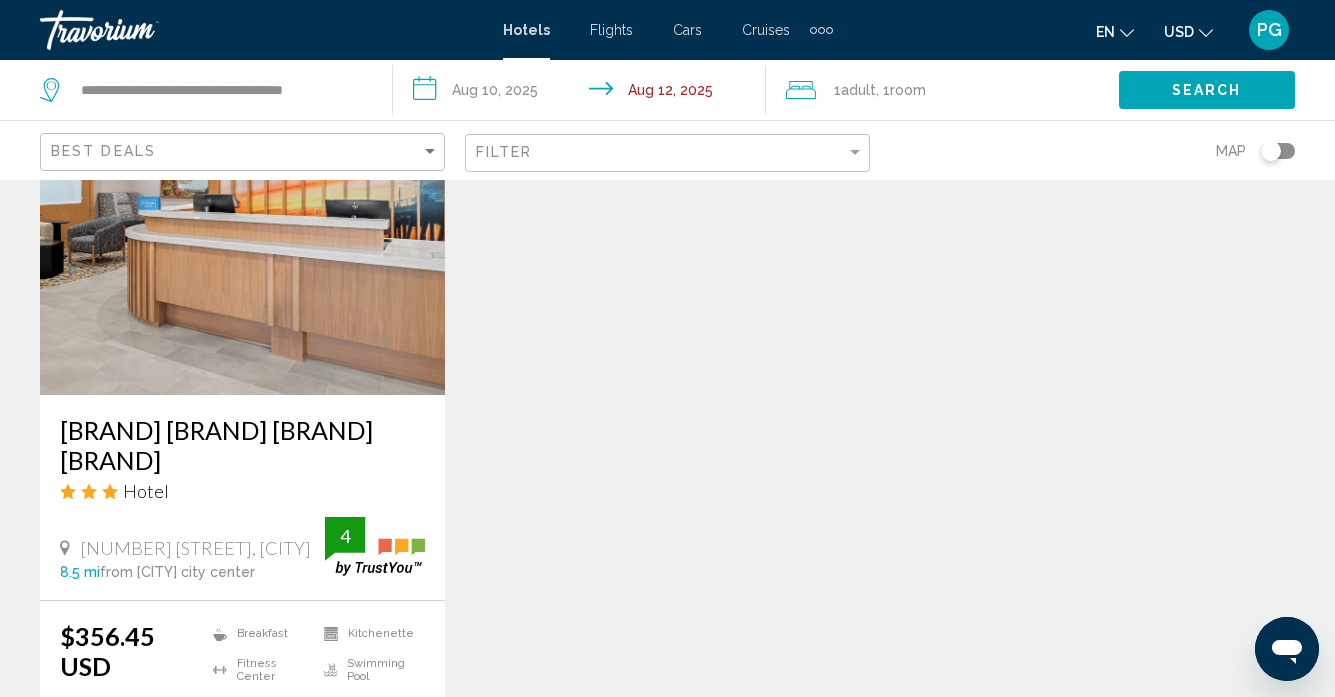 scroll, scrollTop: 1726, scrollLeft: 0, axis: vertical 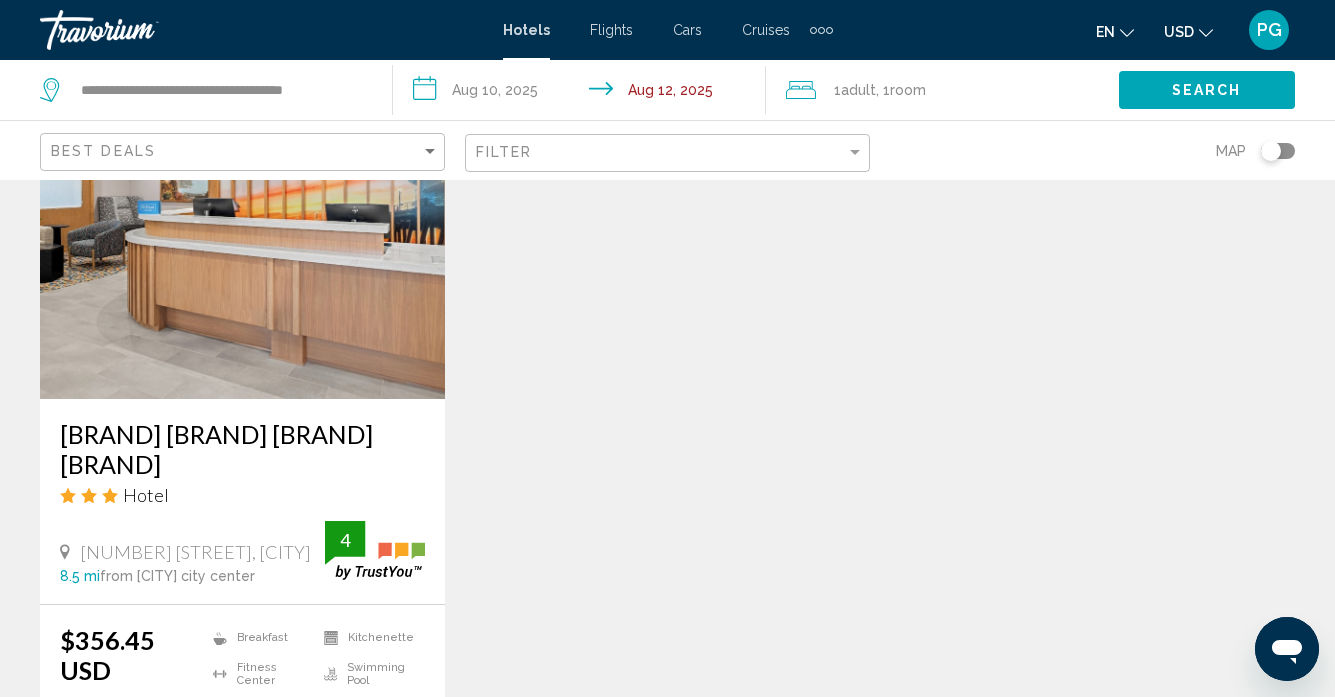 click at bounding box center (242, 239) 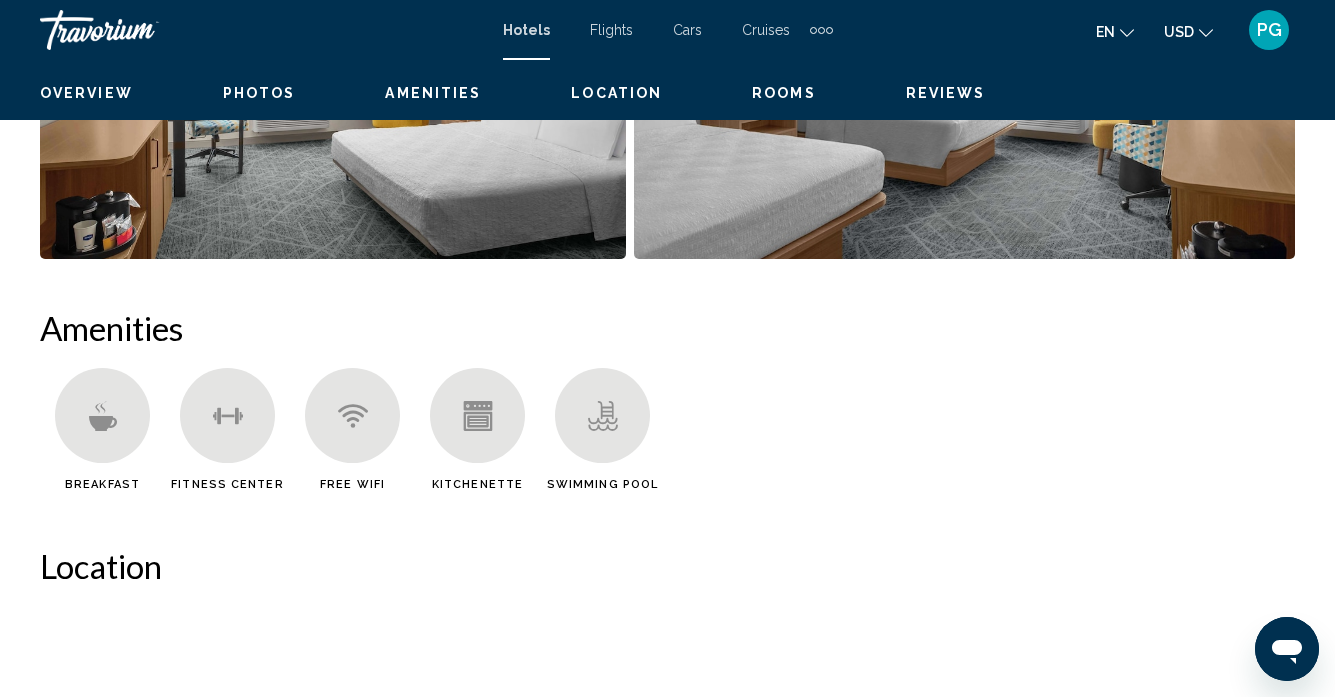 scroll, scrollTop: 186, scrollLeft: 0, axis: vertical 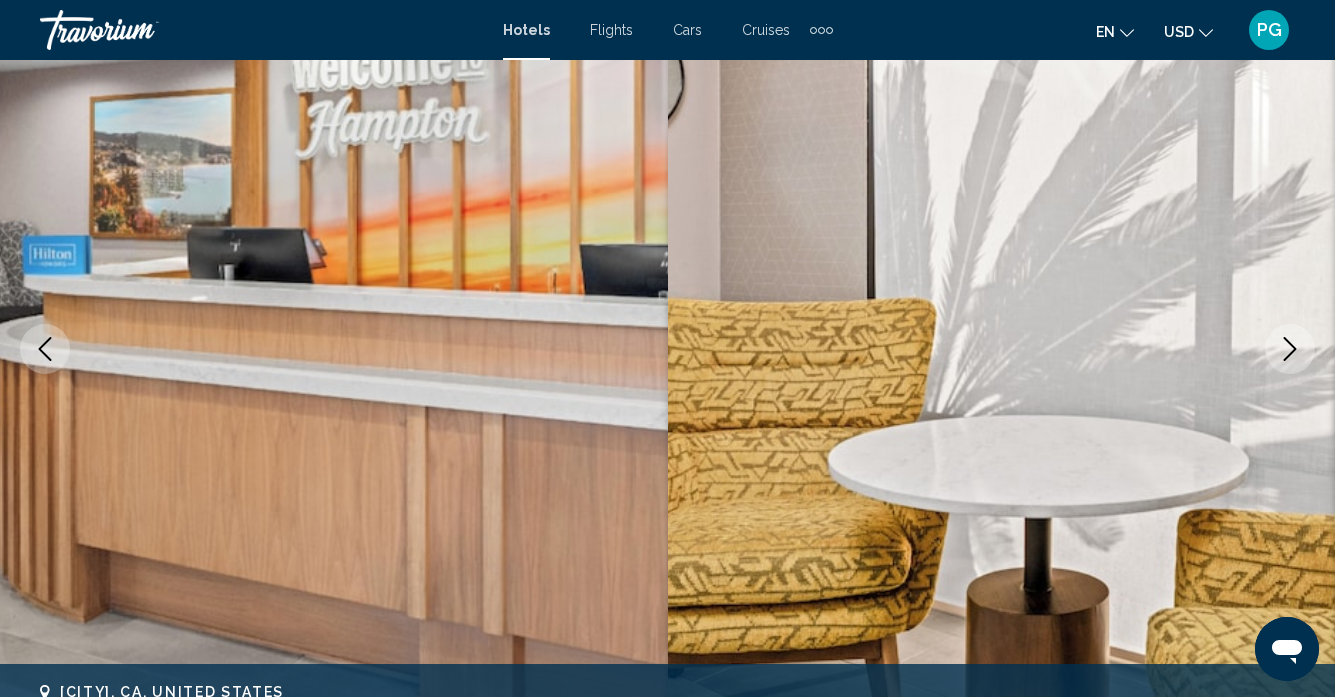 click 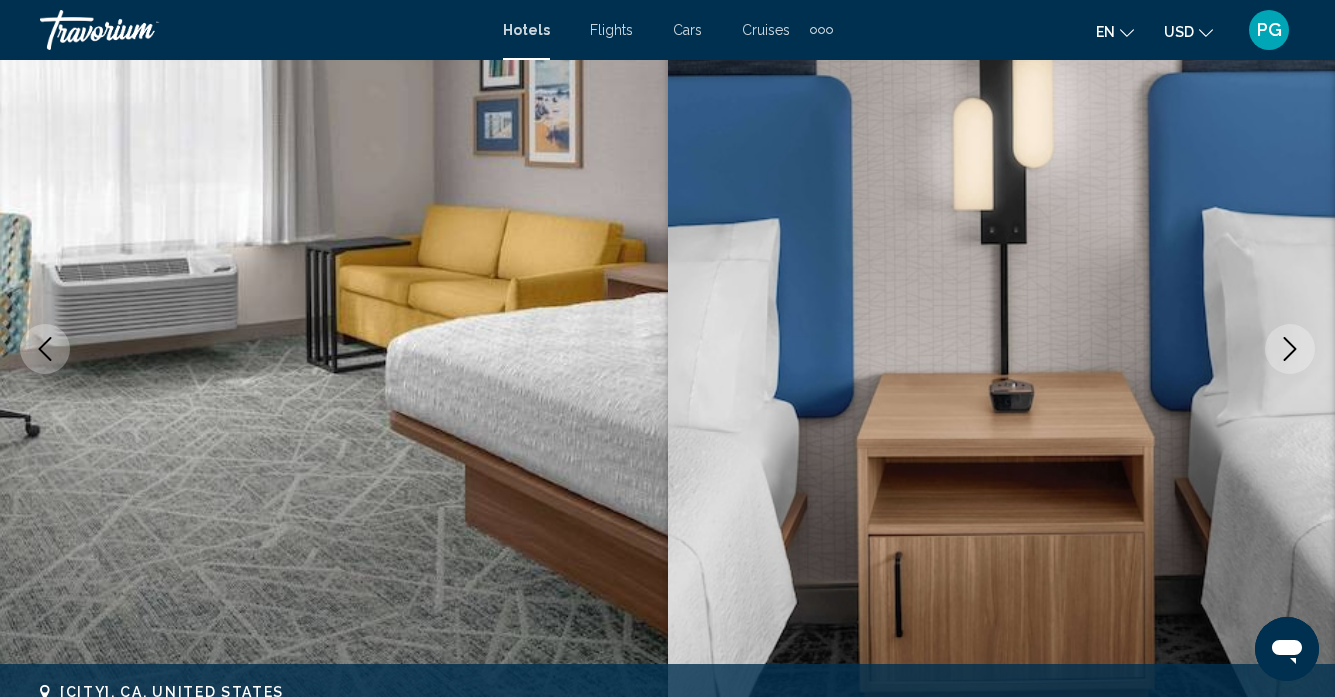 click 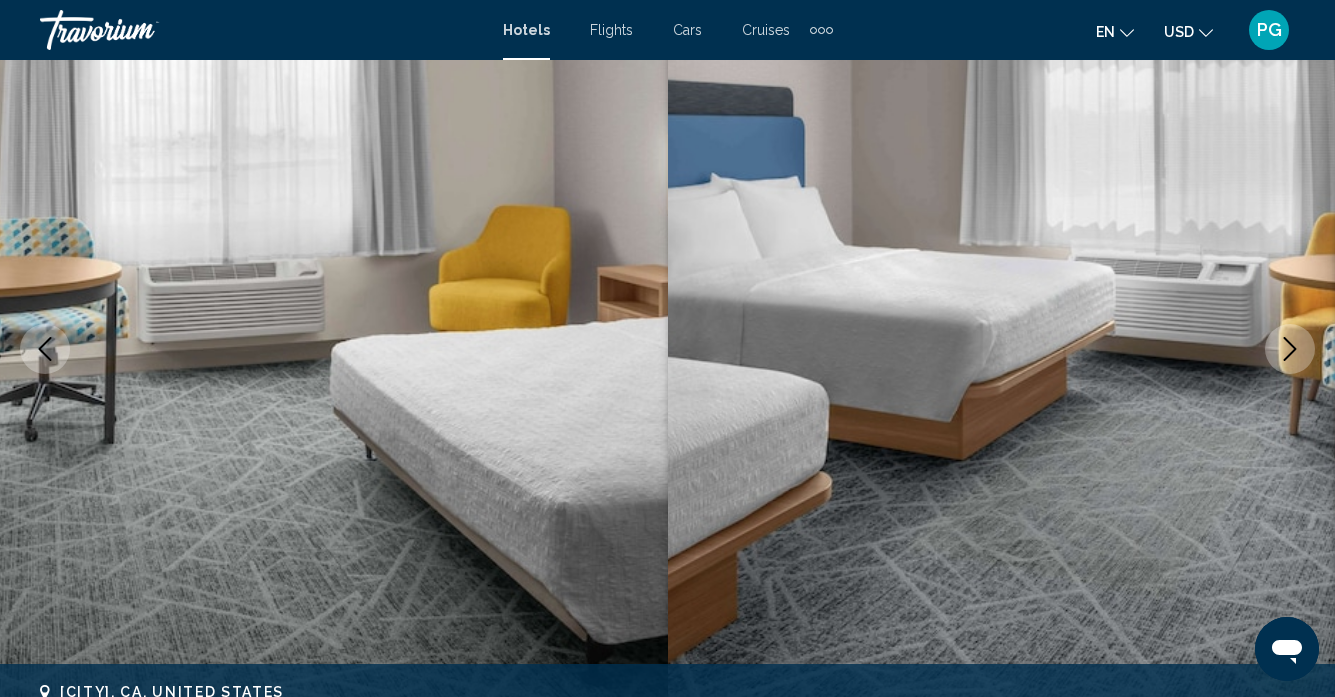click 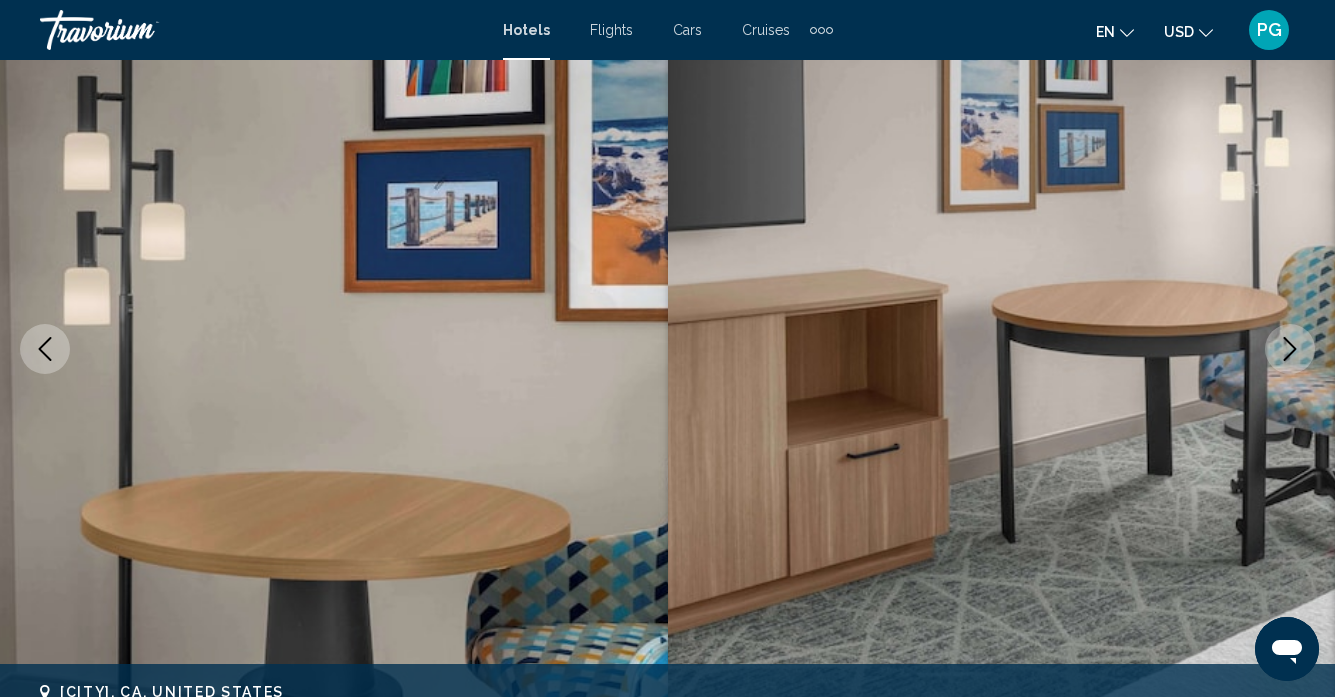 click 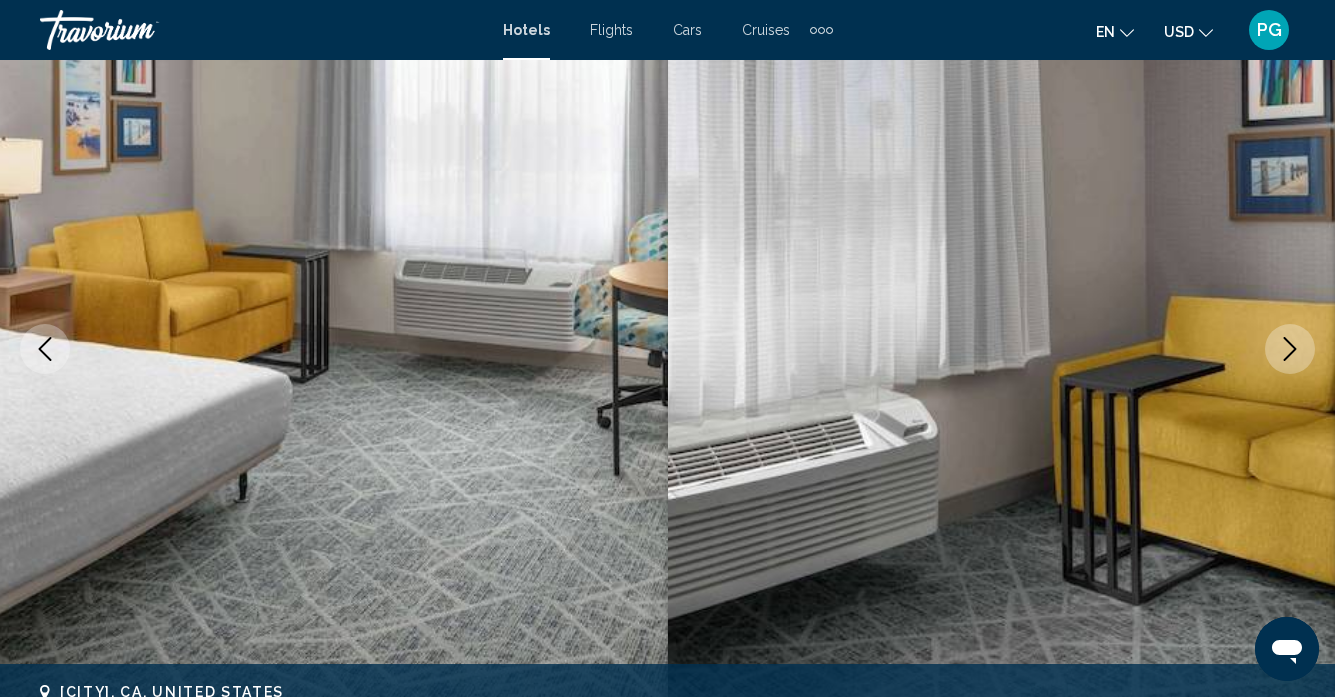 click 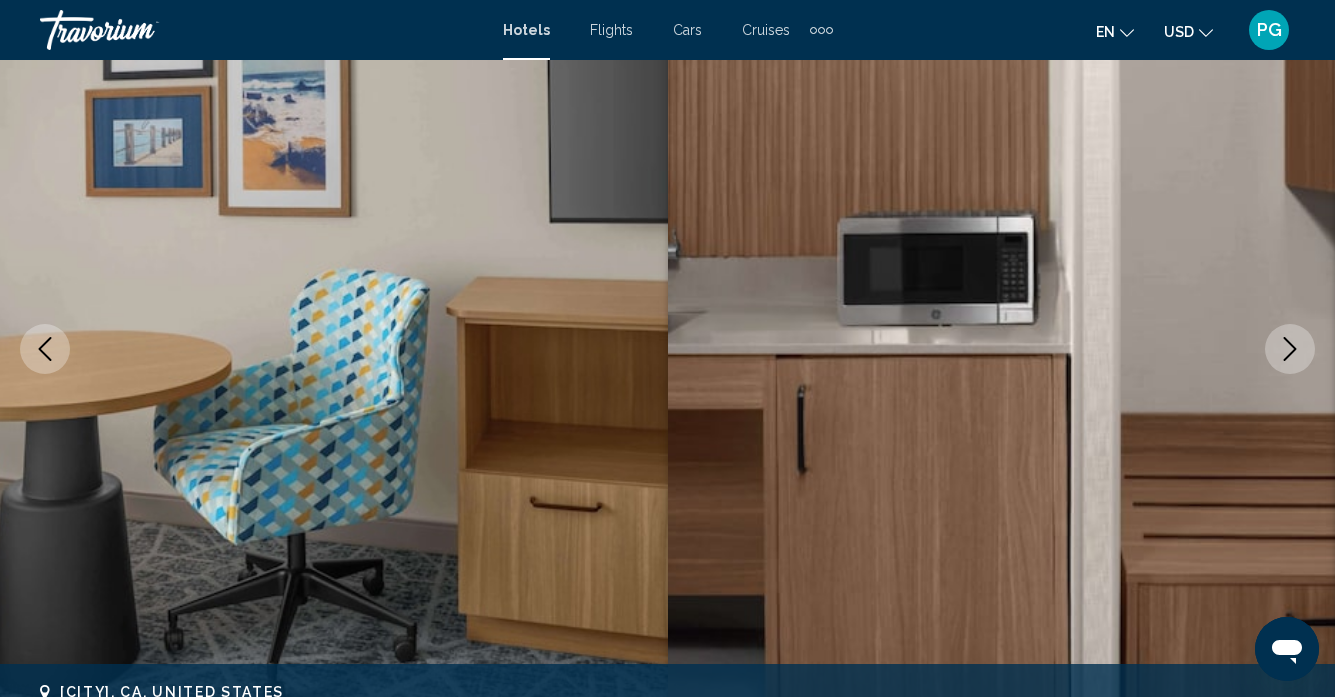 click 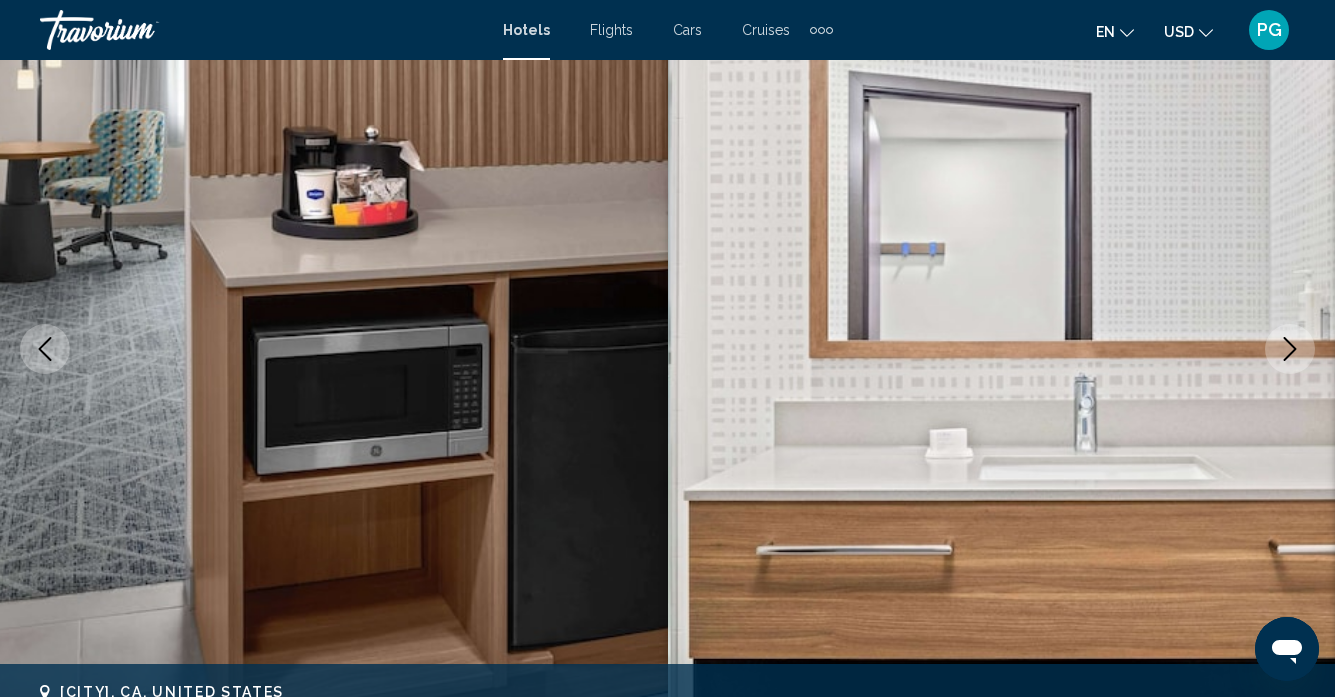 click 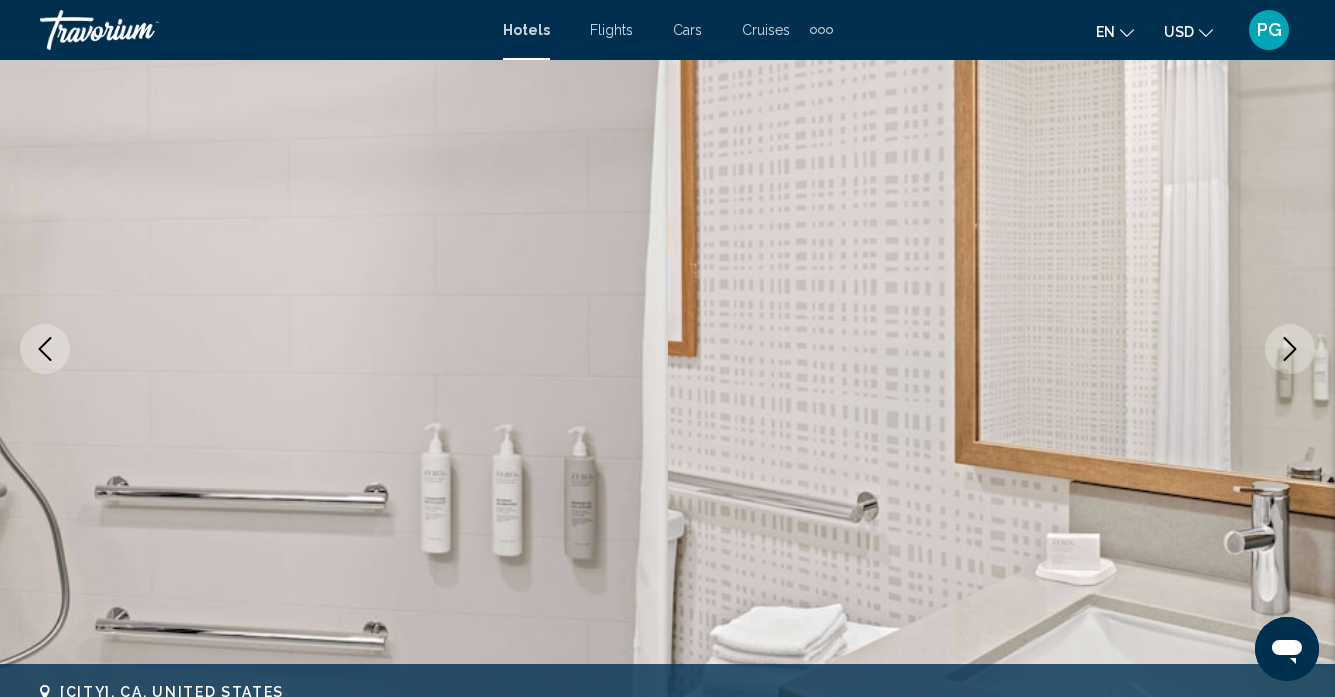 click 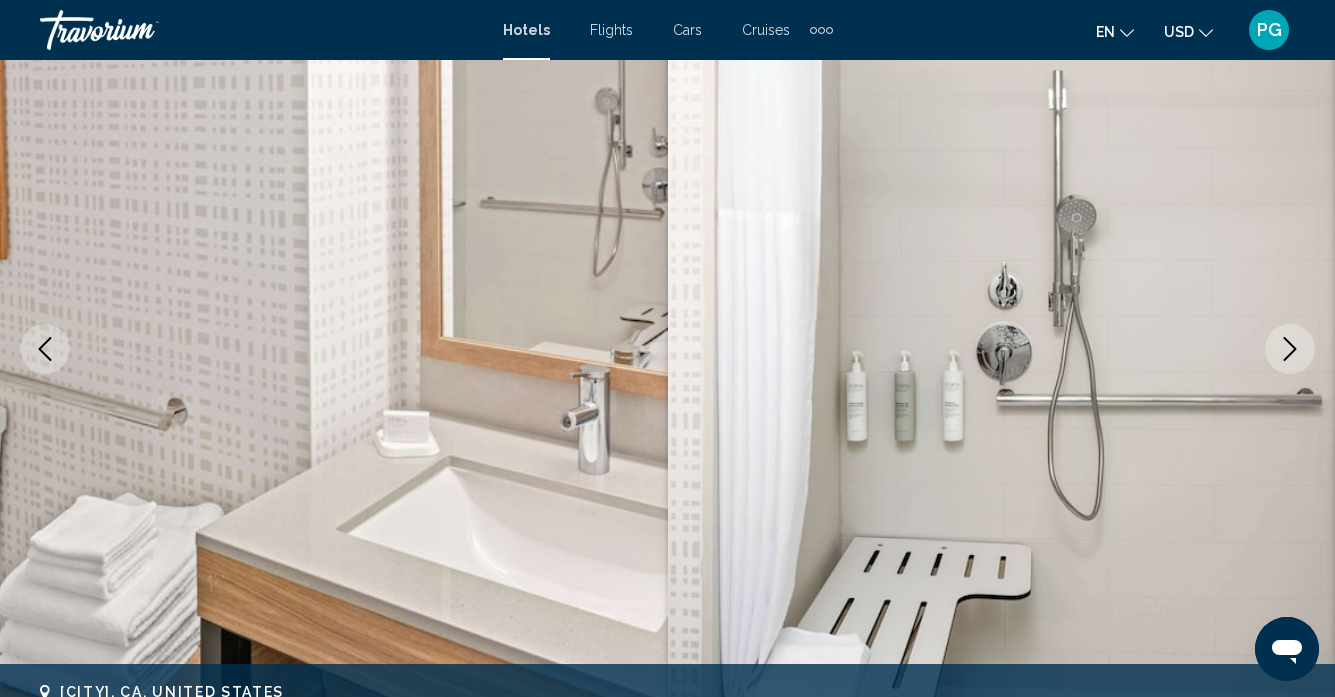 click 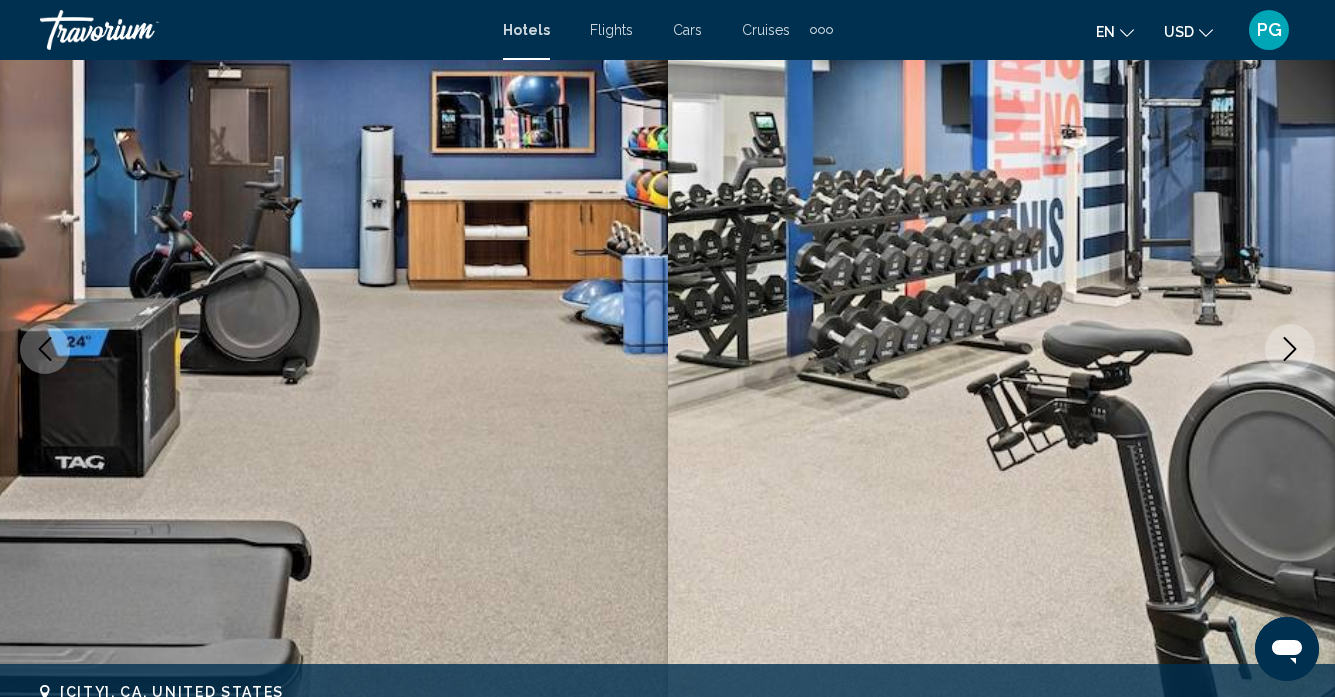 click 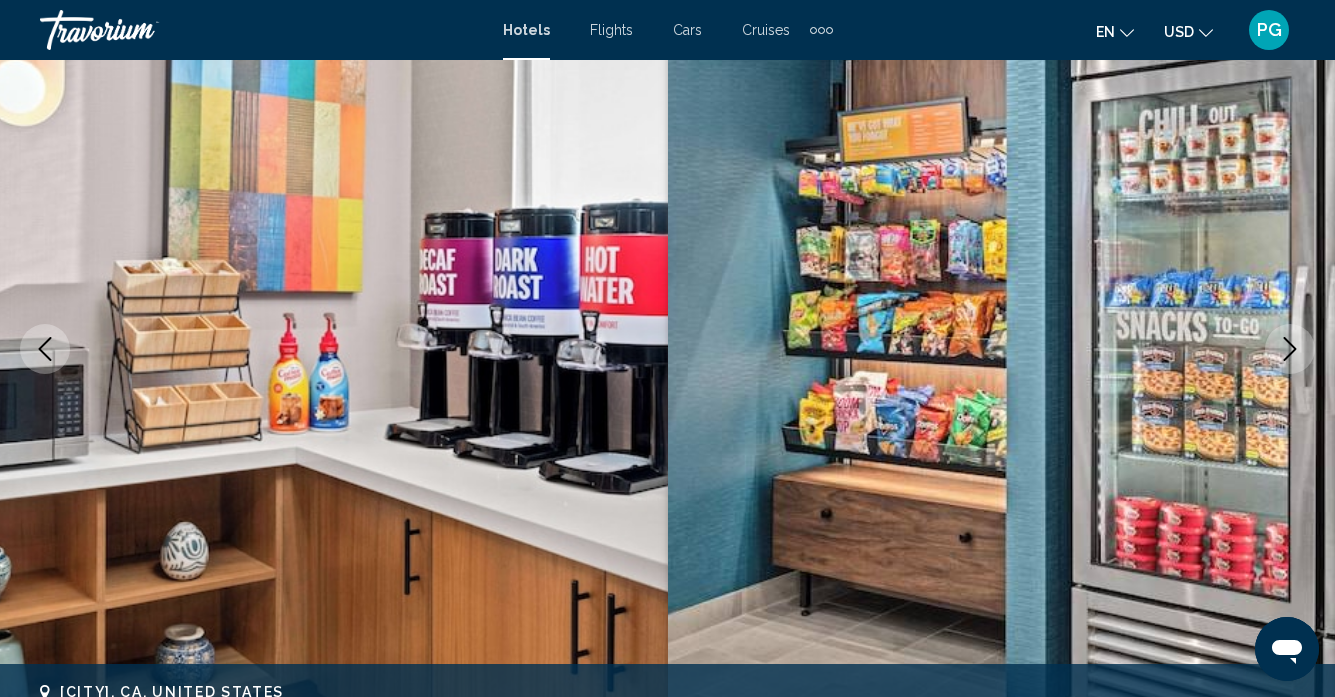 click 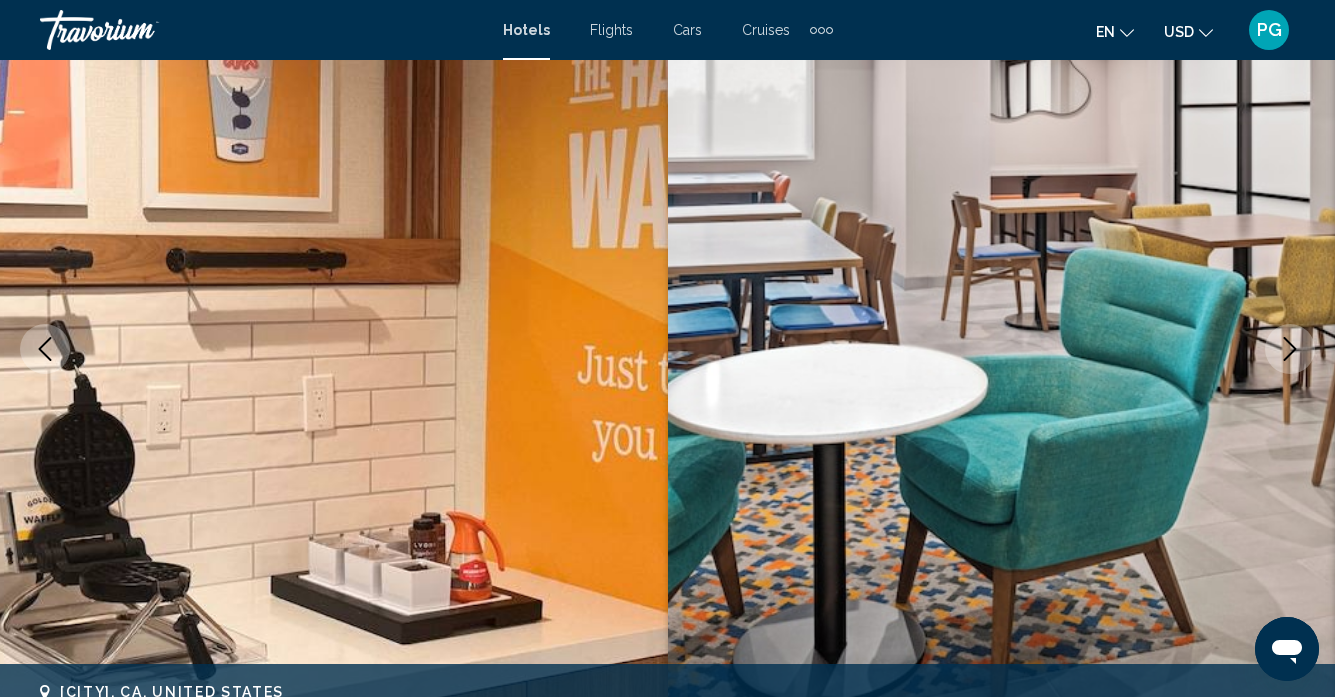 click 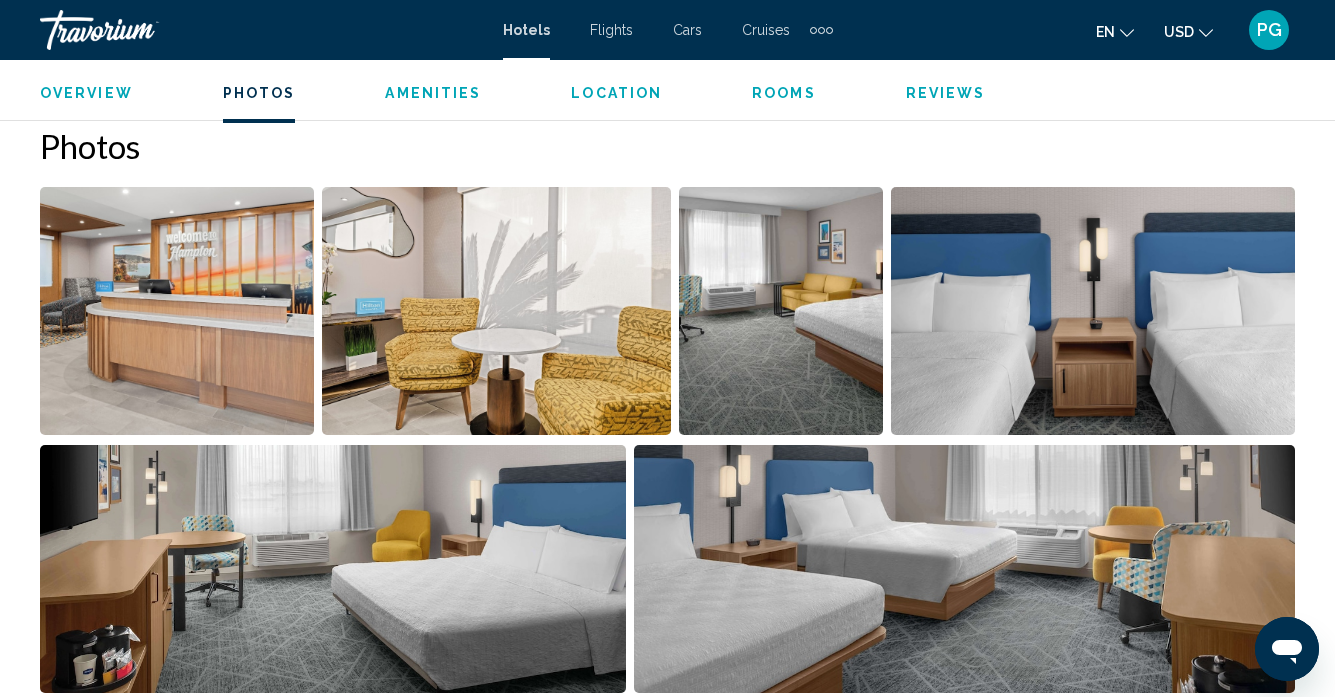 scroll, scrollTop: 1294, scrollLeft: 0, axis: vertical 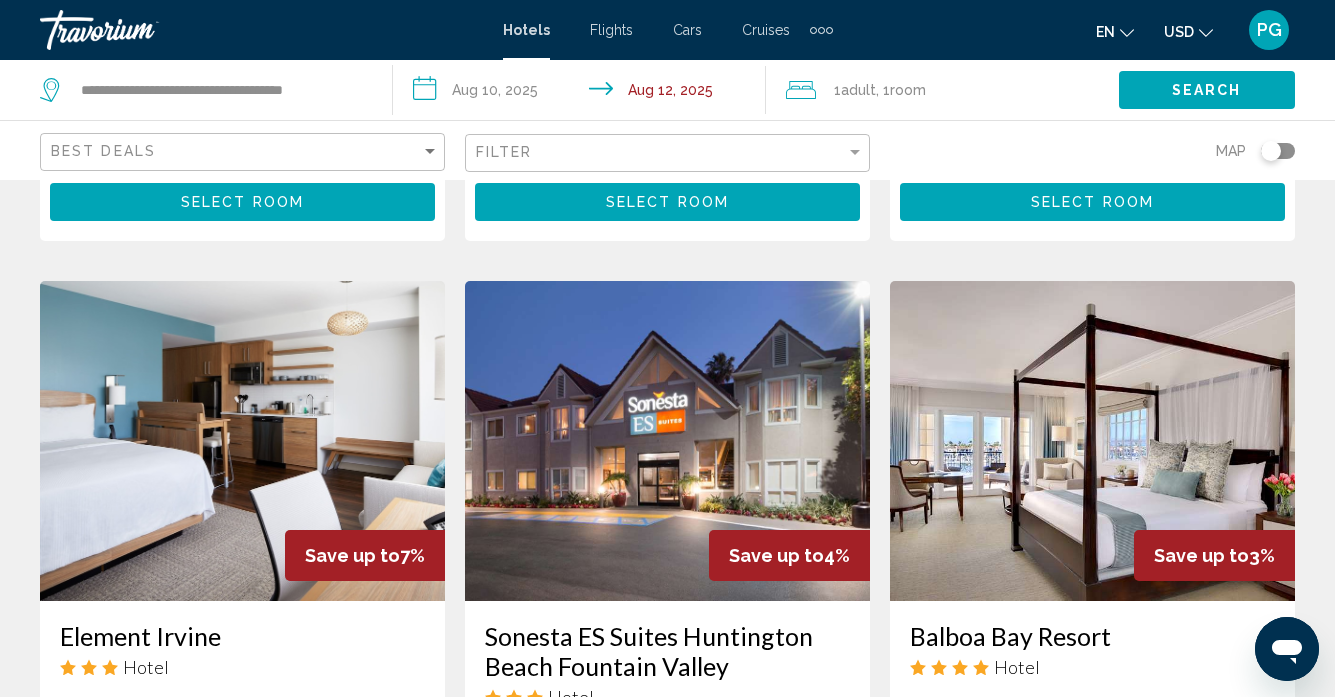 click at bounding box center (242, 441) 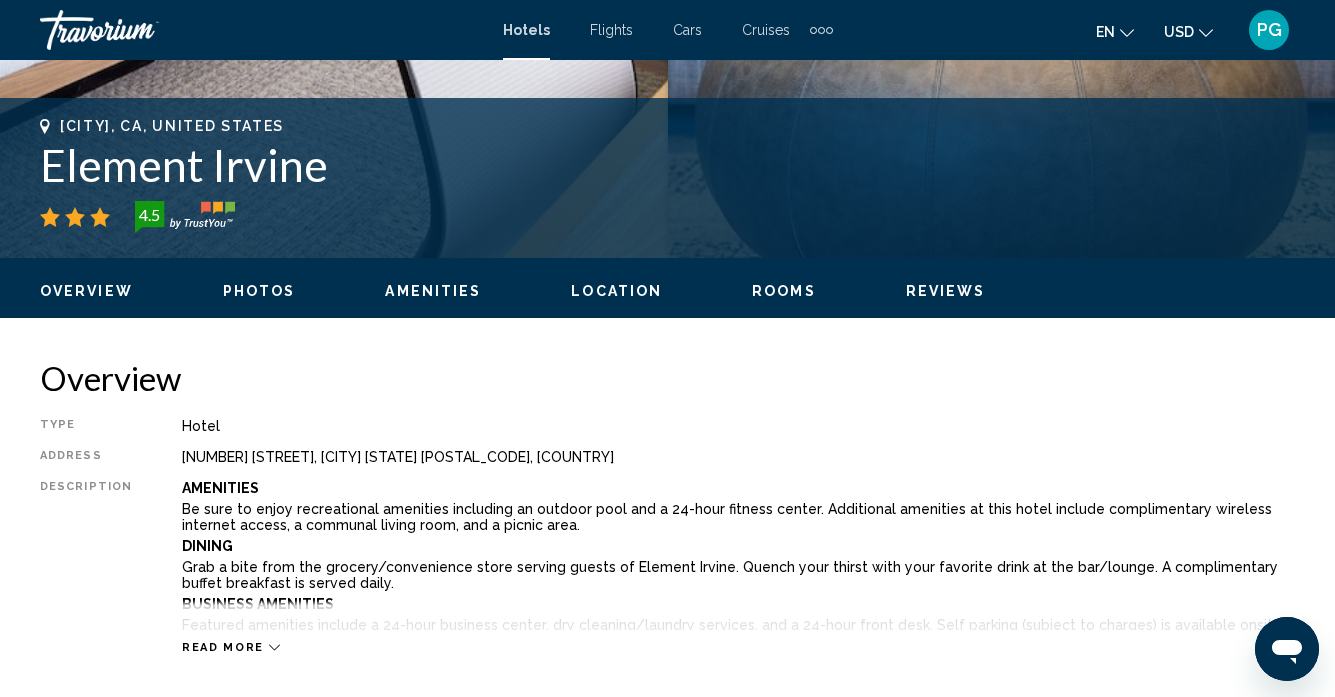 scroll, scrollTop: 186, scrollLeft: 0, axis: vertical 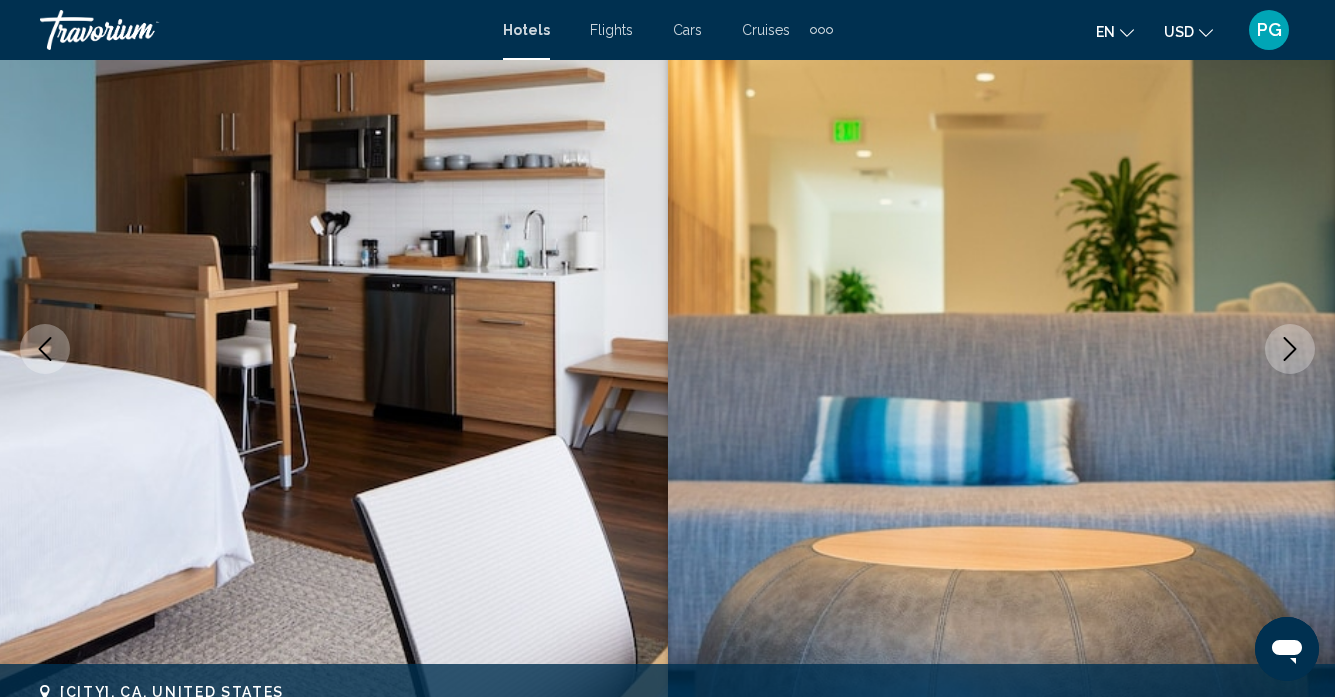 click 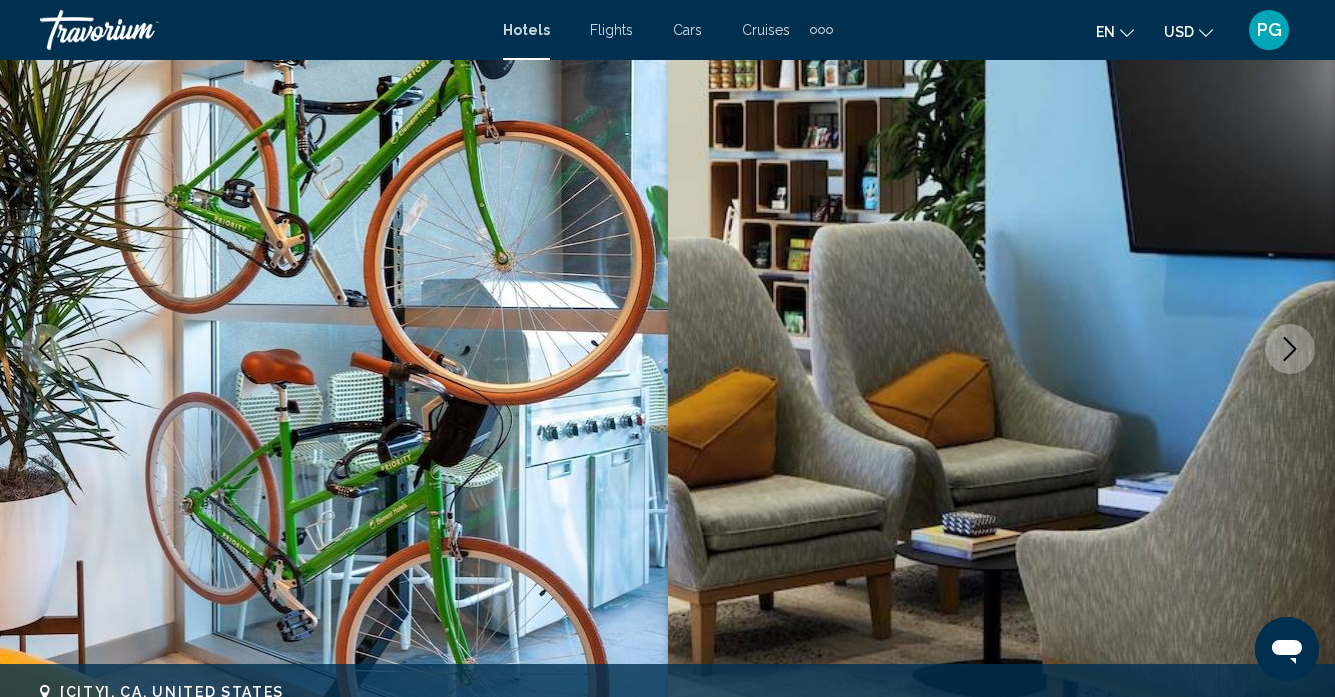 click 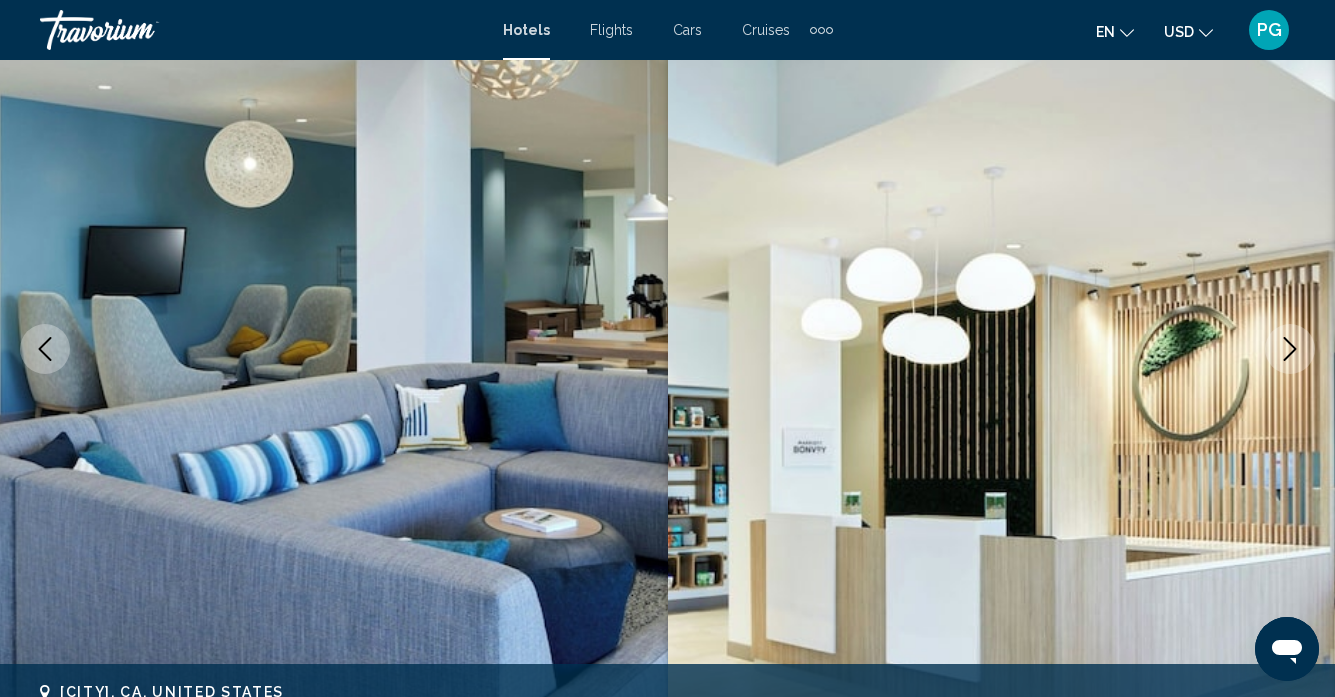 click 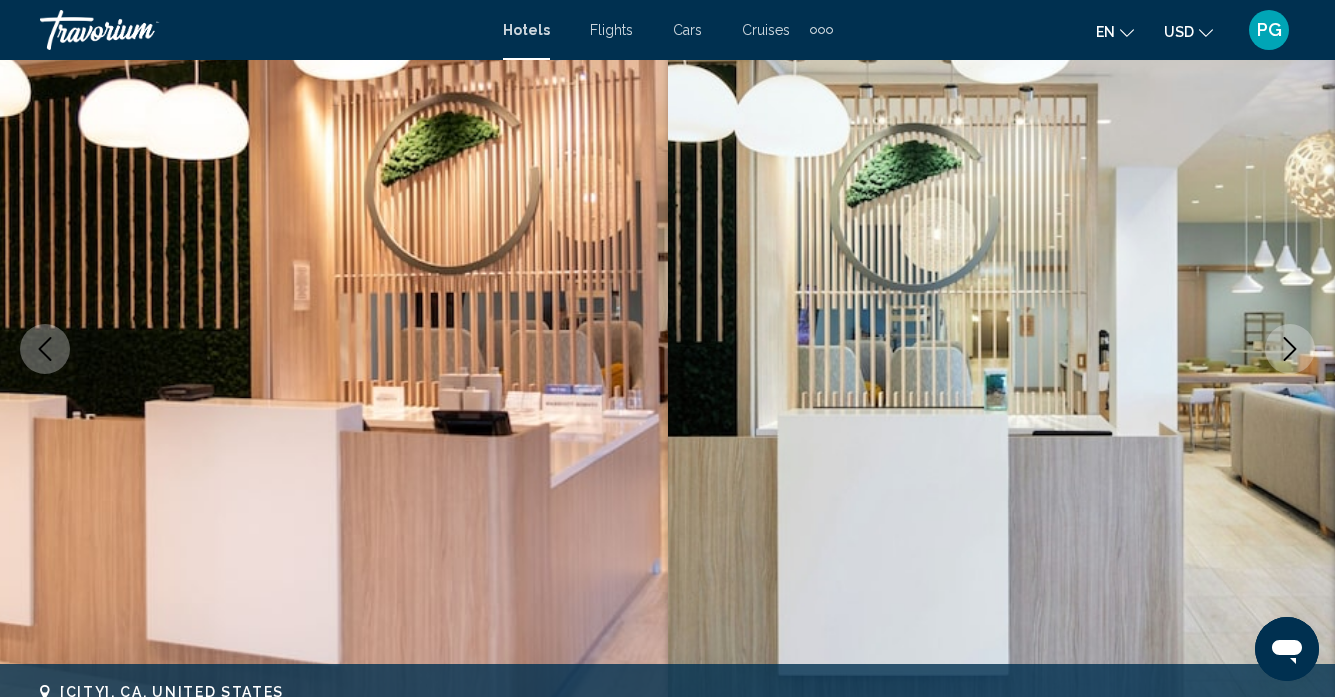click 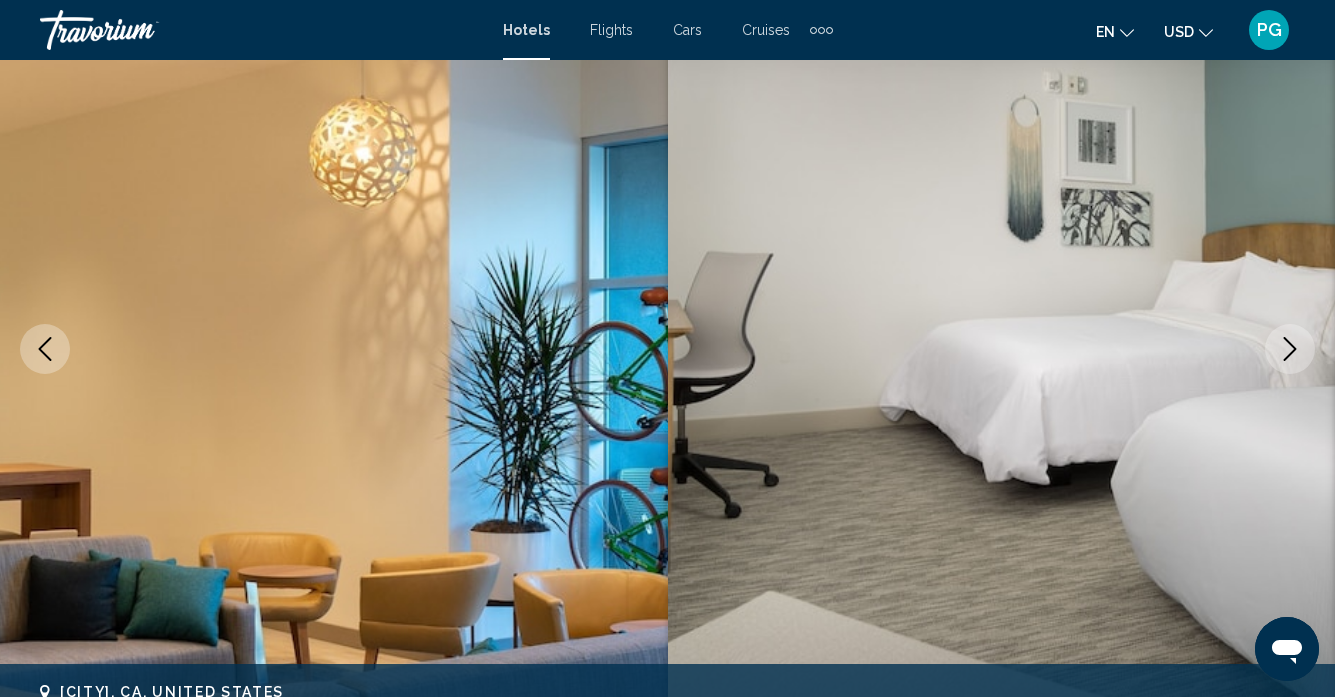 click 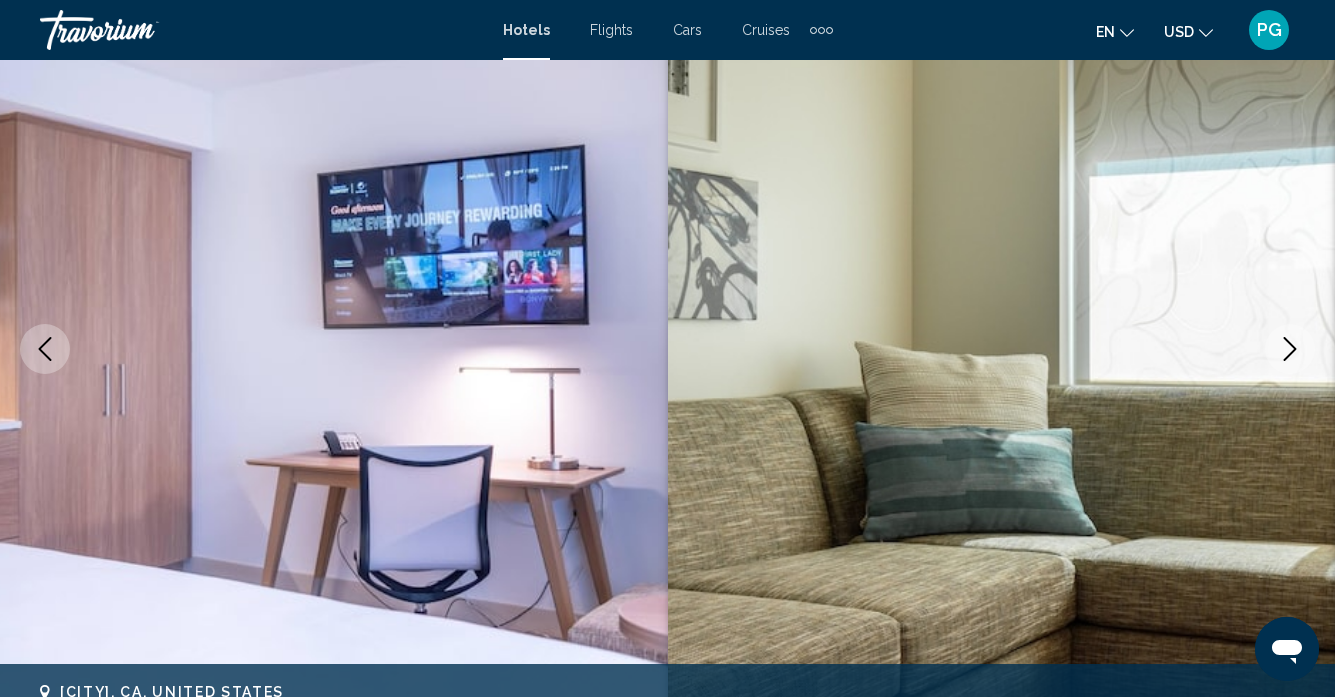 click 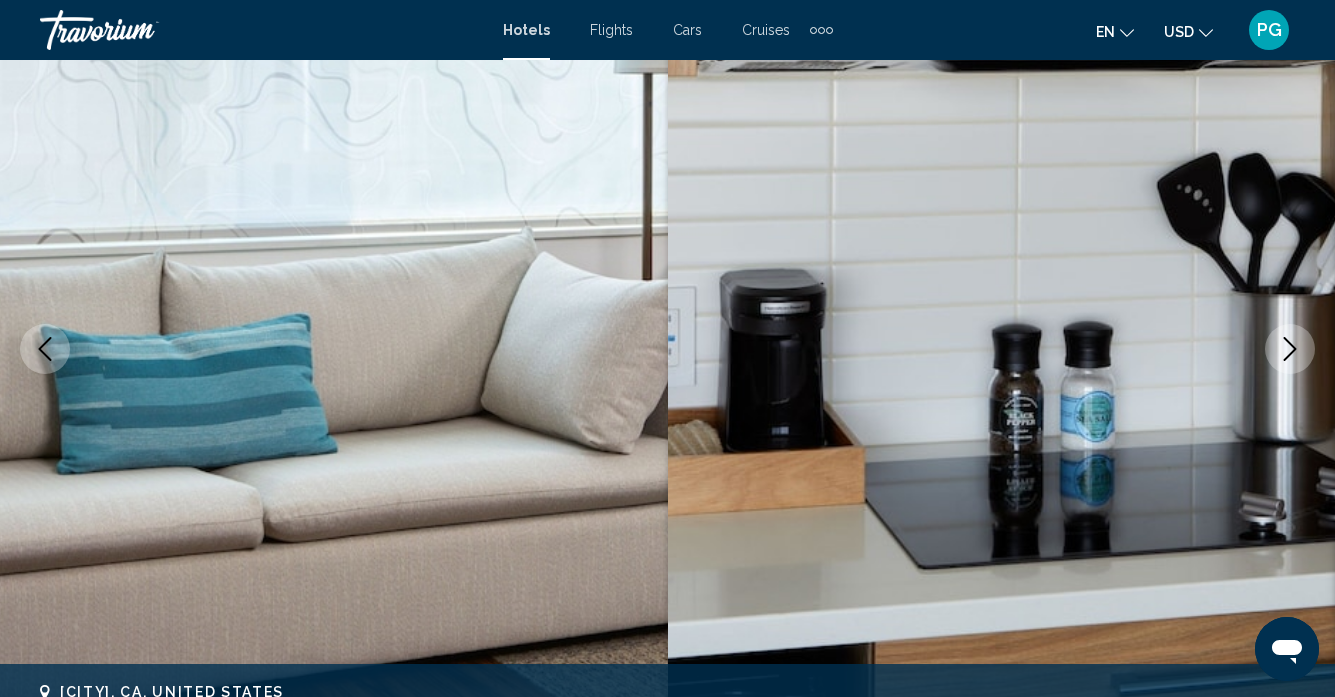 click 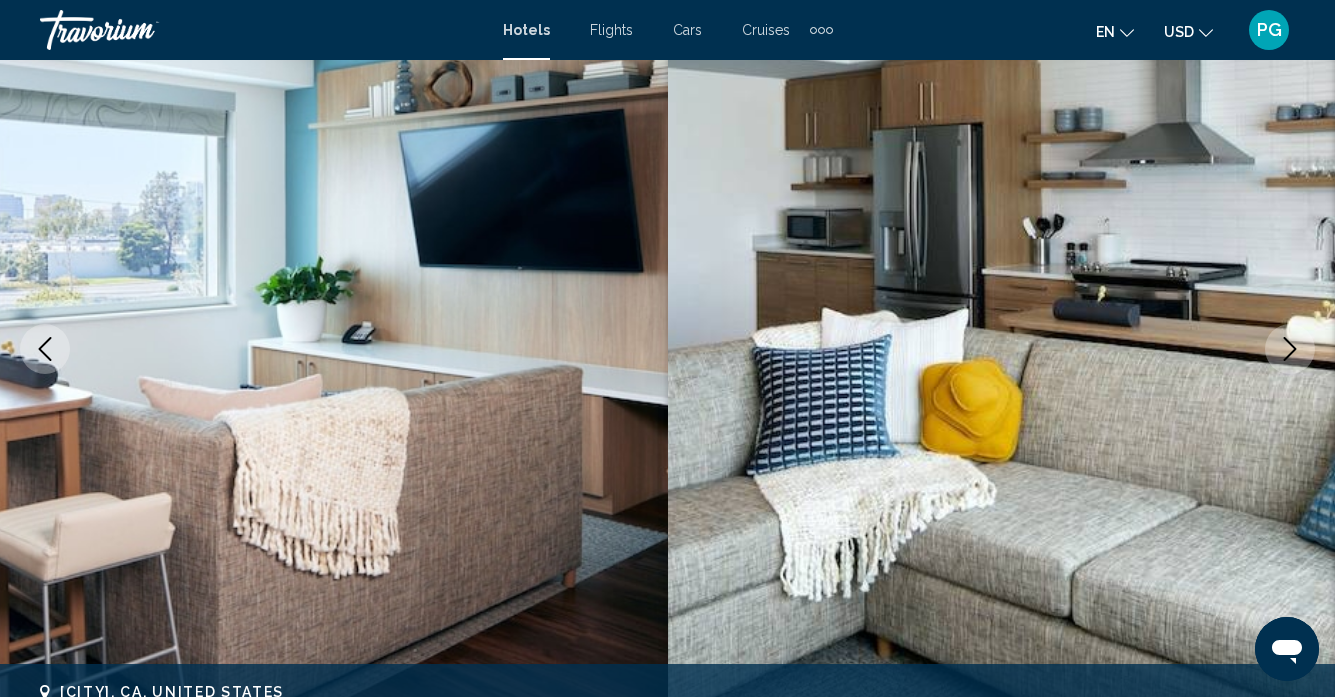 click 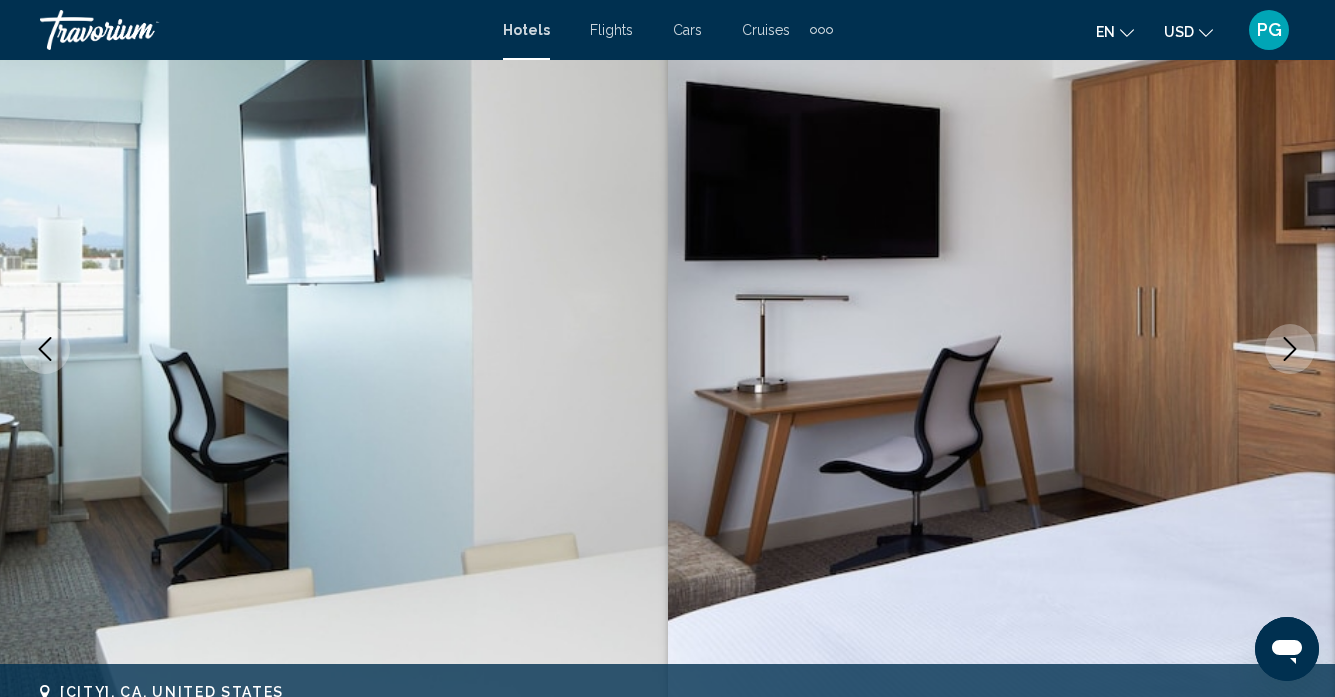 click 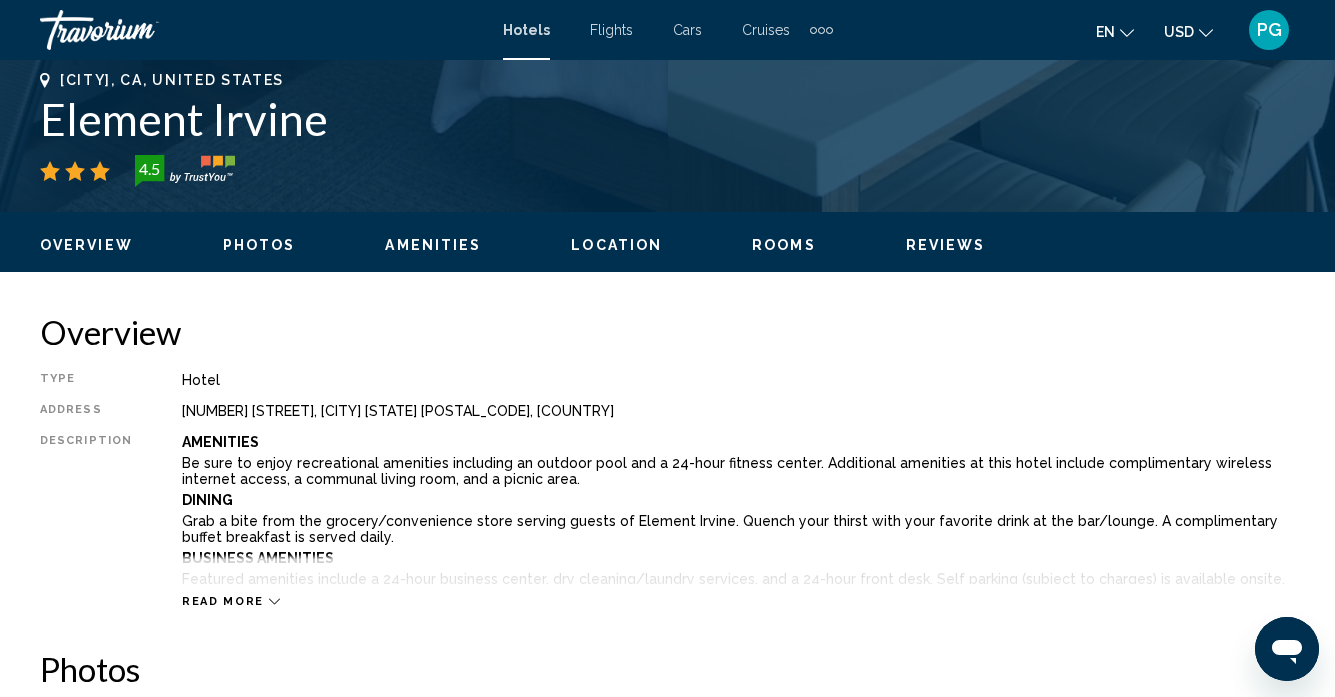 scroll, scrollTop: 830, scrollLeft: 0, axis: vertical 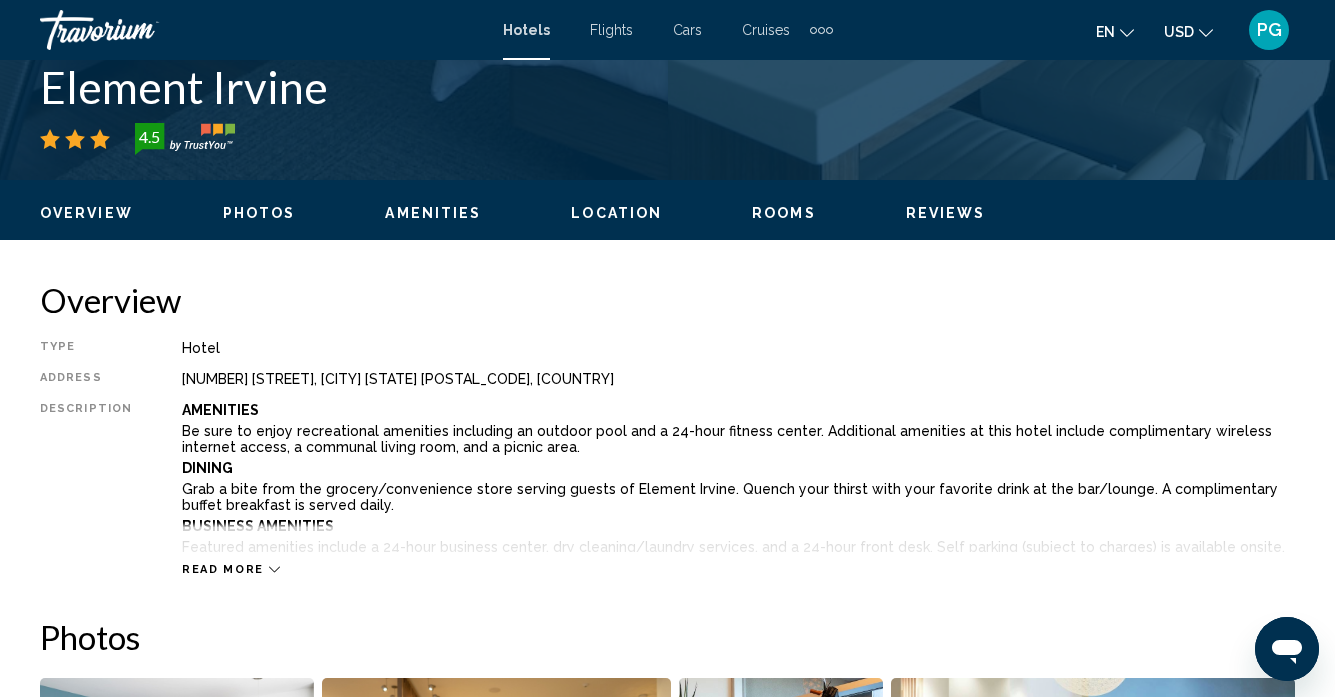 click on "Read more" at bounding box center [231, 569] 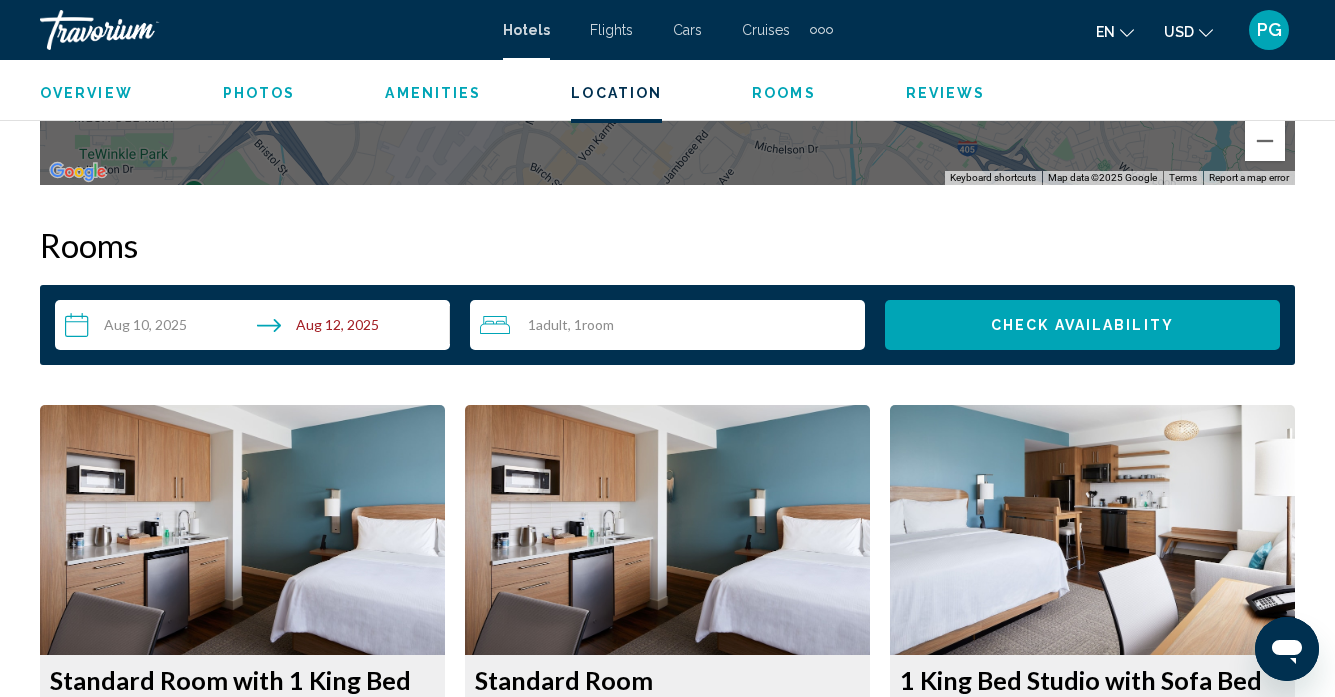 scroll, scrollTop: 3750, scrollLeft: 0, axis: vertical 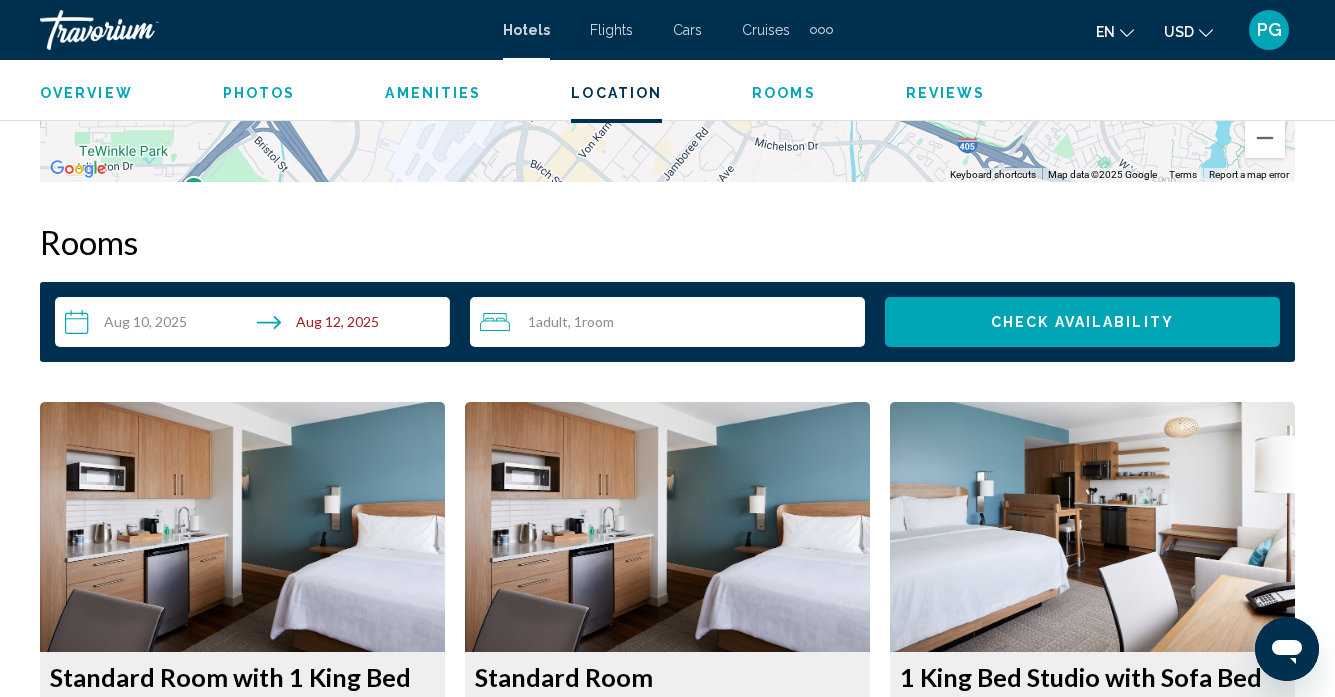 click on "Amenities" at bounding box center (433, 93) 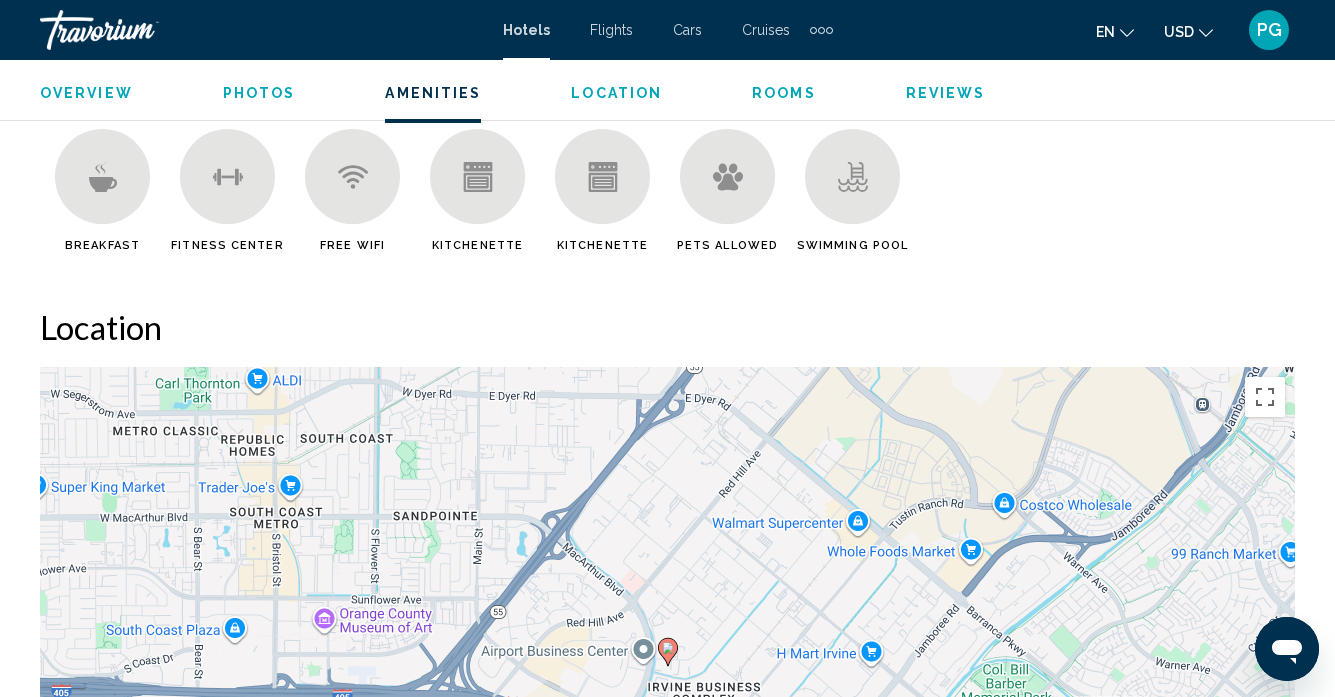 scroll, scrollTop: 2914, scrollLeft: 0, axis: vertical 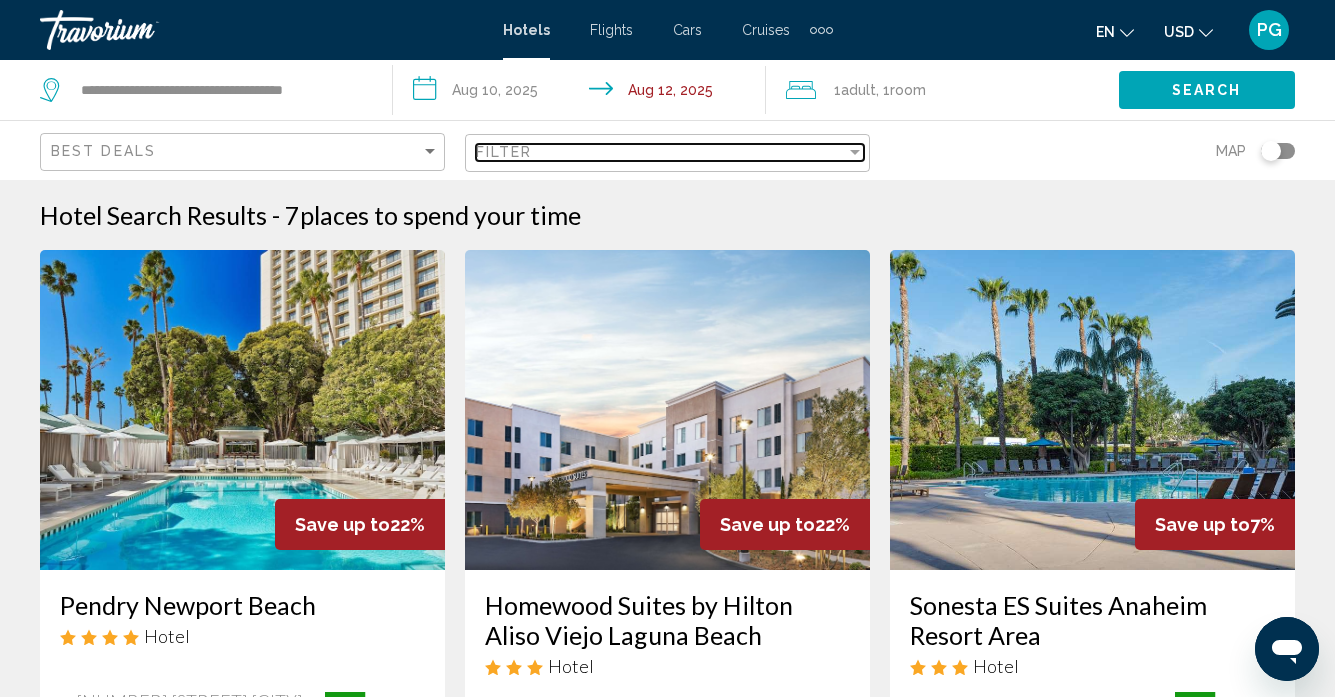 click on "Filter" at bounding box center (661, 152) 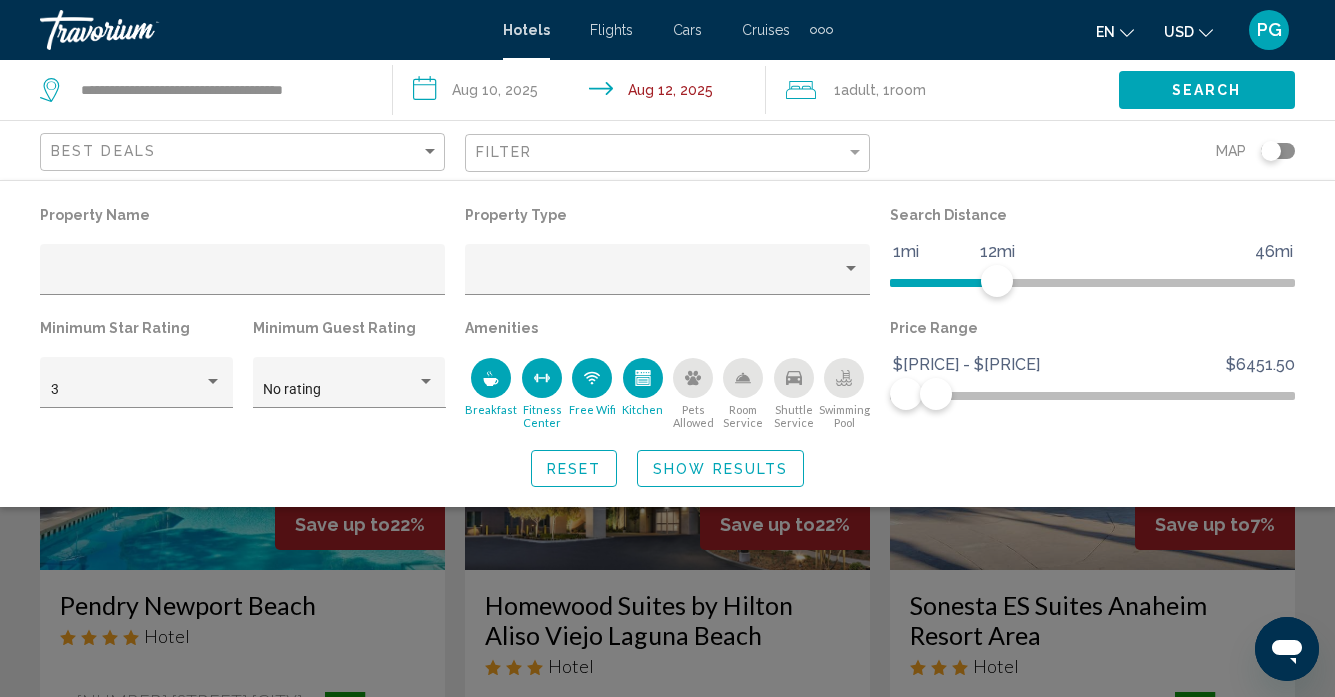 click on "Reset Show Results" 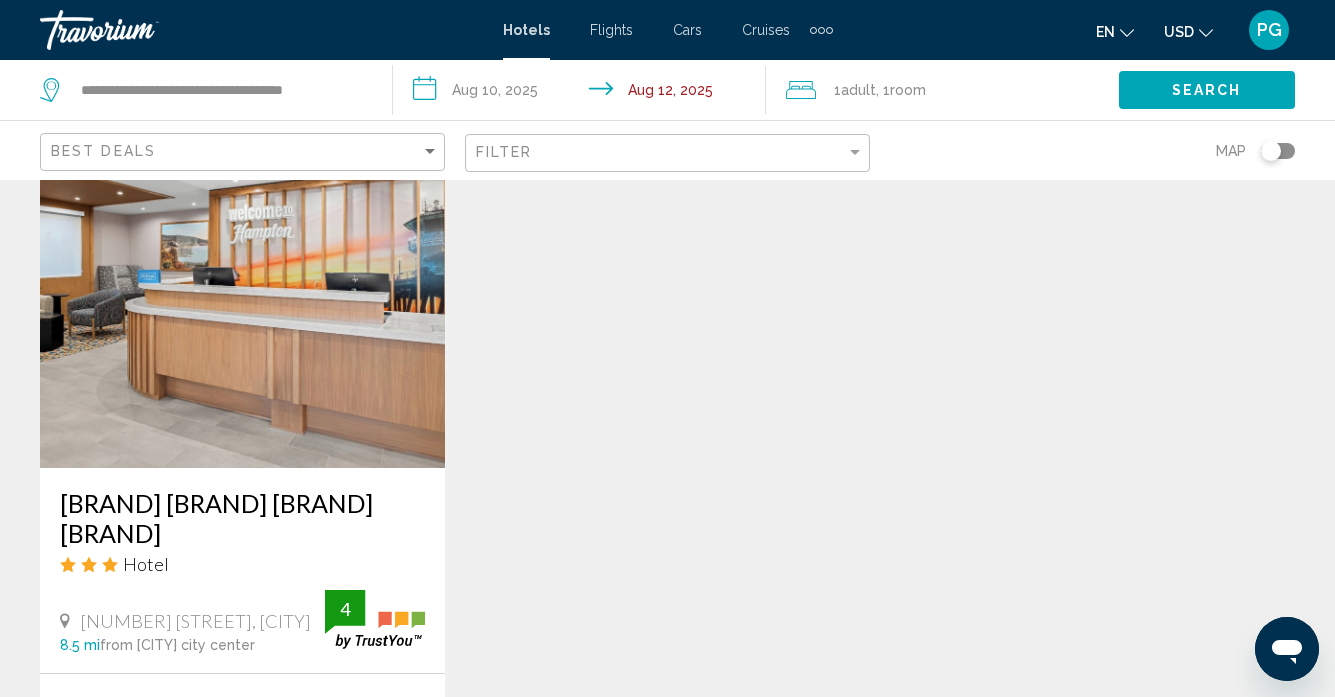 click at bounding box center (242, 308) 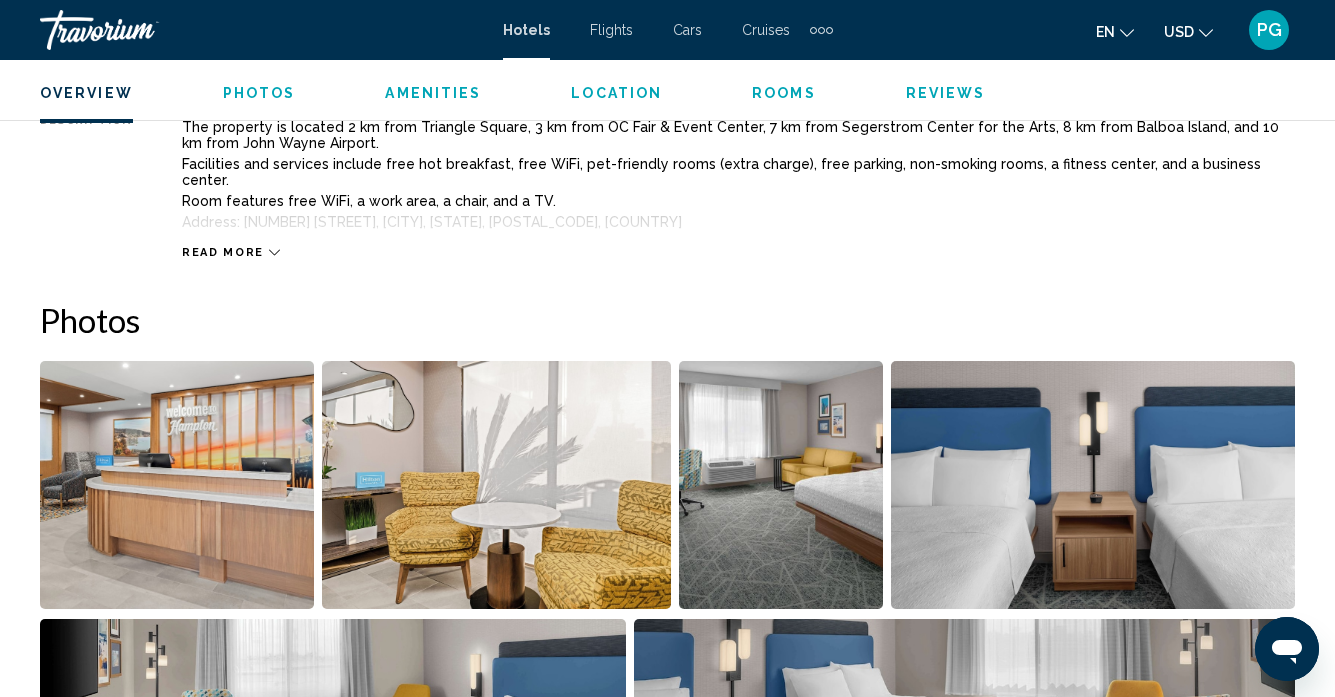 scroll, scrollTop: 1011, scrollLeft: 0, axis: vertical 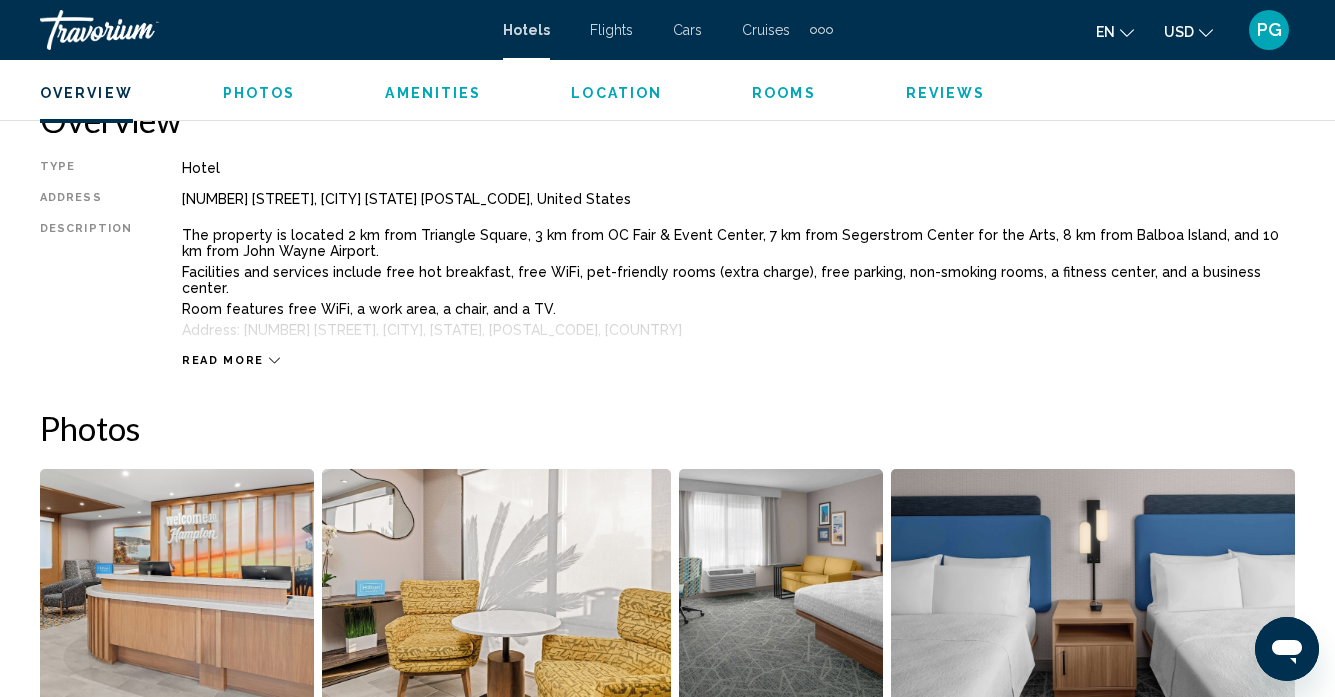 click on "Read more" at bounding box center [223, 360] 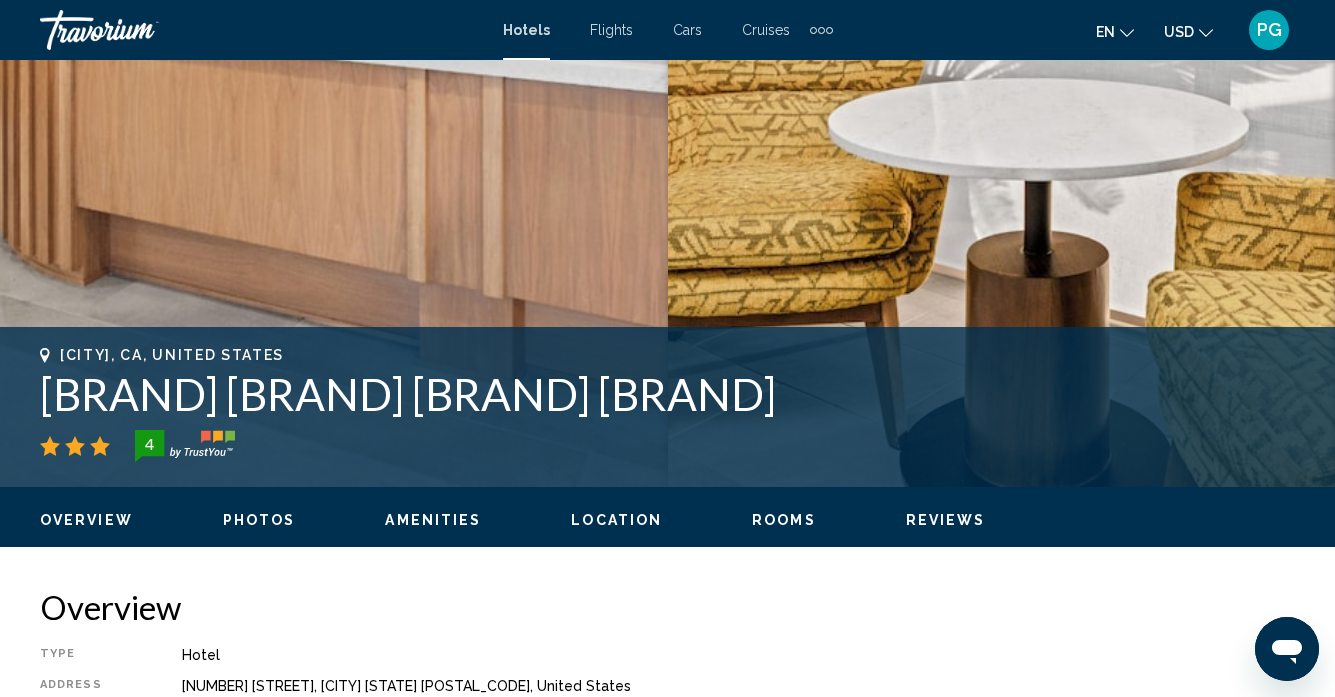 scroll, scrollTop: 469, scrollLeft: 0, axis: vertical 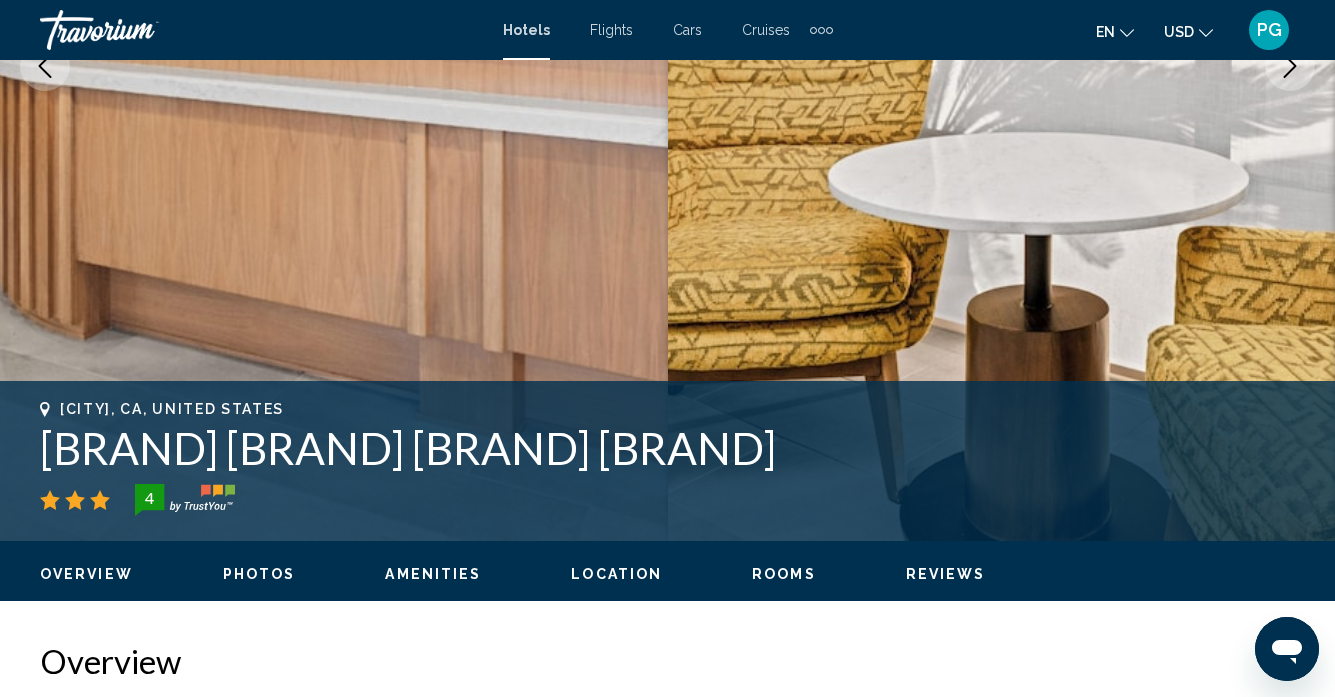 drag, startPoint x: 52, startPoint y: 451, endPoint x: 934, endPoint y: 471, distance: 882.22675 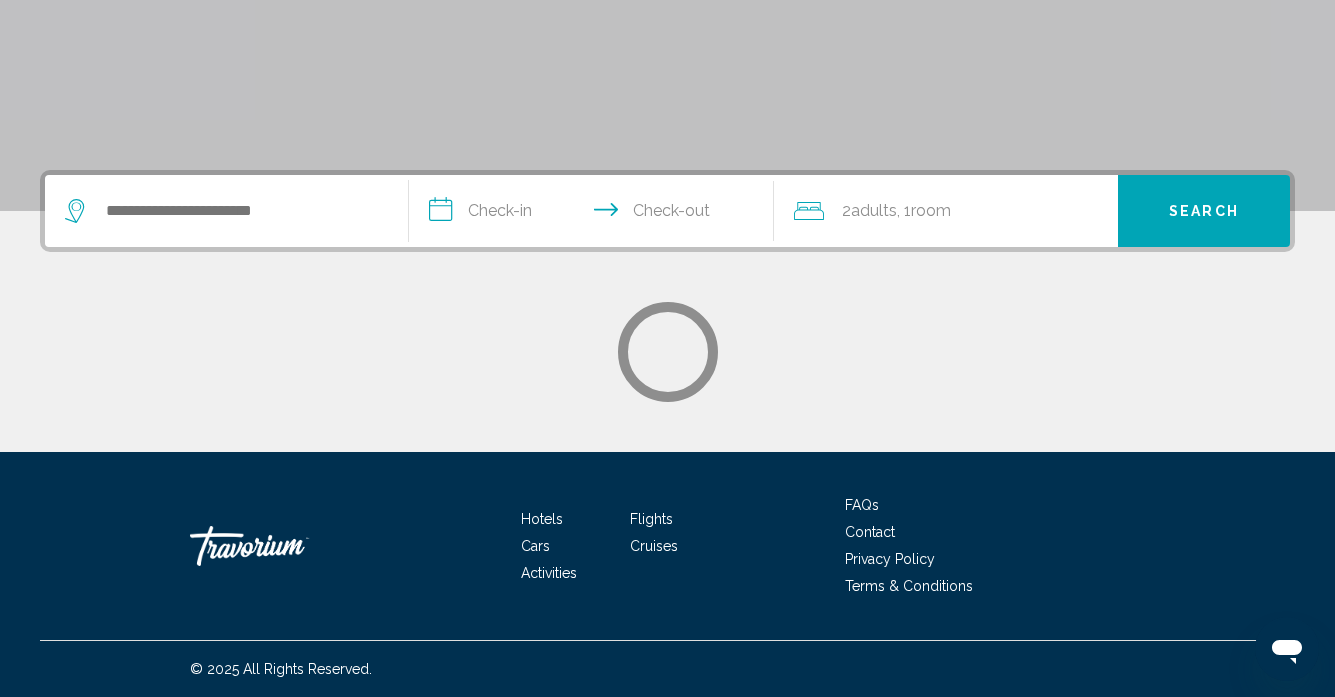 scroll, scrollTop: 0, scrollLeft: 0, axis: both 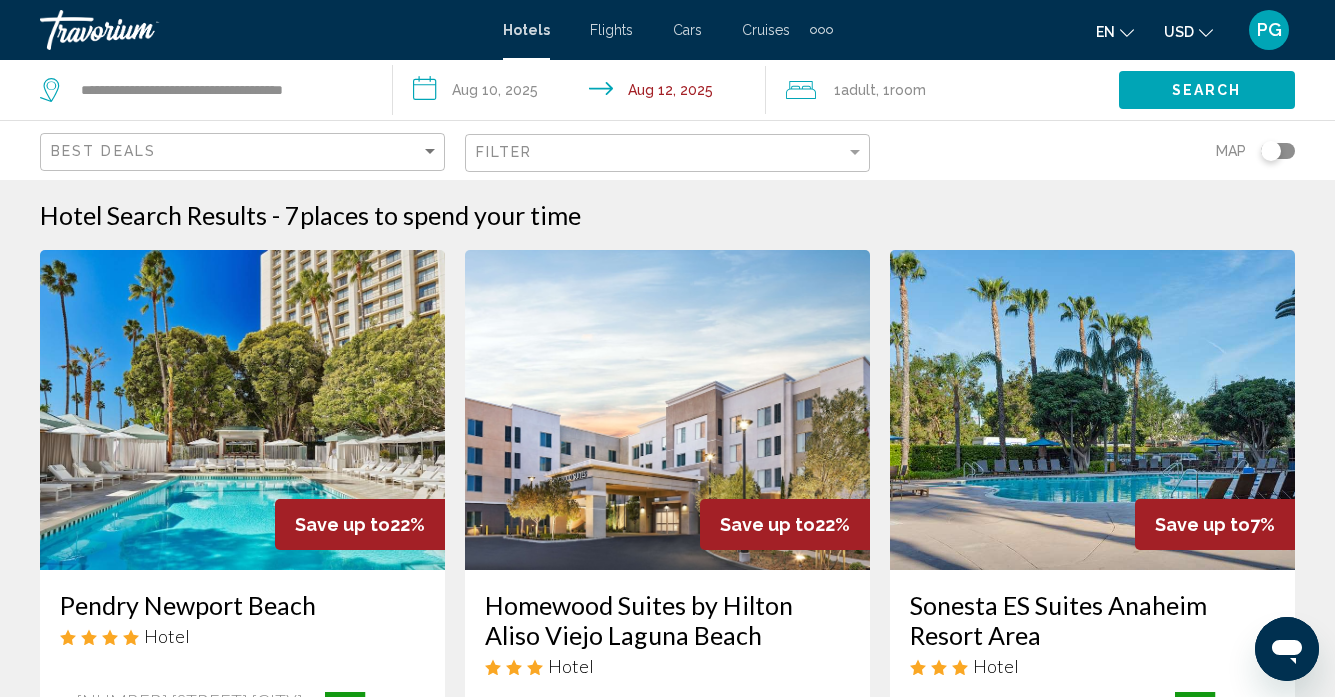 click on "**********" at bounding box center [583, 93] 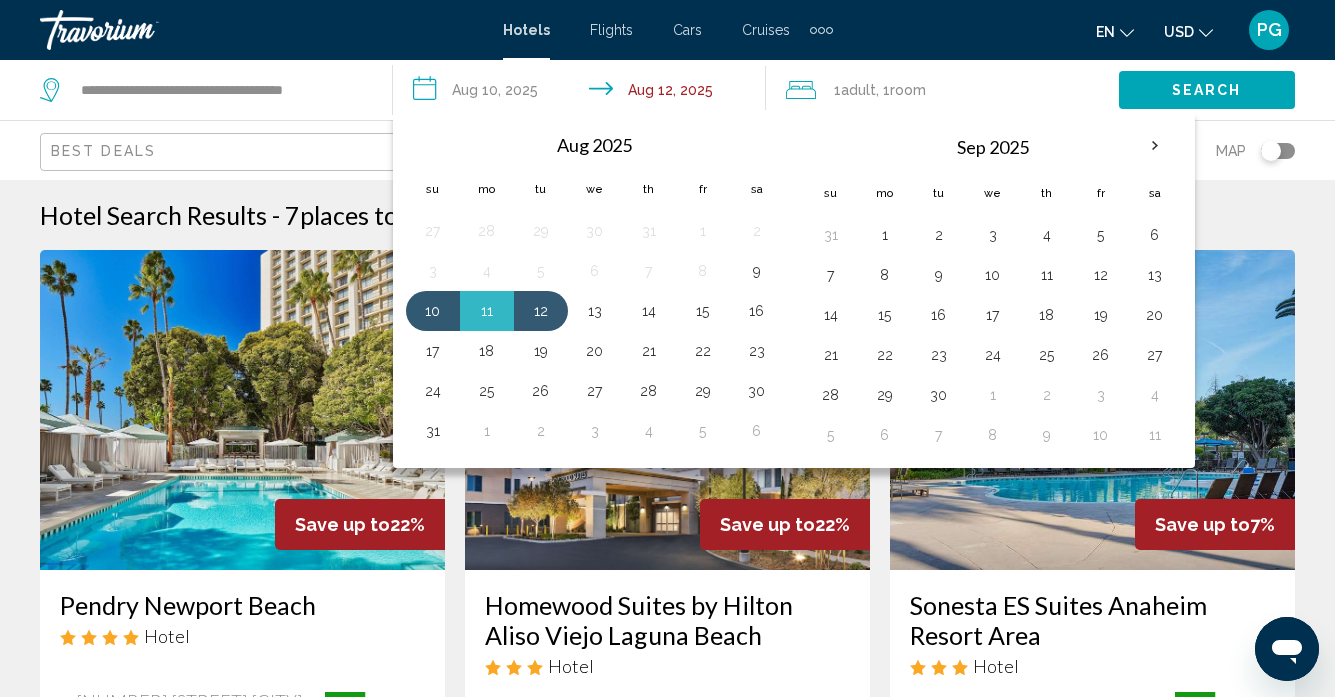 click on "Hotel Search Results  -   7  places to spend your time Save up to  22%   Pendry Newport Beach
Hotel
[NUMBER] [STREET] [CITY] [STATE], [POSTAL_CODE] [DISTANCE]  from [CITY] city center from hotel 4.5 From $[PRICE] USD $[PRICE] USD  You save  $[PRICE] USD
Breakfast
Fitness Center
Free WiFi
Kitchenette
Pets Allowed
Room Service  4.5 Select Room Save up to  22%   Homewood Suites by Hilton Aliso Viejo Laguna Beach
Hotel
[DISTANCE]  from hotel" at bounding box center [667, 1408] 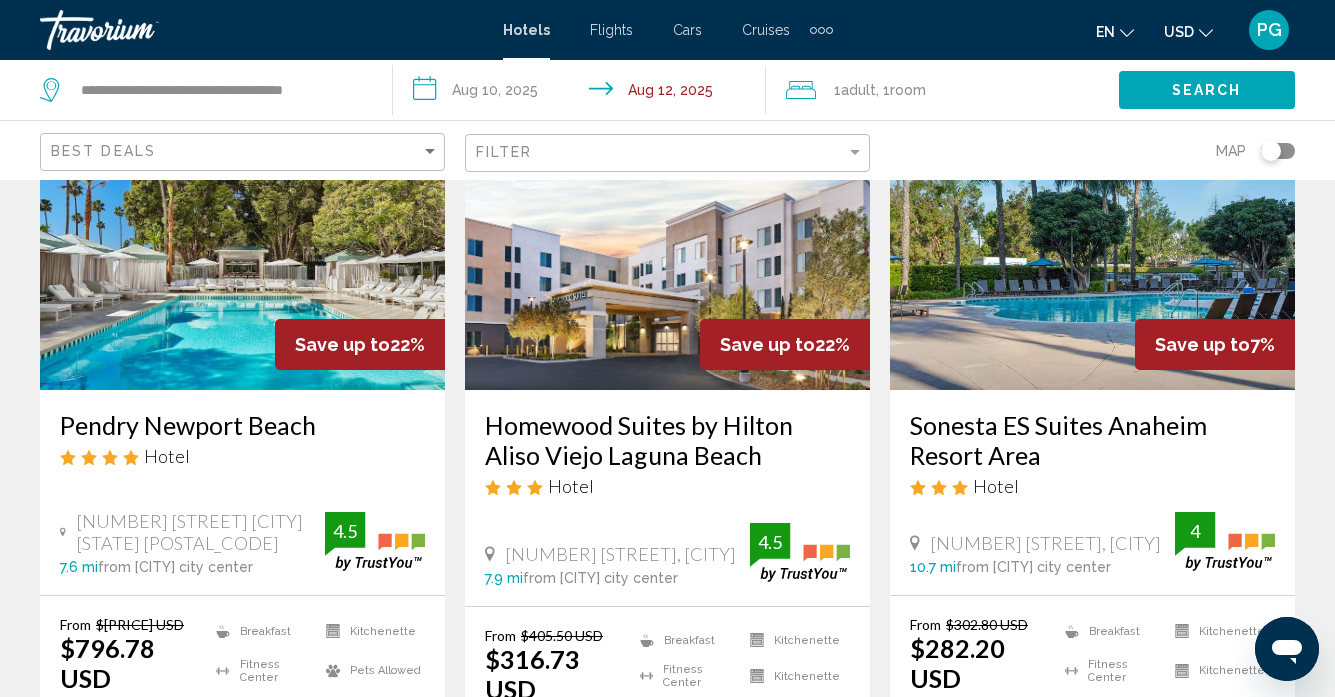 scroll, scrollTop: 178, scrollLeft: 0, axis: vertical 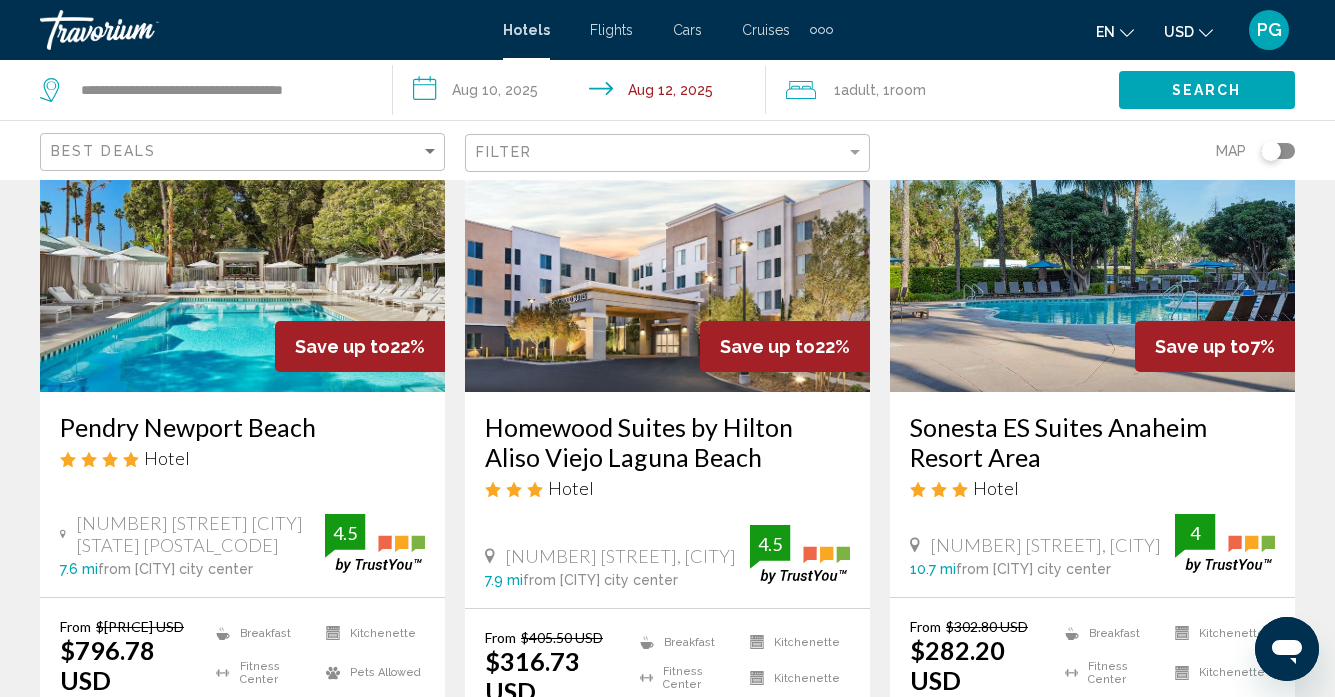 click at bounding box center [1092, 232] 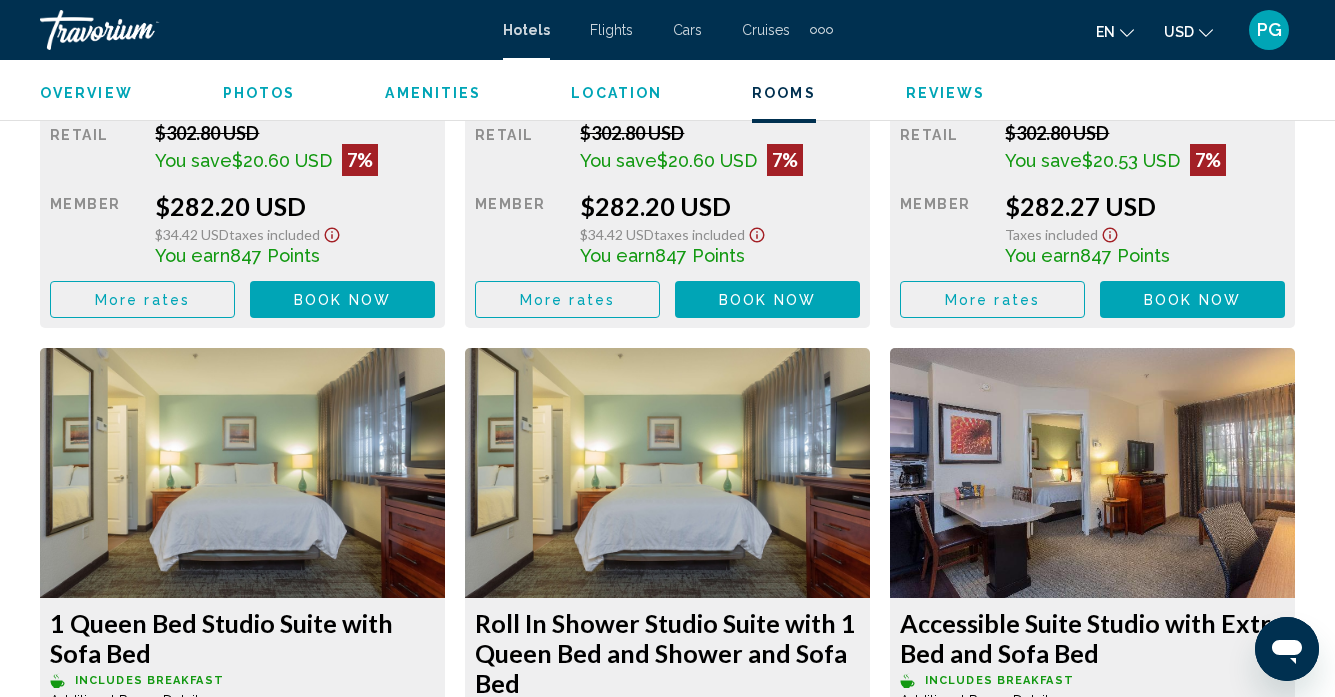 scroll, scrollTop: 3352, scrollLeft: 0, axis: vertical 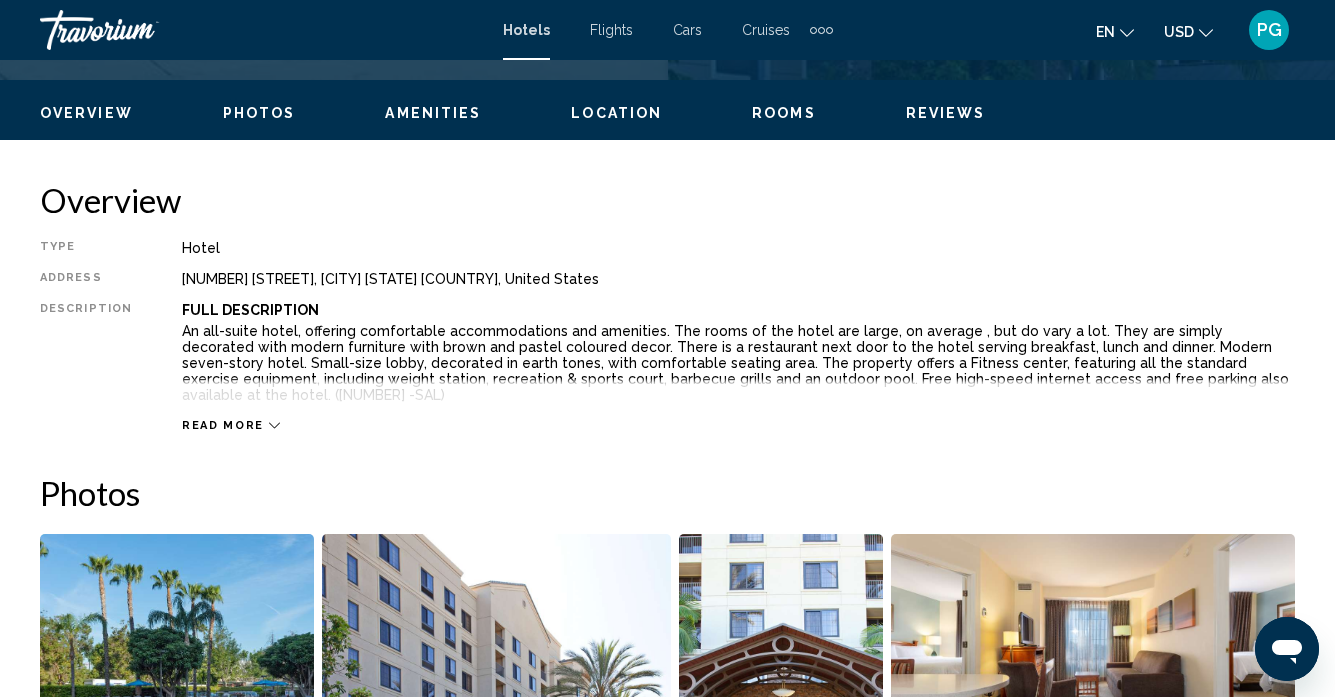 click on "Read more" at bounding box center (223, 425) 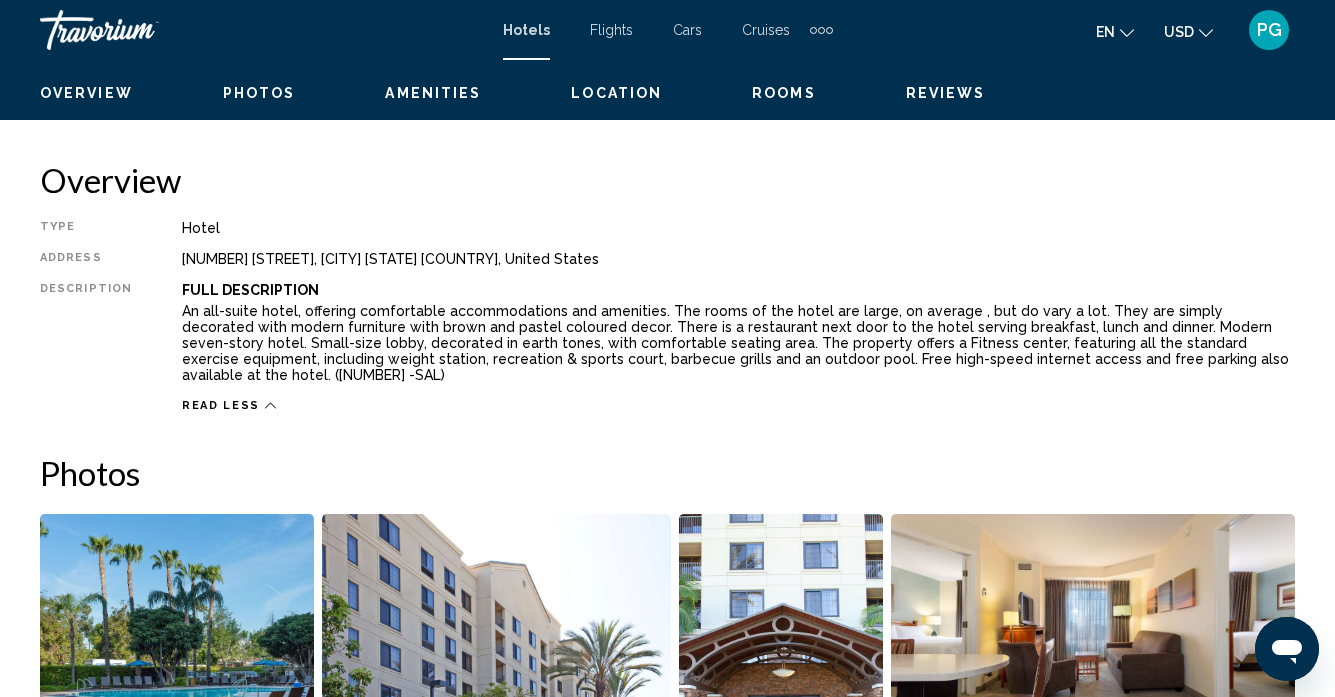 scroll, scrollTop: 953, scrollLeft: 0, axis: vertical 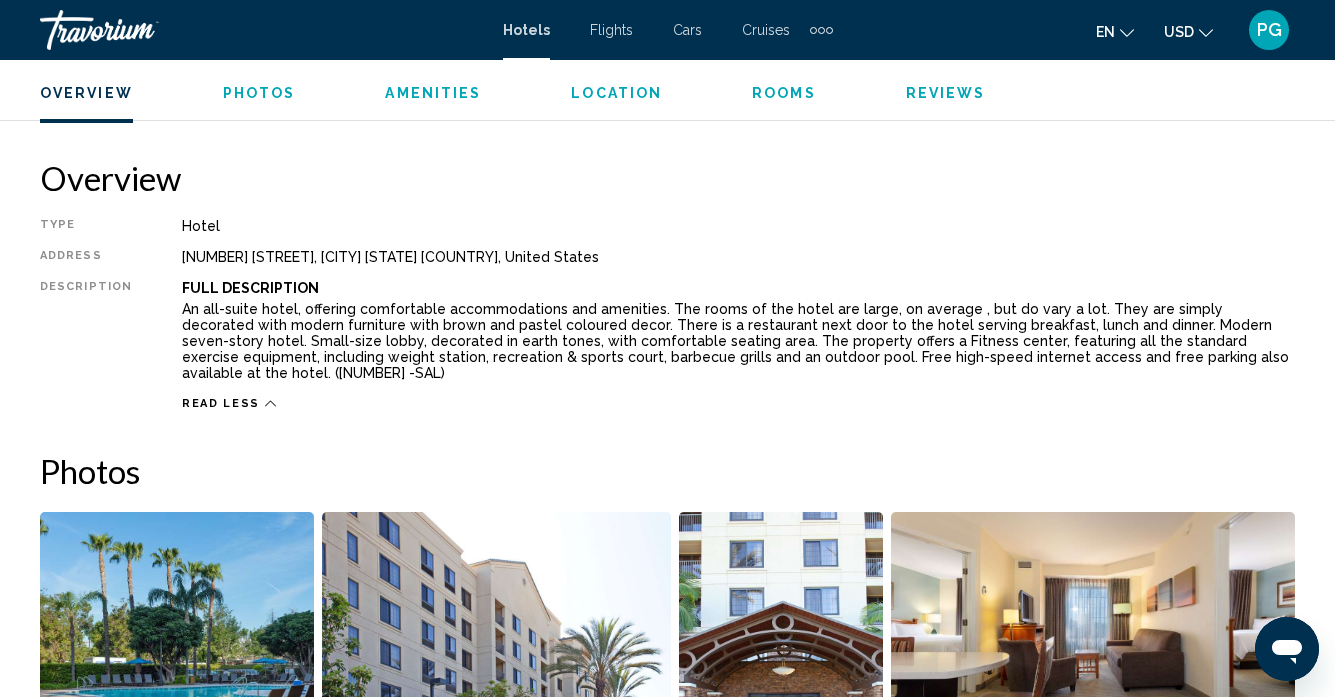 click on "Read less" at bounding box center [221, 403] 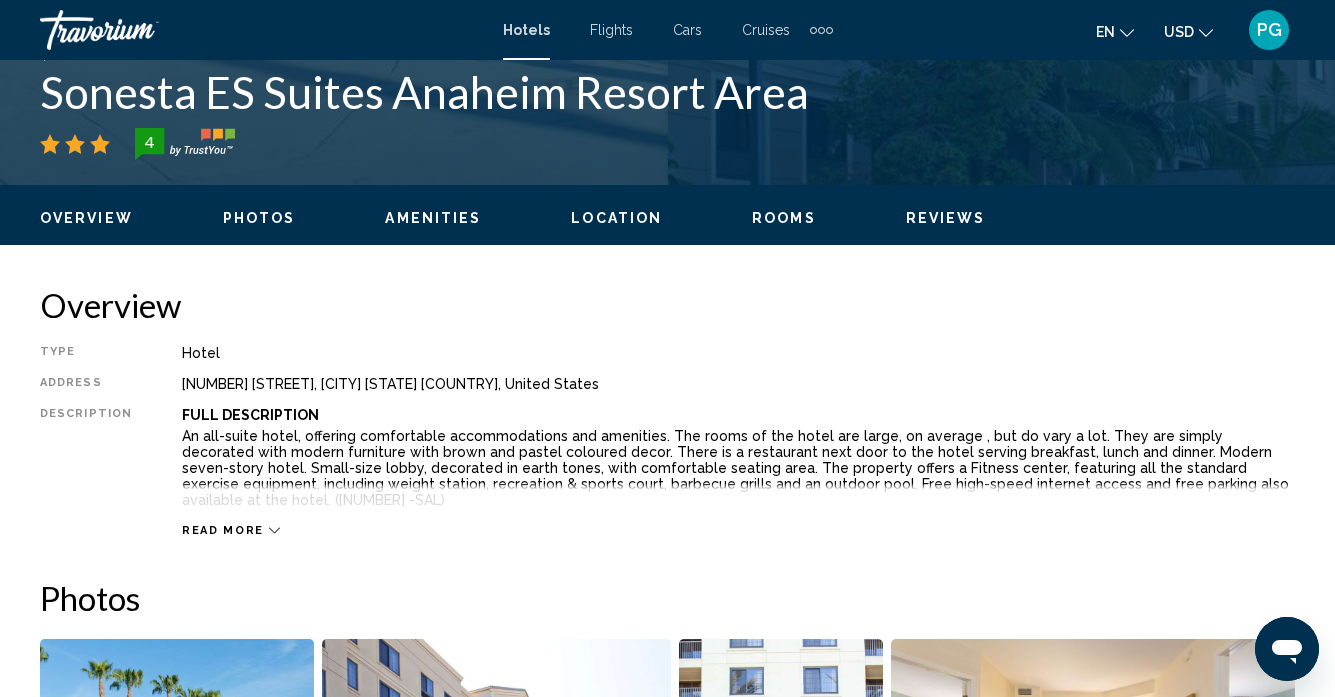 scroll, scrollTop: 951, scrollLeft: 0, axis: vertical 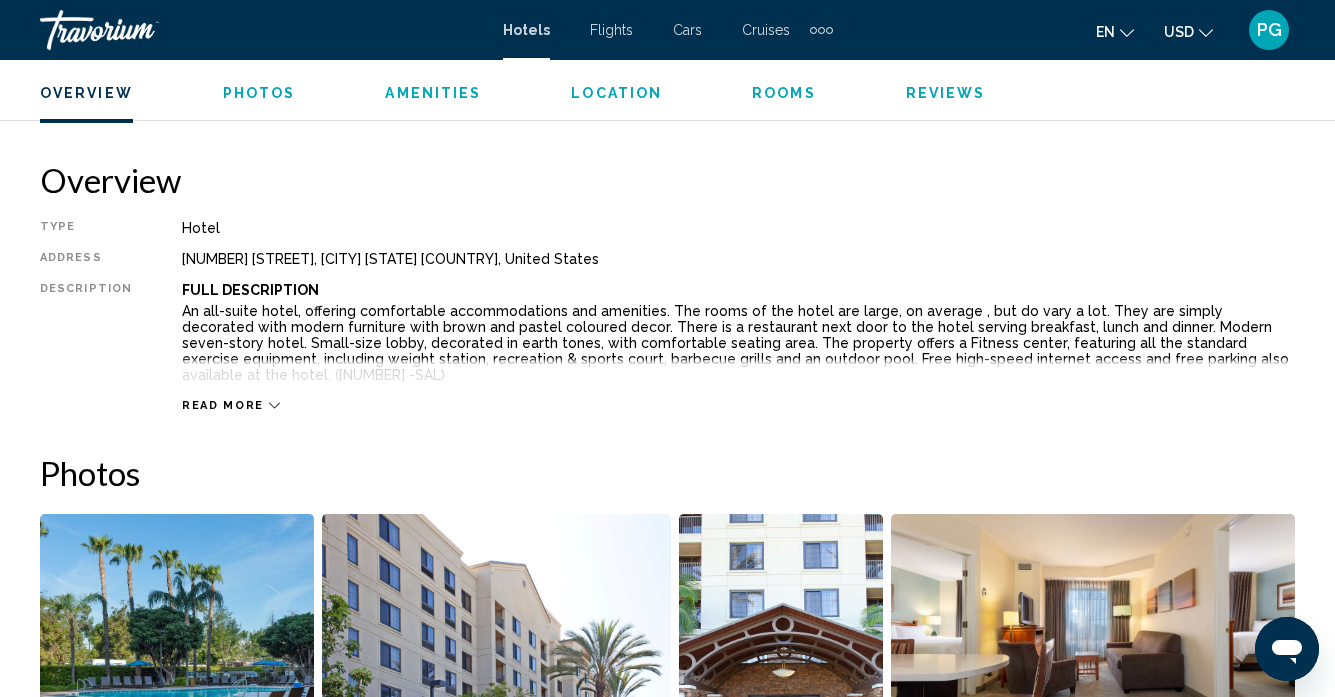 click on "Read more" at bounding box center (738, 385) 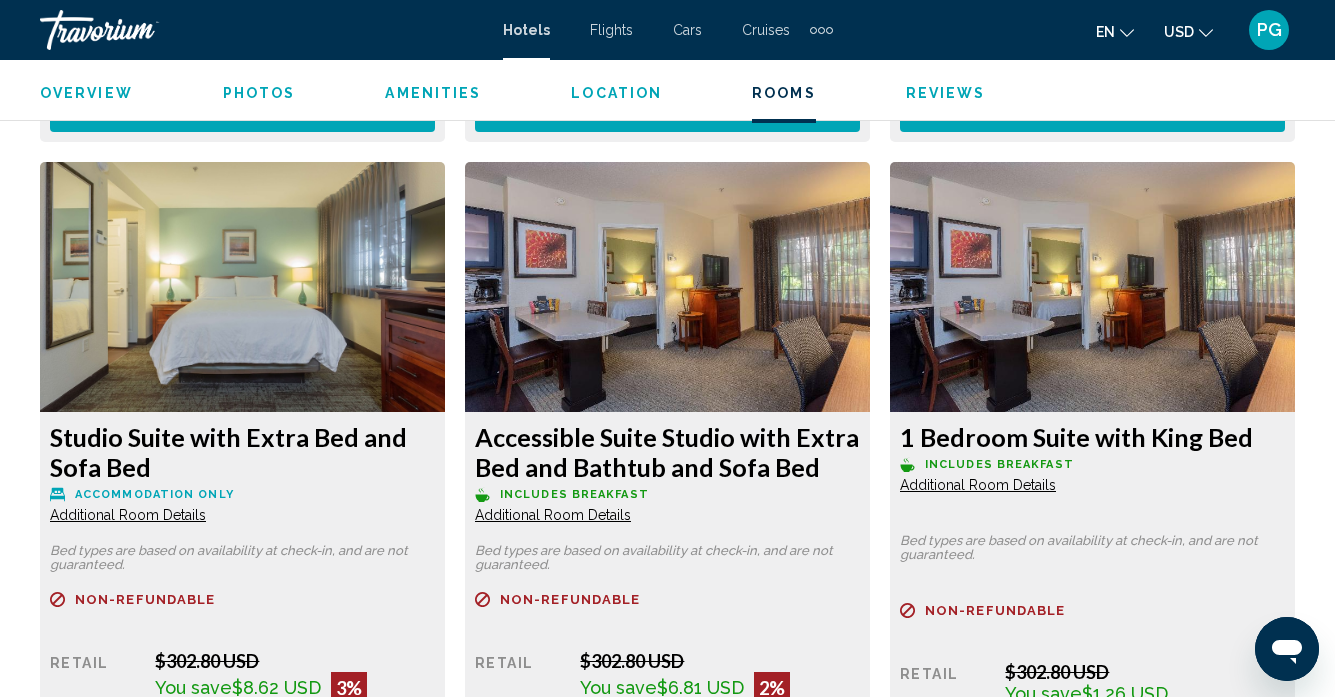 scroll, scrollTop: 4444, scrollLeft: 0, axis: vertical 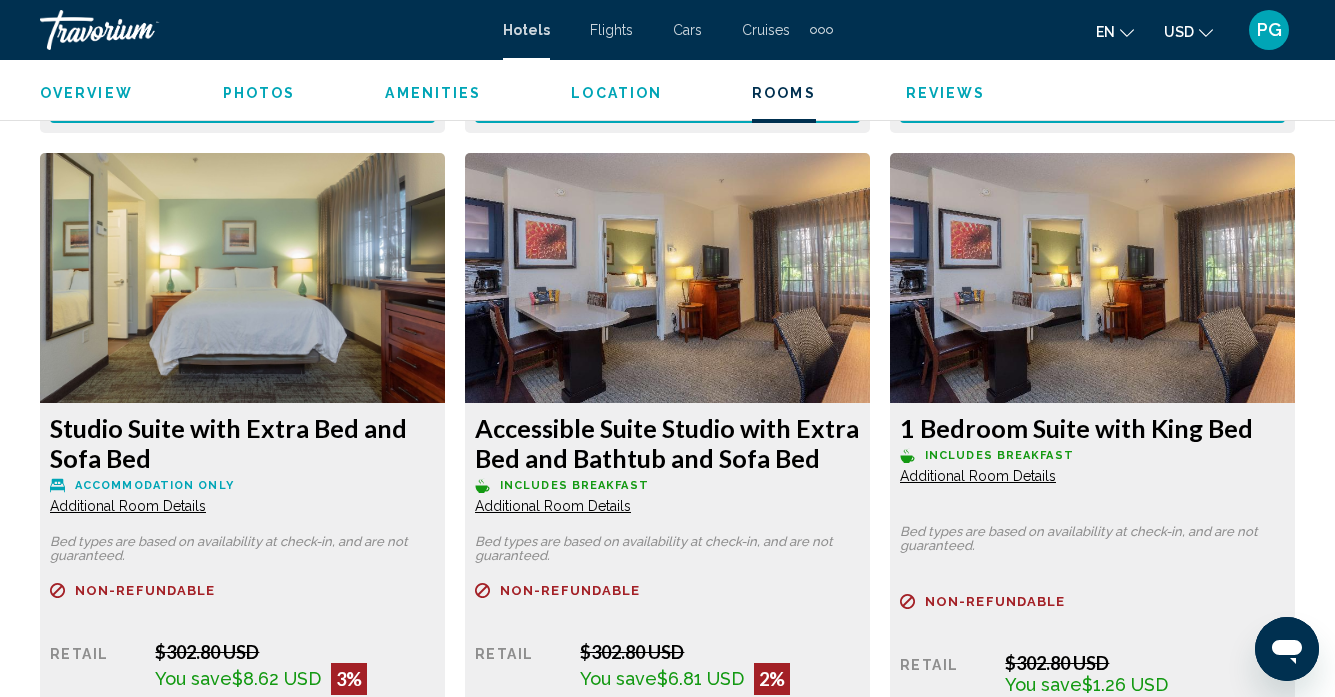 click at bounding box center (242, -1181) 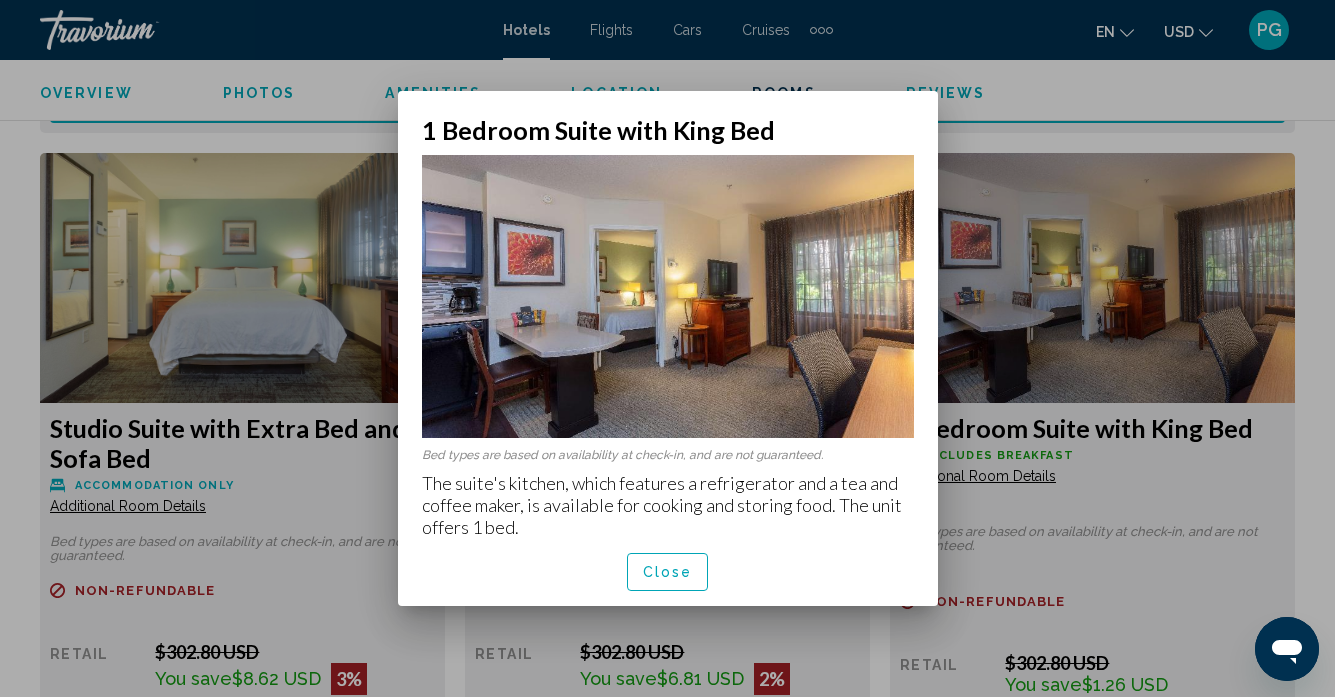 scroll, scrollTop: 0, scrollLeft: 0, axis: both 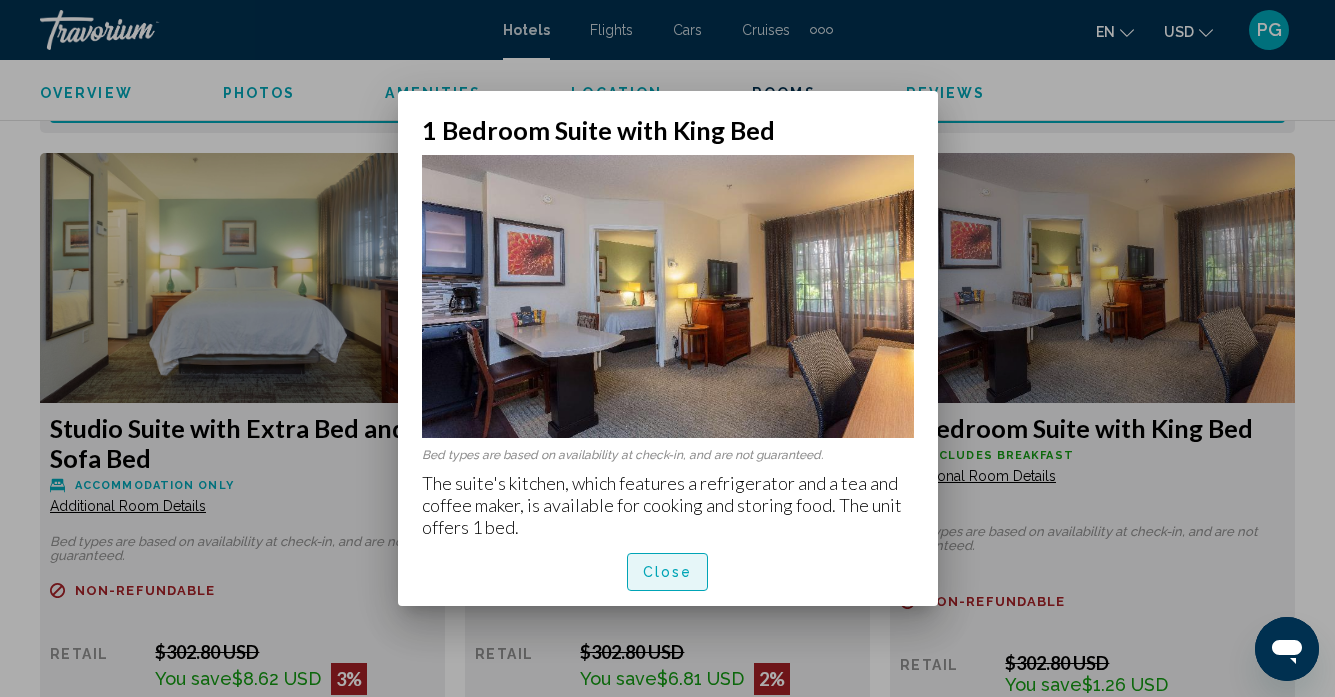 click on "Close" at bounding box center (668, 573) 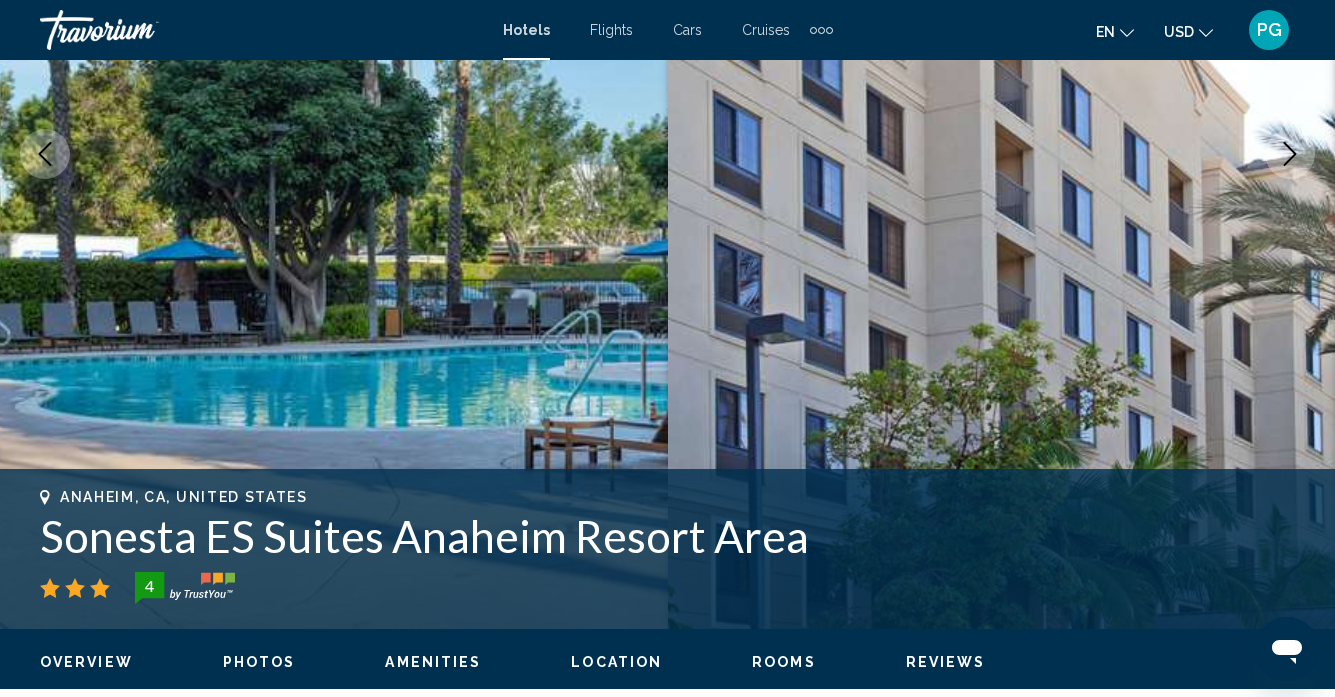 scroll, scrollTop: 359, scrollLeft: 0, axis: vertical 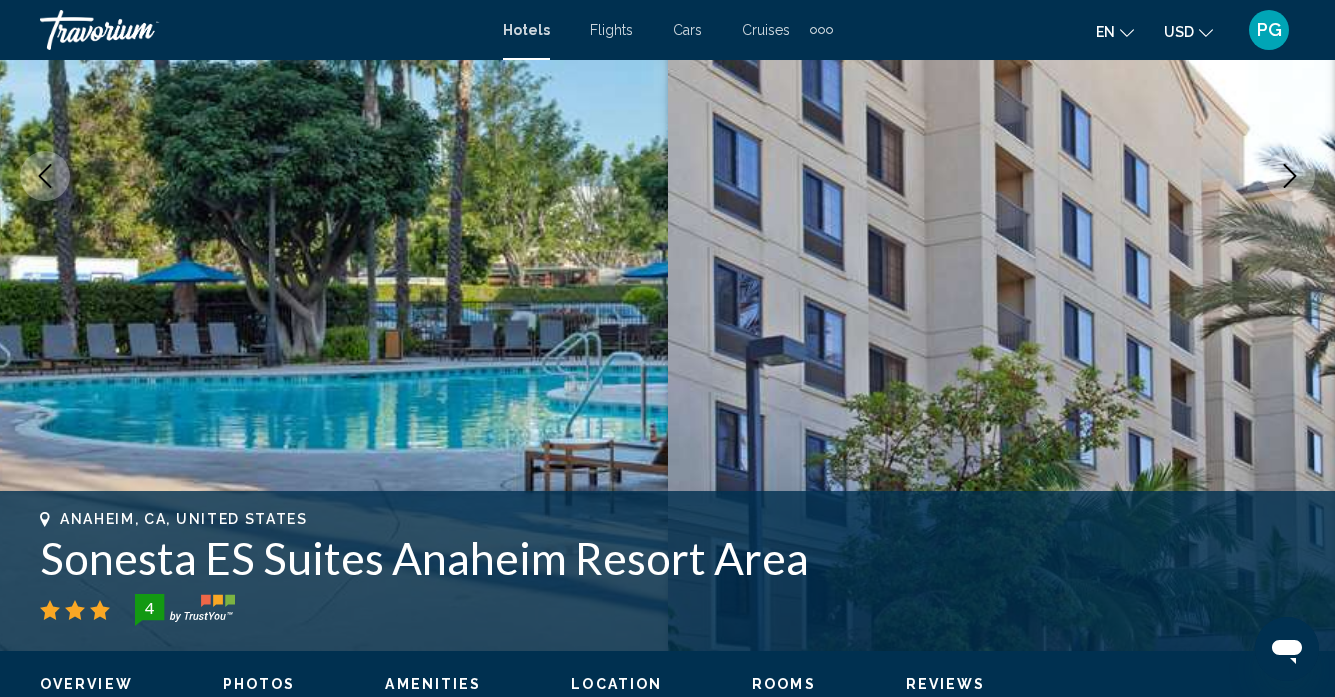 click on "Sonesta ES Suites Anaheim Resort Area" at bounding box center (667, 558) 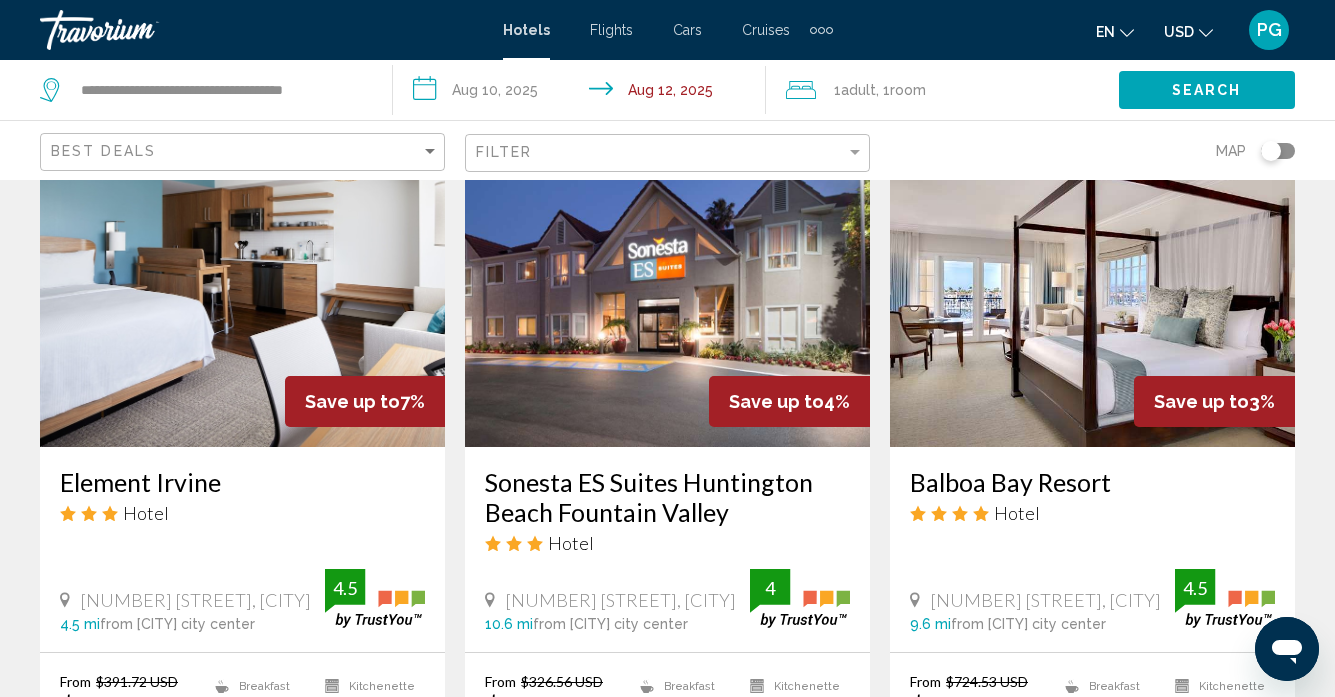 scroll, scrollTop: 1017, scrollLeft: 0, axis: vertical 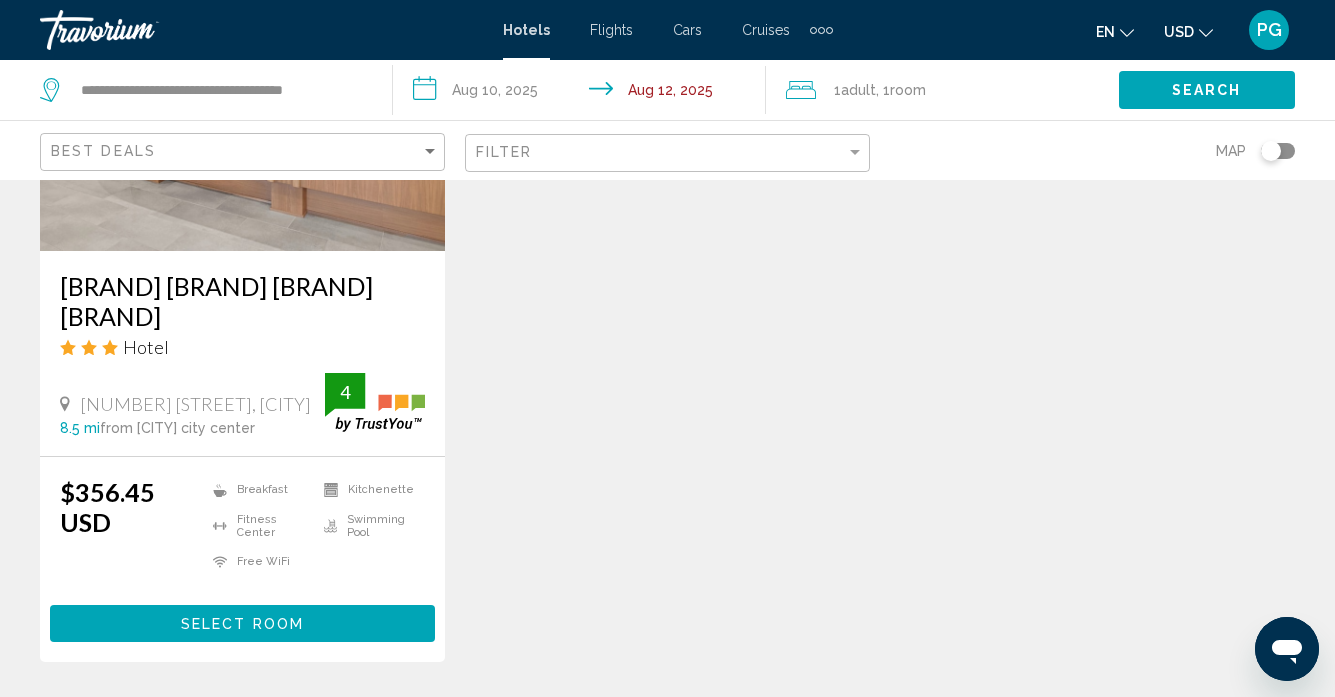 click on "[BRAND] [BRAND] [BRAND] [BRAND]" at bounding box center (242, 301) 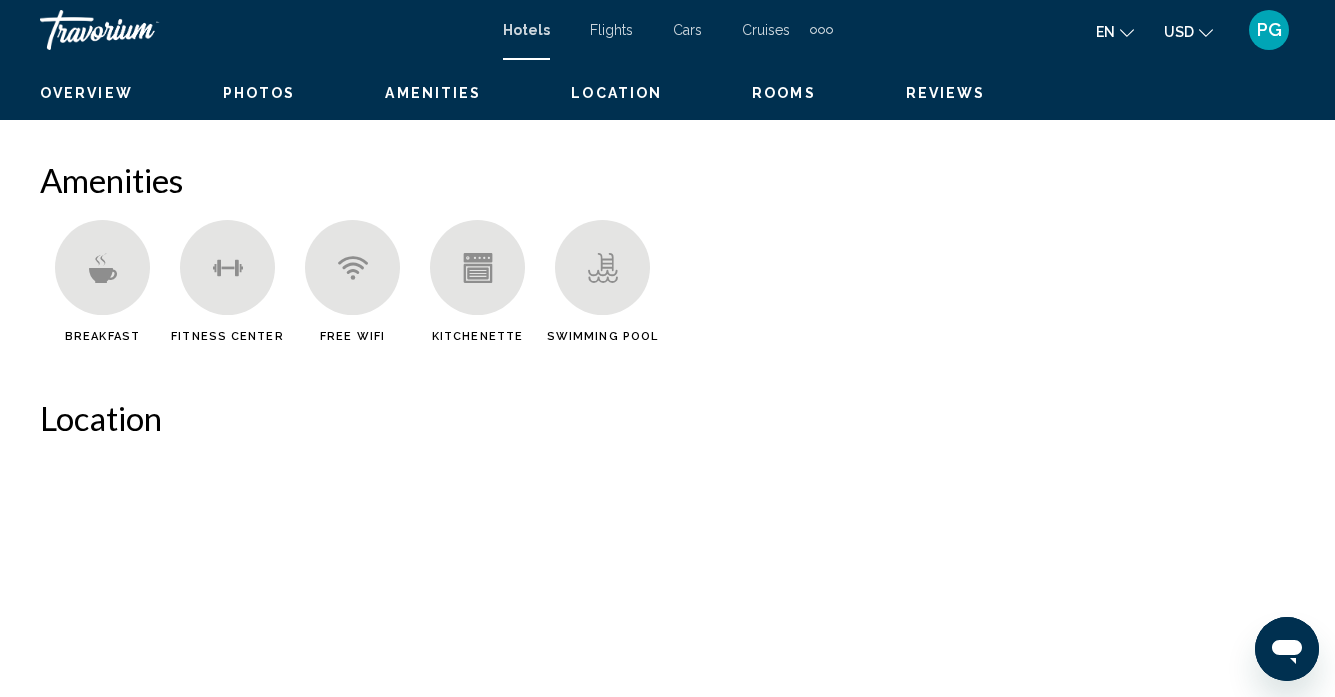 scroll, scrollTop: 186, scrollLeft: 0, axis: vertical 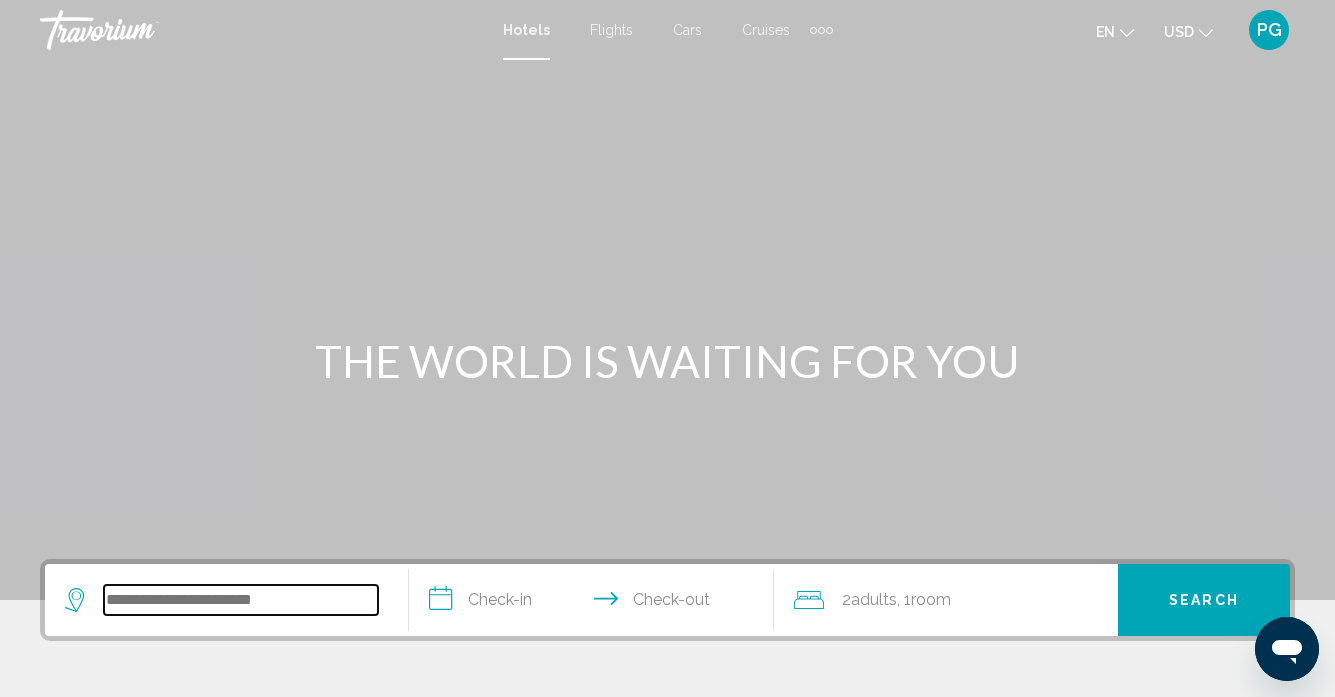 click at bounding box center [241, 600] 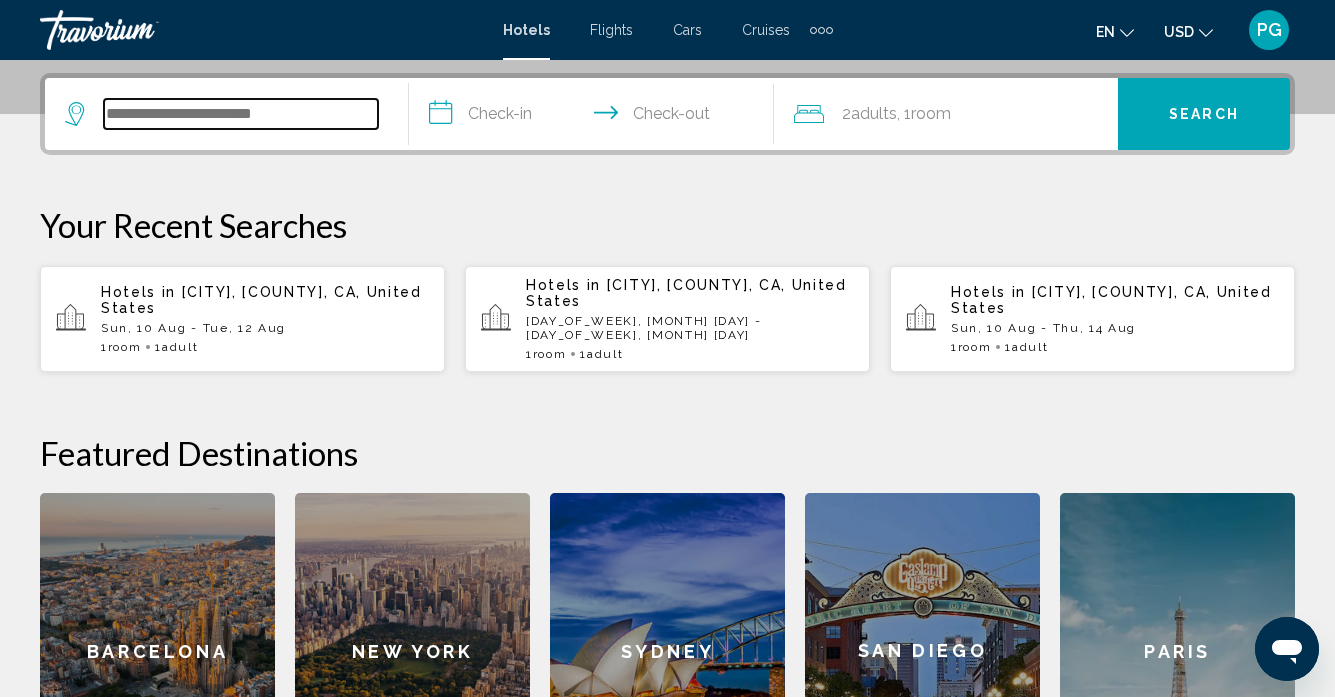 scroll, scrollTop: 494, scrollLeft: 0, axis: vertical 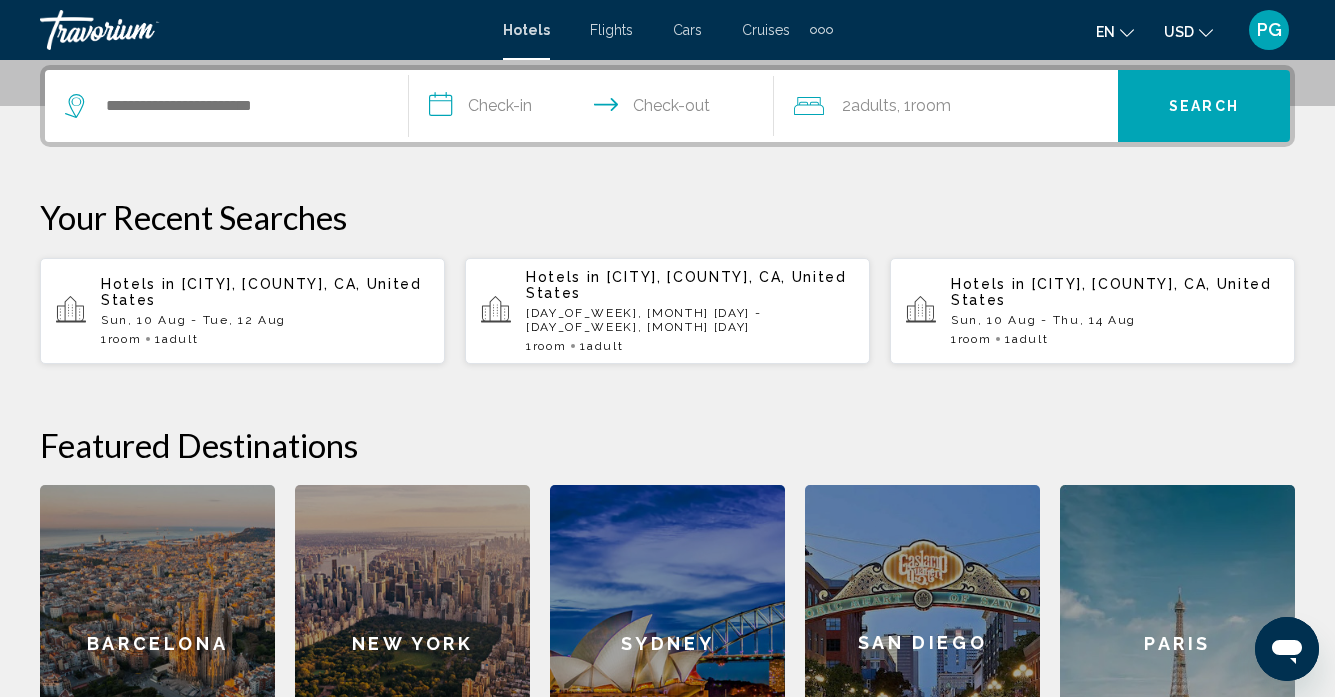 click on "Hotels in    [CITY], [STATE], [COUNTRY]  [DAY], [DATE] - [DAY], [DATE]  1  Room rooms 1  Adult Adults" at bounding box center [265, 311] 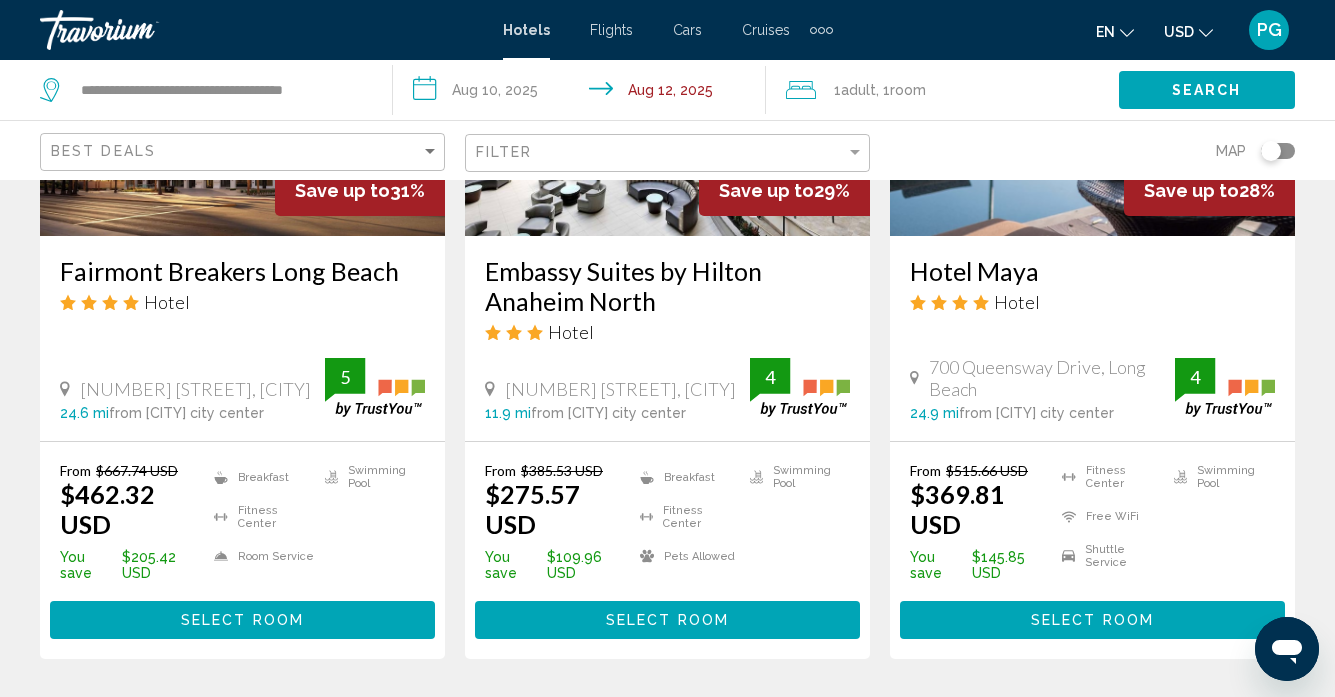 scroll, scrollTop: 1119, scrollLeft: 0, axis: vertical 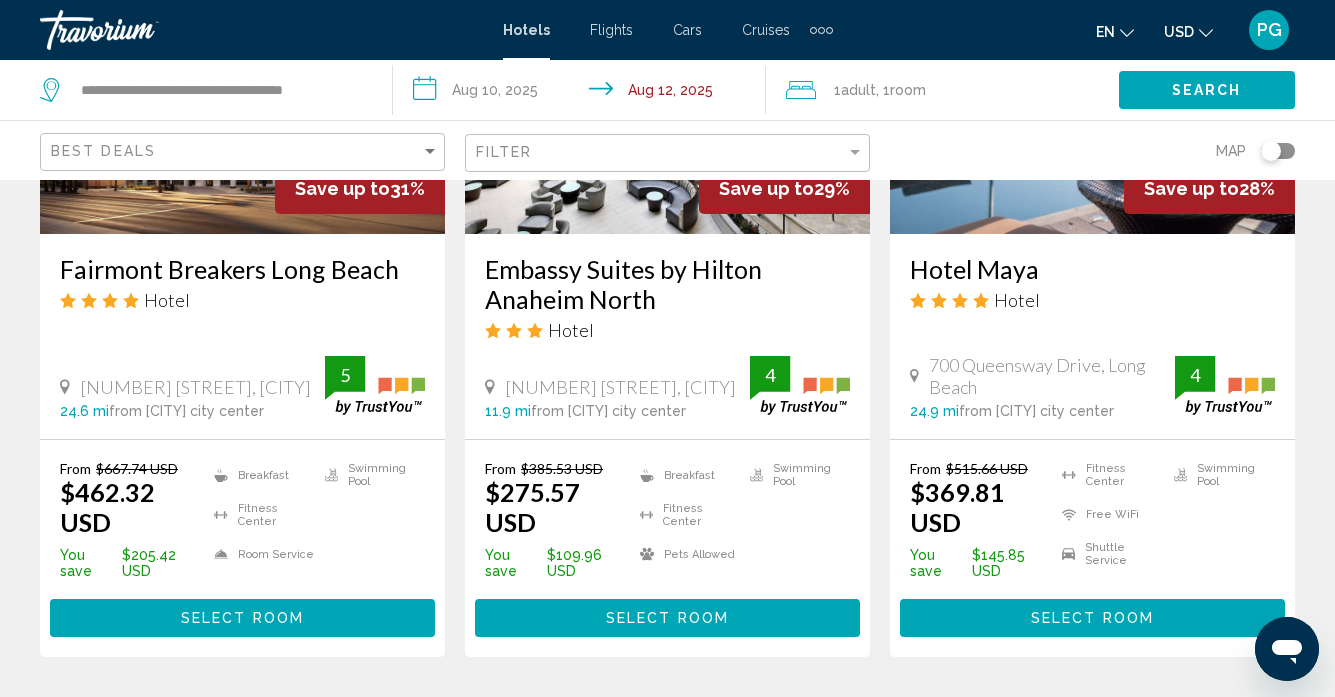 drag, startPoint x: 508, startPoint y: 388, endPoint x: 726, endPoint y: 392, distance: 218.0367 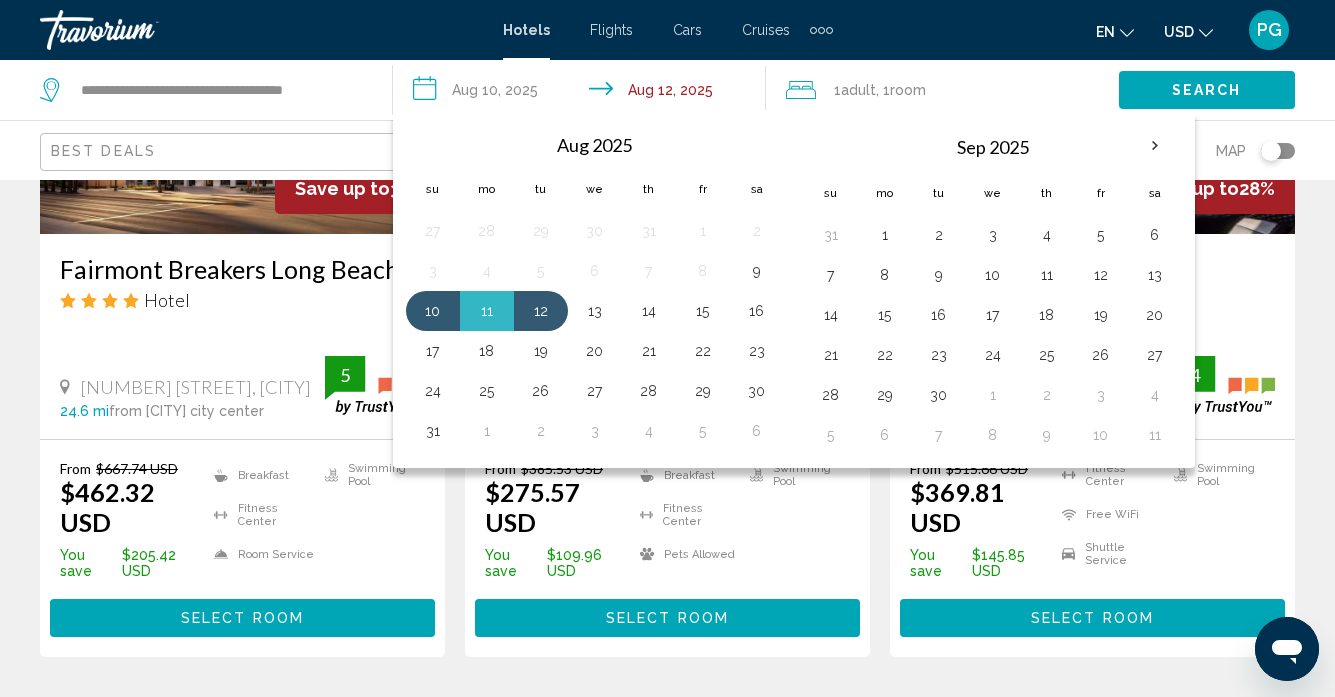 click on "**********" at bounding box center [583, 93] 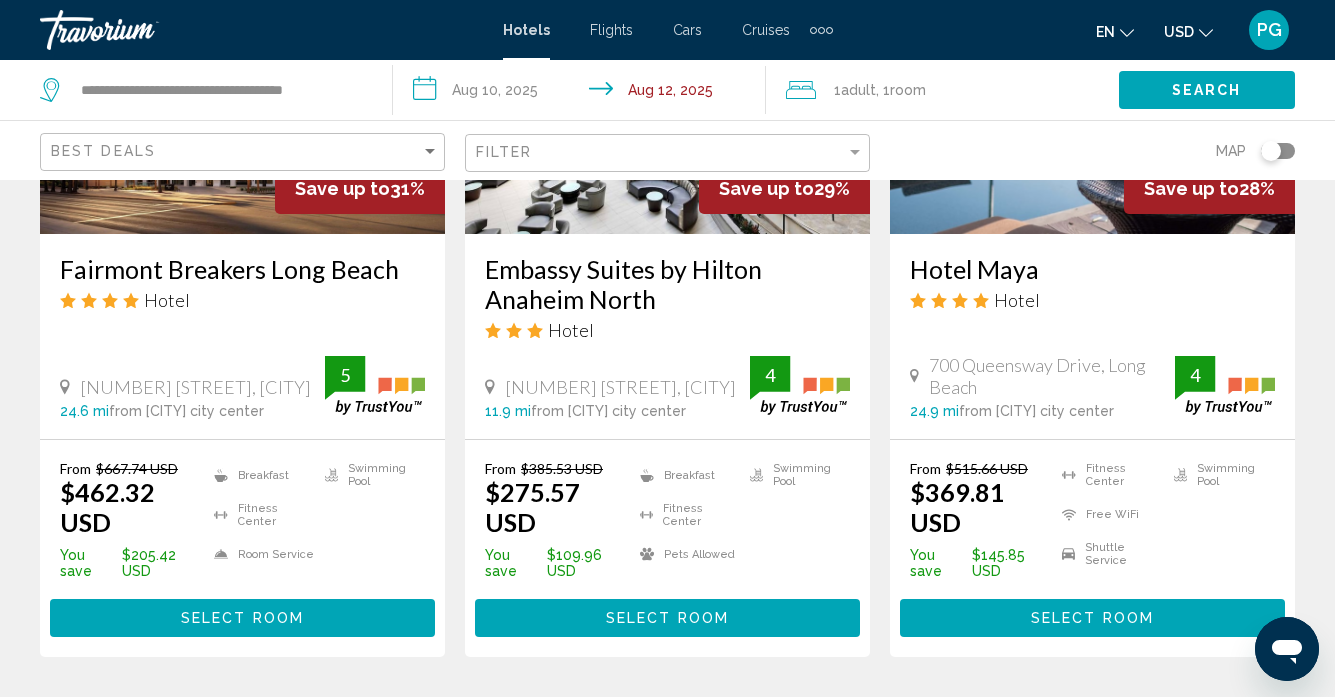 drag, startPoint x: 508, startPoint y: 388, endPoint x: 724, endPoint y: 388, distance: 216 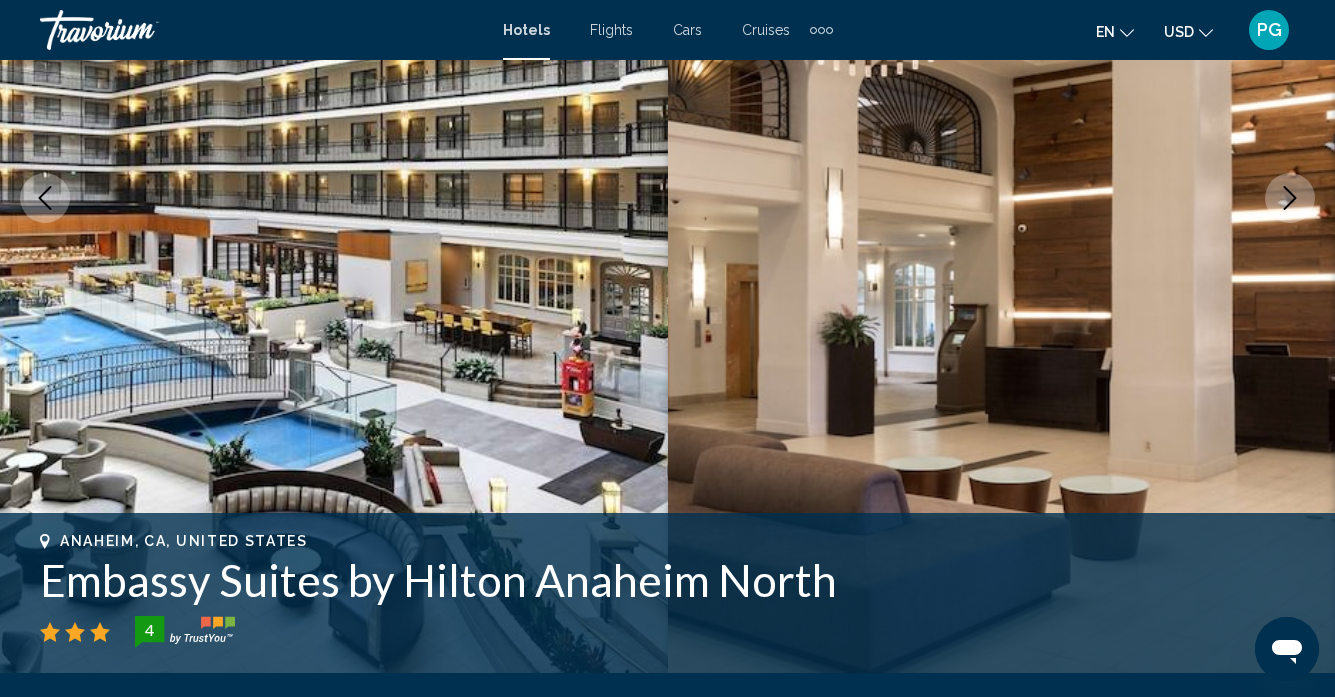 scroll, scrollTop: 301, scrollLeft: 0, axis: vertical 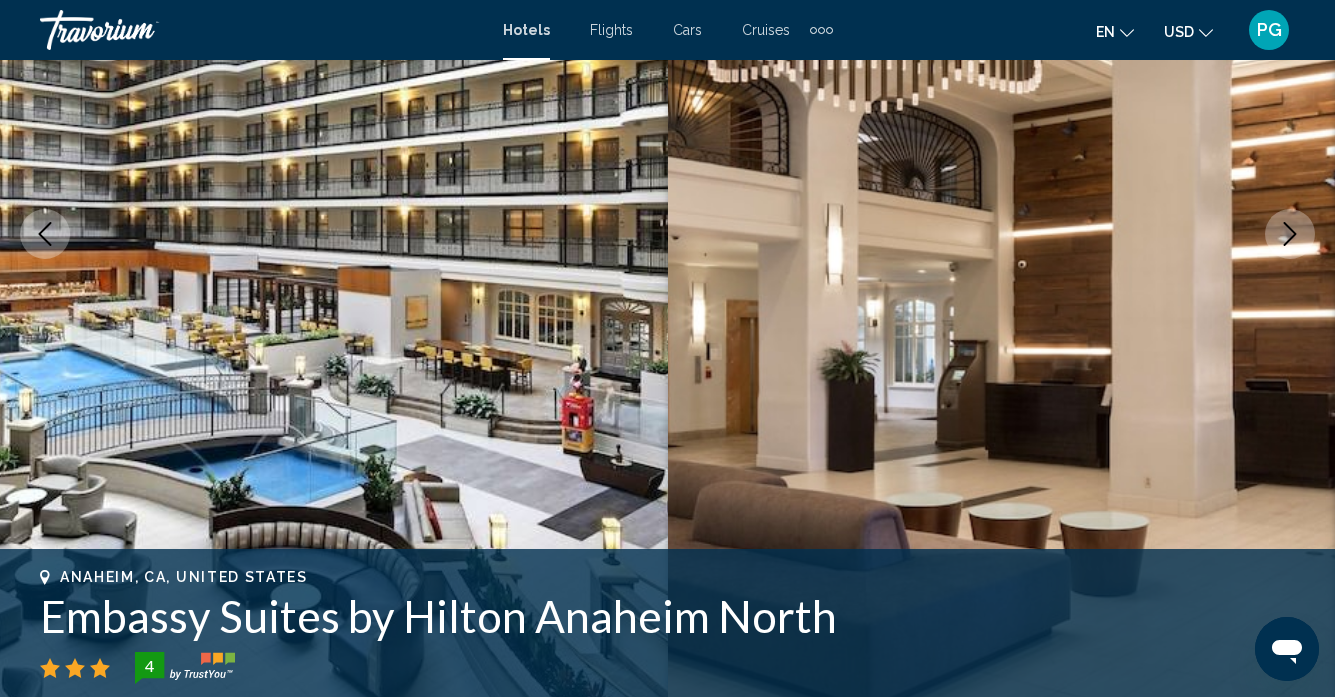 click 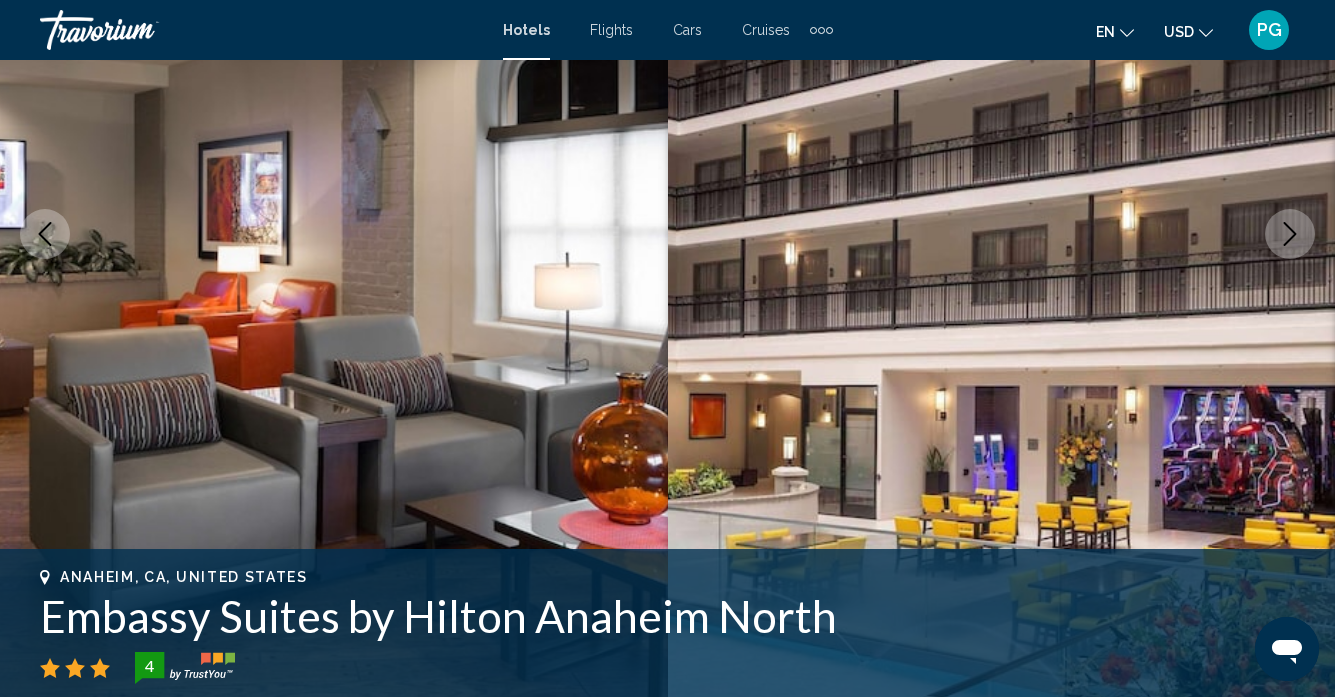 click 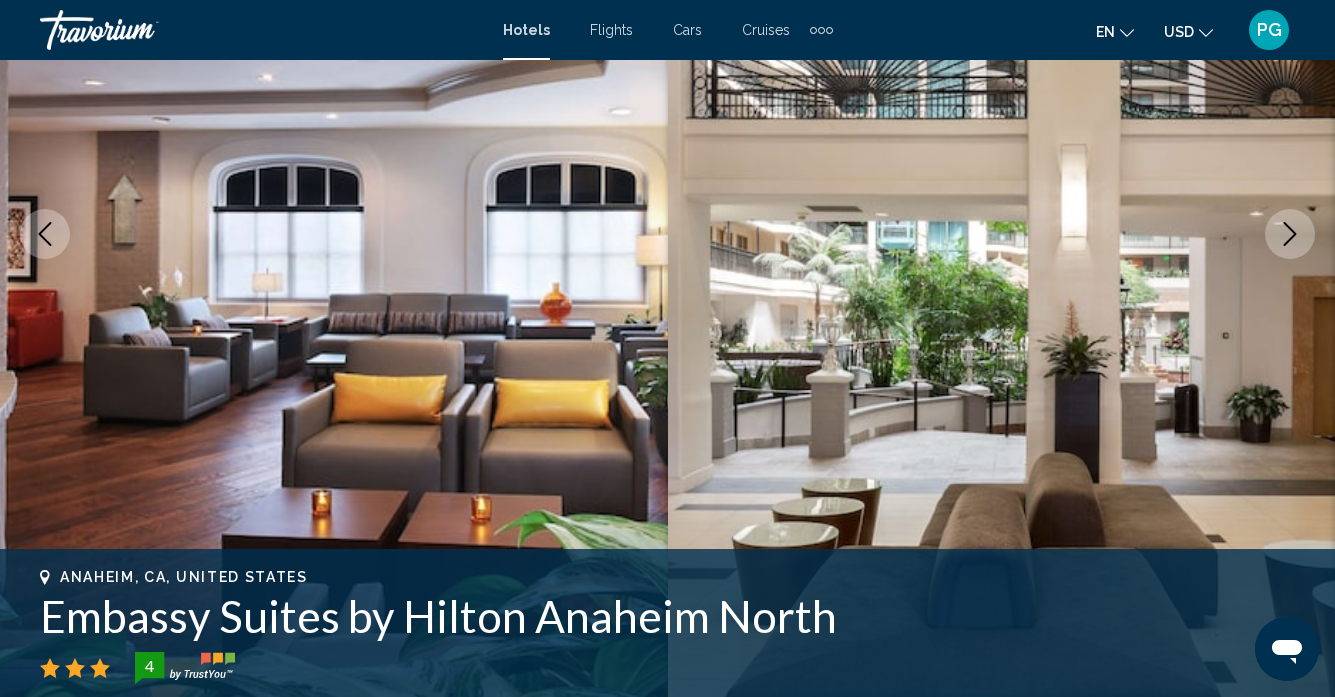 click 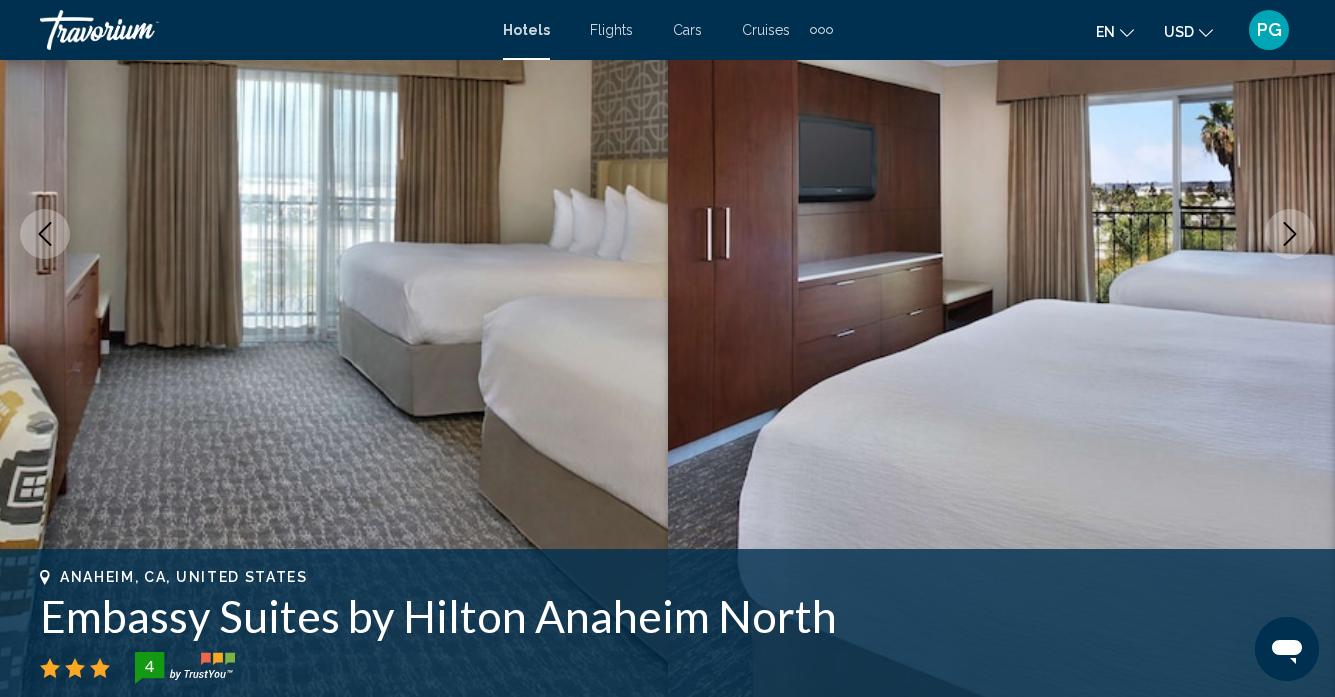 click 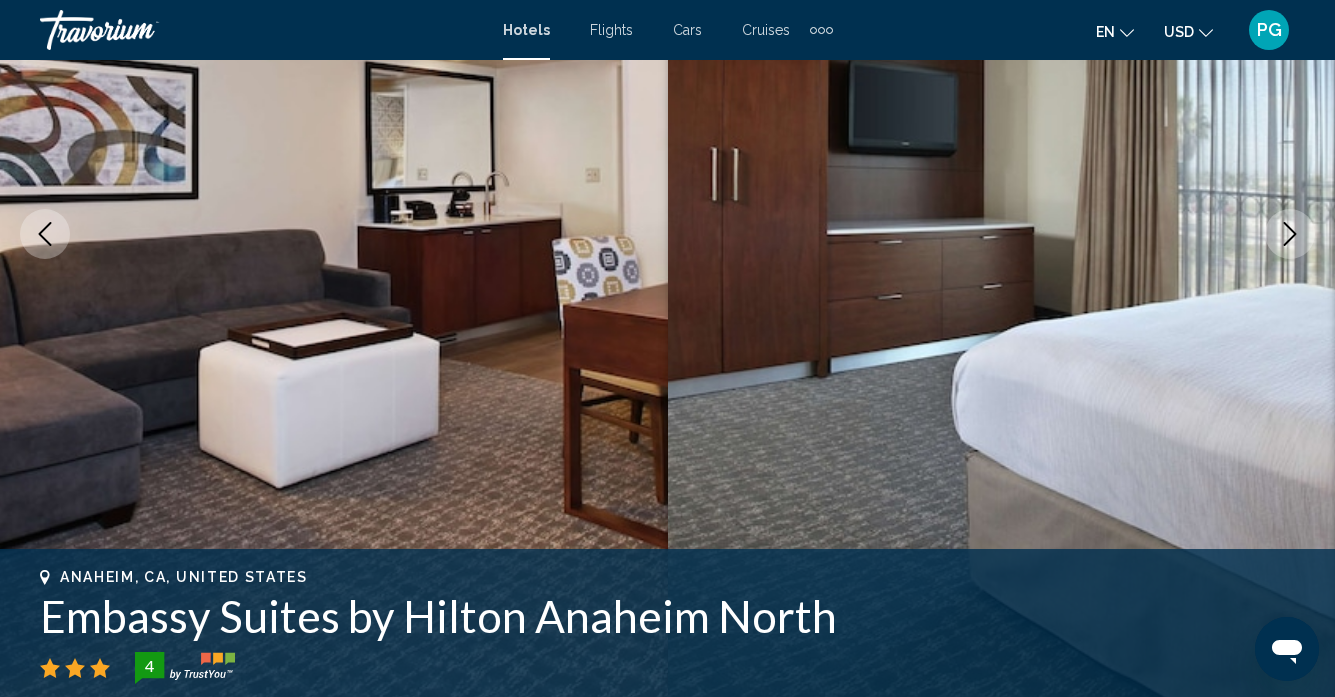 click 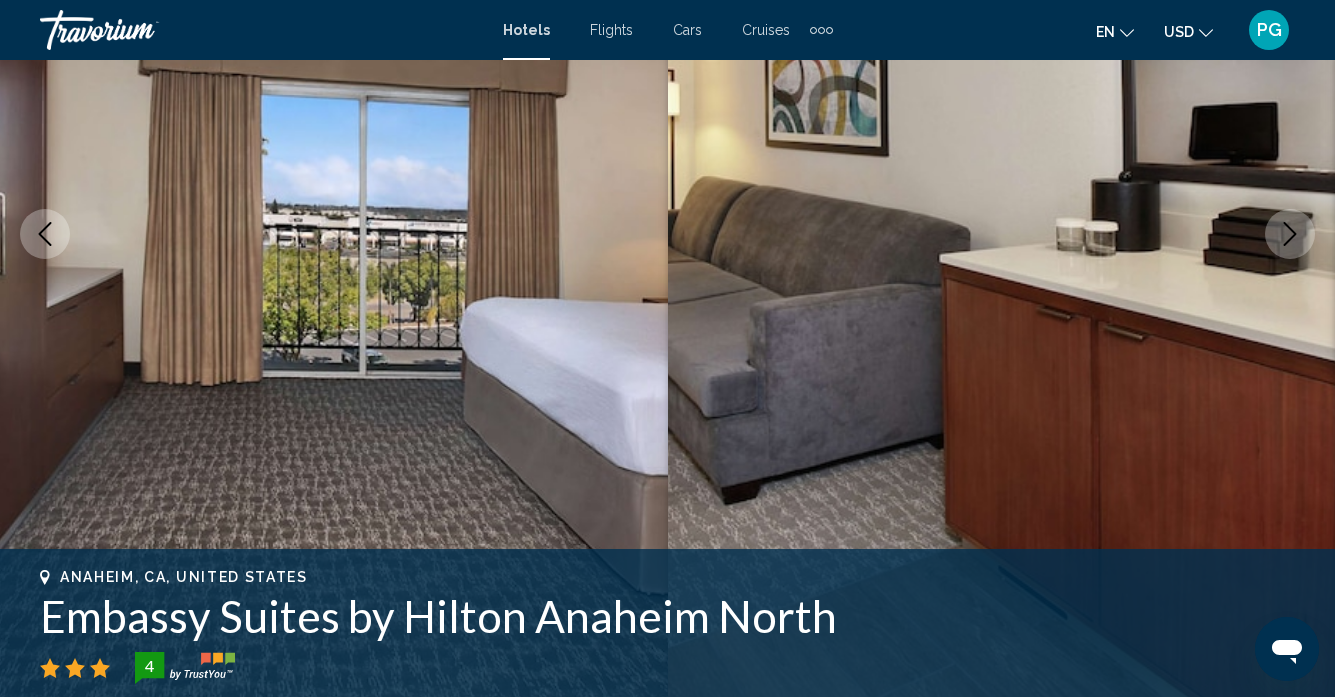 click 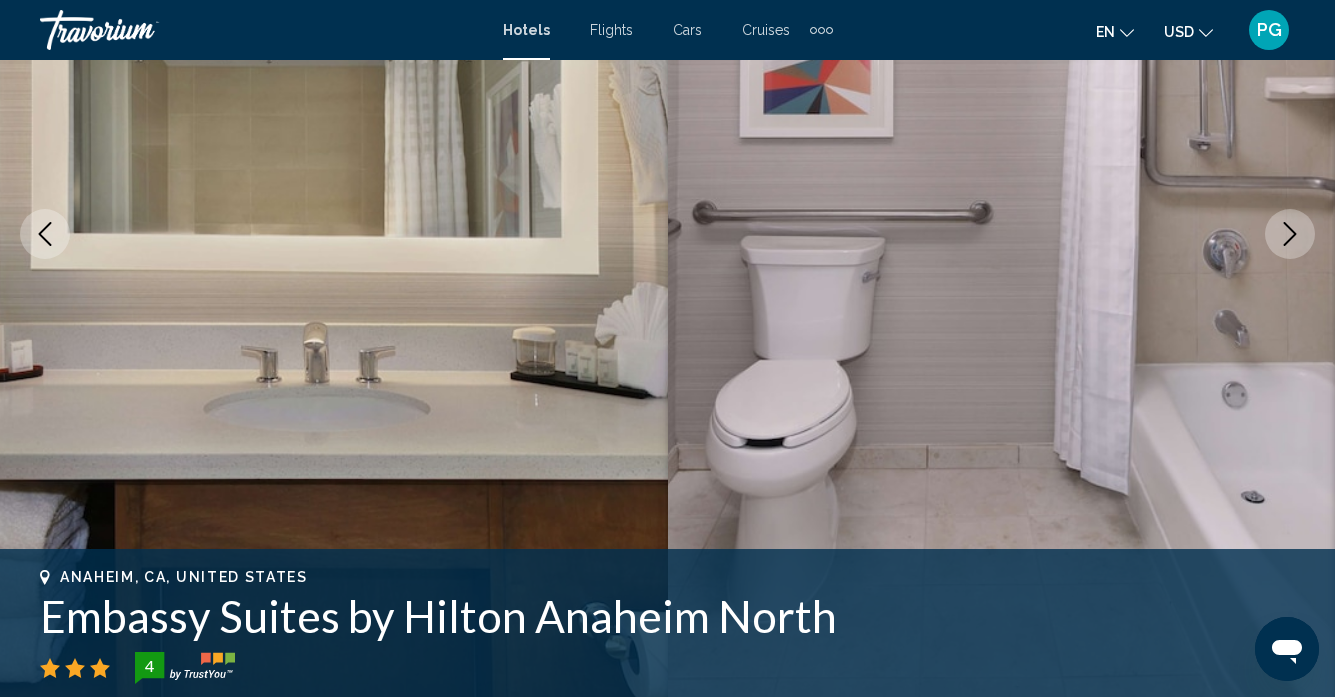 click 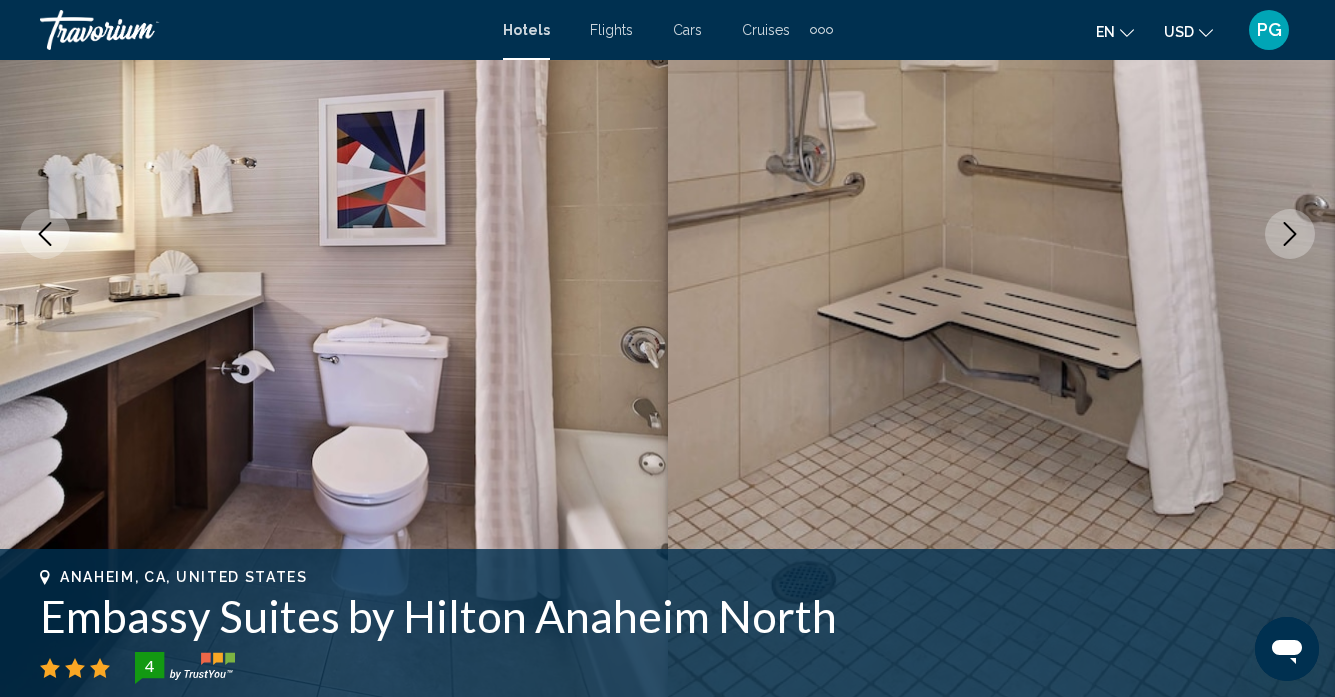 click 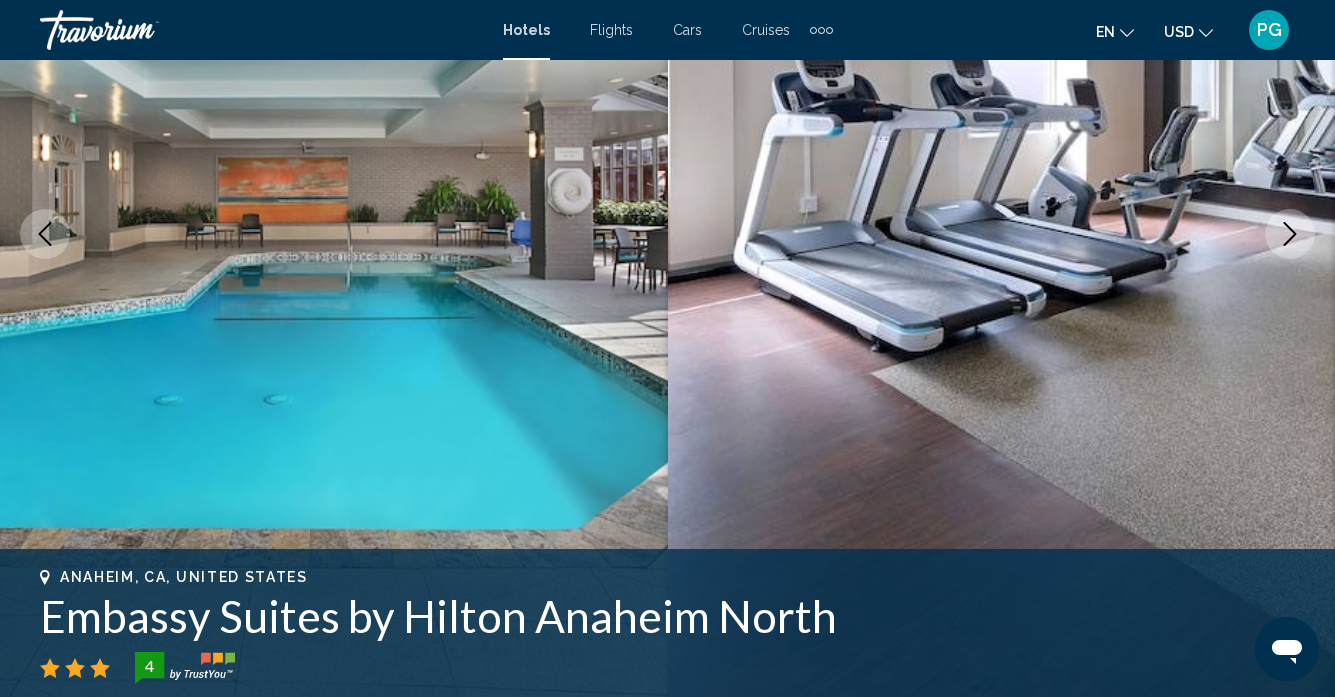 click 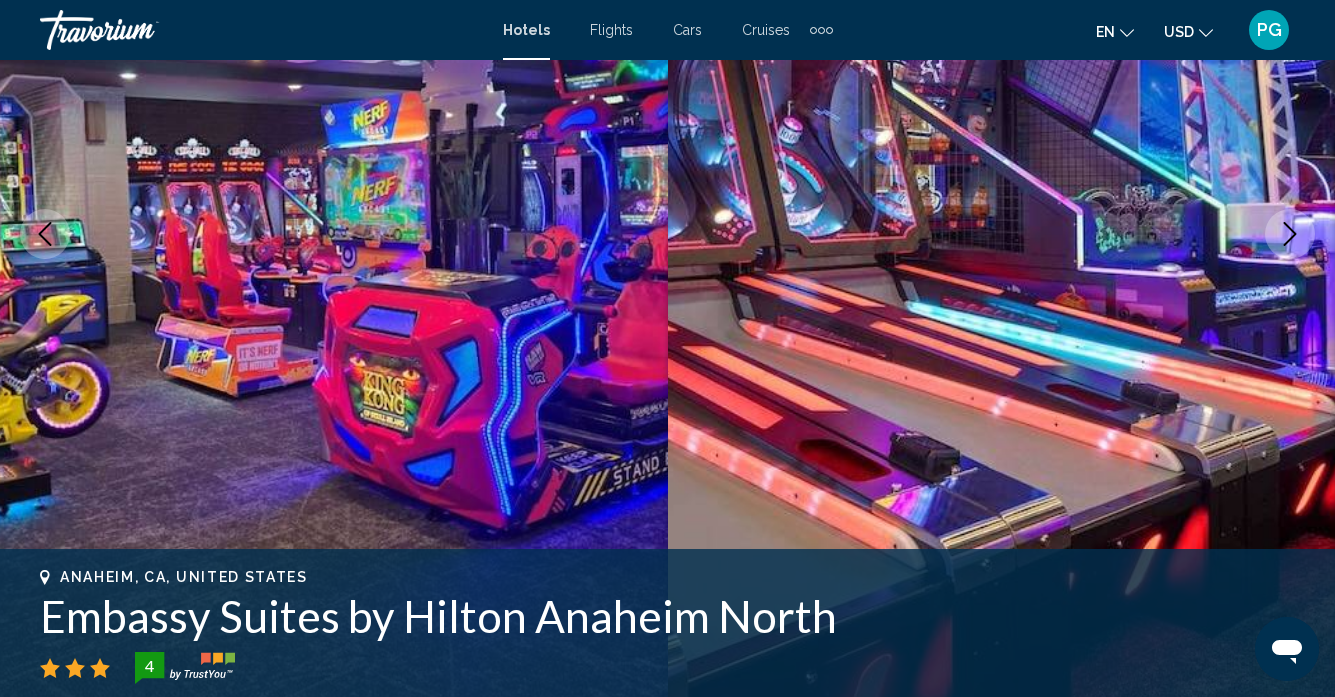 click 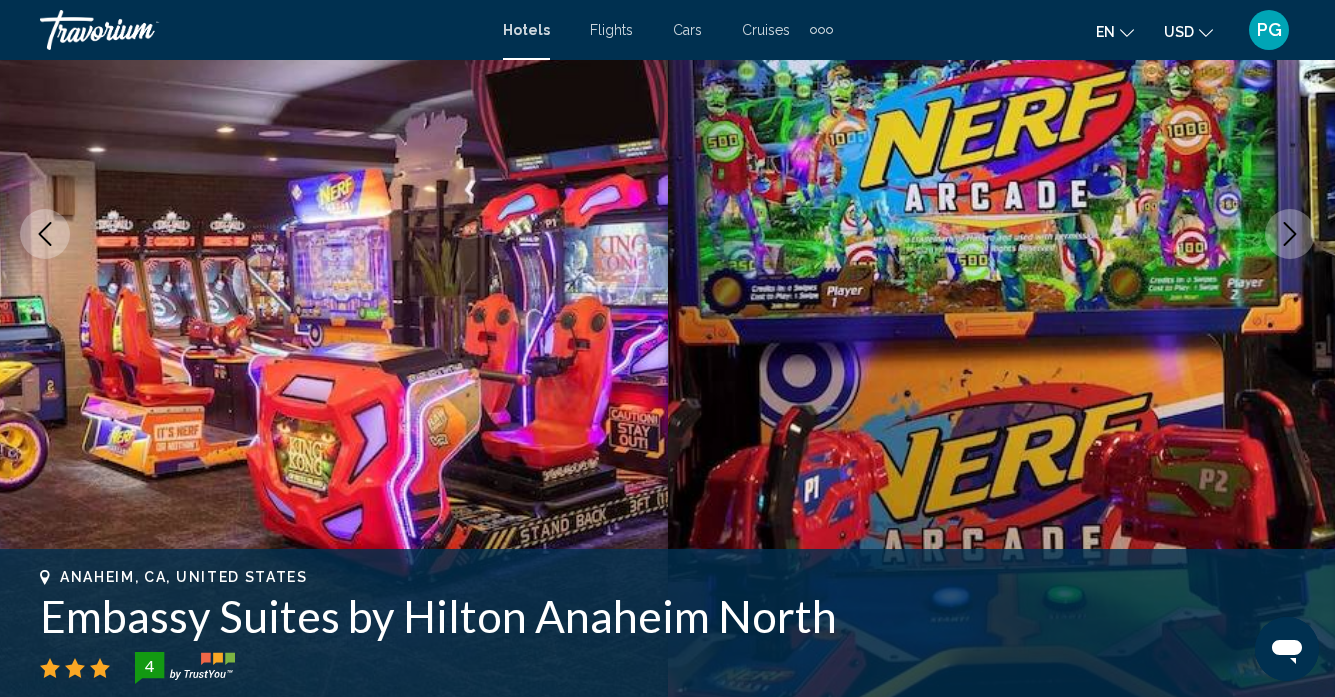click 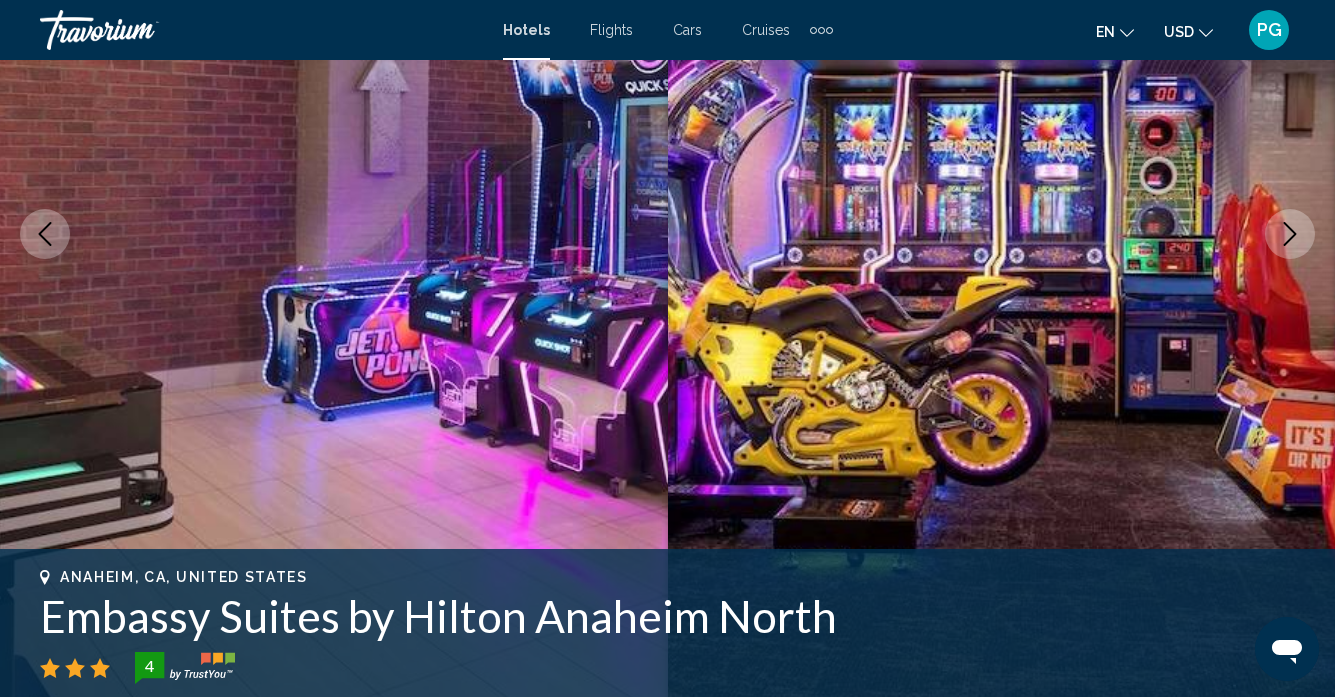 click 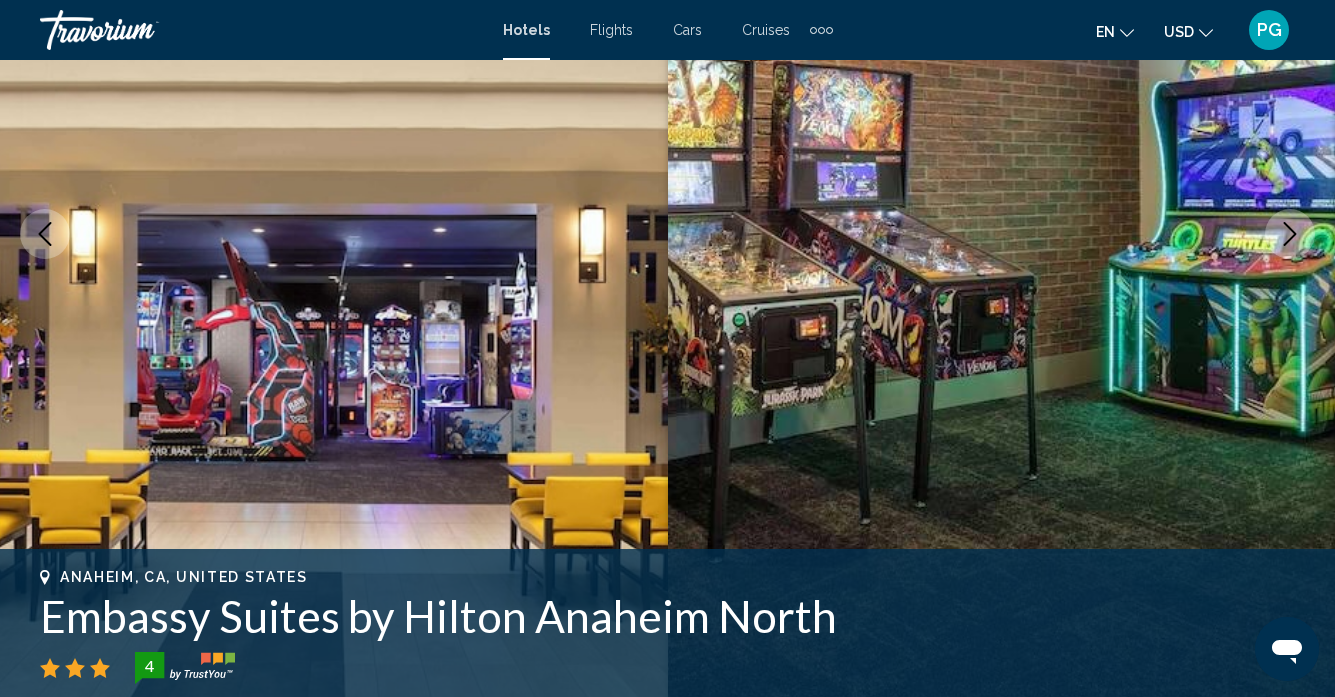 click 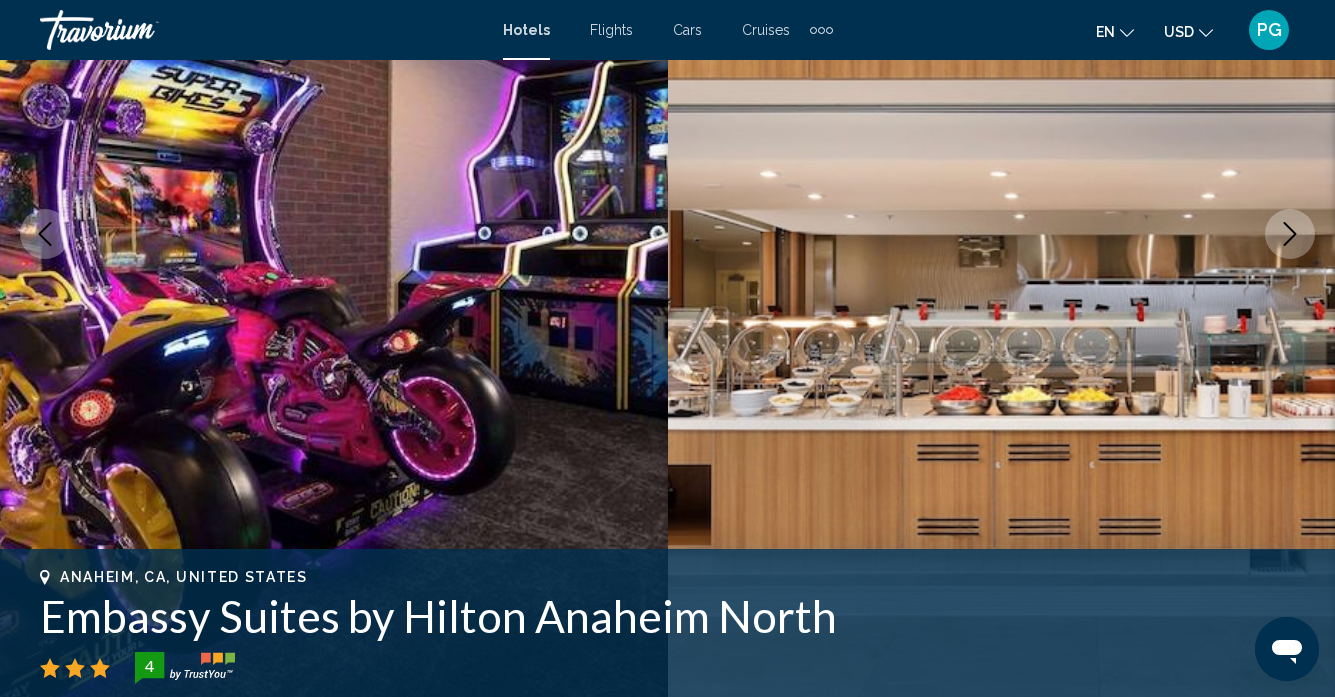 click 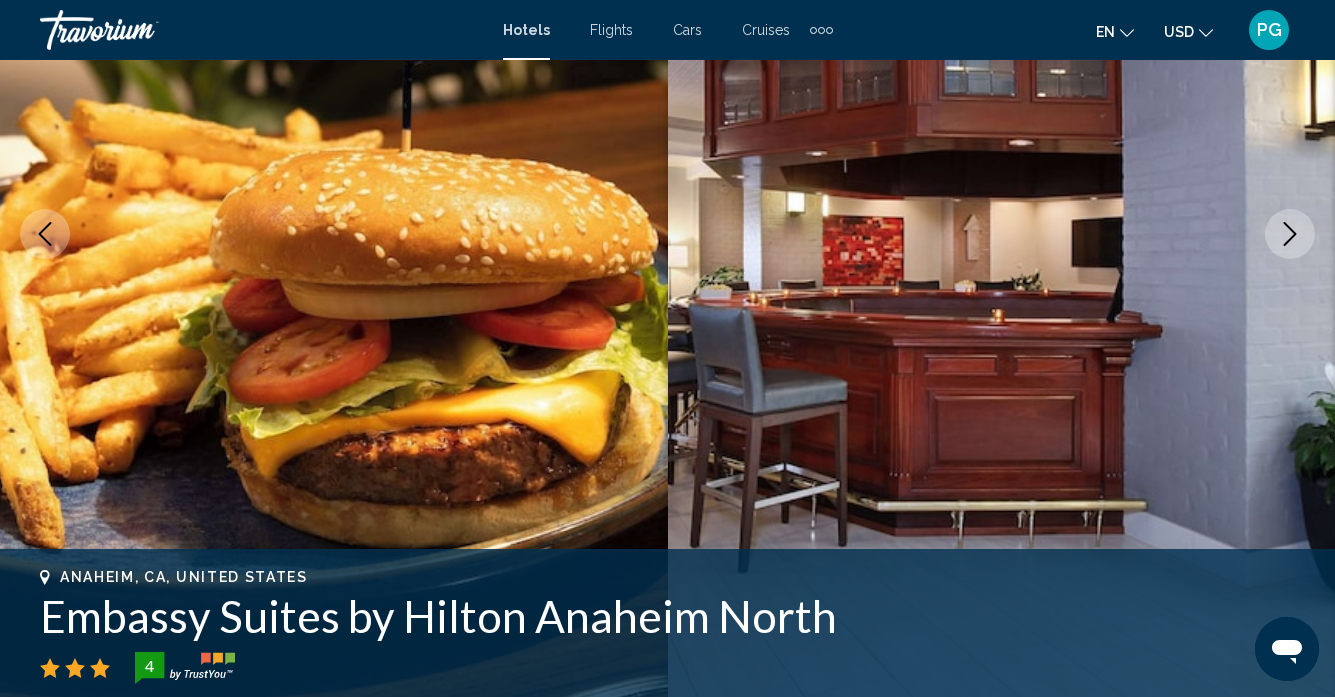 click 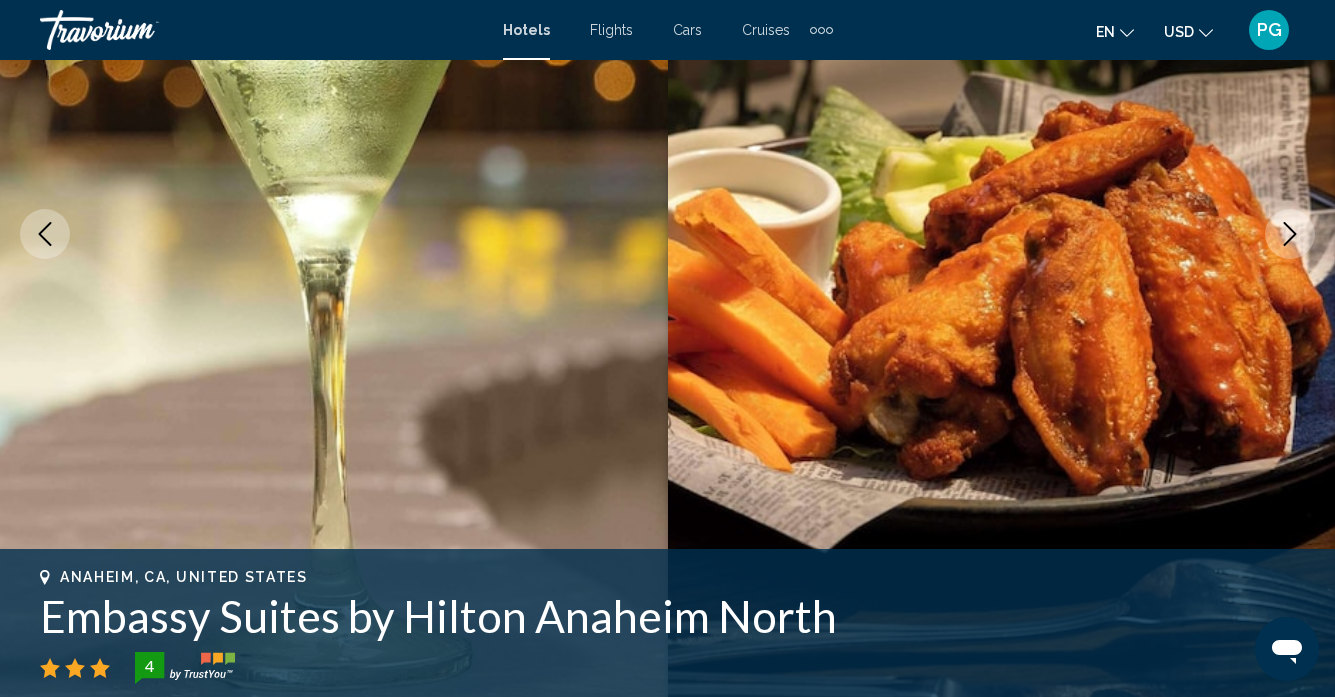 click 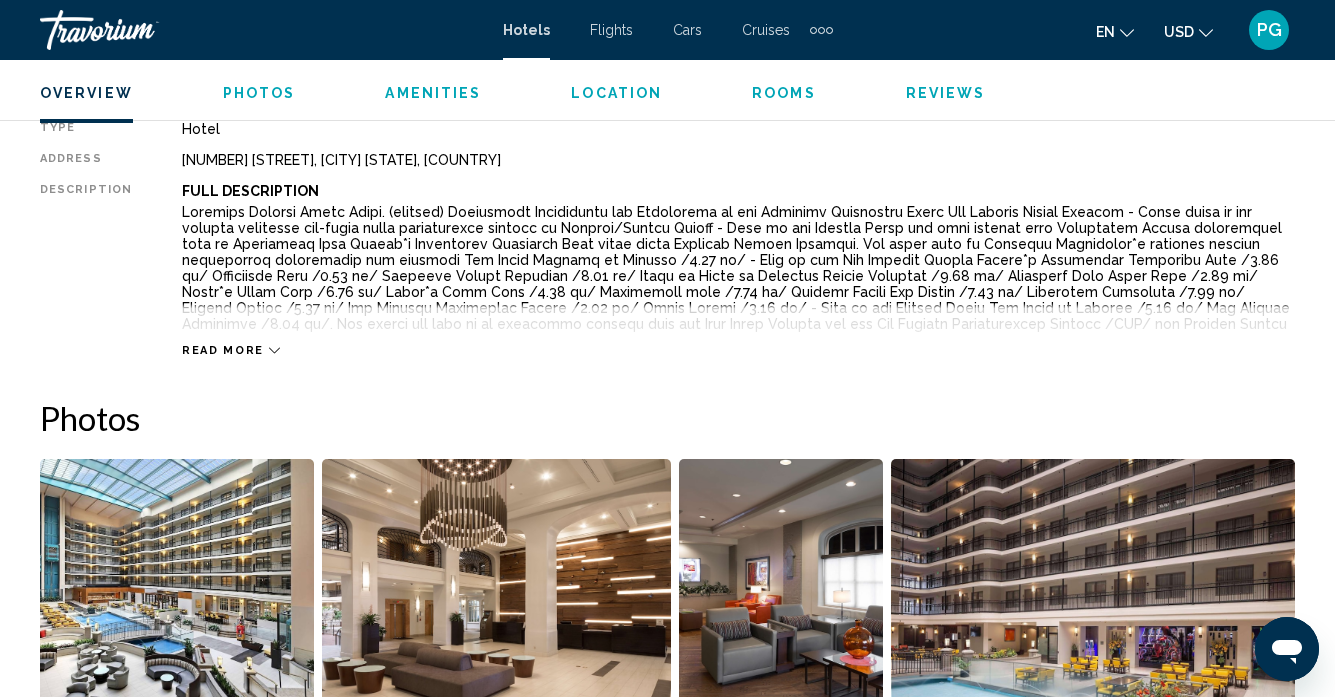 scroll, scrollTop: 945, scrollLeft: 0, axis: vertical 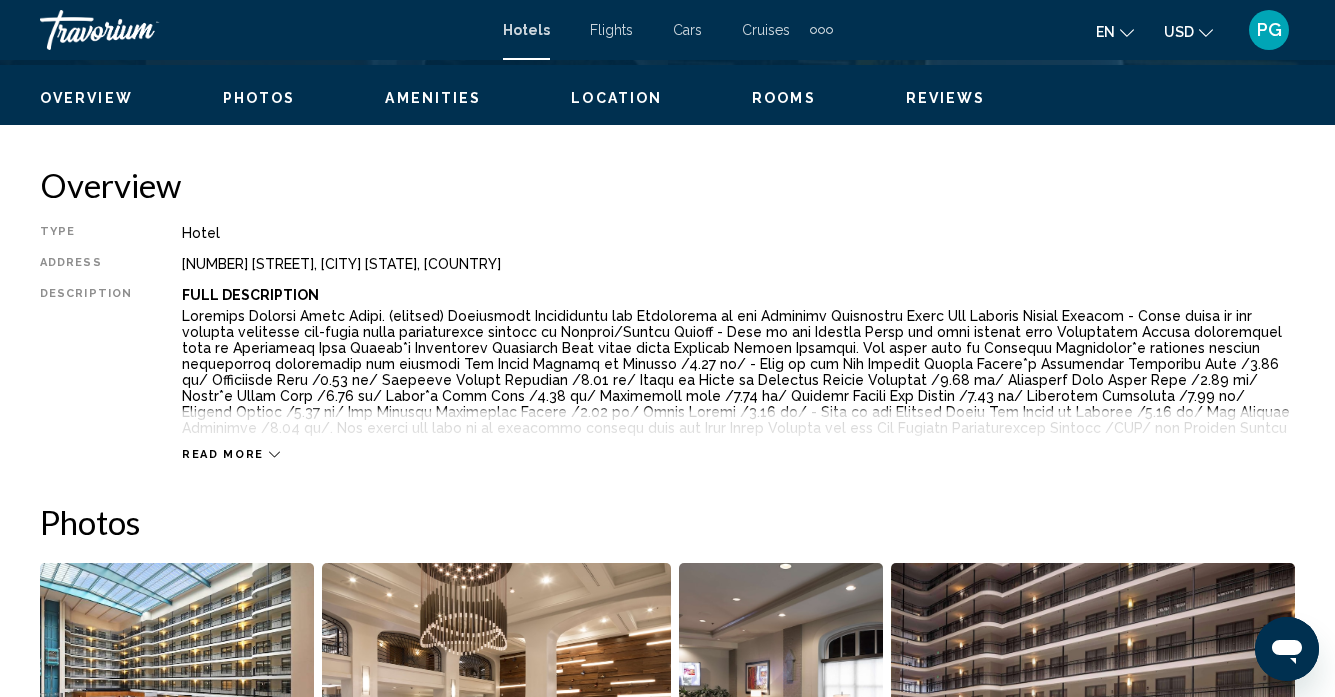 click on "Overview Type Hotel Address [NUMBER] [STREET], [CITY] [STATE], [COUNTRY] Description  Full Description  Short Description  Location Description  Fee Description From the date of: [DATE] City Tax payable directly at the hotel.  Policy Description Our hotel will be undergoing a refresh in the lobby and business center starting [MONTH], [DATE] through [MONTH], [DATE]. We are excited to transform and apologize for any inconvenience this may cause during your stay.  What To Expect Description Facilities: The establishment offers a comfortable stay and a wide range of services and facilities to business travellers and holiday makers alike. Services and facilities at the hotel include internet access and wireless internet access. Sports/Entertainment: Sport and entertainment options are available at the establishment. The establishment offers an indoor pool. A hot tub provides an opportunity for relaxation. Leisure options at the establishment also include a gym and pool/billiards.  Amenity Description  Important Note" at bounding box center (667, 2395) 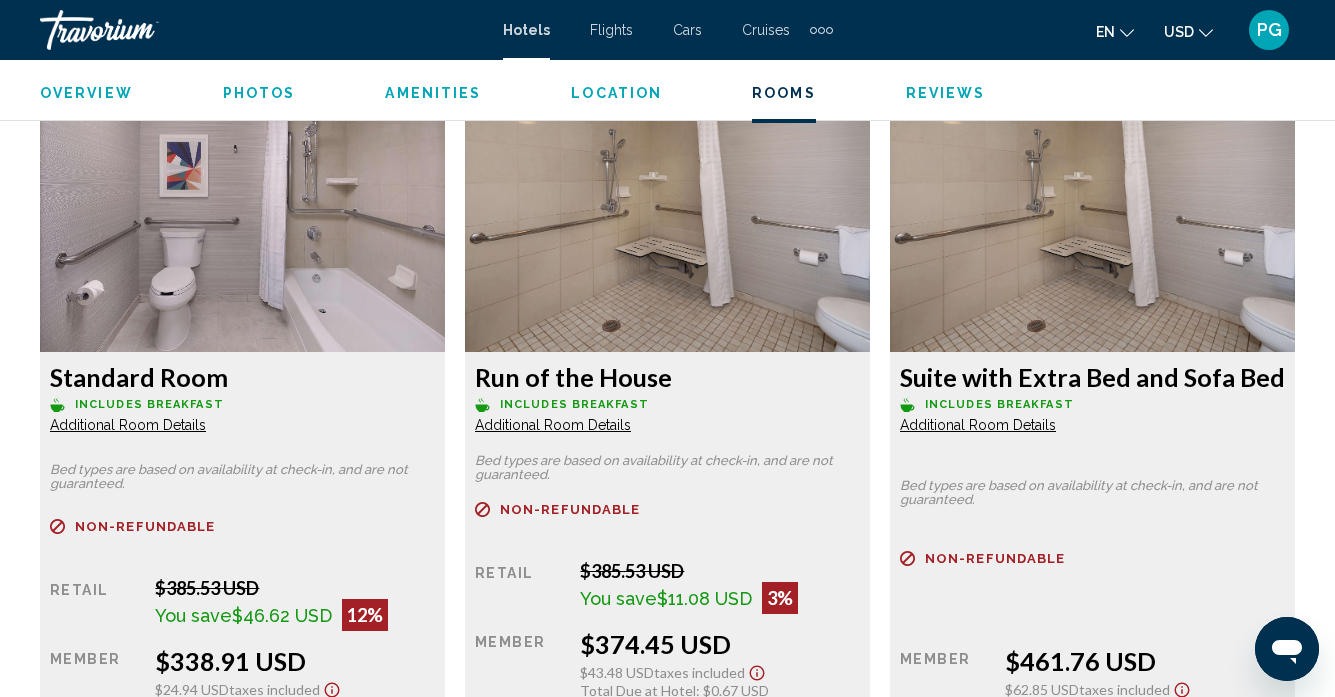 scroll, scrollTop: 4773, scrollLeft: 0, axis: vertical 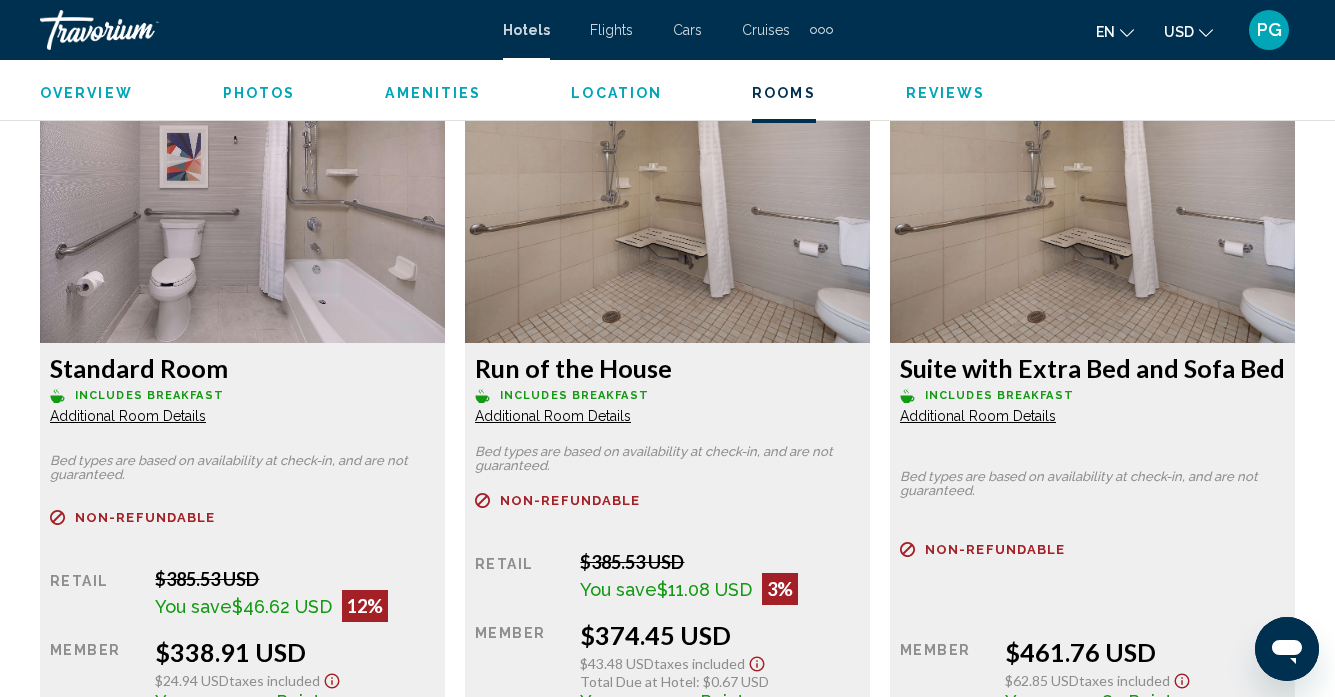 click at bounding box center [242, -466] 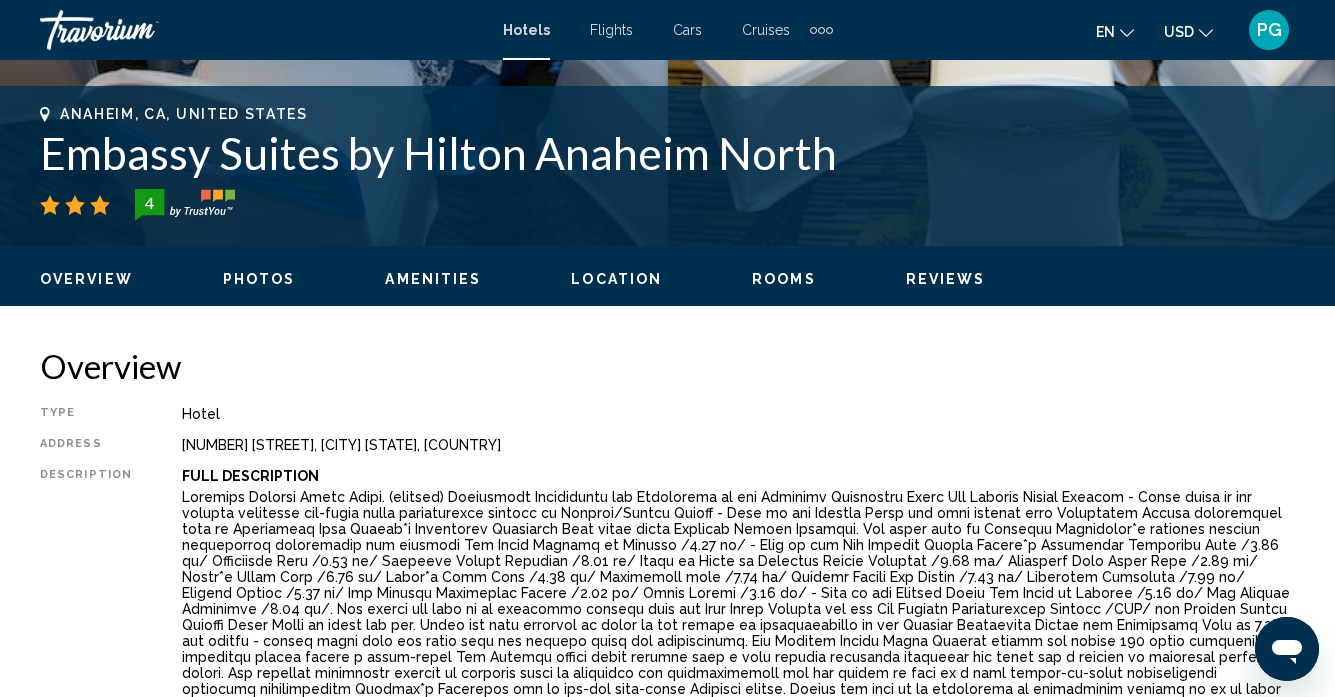 scroll, scrollTop: 679, scrollLeft: 0, axis: vertical 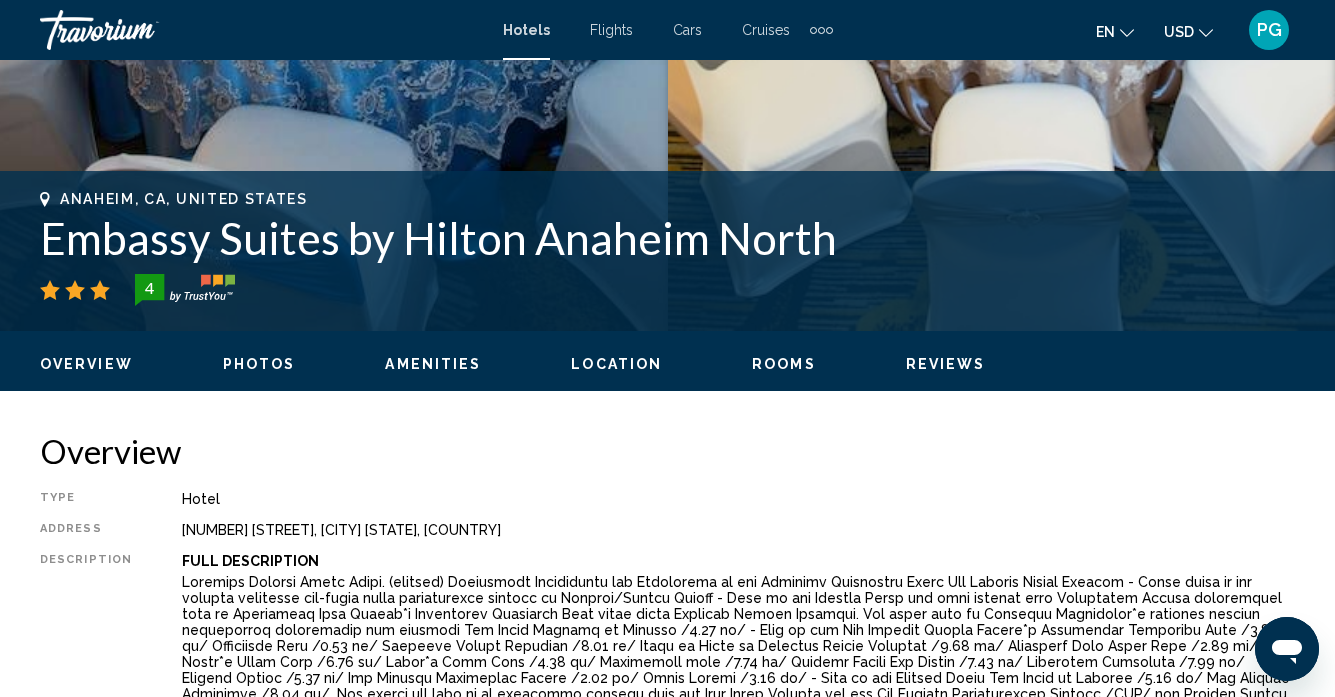 click on "Amenities" at bounding box center (433, 364) 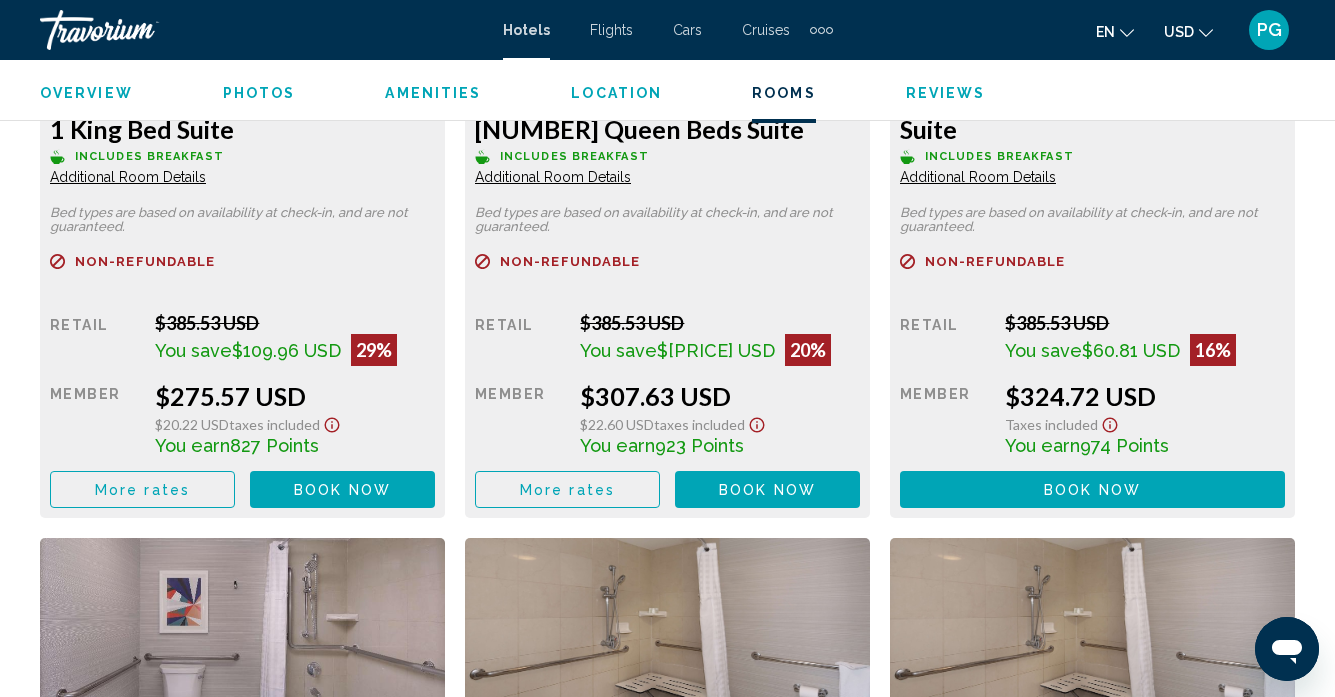 scroll, scrollTop: 4355, scrollLeft: 0, axis: vertical 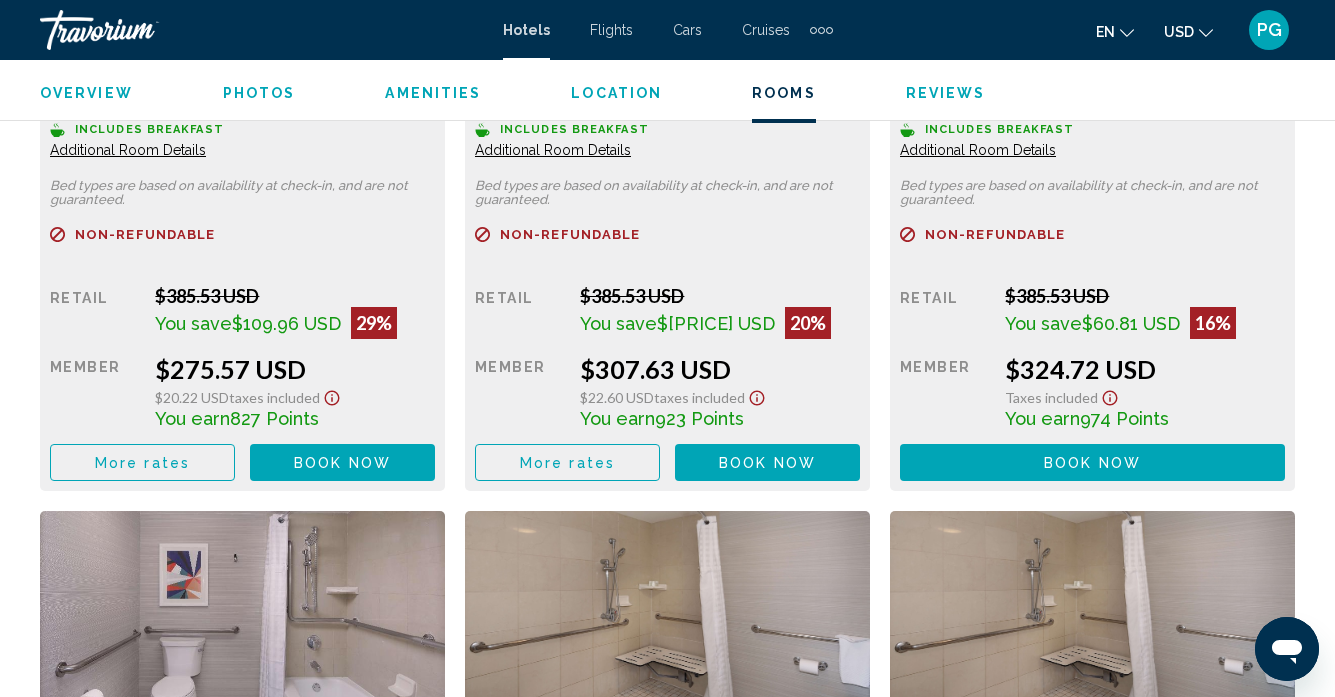 click on "More rates" at bounding box center (142, 462) 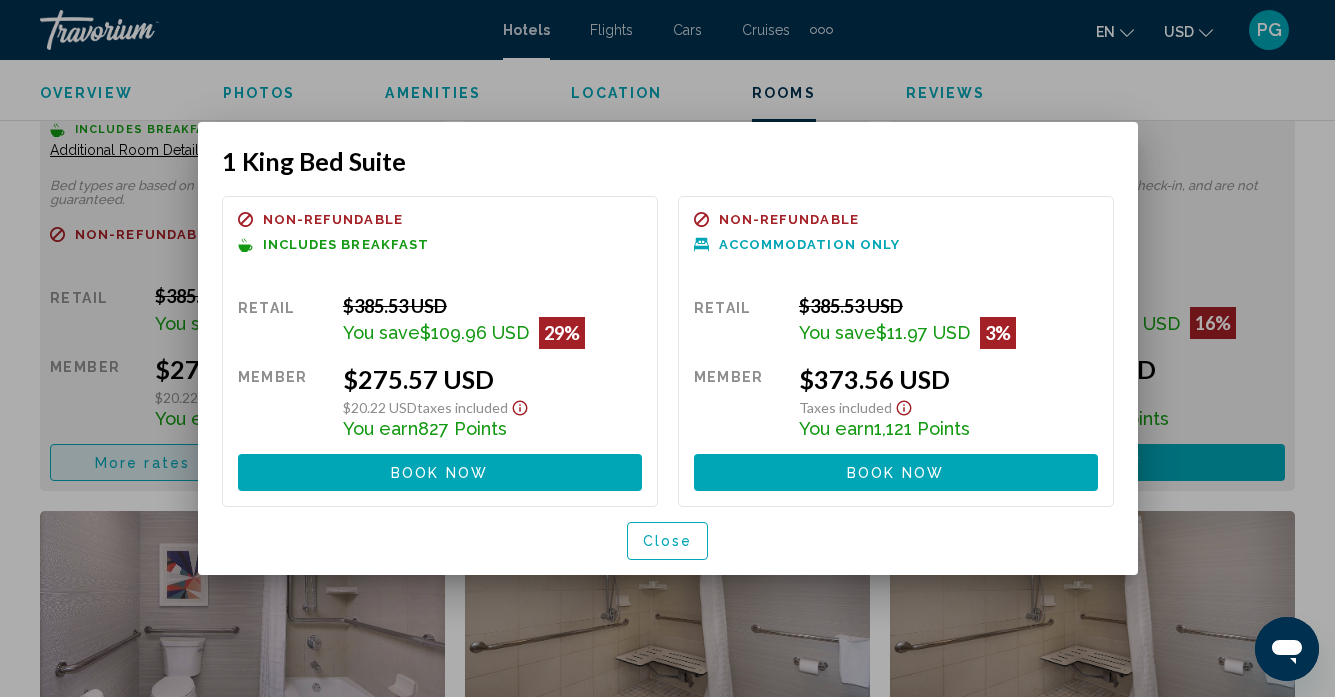 scroll, scrollTop: 0, scrollLeft: 0, axis: both 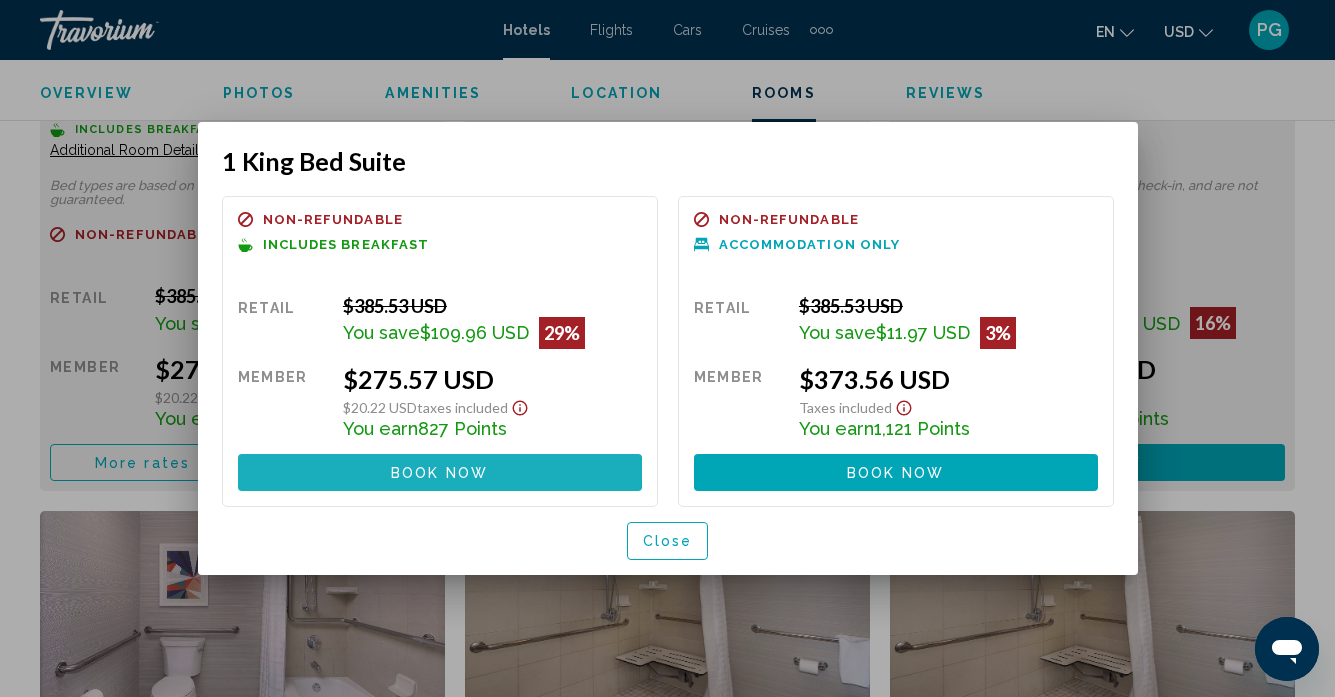 click on "Book now" at bounding box center [439, 473] 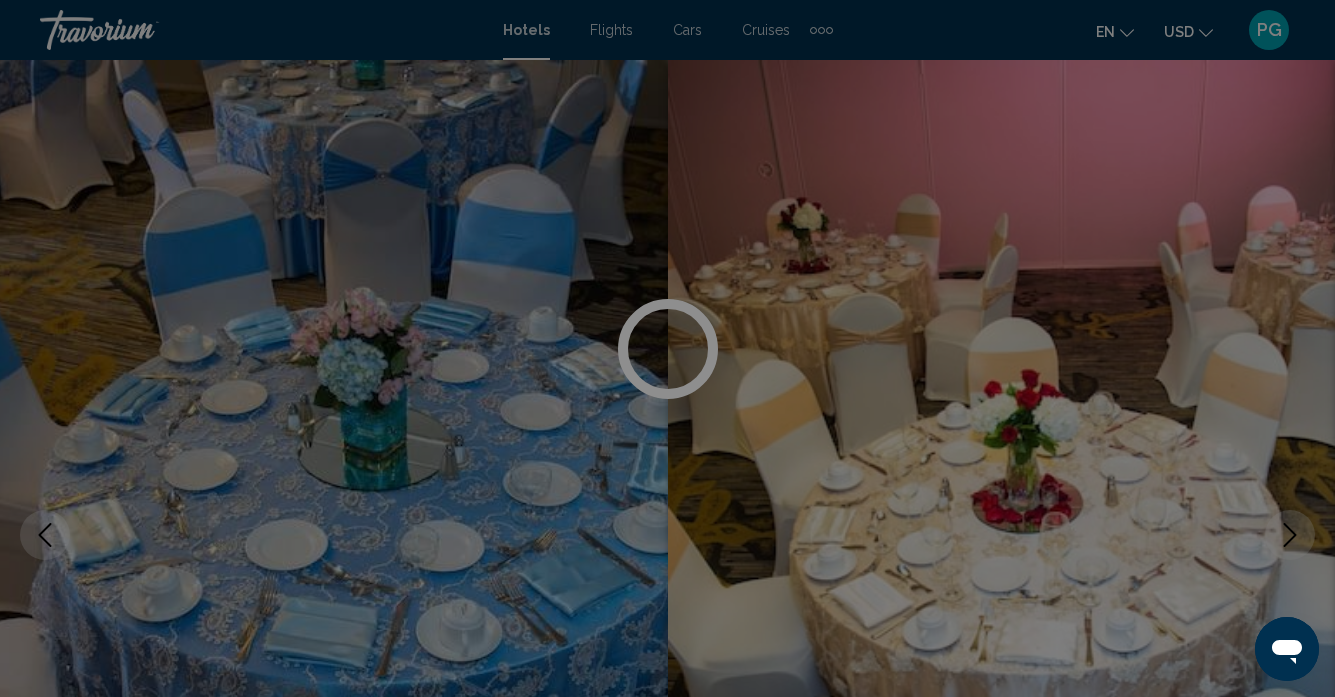 scroll, scrollTop: 4355, scrollLeft: 0, axis: vertical 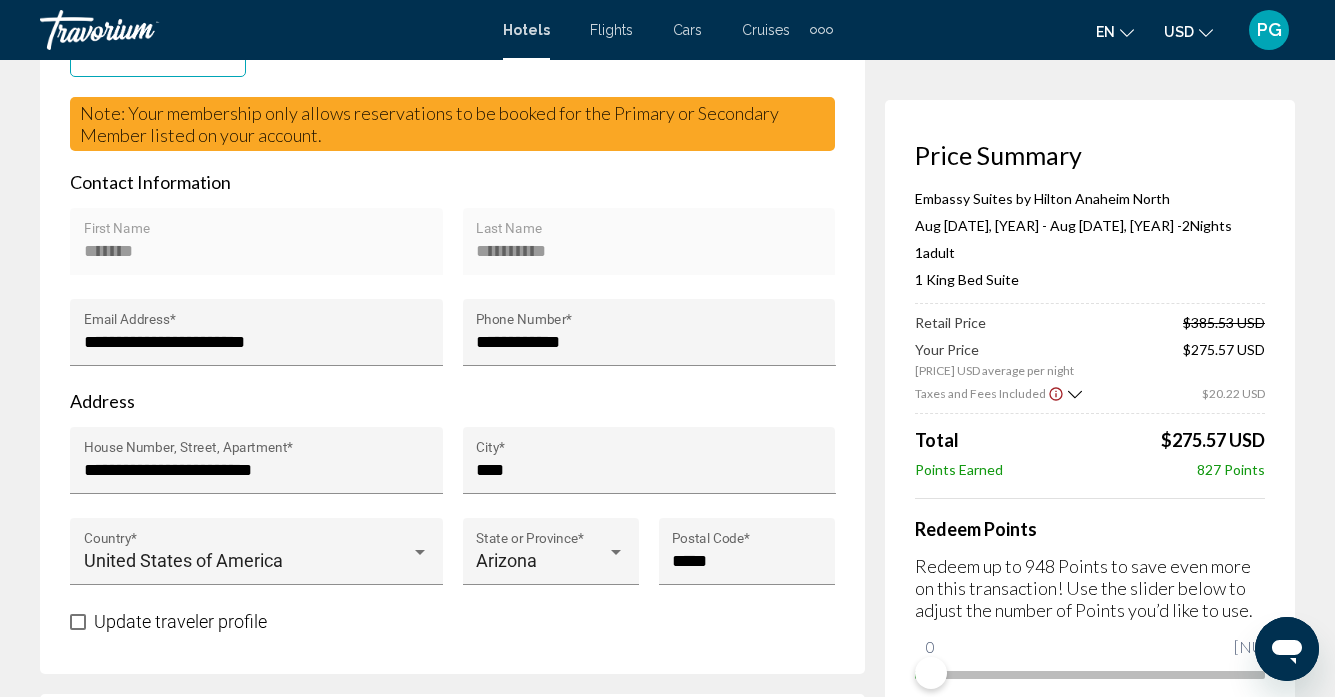 click 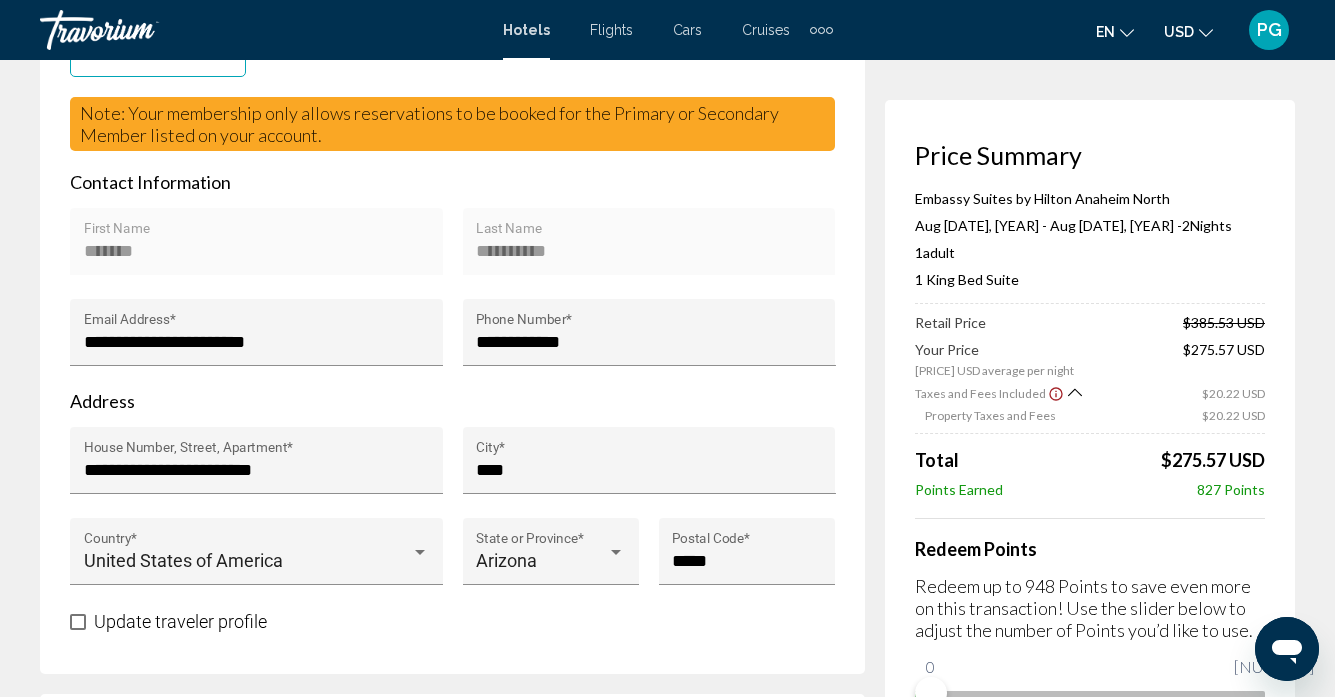 click 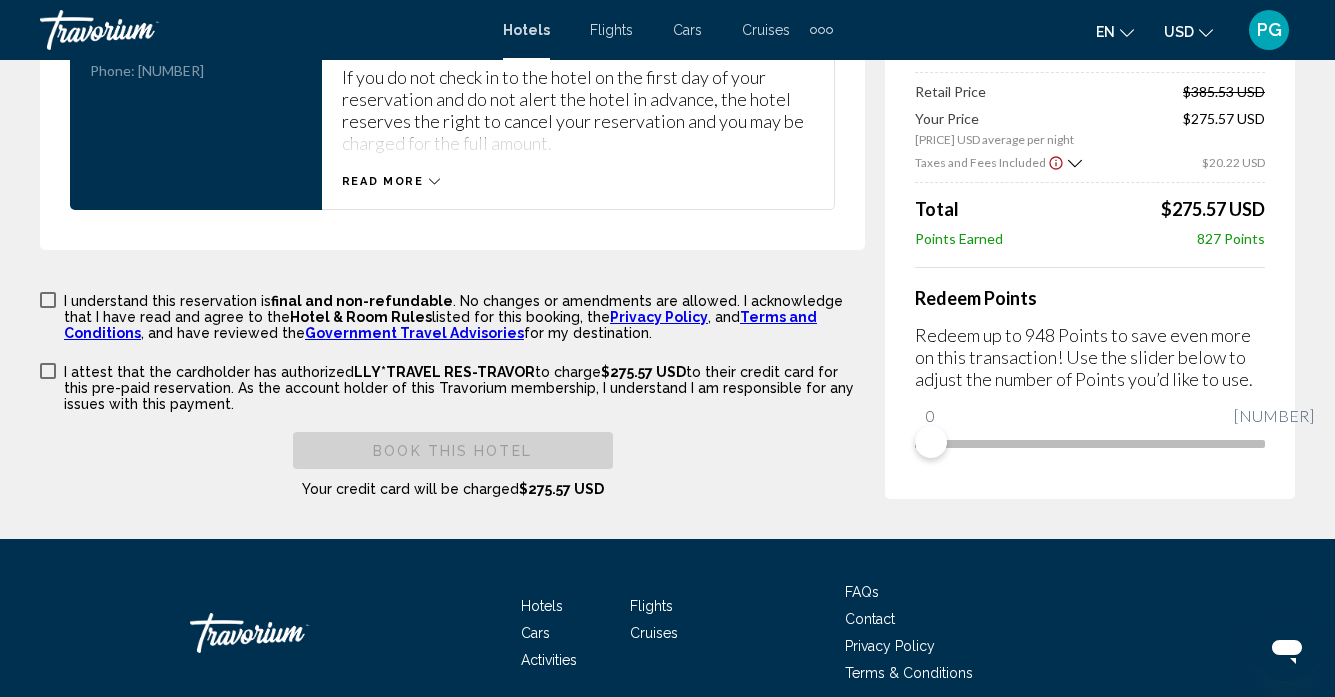 scroll, scrollTop: 3037, scrollLeft: 0, axis: vertical 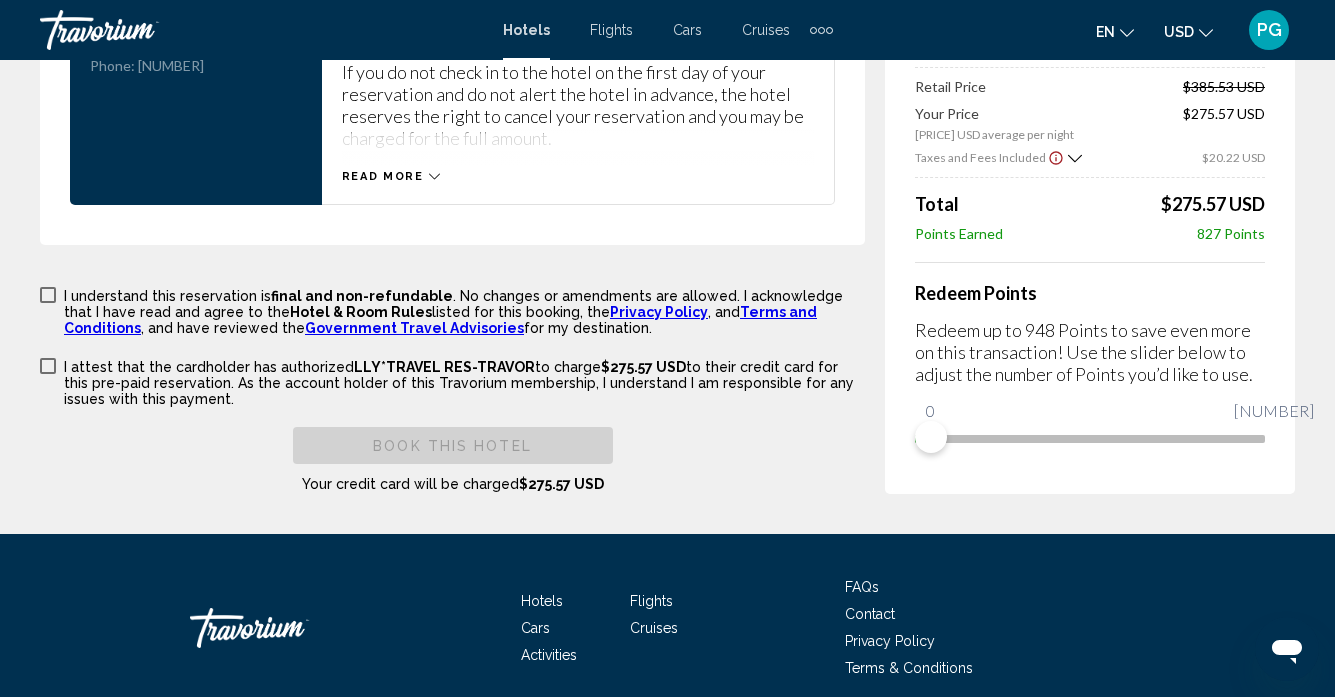 click at bounding box center [48, 295] 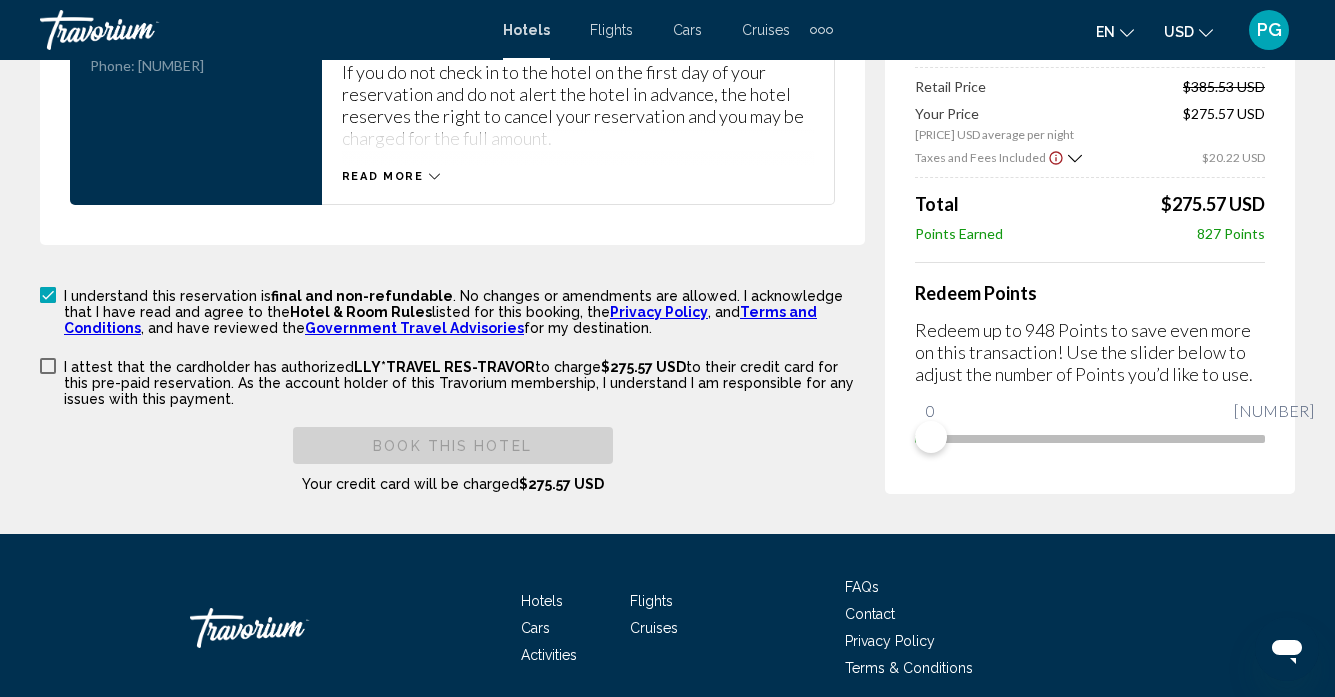 click at bounding box center (48, 366) 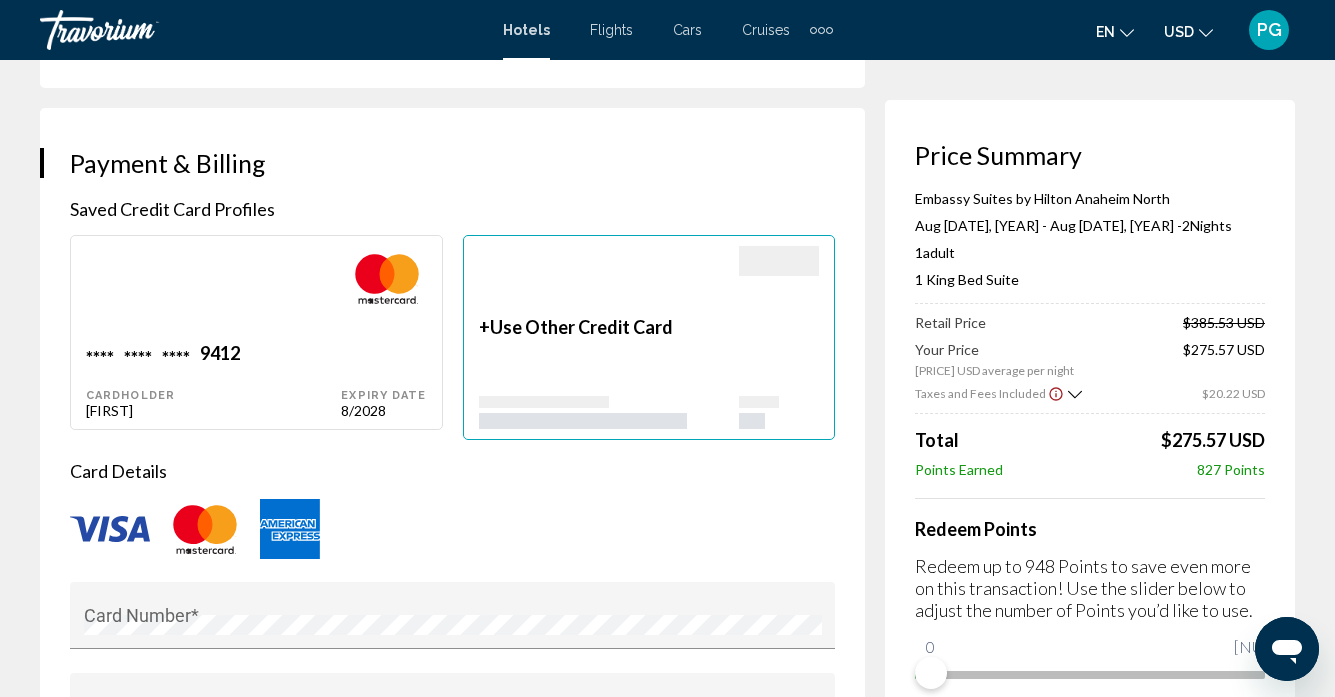 scroll, scrollTop: 1519, scrollLeft: 0, axis: vertical 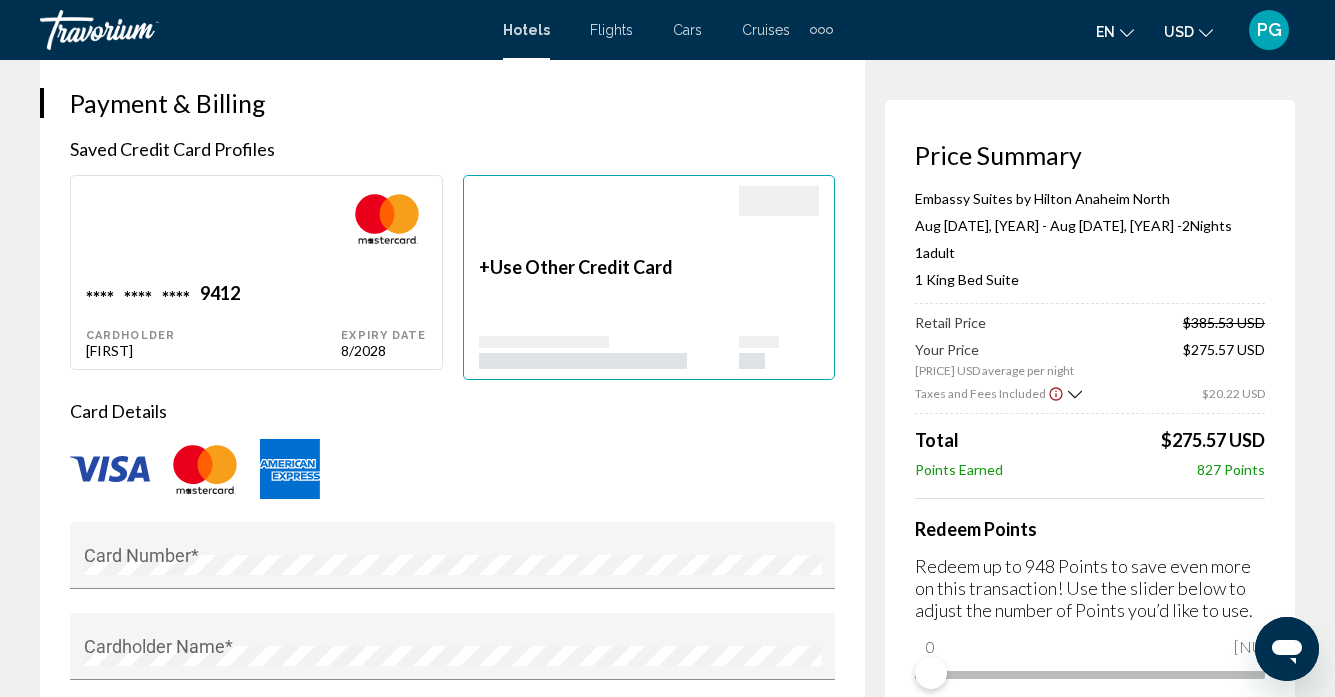 click on "Use Other Credit Card" at bounding box center (581, 267) 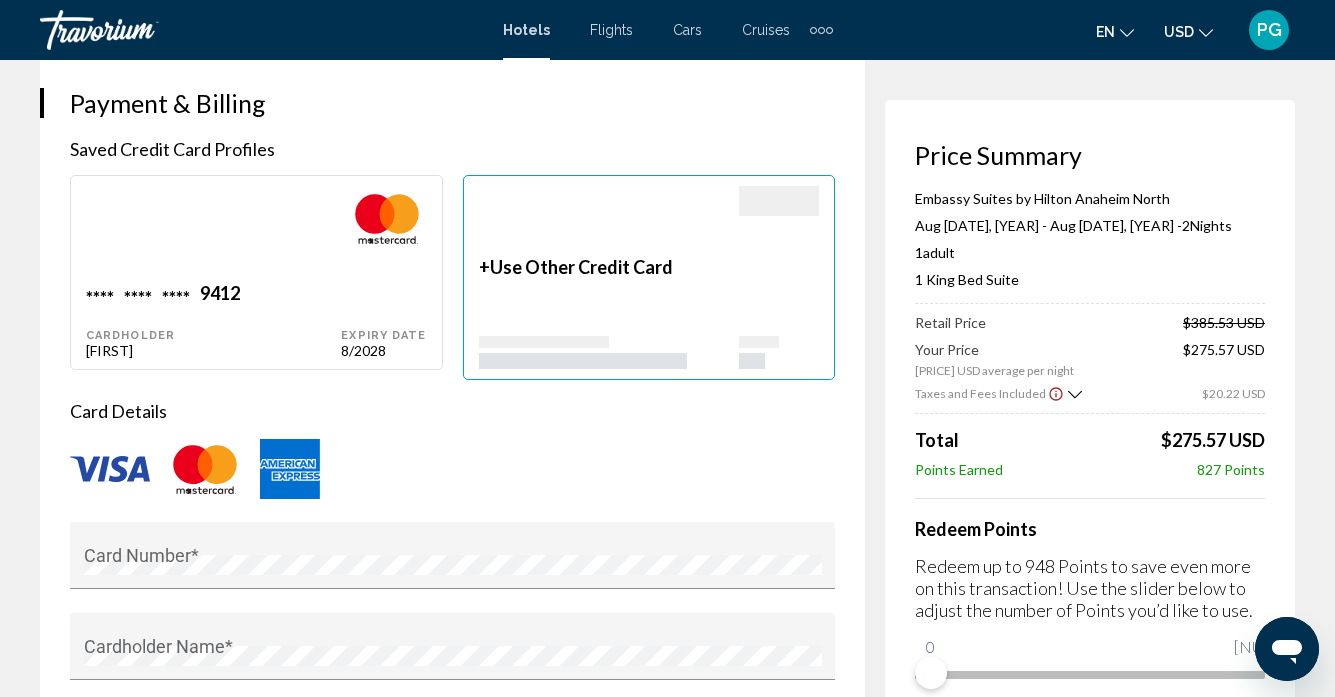 click on "Use Other Credit Card" at bounding box center [581, 267] 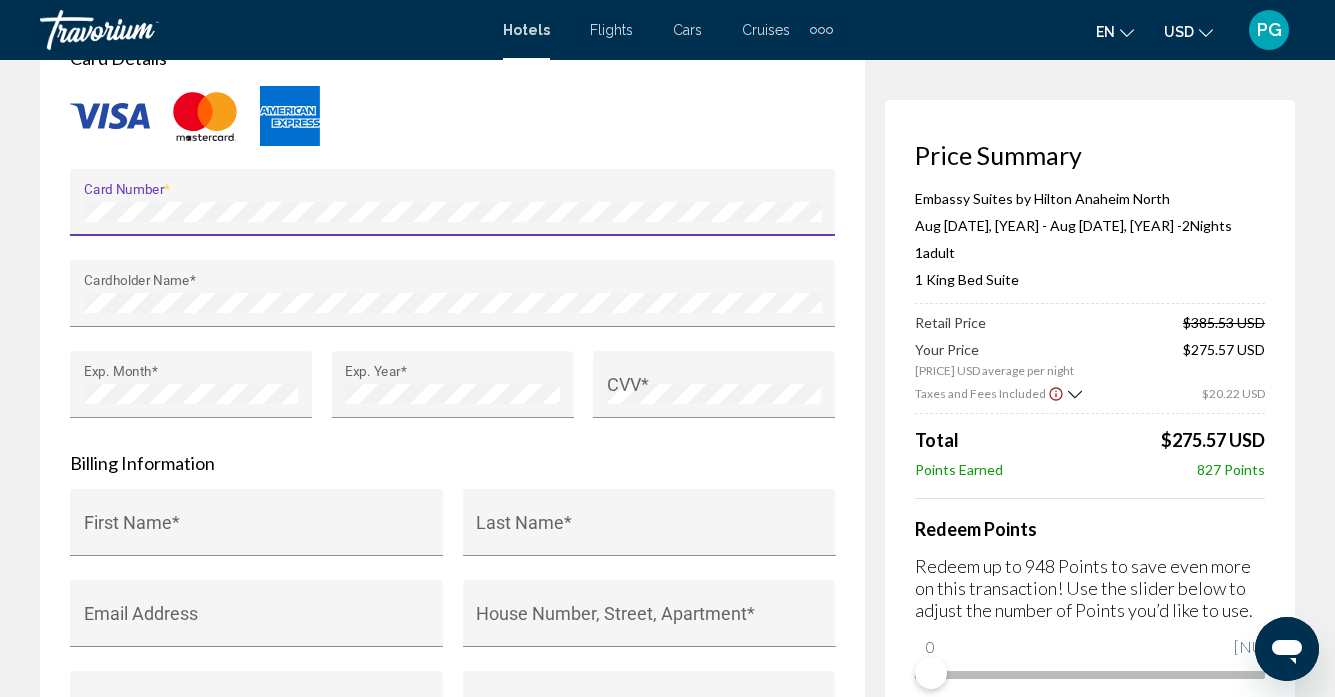 scroll, scrollTop: 1877, scrollLeft: 0, axis: vertical 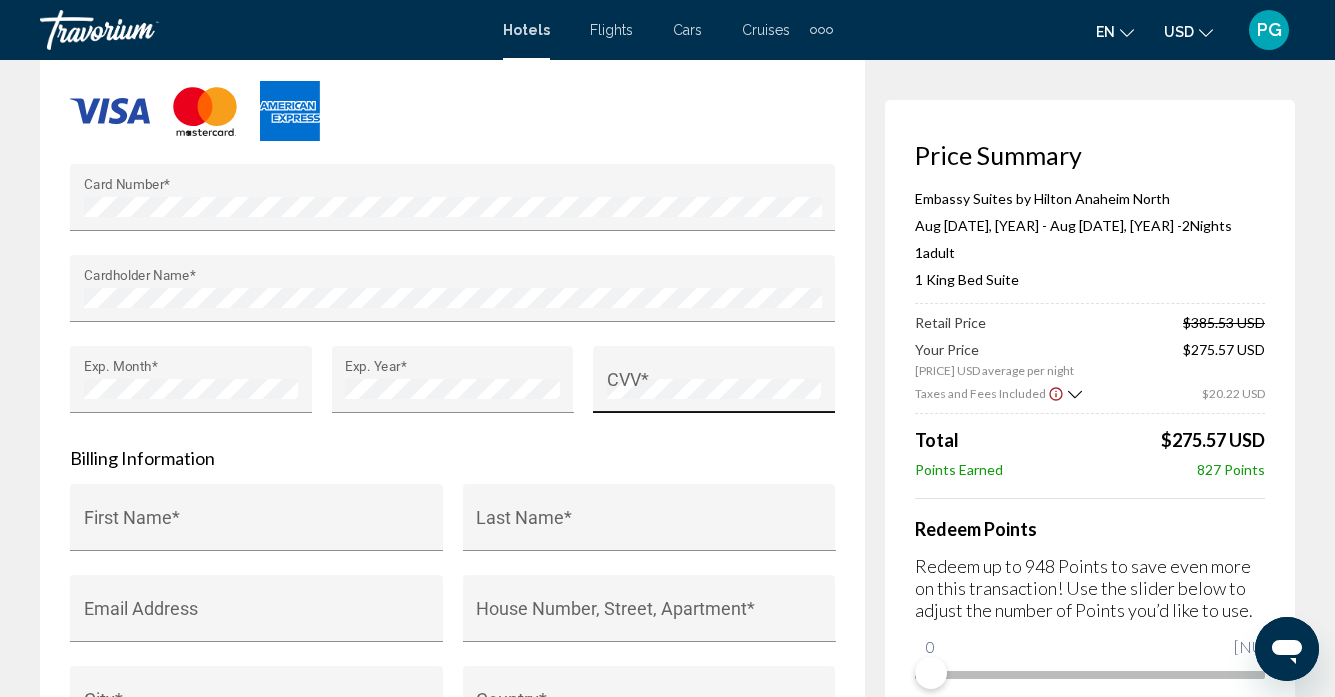 click on "CVV  *" at bounding box center (714, 386) 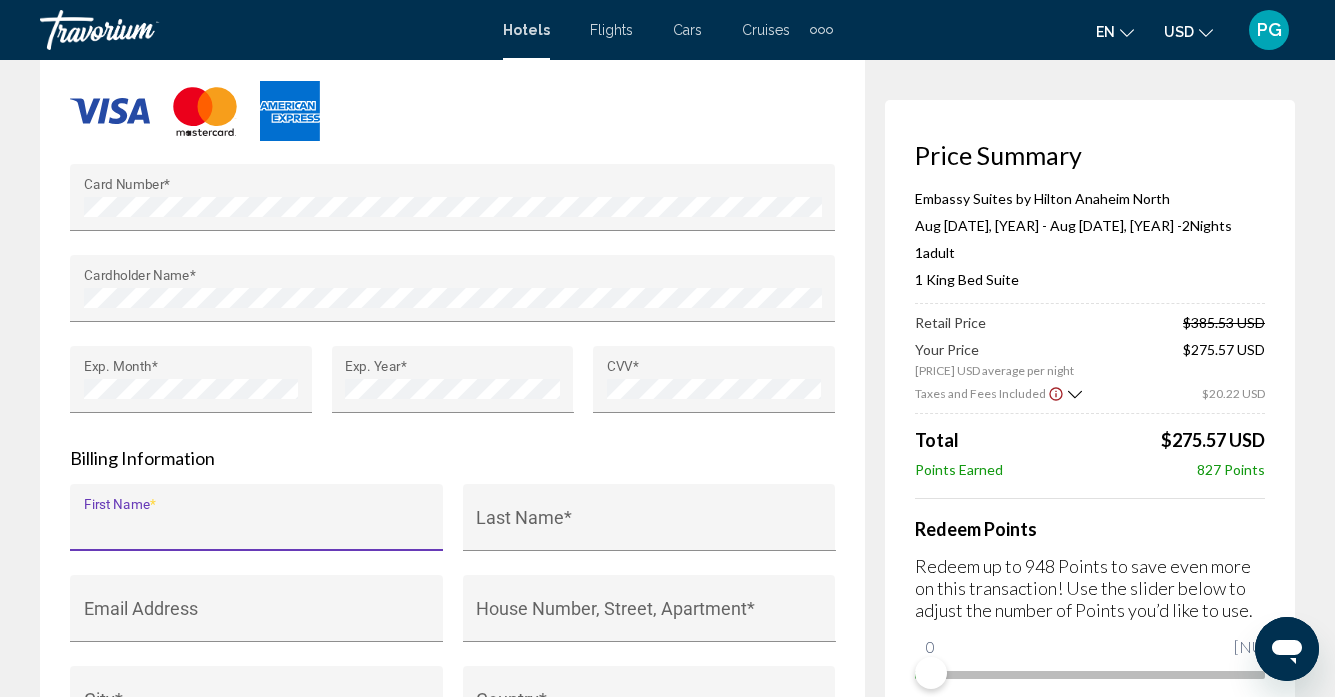 click on "First Name  *" at bounding box center [257, 527] 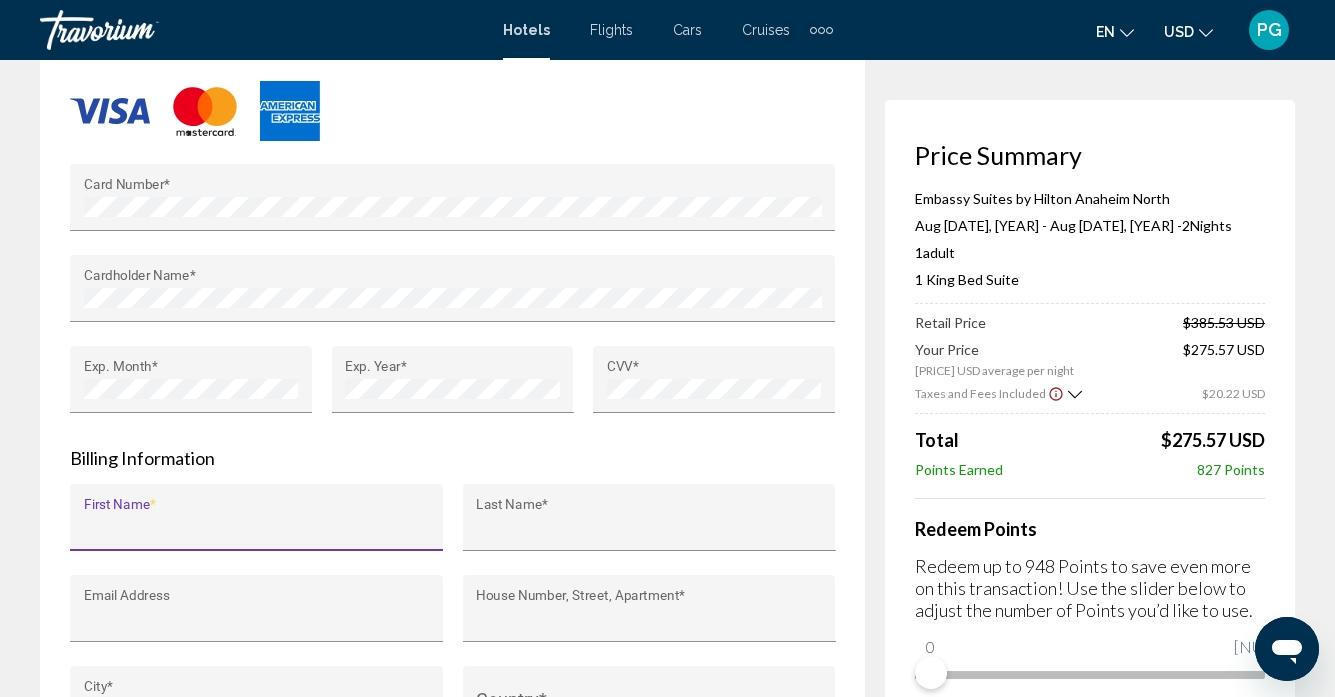 type on "*******" 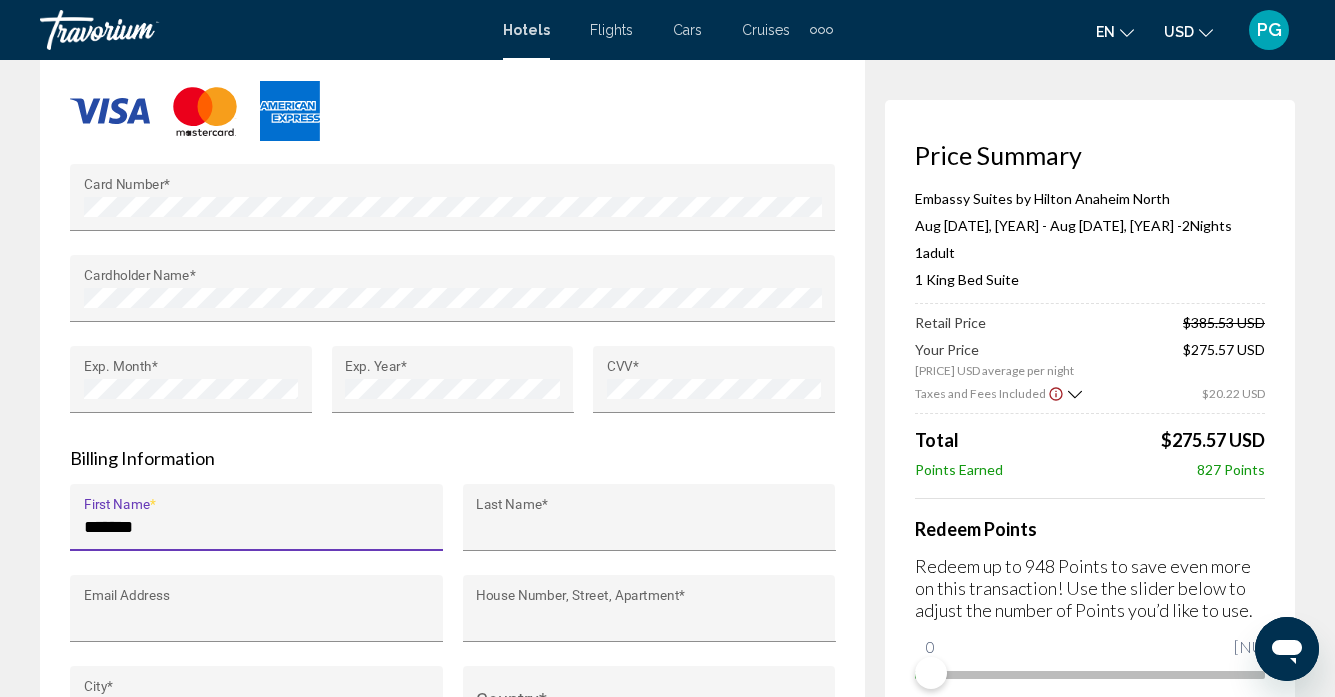 type on "**********" 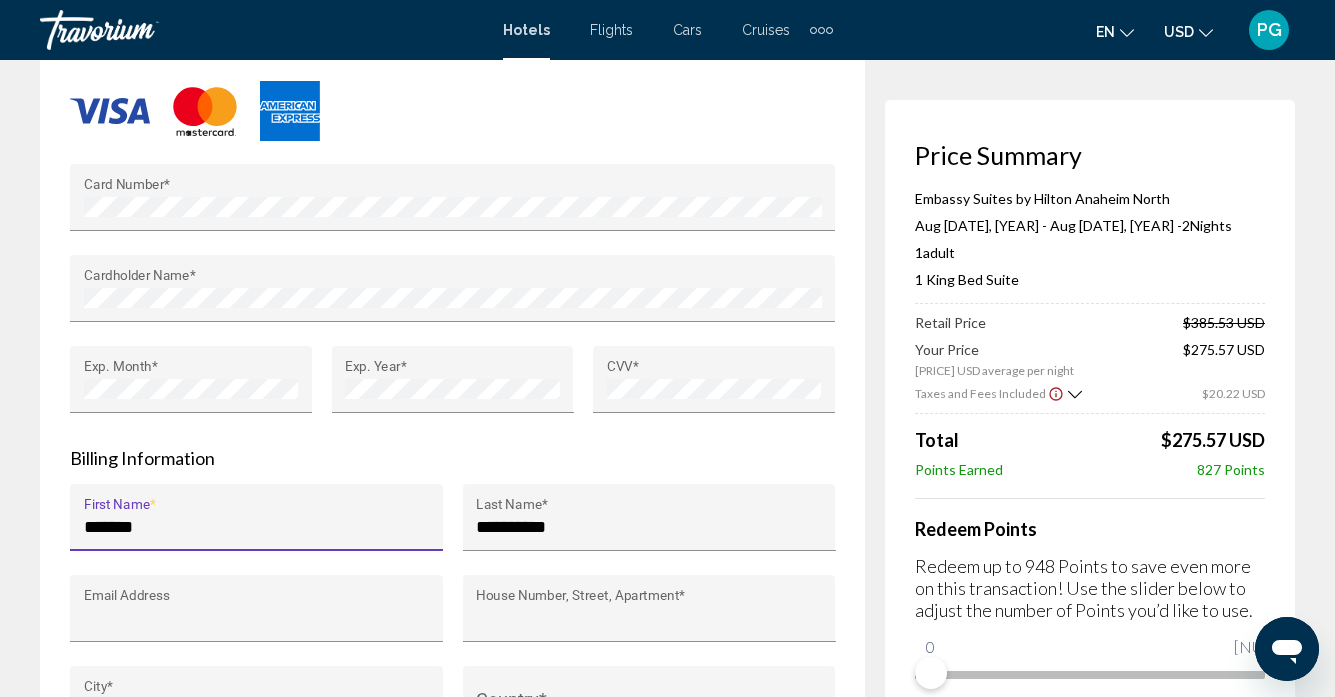 type on "**********" 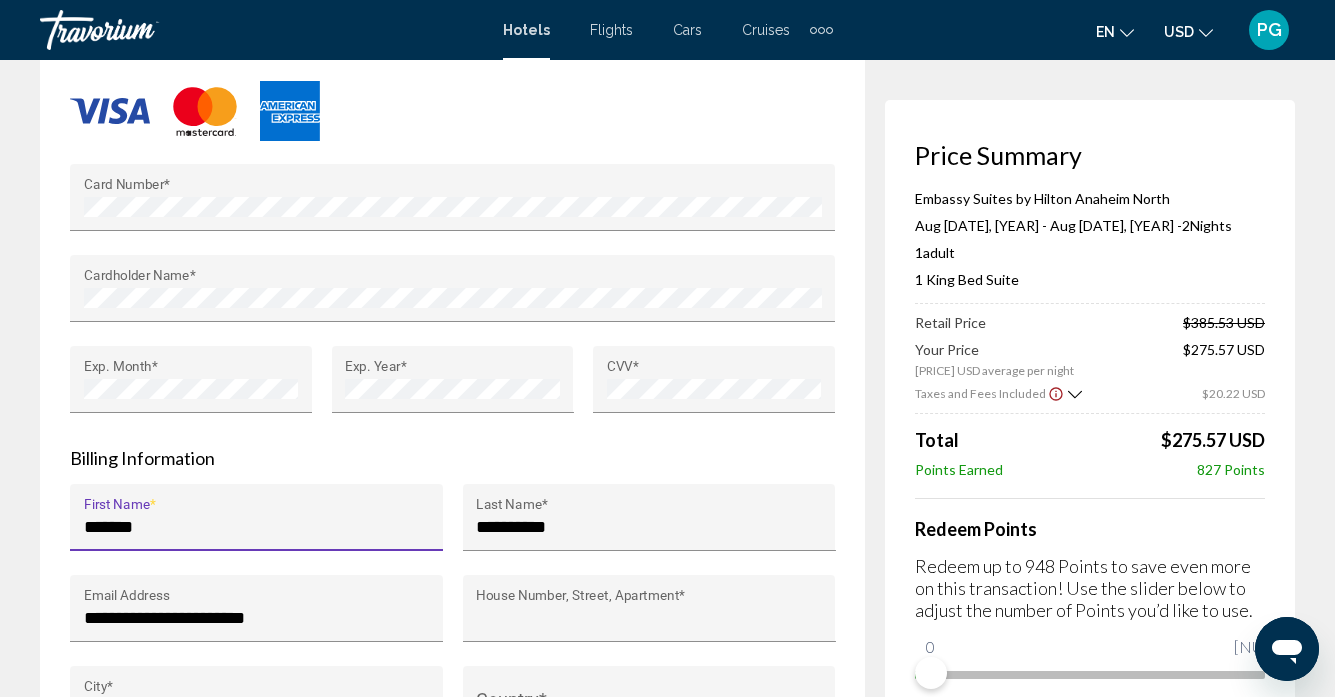 type on "**********" 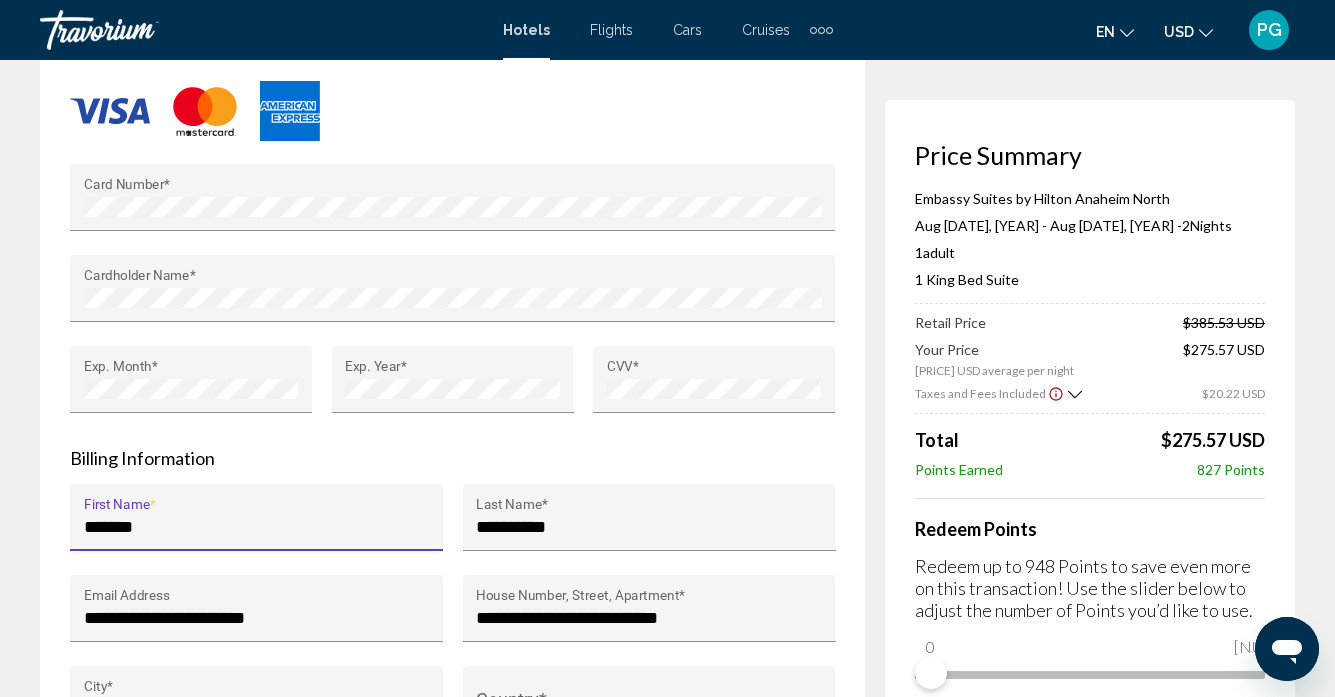 type on "****" 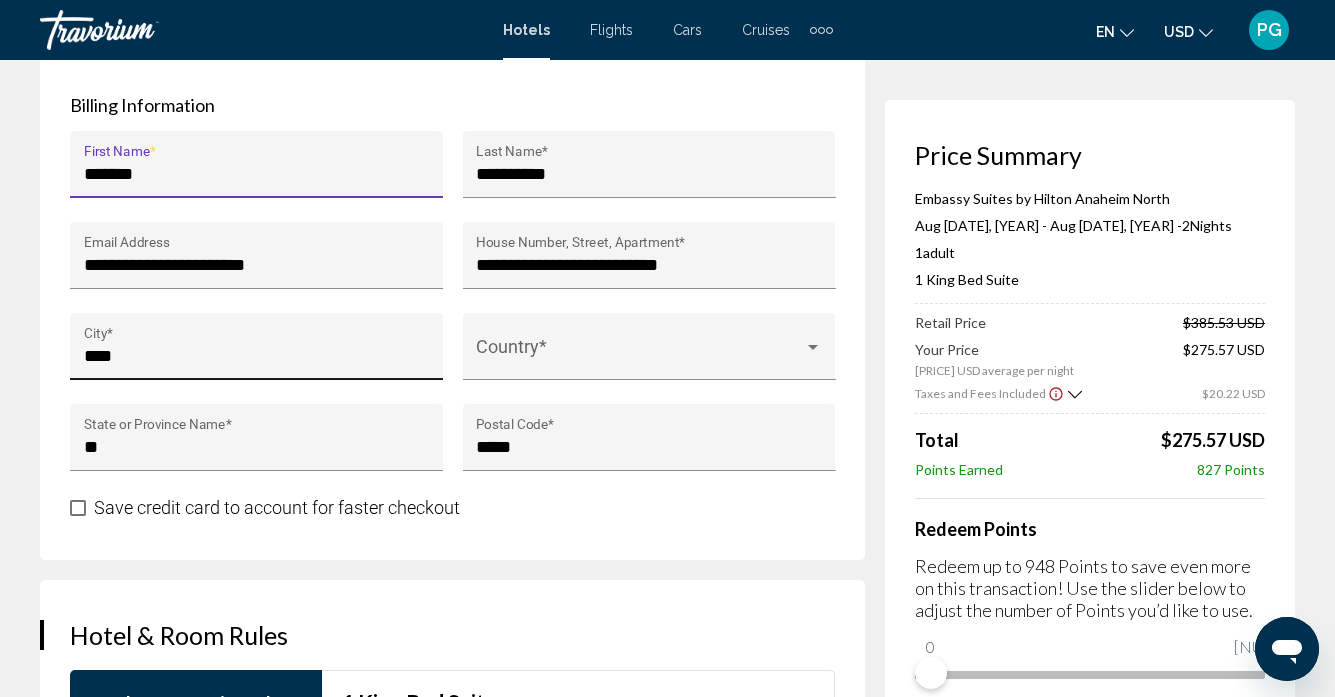 scroll, scrollTop: 2232, scrollLeft: 0, axis: vertical 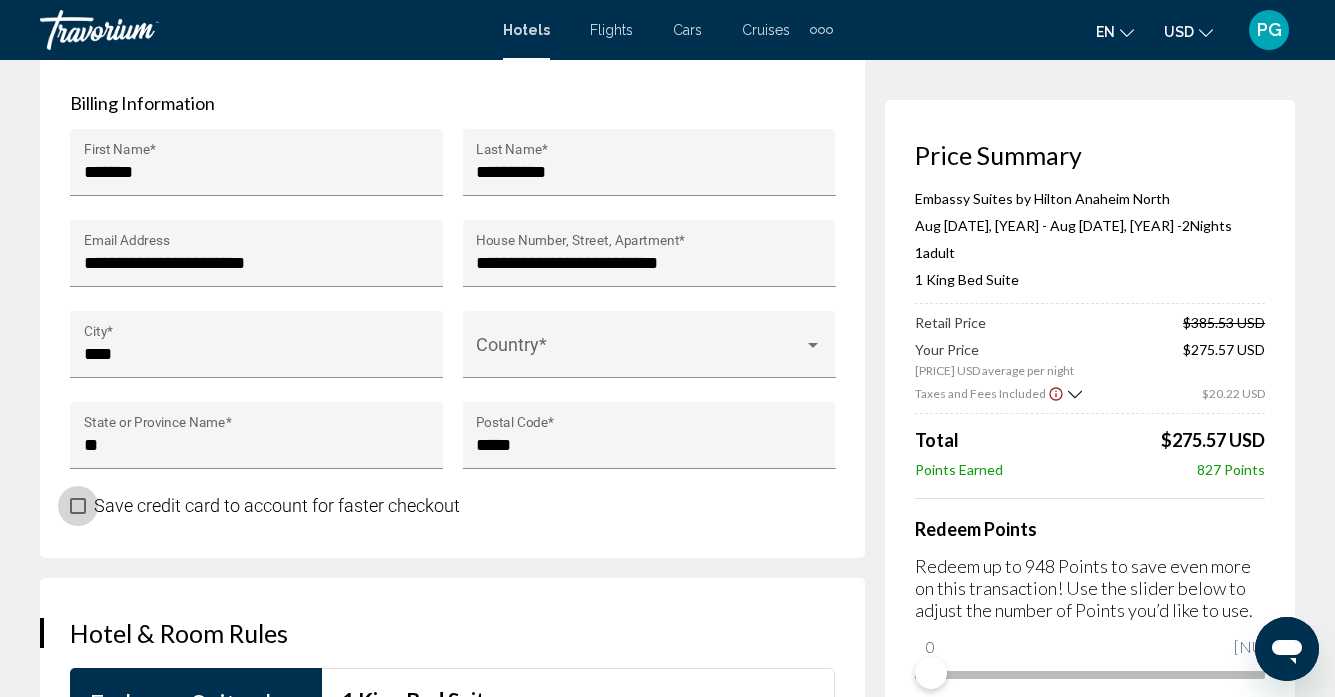click at bounding box center [78, 506] 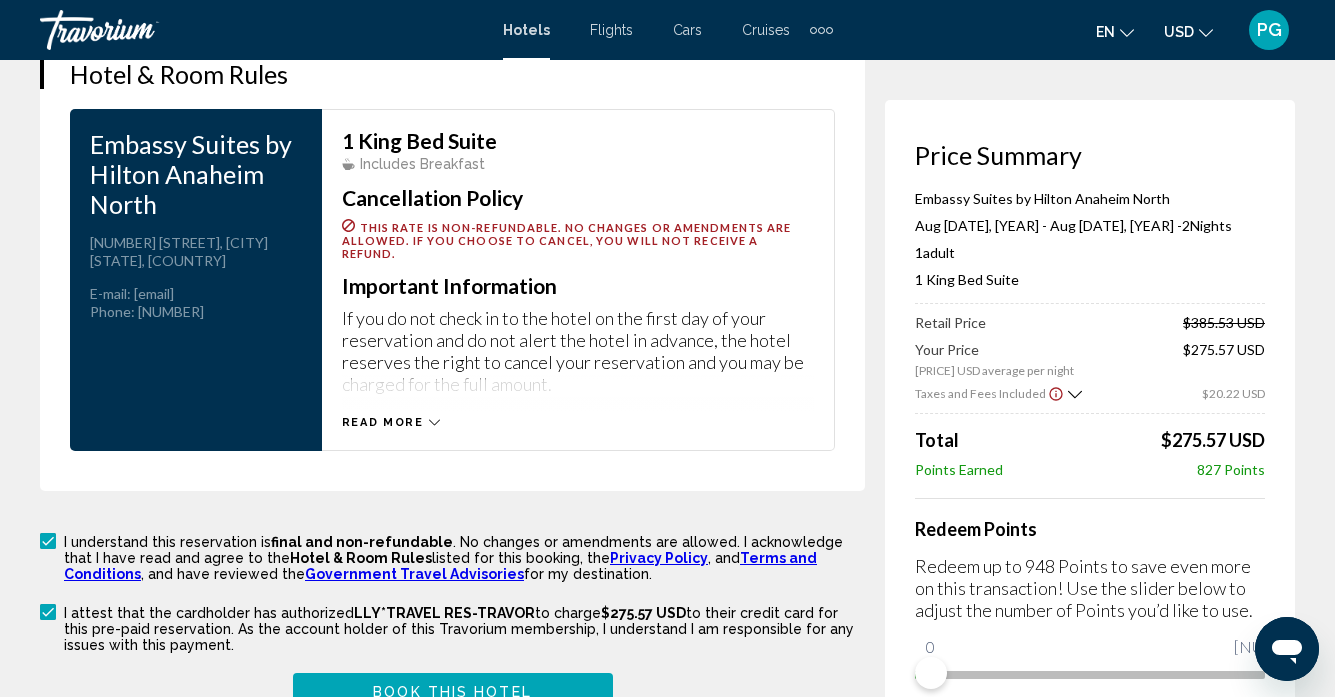 scroll, scrollTop: 2874, scrollLeft: 0, axis: vertical 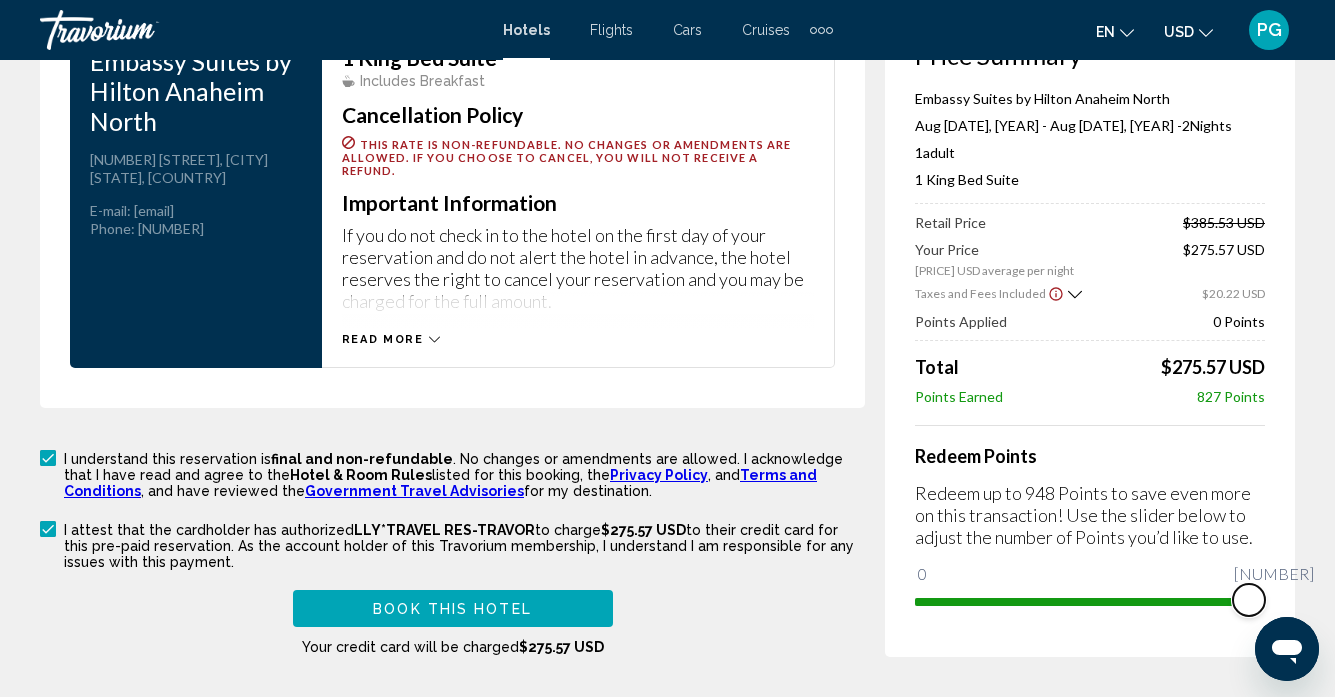 drag, startPoint x: 927, startPoint y: 587, endPoint x: 1411, endPoint y: 554, distance: 485.1237 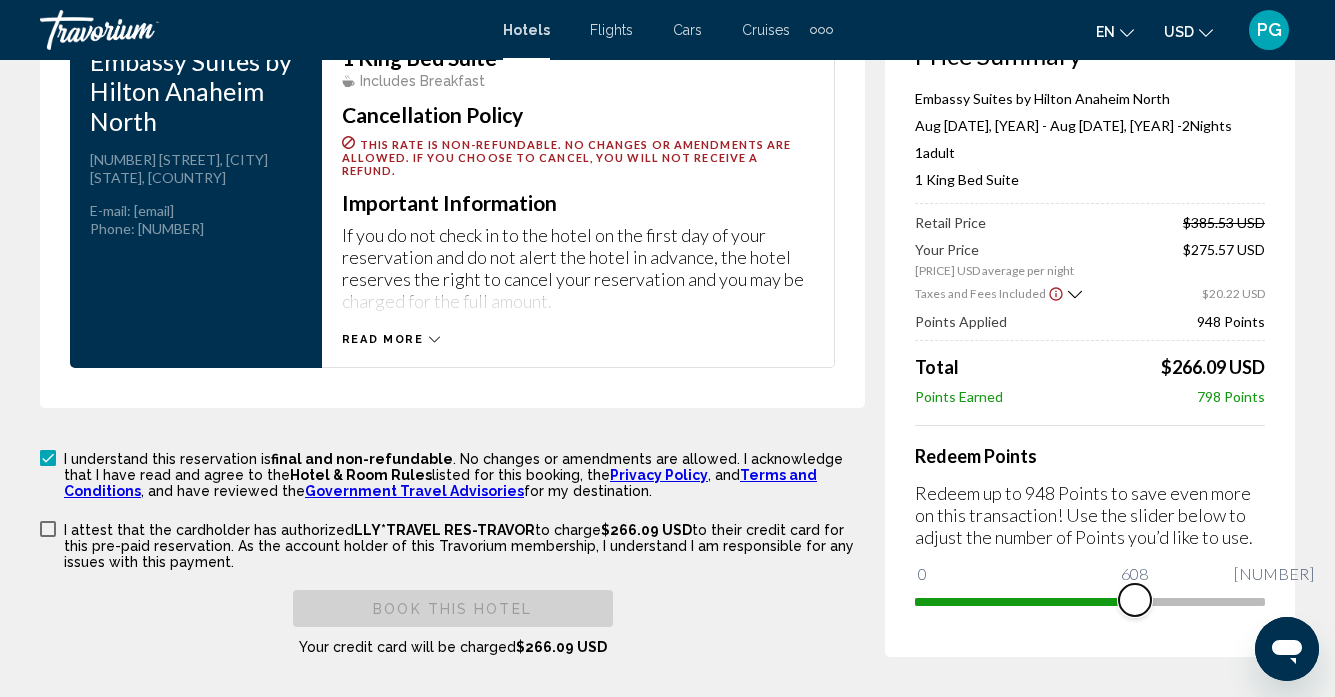 drag, startPoint x: 1239, startPoint y: 581, endPoint x: 1135, endPoint y: 575, distance: 104.172935 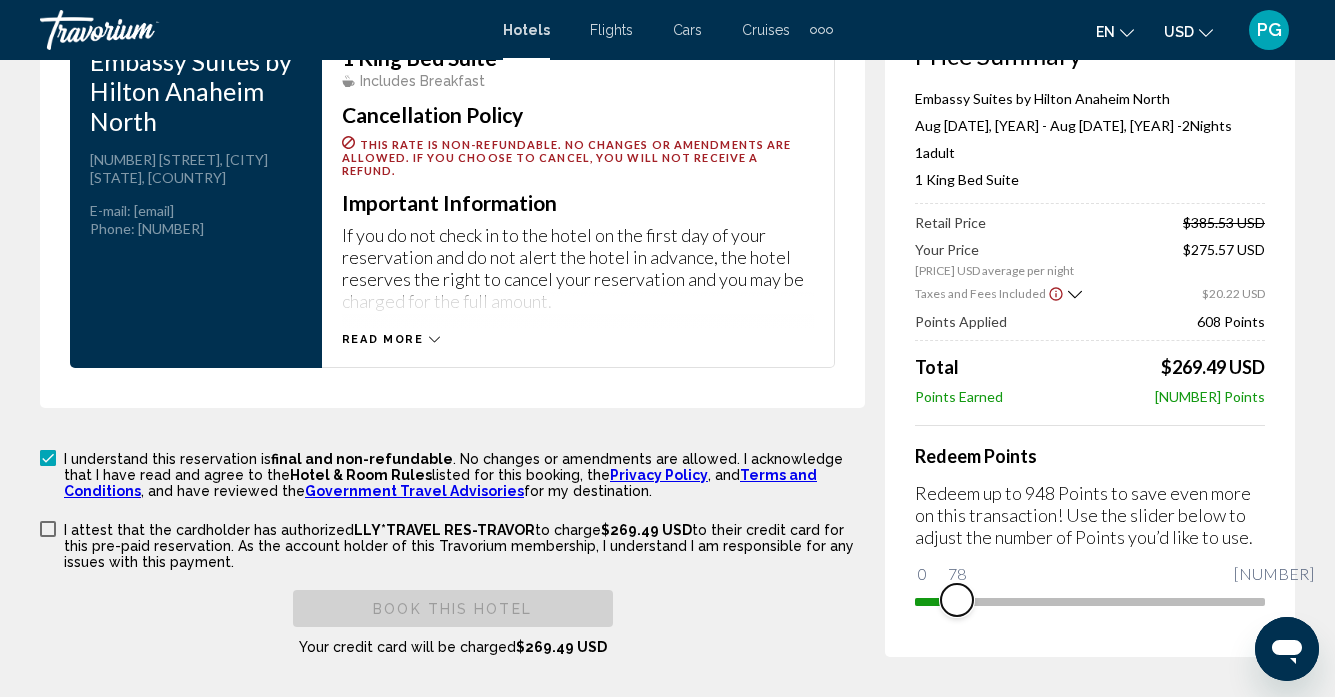 drag, startPoint x: 1121, startPoint y: 581, endPoint x: 957, endPoint y: 592, distance: 164.36848 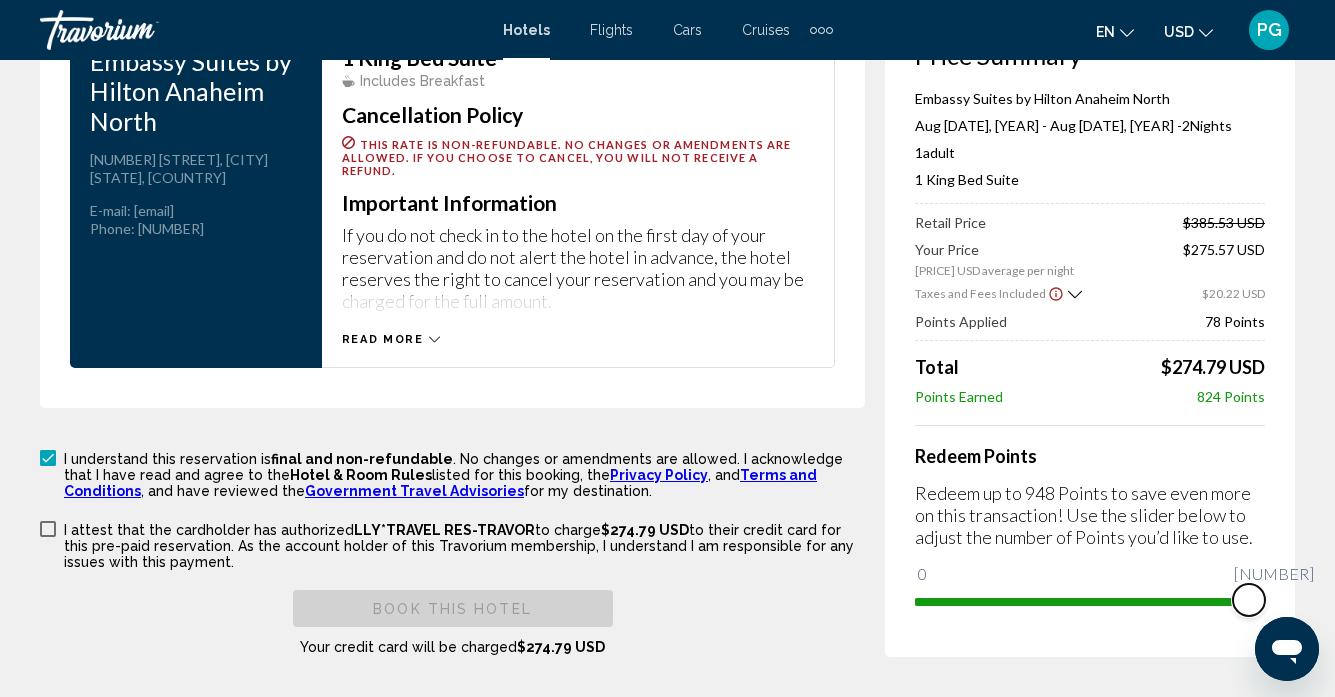 drag, startPoint x: 1192, startPoint y: 588, endPoint x: 1299, endPoint y: 599, distance: 107.563934 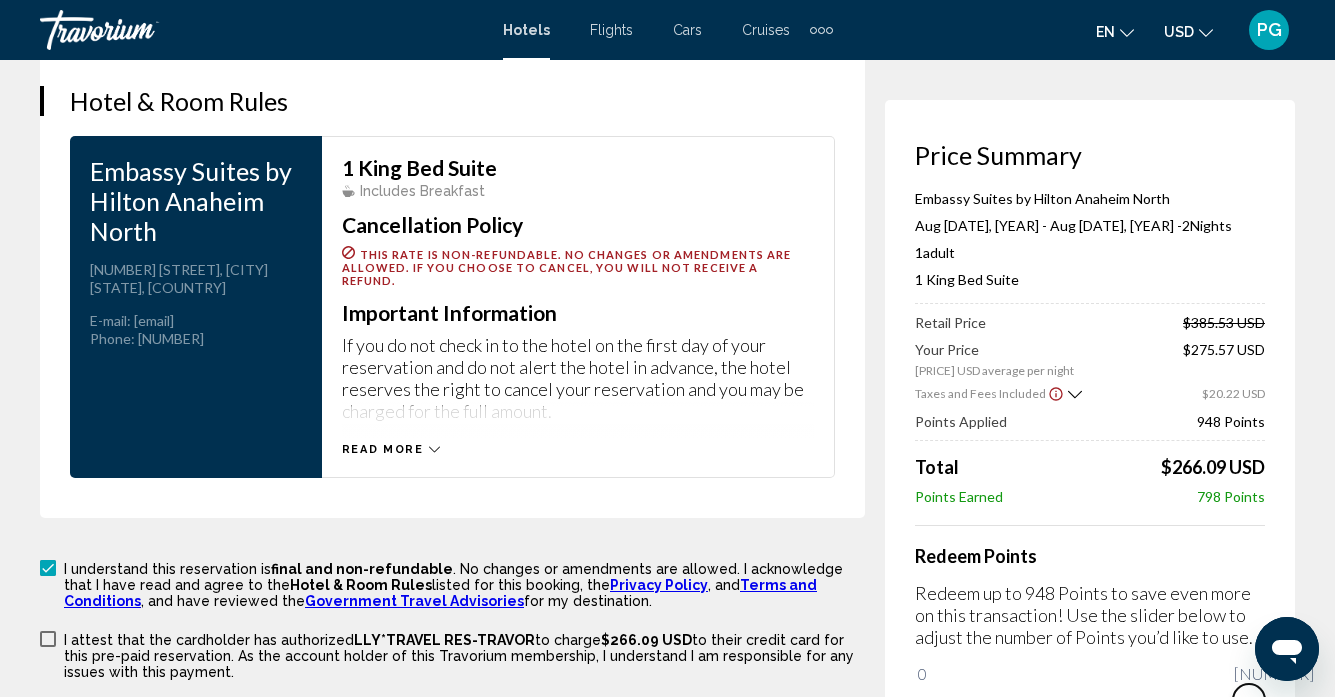 scroll, scrollTop: 2761, scrollLeft: 0, axis: vertical 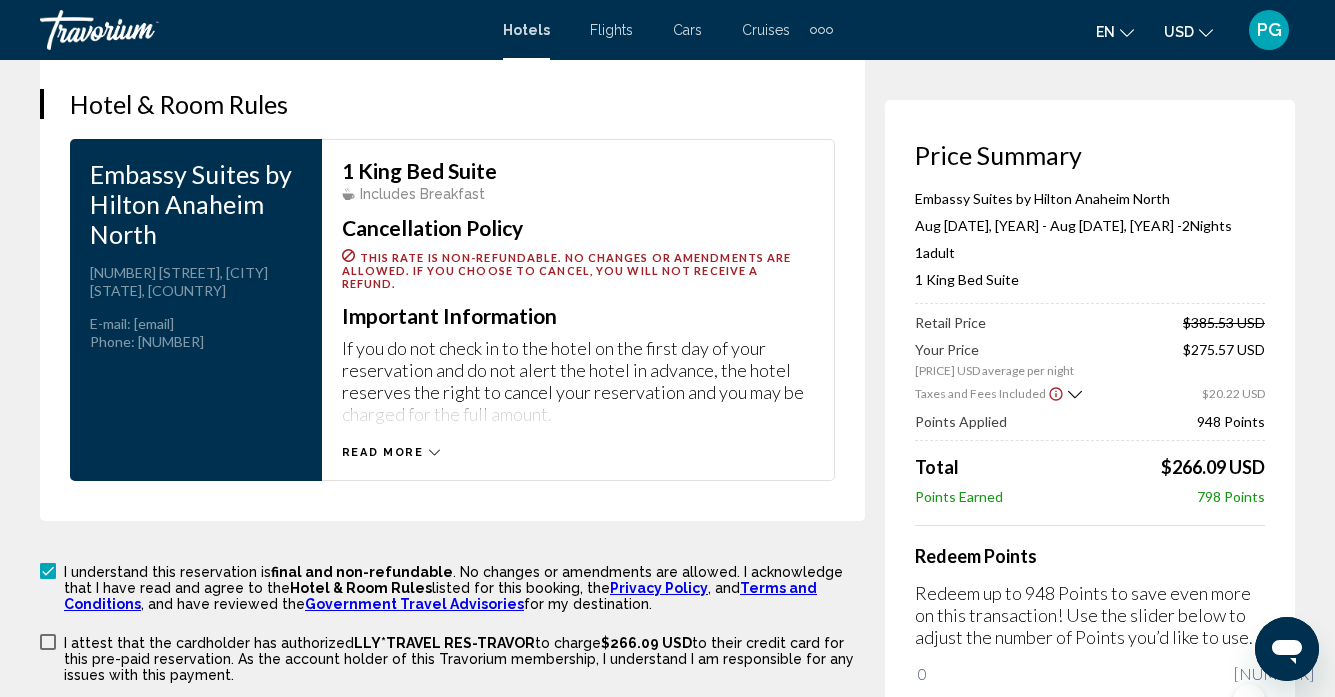 click 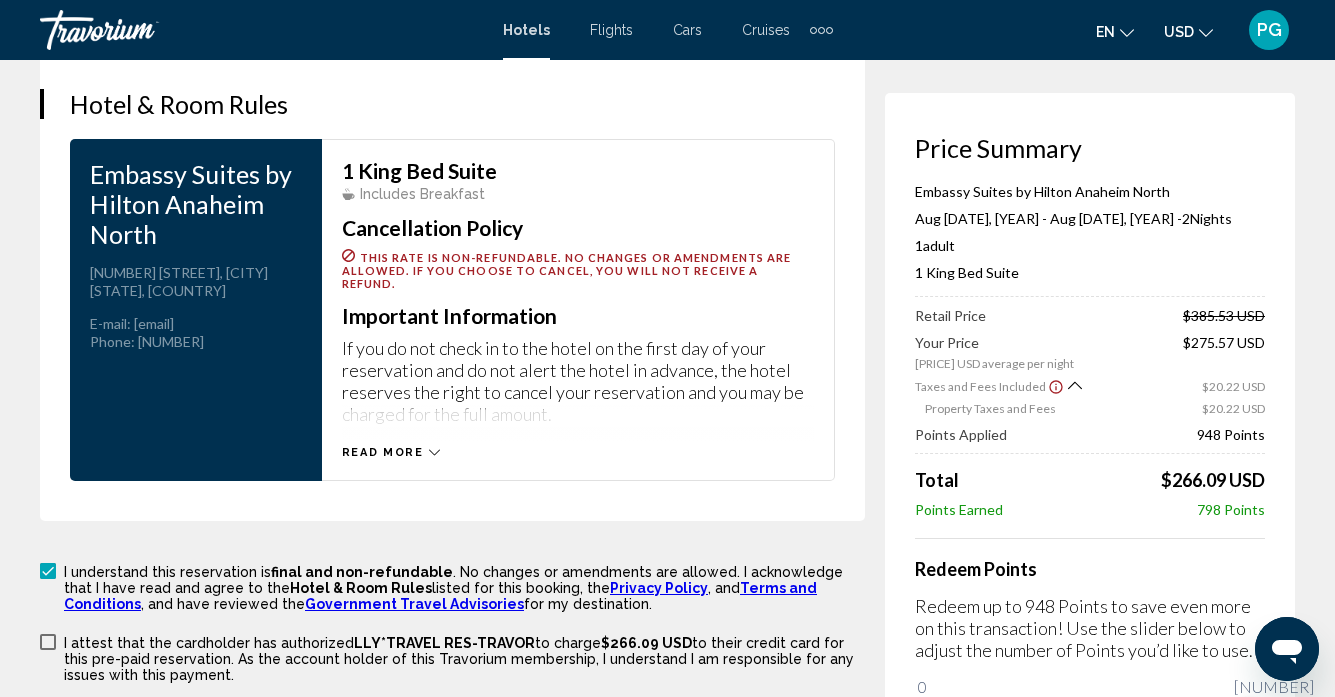 click on "Taxes and Fees Included
$20.22 USD  Property Taxes and Fees $20.22 USD" at bounding box center (1090, 393) 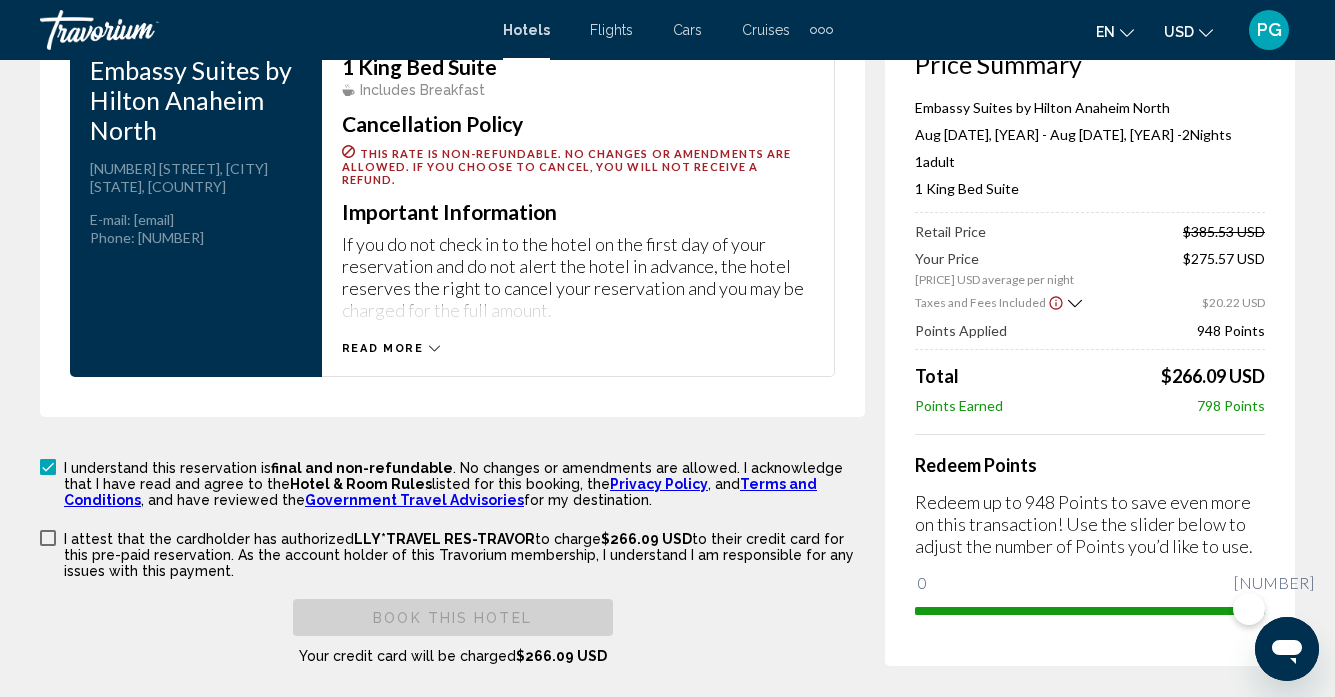 scroll, scrollTop: 2926, scrollLeft: 0, axis: vertical 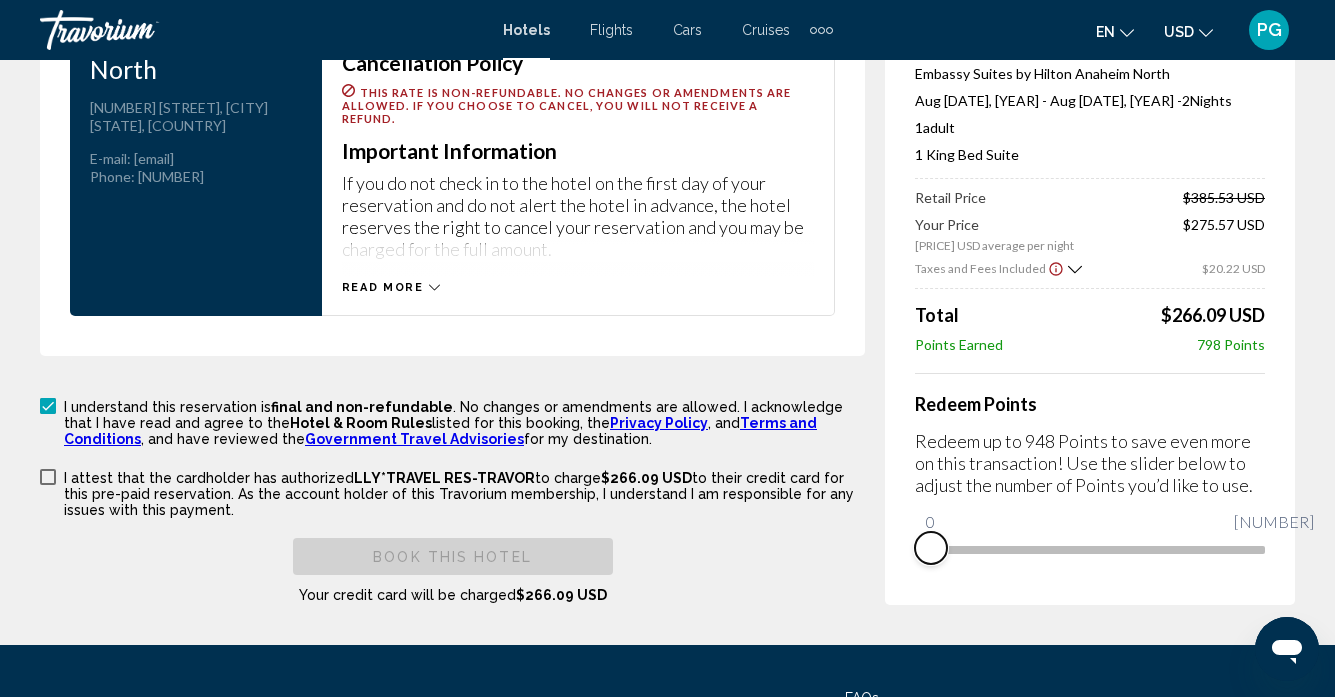 drag, startPoint x: 1246, startPoint y: 537, endPoint x: 897, endPoint y: 530, distance: 349.0702 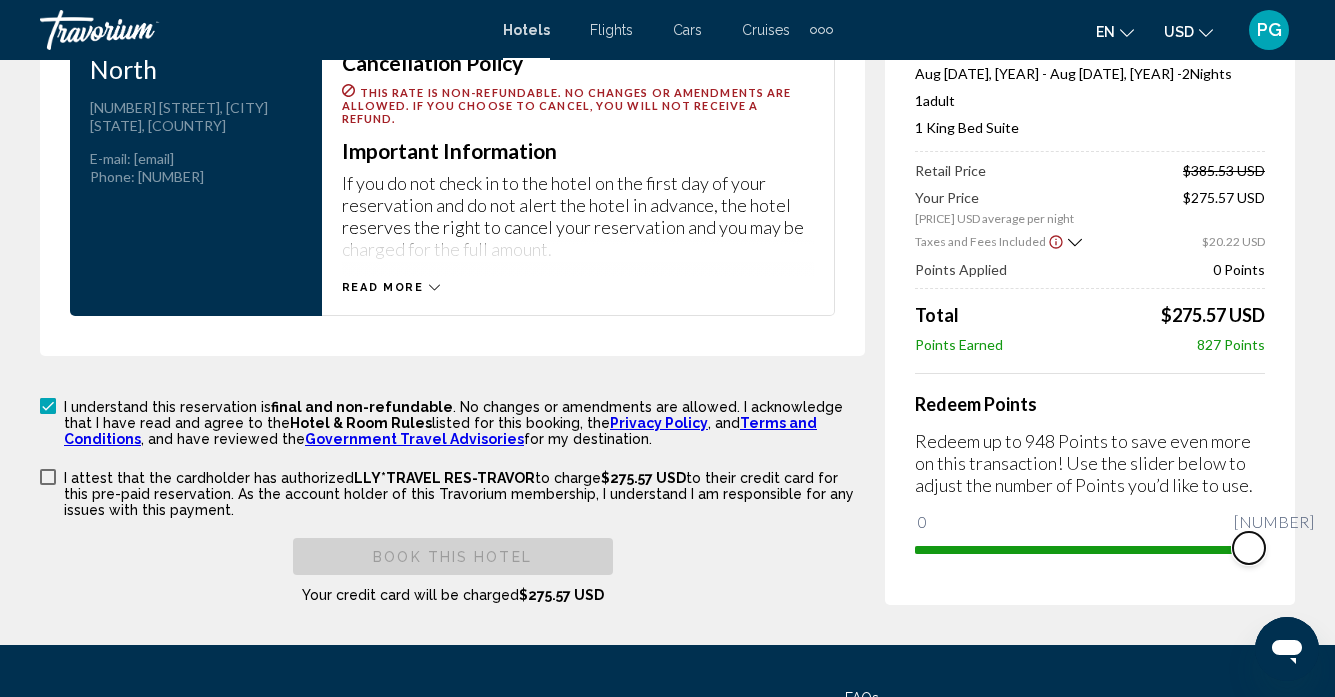 drag, startPoint x: 928, startPoint y: 529, endPoint x: 1277, endPoint y: 517, distance: 349.20624 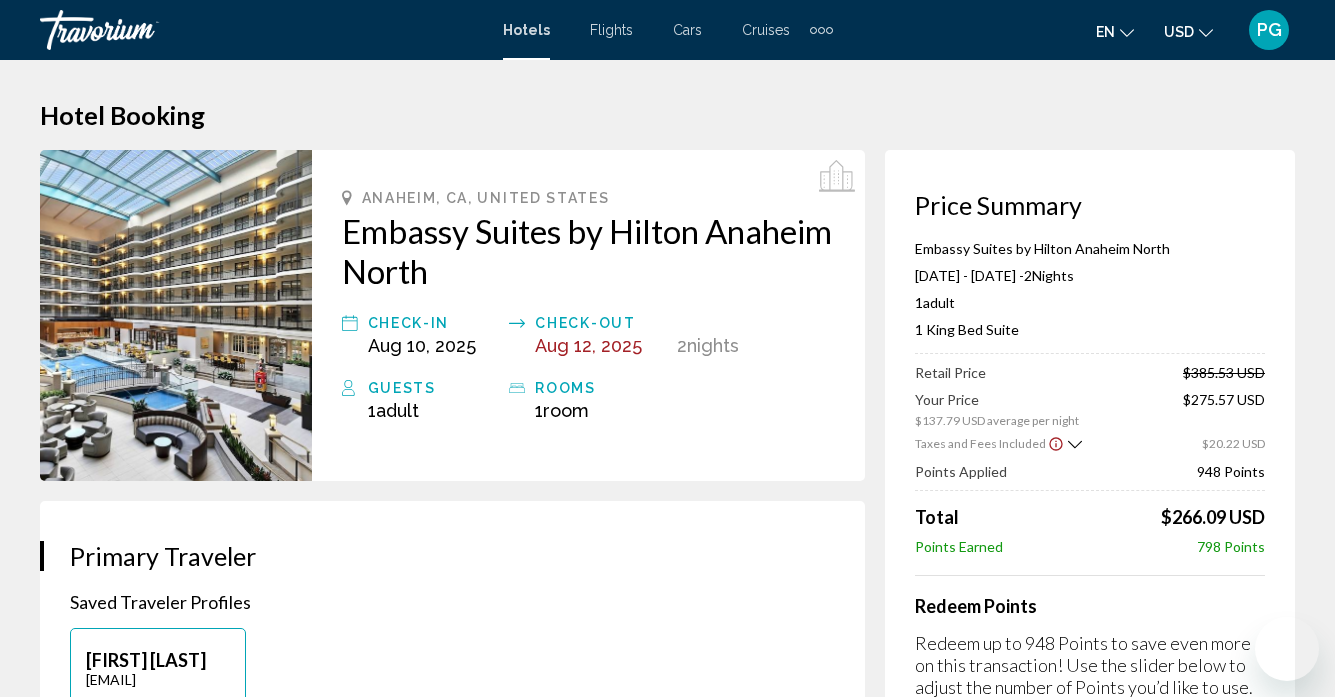 scroll, scrollTop: 2926, scrollLeft: 0, axis: vertical 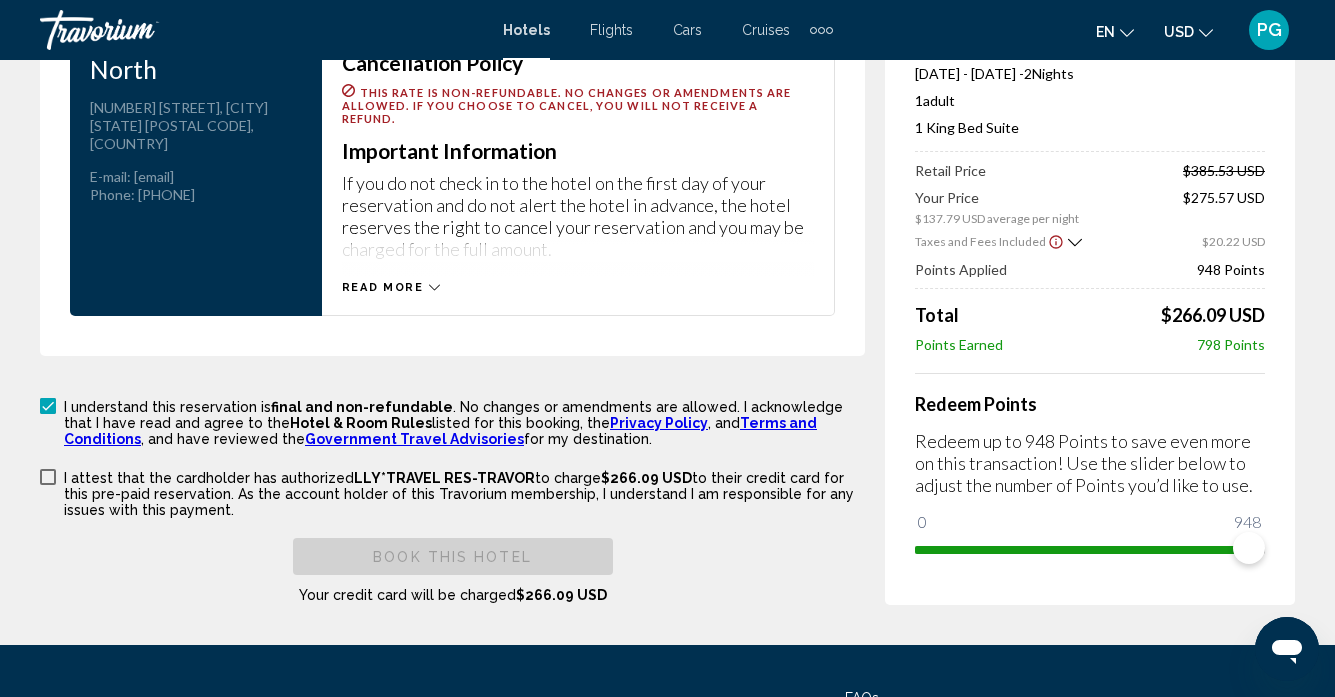 click at bounding box center [48, 477] 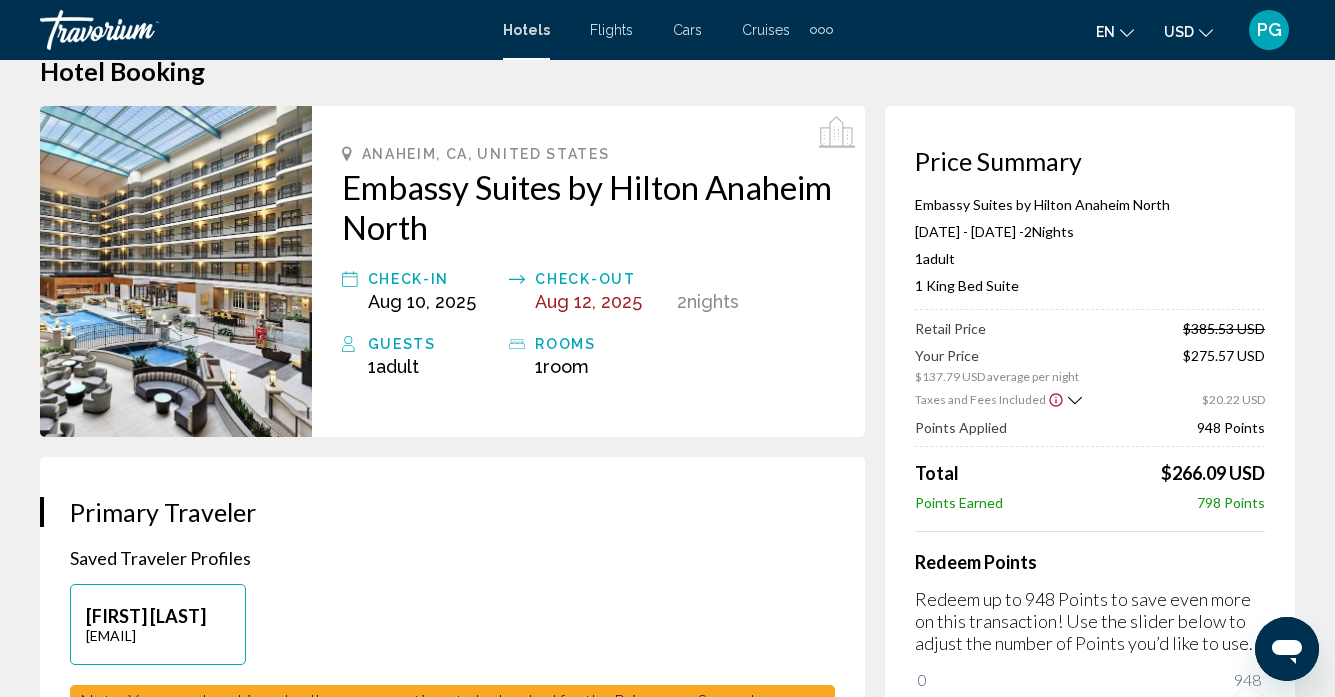 scroll, scrollTop: 0, scrollLeft: 0, axis: both 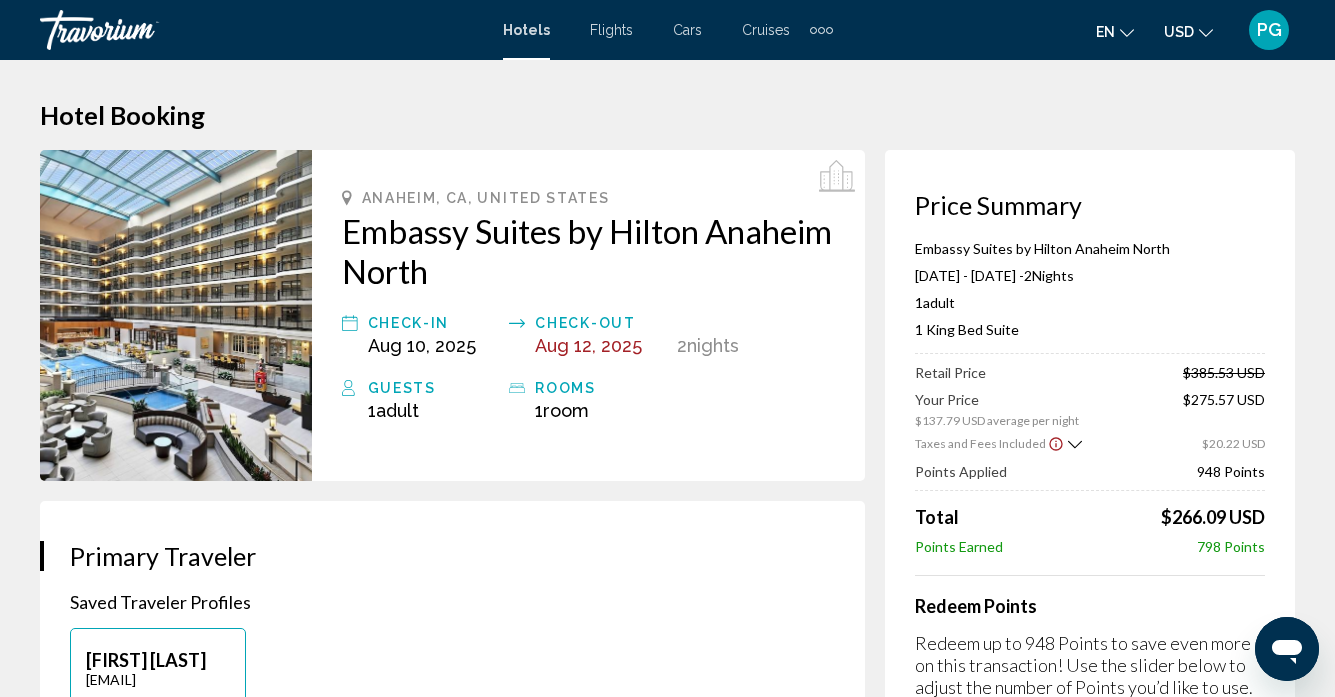 click on "Aug 12, 2025" at bounding box center [588, 345] 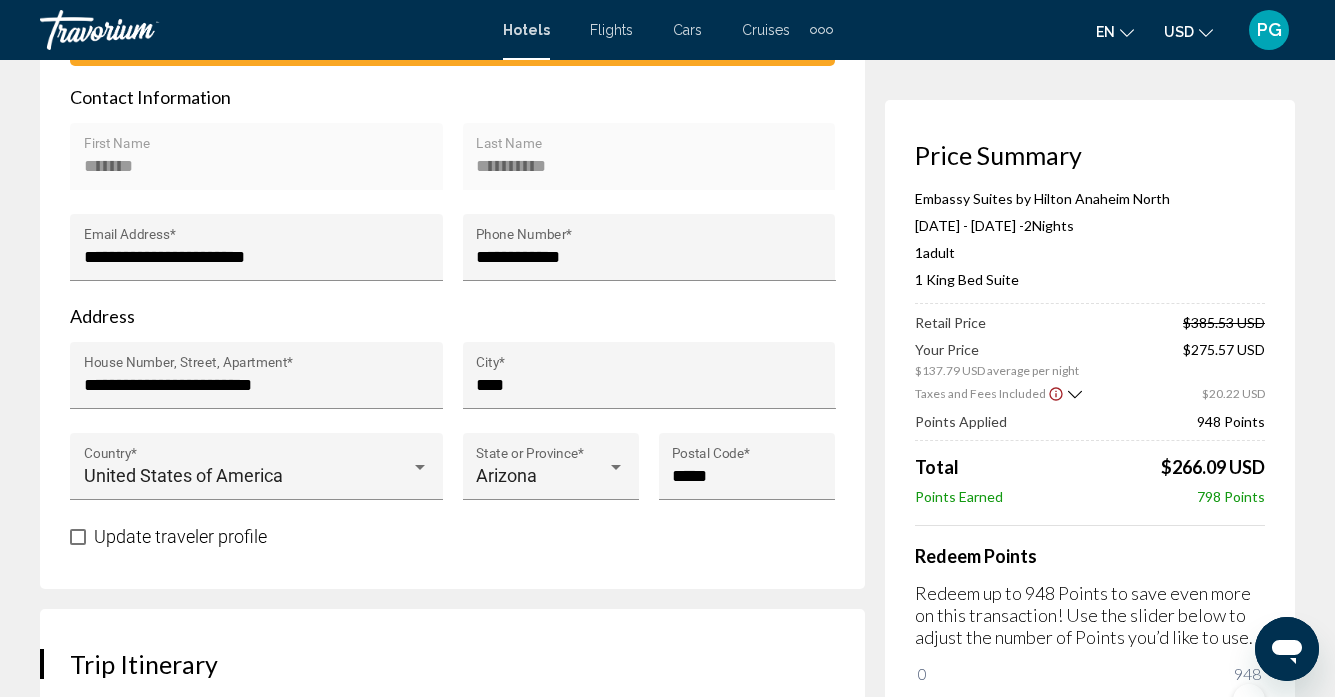 scroll, scrollTop: 0, scrollLeft: 0, axis: both 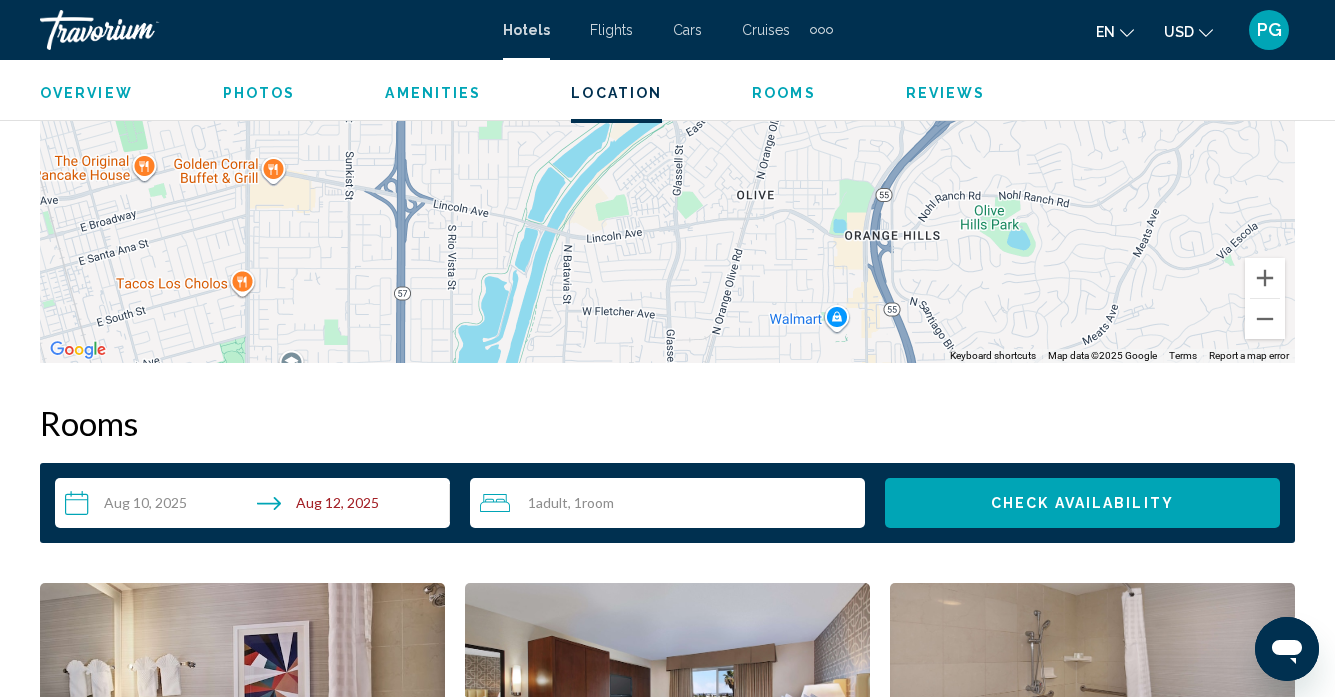 click on "**********" at bounding box center (256, 506) 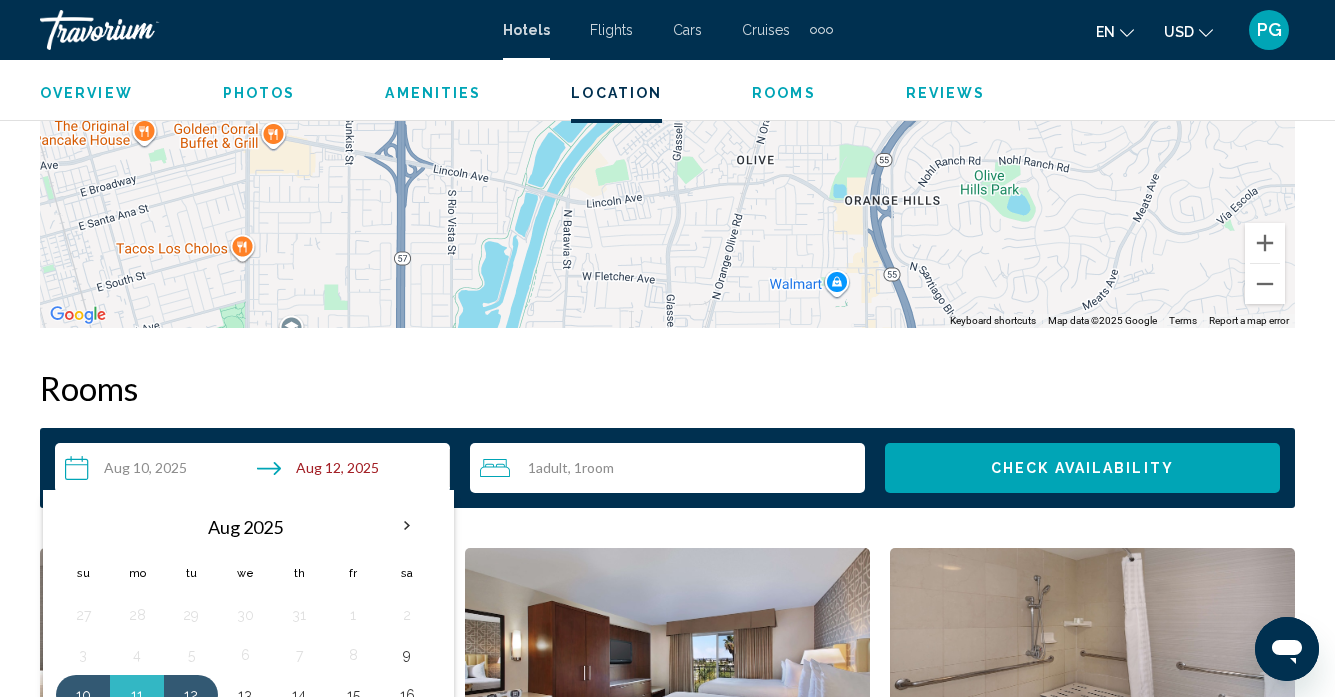 scroll, scrollTop: 2649, scrollLeft: 0, axis: vertical 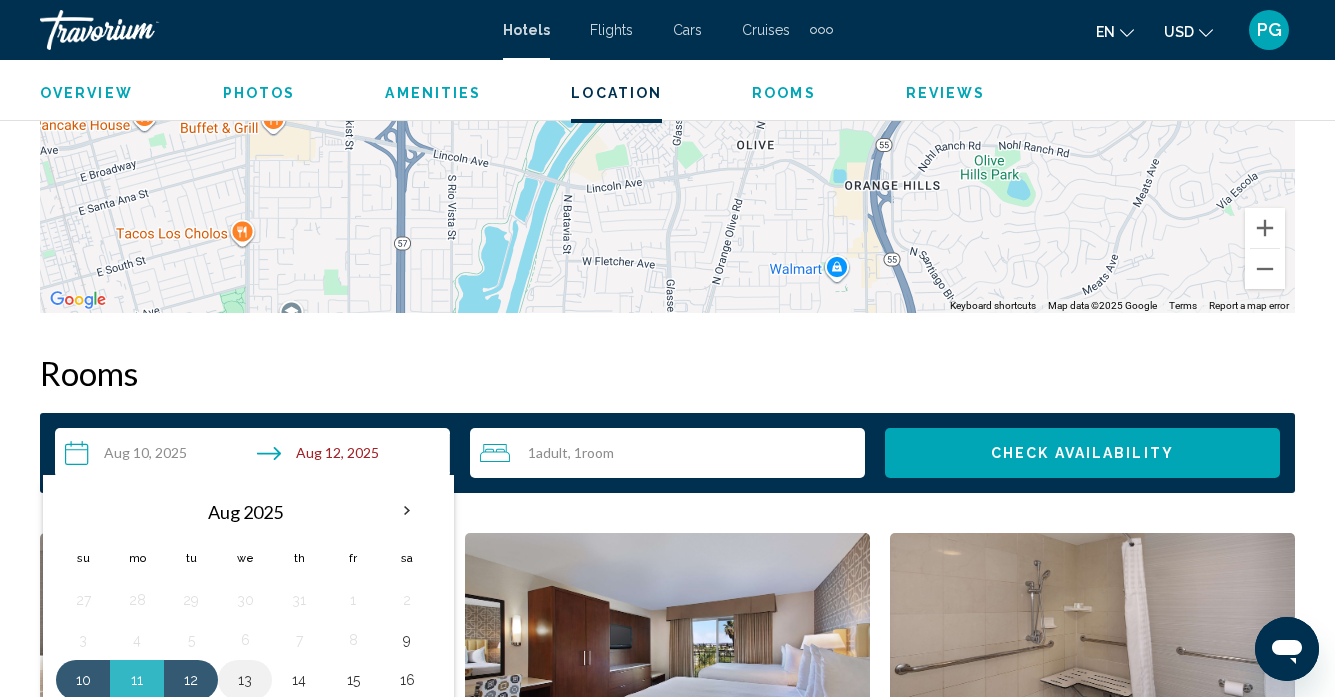 click on "13" at bounding box center [245, 680] 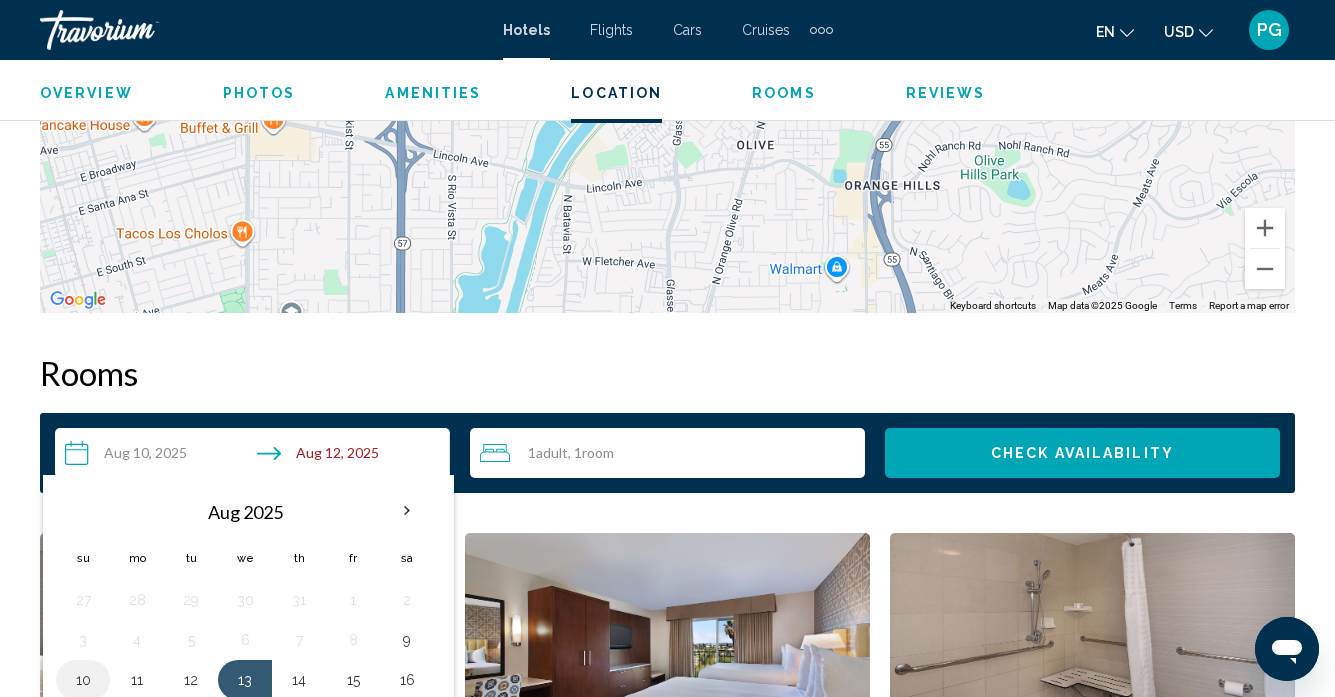 click on "10" at bounding box center (83, 680) 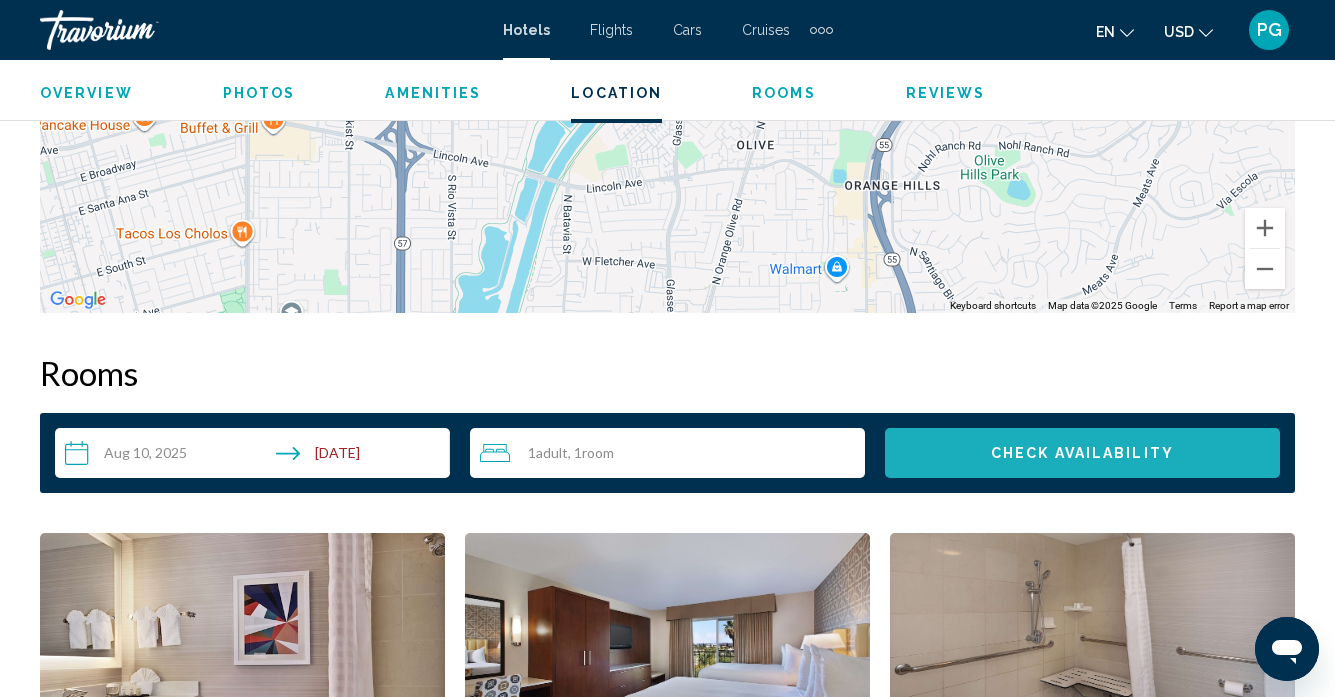 click on "Check Availability" at bounding box center (1082, 454) 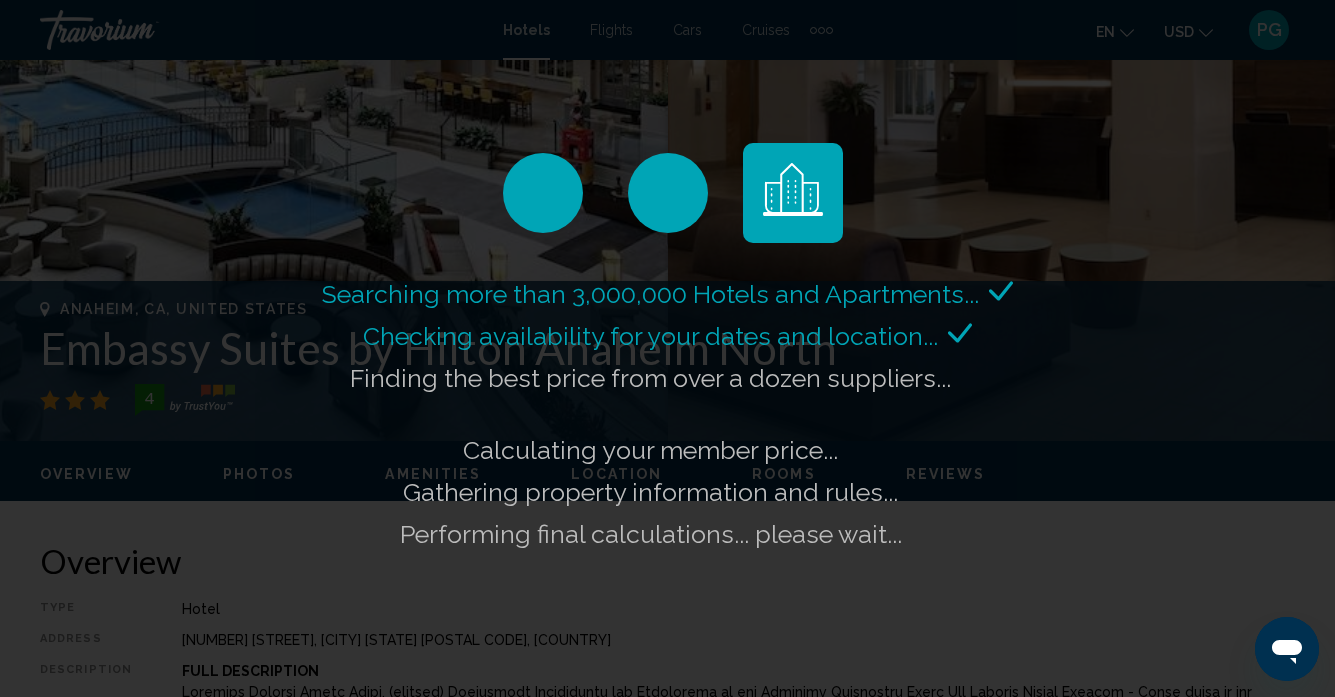 scroll, scrollTop: 565, scrollLeft: 0, axis: vertical 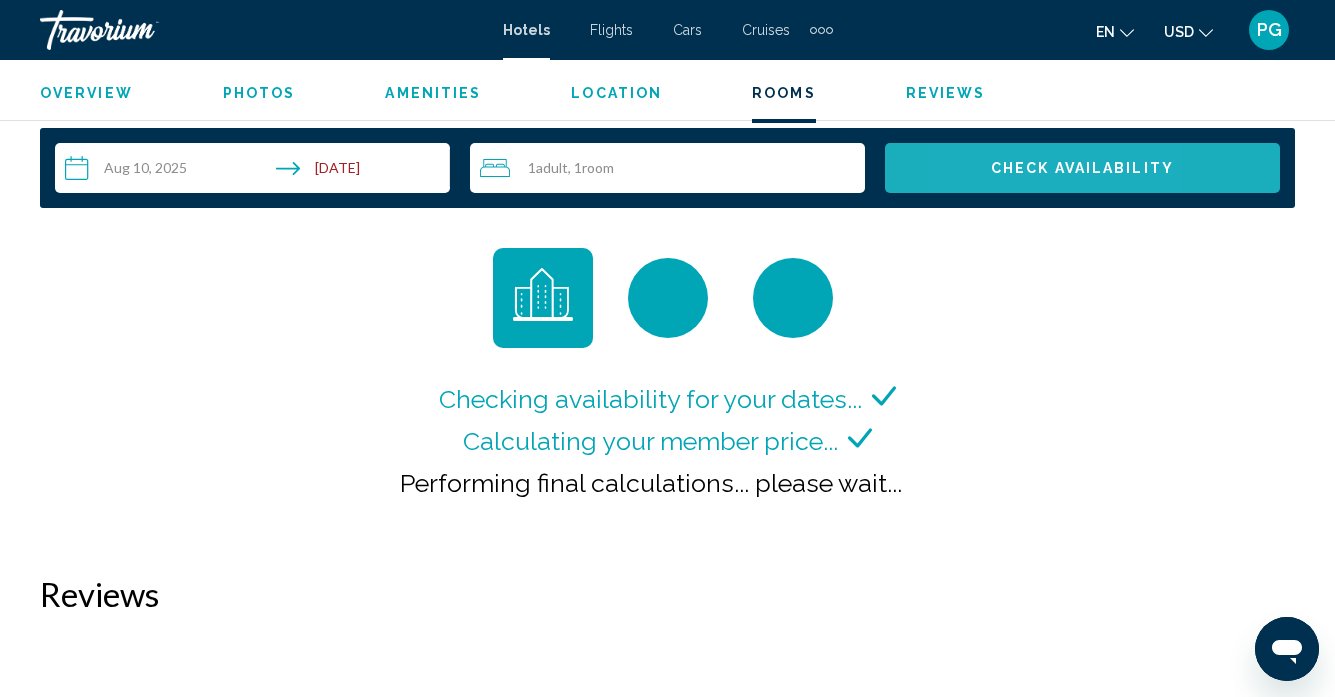 click on "Check Availability" at bounding box center (1082, 168) 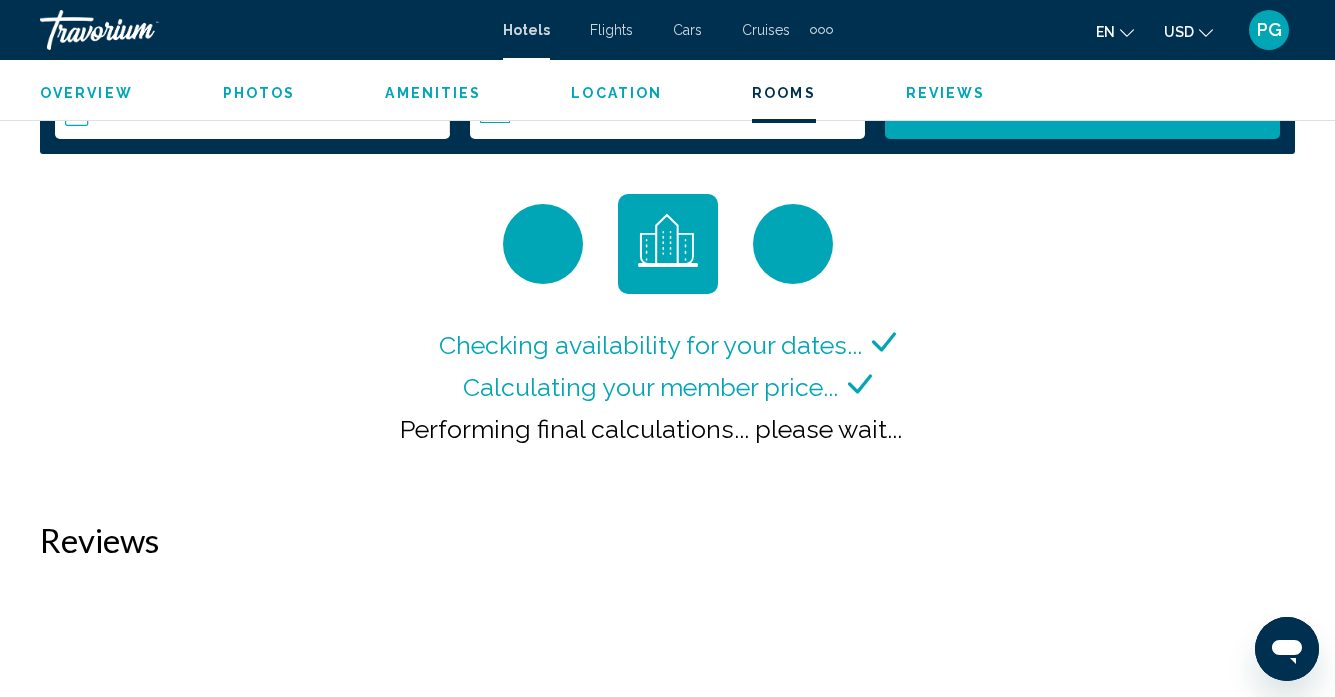 scroll, scrollTop: 3014, scrollLeft: 0, axis: vertical 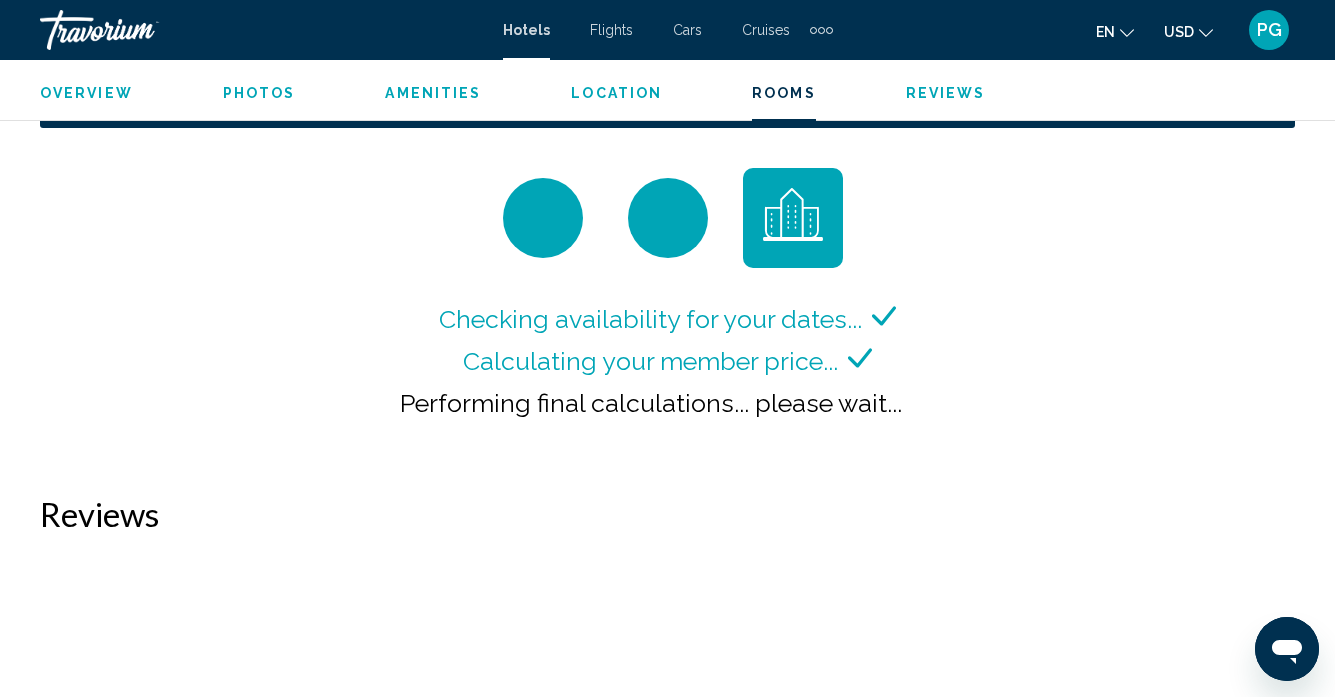 click on "Performing final calculations... please wait..." at bounding box center [668, 403] 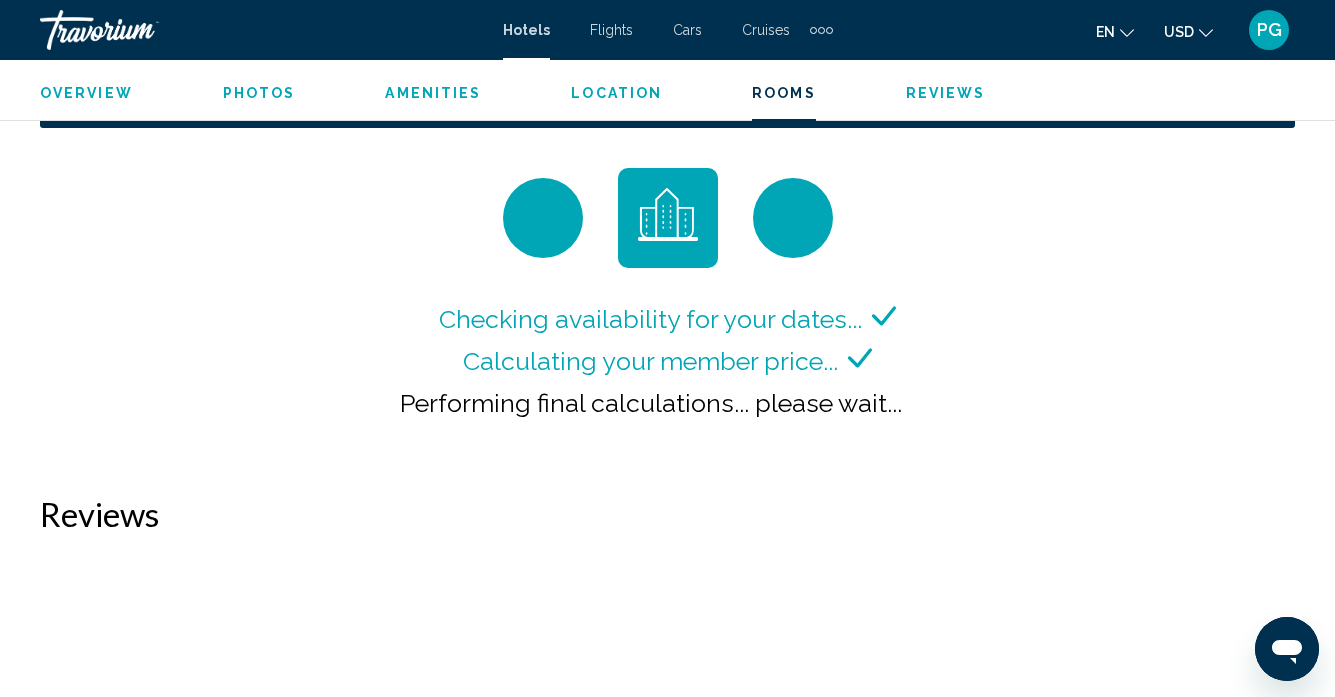 click on "Performing final calculations... please wait..." at bounding box center (651, 403) 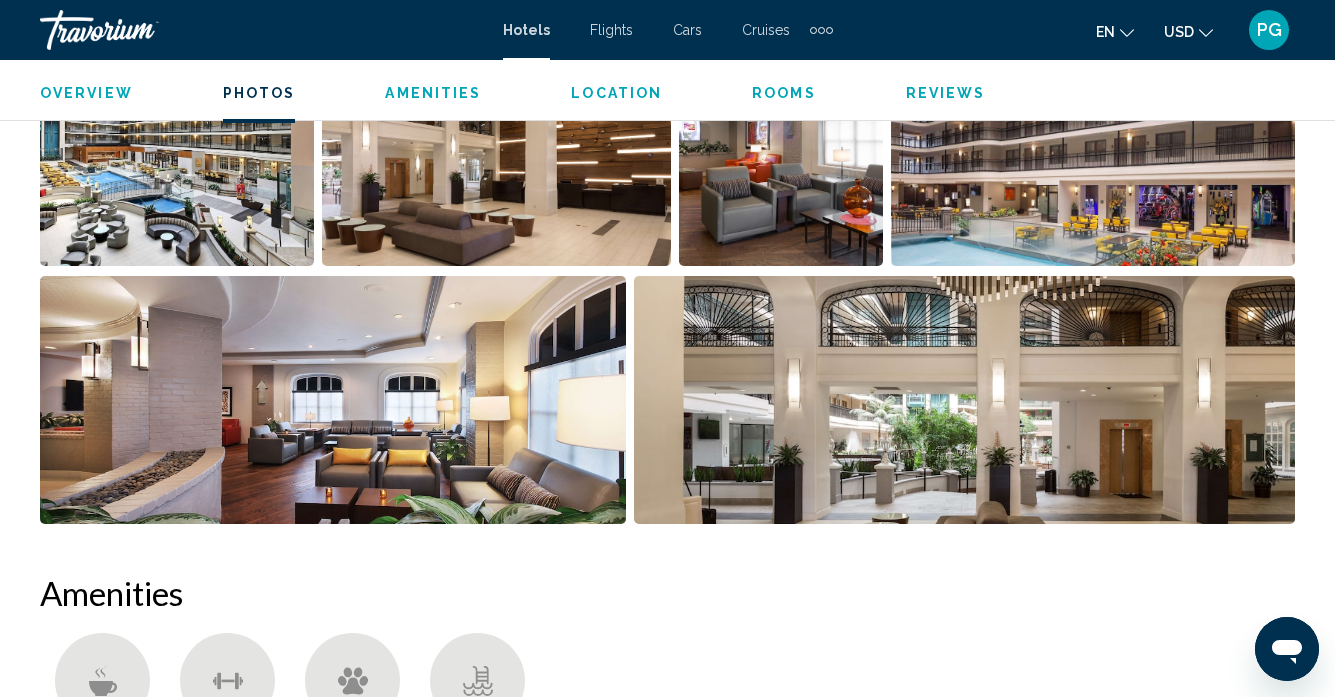 scroll, scrollTop: 1435, scrollLeft: 0, axis: vertical 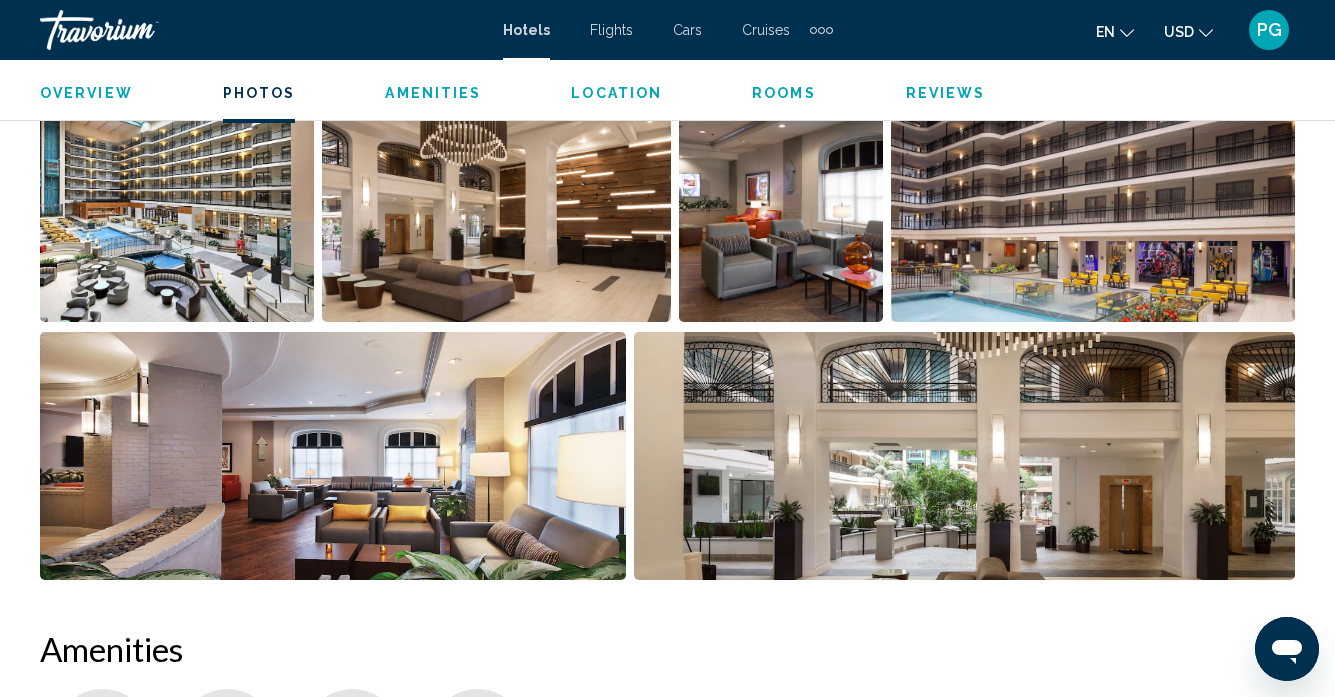 click on "Hotels" at bounding box center (526, 30) 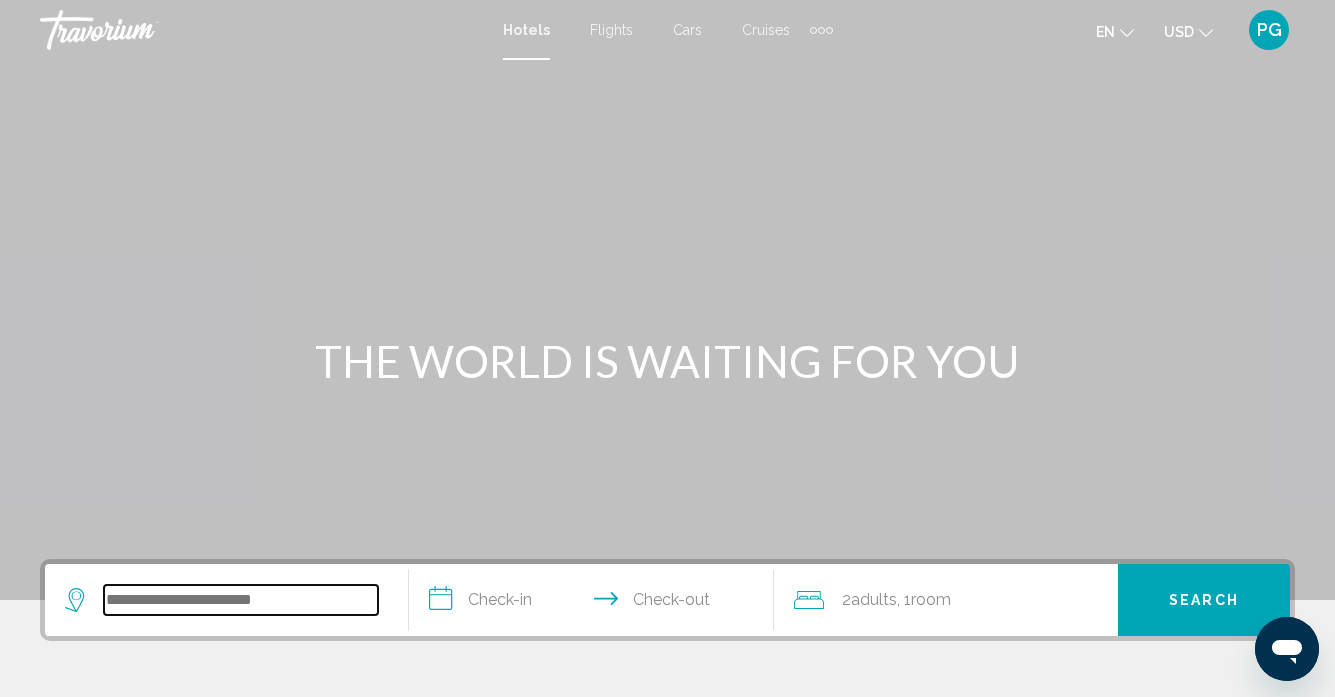 click at bounding box center [241, 600] 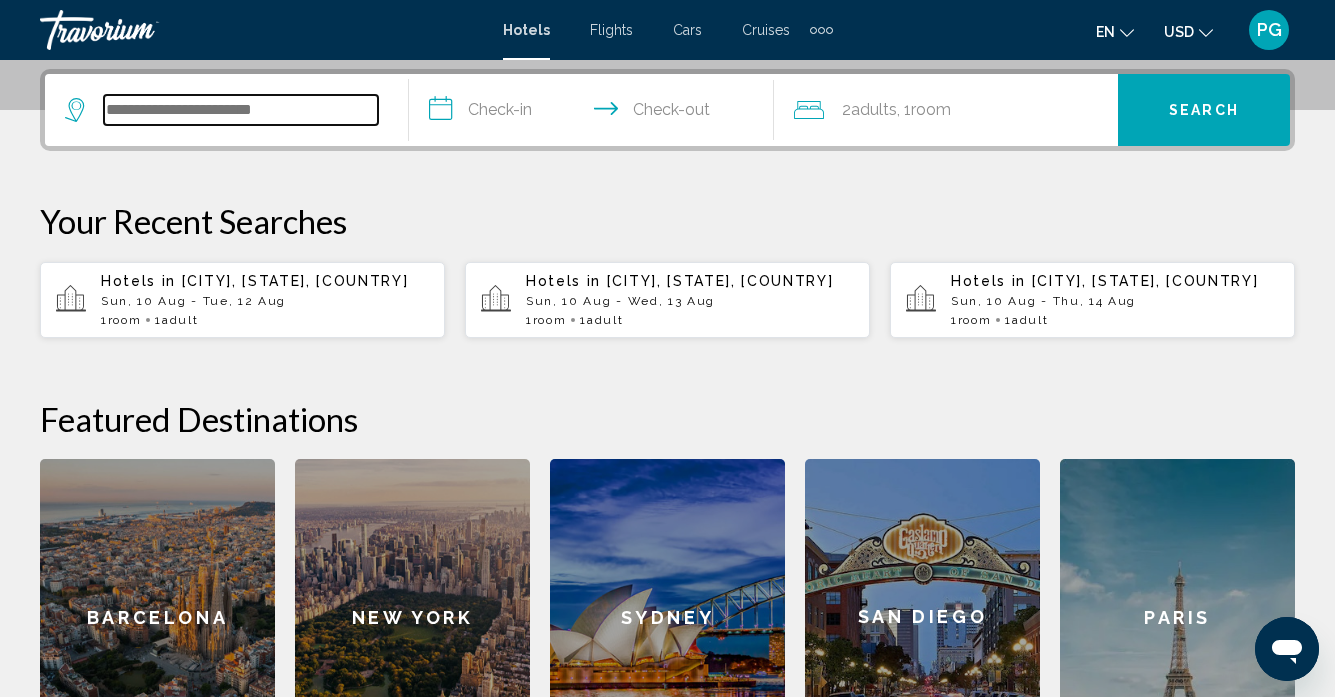 scroll, scrollTop: 494, scrollLeft: 0, axis: vertical 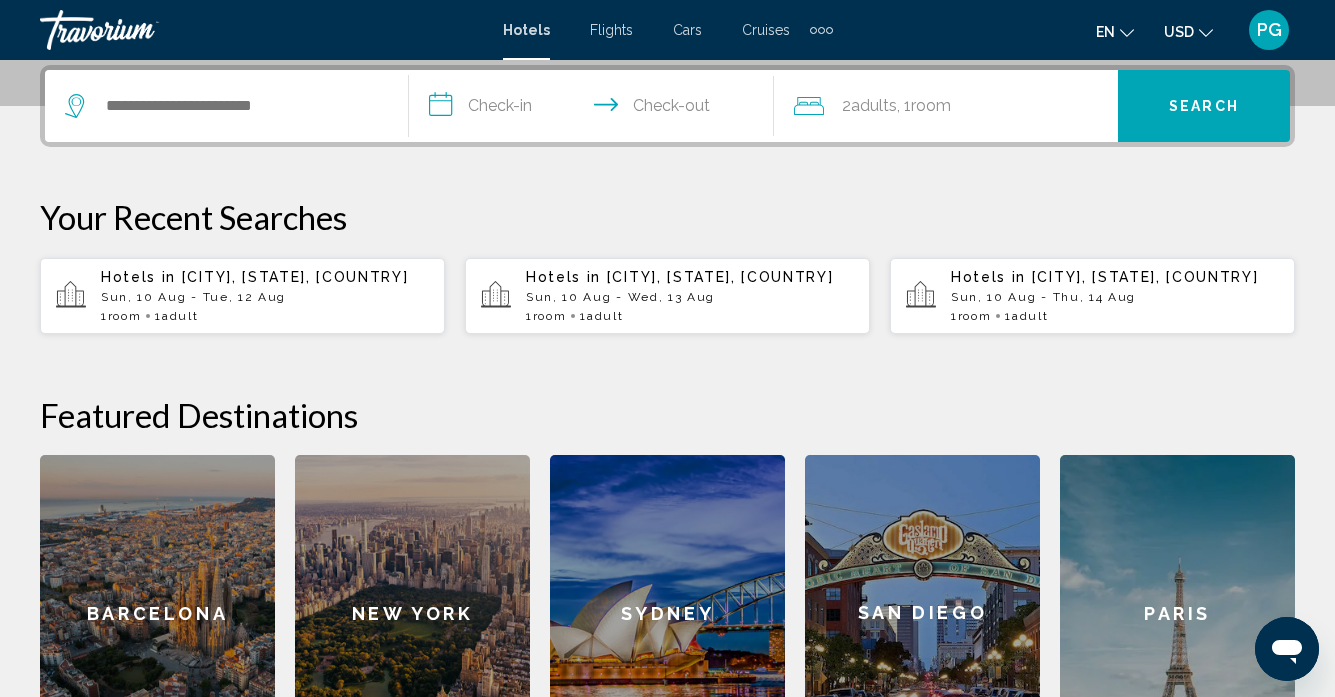 click on "[CITY], [COUNTY], CA, United States" at bounding box center [720, 277] 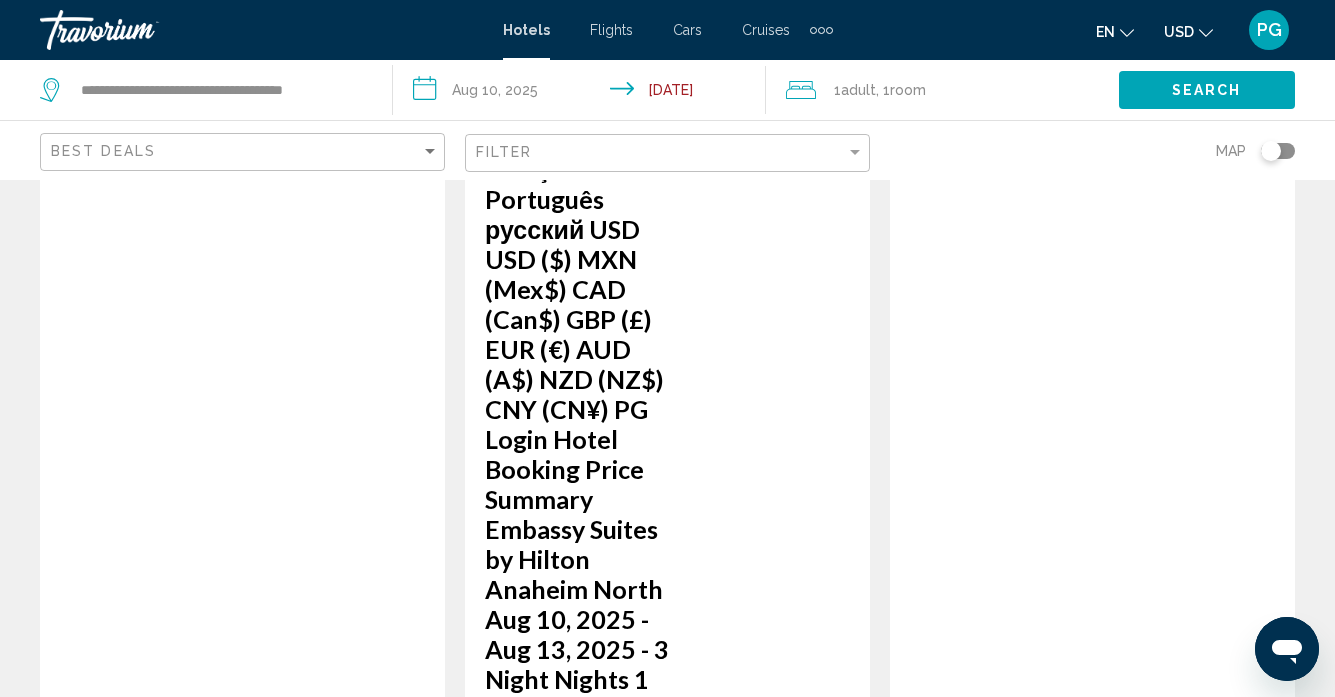 scroll, scrollTop: 908, scrollLeft: 0, axis: vertical 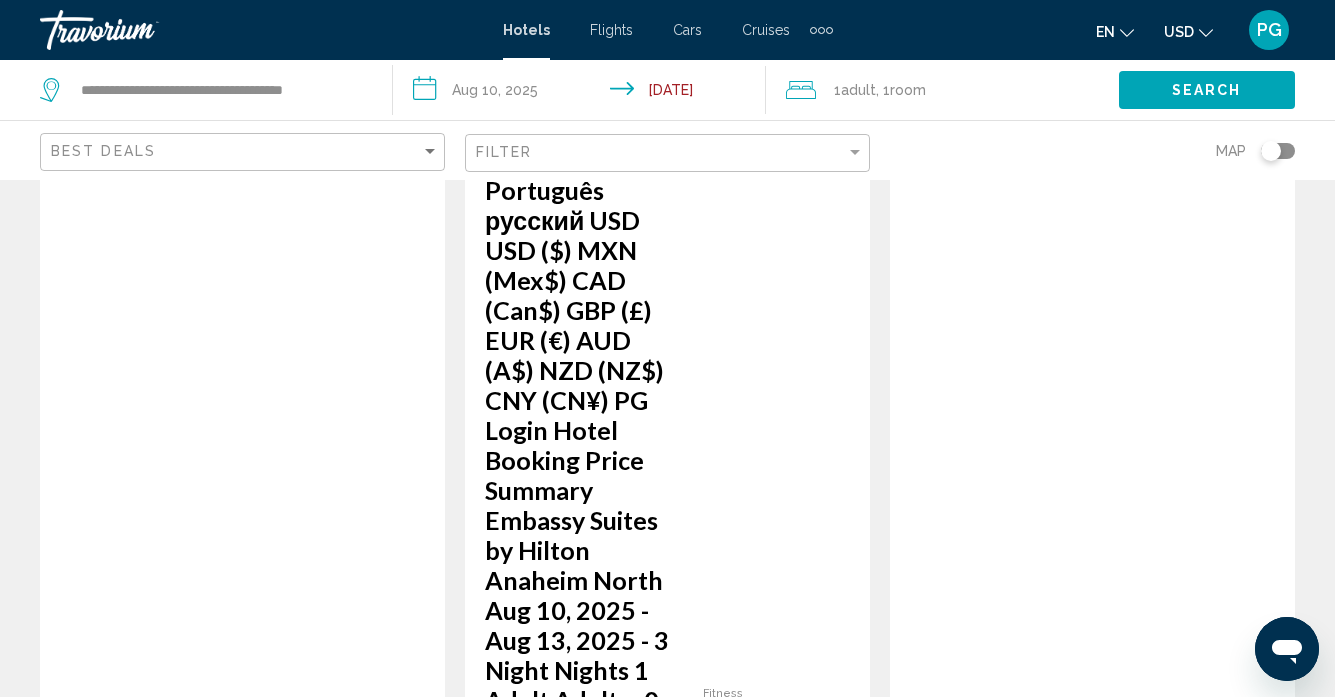 click at bounding box center (242, 1829) 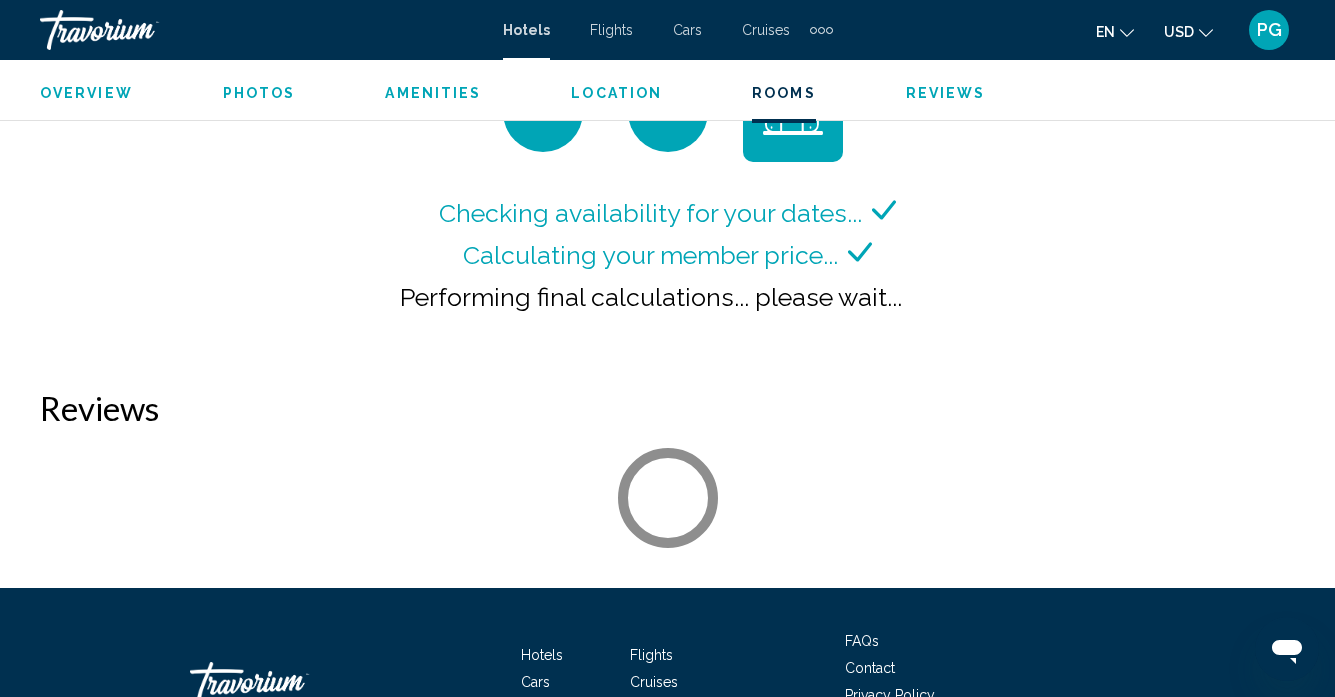 scroll, scrollTop: 3099, scrollLeft: 0, axis: vertical 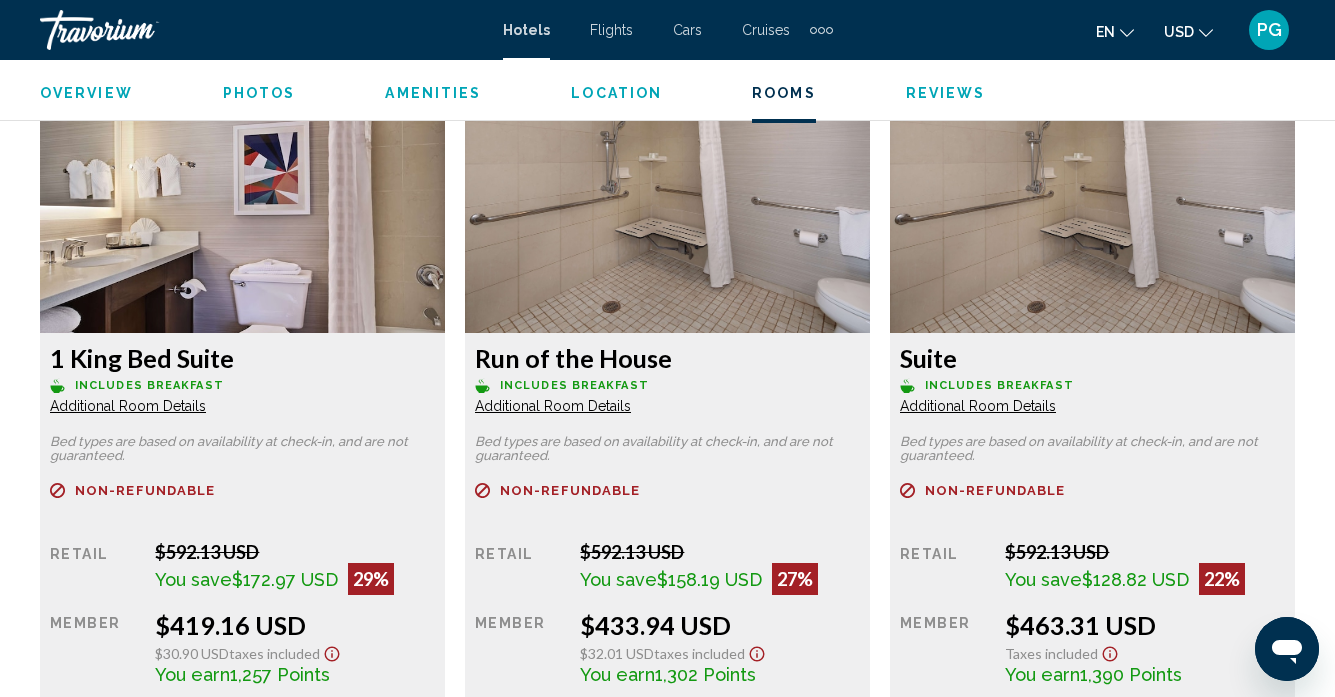 click at bounding box center [242, 208] 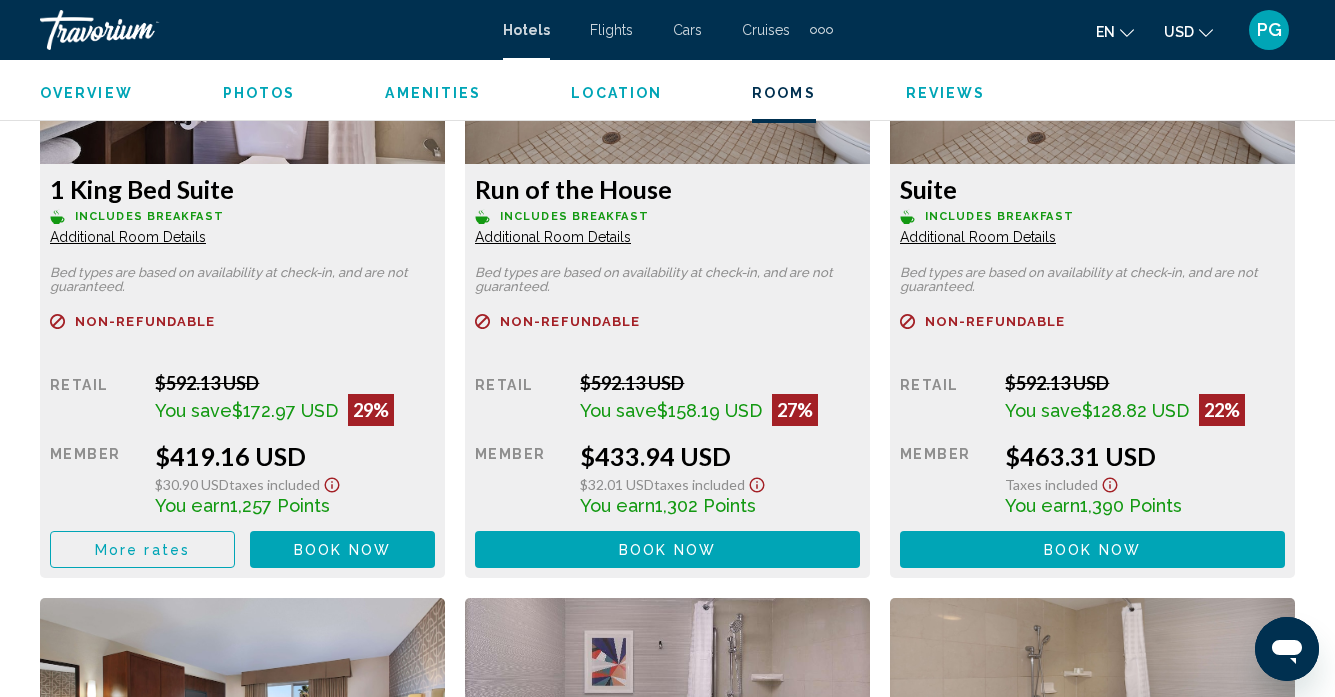 scroll, scrollTop: 3277, scrollLeft: 0, axis: vertical 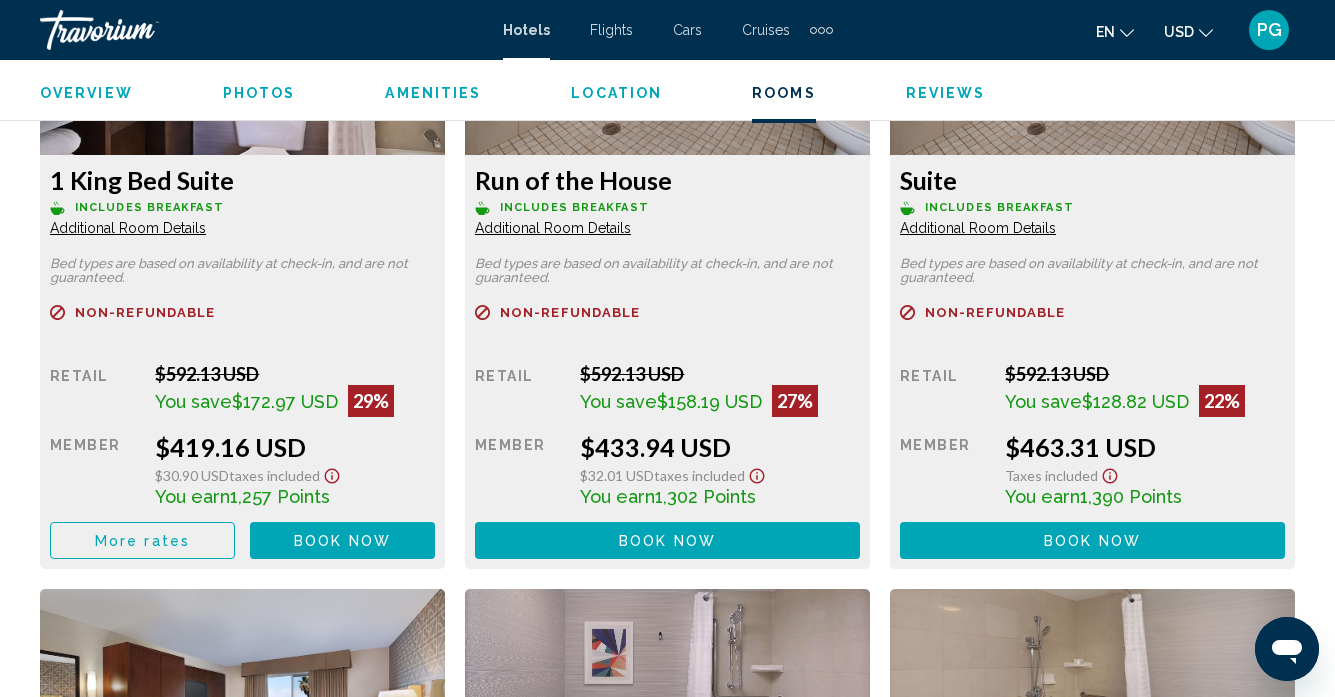 click on "Book now No longer available" at bounding box center (342, 540) 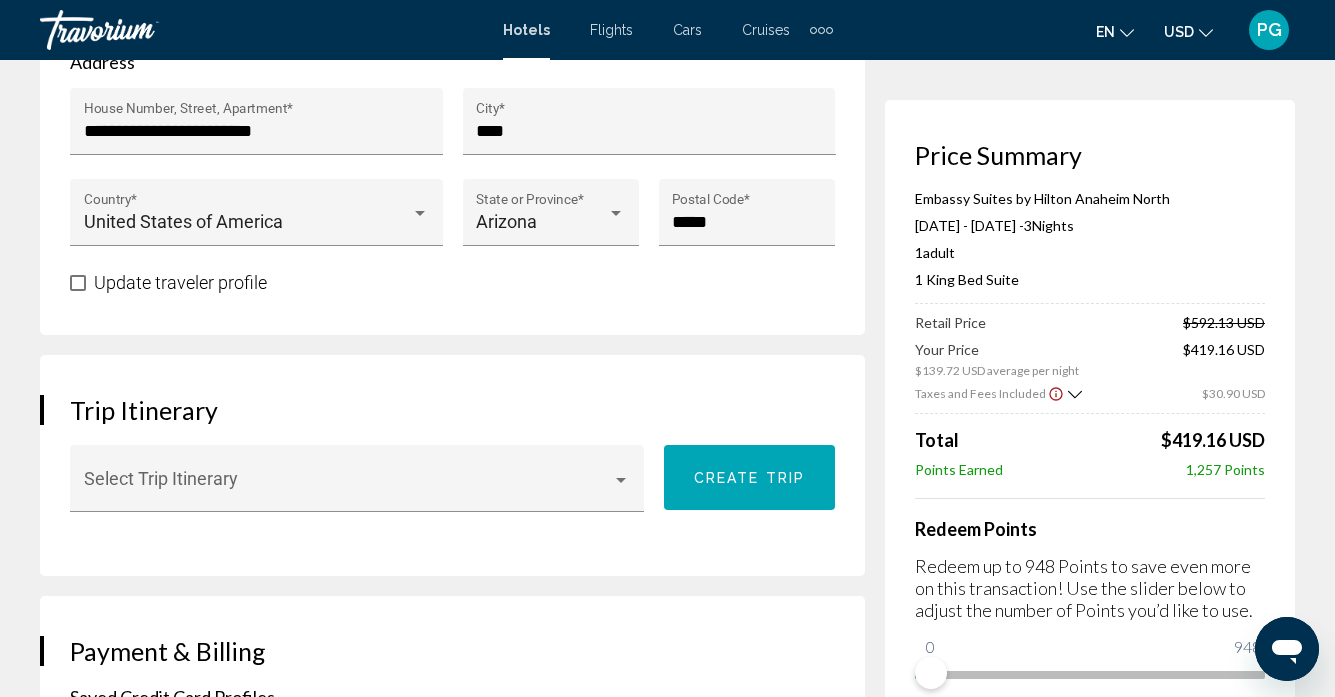 scroll, scrollTop: 979, scrollLeft: 0, axis: vertical 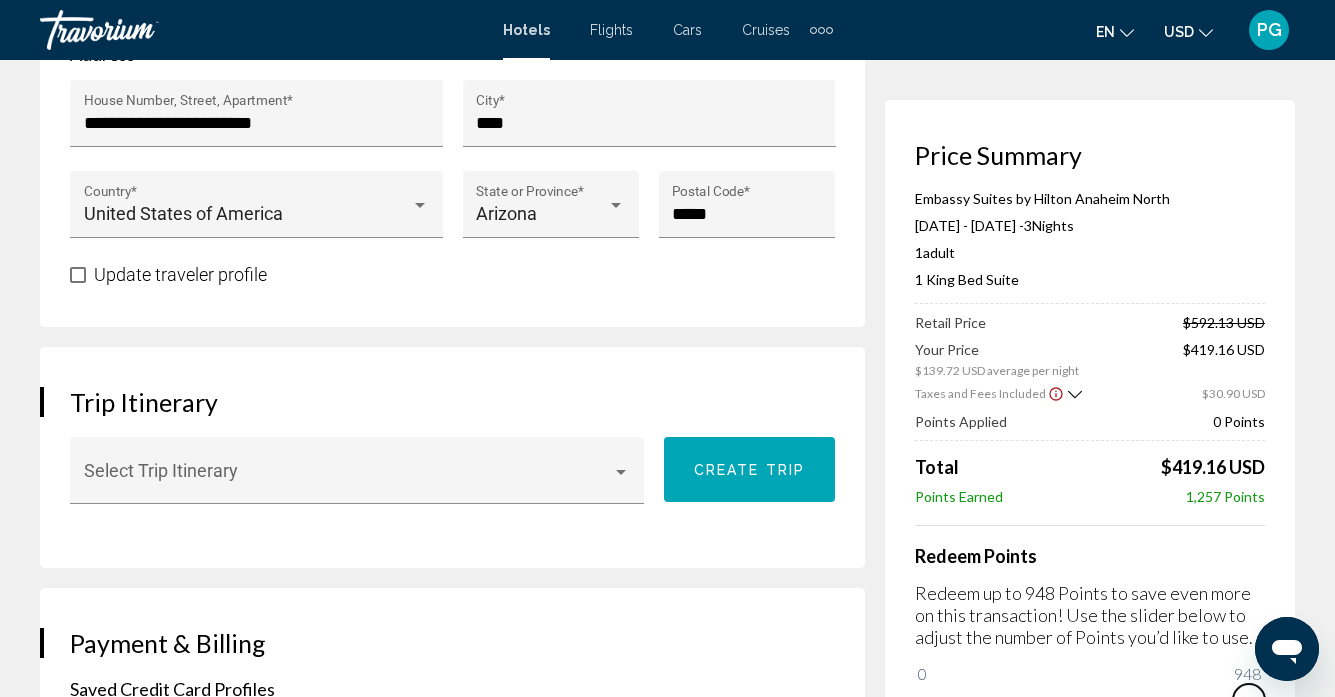 drag, startPoint x: 935, startPoint y: 672, endPoint x: 1362, endPoint y: 697, distance: 427.73123 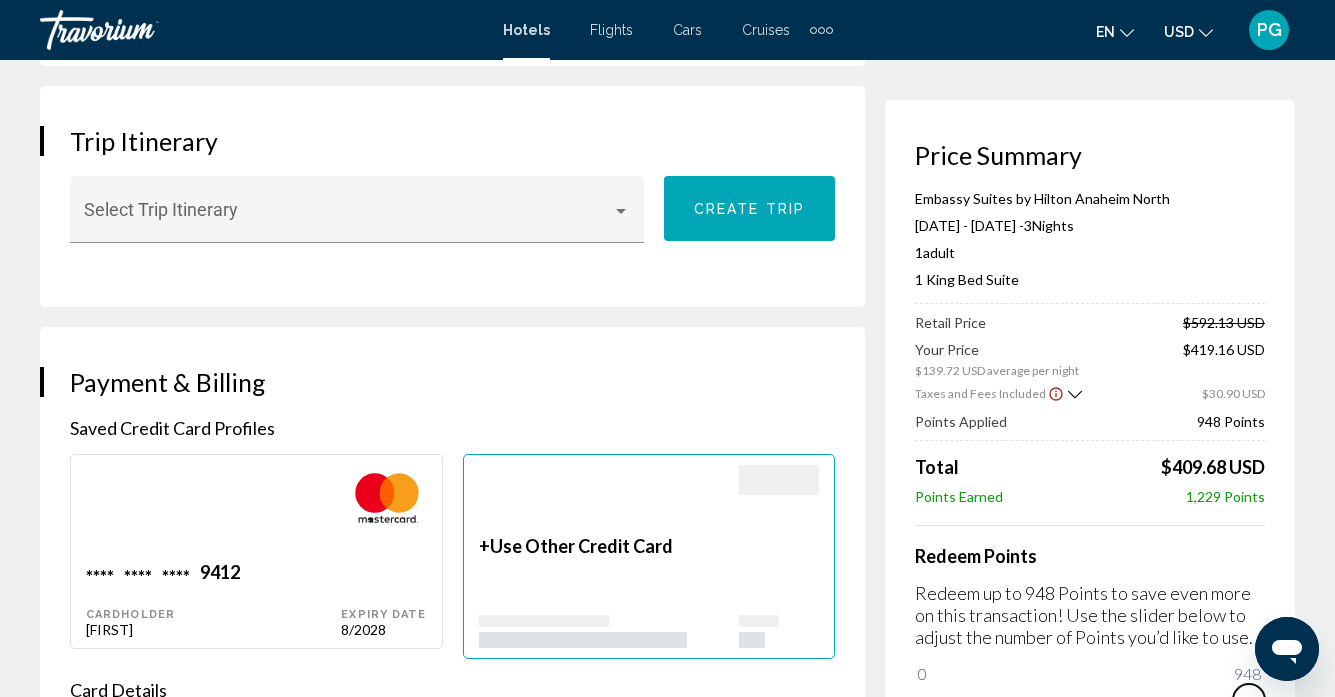 scroll, scrollTop: 1257, scrollLeft: 0, axis: vertical 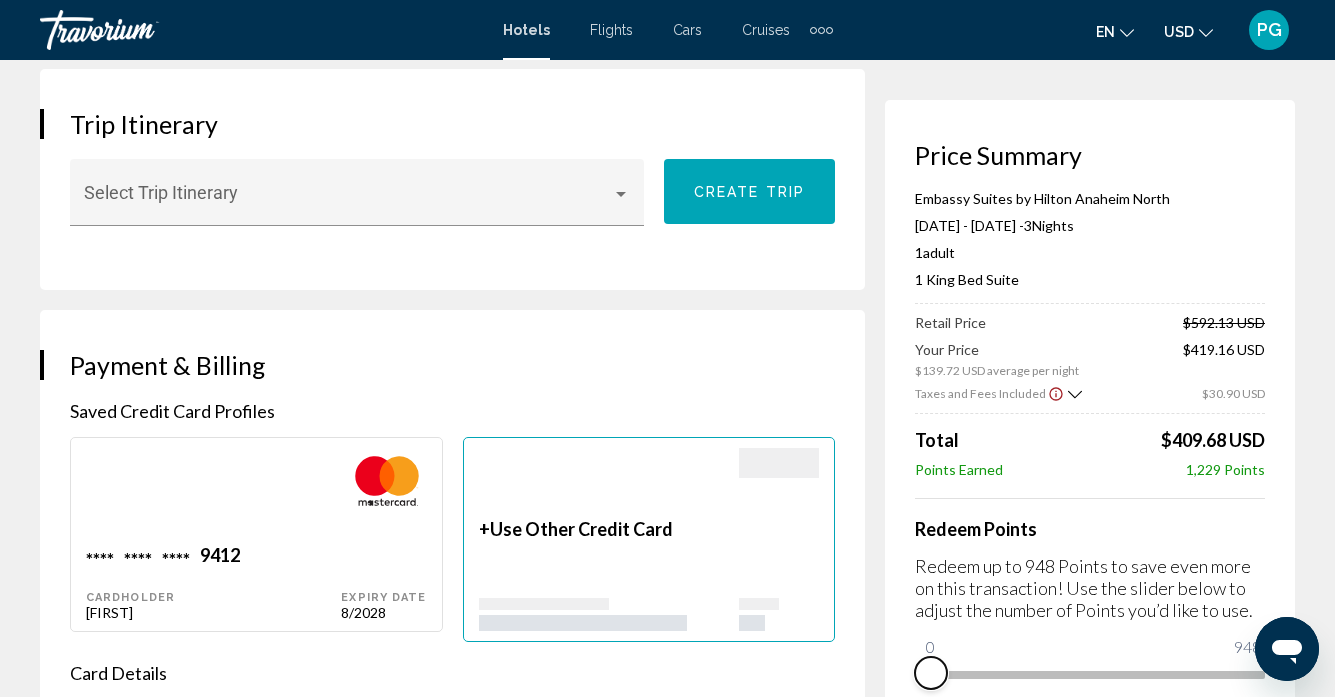 drag, startPoint x: 1243, startPoint y: 685, endPoint x: 898, endPoint y: 672, distance: 345.24484 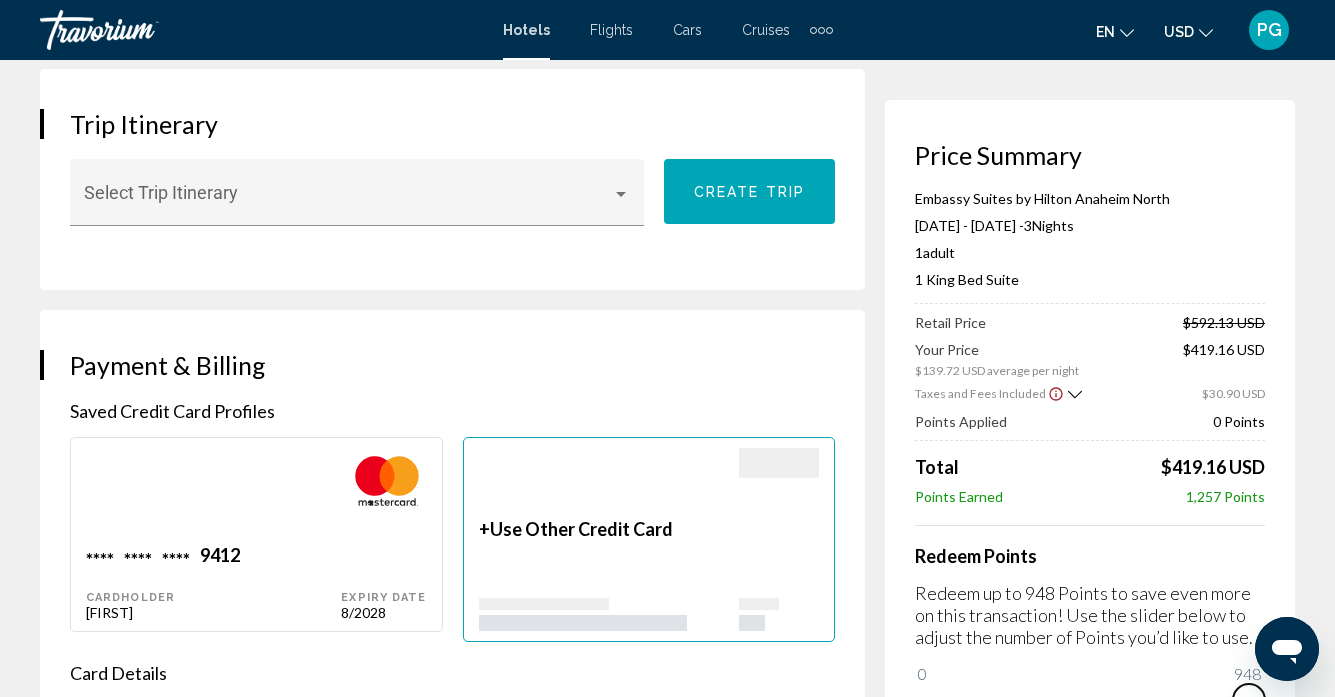 drag, startPoint x: 927, startPoint y: 664, endPoint x: 1326, endPoint y: 681, distance: 399.362 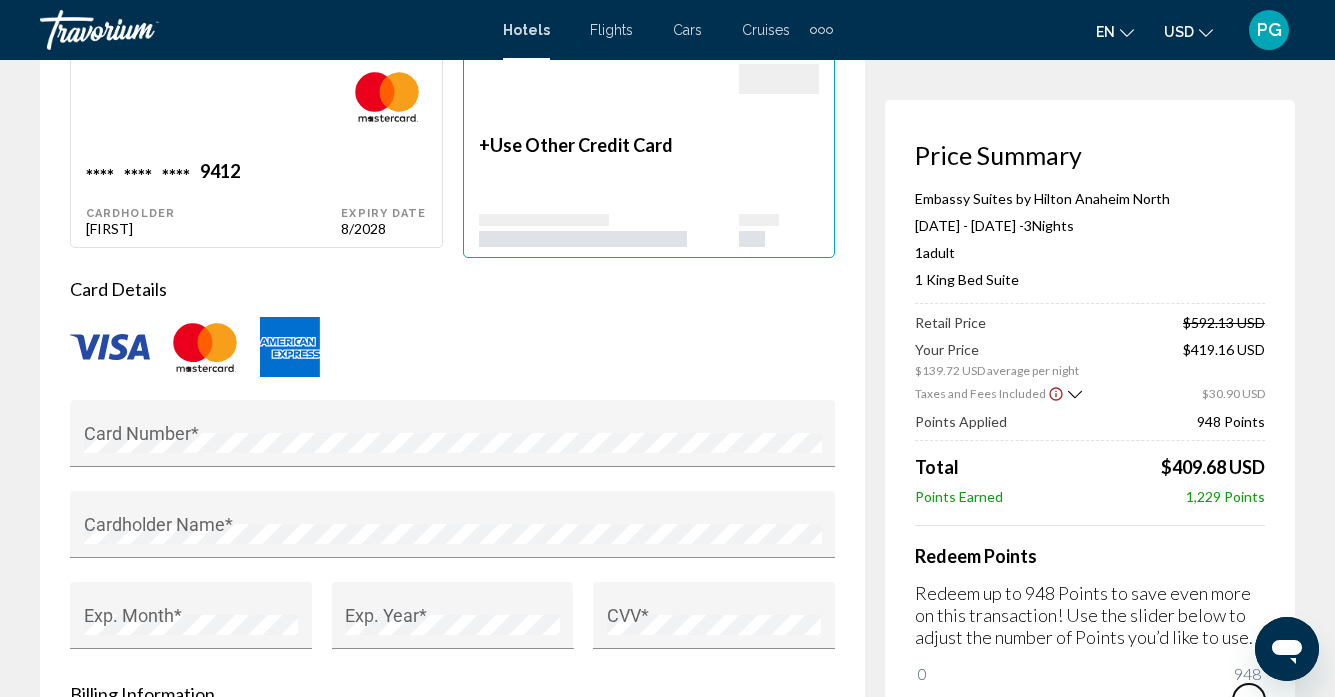 scroll, scrollTop: 1651, scrollLeft: 0, axis: vertical 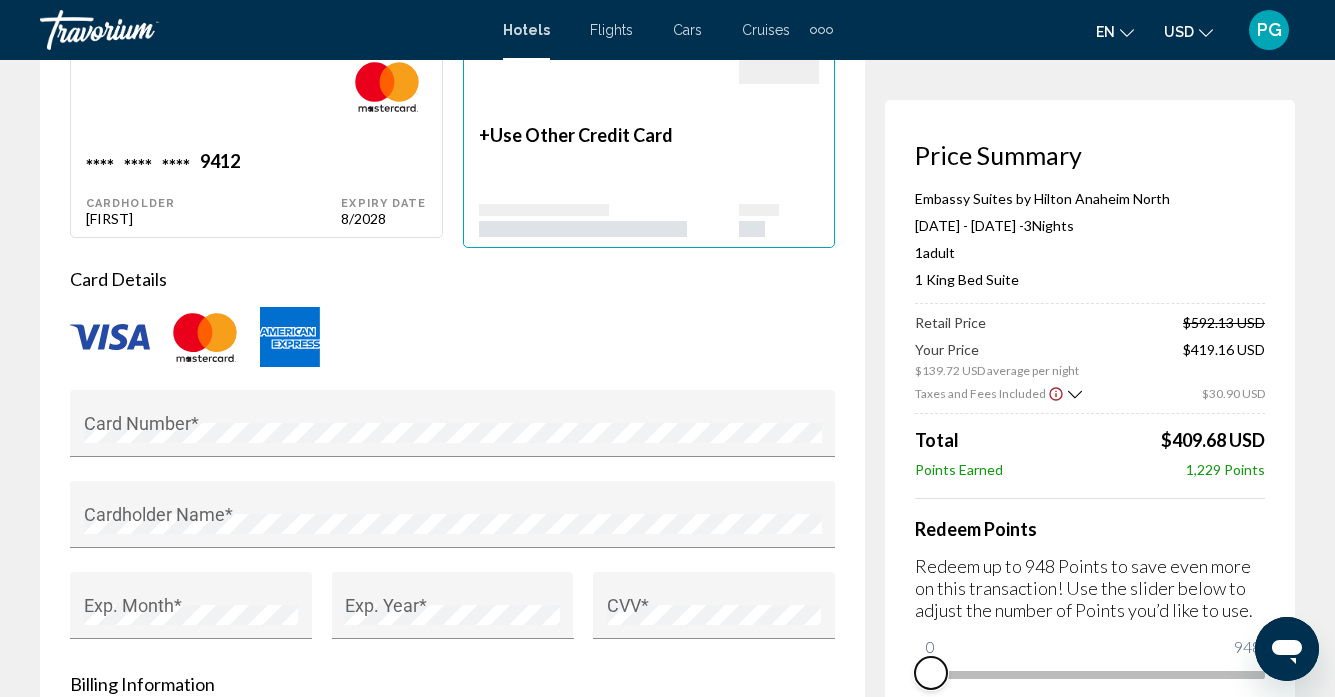 drag, startPoint x: 1244, startPoint y: 690, endPoint x: 860, endPoint y: 666, distance: 384.74927 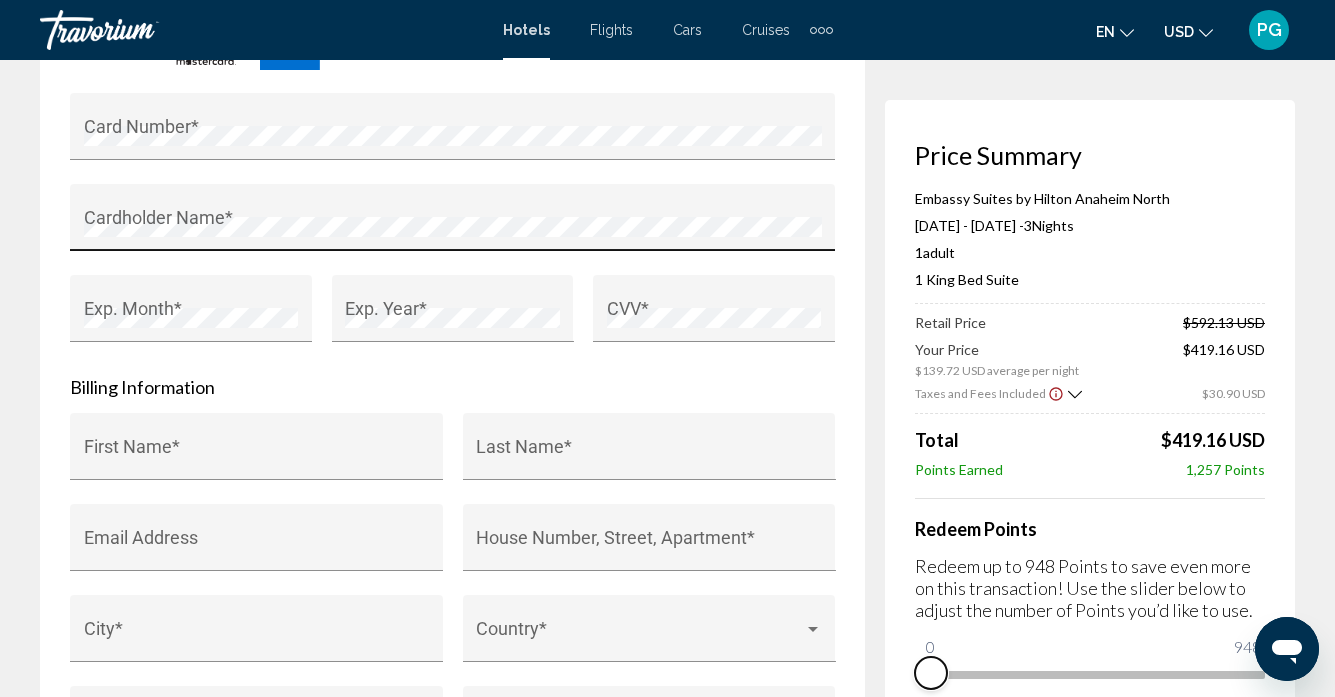 scroll, scrollTop: 1958, scrollLeft: 0, axis: vertical 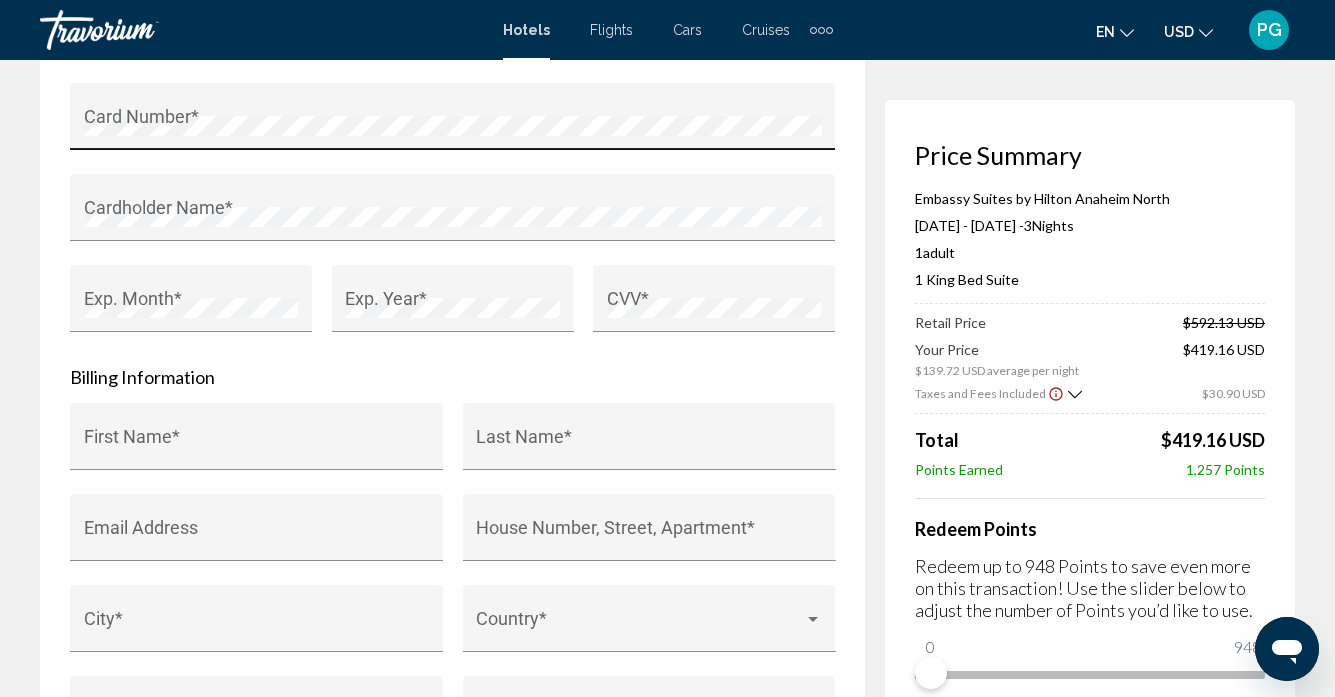 click on "Card Number  *" at bounding box center (453, 123) 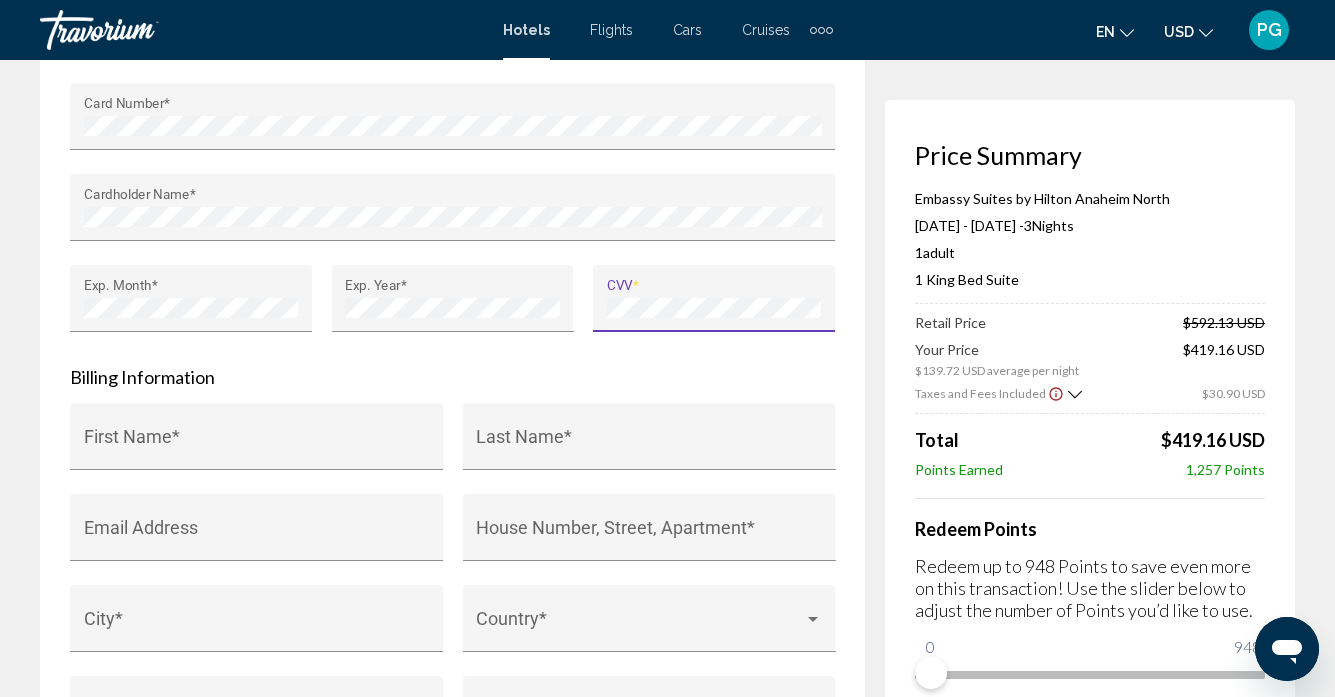 click on "Billing Information" at bounding box center [452, 377] 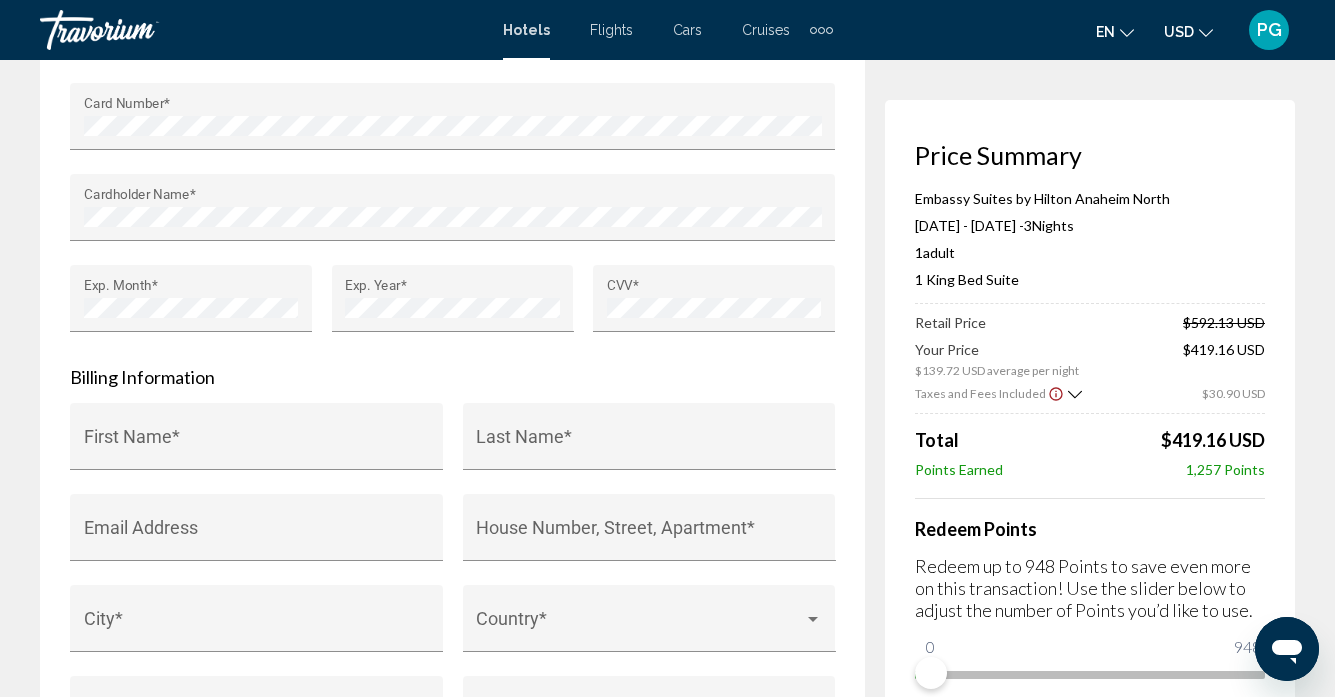 scroll, scrollTop: 2004, scrollLeft: 0, axis: vertical 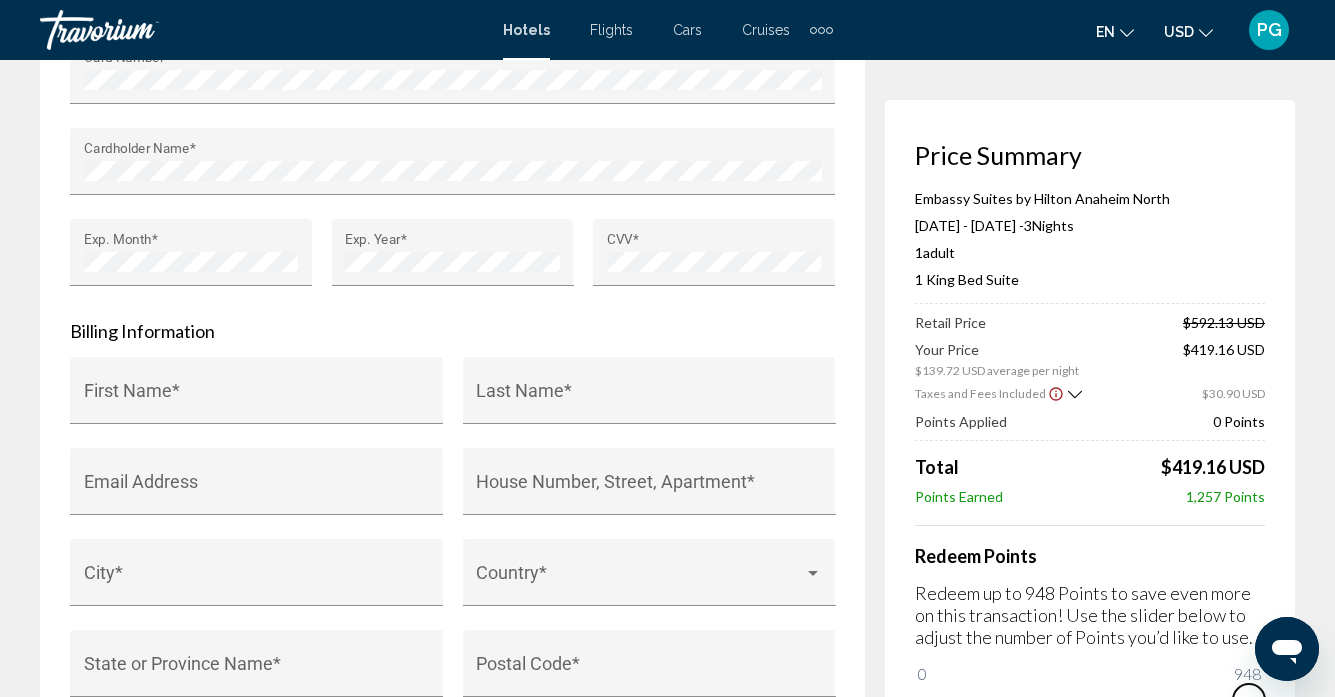 drag, startPoint x: 2192, startPoint y: 1284, endPoint x: 1293, endPoint y: 664, distance: 1092.0627 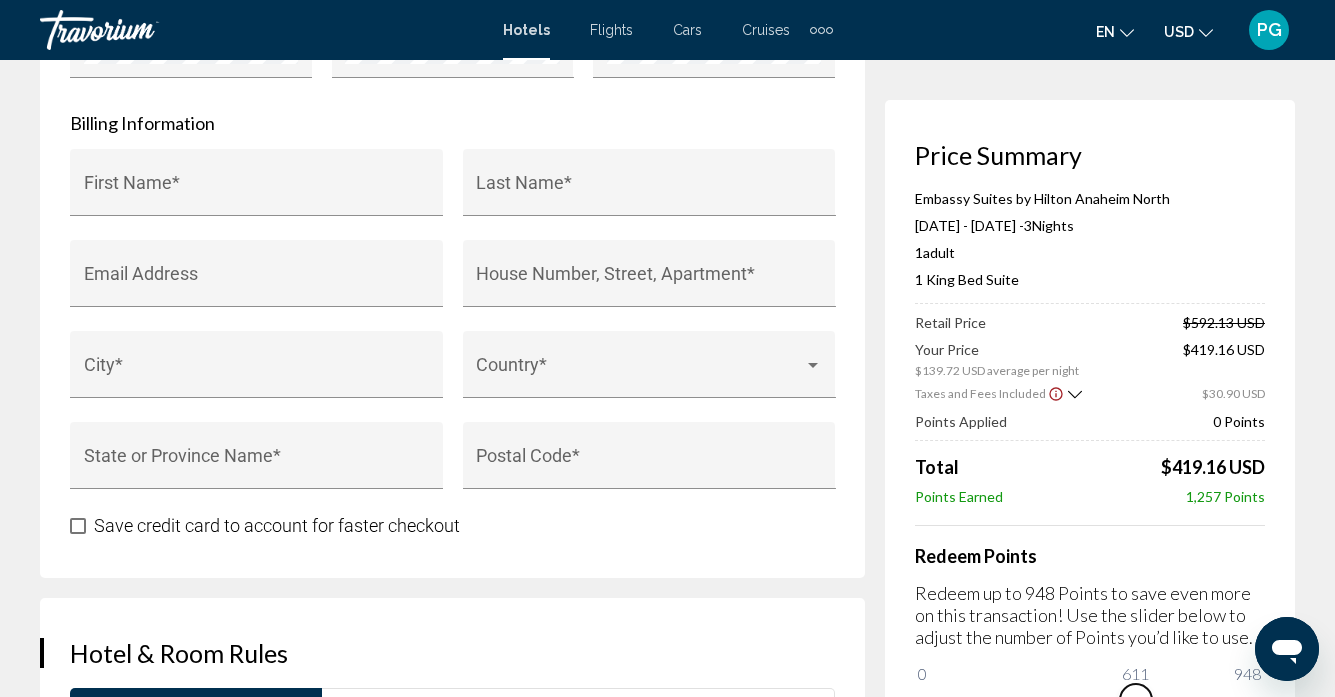 scroll, scrollTop: 2224, scrollLeft: 0, axis: vertical 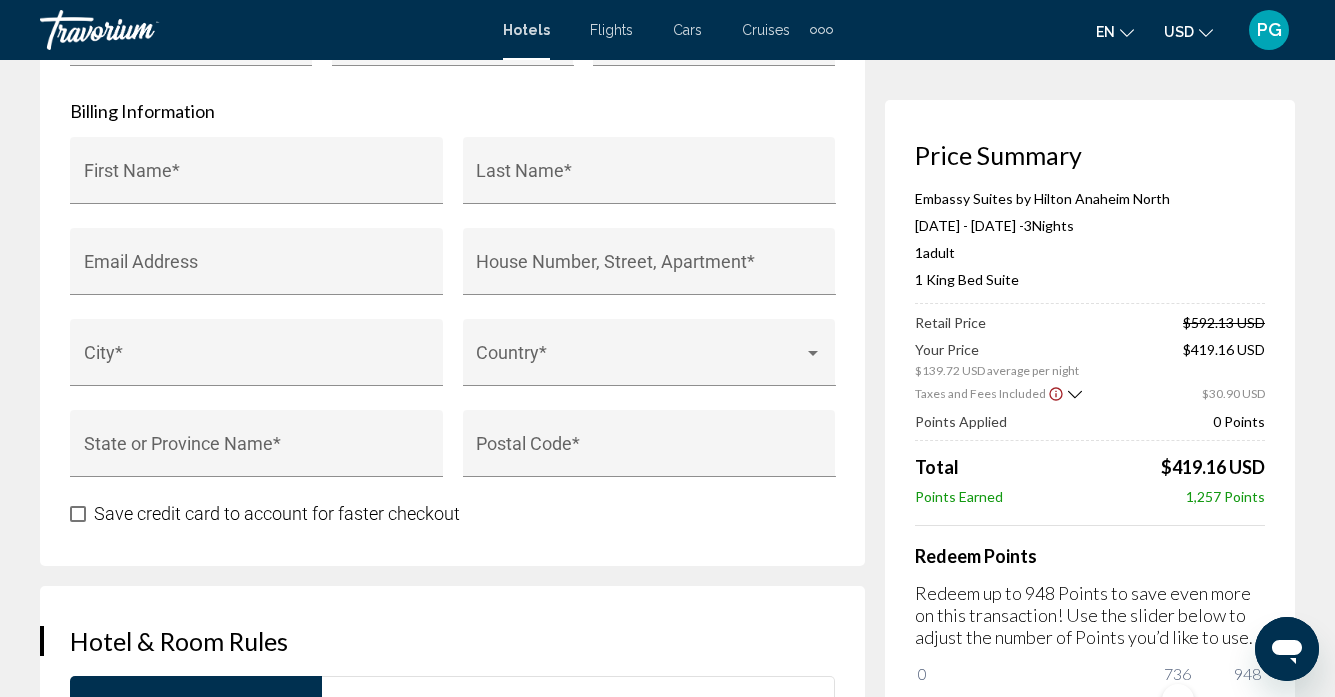drag, startPoint x: 1178, startPoint y: 675, endPoint x: 1314, endPoint y: 708, distance: 139.94641 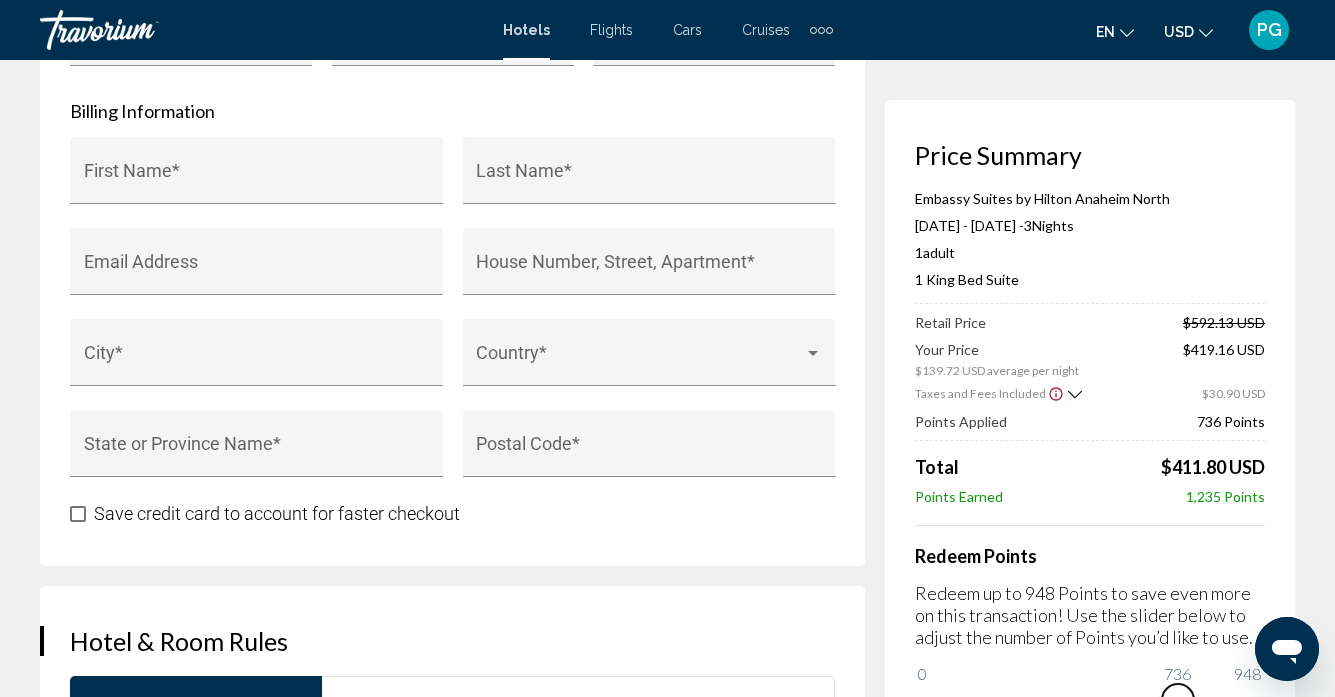 scroll, scrollTop: 2243, scrollLeft: 0, axis: vertical 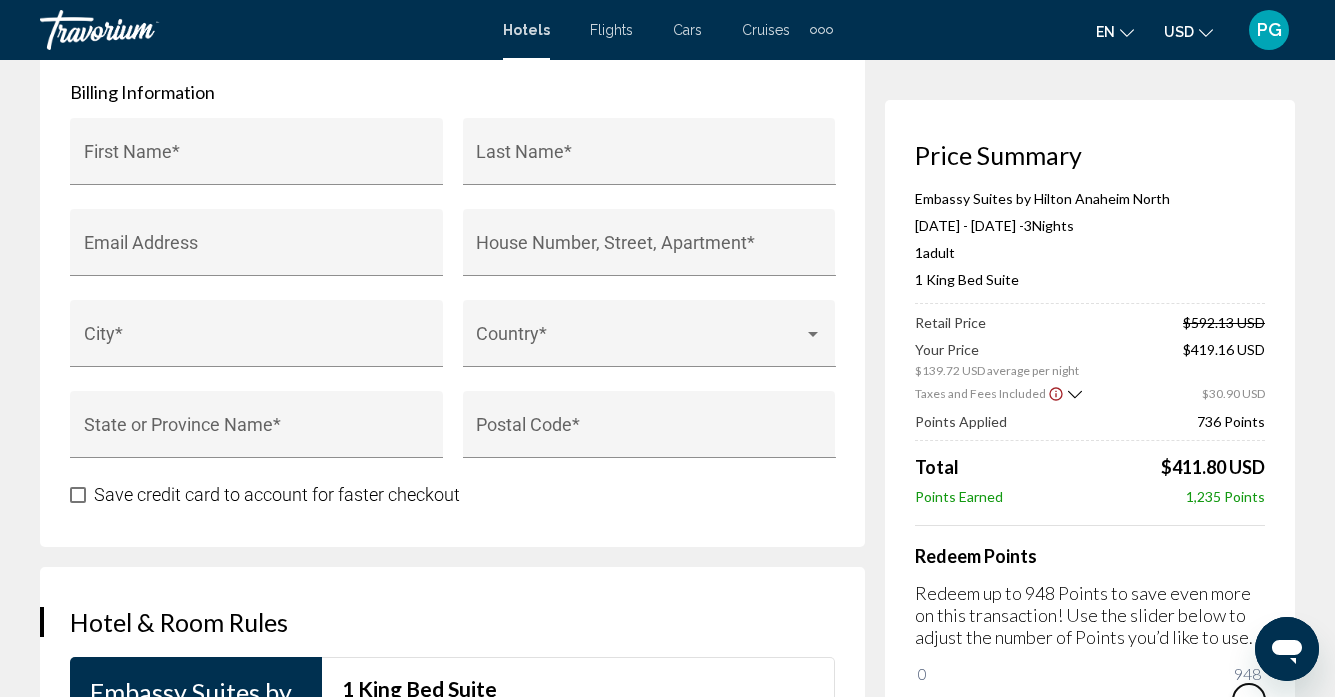 drag, startPoint x: 1175, startPoint y: 690, endPoint x: 1324, endPoint y: 698, distance: 149.21461 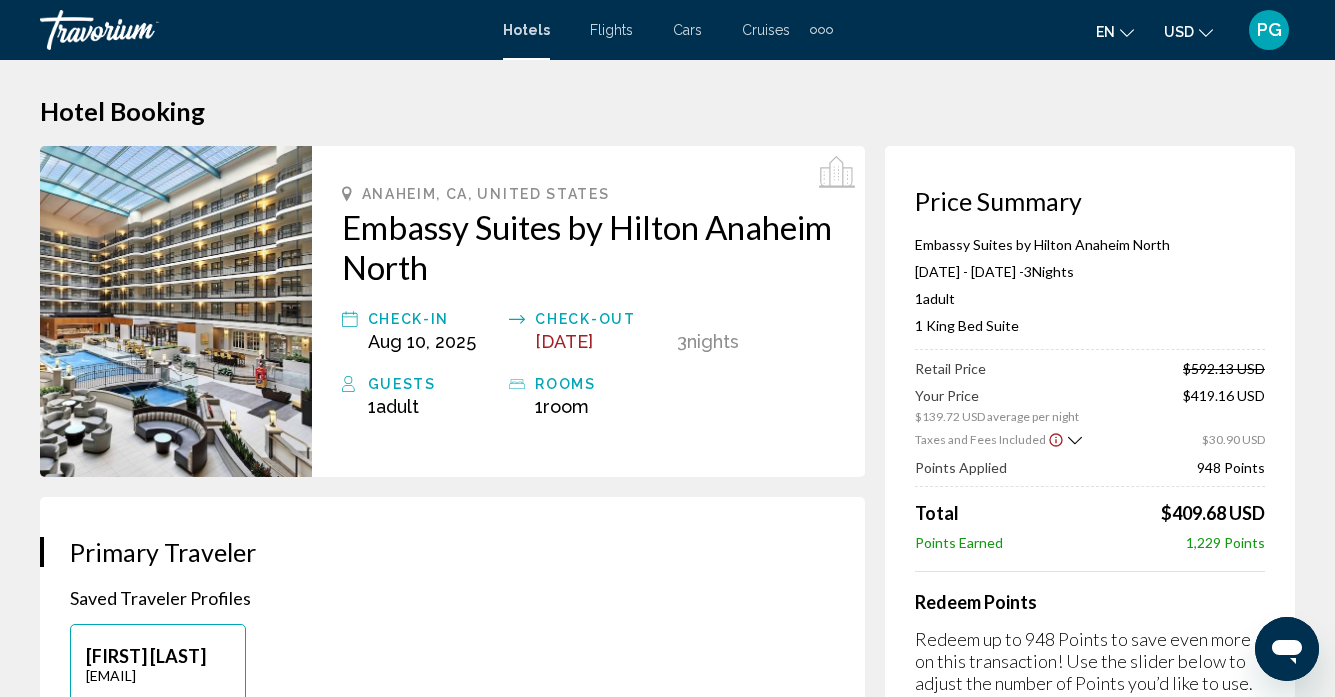 scroll, scrollTop: 0, scrollLeft: 0, axis: both 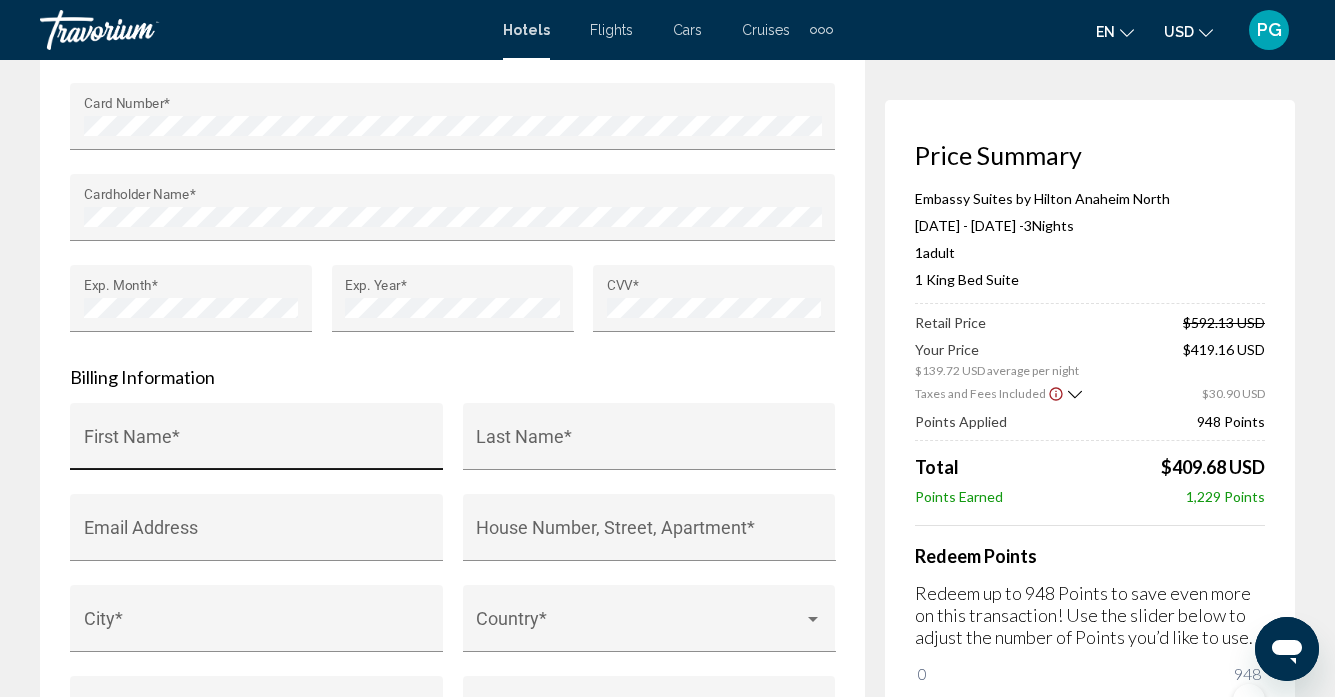 click on "First Name  *" at bounding box center (257, 442) 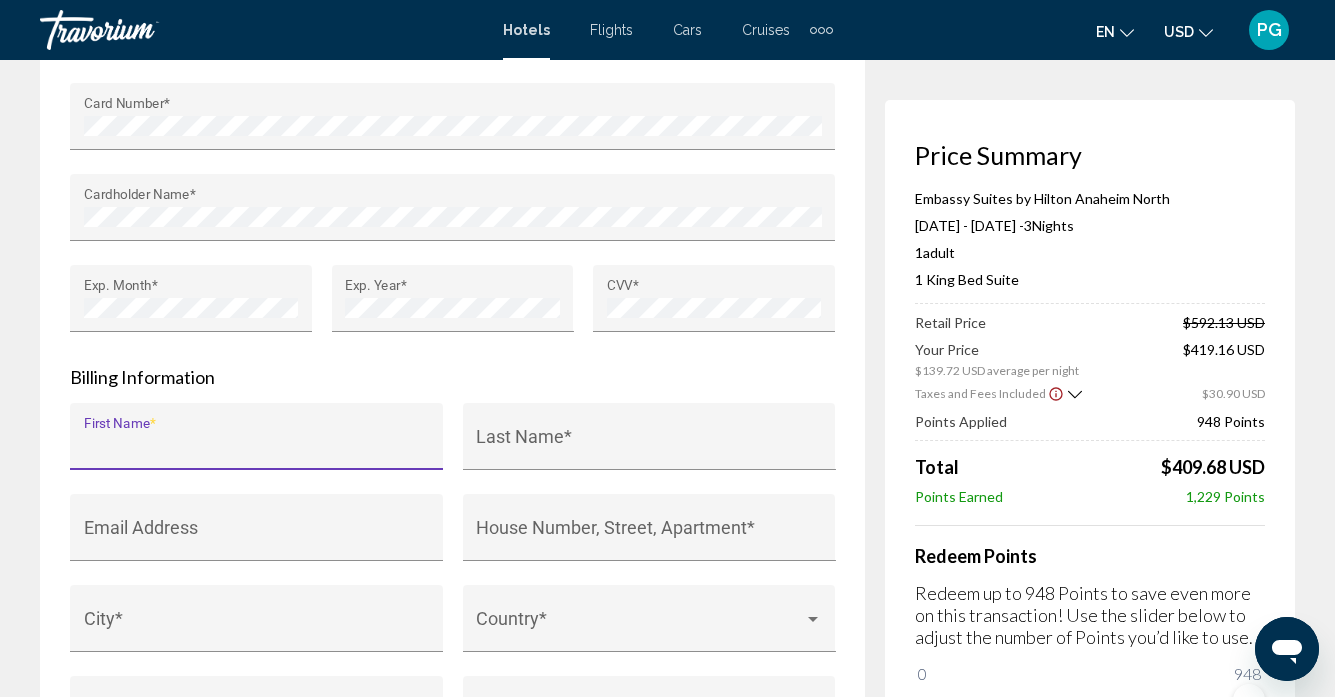 click on "First Name  *" at bounding box center [257, 446] 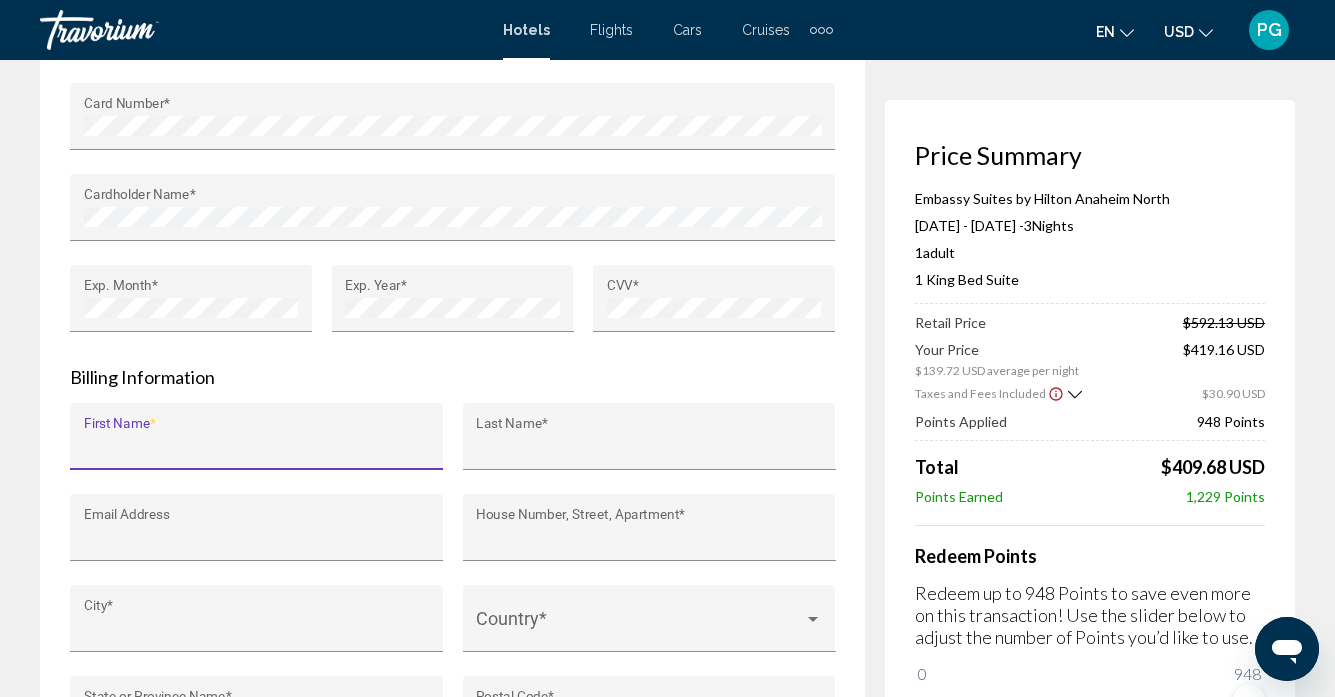 type on "*******" 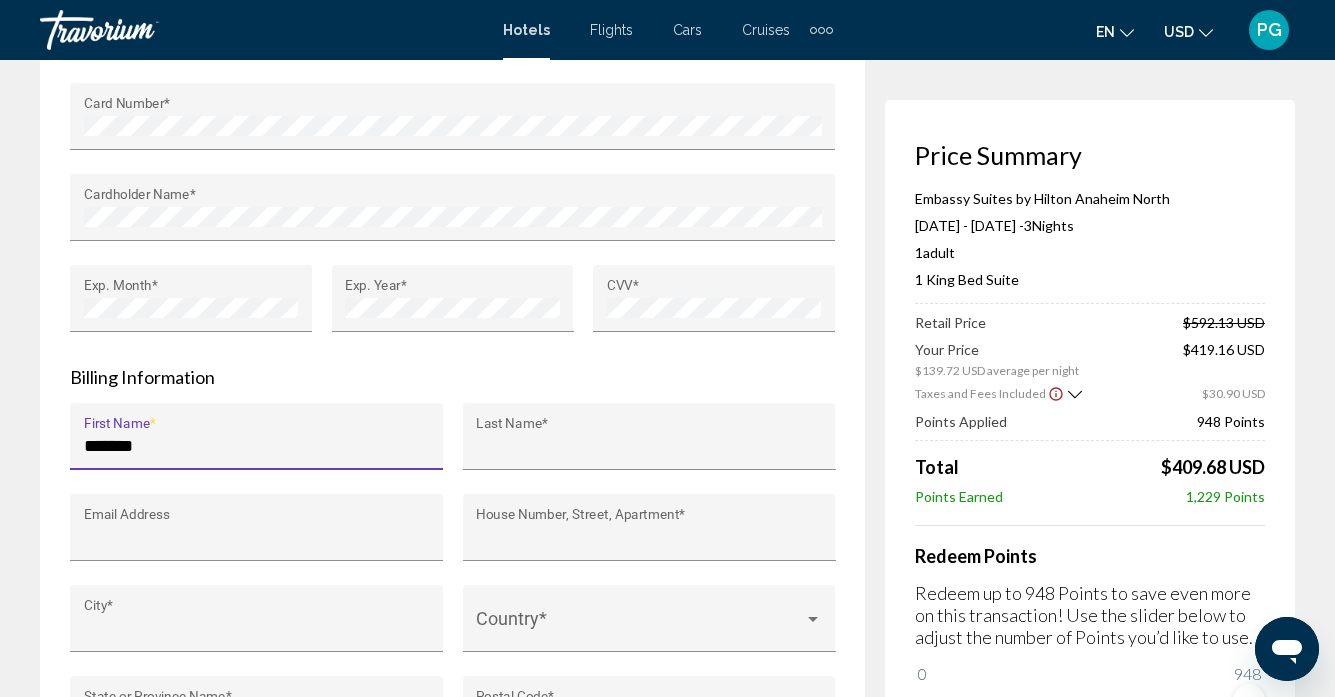 type on "**********" 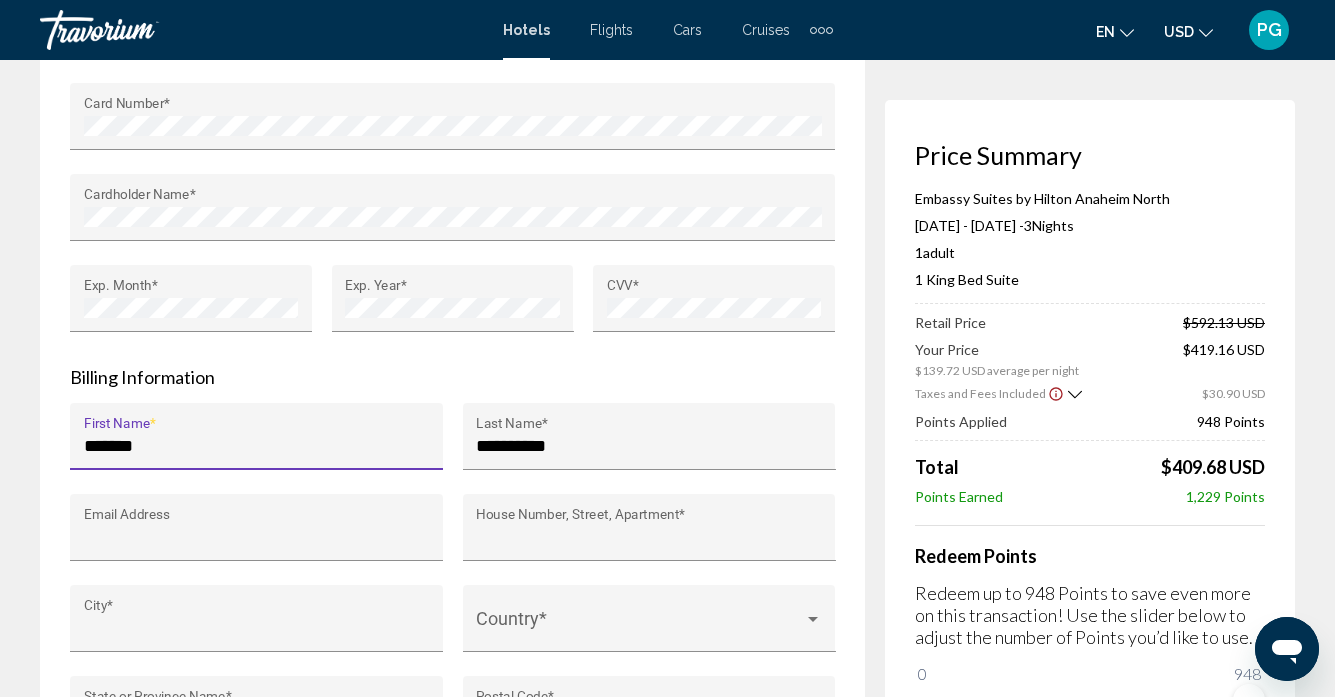 type on "**********" 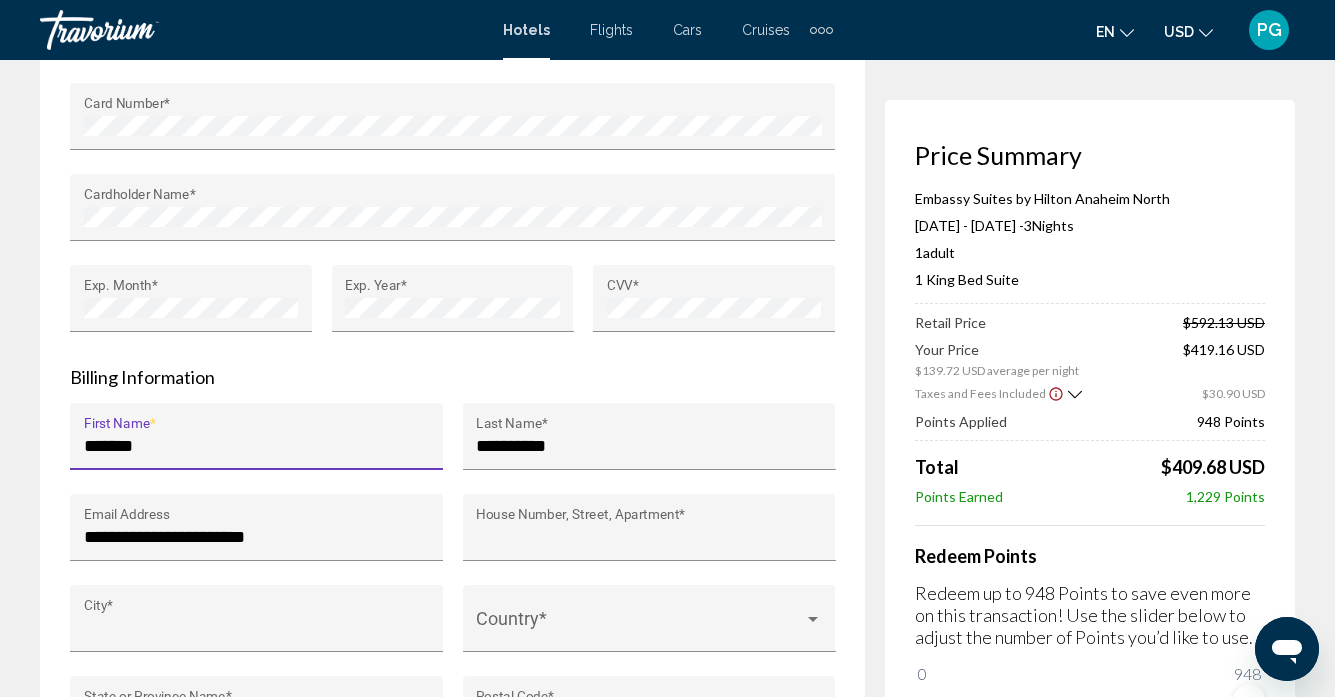 type on "**********" 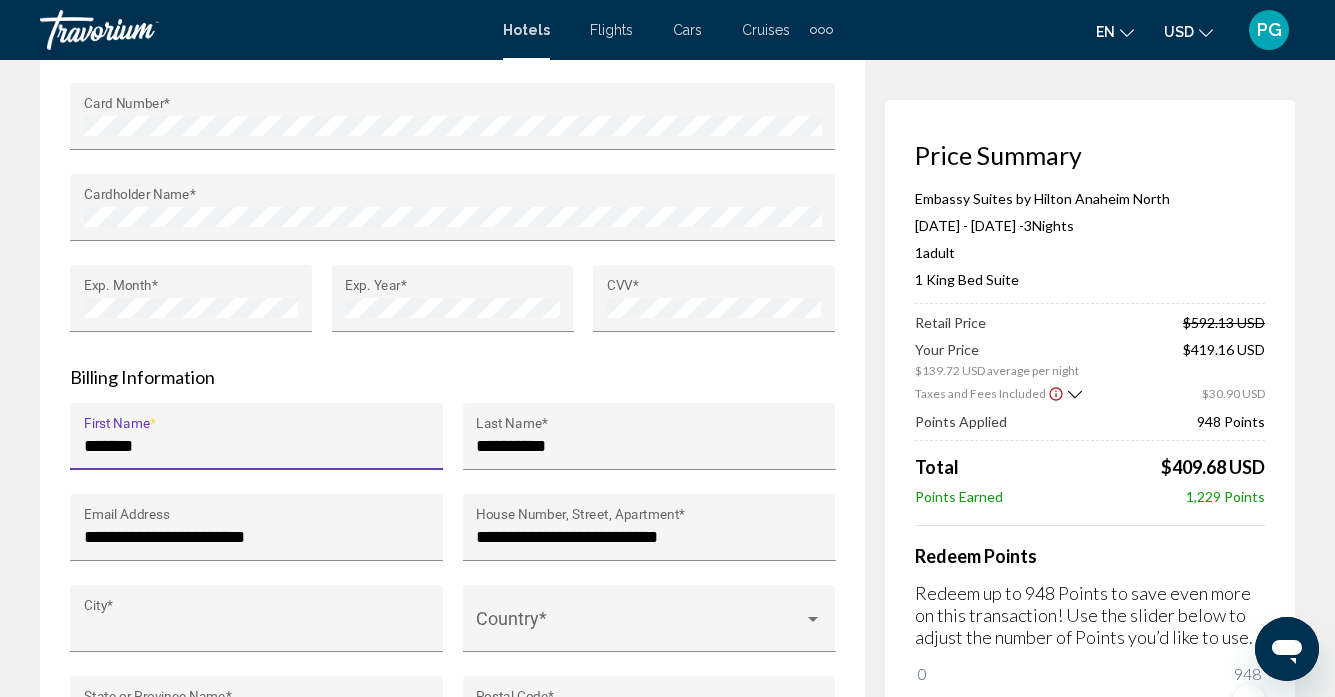 type on "****" 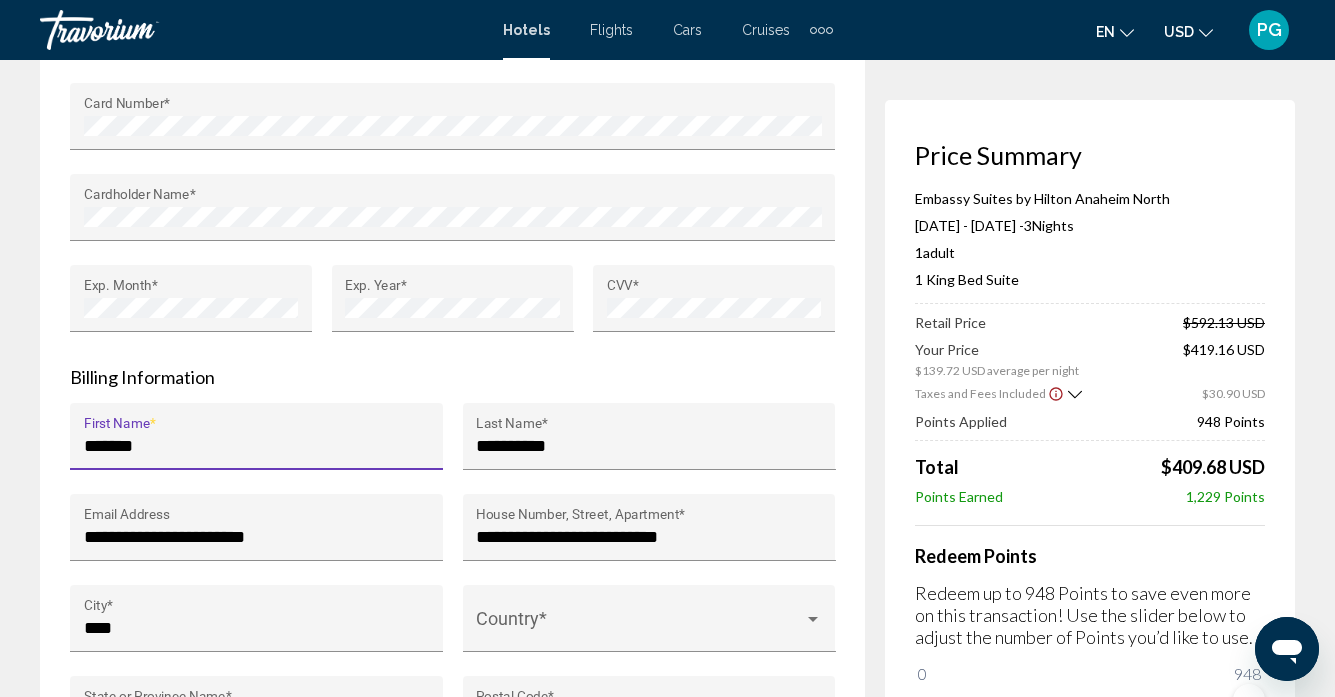 type on "**" 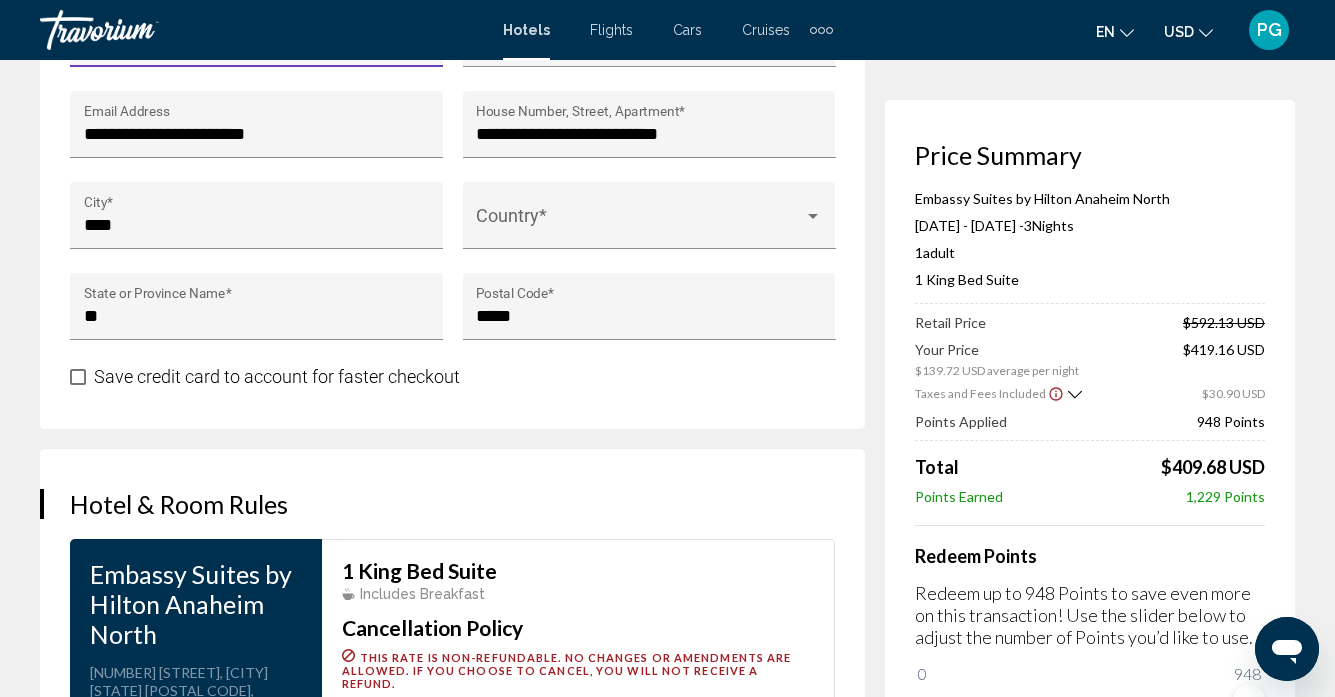 scroll, scrollTop: 2374, scrollLeft: 0, axis: vertical 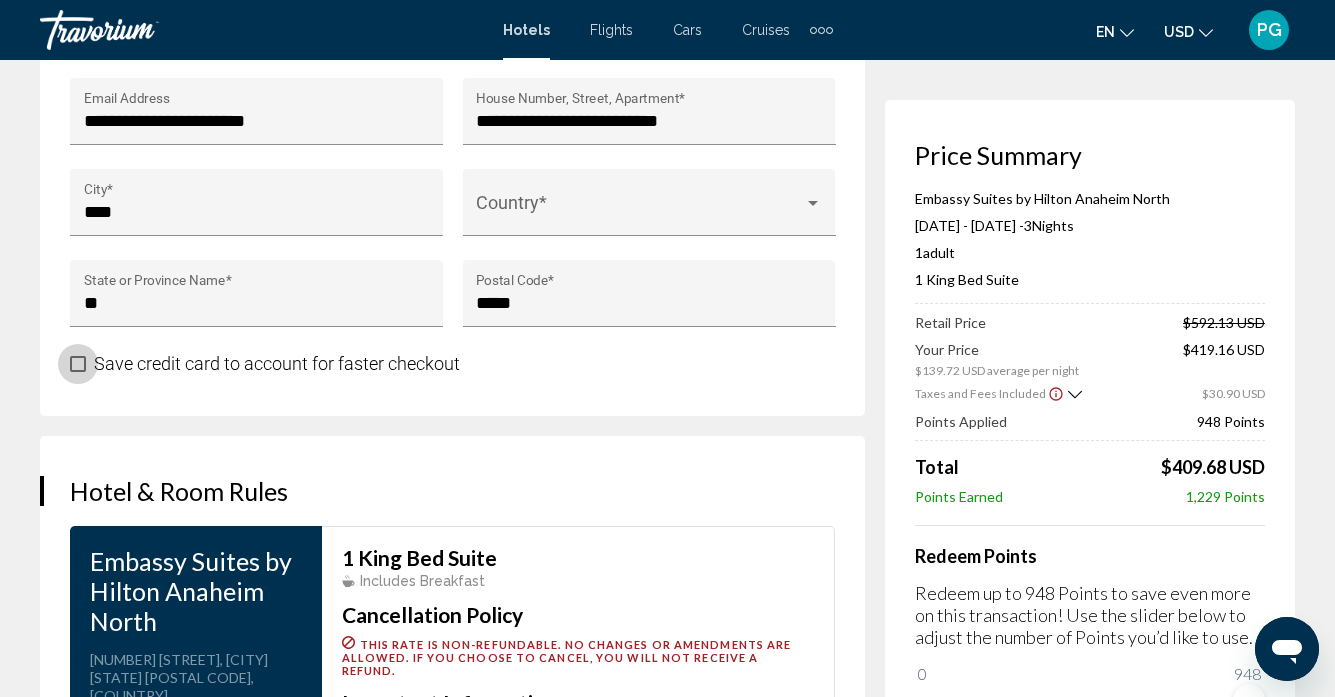 click at bounding box center [78, 364] 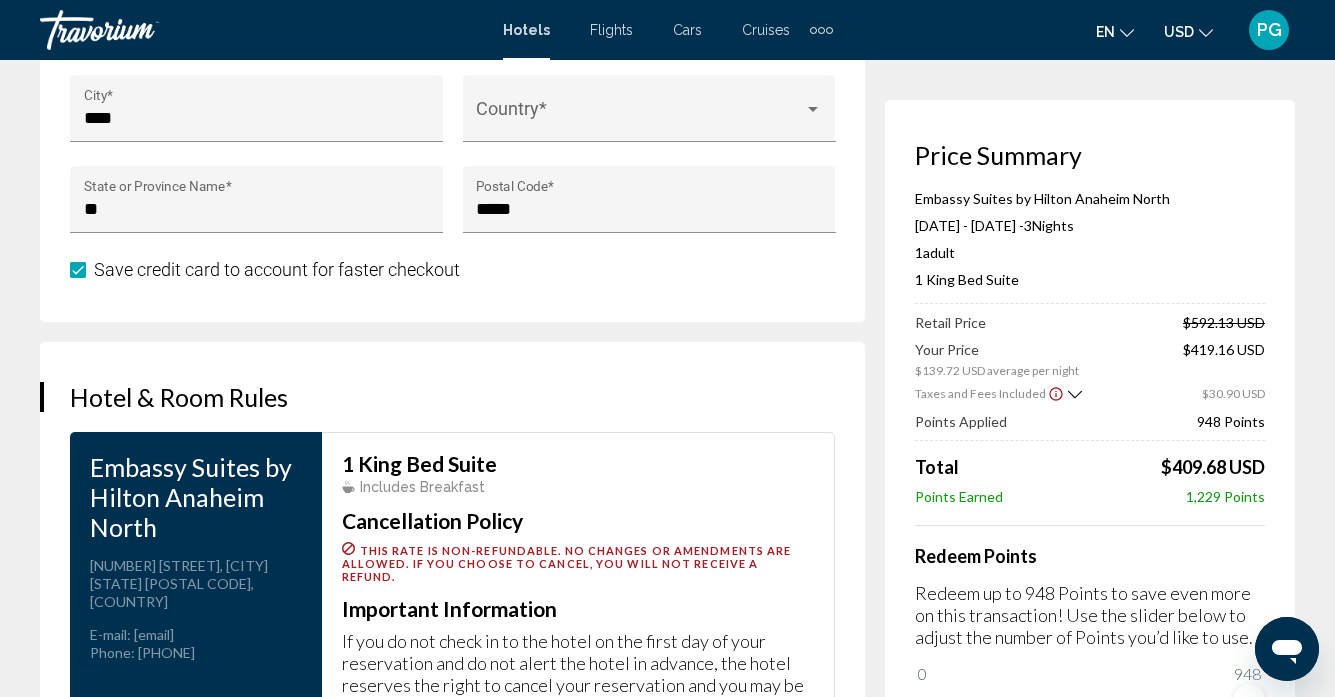 scroll, scrollTop: 2466, scrollLeft: 0, axis: vertical 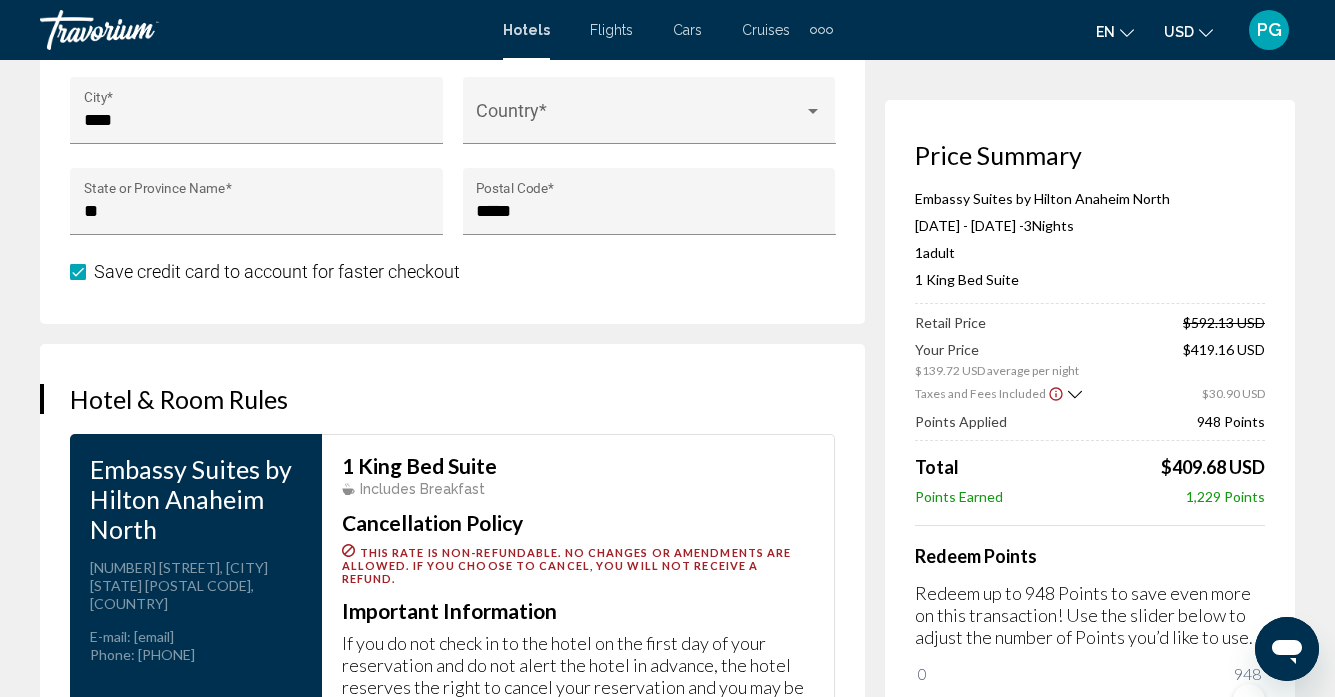 click on "**********" at bounding box center [452, -288] 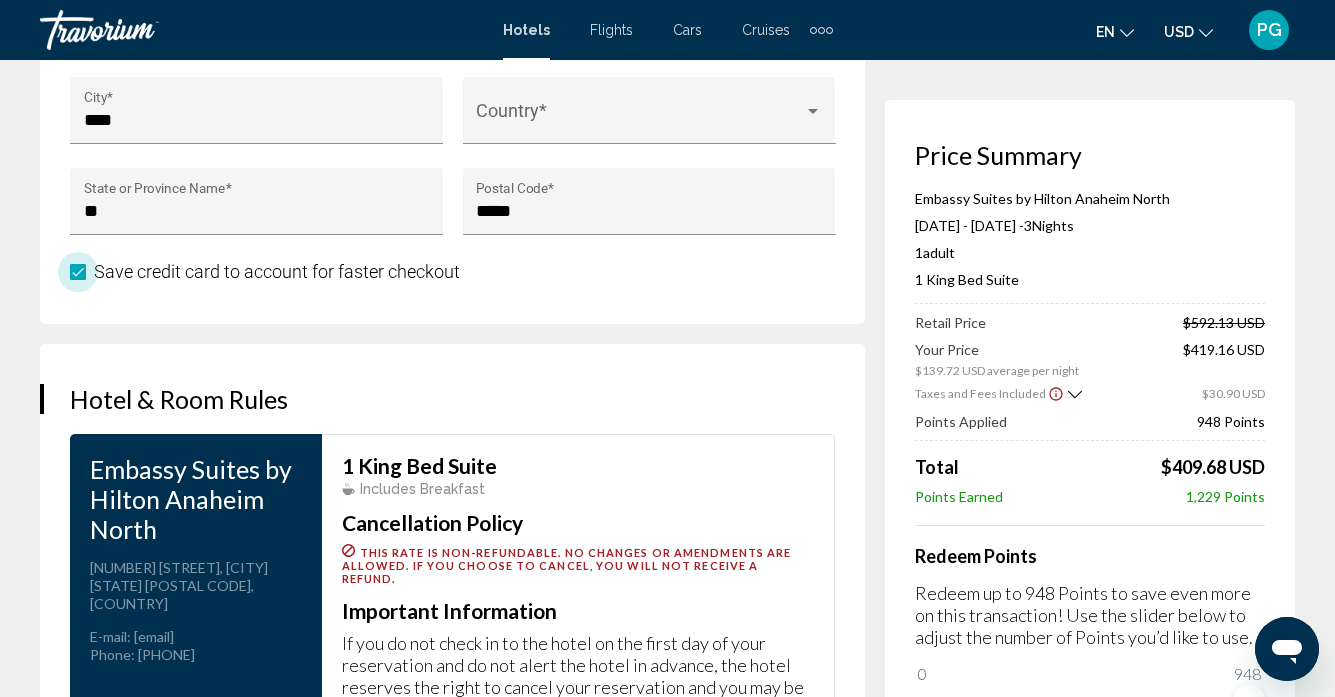 click at bounding box center (78, 272) 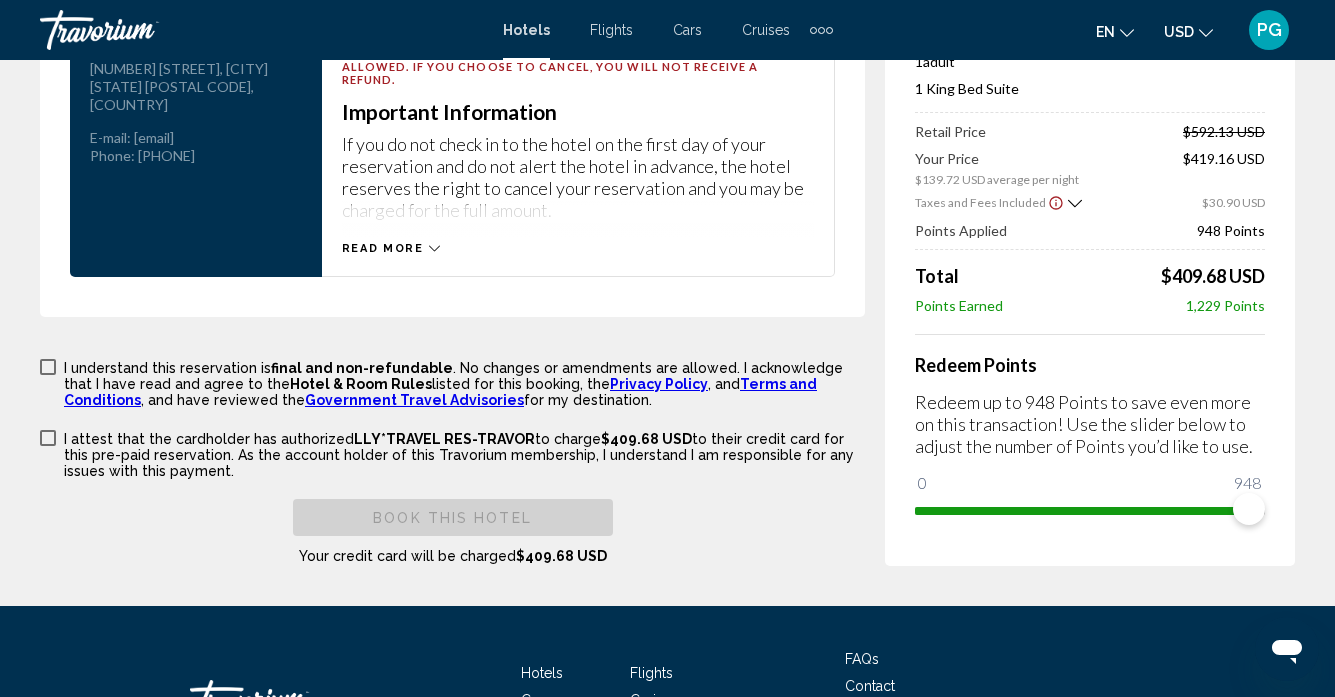 scroll, scrollTop: 3030, scrollLeft: 0, axis: vertical 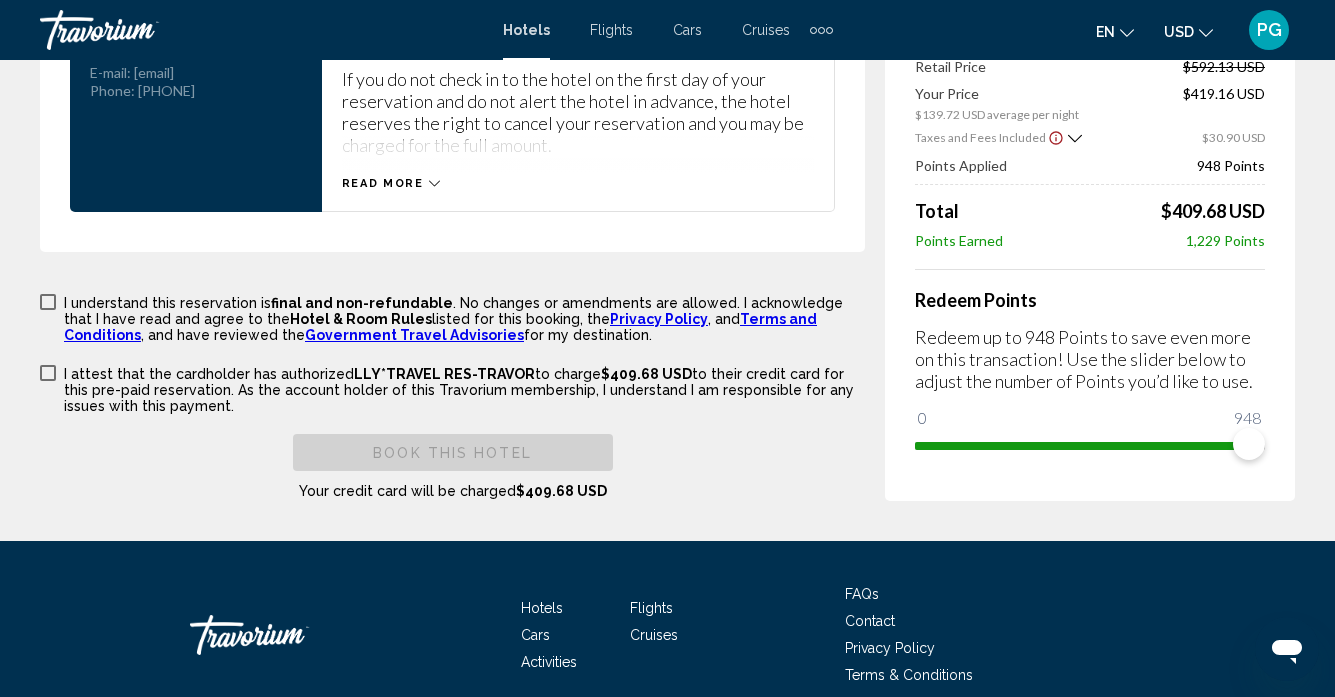 click at bounding box center [48, 302] 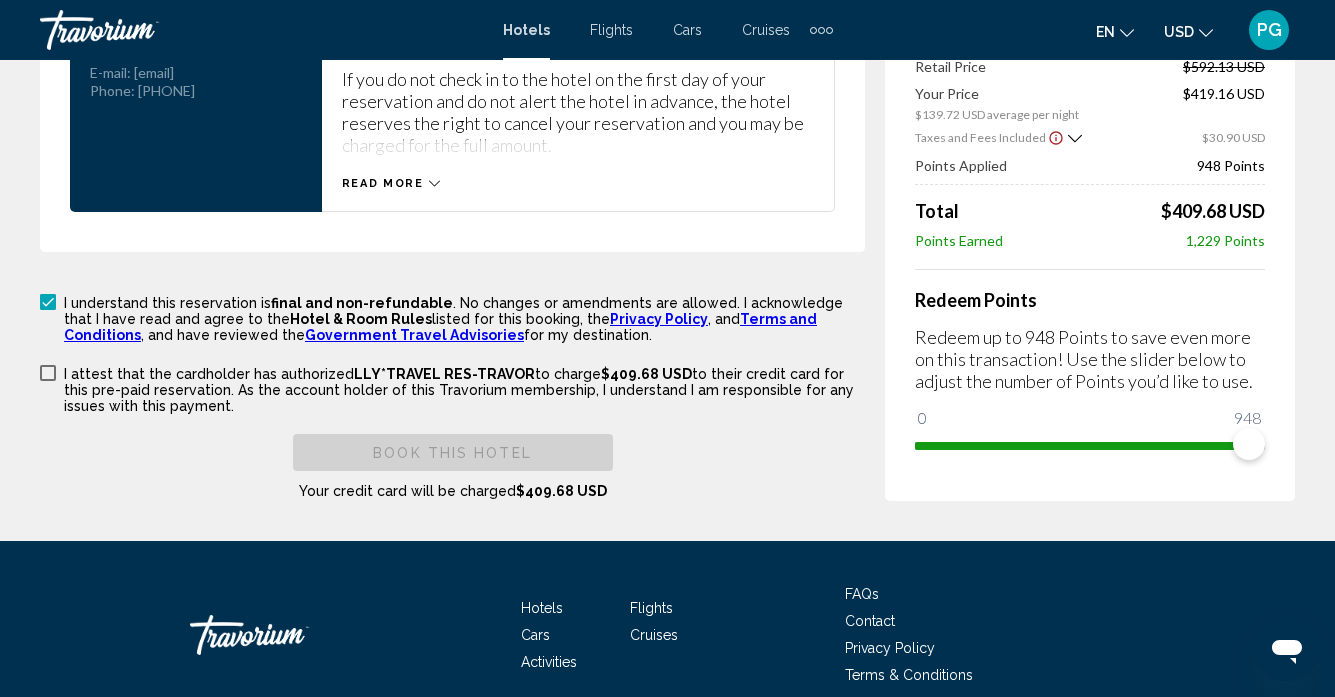 click at bounding box center [48, 373] 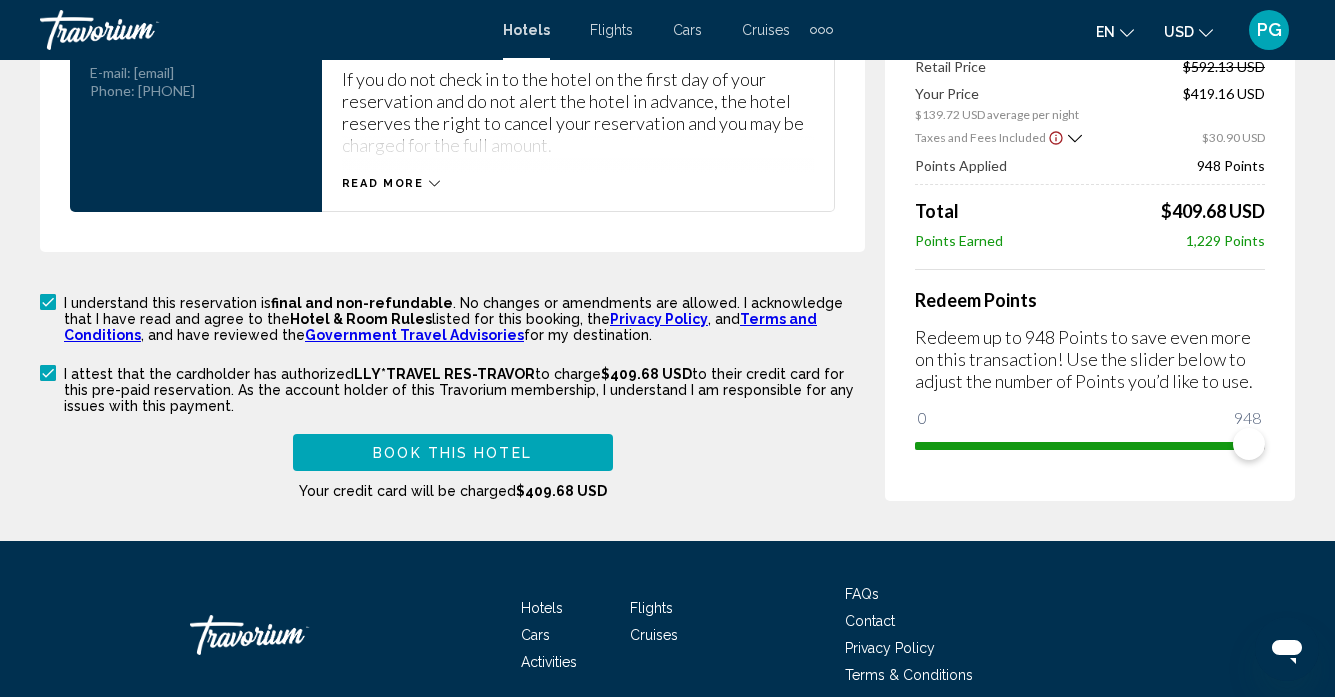 click on "Book this hotel" at bounding box center [452, 453] 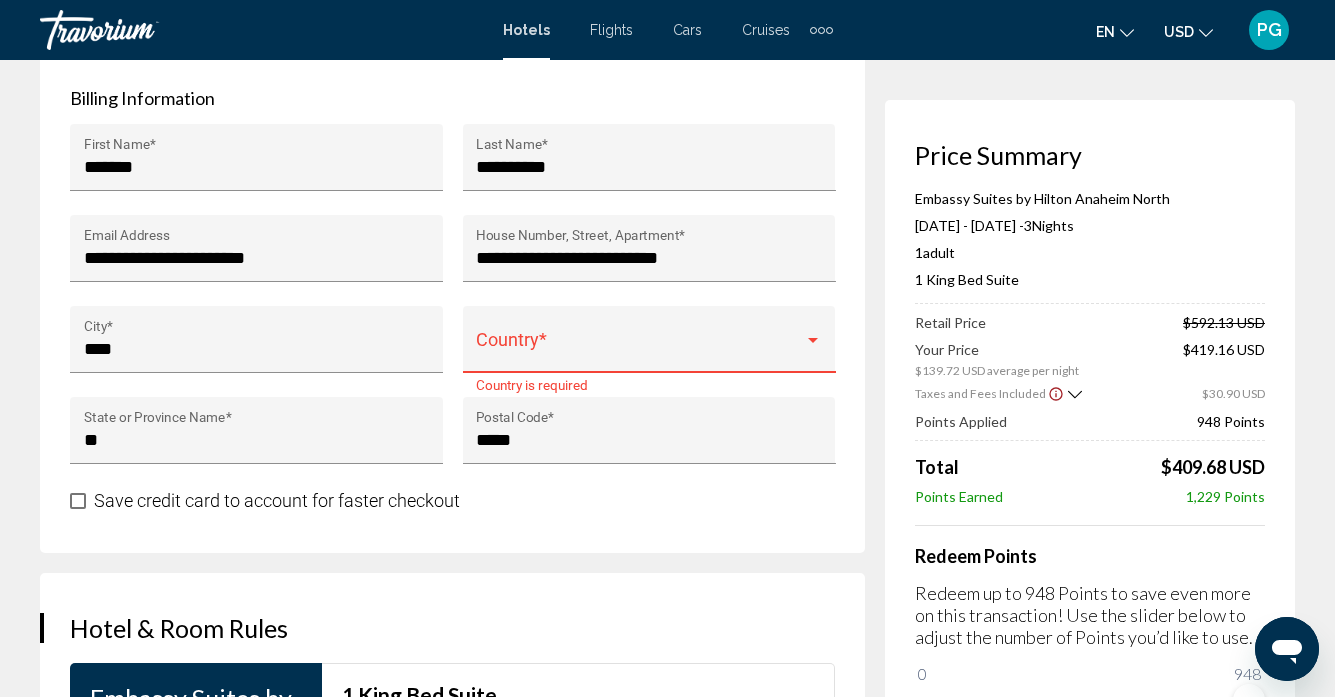 click at bounding box center [640, 349] 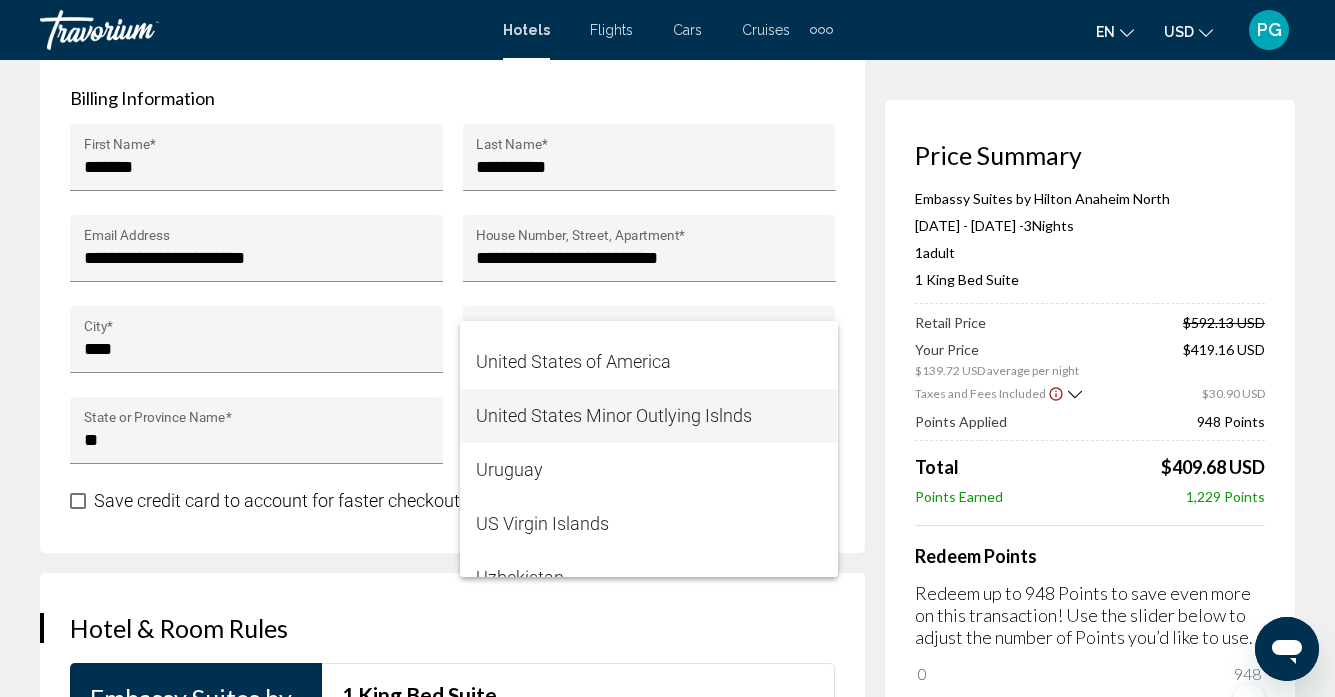 scroll, scrollTop: 13039, scrollLeft: 0, axis: vertical 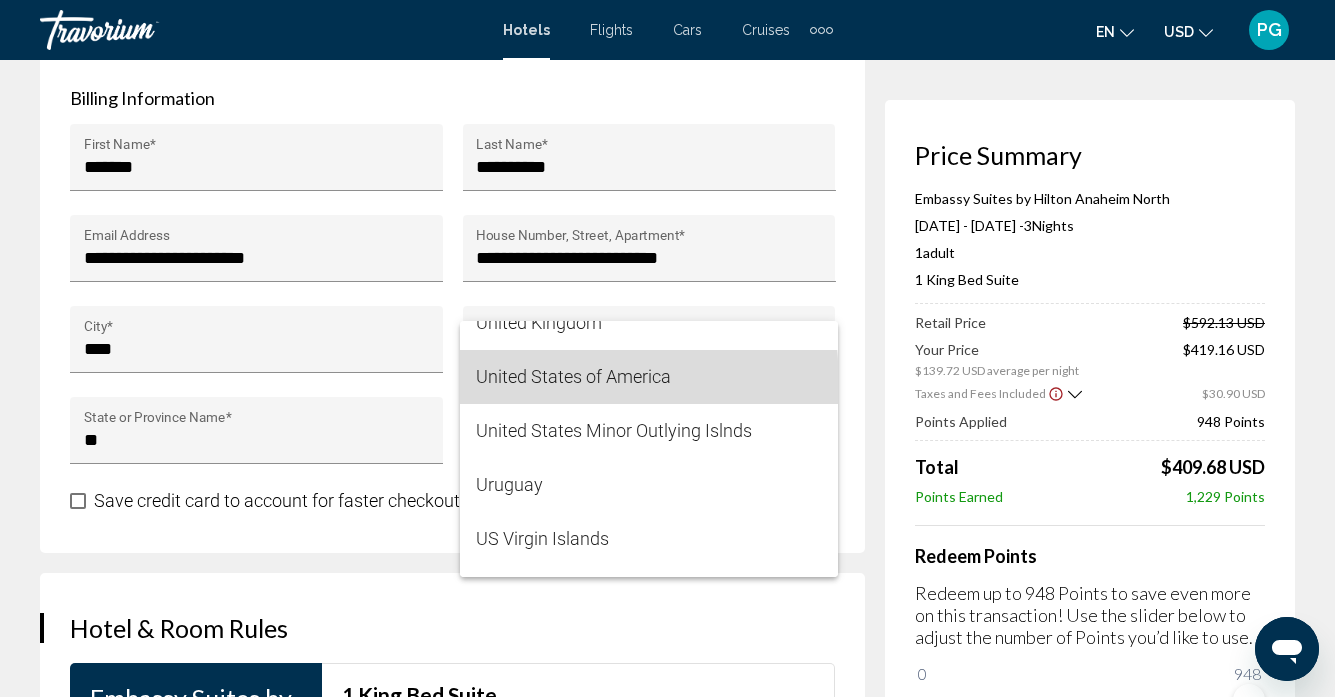 click on "United States of America" at bounding box center [649, 377] 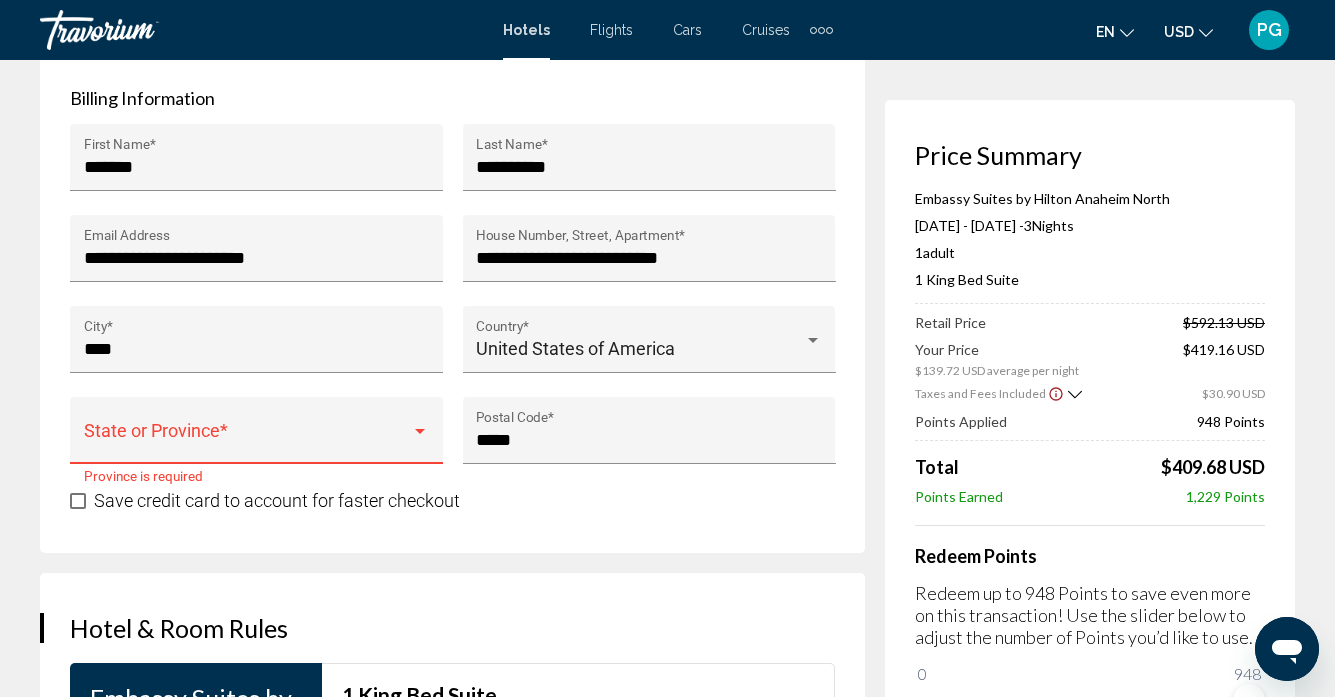 click at bounding box center [248, 440] 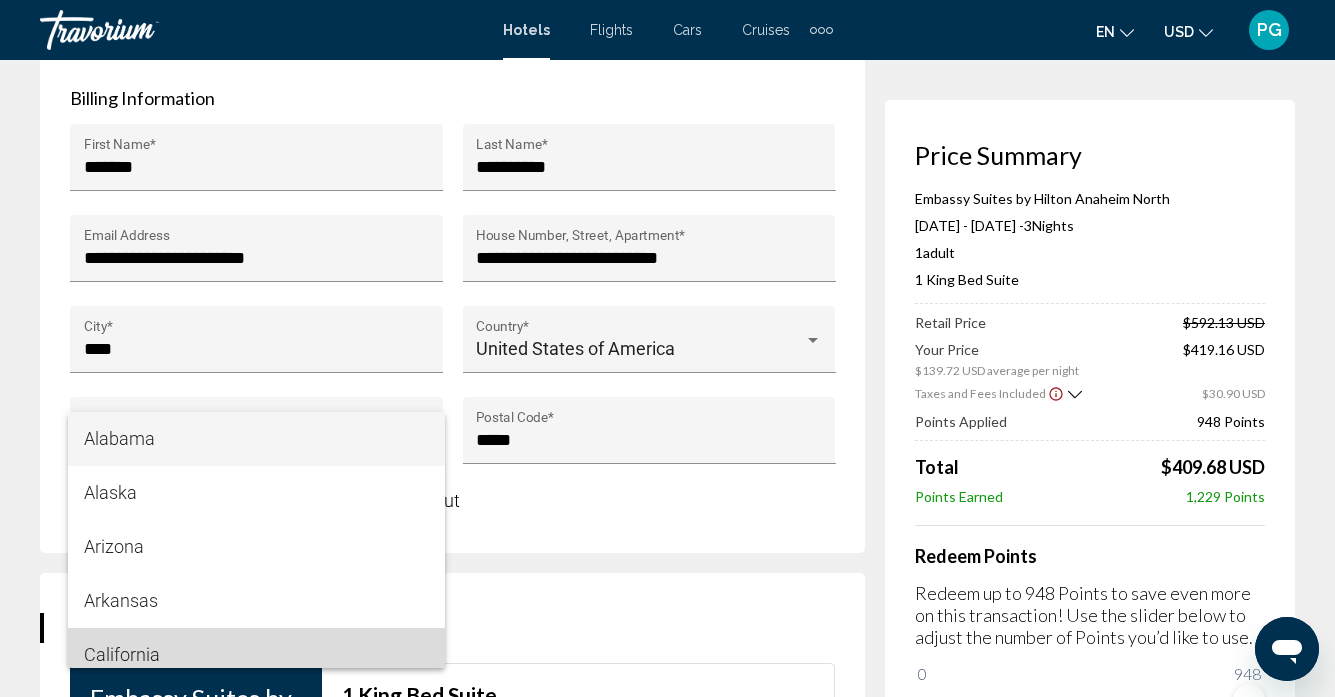 click on "California" at bounding box center [257, 655] 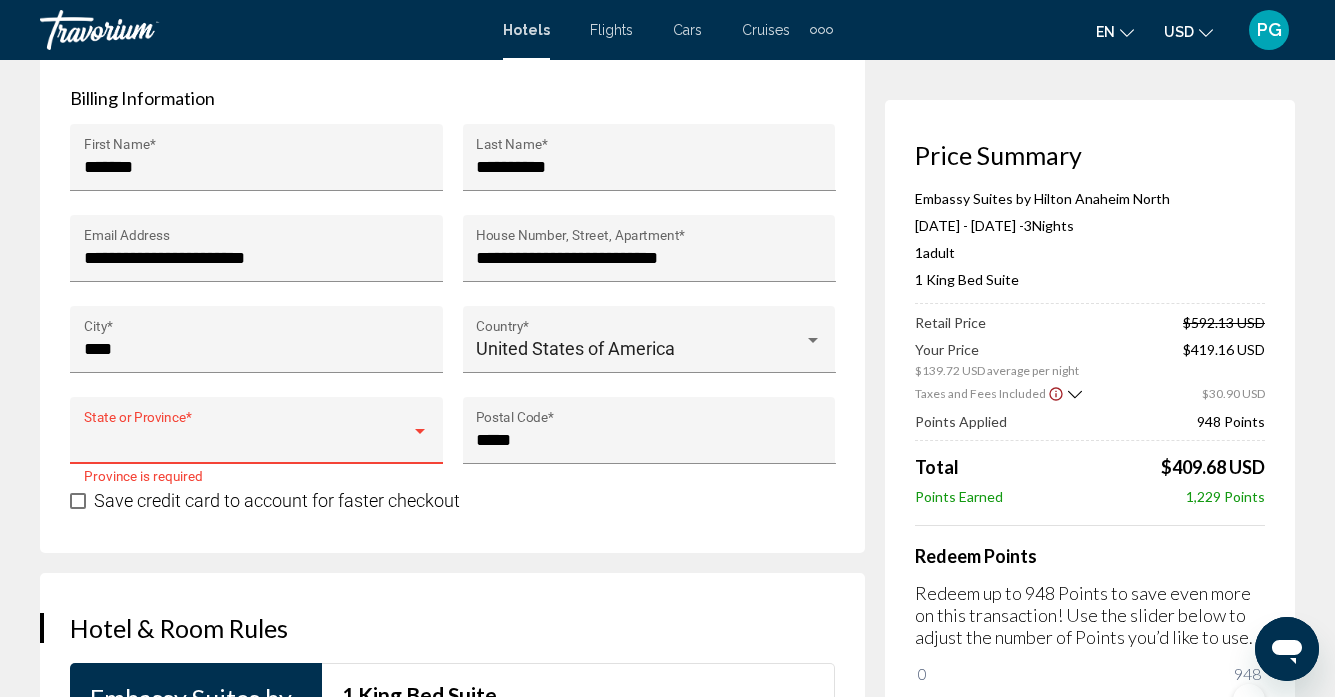 scroll, scrollTop: 14, scrollLeft: 0, axis: vertical 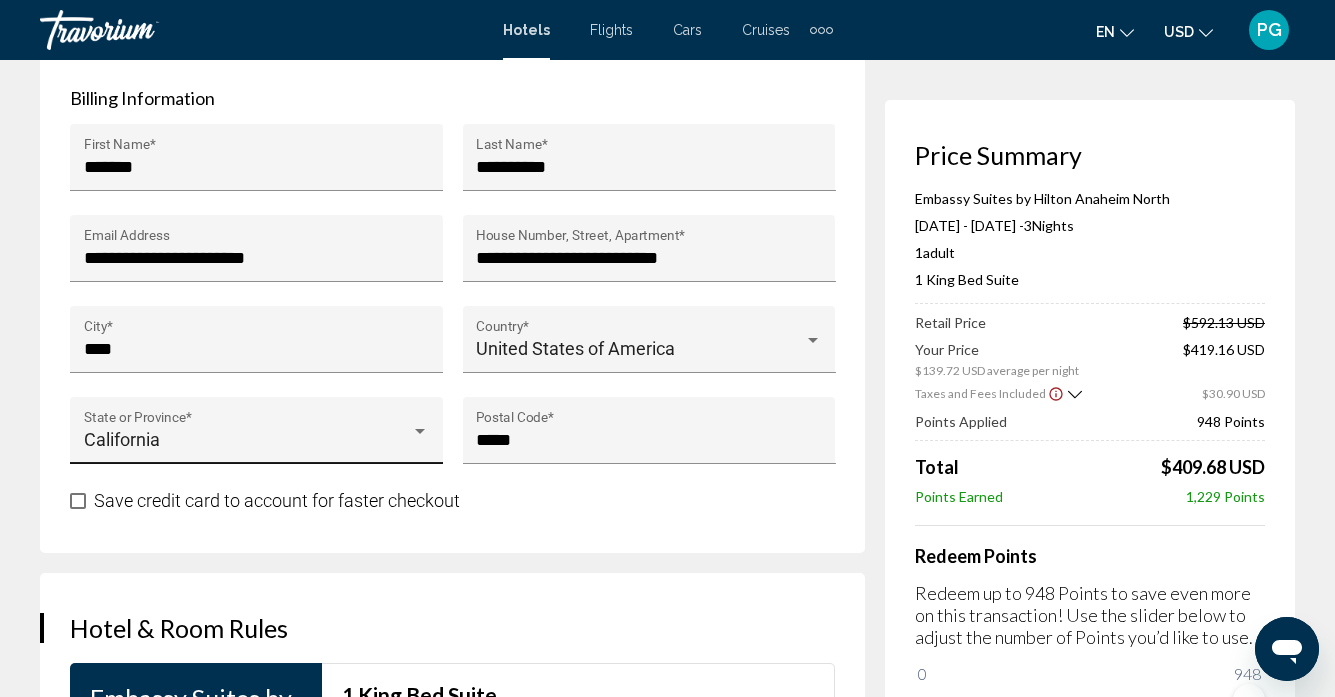 click on "California State or Province  *" at bounding box center (257, 436) 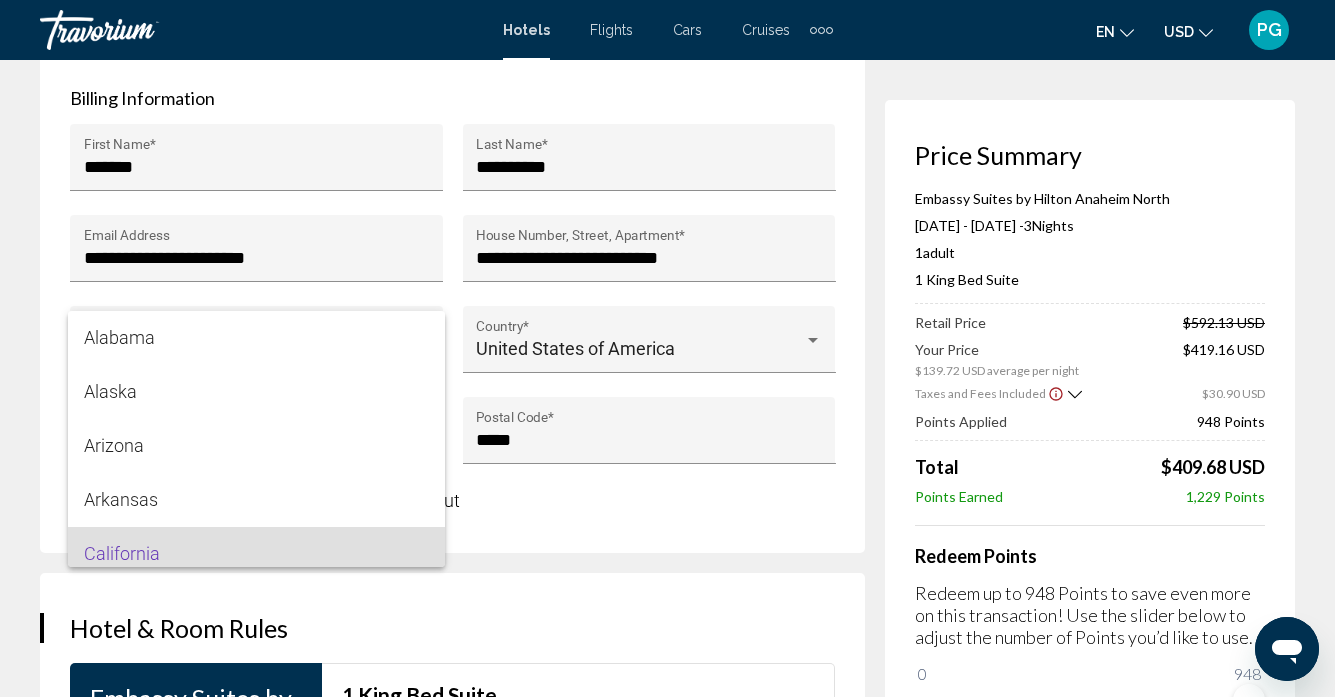 scroll, scrollTop: 115, scrollLeft: 0, axis: vertical 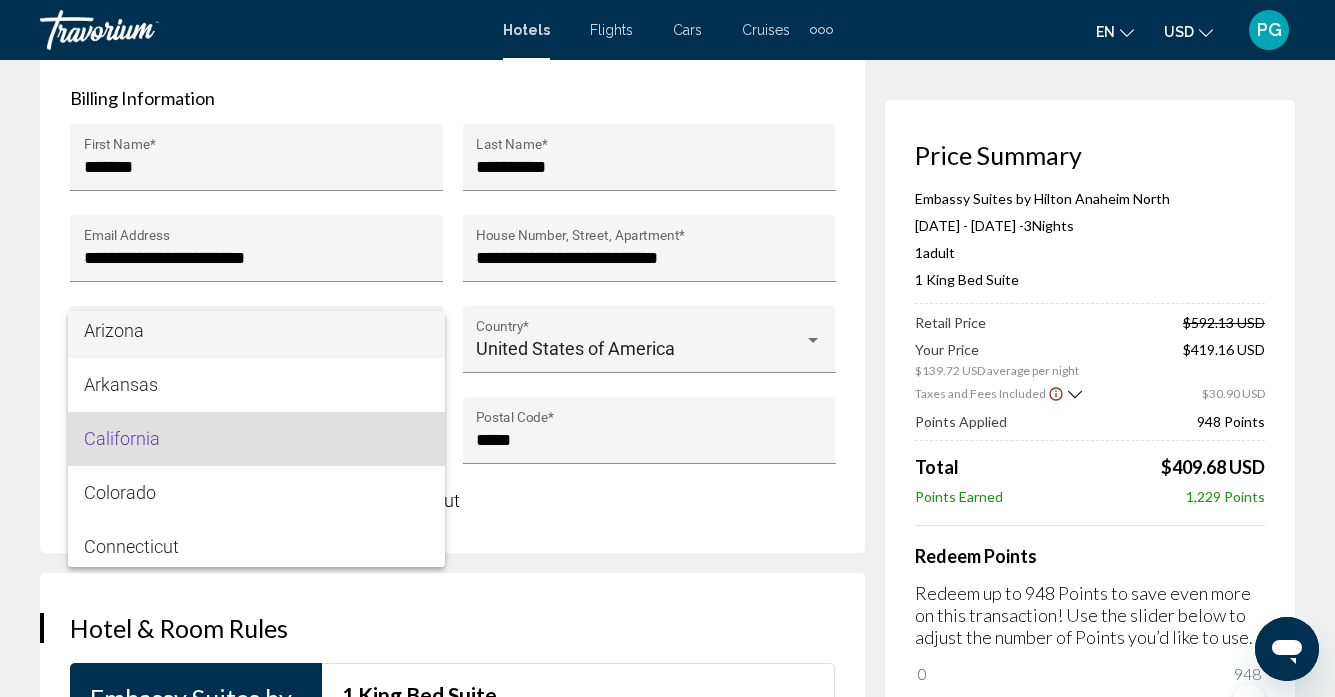 click on "Arizona" at bounding box center (257, 331) 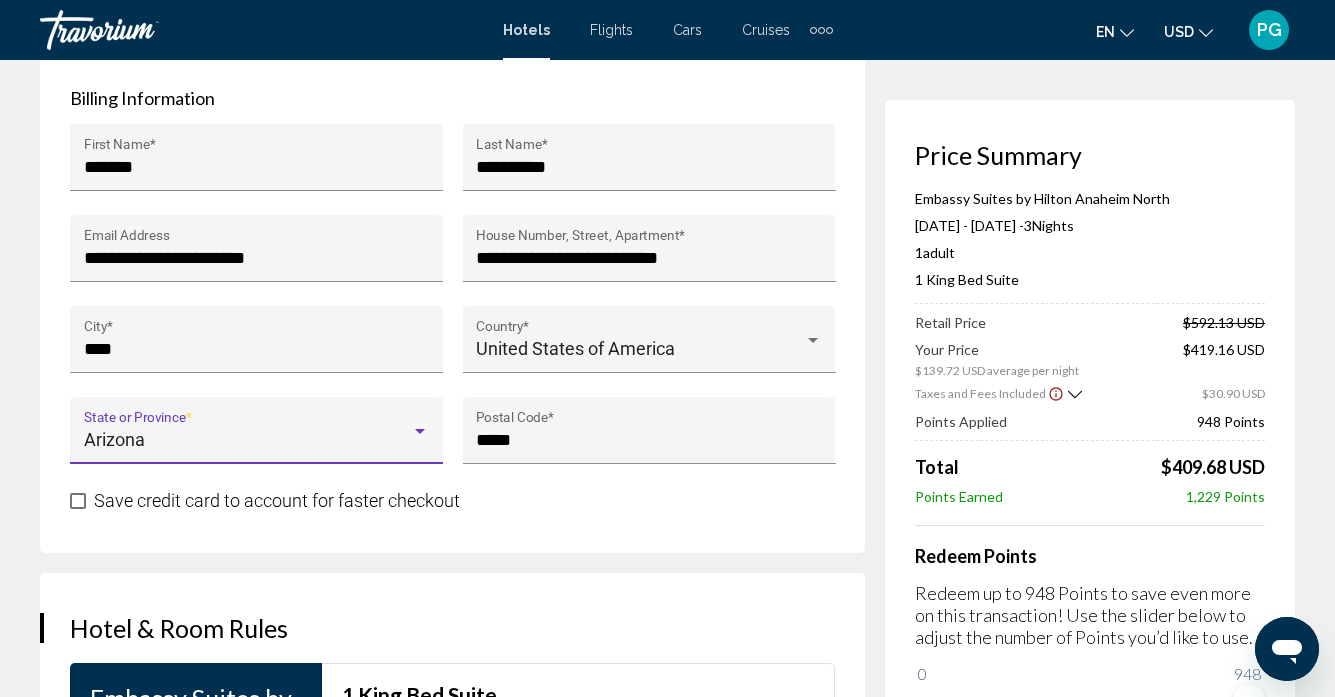 scroll, scrollTop: 108, scrollLeft: 0, axis: vertical 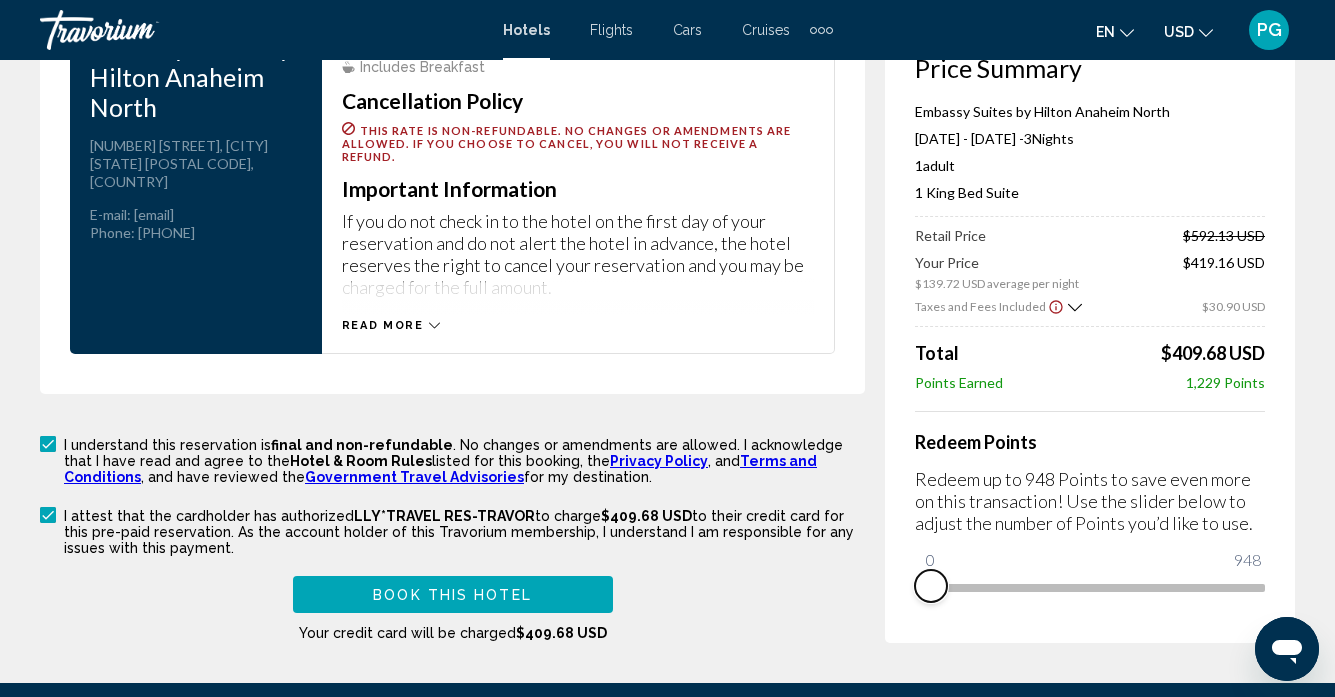 drag, startPoint x: 1244, startPoint y: 574, endPoint x: 886, endPoint y: 531, distance: 360.57315 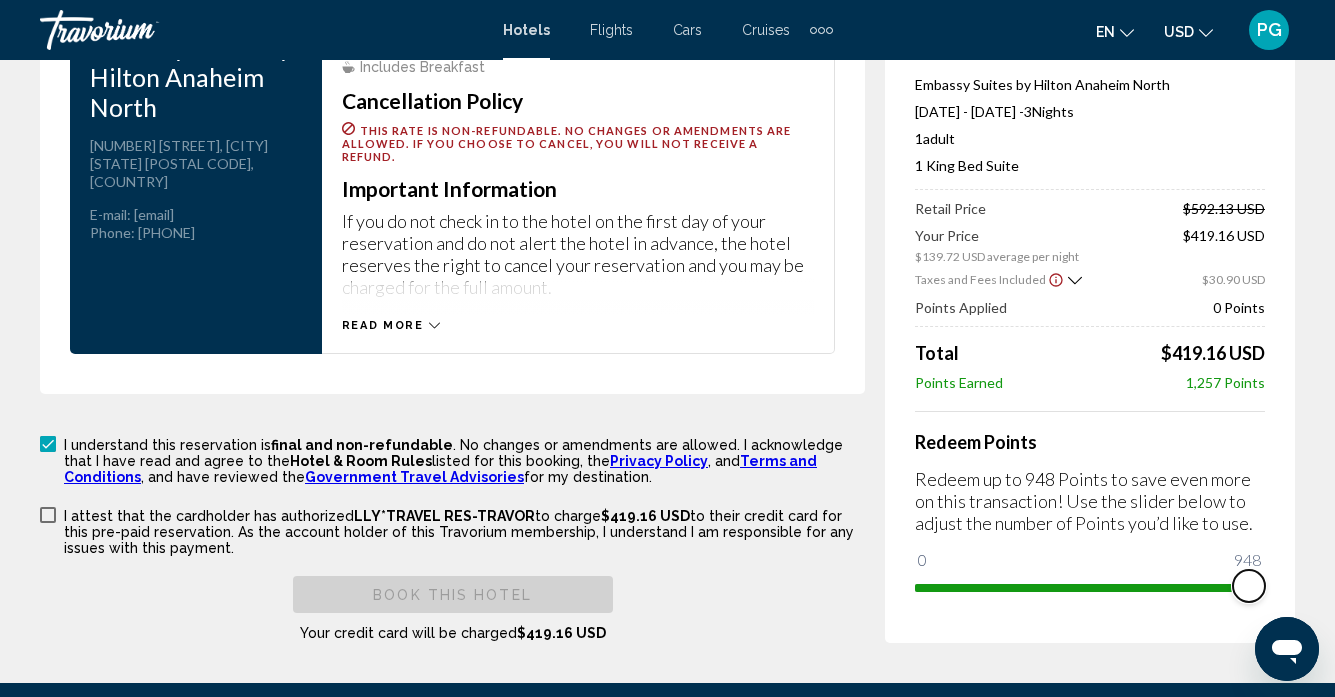 drag, startPoint x: 933, startPoint y: 568, endPoint x: 1302, endPoint y: 601, distance: 370.47266 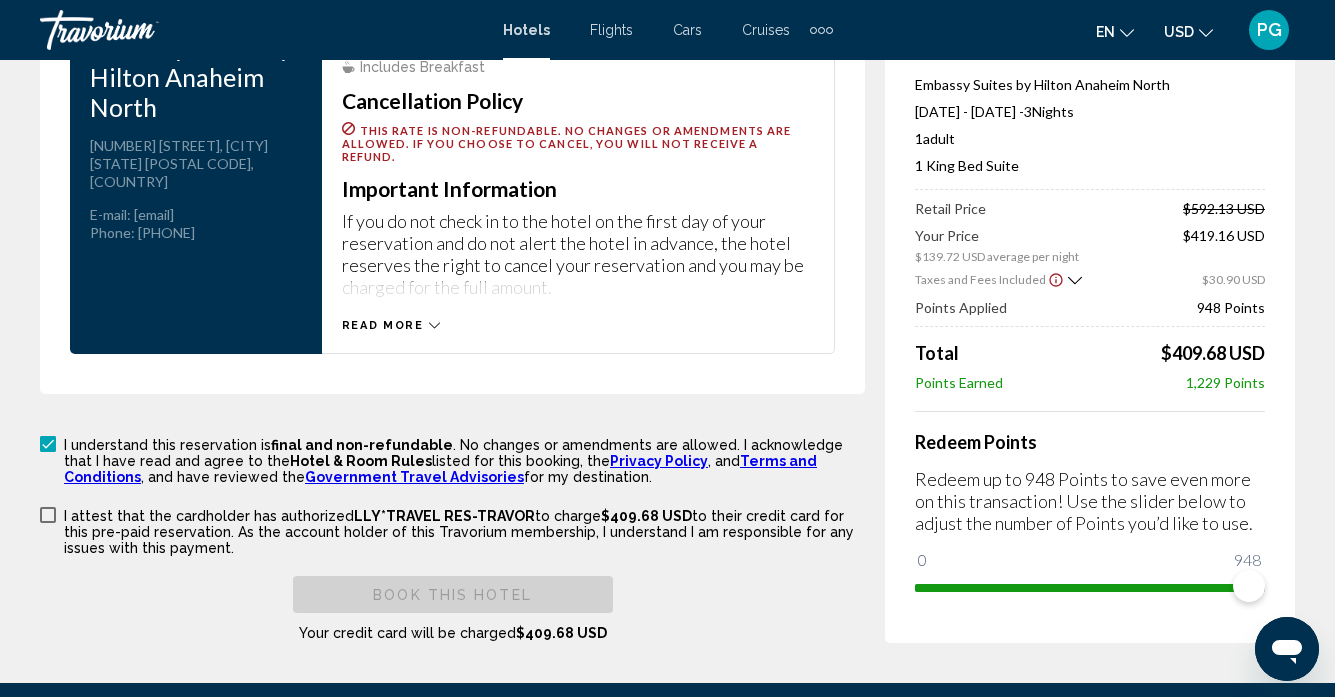 click at bounding box center [48, 515] 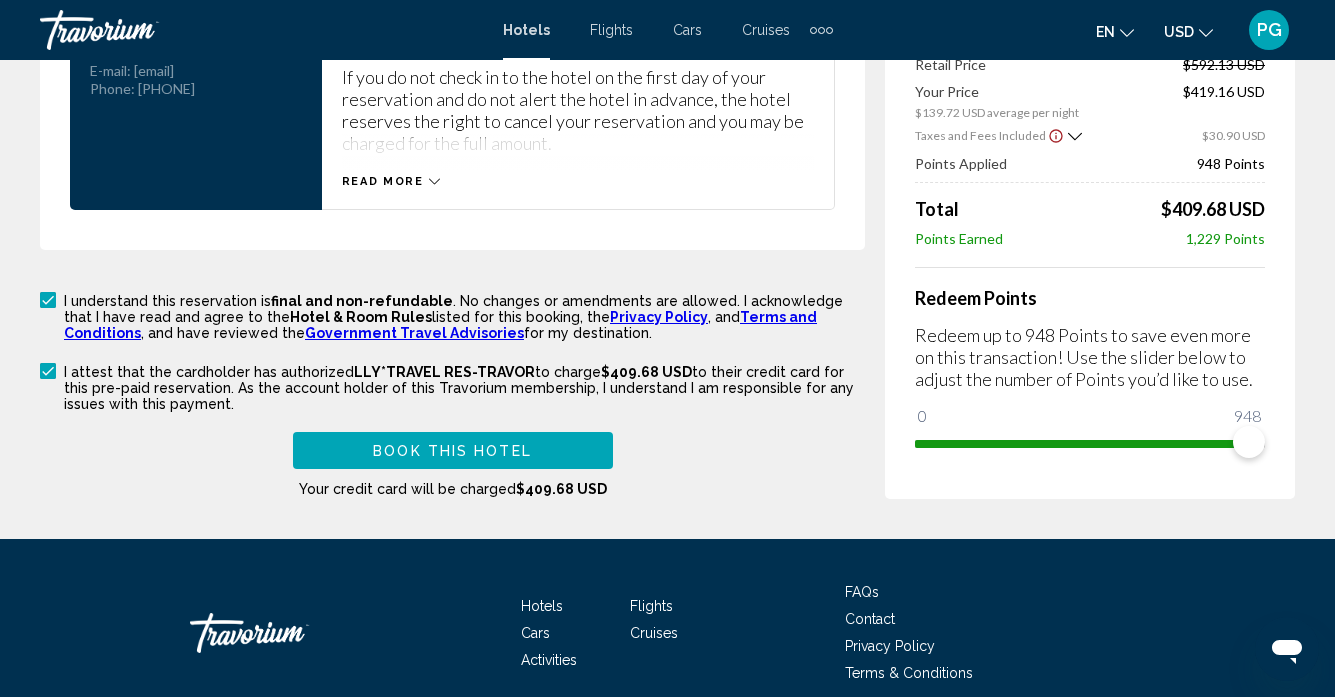 scroll, scrollTop: 3107, scrollLeft: 0, axis: vertical 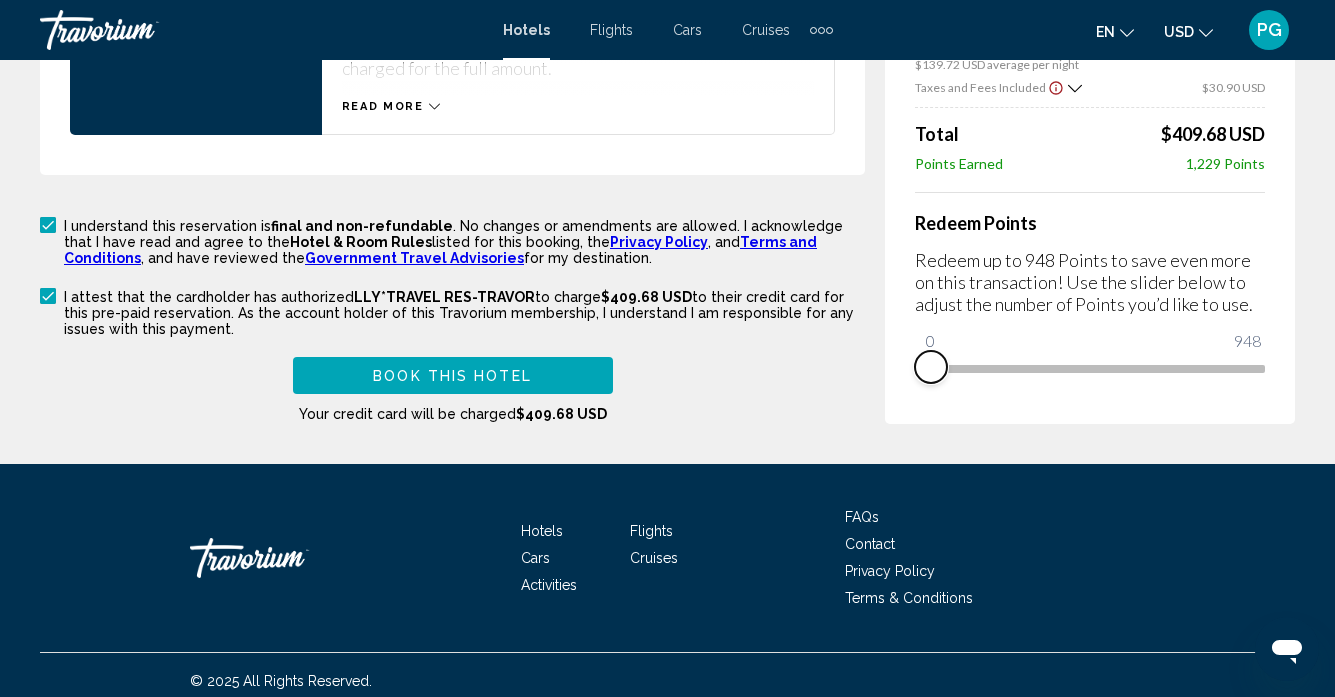 drag, startPoint x: 949, startPoint y: 357, endPoint x: 850, endPoint y: 352, distance: 99.12618 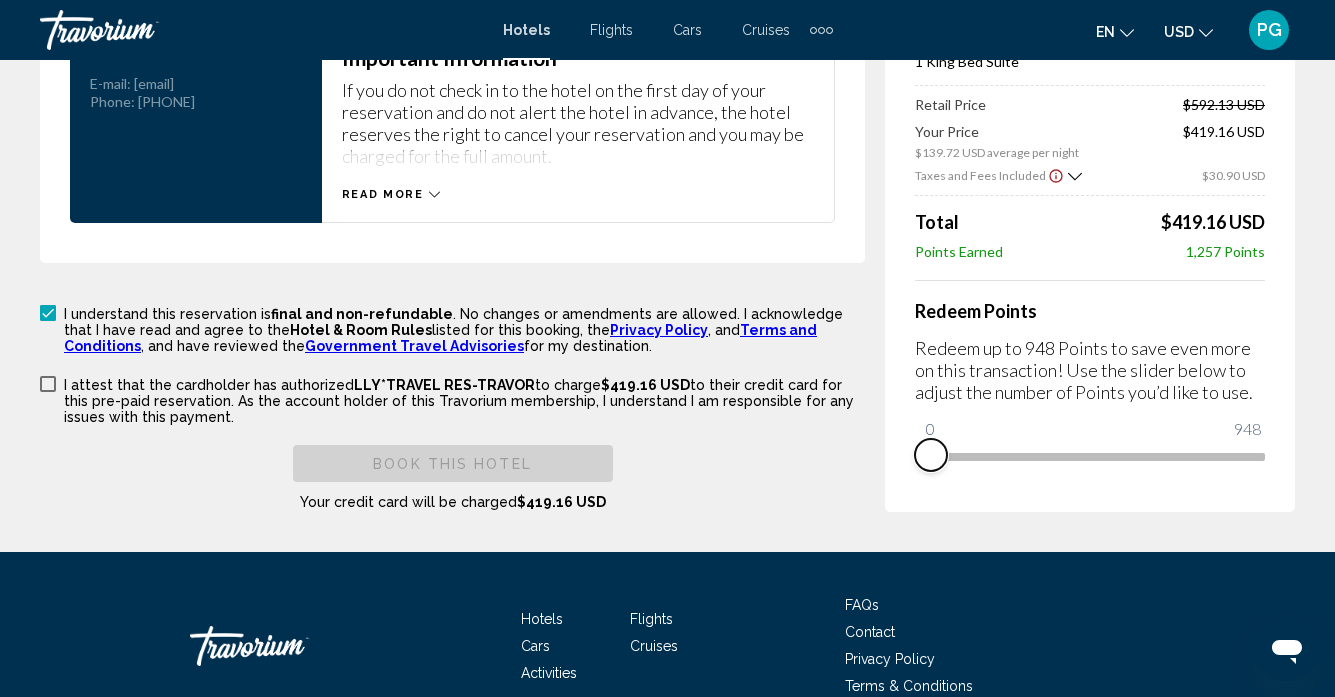 scroll, scrollTop: 3012, scrollLeft: 0, axis: vertical 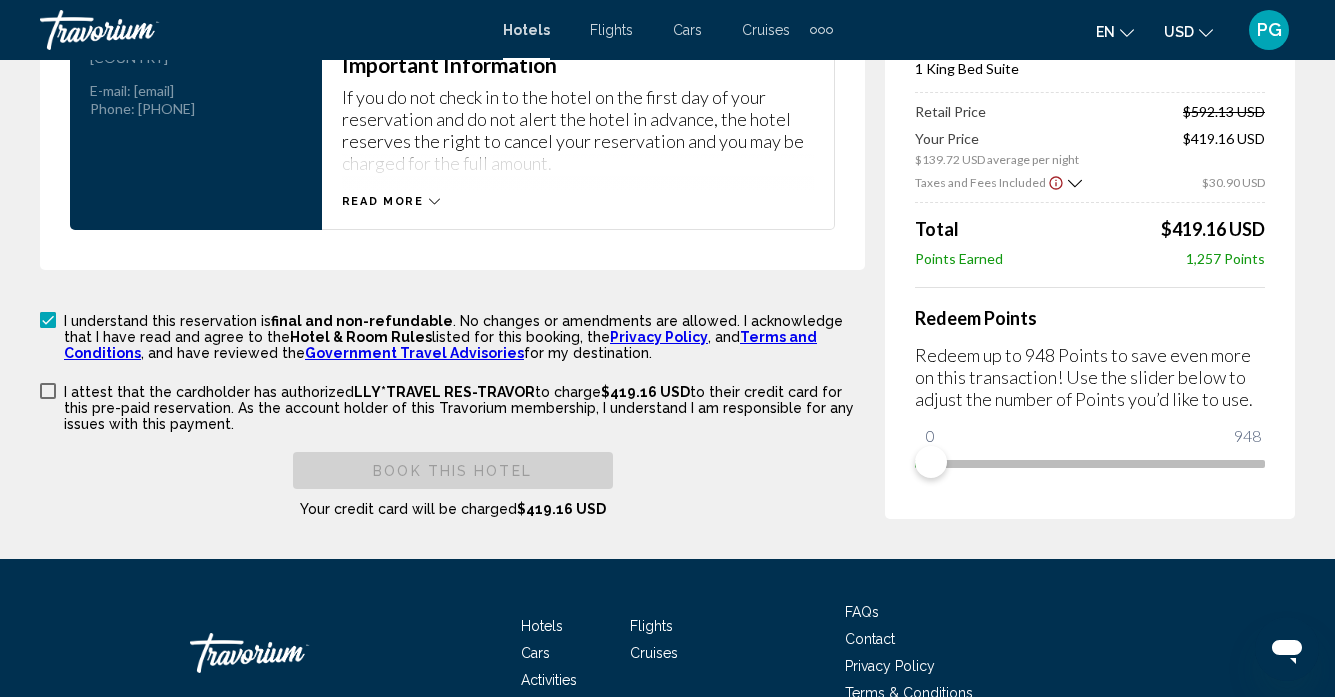 click on "I attest that the cardholder has authorized  LLY*TRAVEL RES-TRAVOR  to charge  $419.16 USD  to their credit card for this pre-paid reservation. As the account holder of this Travorium membership, I understand I am responsible for any issues with this payment." at bounding box center [464, 408] 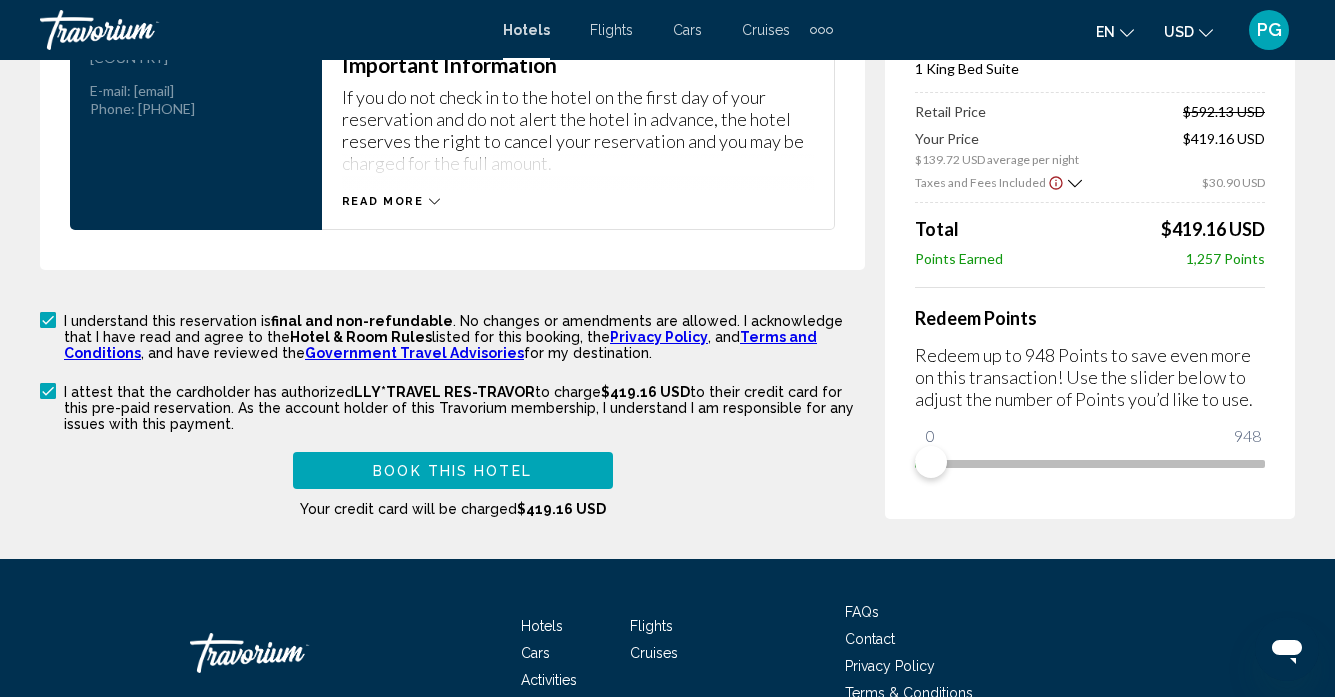 click on "Book this hotel" at bounding box center (452, 471) 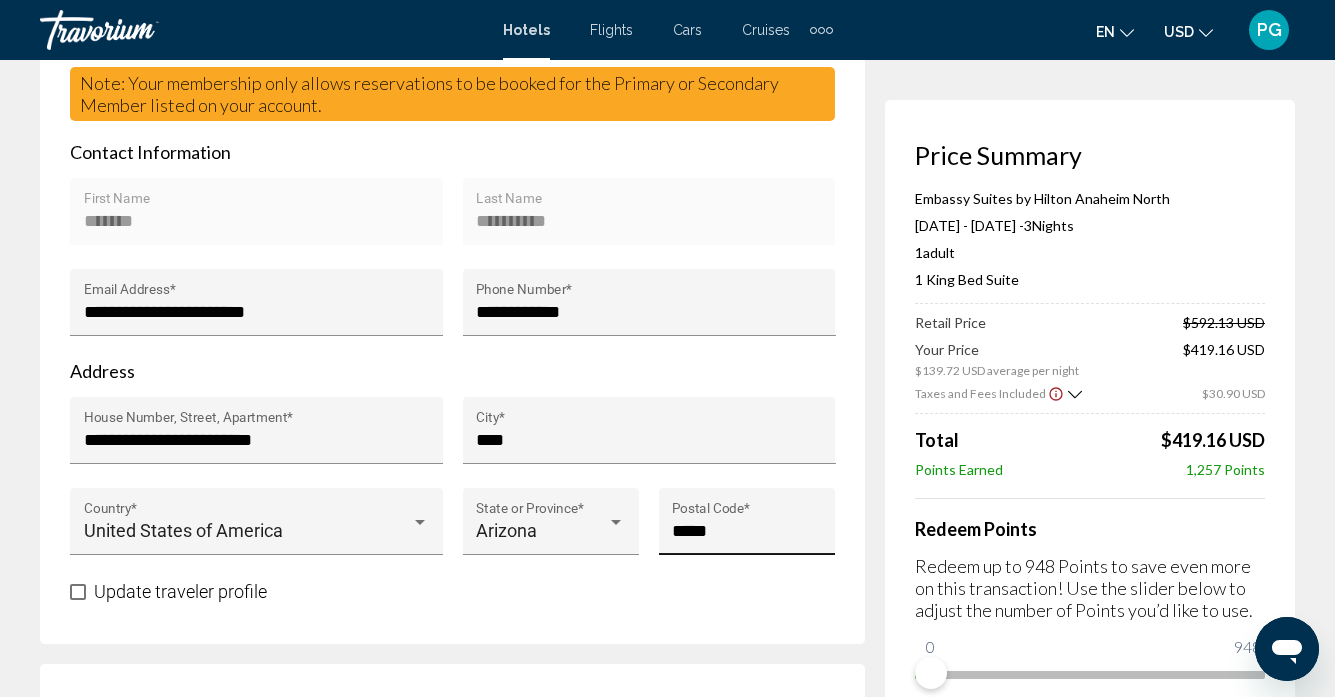 scroll, scrollTop: 803, scrollLeft: 0, axis: vertical 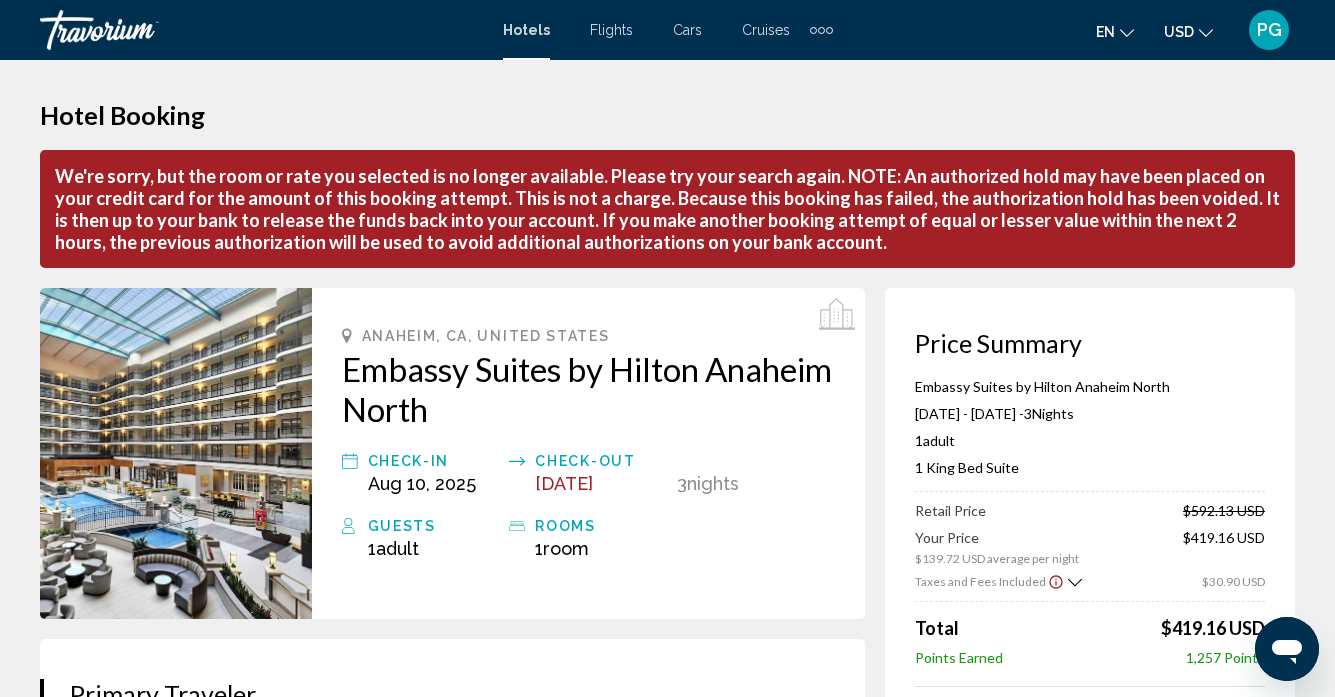 click on "Hotels" at bounding box center [526, 30] 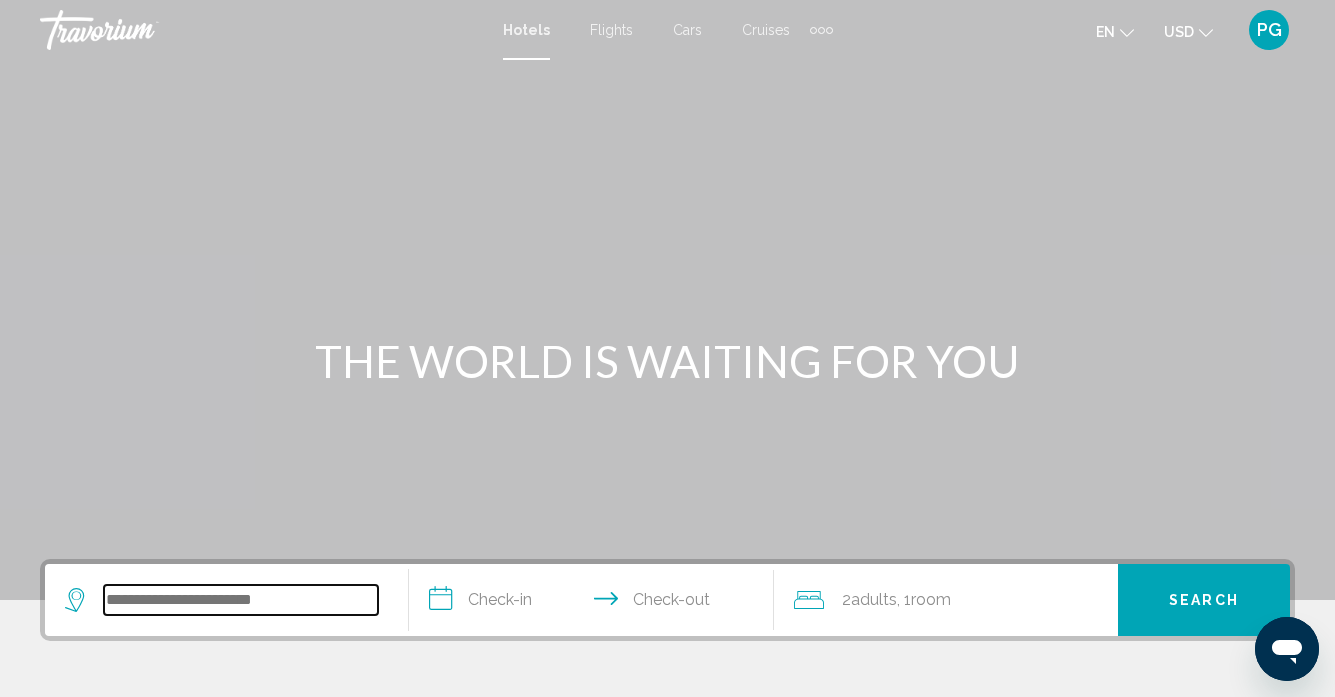 click at bounding box center [241, 600] 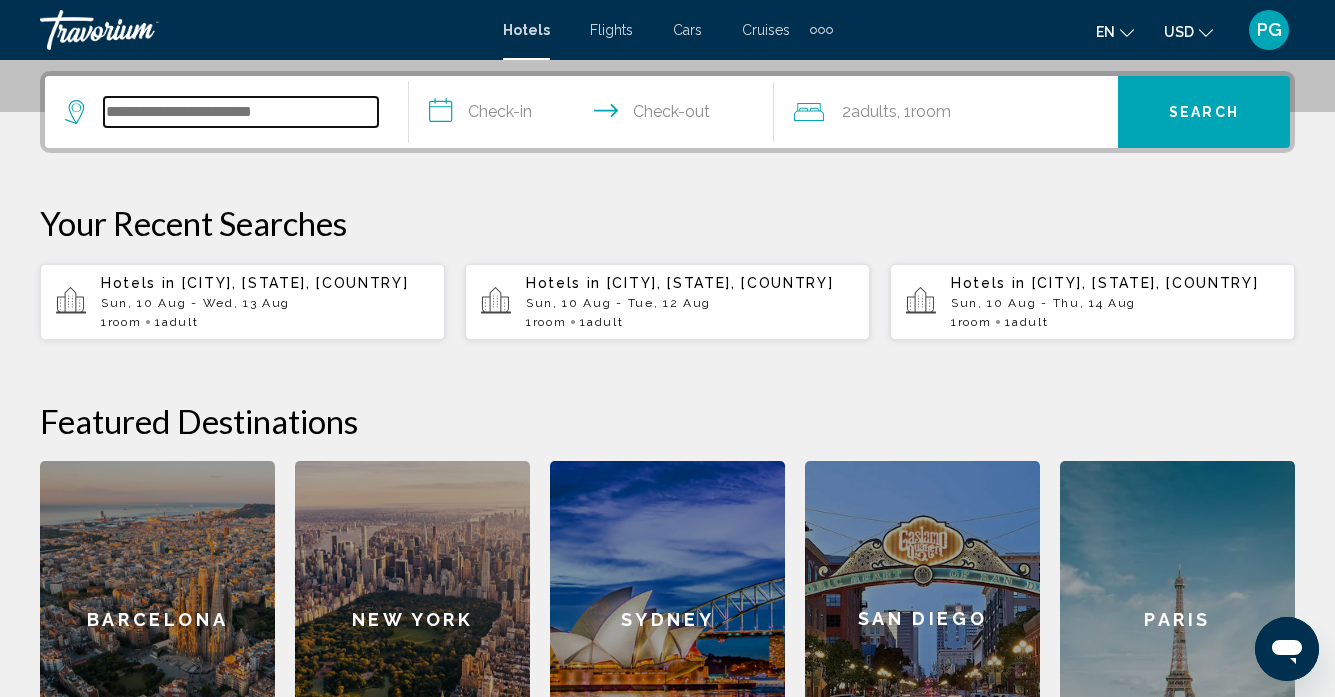 scroll, scrollTop: 494, scrollLeft: 0, axis: vertical 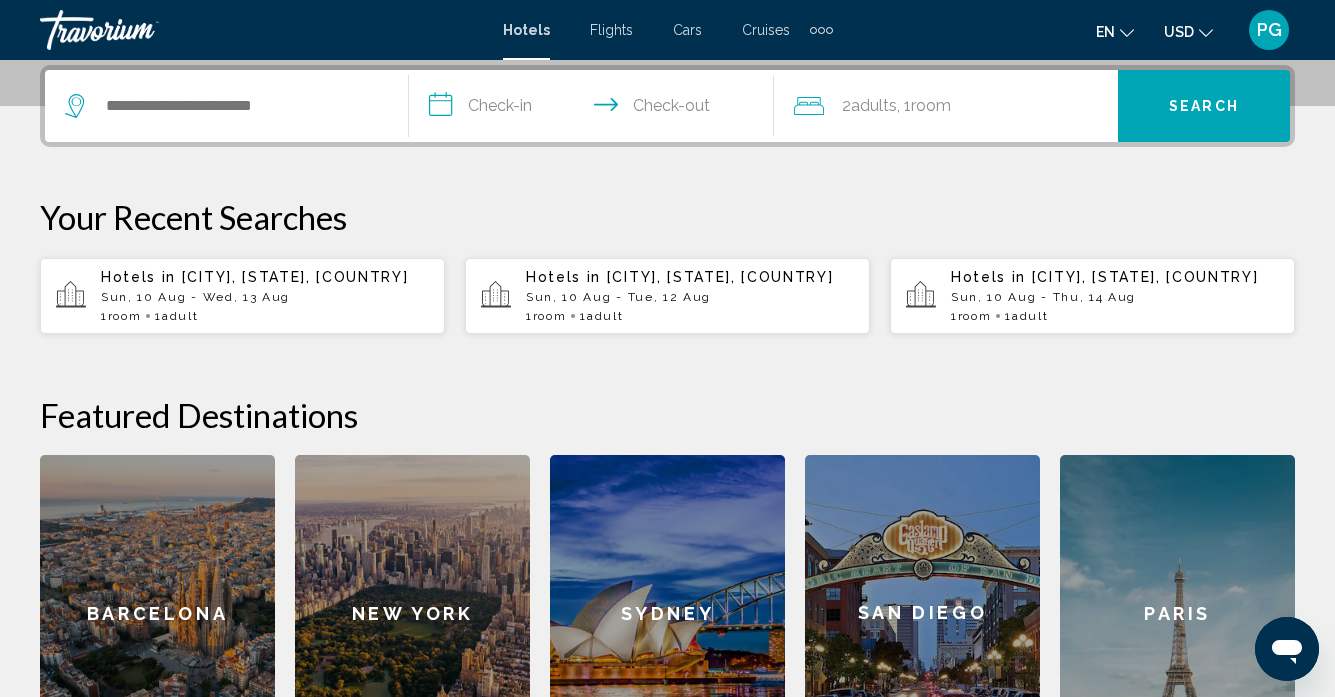 click on "Hotels in    Irvine, Orange County, CA, United States" at bounding box center (265, 277) 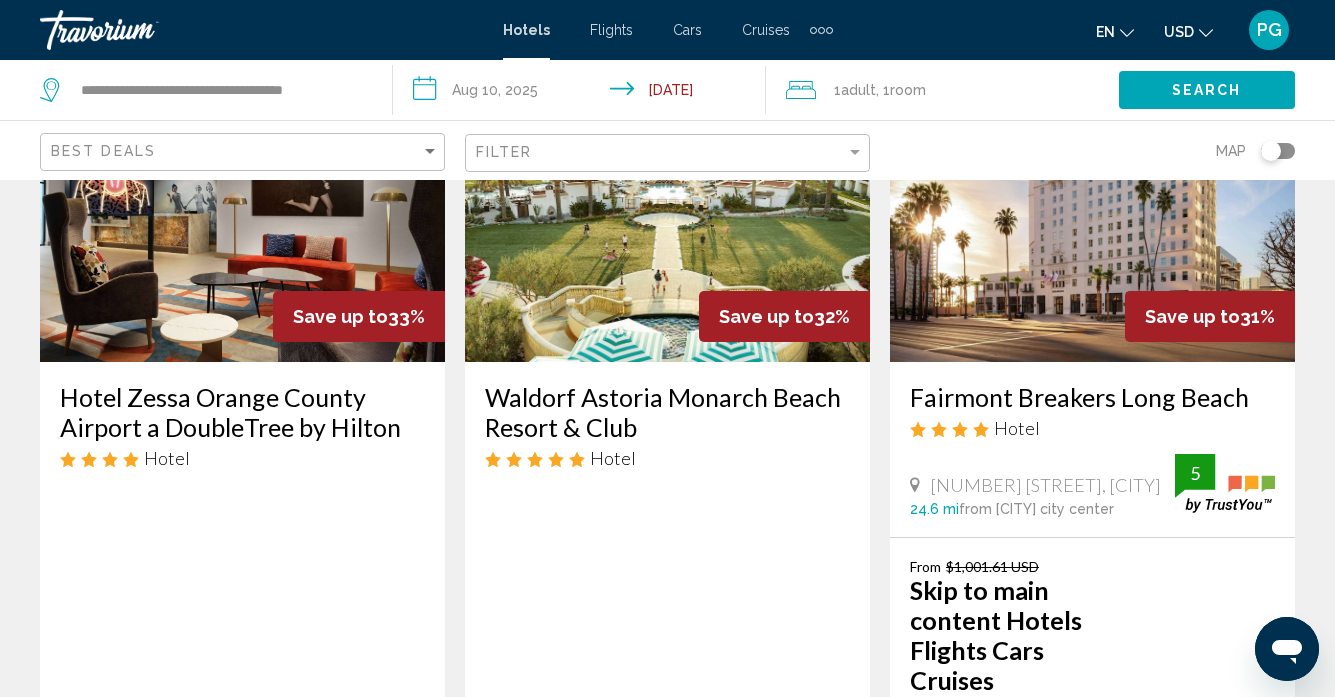 scroll, scrollTop: 0, scrollLeft: 0, axis: both 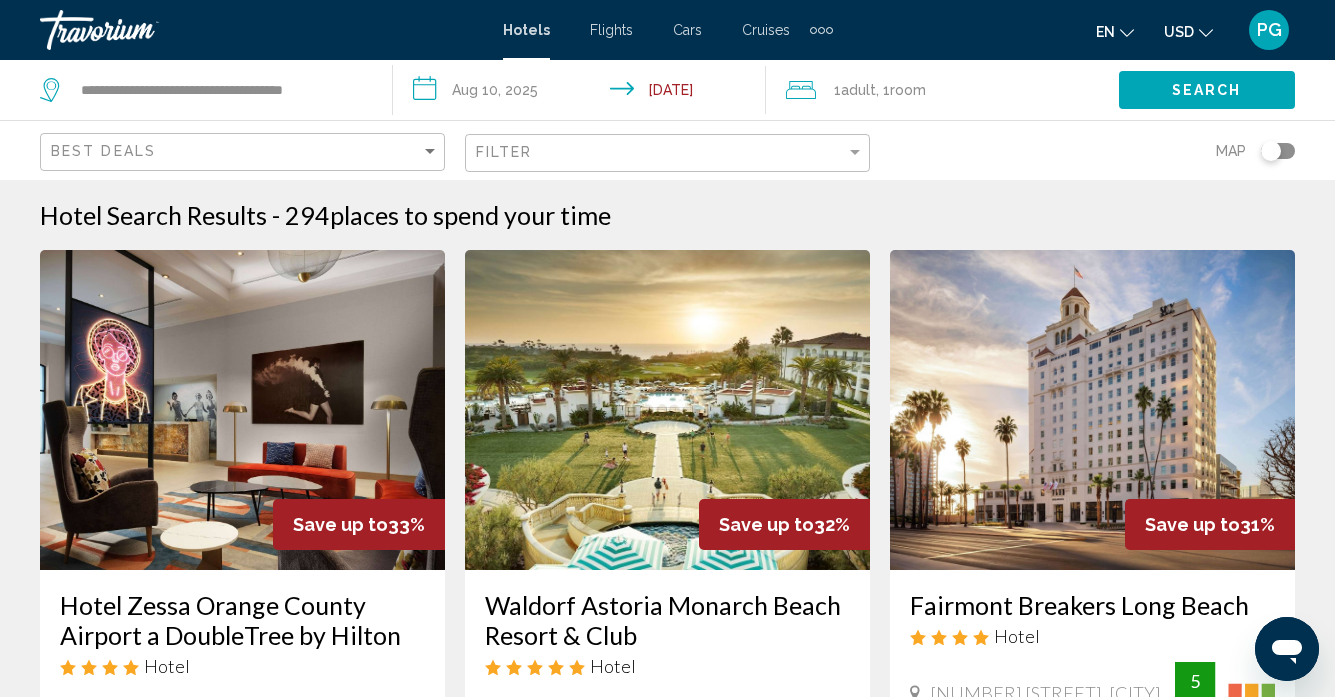 click on "Filter" 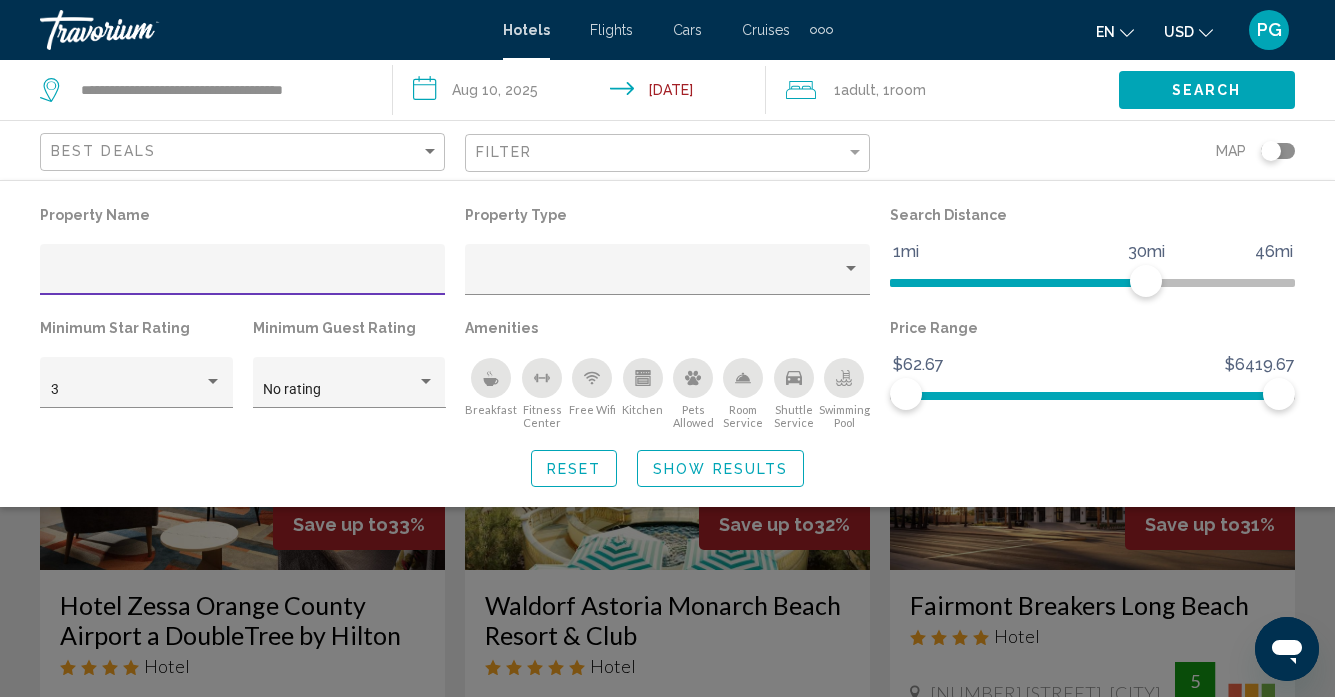 click 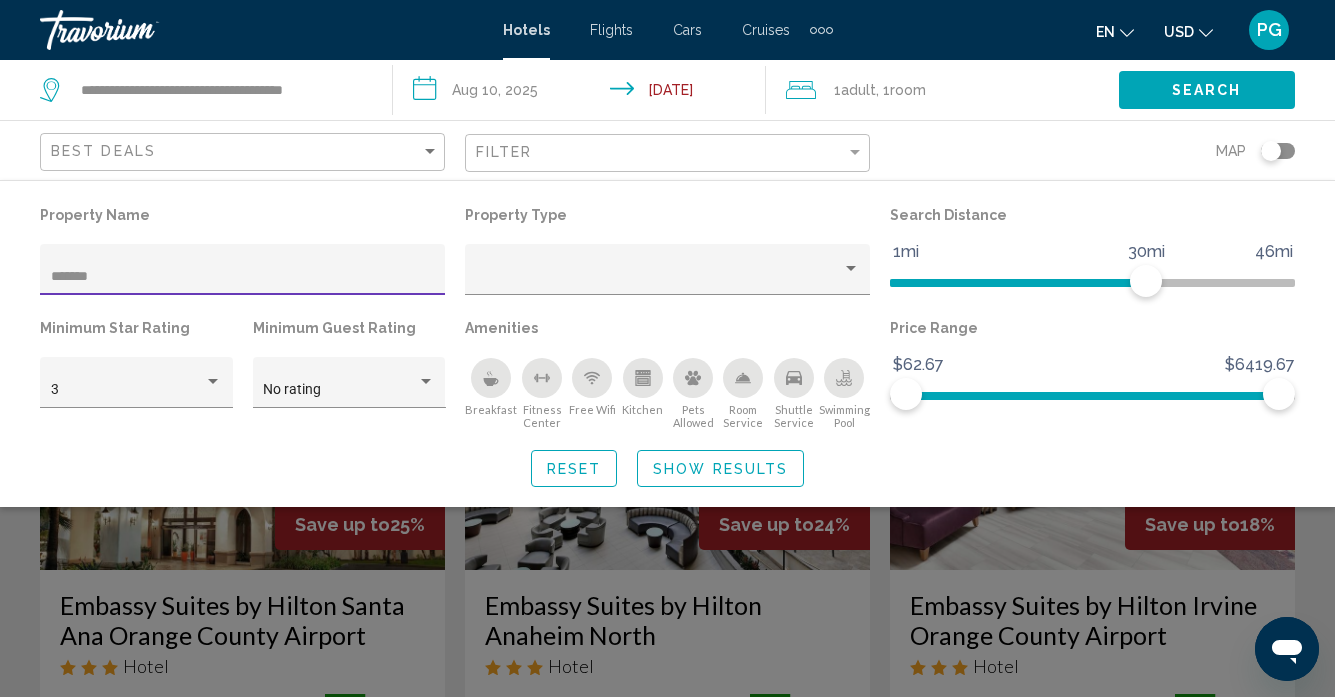 type on "*******" 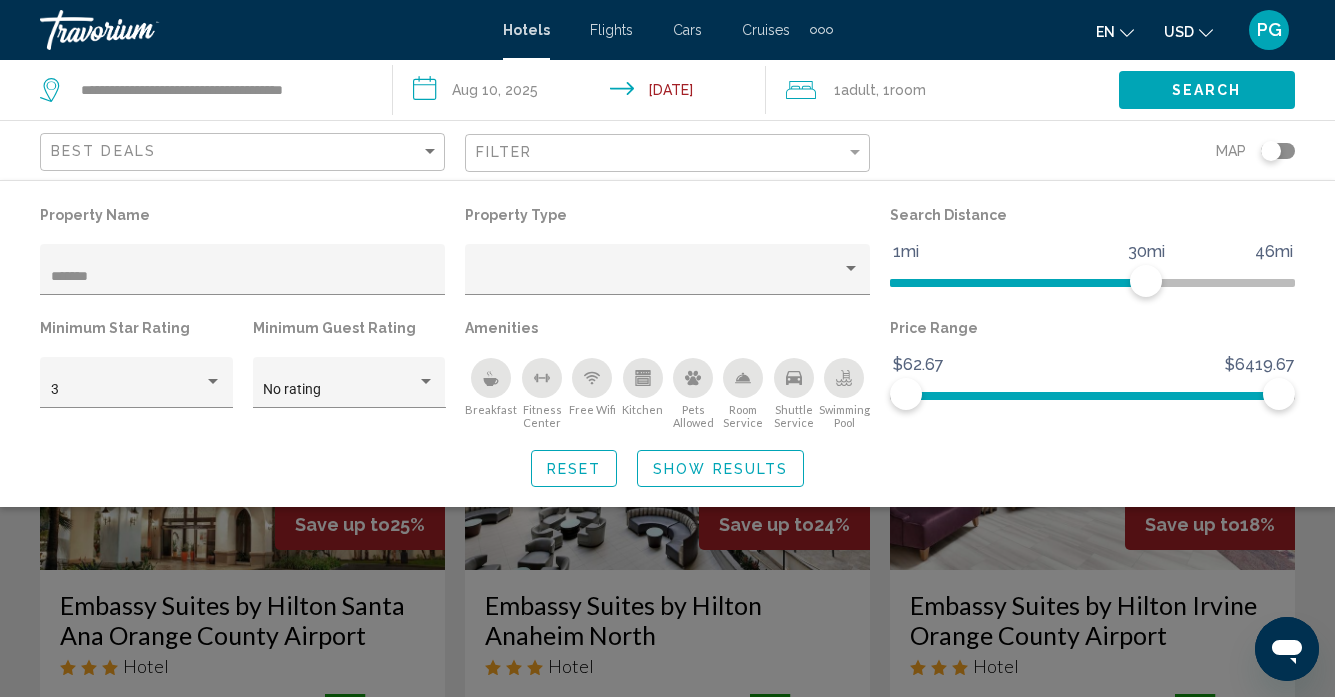 click 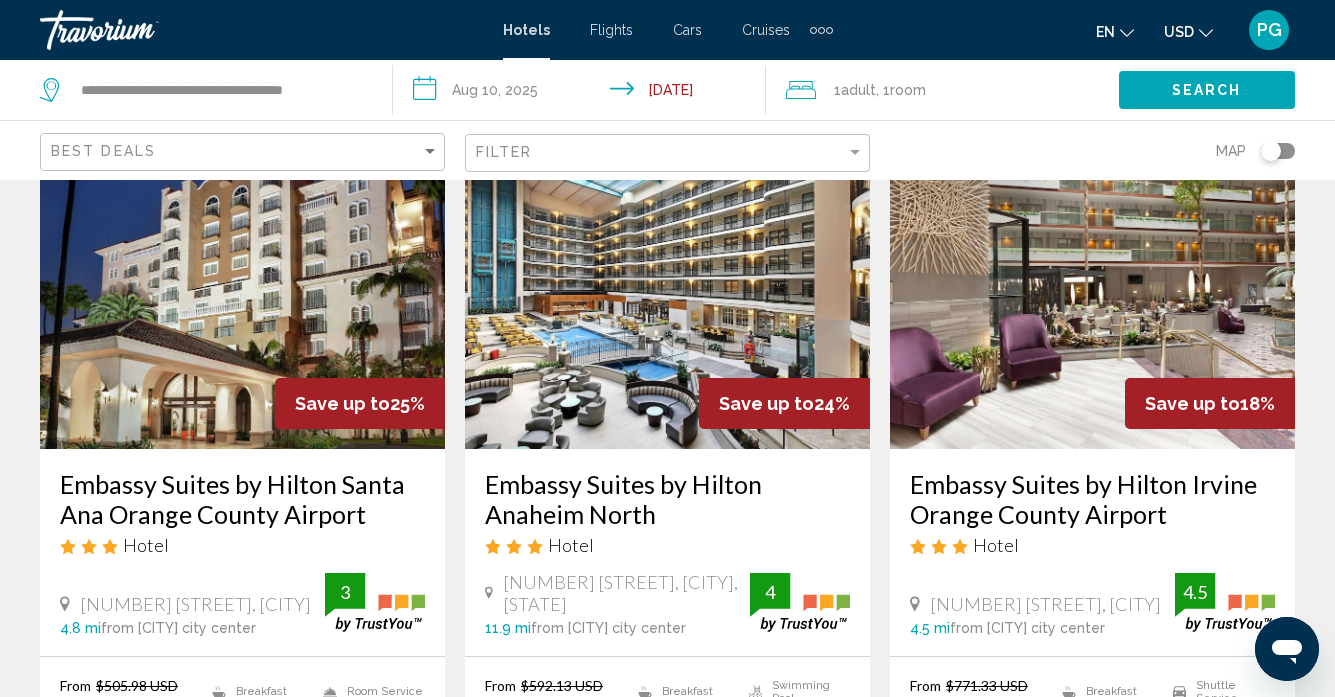 scroll, scrollTop: 0, scrollLeft: 0, axis: both 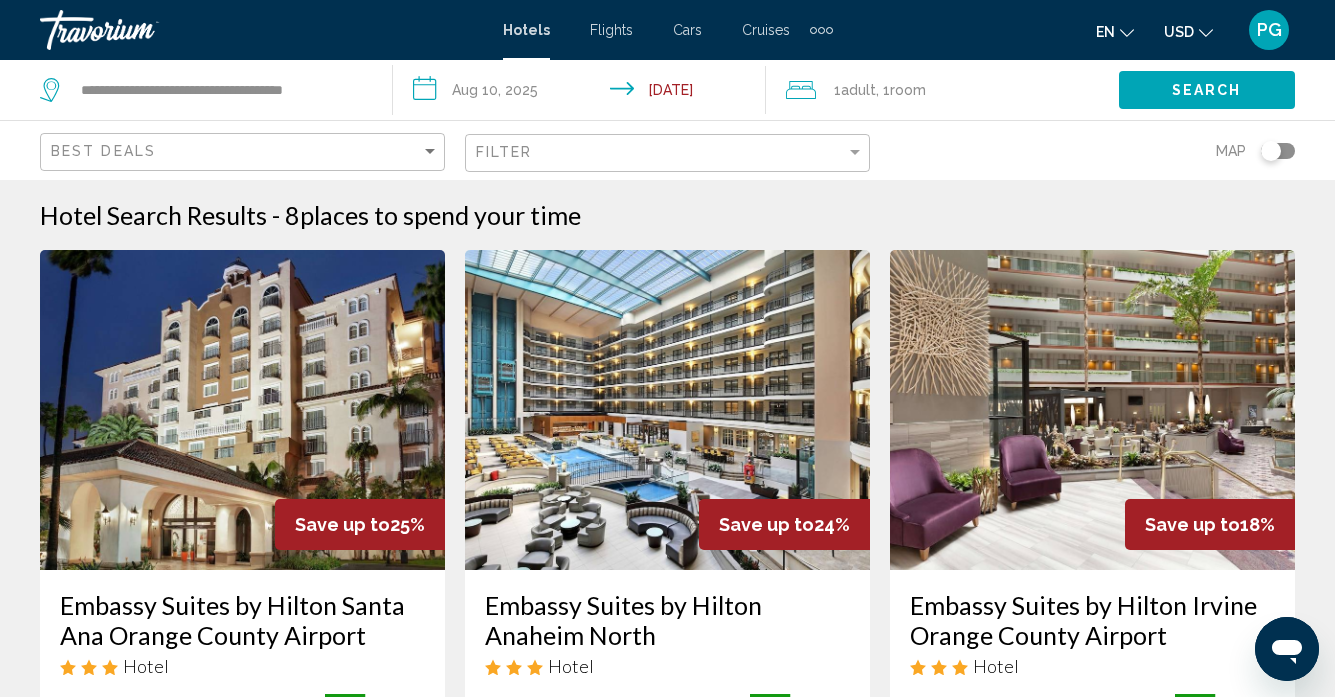click at bounding box center (667, 410) 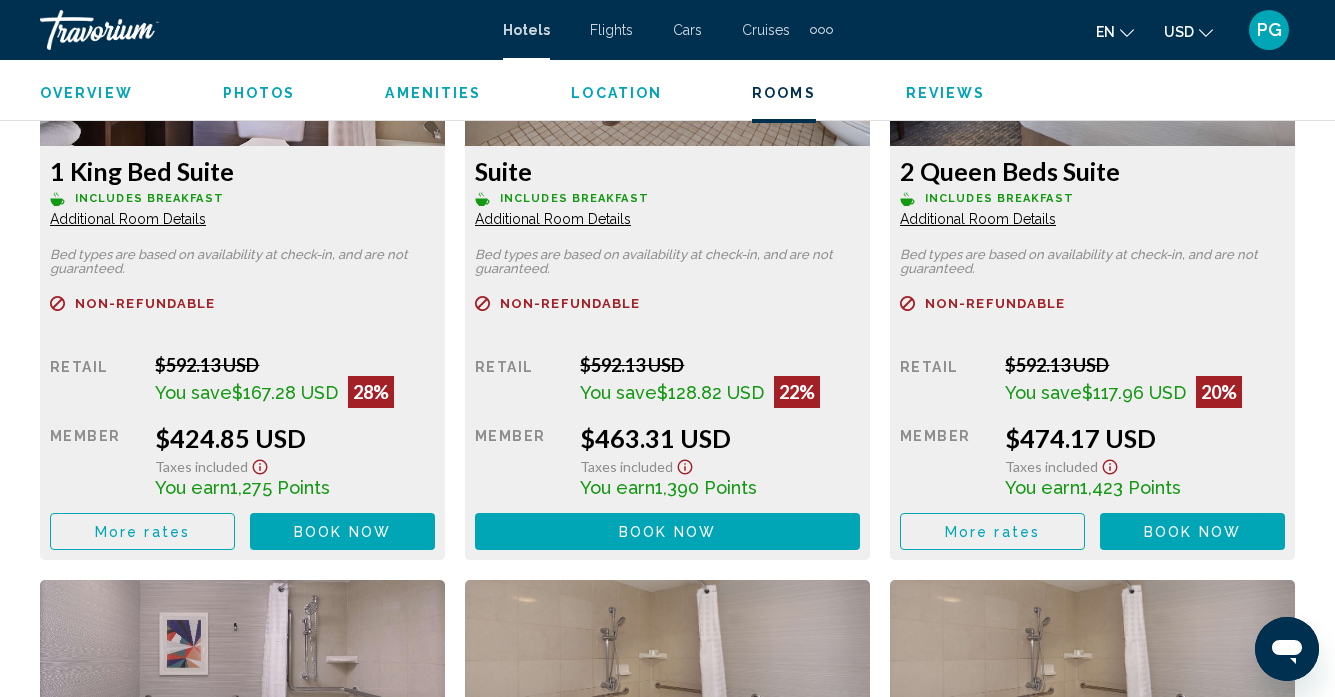 scroll, scrollTop: 3282, scrollLeft: 0, axis: vertical 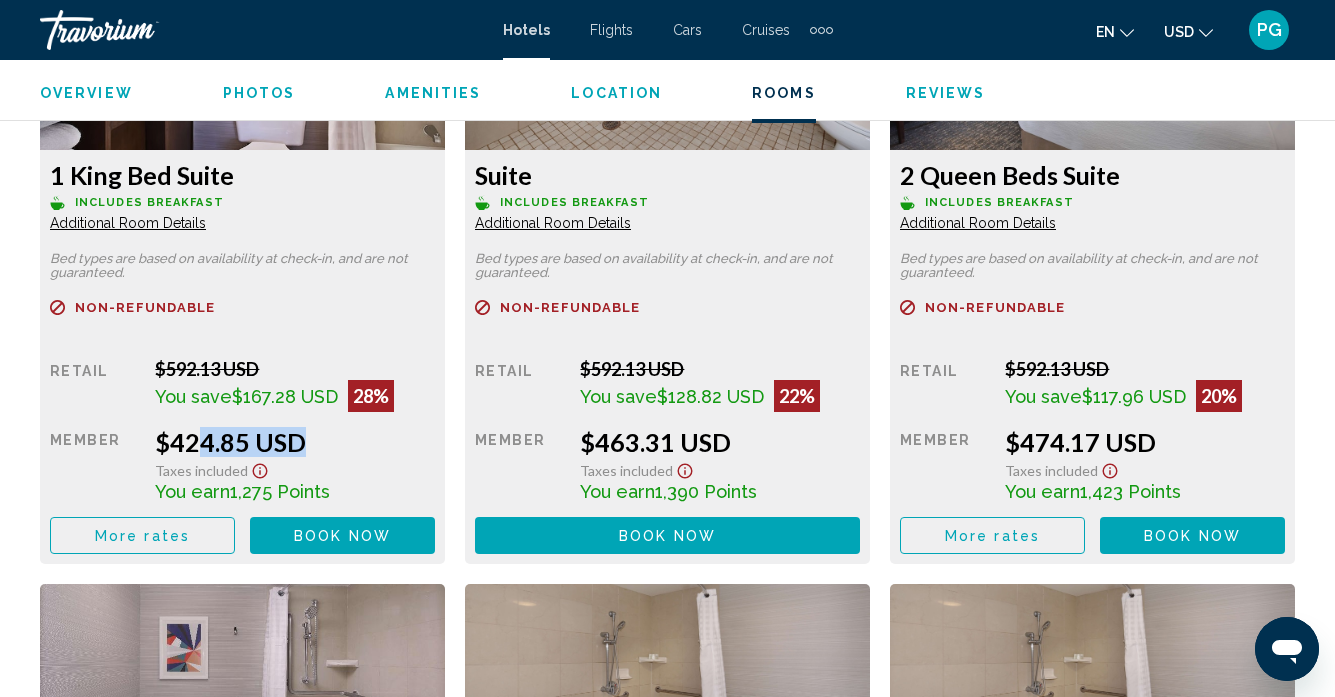 drag, startPoint x: 176, startPoint y: 440, endPoint x: 294, endPoint y: 442, distance: 118.016945 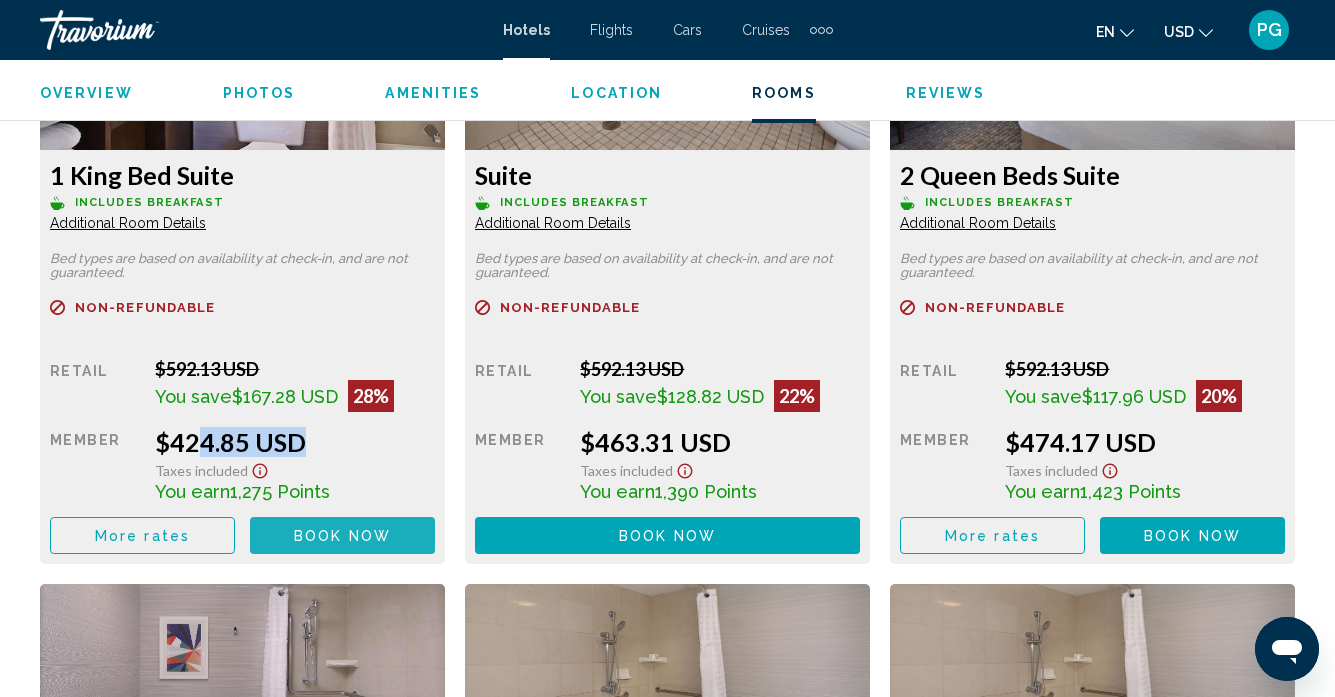 click on "Book now" at bounding box center [342, 536] 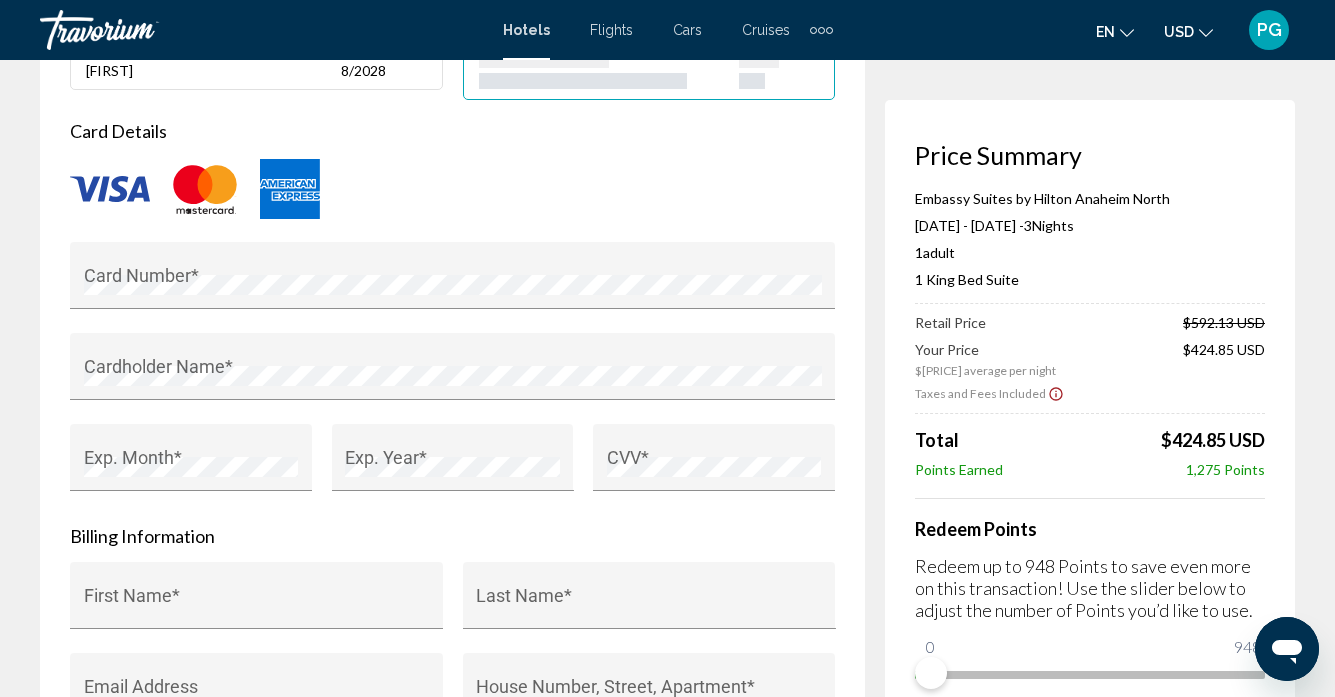 scroll, scrollTop: 1820, scrollLeft: 0, axis: vertical 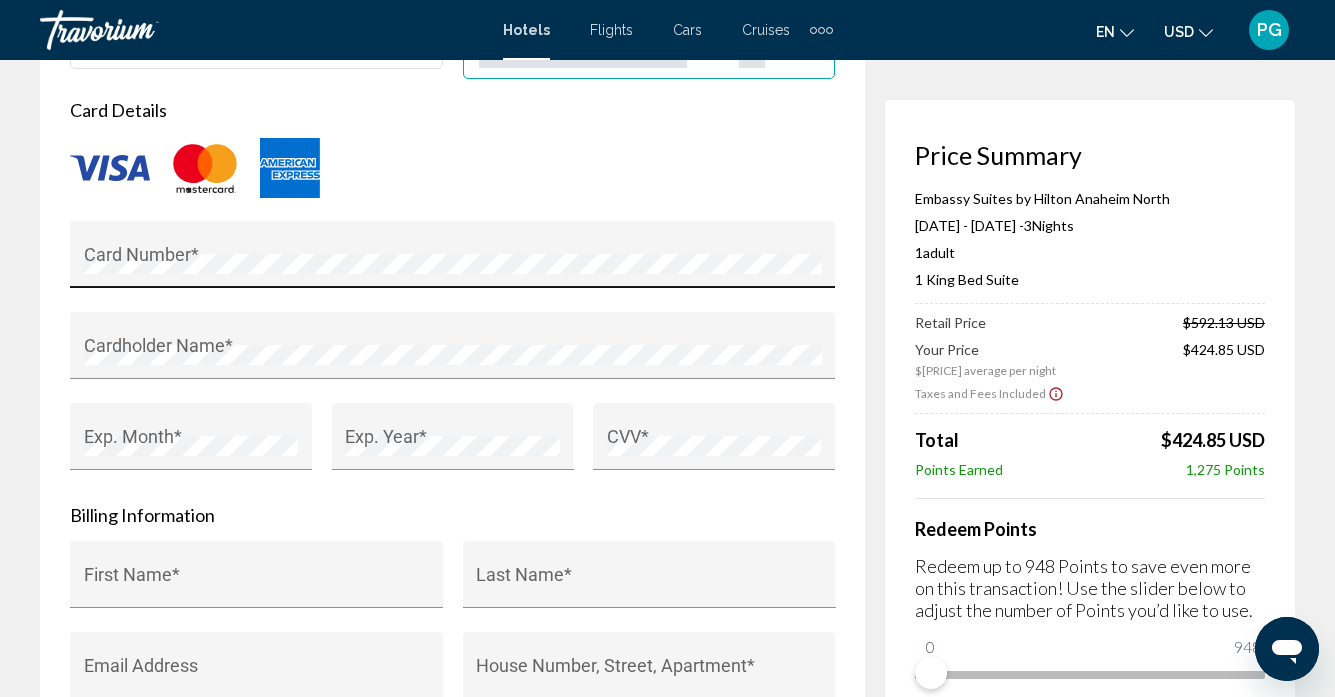 click on "Card Number  *" at bounding box center [453, 261] 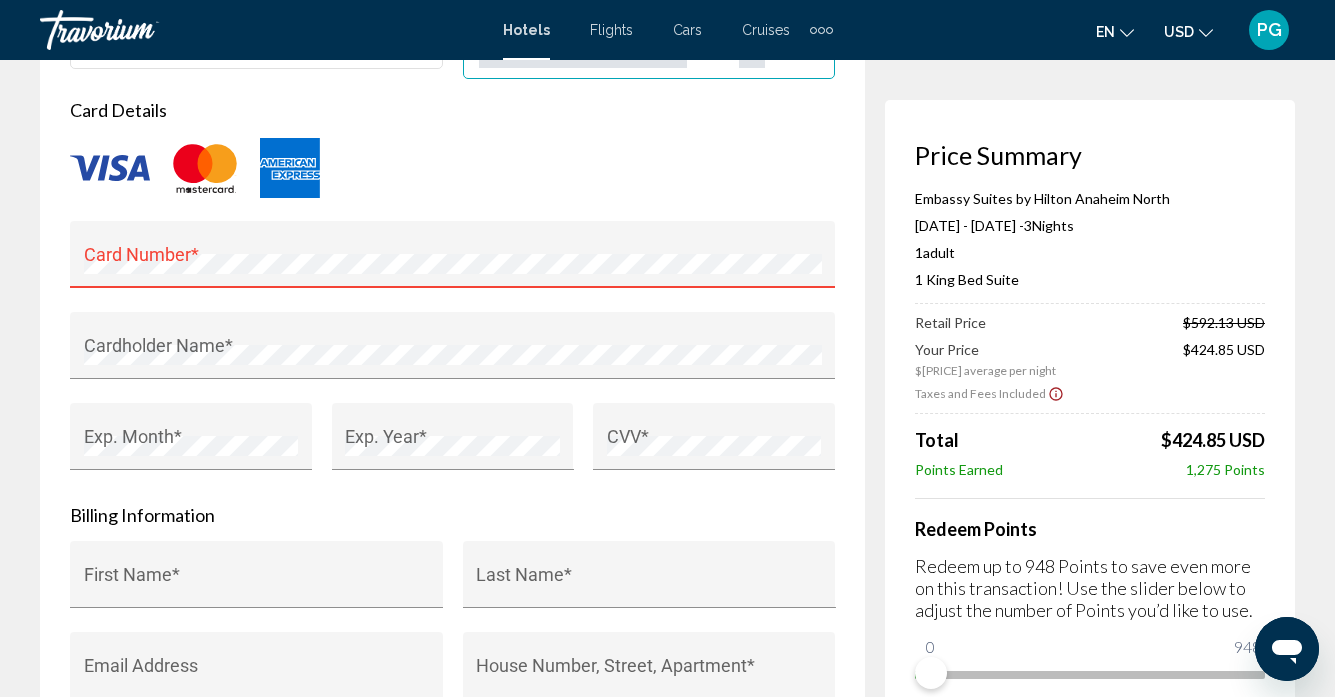 click on "Card Number  *" at bounding box center [453, 261] 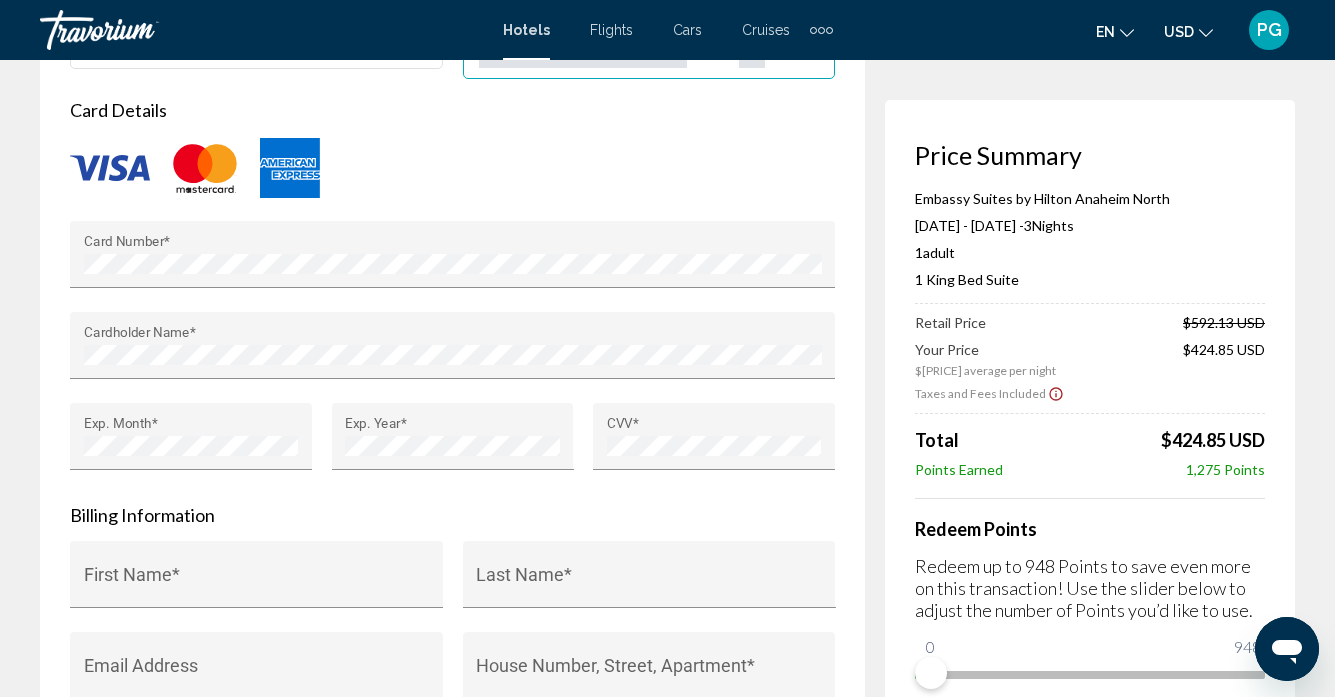 click on "Billing Information" at bounding box center (452, 515) 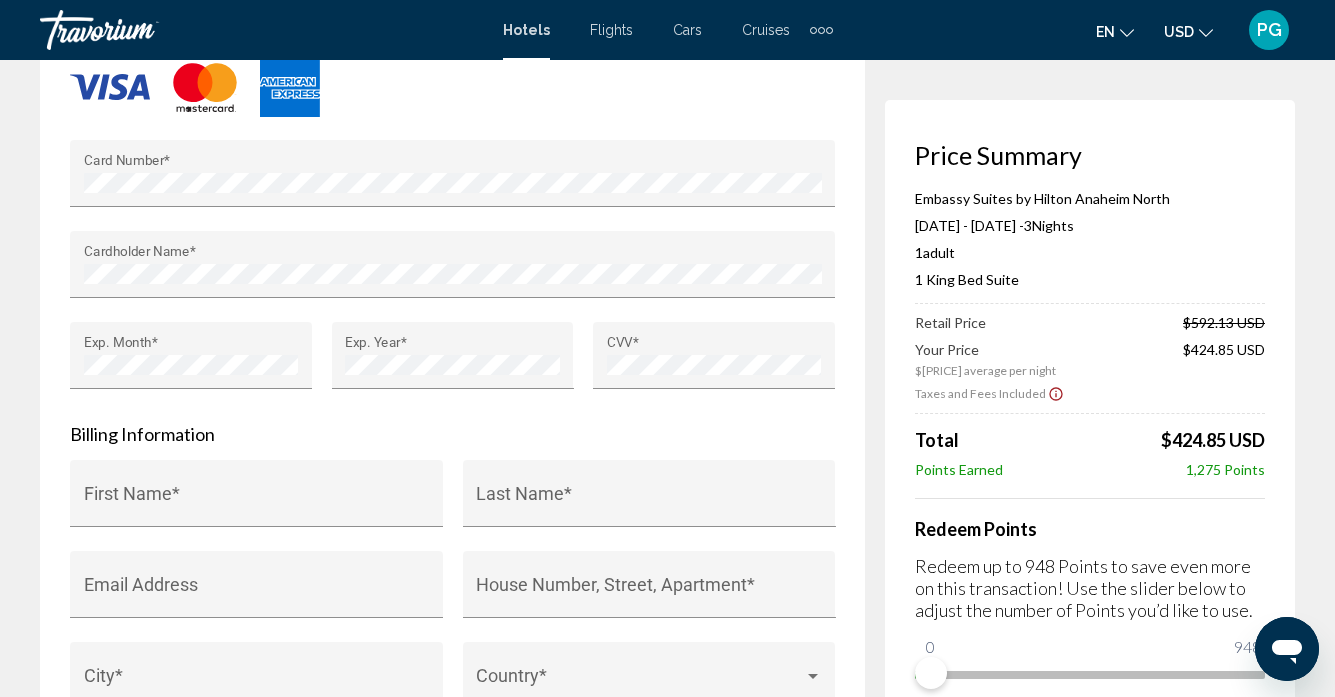 scroll, scrollTop: 1960, scrollLeft: 0, axis: vertical 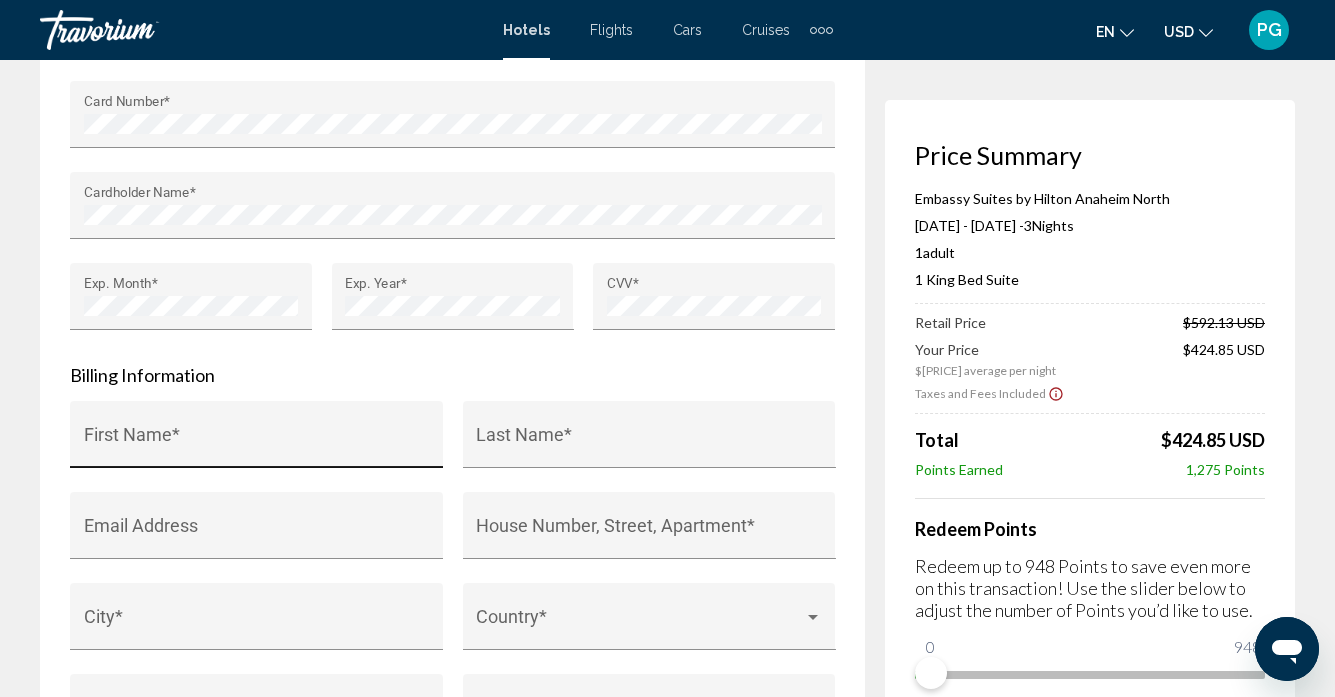 click on "First Name  *" at bounding box center [257, 440] 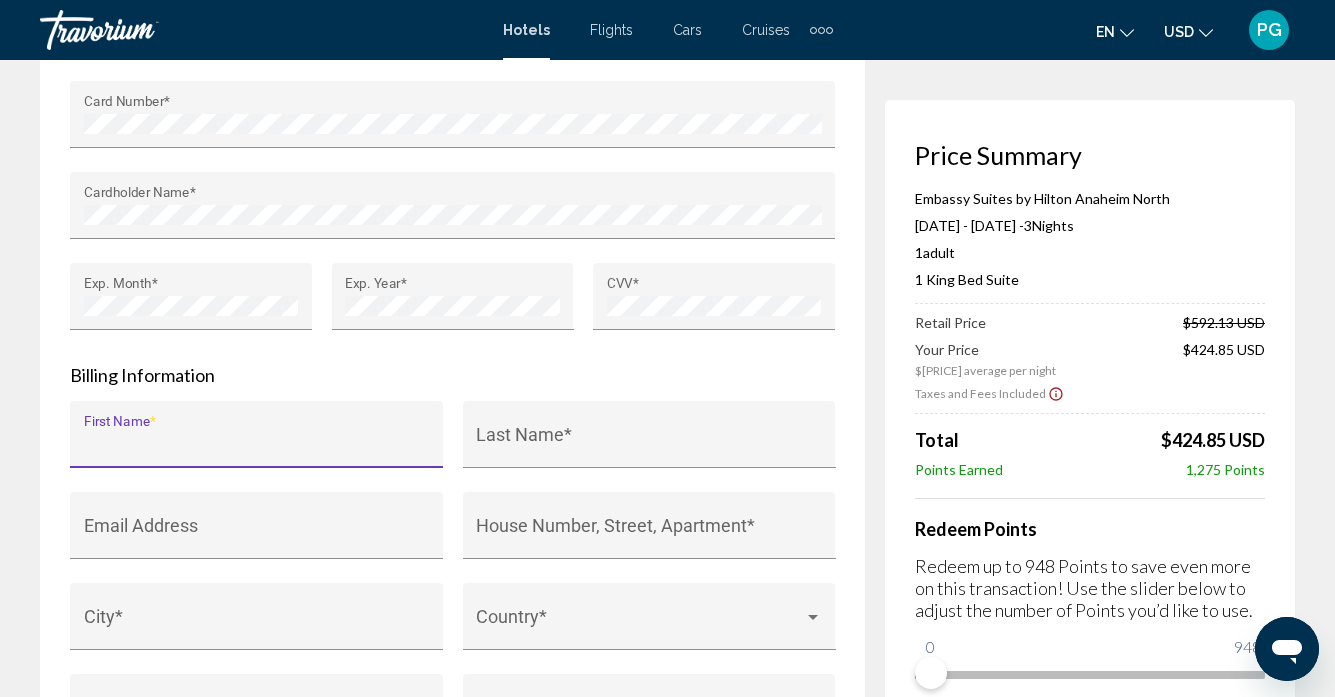click on "First Name  *" at bounding box center (257, 444) 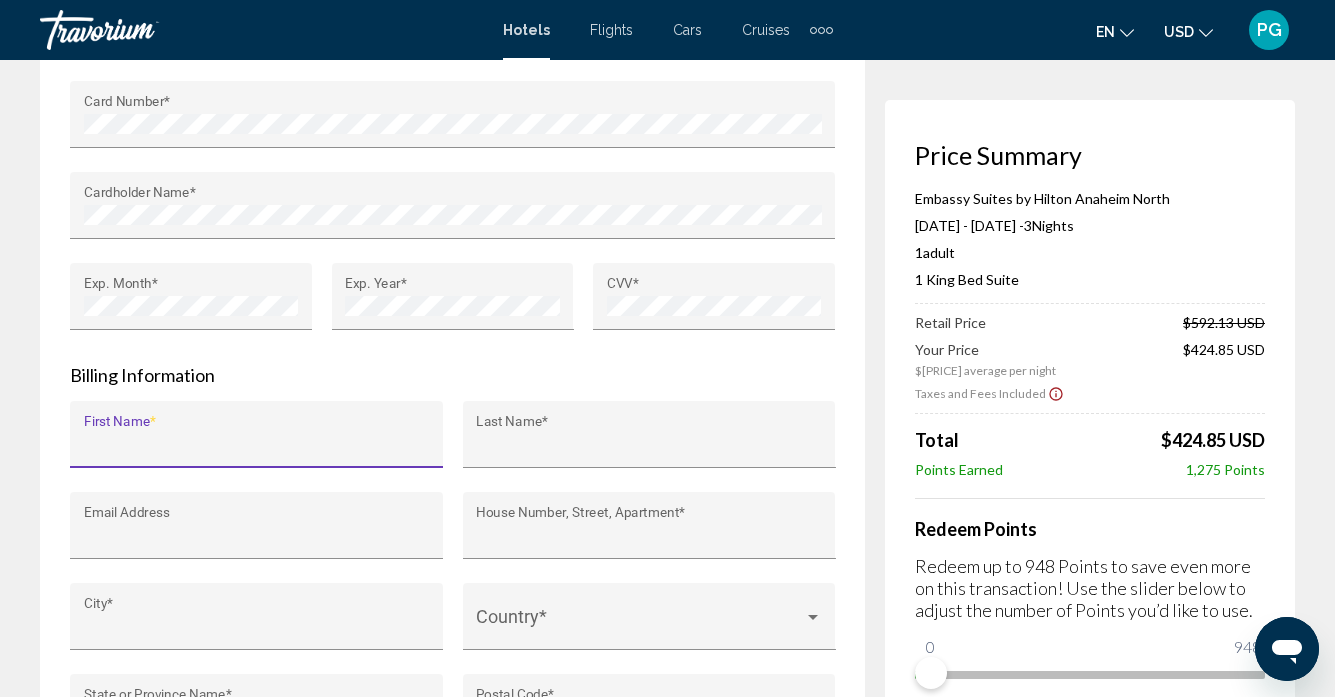 type on "*******" 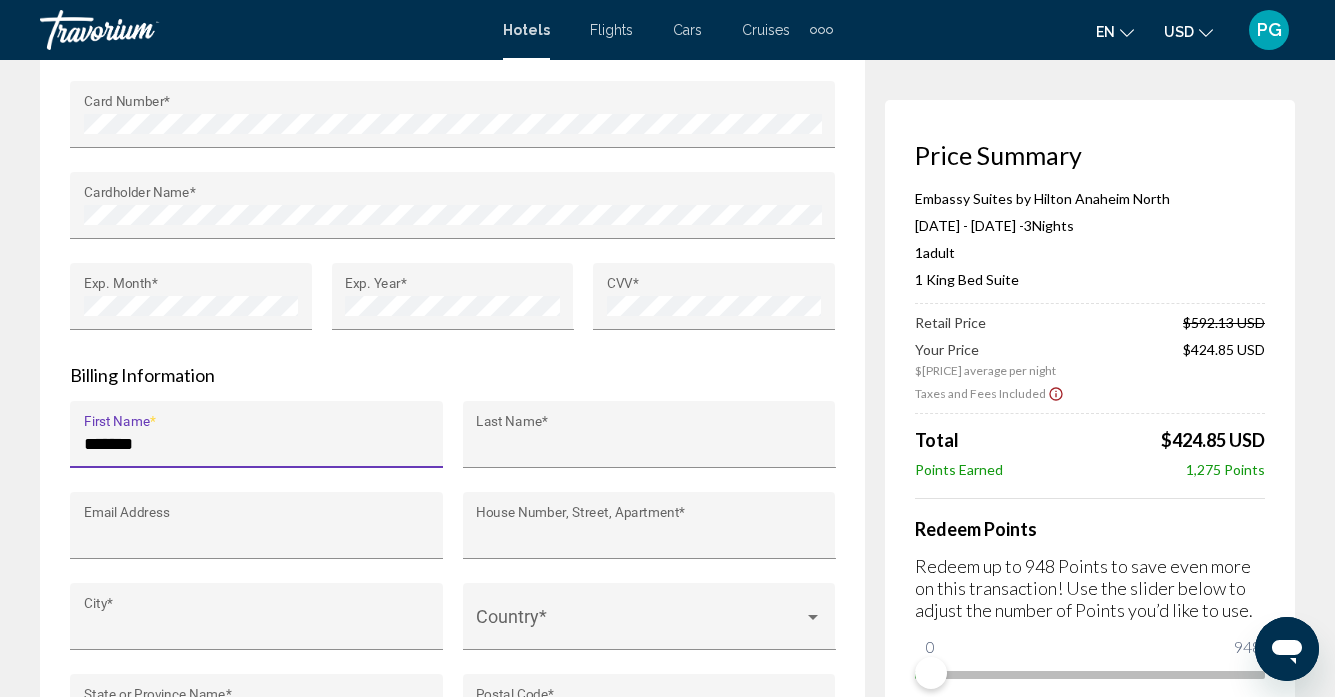 type on "**********" 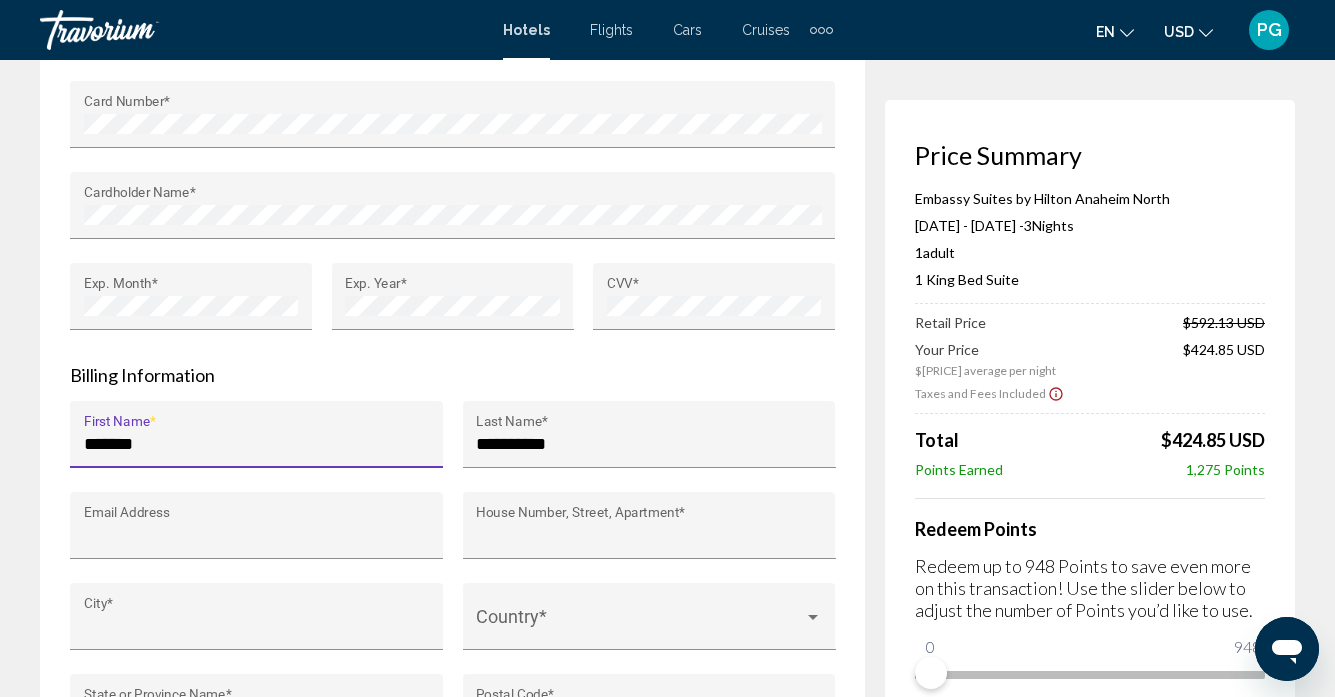 type on "**********" 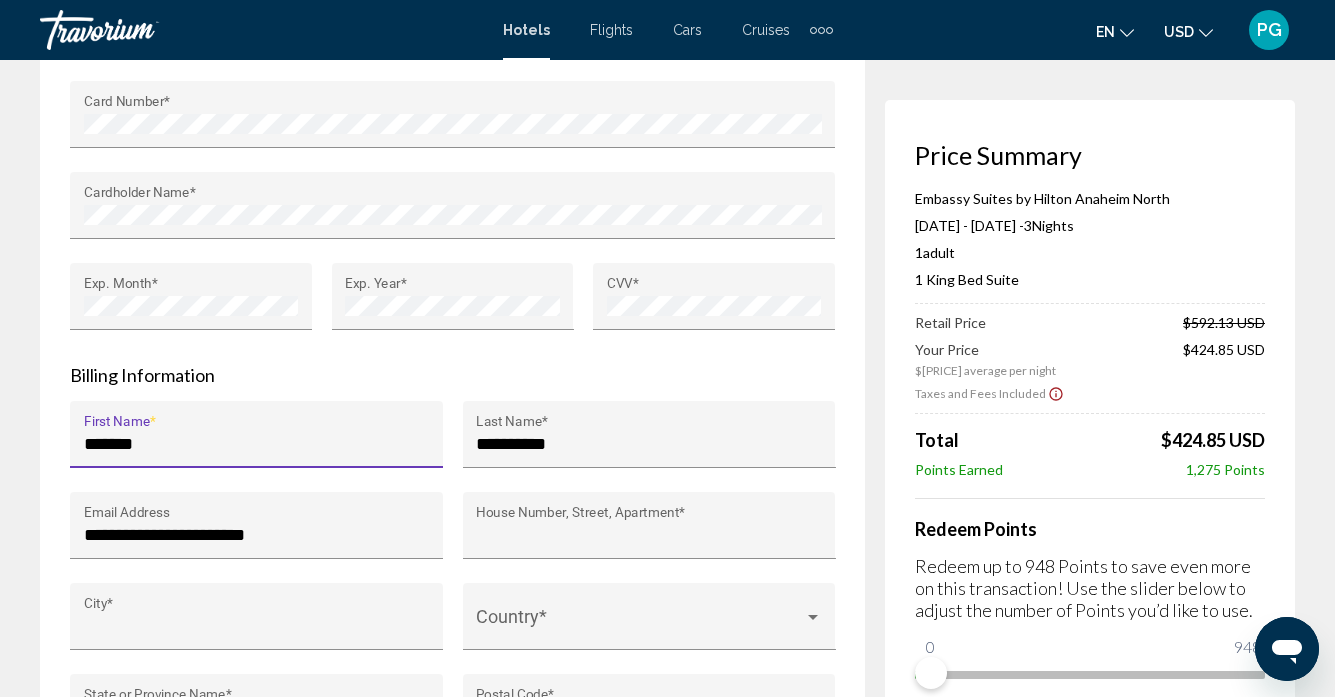 type on "**********" 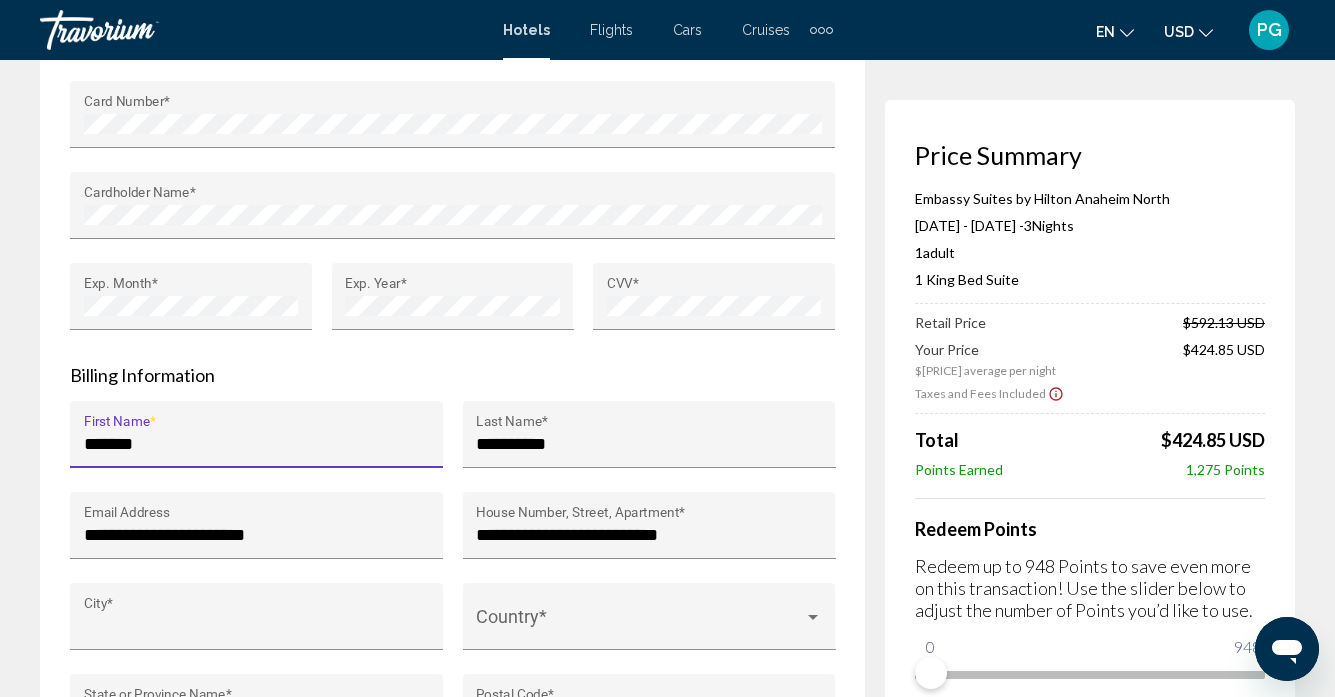type on "****" 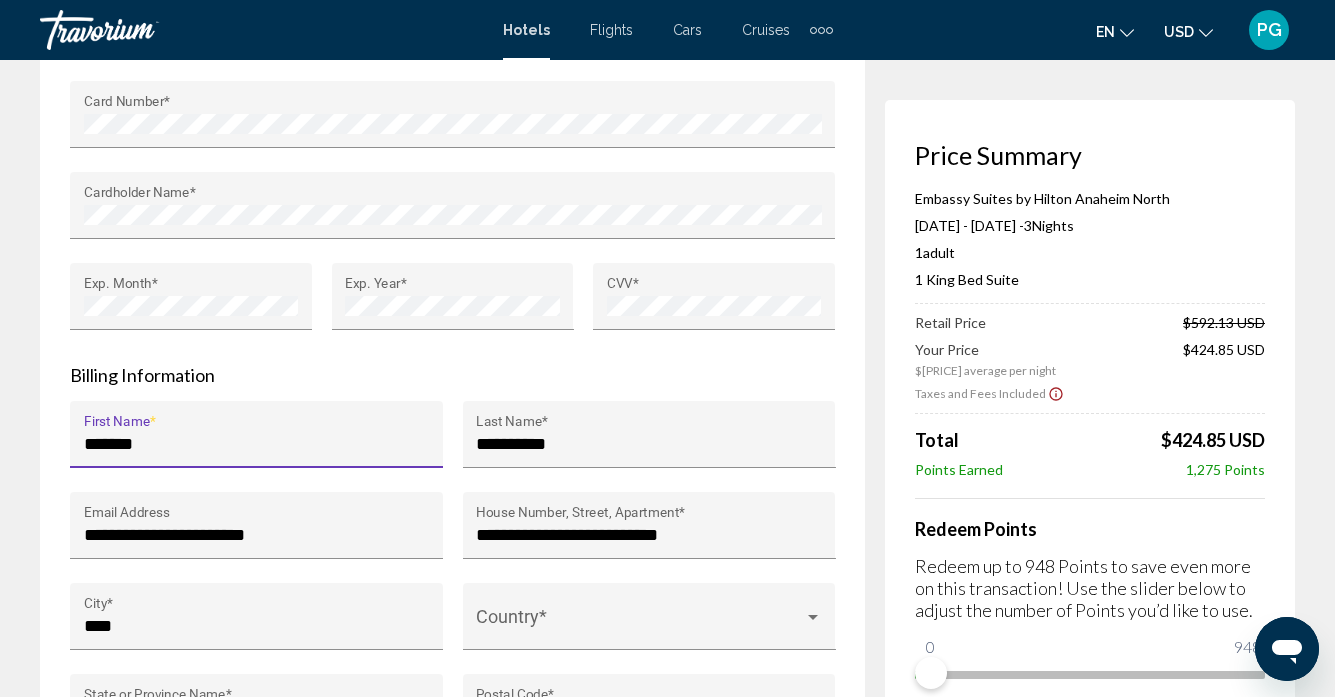type on "**" 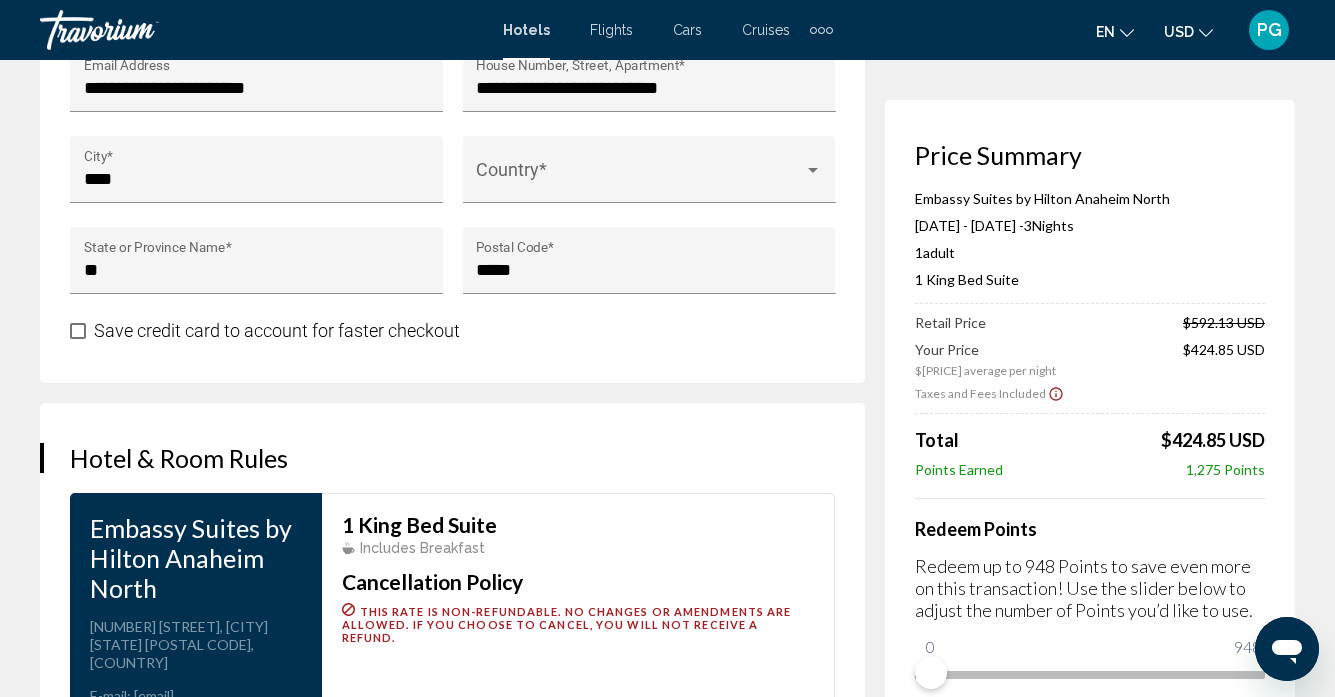 scroll, scrollTop: 2368, scrollLeft: 0, axis: vertical 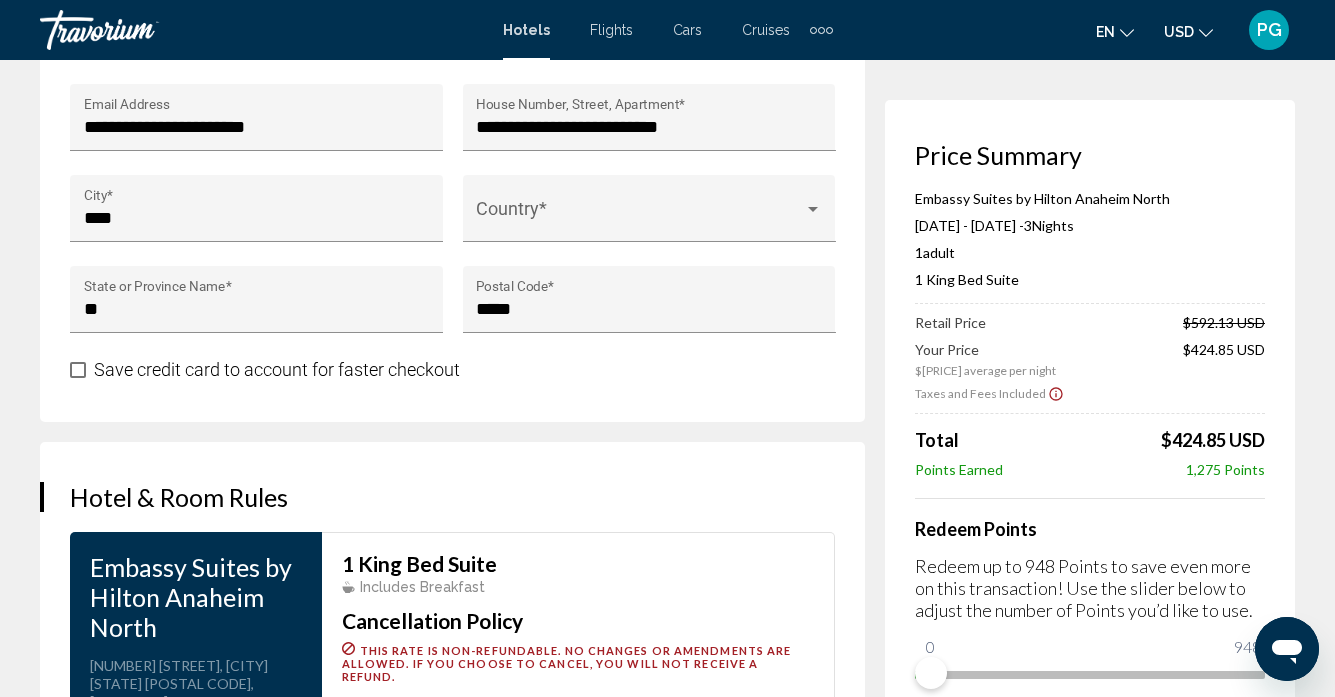 click at bounding box center [78, 370] 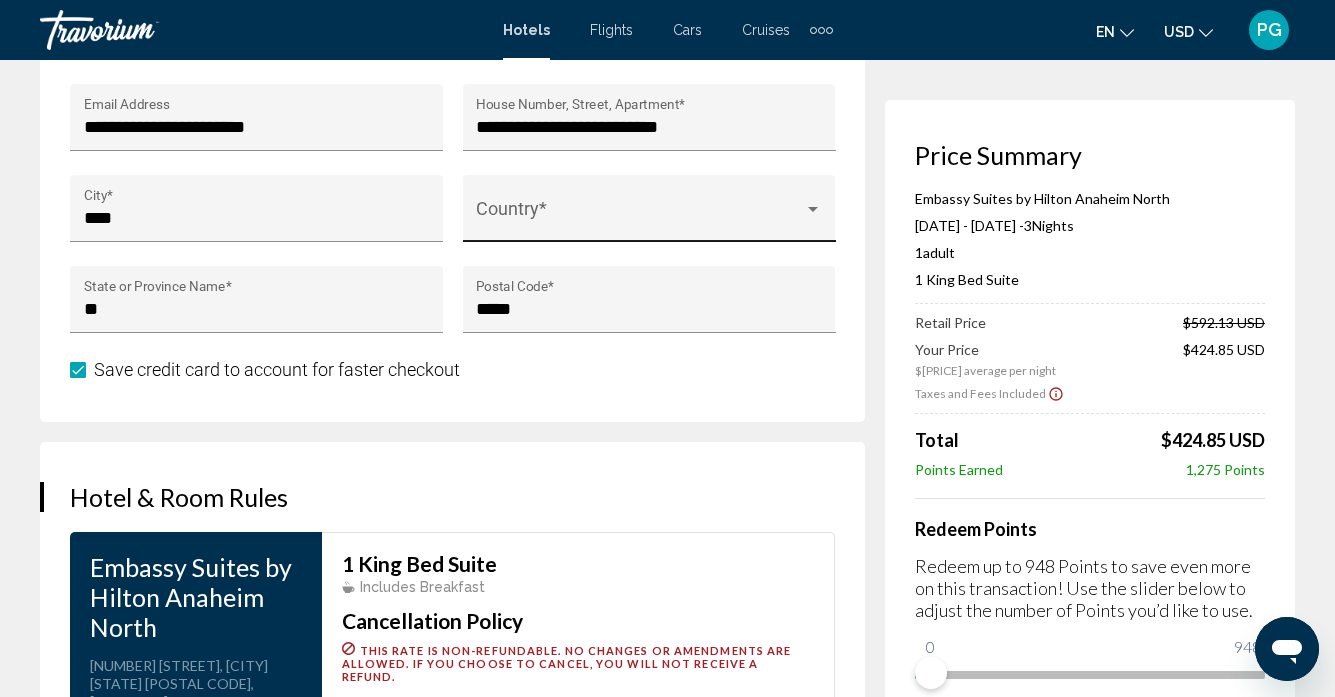 click on "Country  *" at bounding box center [649, 214] 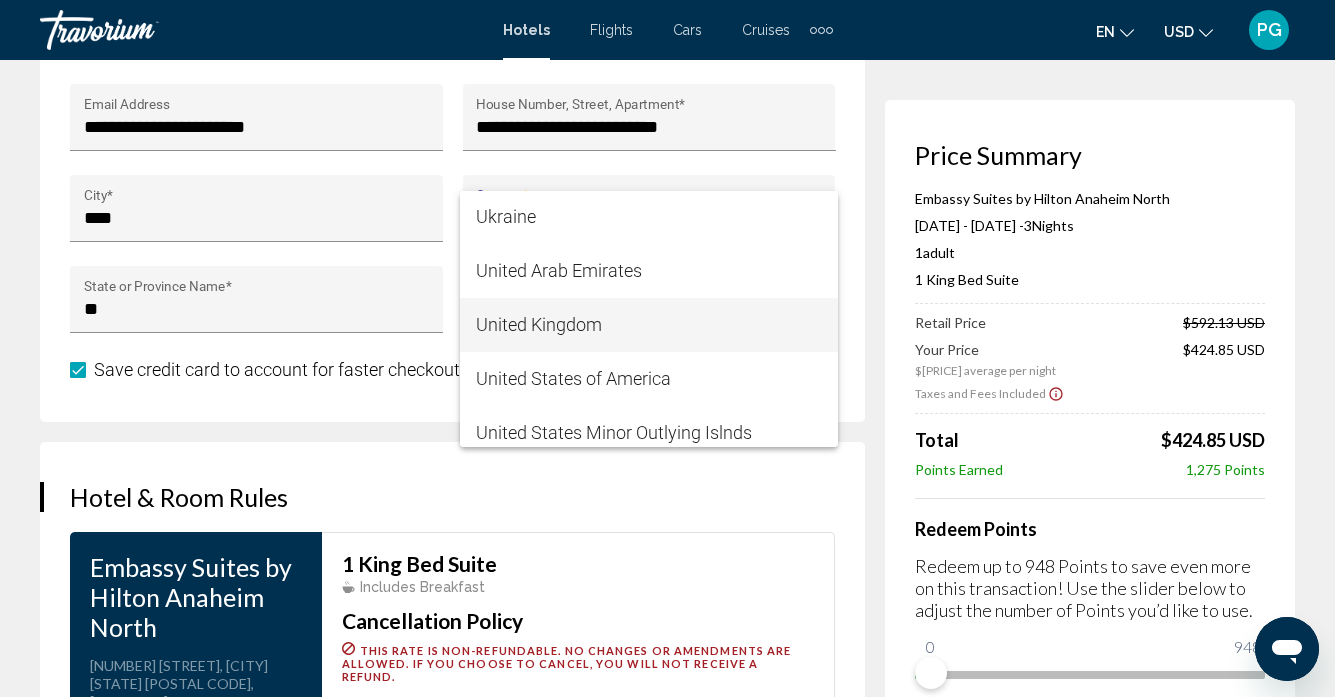 scroll, scrollTop: 12952, scrollLeft: 0, axis: vertical 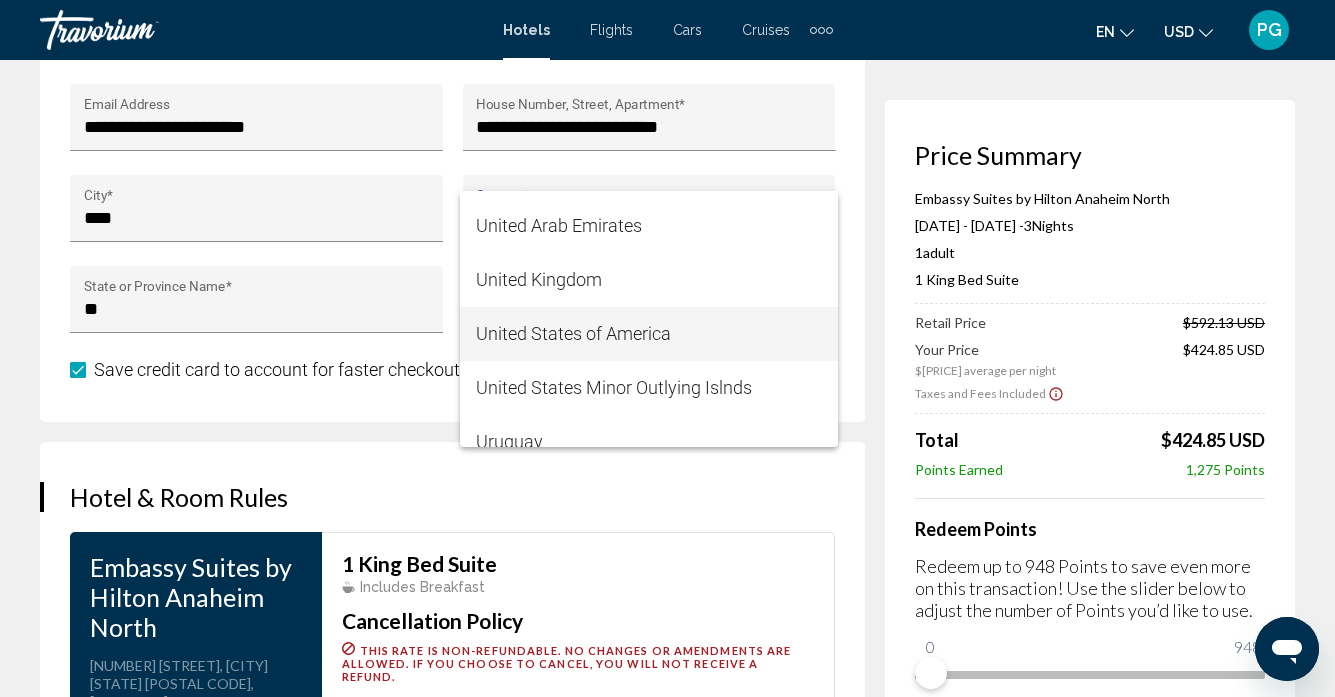 click on "United States of America" at bounding box center [649, 334] 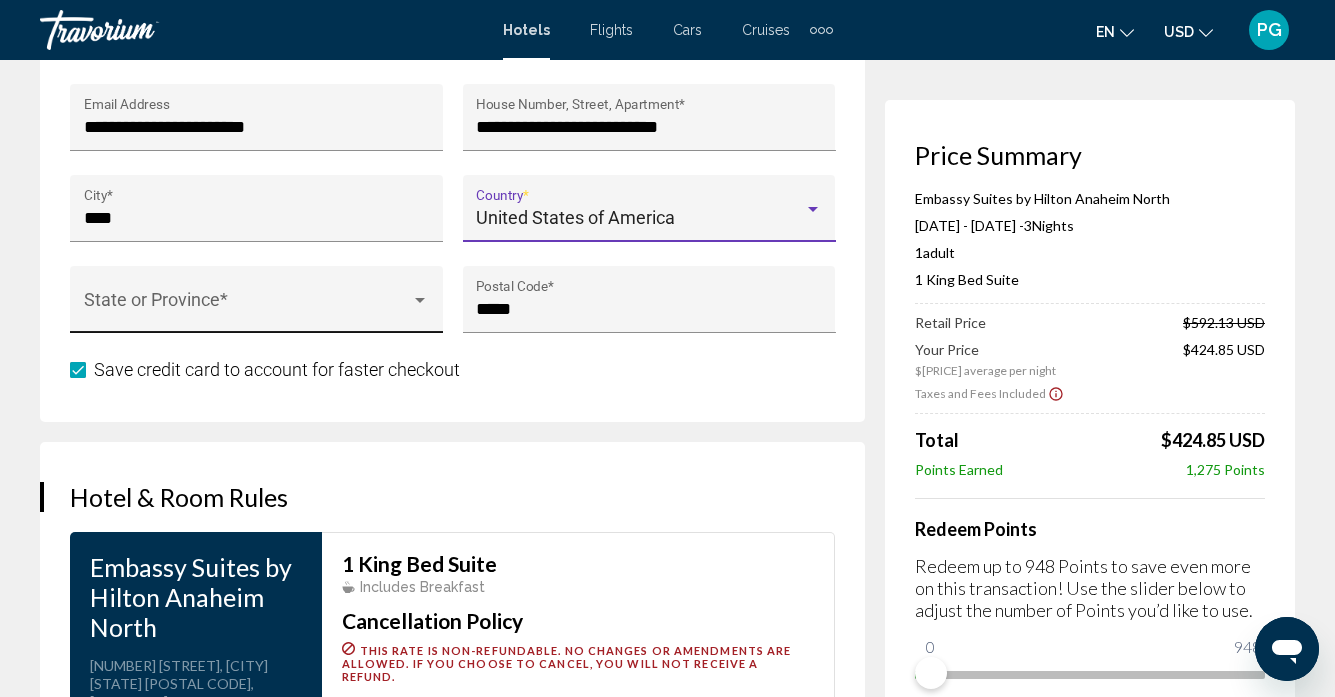 click on "State or Province  *" at bounding box center (257, 305) 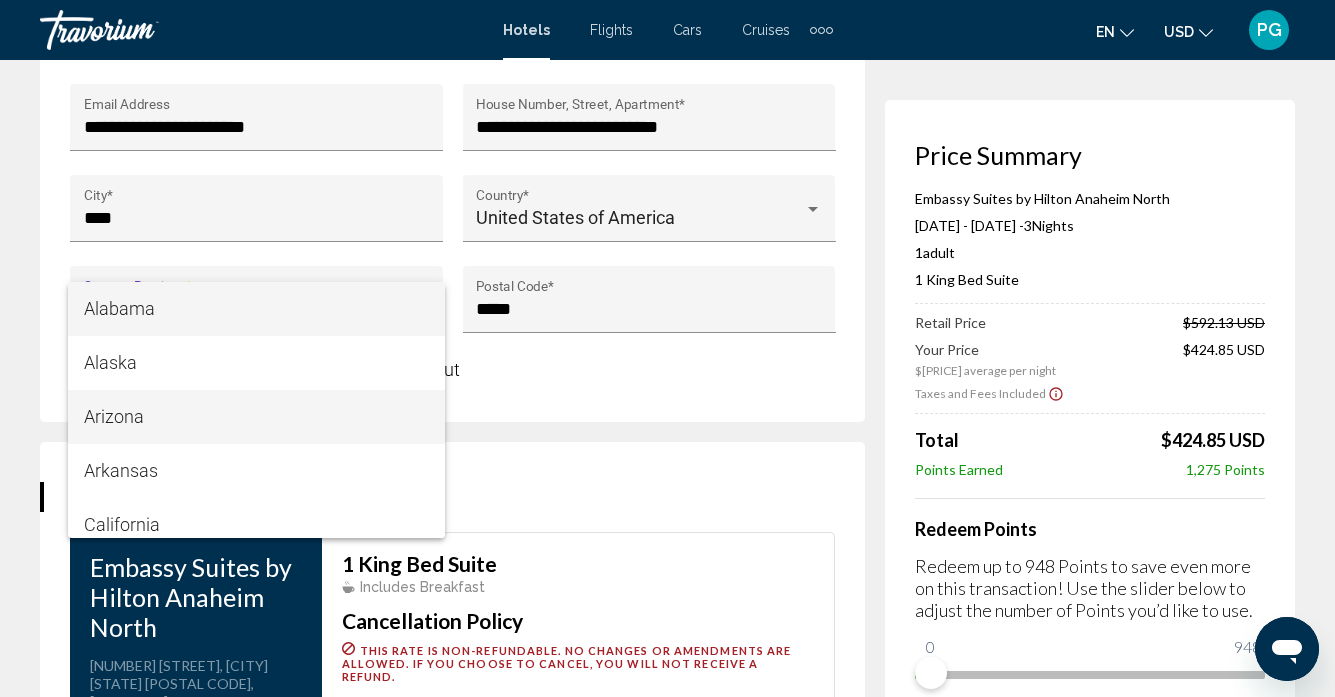 click on "Arizona" at bounding box center (257, 417) 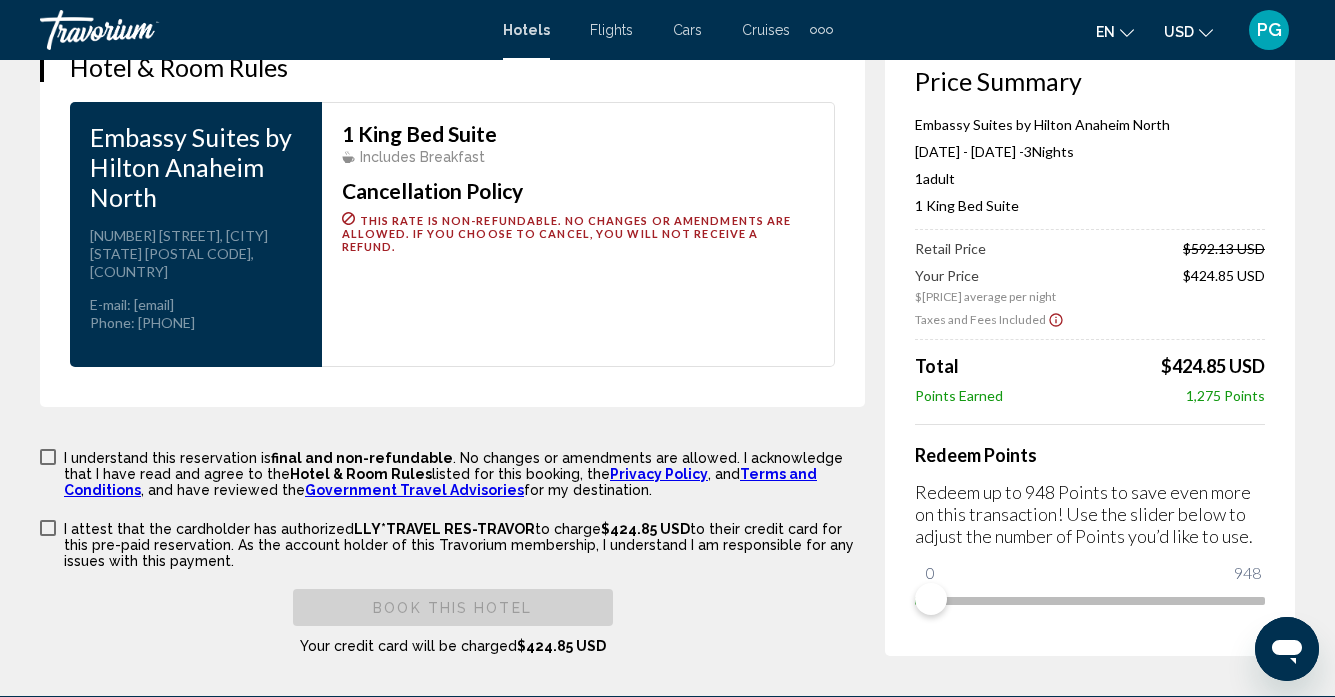 scroll, scrollTop: 3025, scrollLeft: 0, axis: vertical 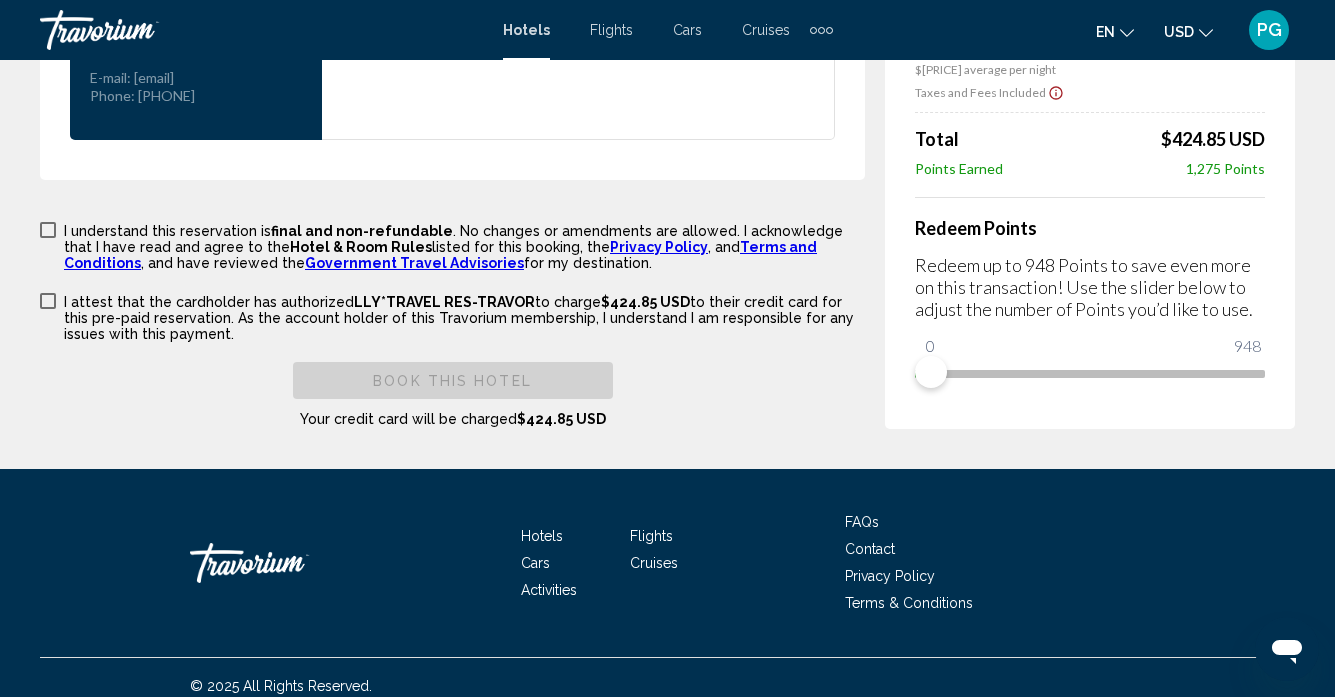 click on "I understand this reservation is  final and non-refundable . No changes or amendments are allowed. I acknowledge that I have read and agree to the  Hotel & Room Rules  listed for this booking, the  Privacy Policy , and  Terms and Conditions , and have reviewed the  Government Travel Advisories  for my destination." at bounding box center [464, 247] 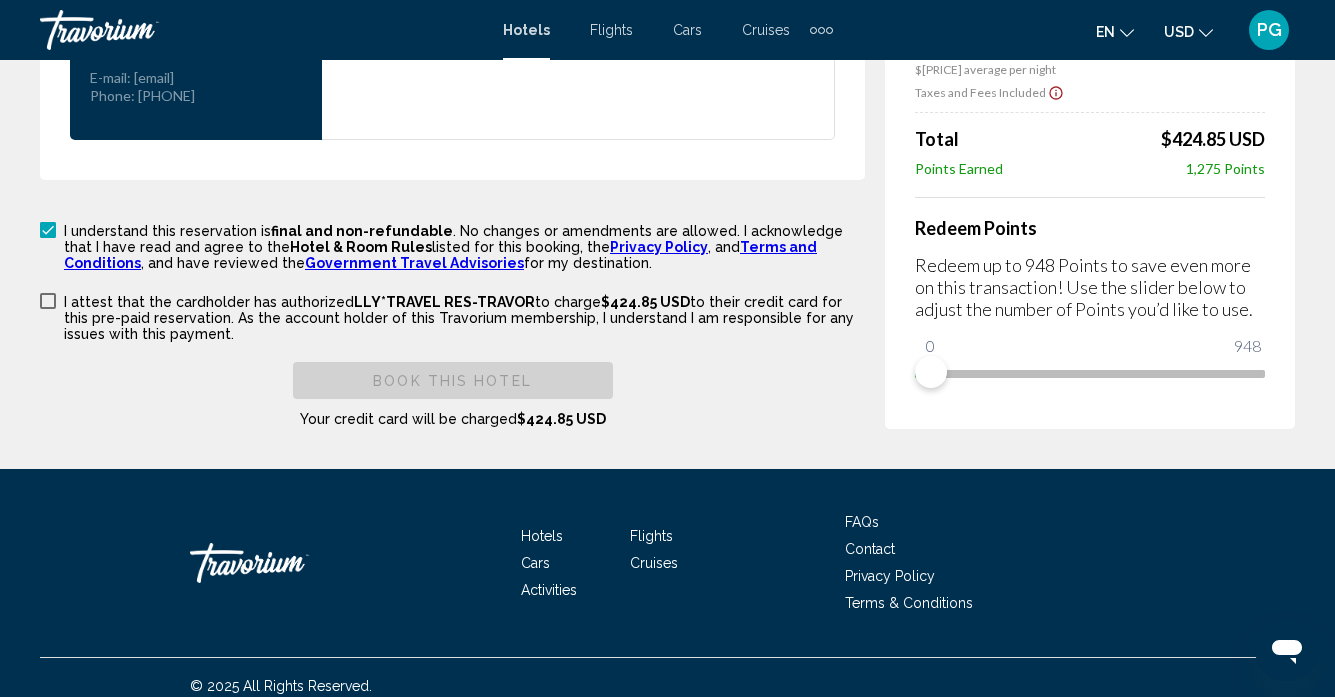 click on "I attest that the cardholder has authorized  LLY*TRAVEL RES-TRAVOR  to charge  $424.85 USD  to their credit card for this pre-paid reservation. As the account holder of this Travorium membership, I understand I am responsible for any issues with this payment." at bounding box center [452, 316] 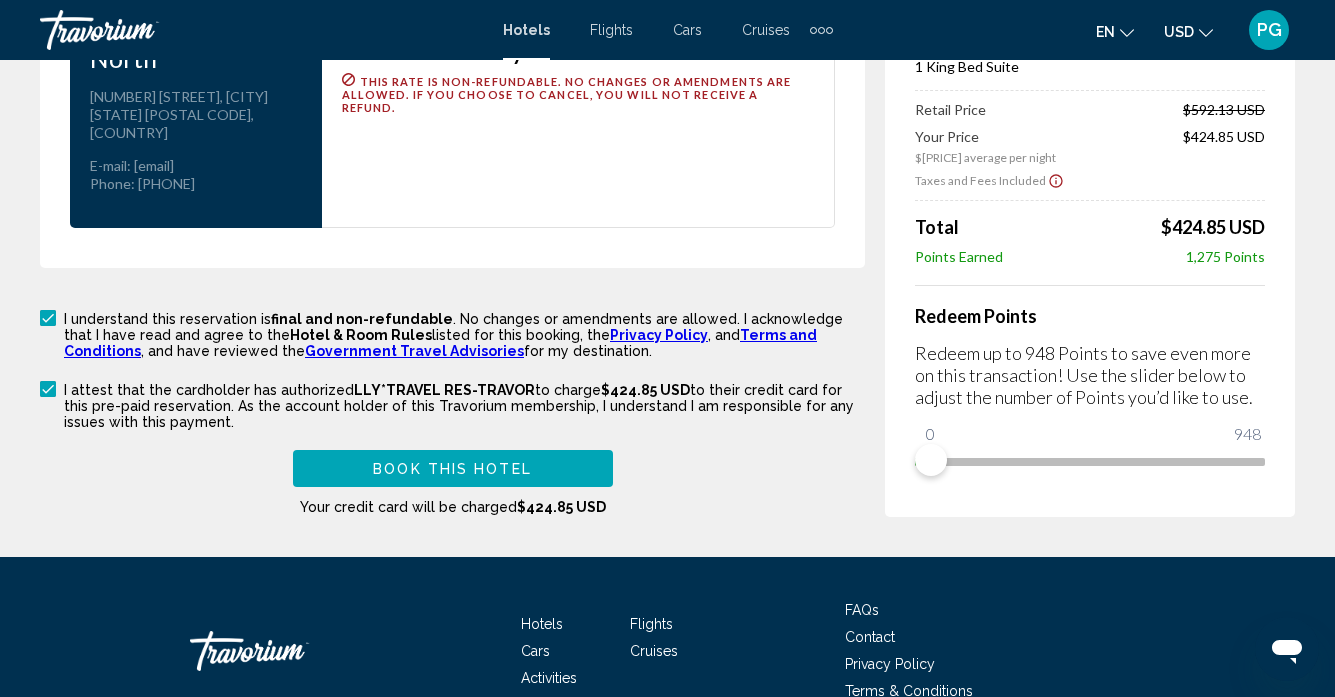 scroll, scrollTop: 2923, scrollLeft: 0, axis: vertical 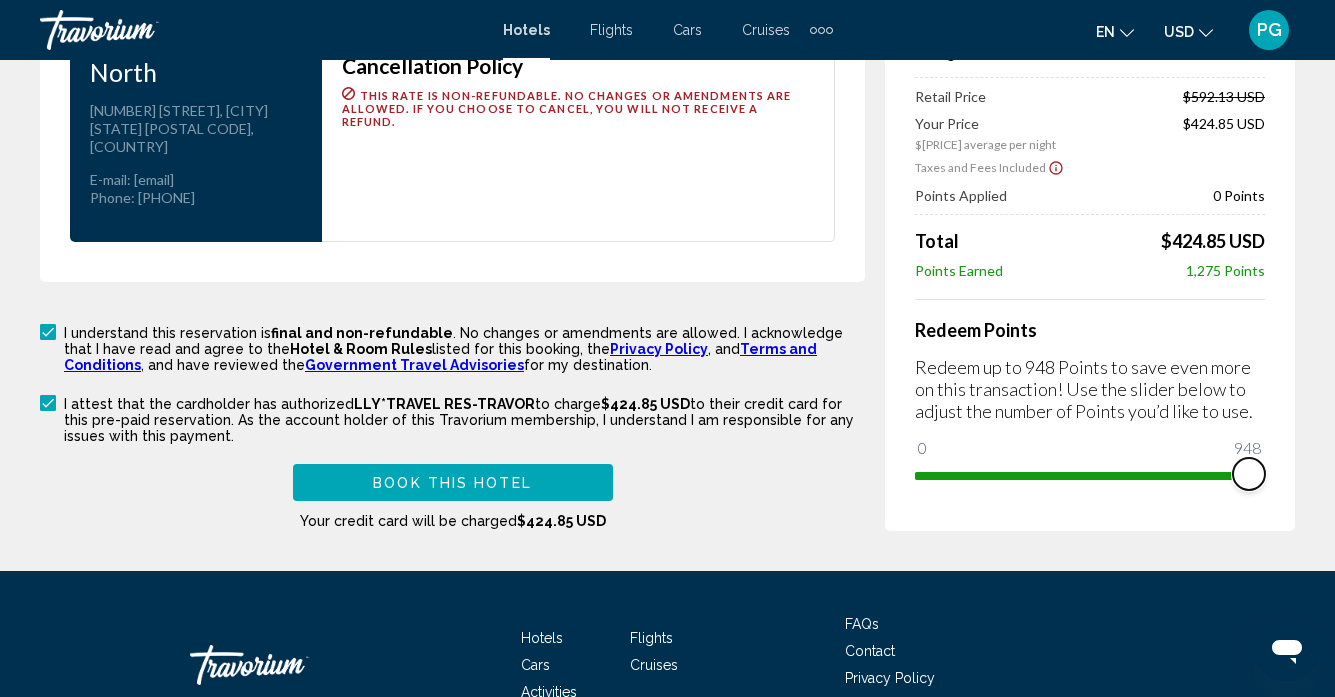 drag, startPoint x: 918, startPoint y: 449, endPoint x: 1380, endPoint y: 478, distance: 462.90927 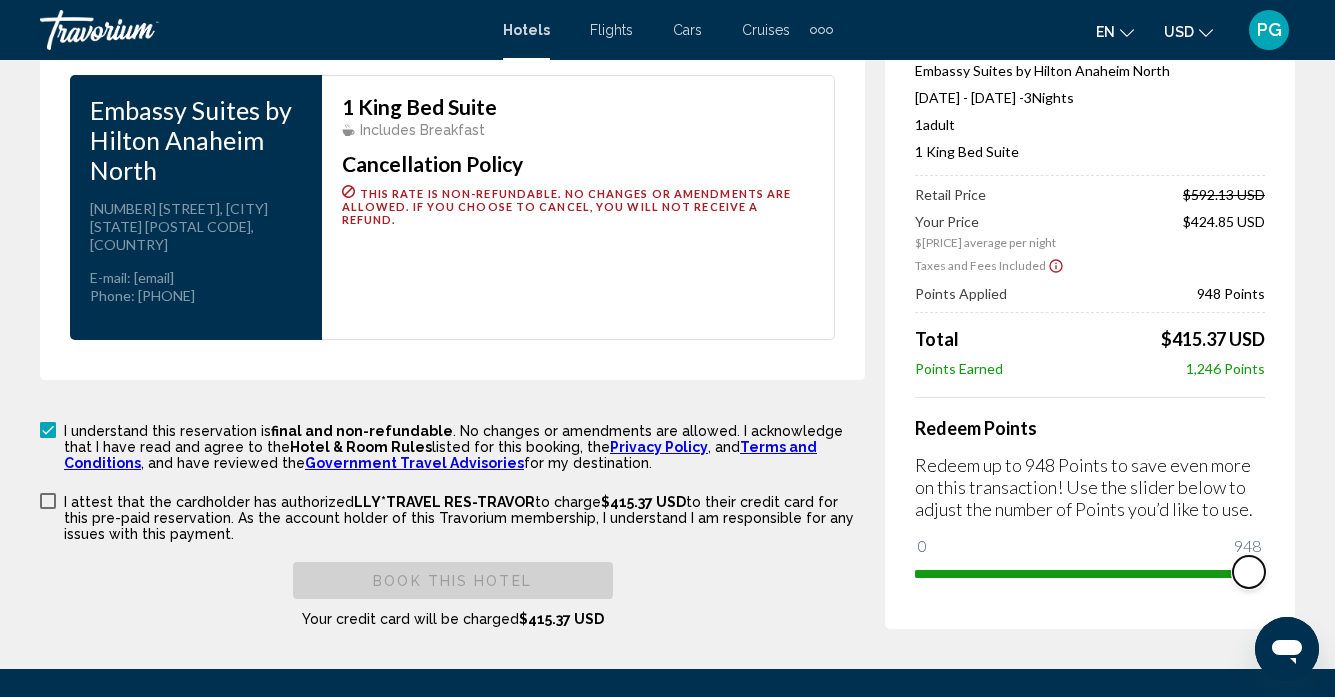 scroll, scrollTop: 2823, scrollLeft: 0, axis: vertical 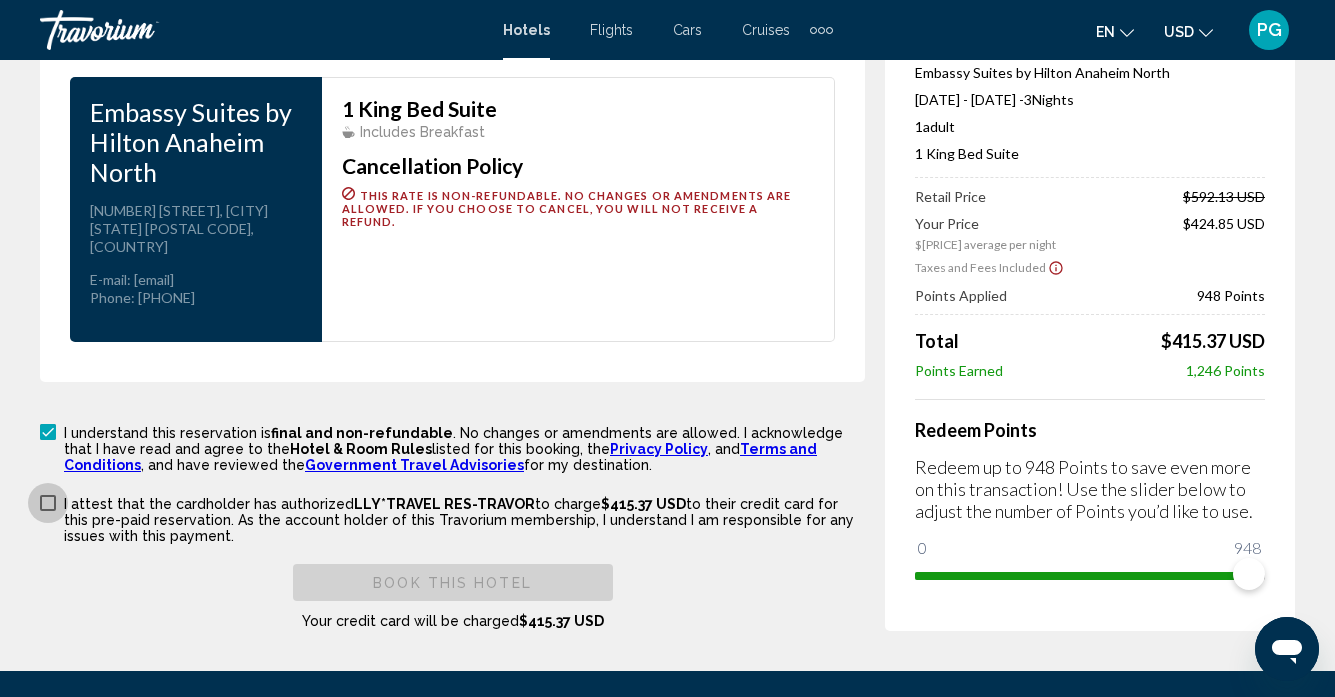 click on "I attest that the cardholder has authorized  LLY*TRAVEL RES-TRAVOR  to charge  $415.37 USD  to their credit card for this pre-paid reservation. As the account holder of this Travorium membership, I understand I am responsible for any issues with this payment." at bounding box center [464, 520] 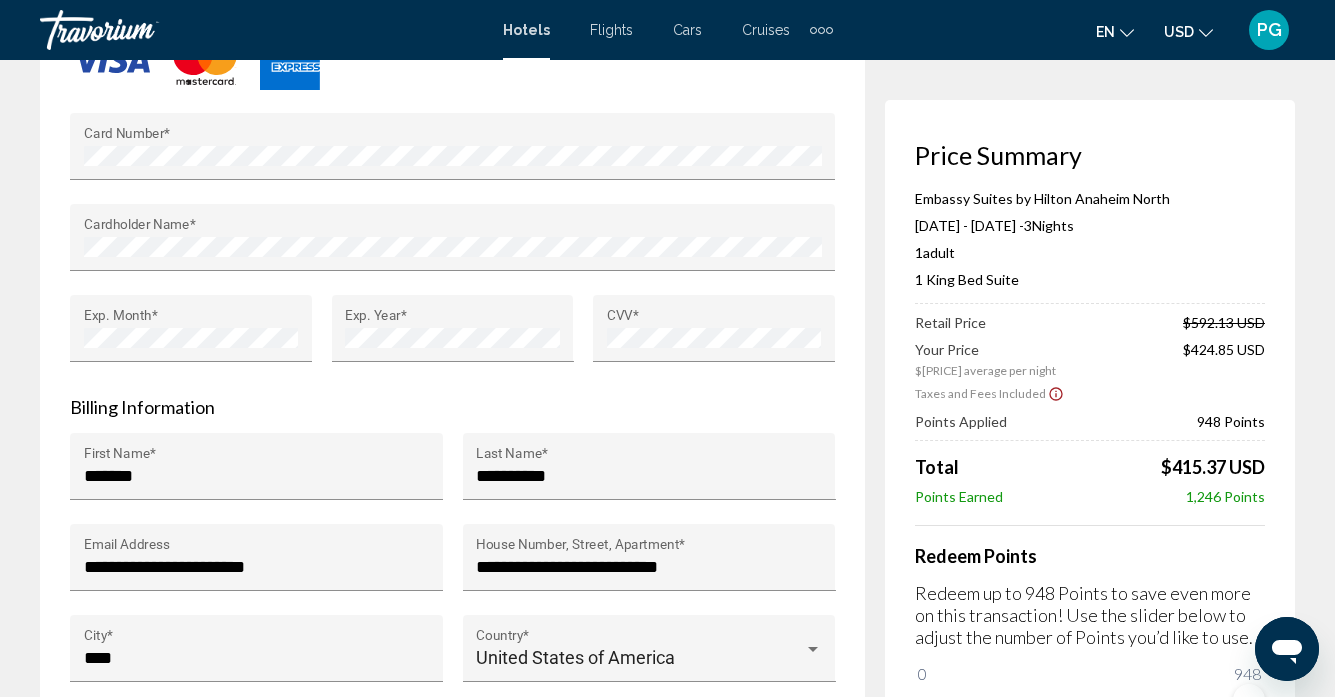 scroll, scrollTop: 3025, scrollLeft: 0, axis: vertical 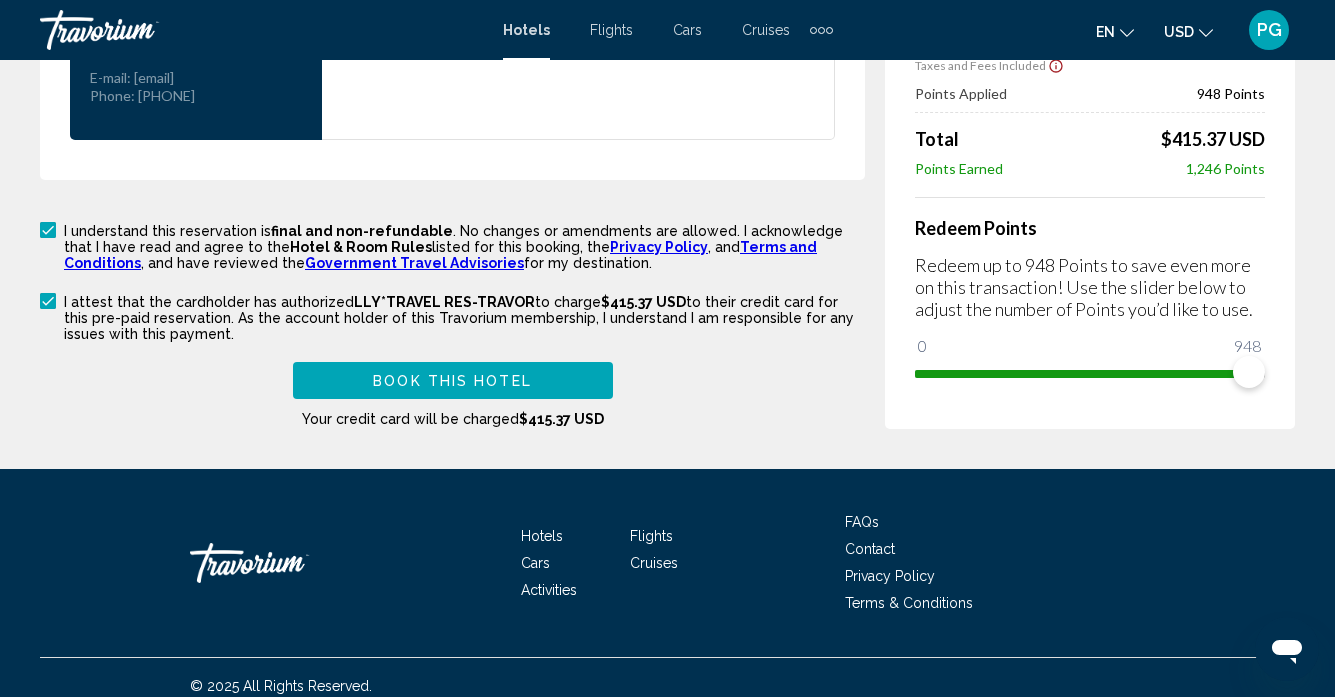 click on "Book this hotel" at bounding box center [453, 380] 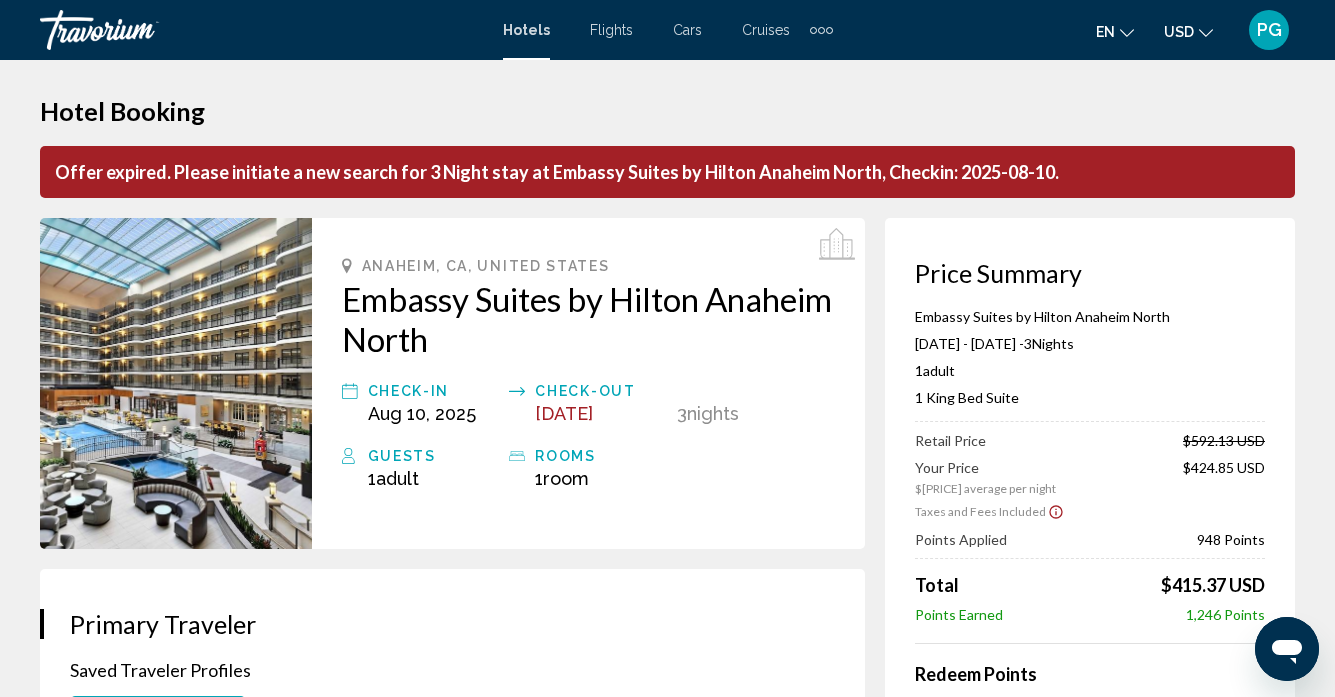 scroll, scrollTop: 0, scrollLeft: 0, axis: both 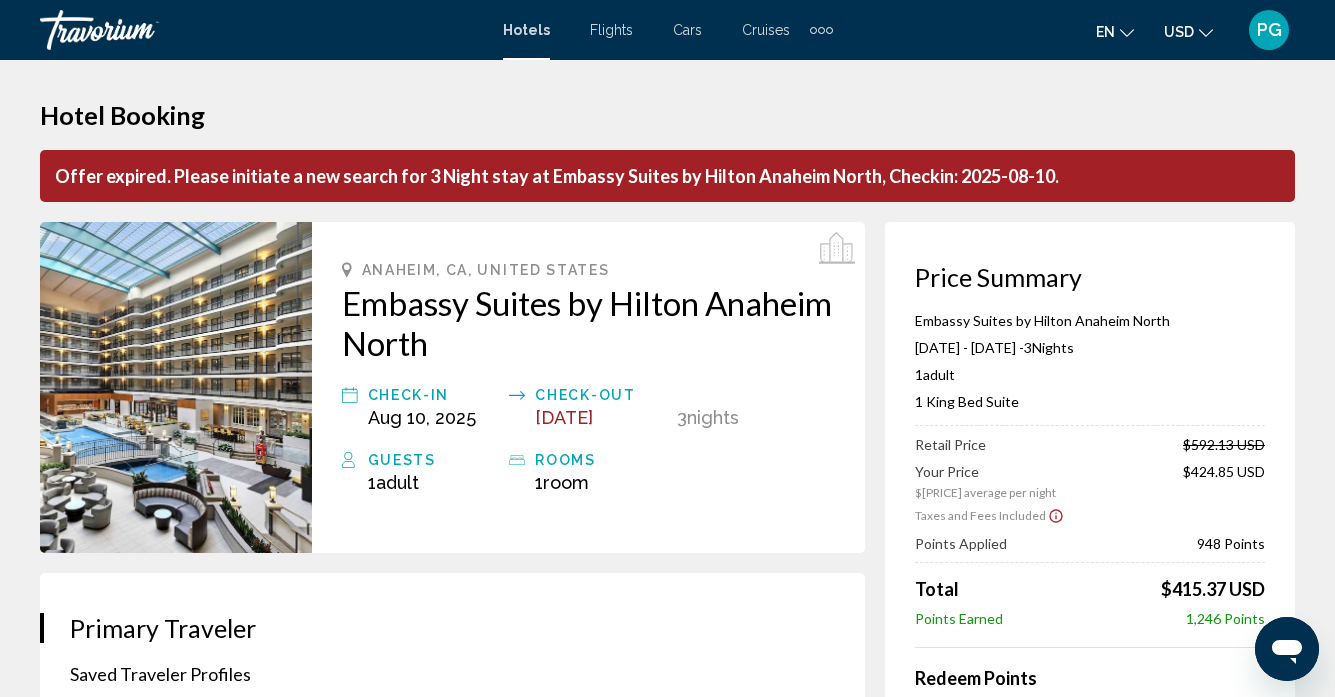 click on "Hotel Booking Offer expired. Please initiate a new search for 3 Night stay at Embassy Suites by Hilton Anaheim North, Checkin: 2025-08-10. Price Summary Embassy Suites by Hilton Anaheim North  Aug 10, 2025 - Aug 13, 2025 -  3  Night Nights 1  Adult Adults , 0  Child Children  ( ages   )   1 King Bed Suite  Retail Price  $592.13 USD   Your Price  $141.62 USD average per night  $424.85 USD  Taxes and Fees Included
Points Applied 948  Points Total  $415.37 USD   Points Earned  1,246  Points  Redeem  Points Redeem up to 948  Points to save even more on this transaction! Use the slider below to adjust the number of Points you’d like to use. 0 948 948
Anaheim, CA, United States
3" at bounding box center [667, 1813] 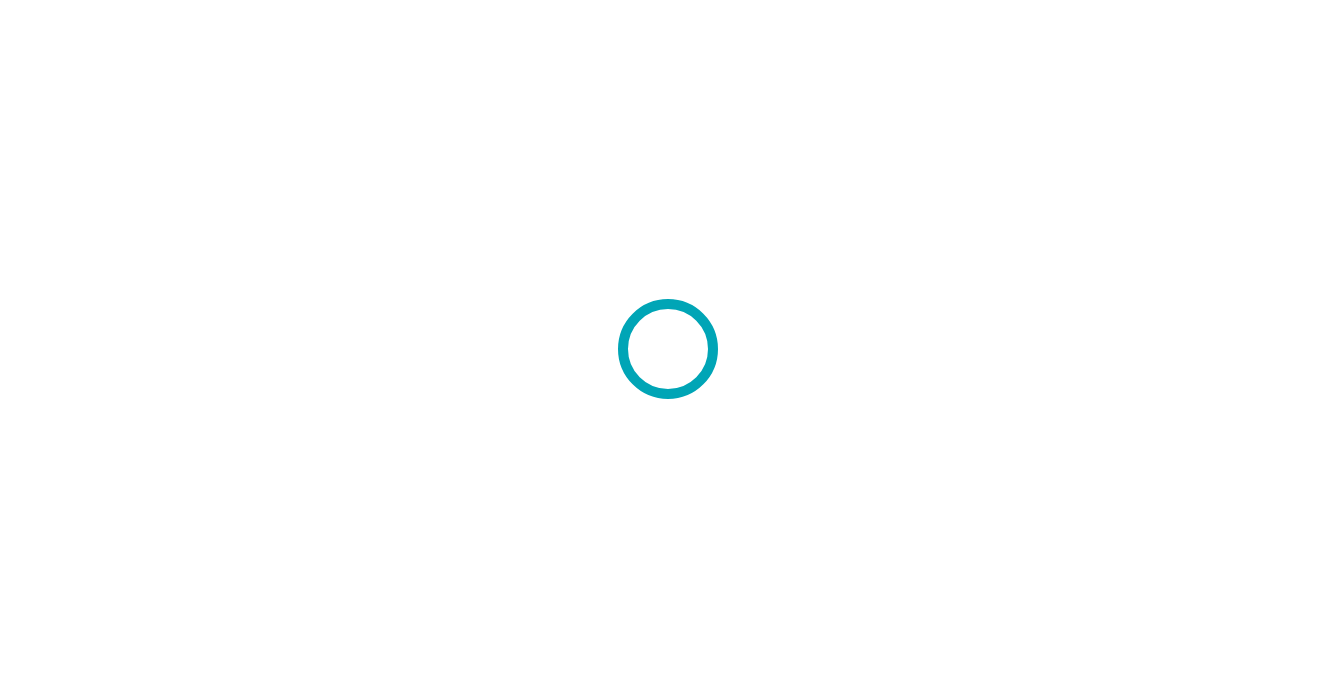 scroll, scrollTop: 0, scrollLeft: 0, axis: both 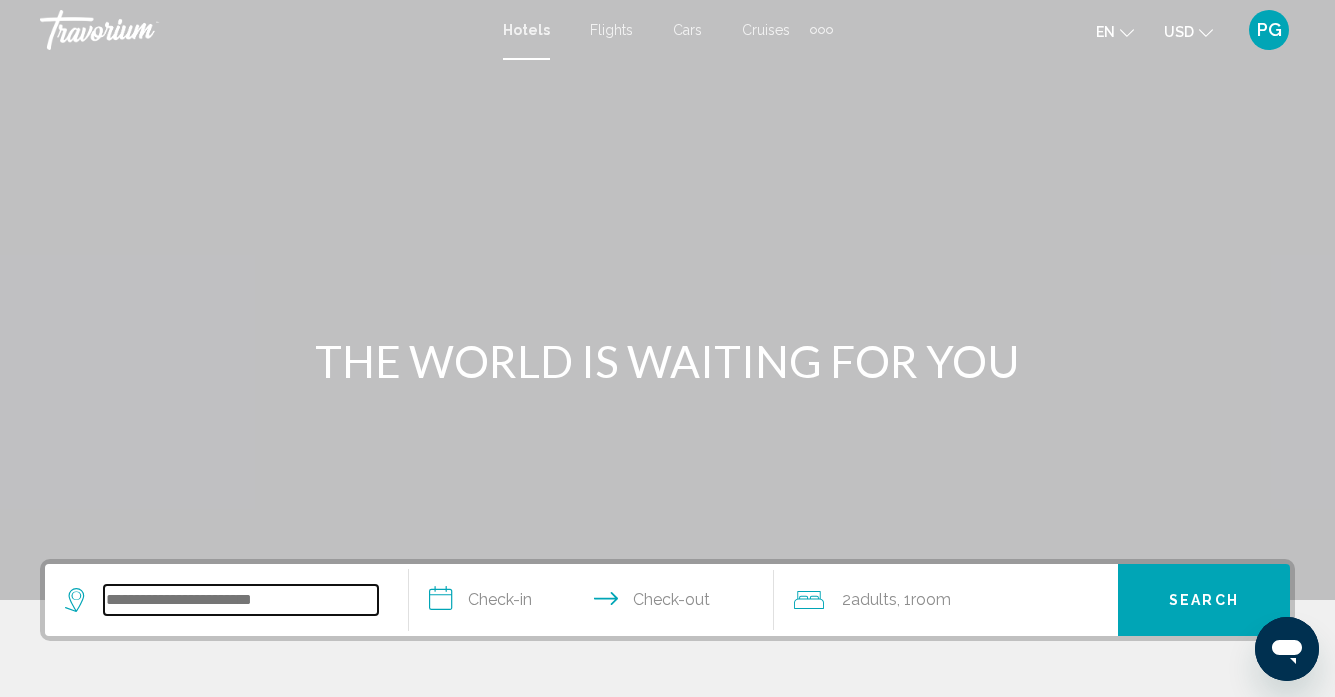 click at bounding box center [241, 600] 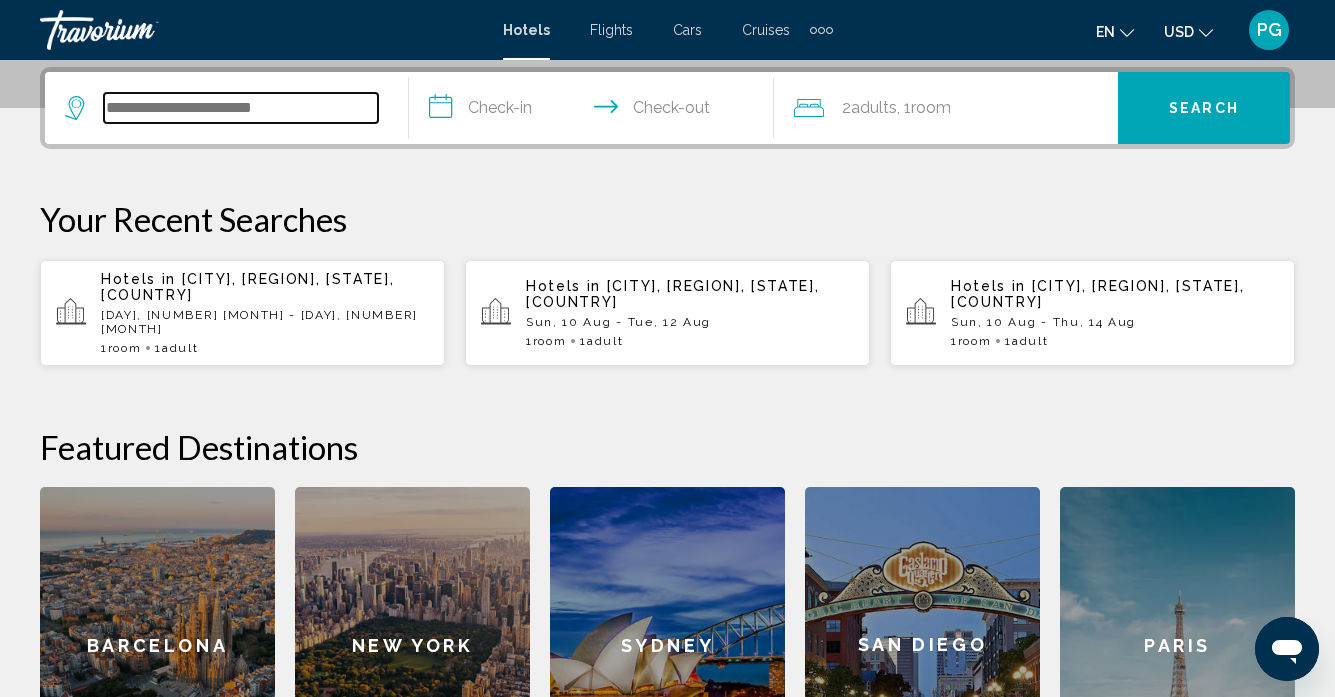 scroll, scrollTop: 494, scrollLeft: 0, axis: vertical 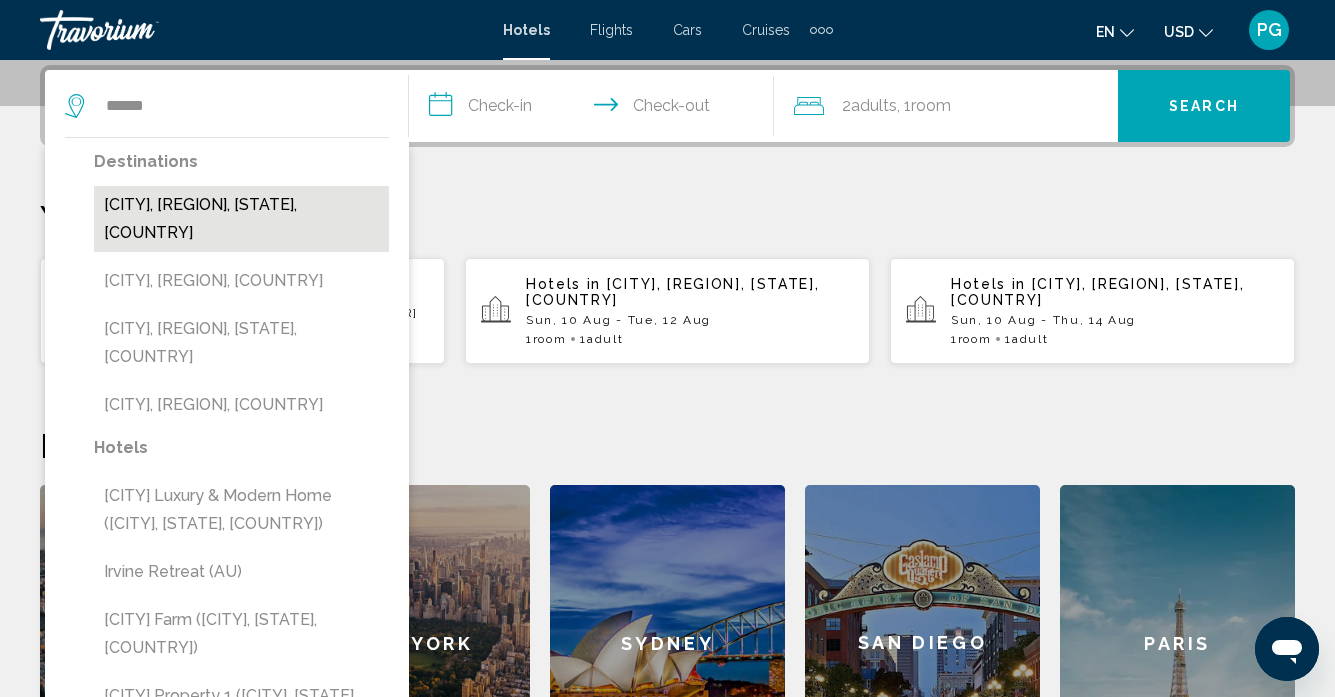 click on "[CITY], [REGION], [STATE], [COUNTRY]" at bounding box center [241, 219] 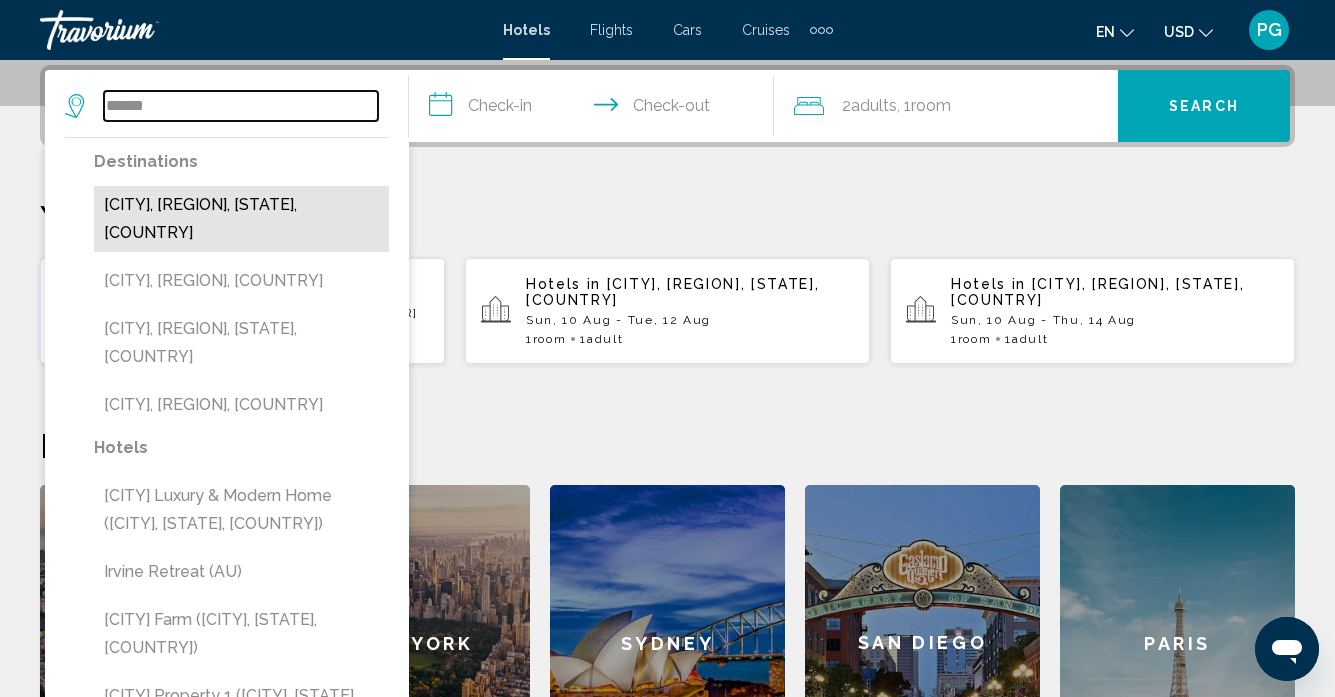 type on "**********" 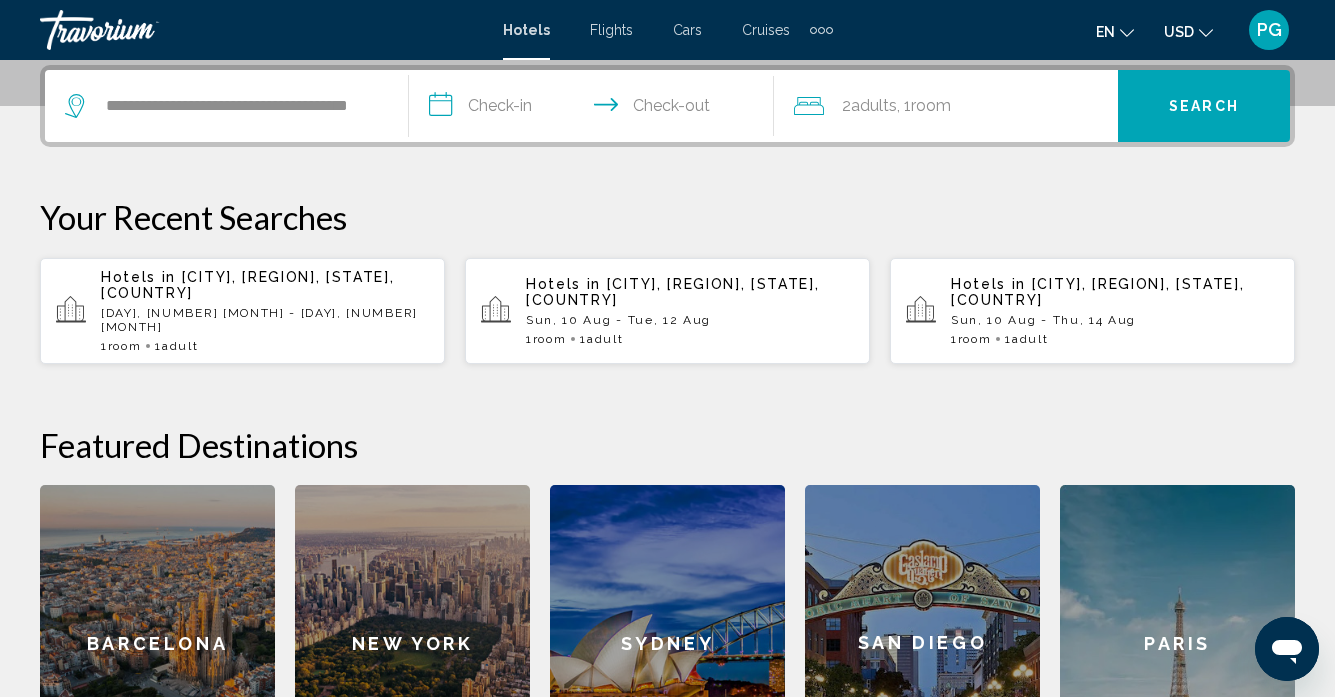 click on "**********" at bounding box center [595, 109] 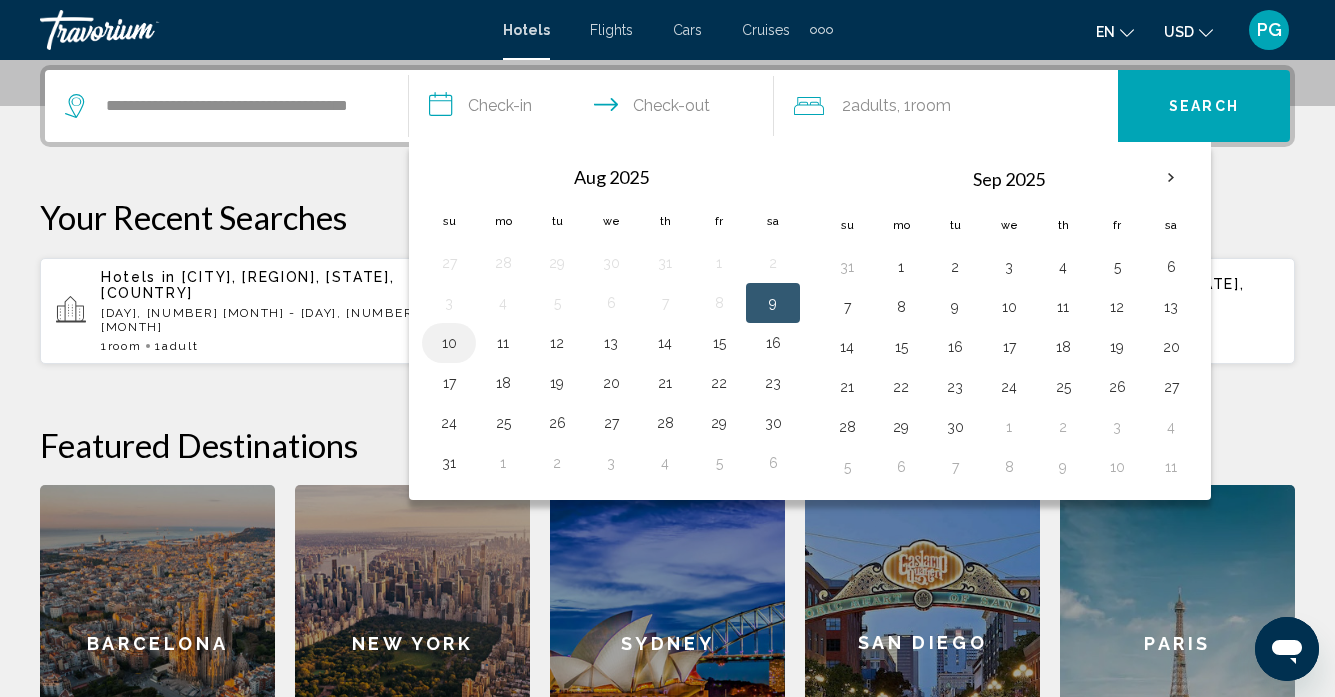 click on "10" at bounding box center [449, 343] 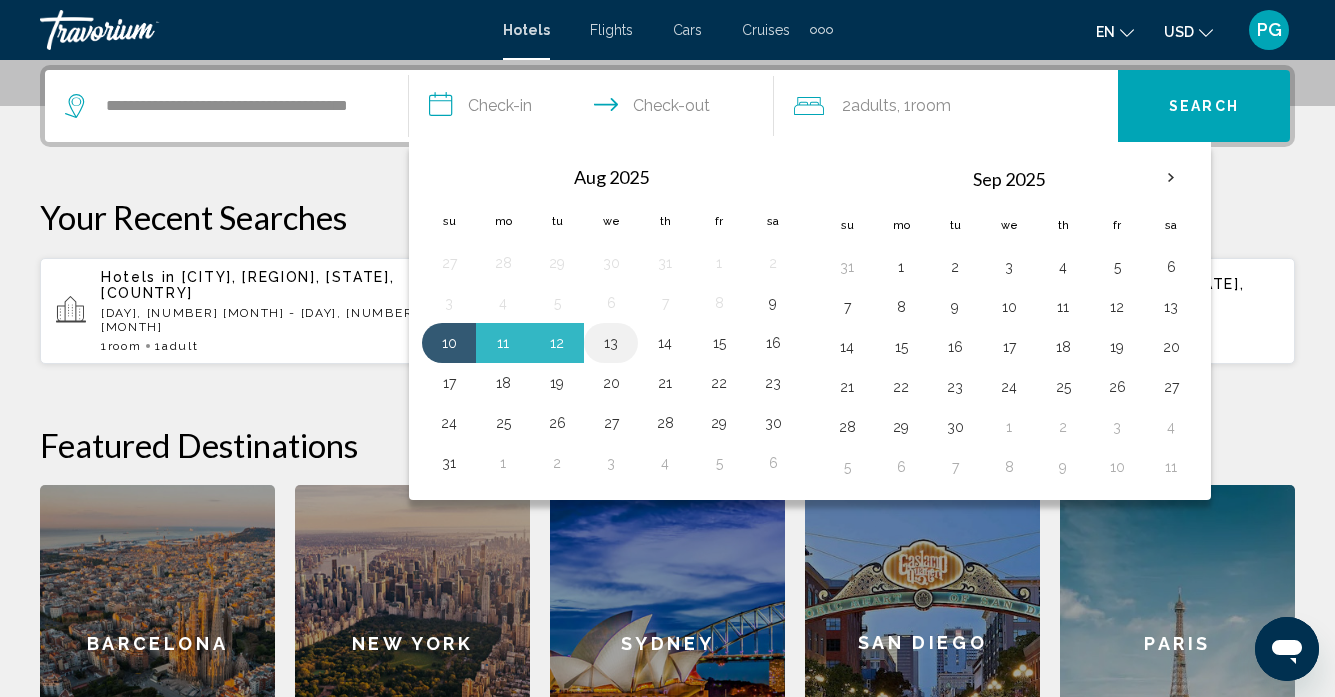 click on "13" at bounding box center [611, 343] 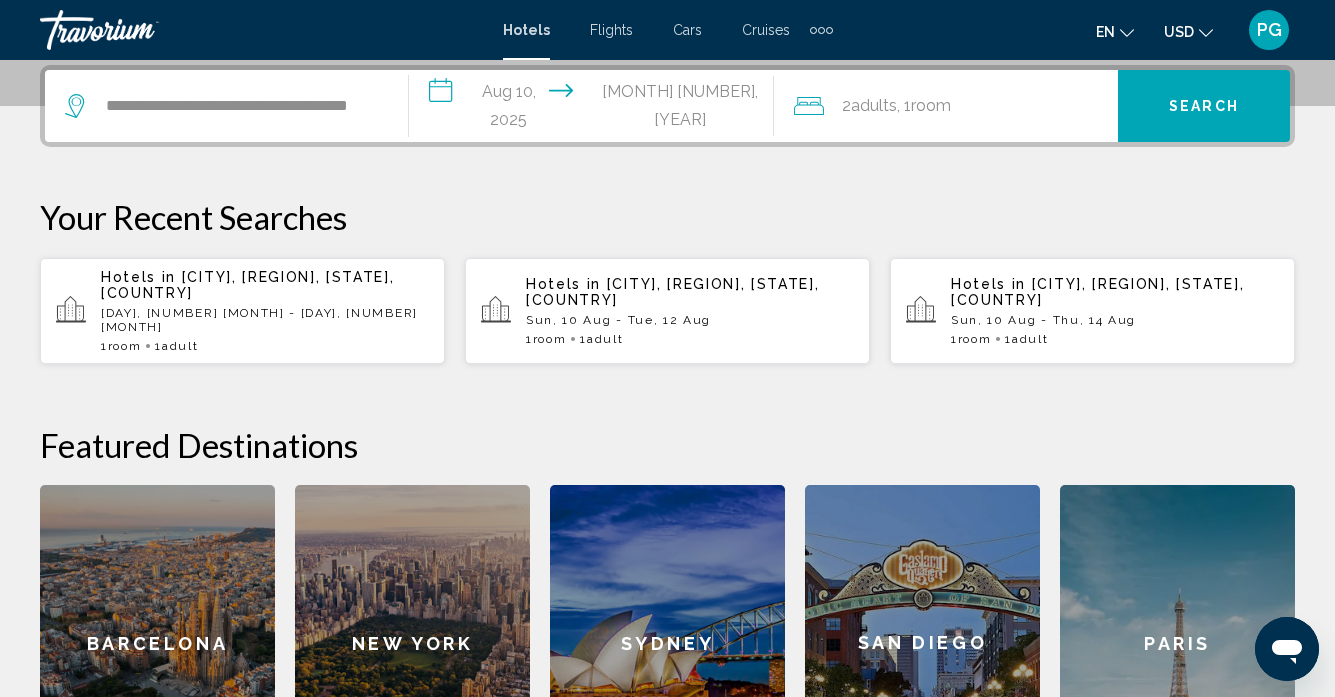 click on "2  Adult Adults , 1  Room rooms" 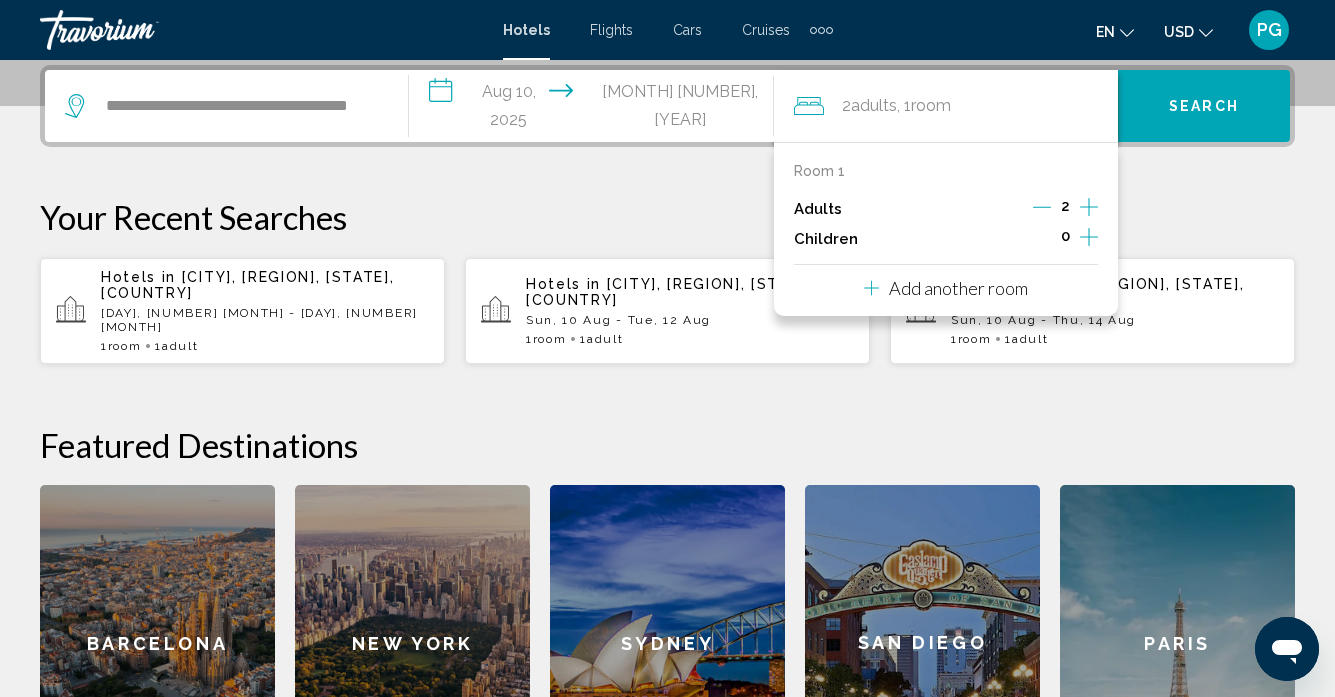 click 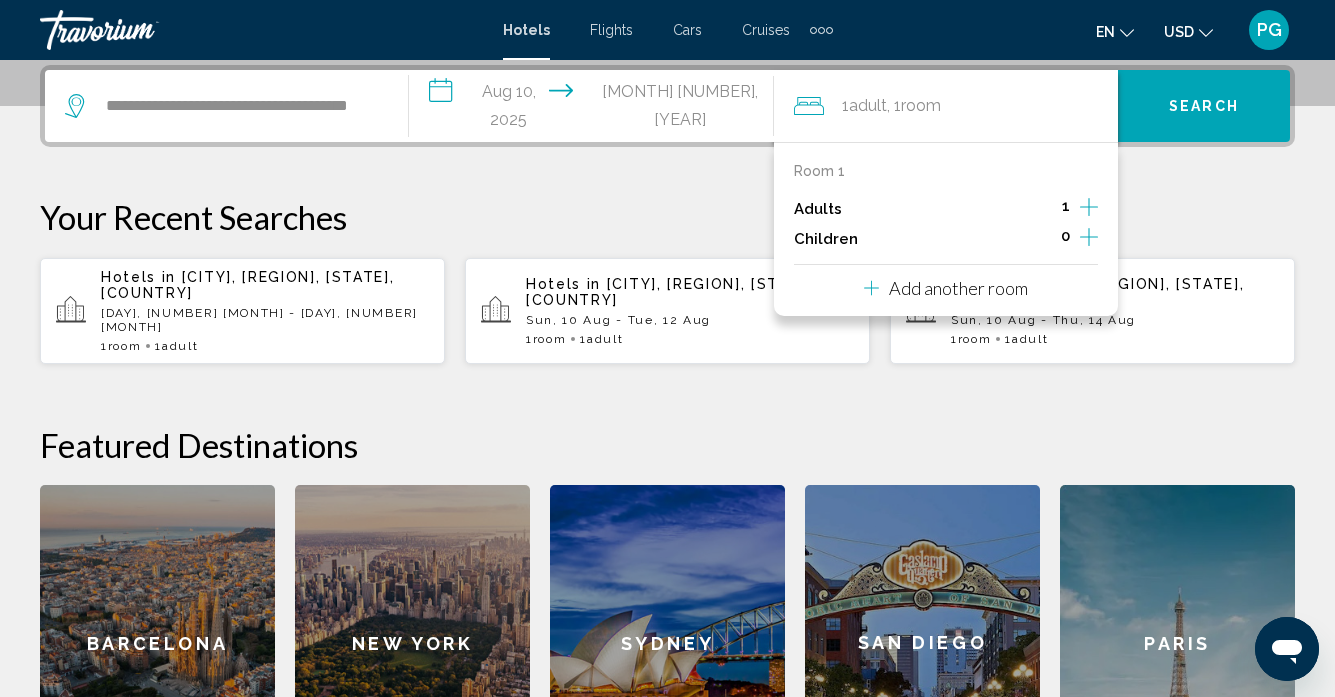 click 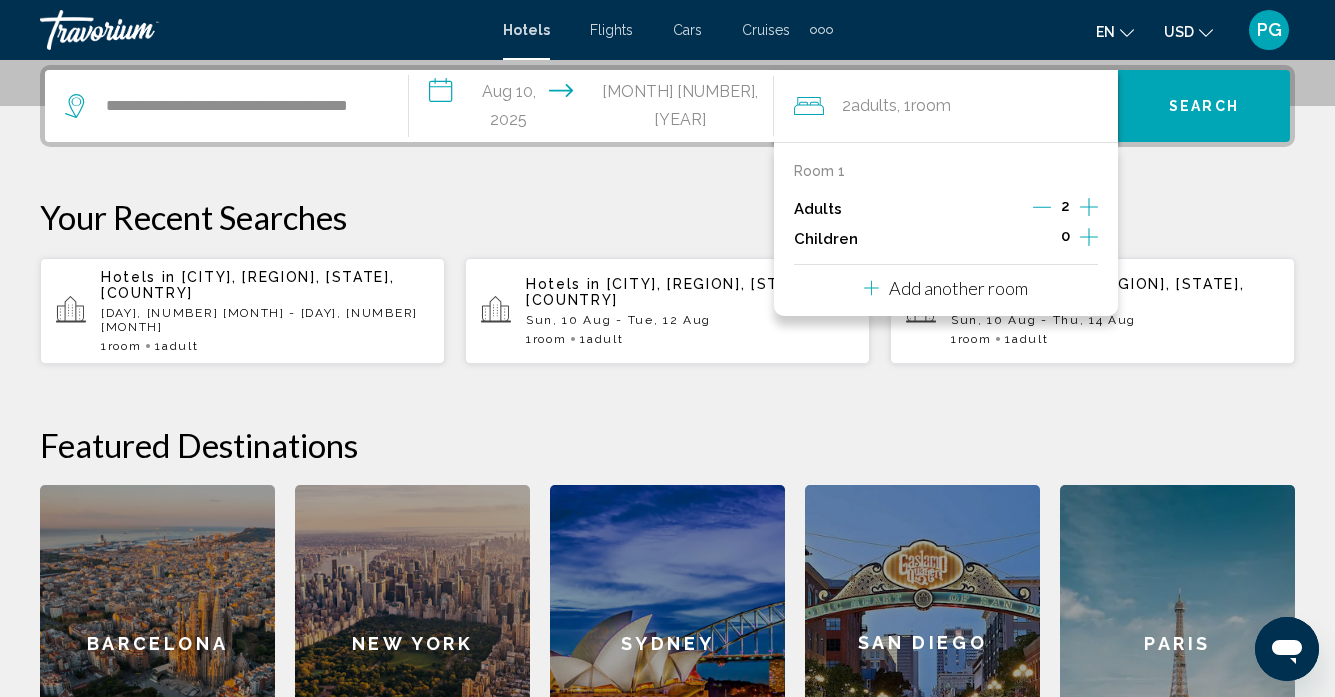 click 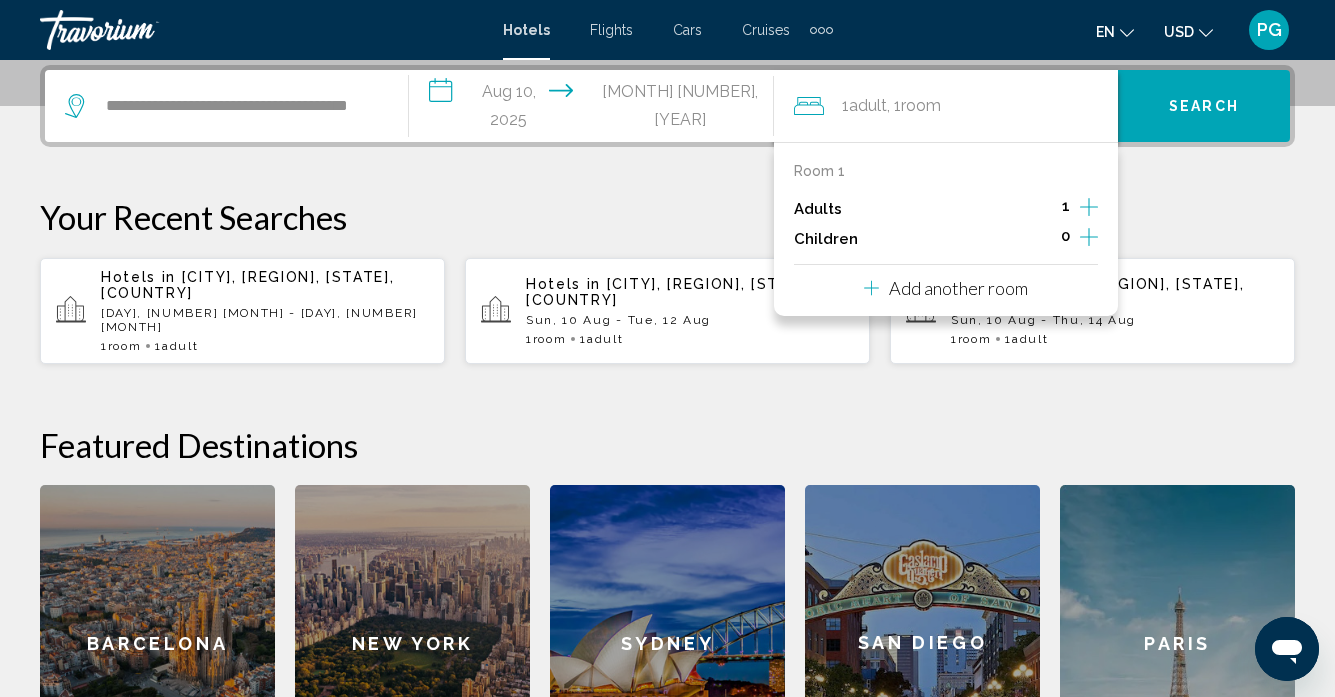 click on "Search" at bounding box center [1204, 106] 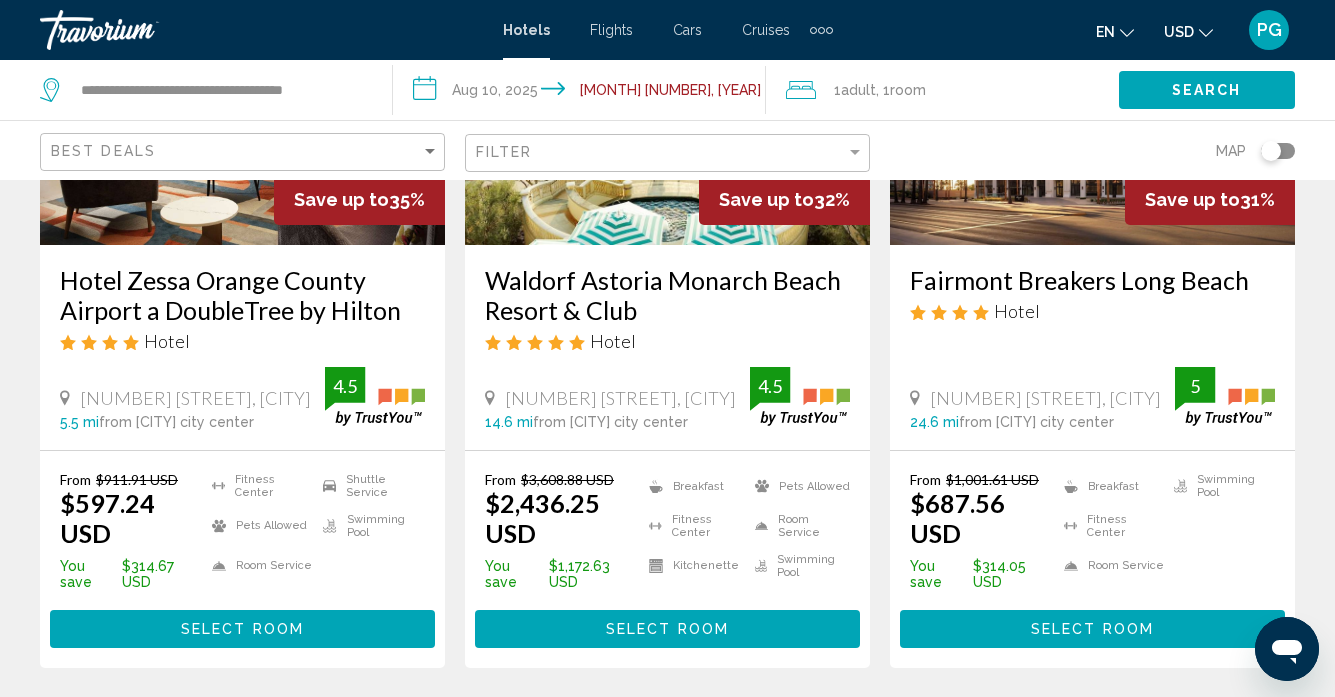 scroll, scrollTop: 0, scrollLeft: 0, axis: both 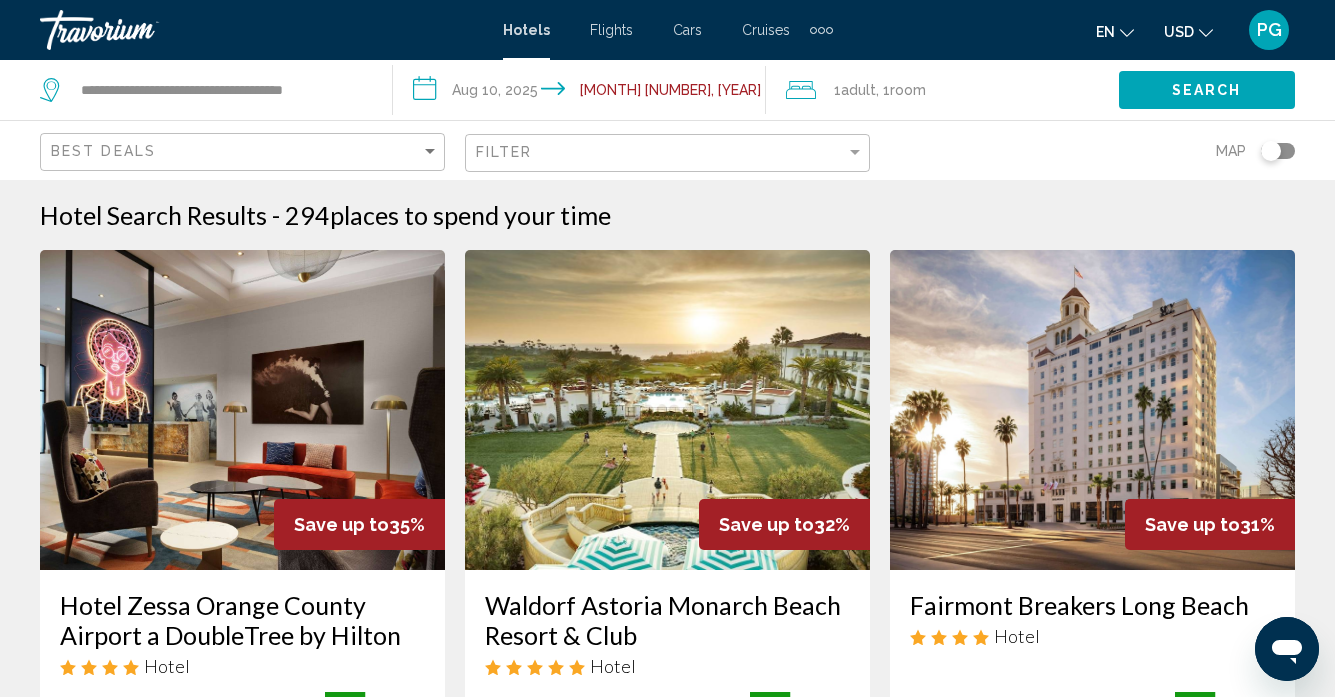 click on "Filter" 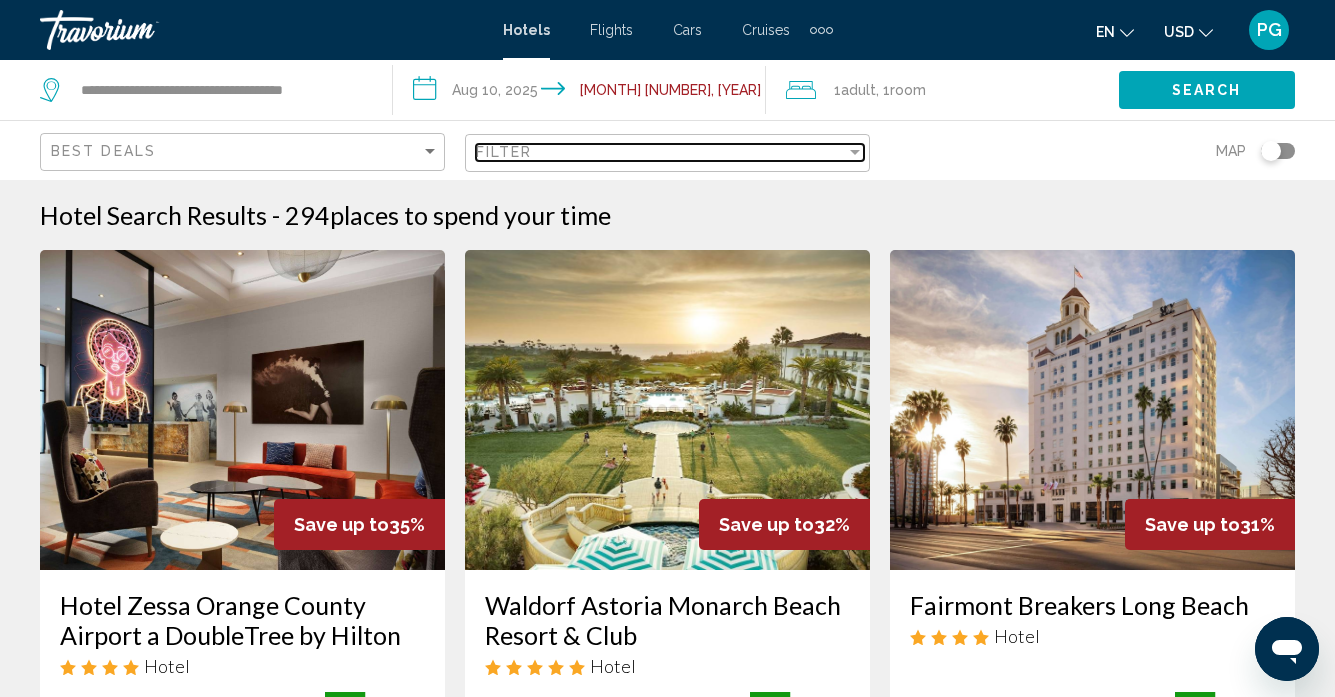 click on "Filter" at bounding box center (661, 152) 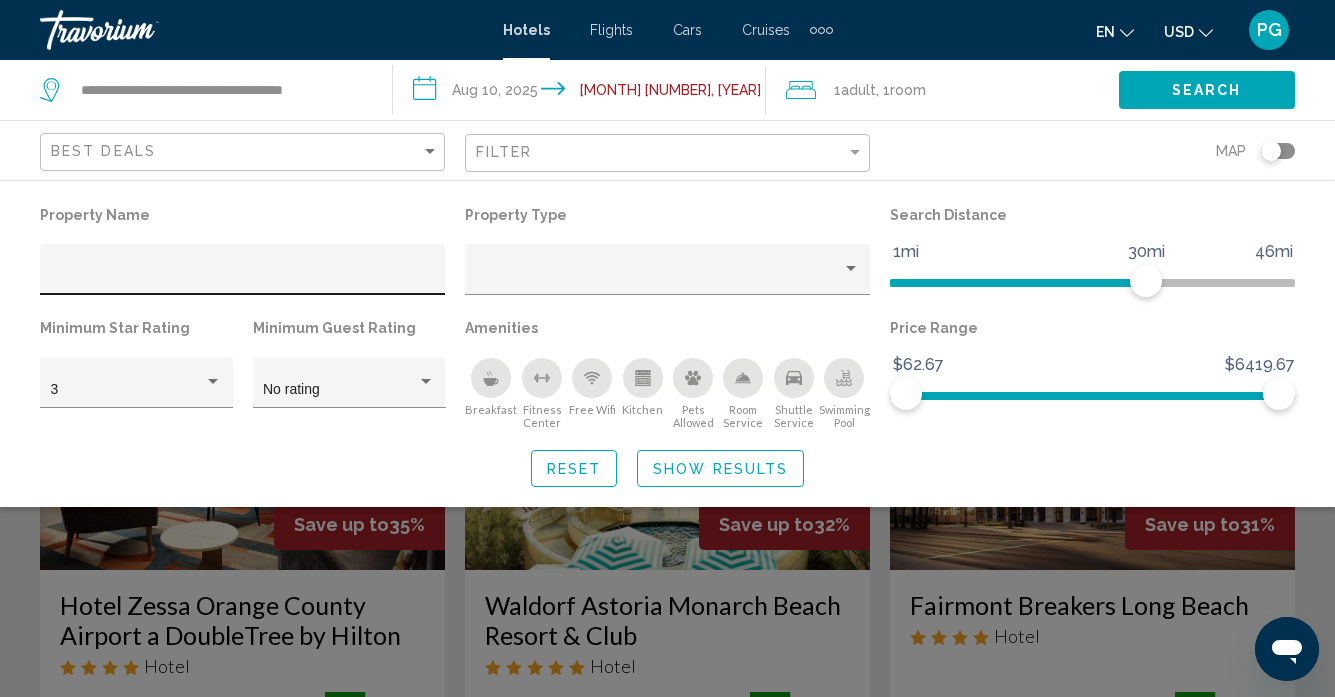 click 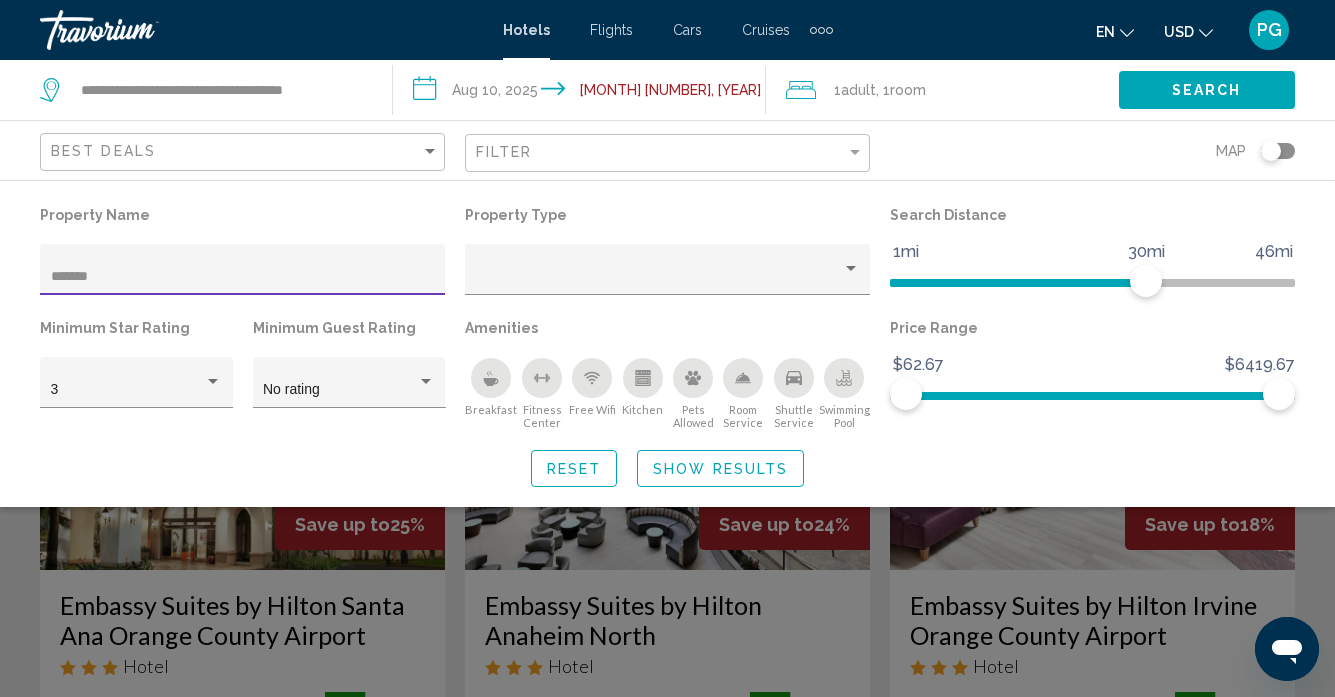 type on "*******" 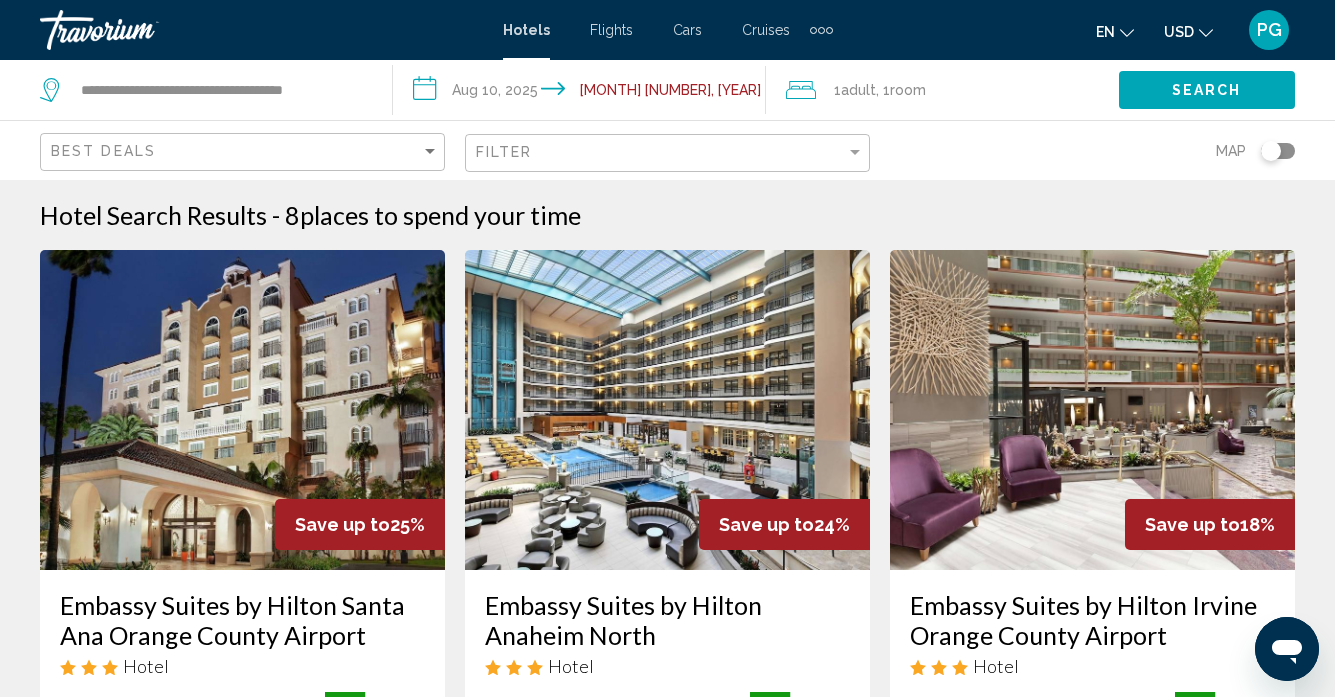 click at bounding box center (667, 410) 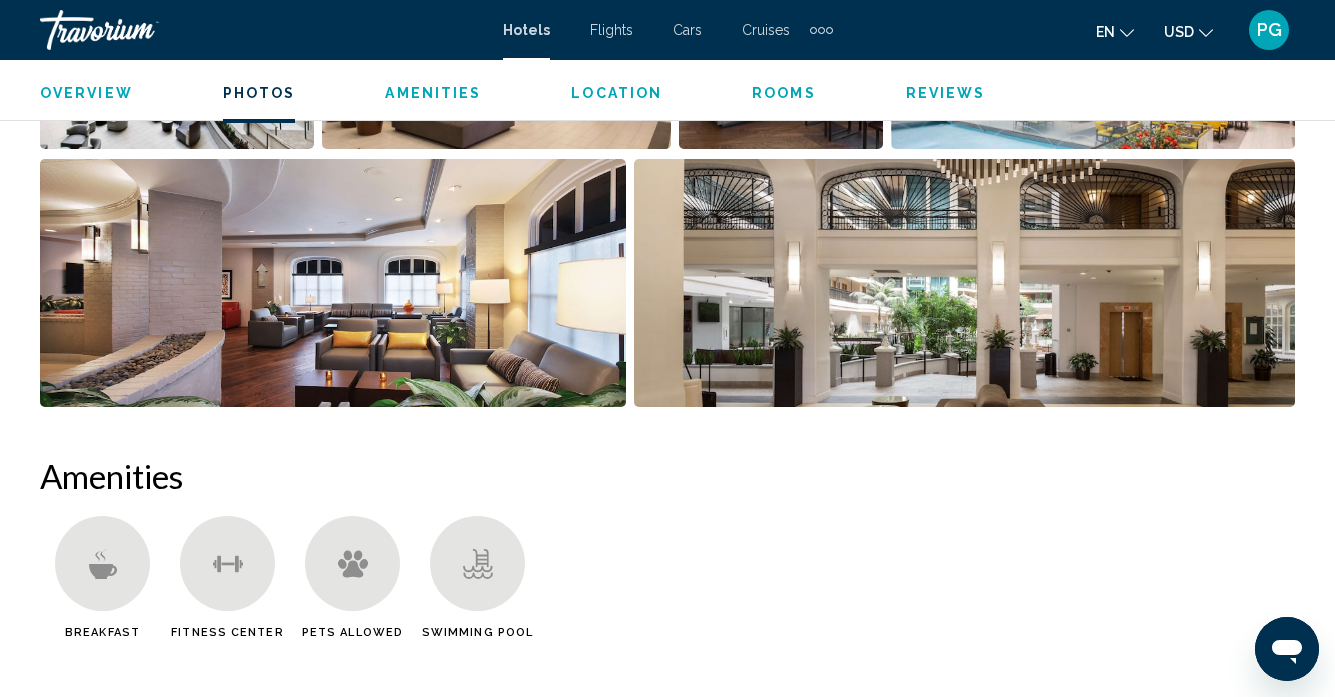 scroll, scrollTop: 1605, scrollLeft: 0, axis: vertical 